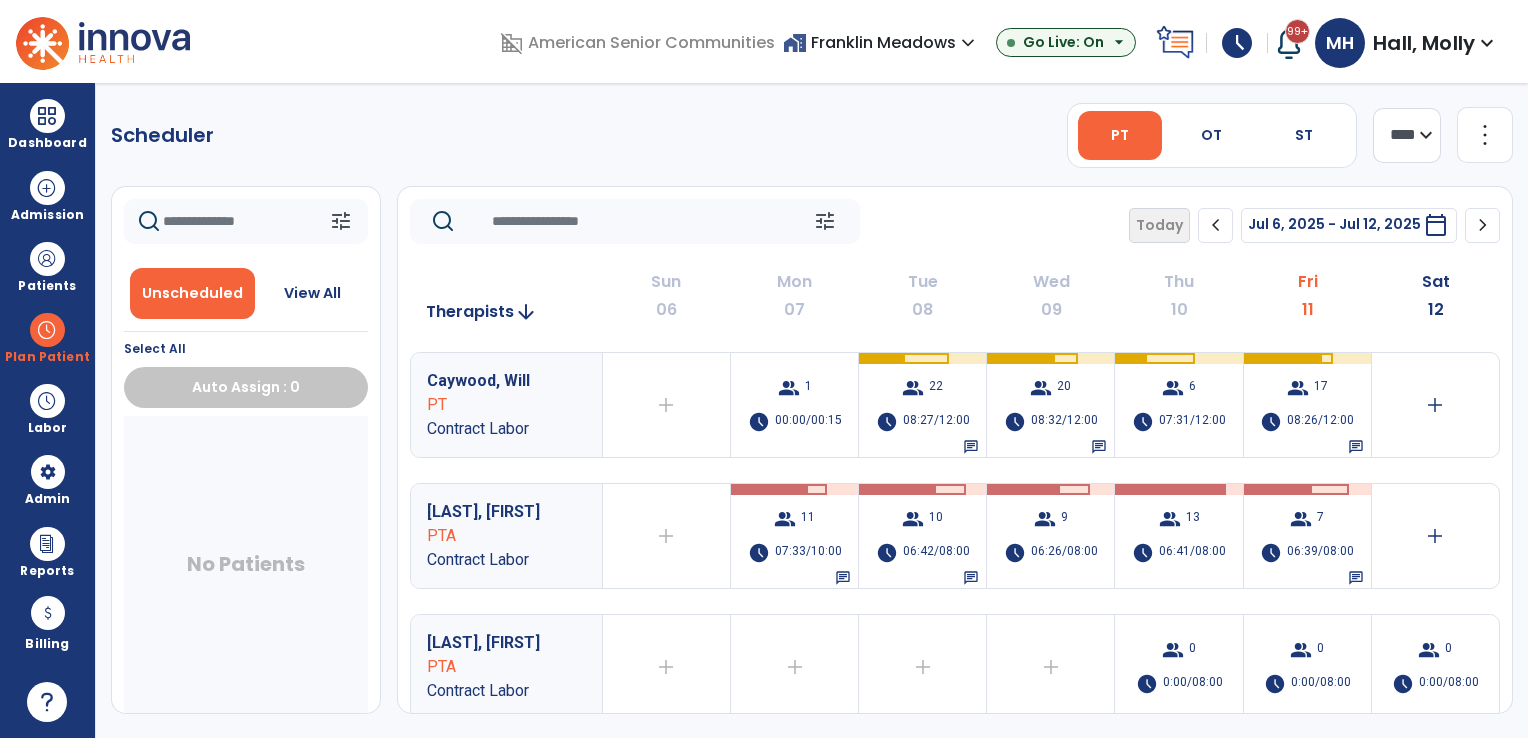 scroll, scrollTop: 0, scrollLeft: 0, axis: both 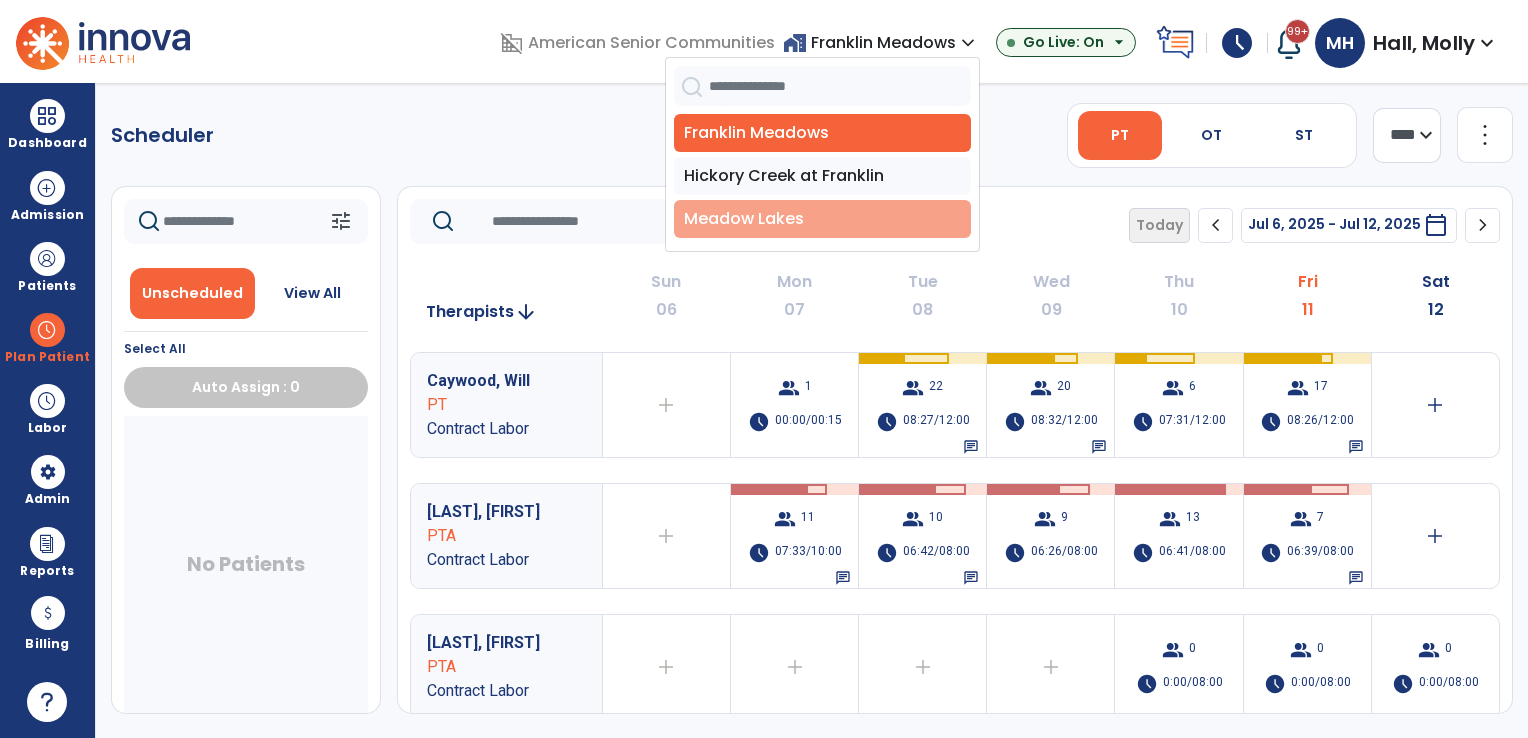 click on "Meadow Lakes" at bounding box center (822, 219) 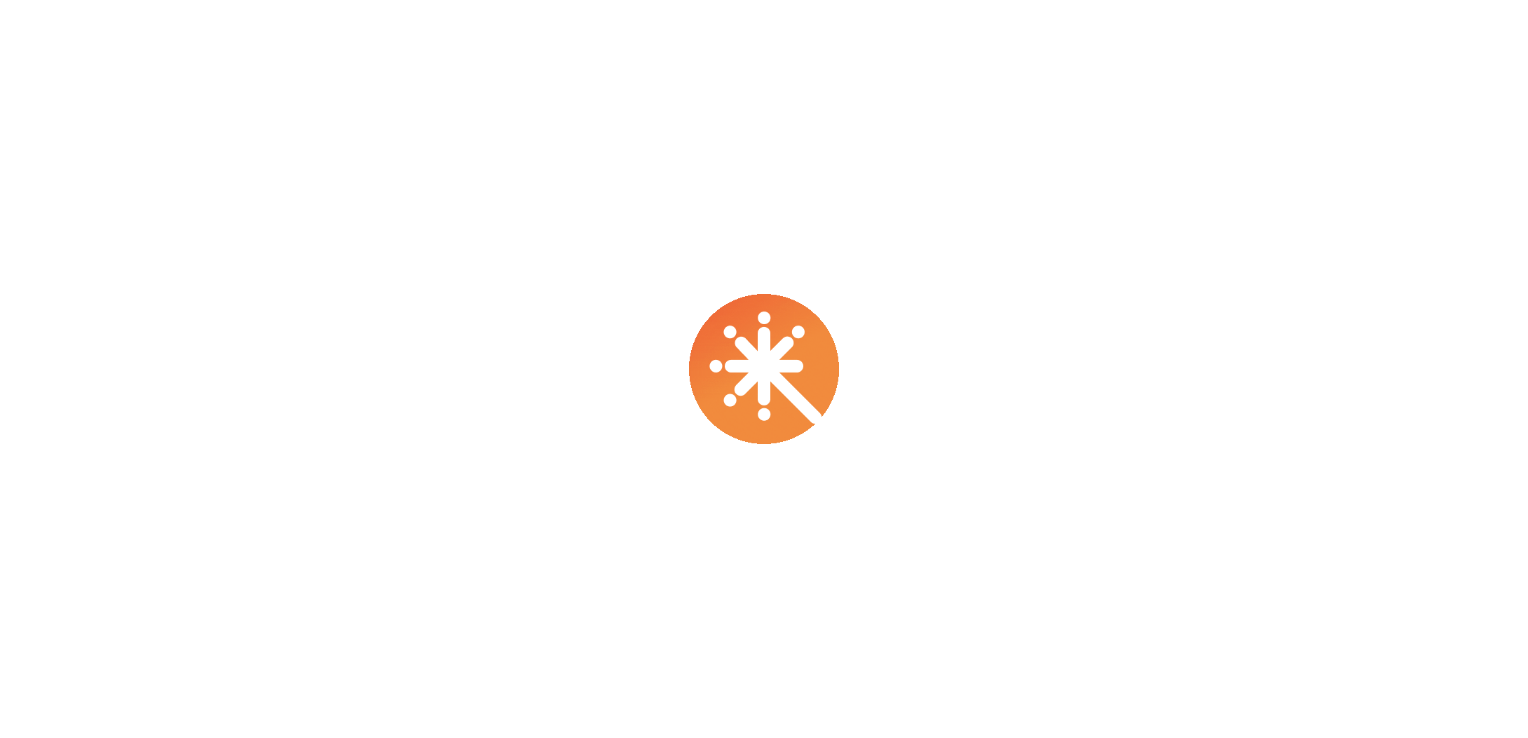 scroll, scrollTop: 0, scrollLeft: 0, axis: both 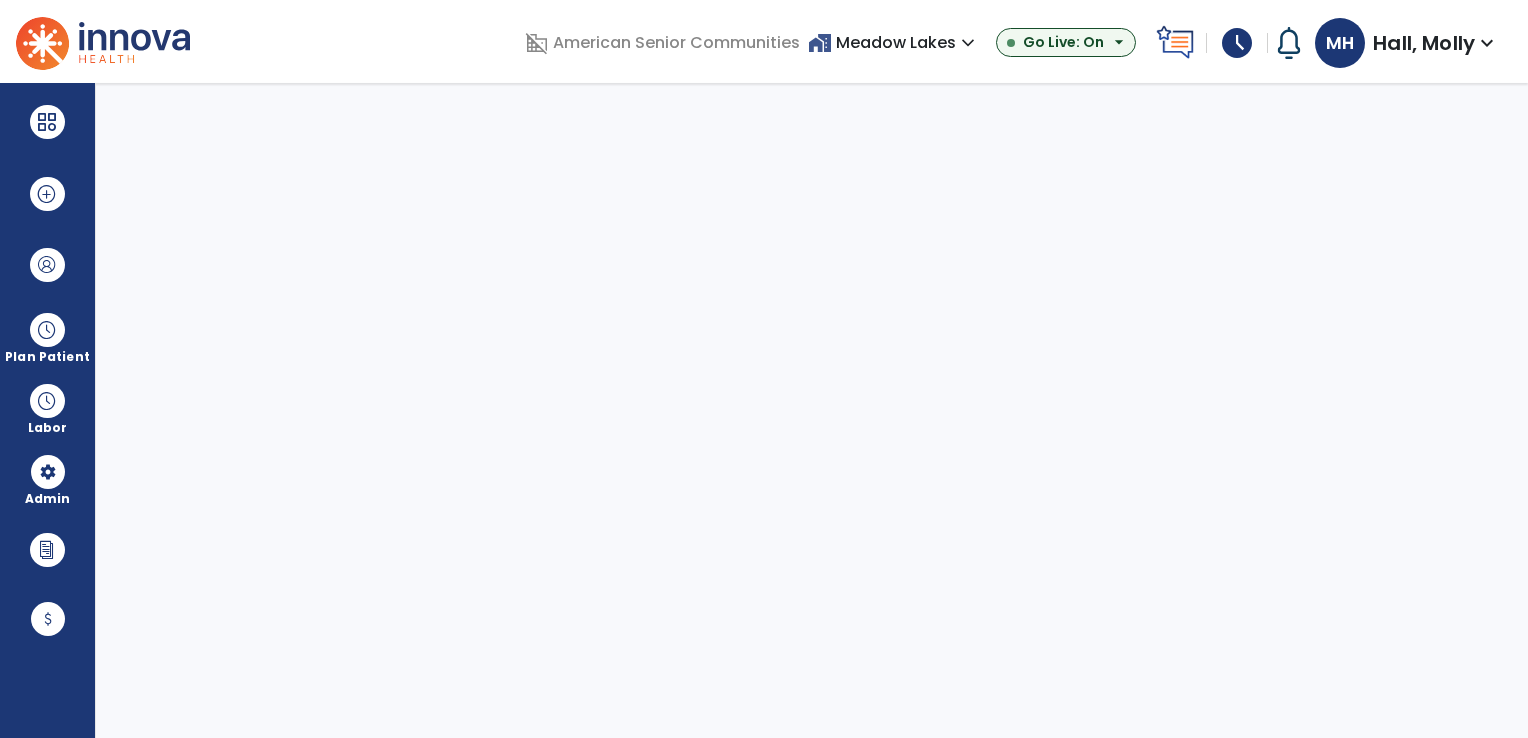 select on "***" 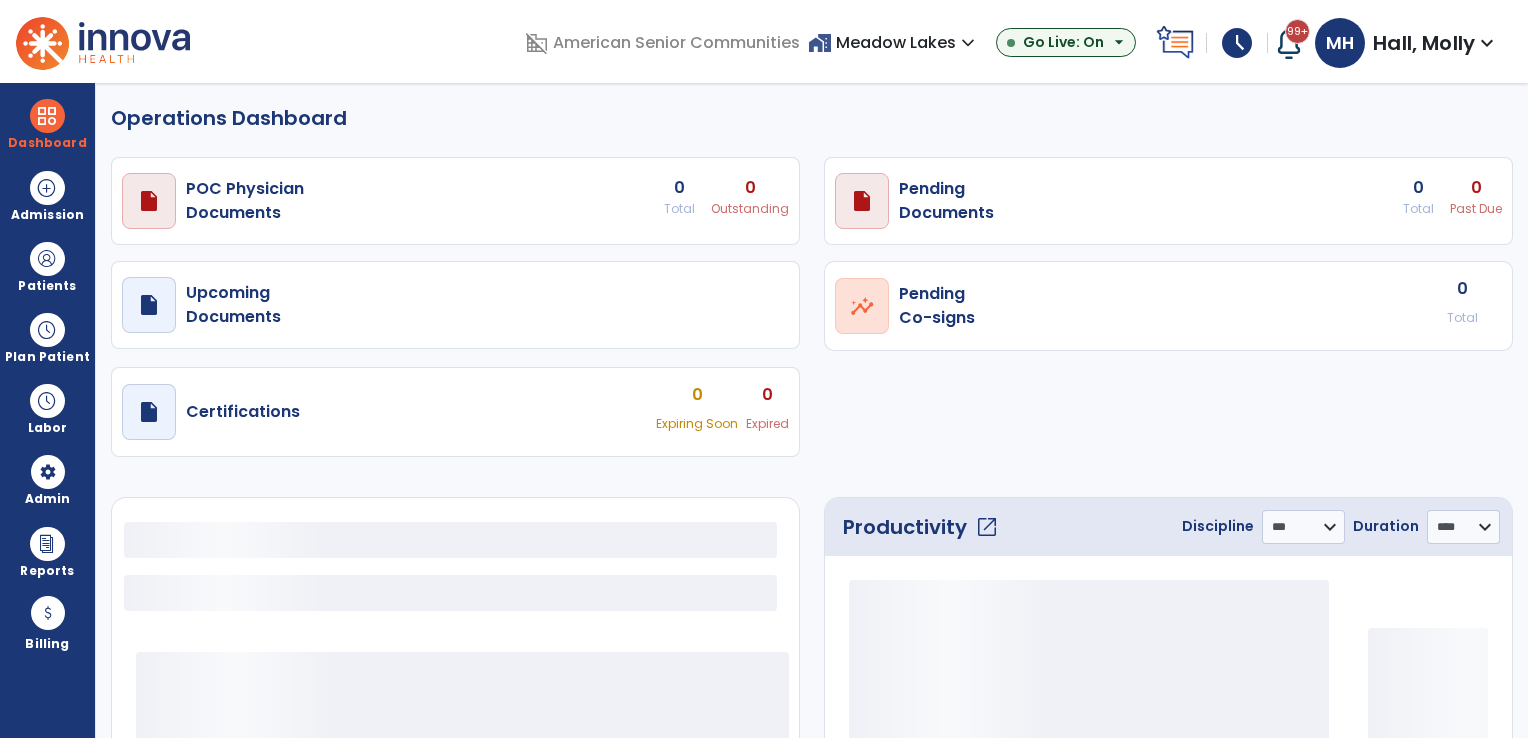 select on "***" 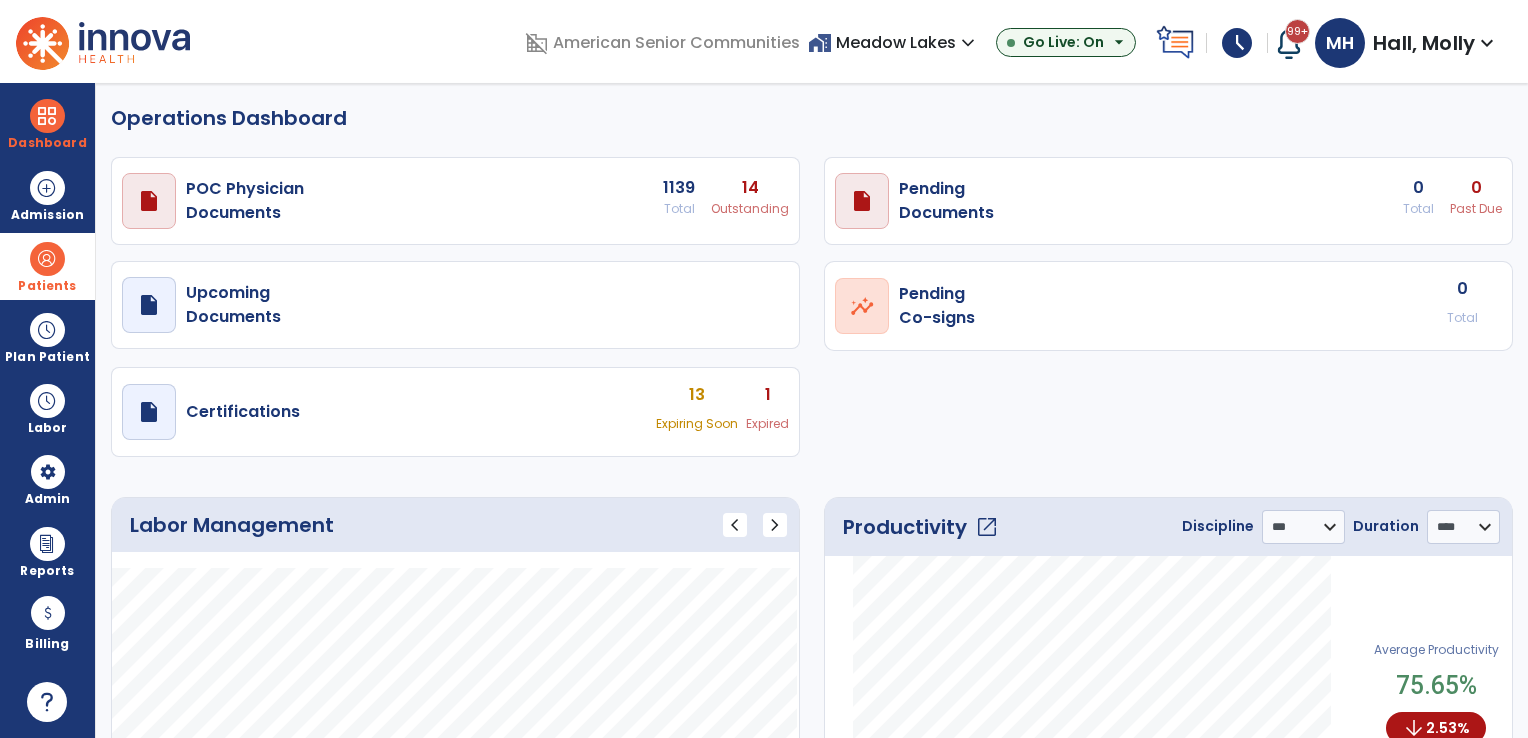 click on "Patients" at bounding box center [47, 266] 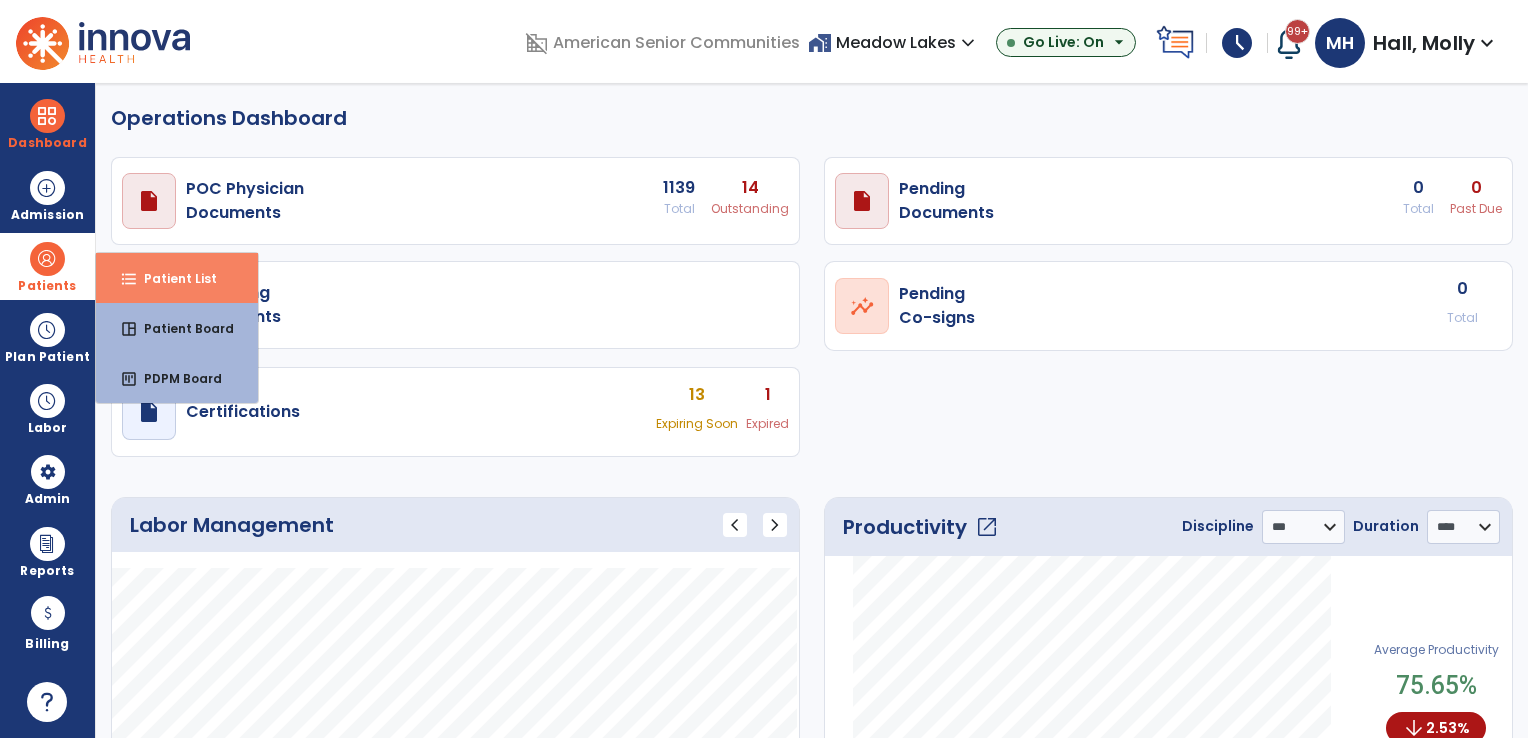 click on "Patient List" at bounding box center (172, 278) 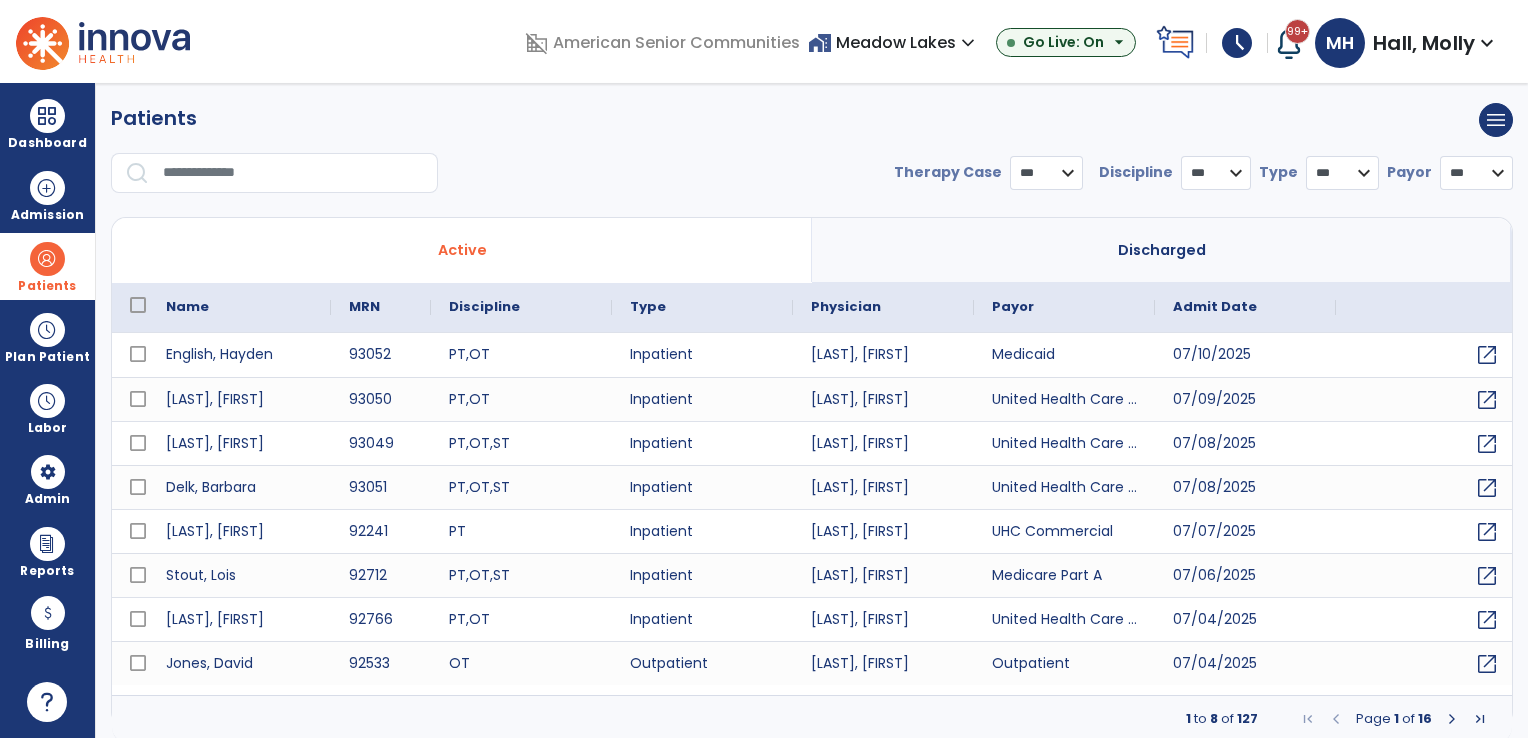 select on "***" 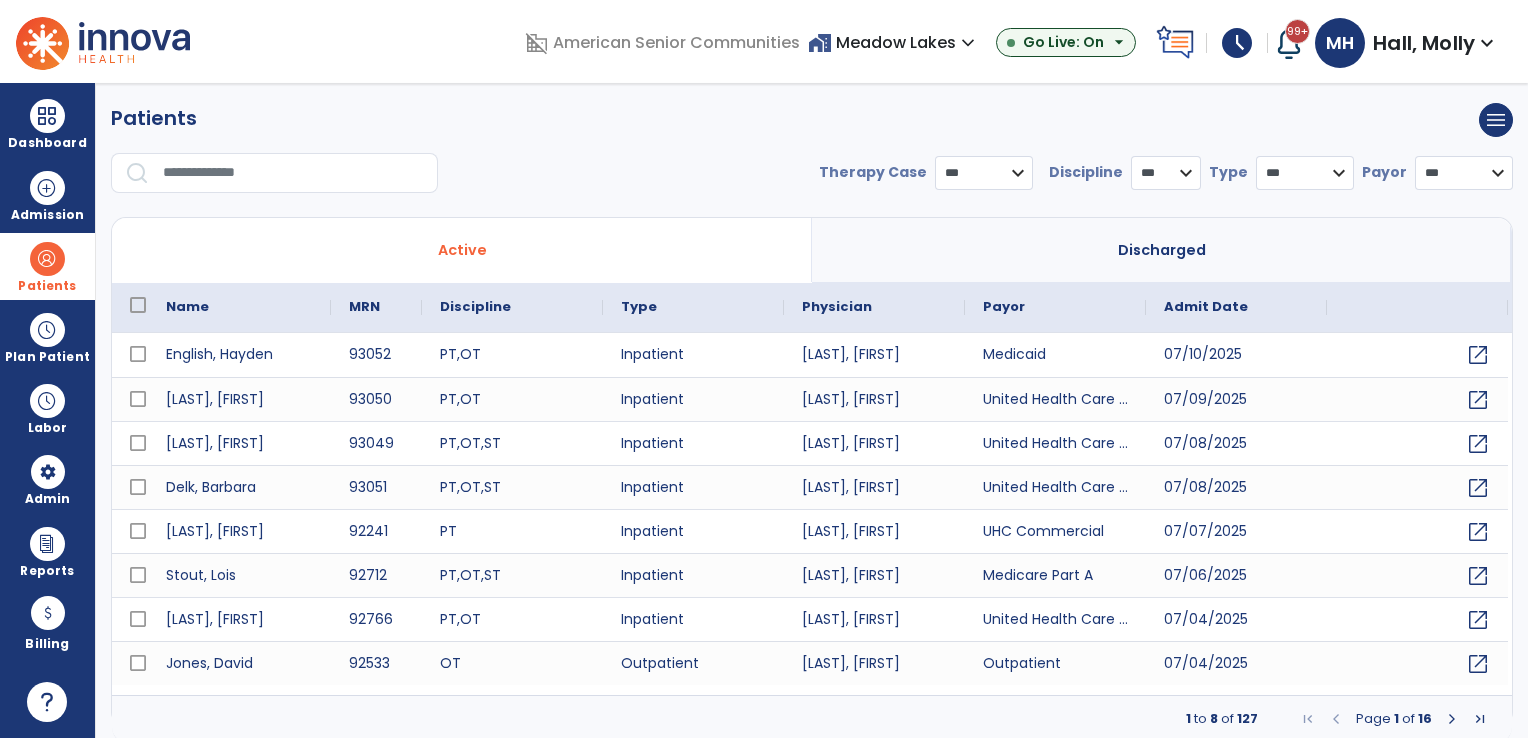 click at bounding box center (293, 173) 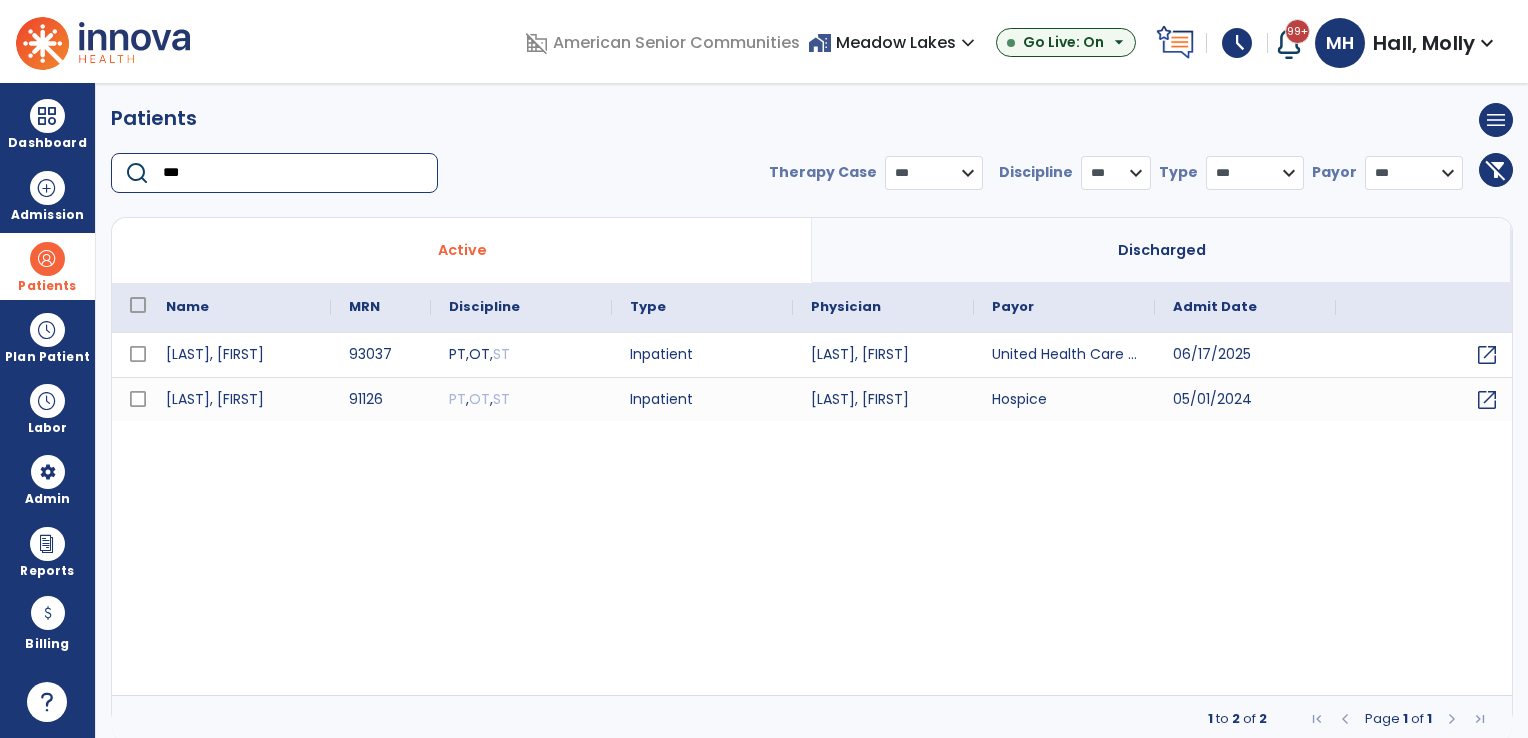 type on "***" 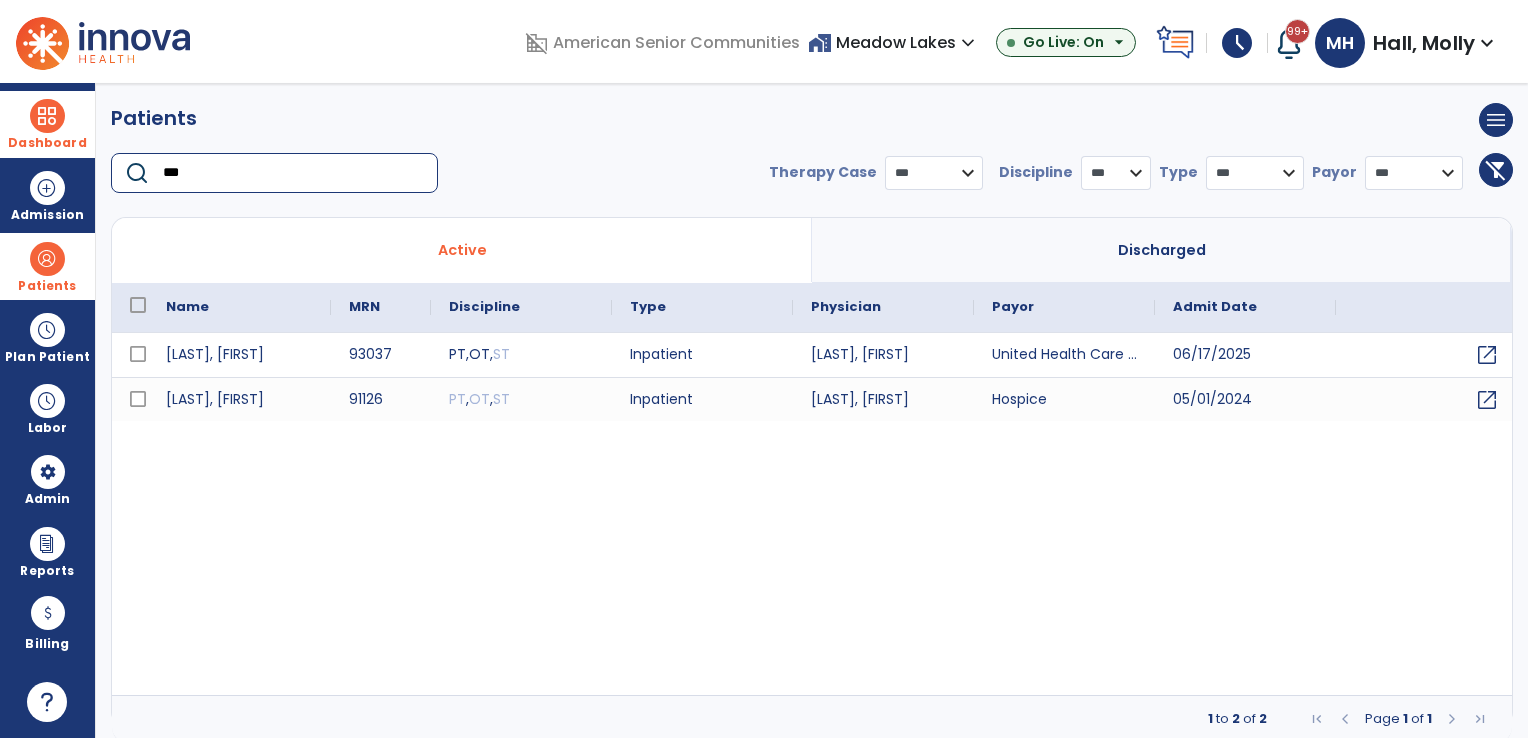 click at bounding box center (47, 116) 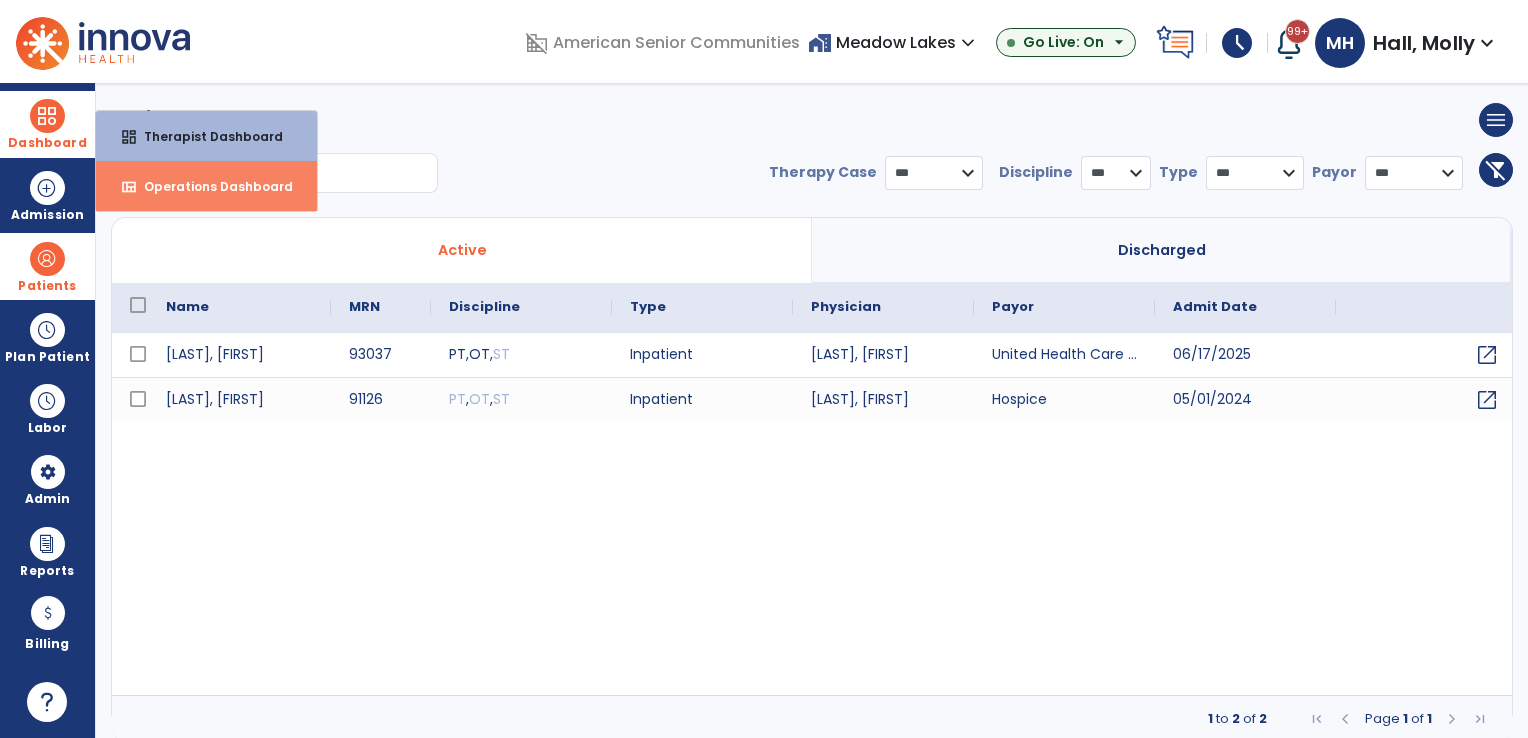 click on "view_quilt  Operations Dashboard" at bounding box center [206, 186] 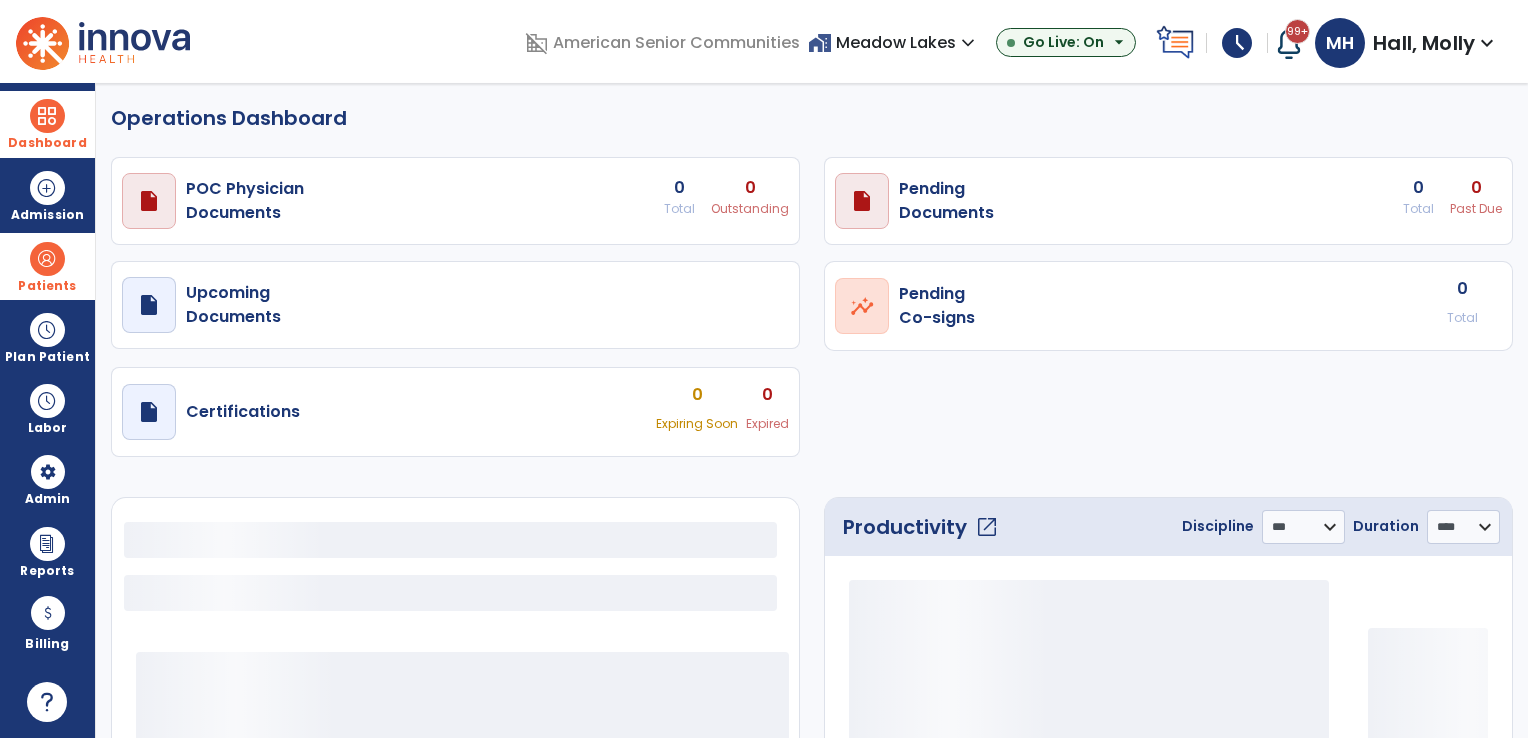 select on "***" 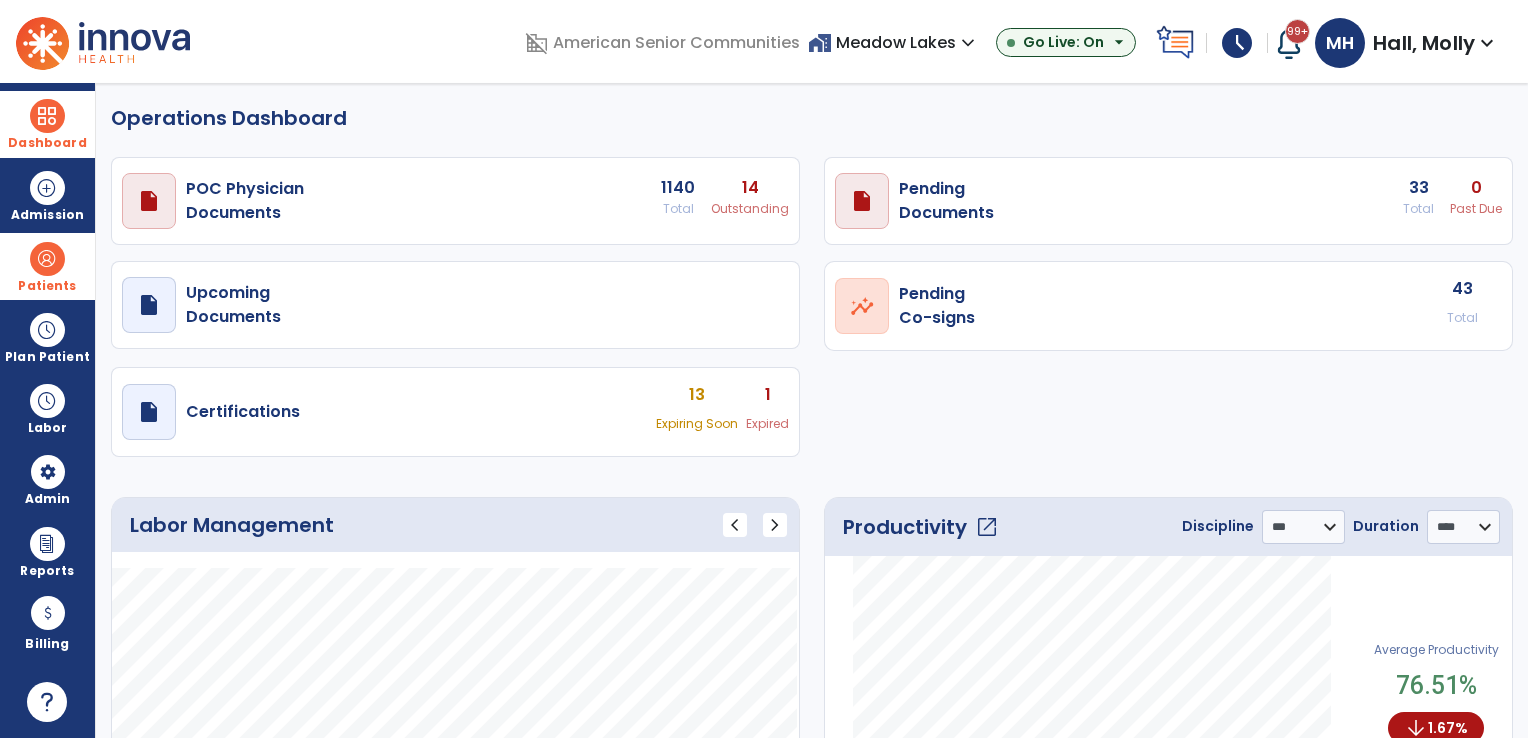 click at bounding box center [47, 259] 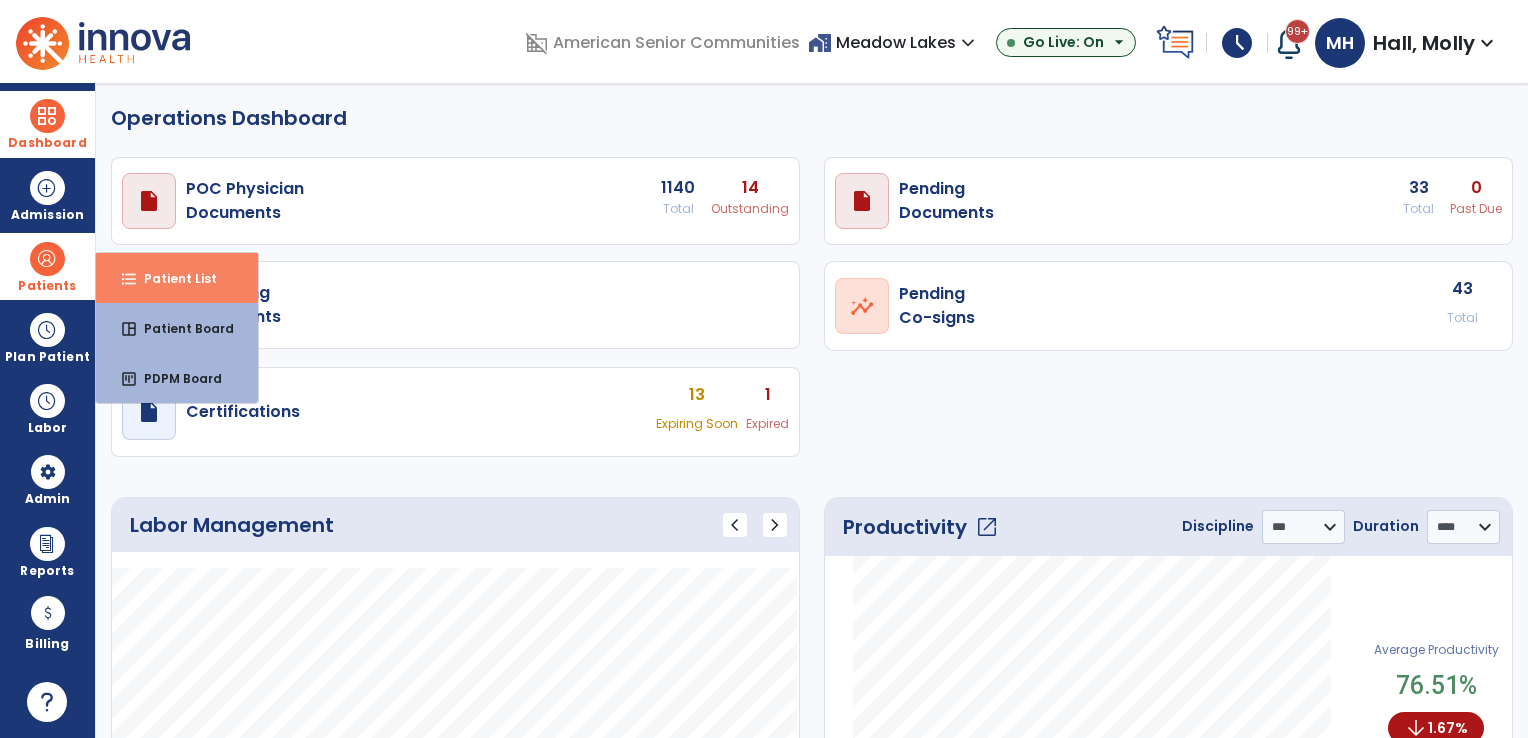 click on "format_list_bulleted  Patient List" at bounding box center [177, 278] 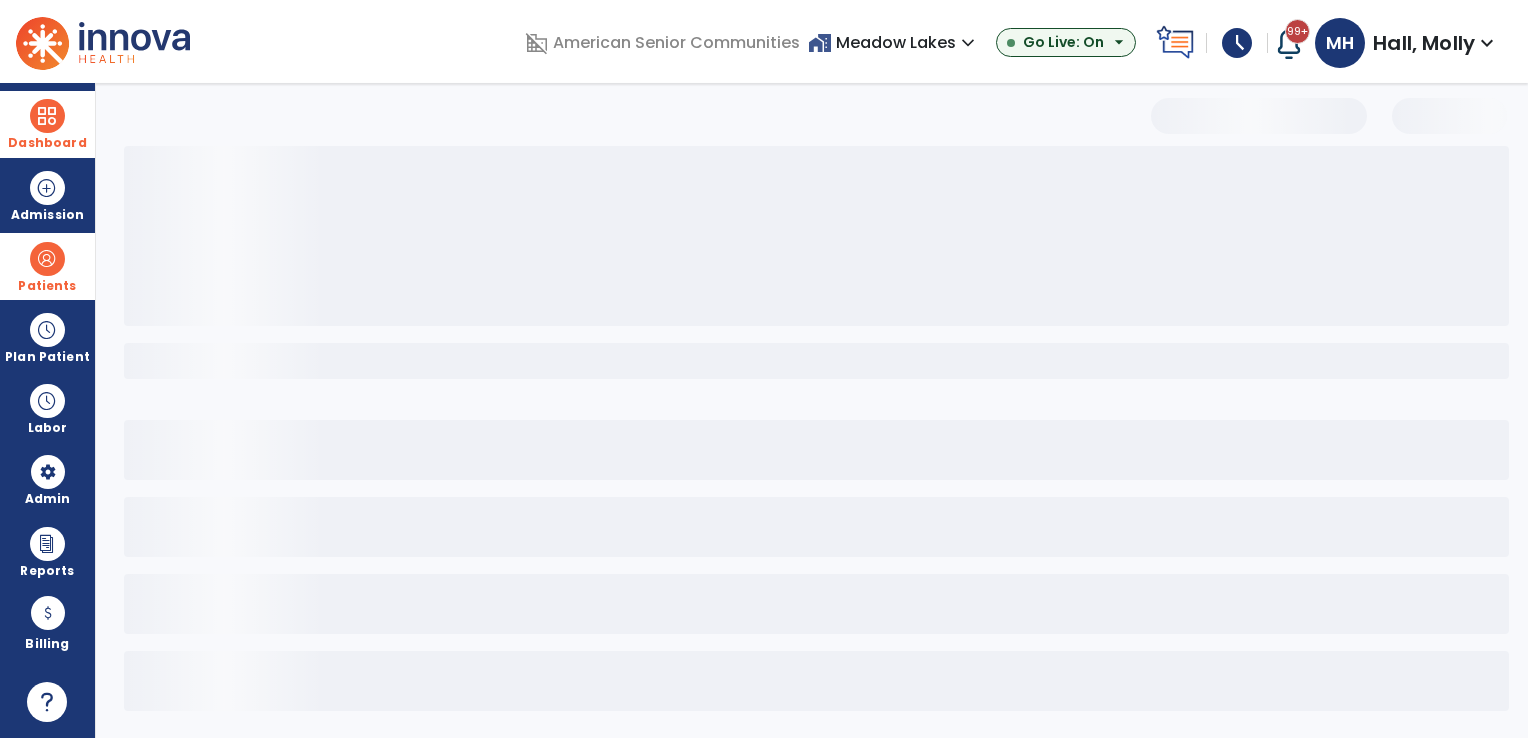 select on "***" 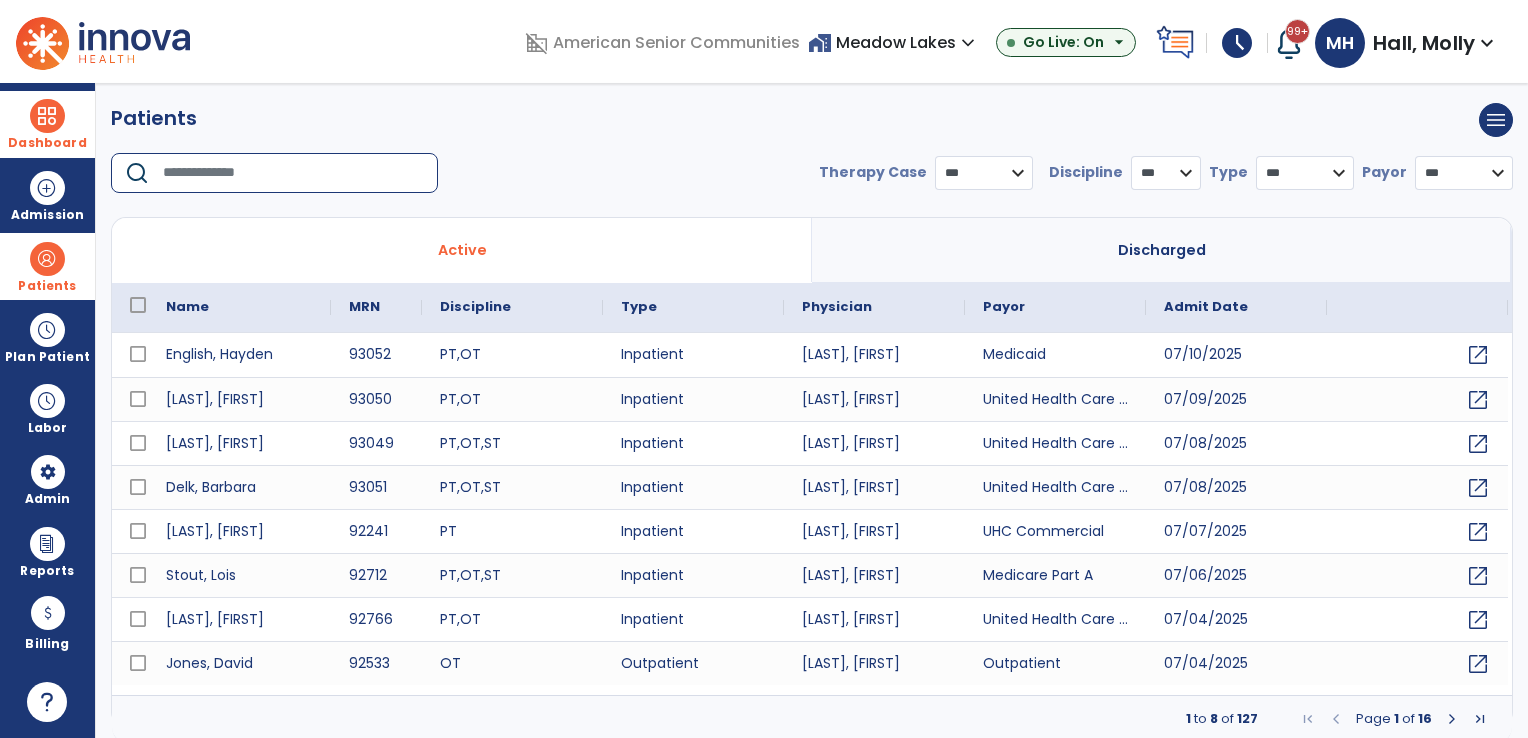 click at bounding box center (293, 173) 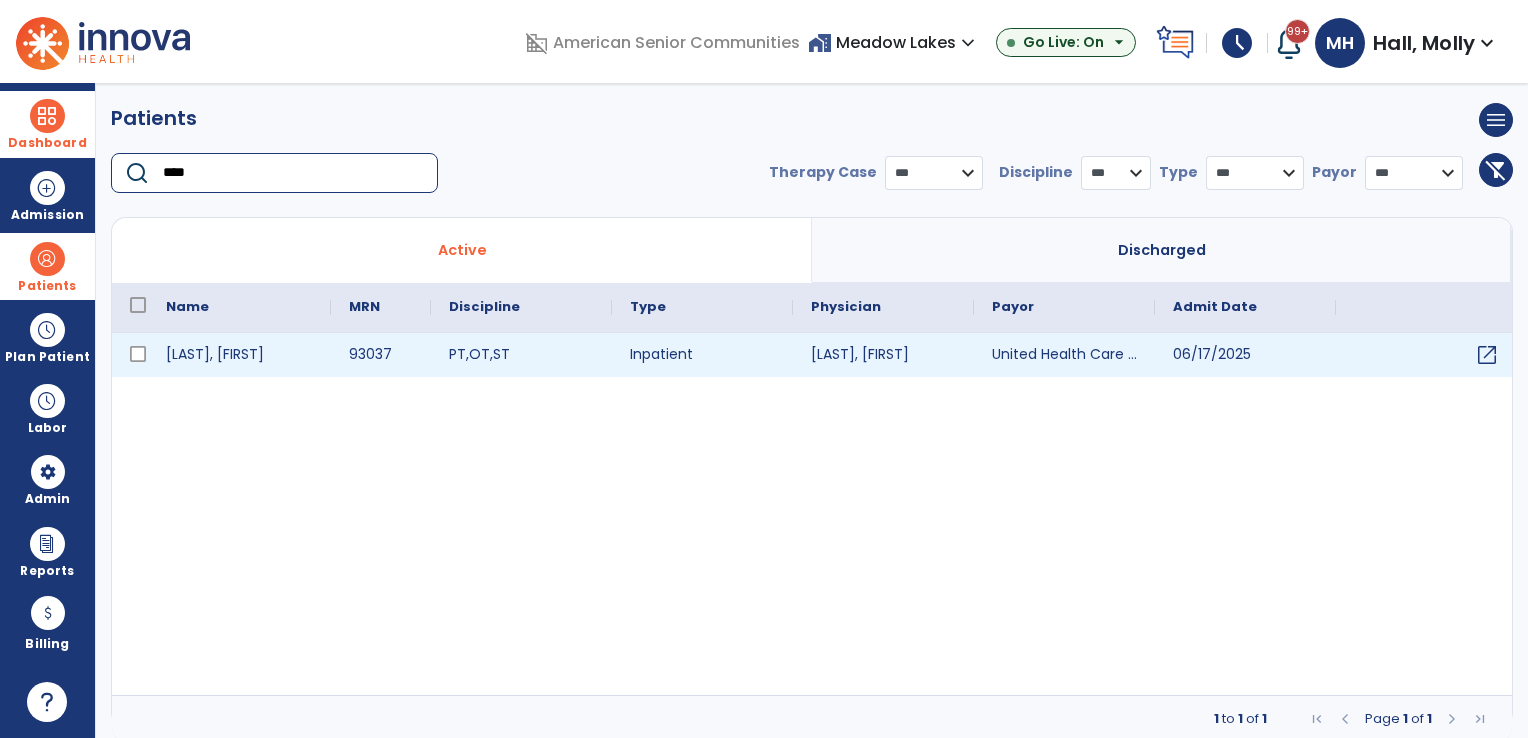 type on "****" 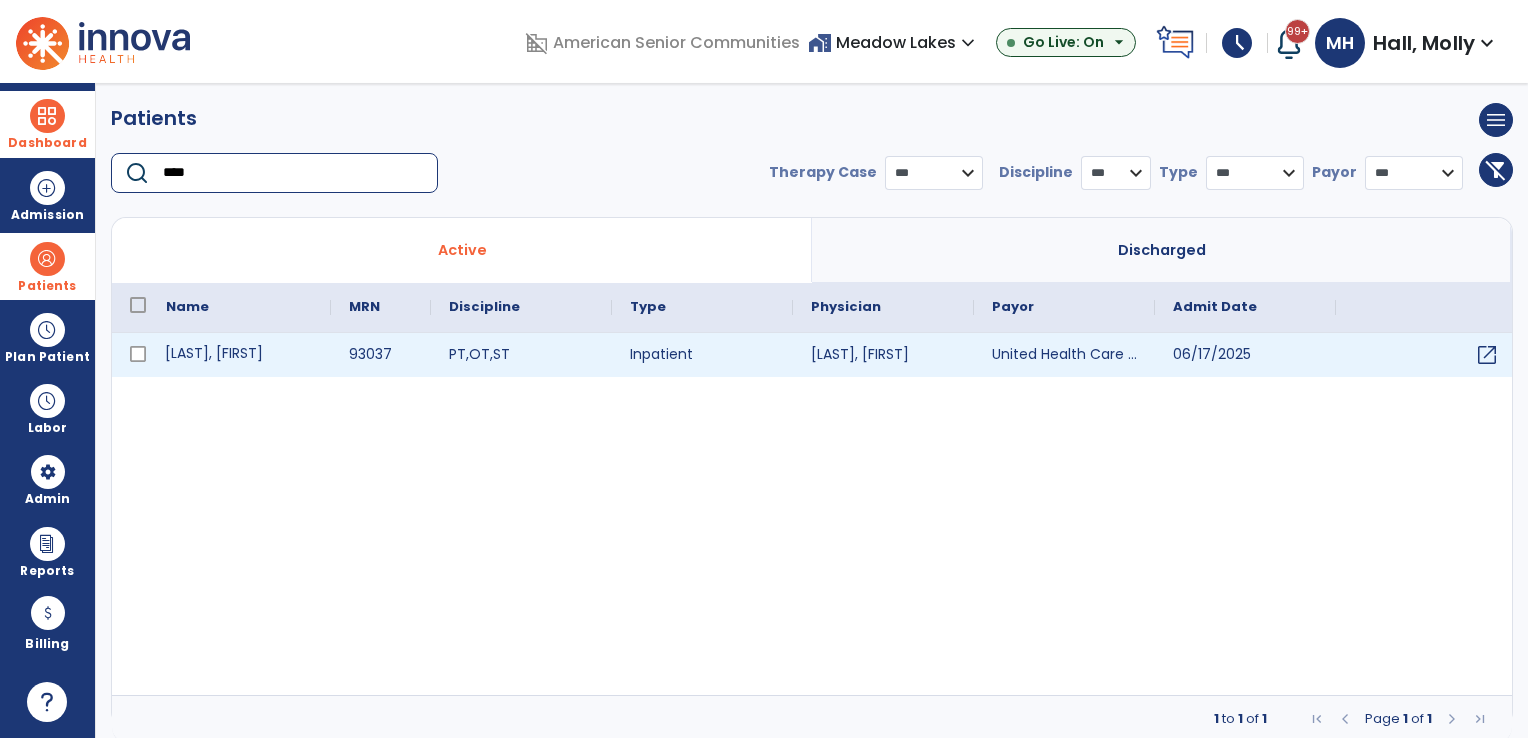 click on "Mayhew, Shirley" at bounding box center (239, 355) 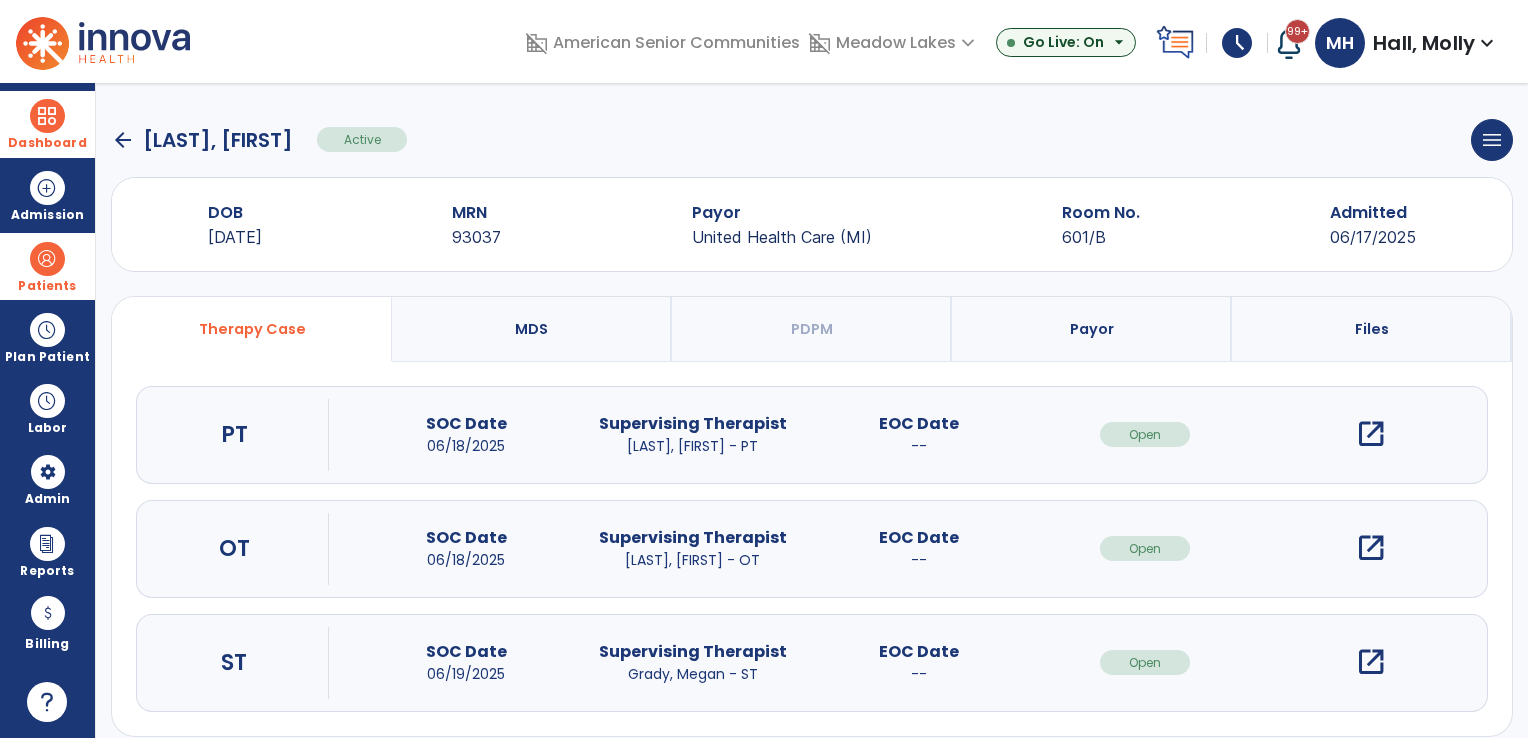 click on "open_in_new" at bounding box center (1371, 662) 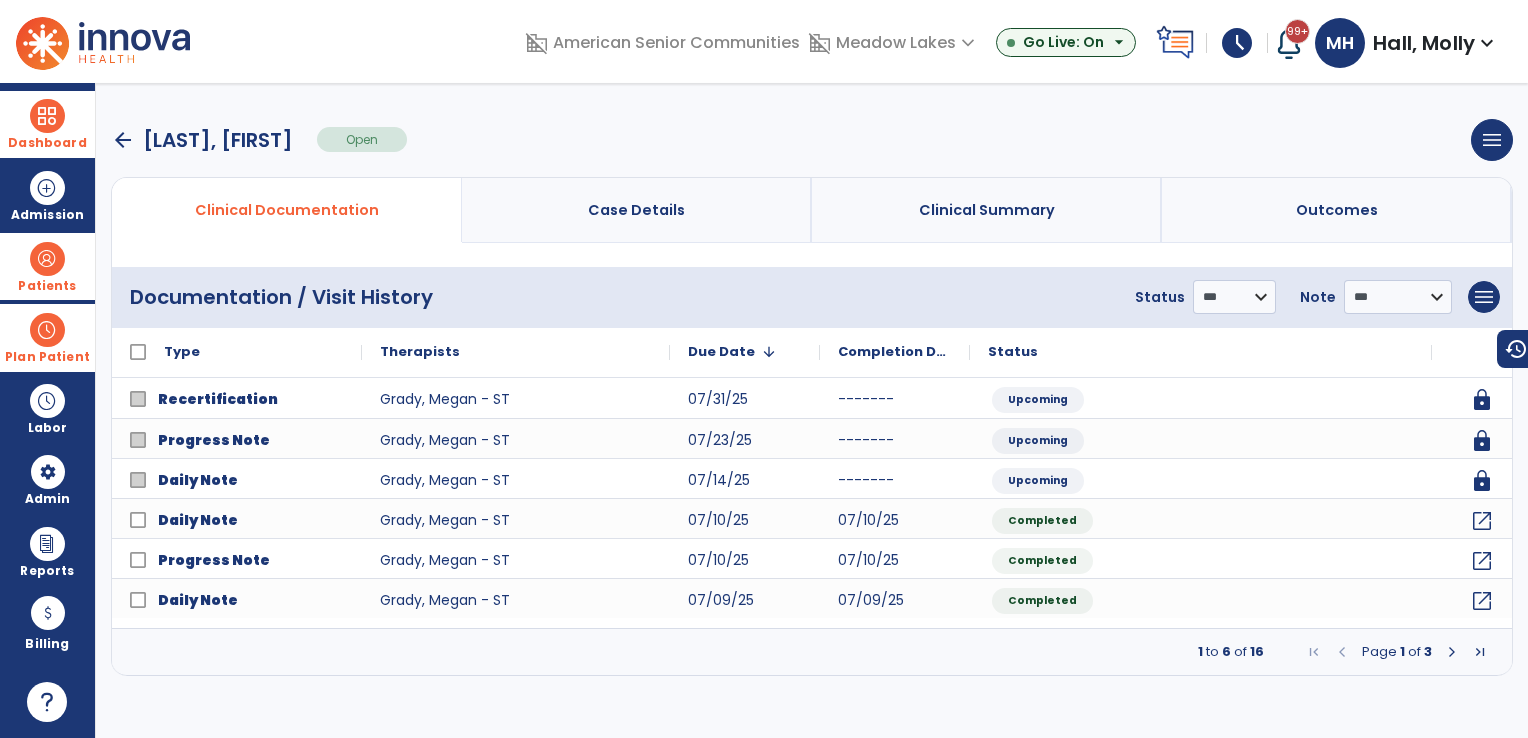 click at bounding box center [47, 330] 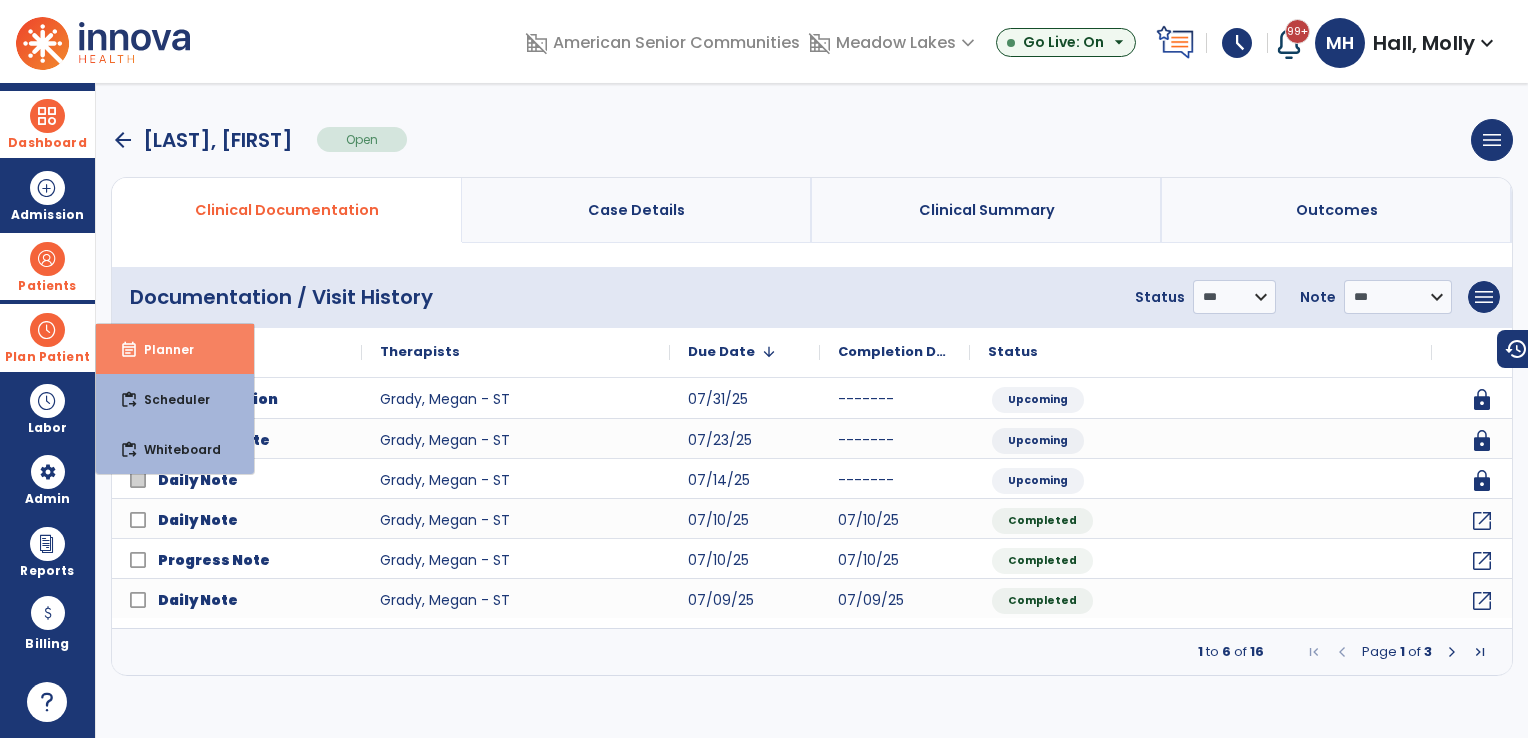 click on "event_note" at bounding box center [129, 350] 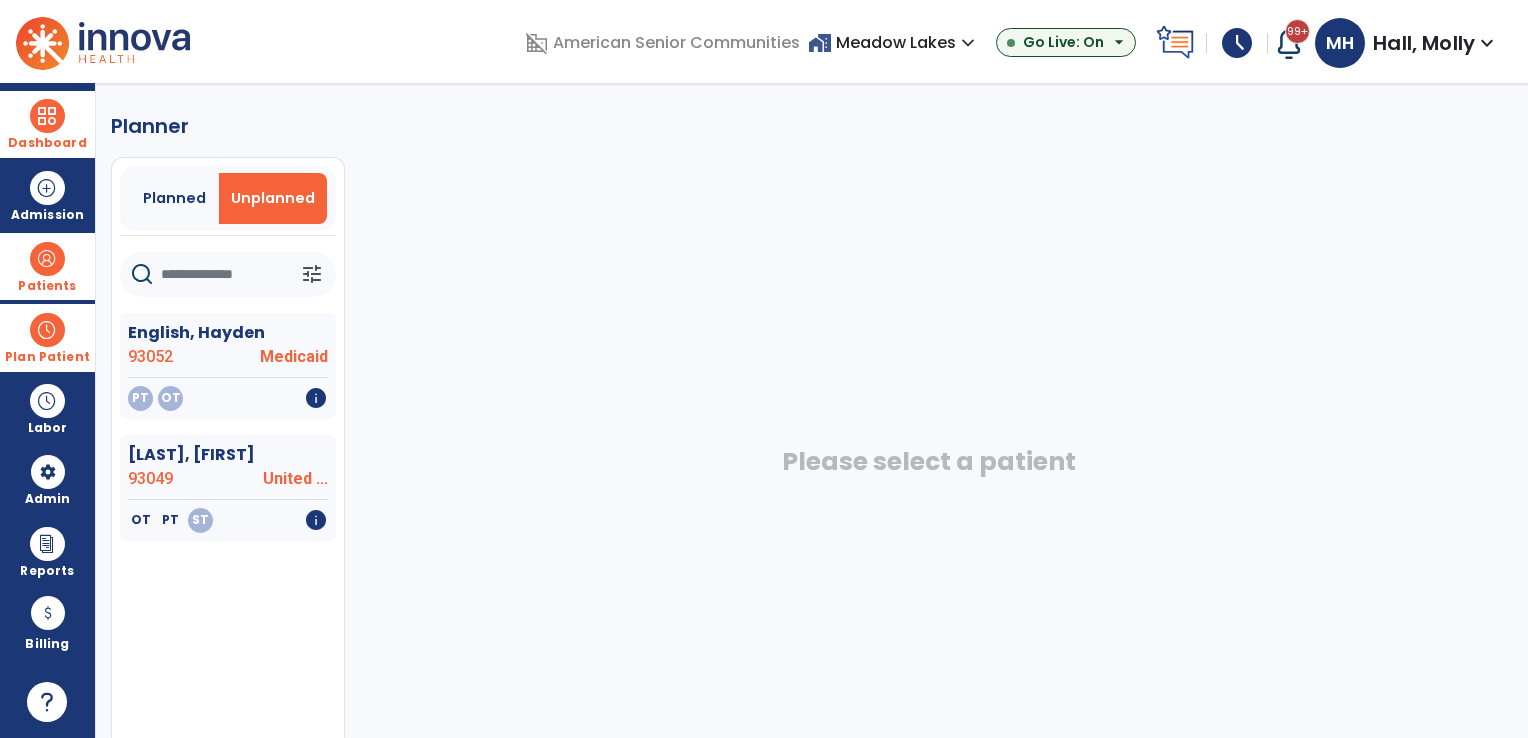 click on "Planned" at bounding box center (174, 198) 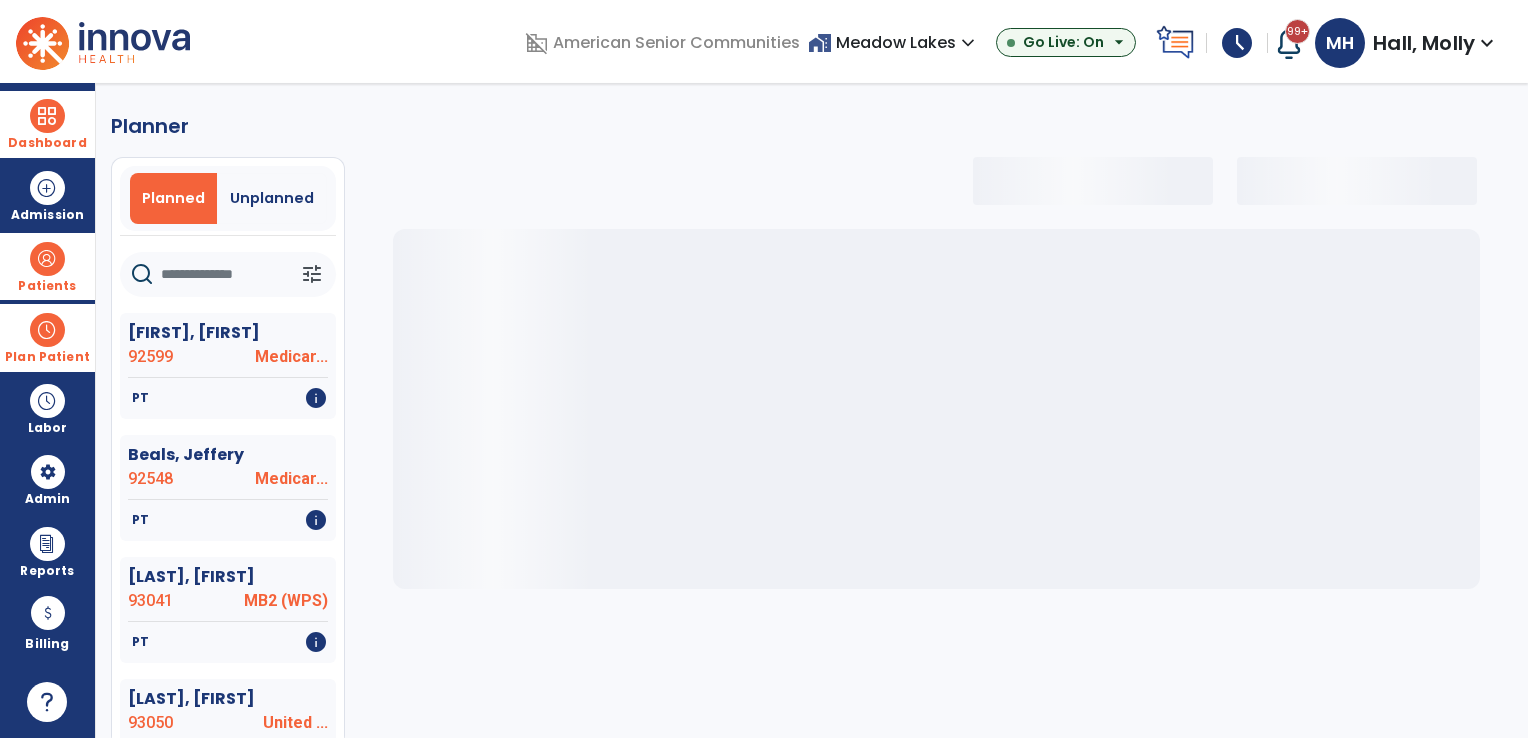 click 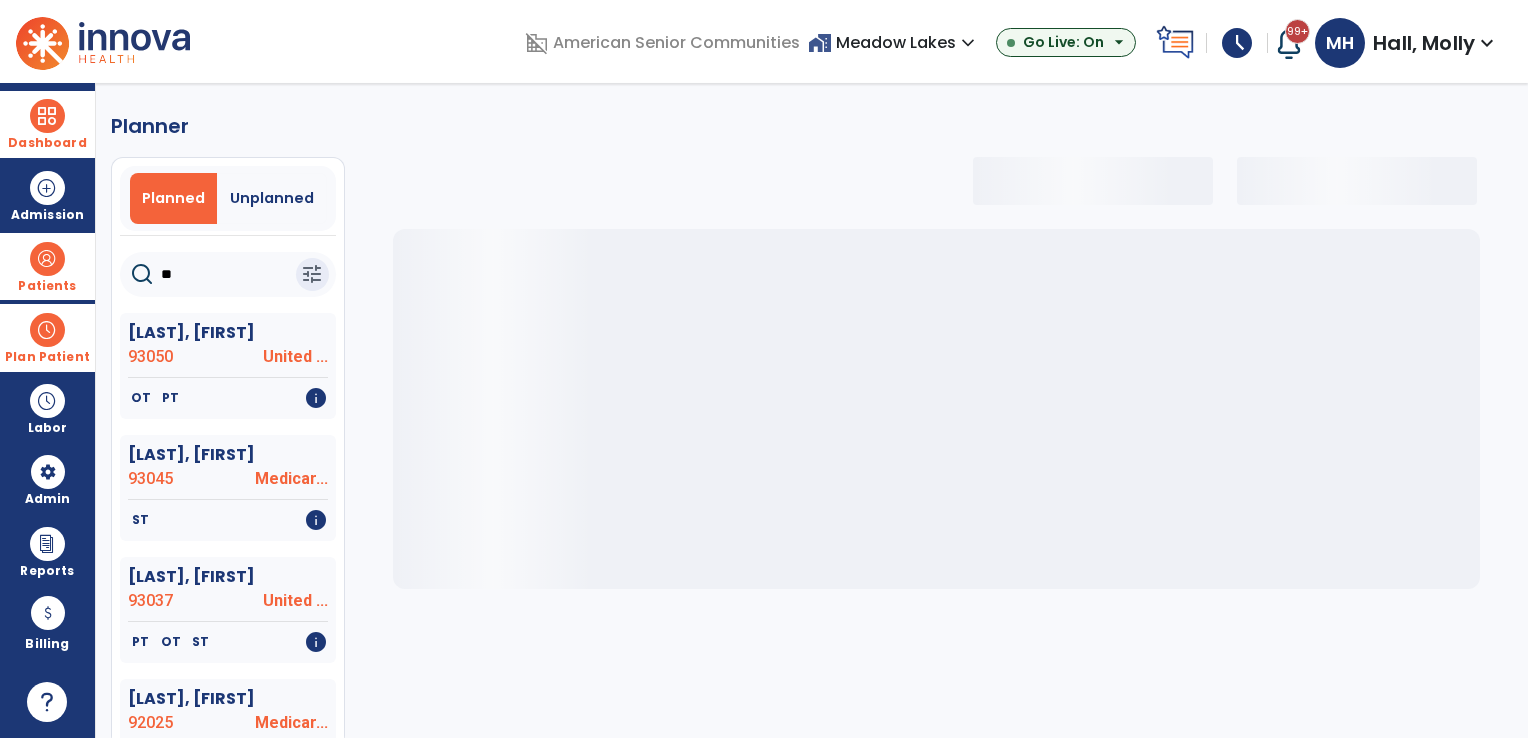 type on "***" 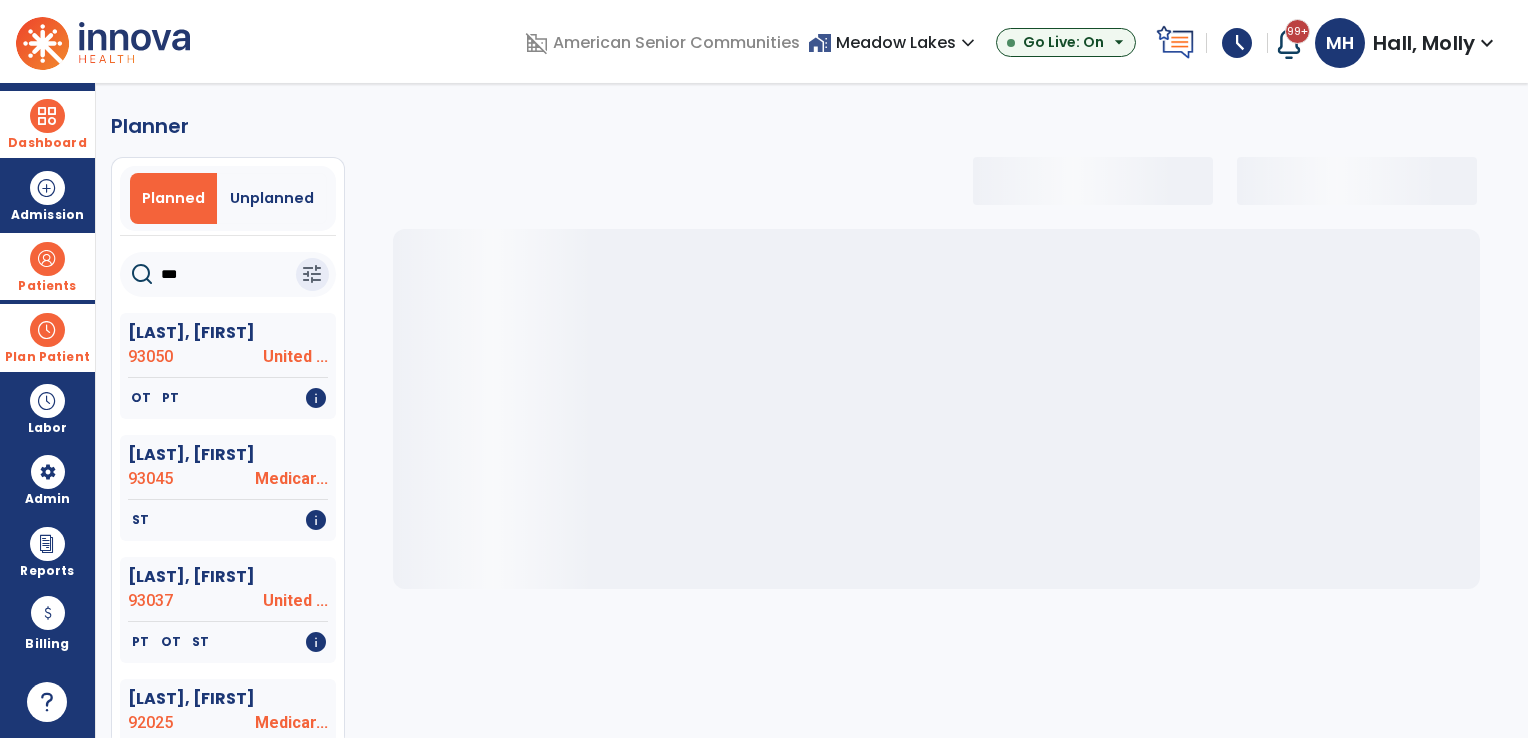 select on "***" 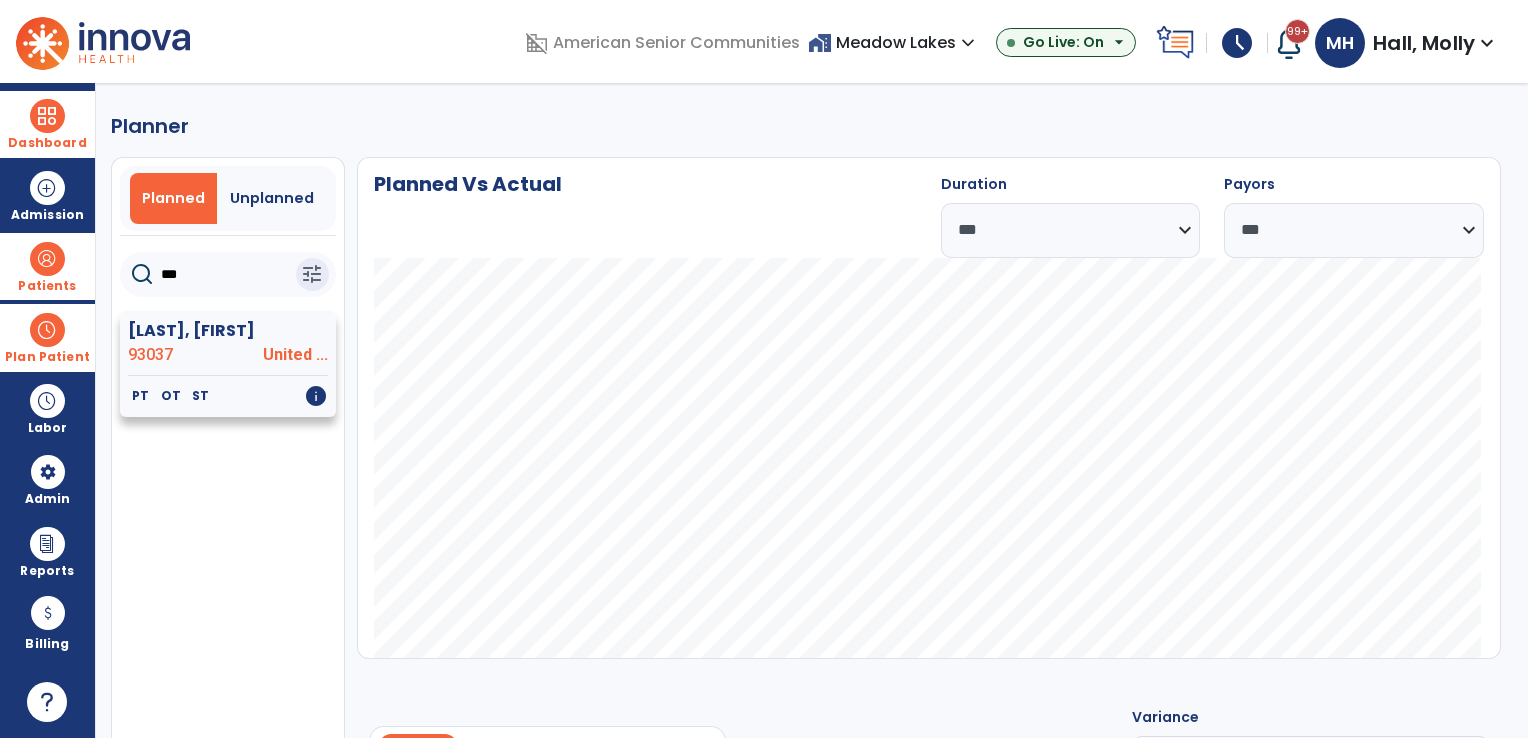 type on "***" 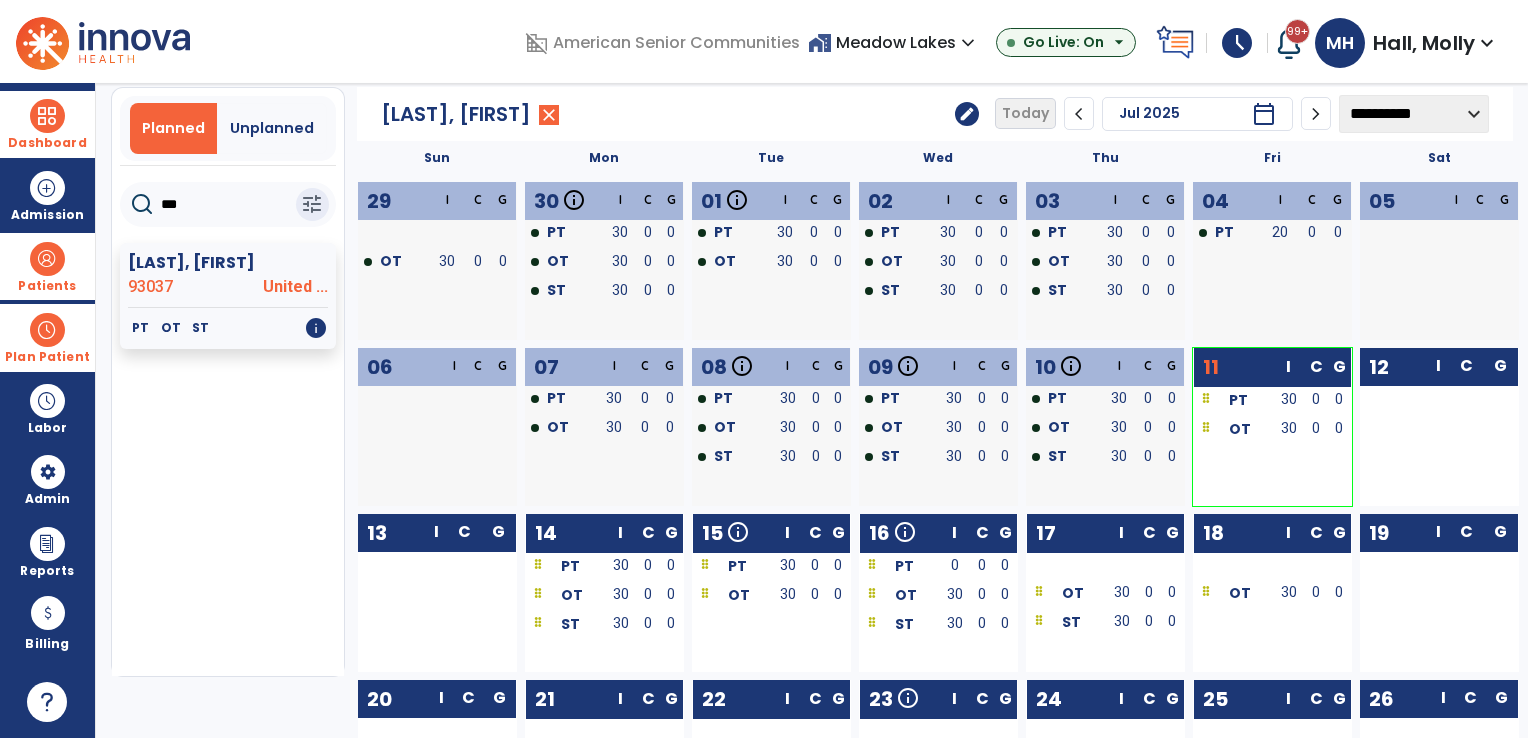 scroll, scrollTop: 0, scrollLeft: 0, axis: both 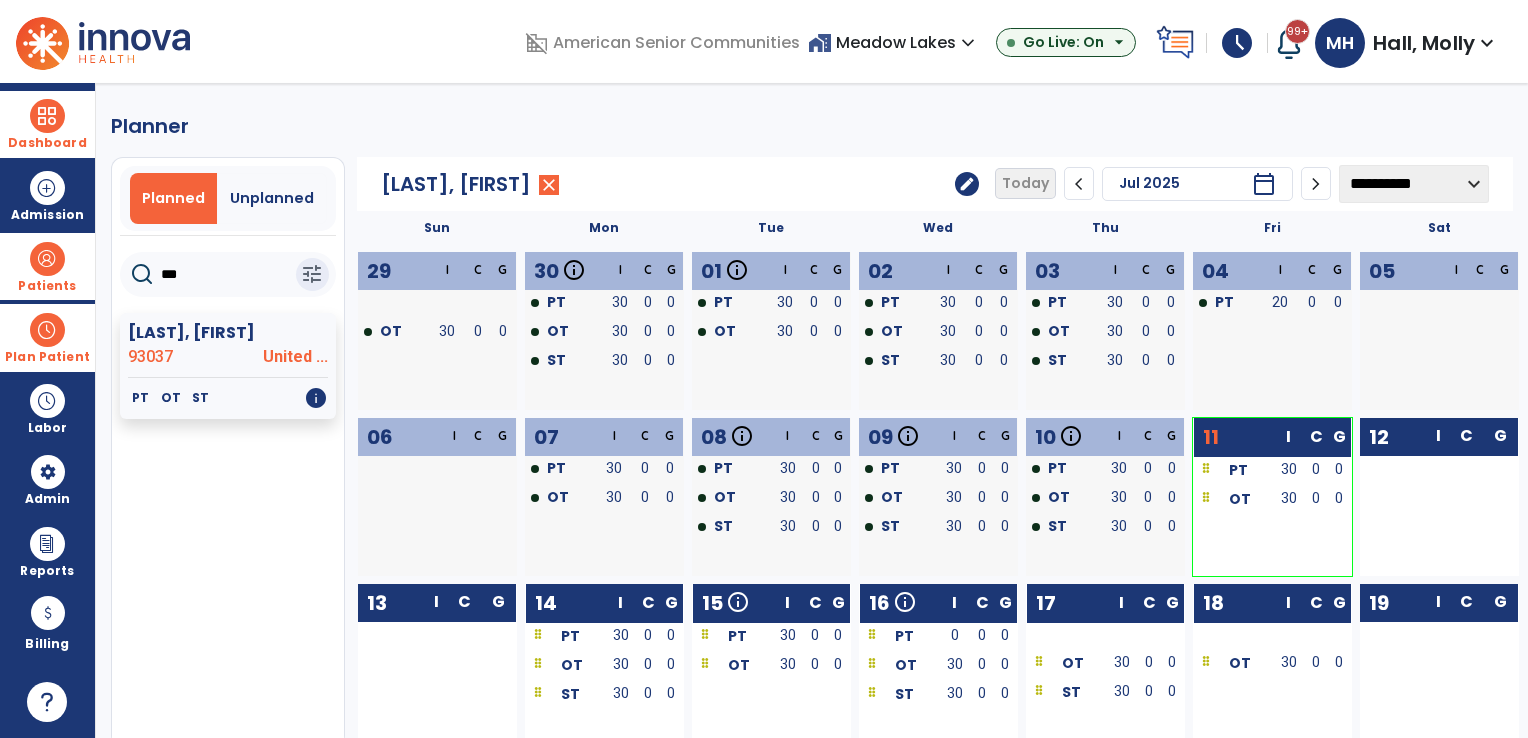 click at bounding box center [47, 116] 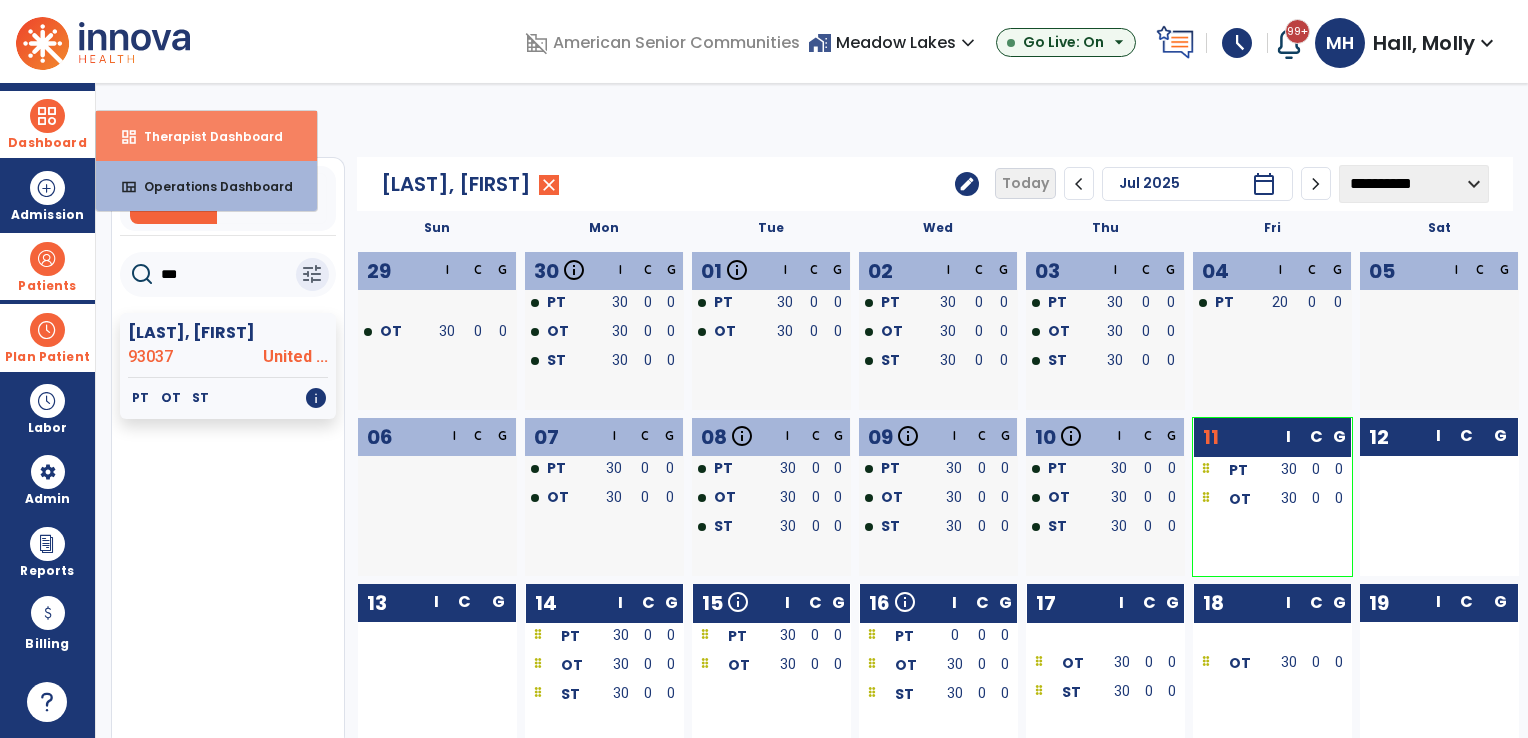 click on "dashboard  Therapist Dashboard" at bounding box center (206, 136) 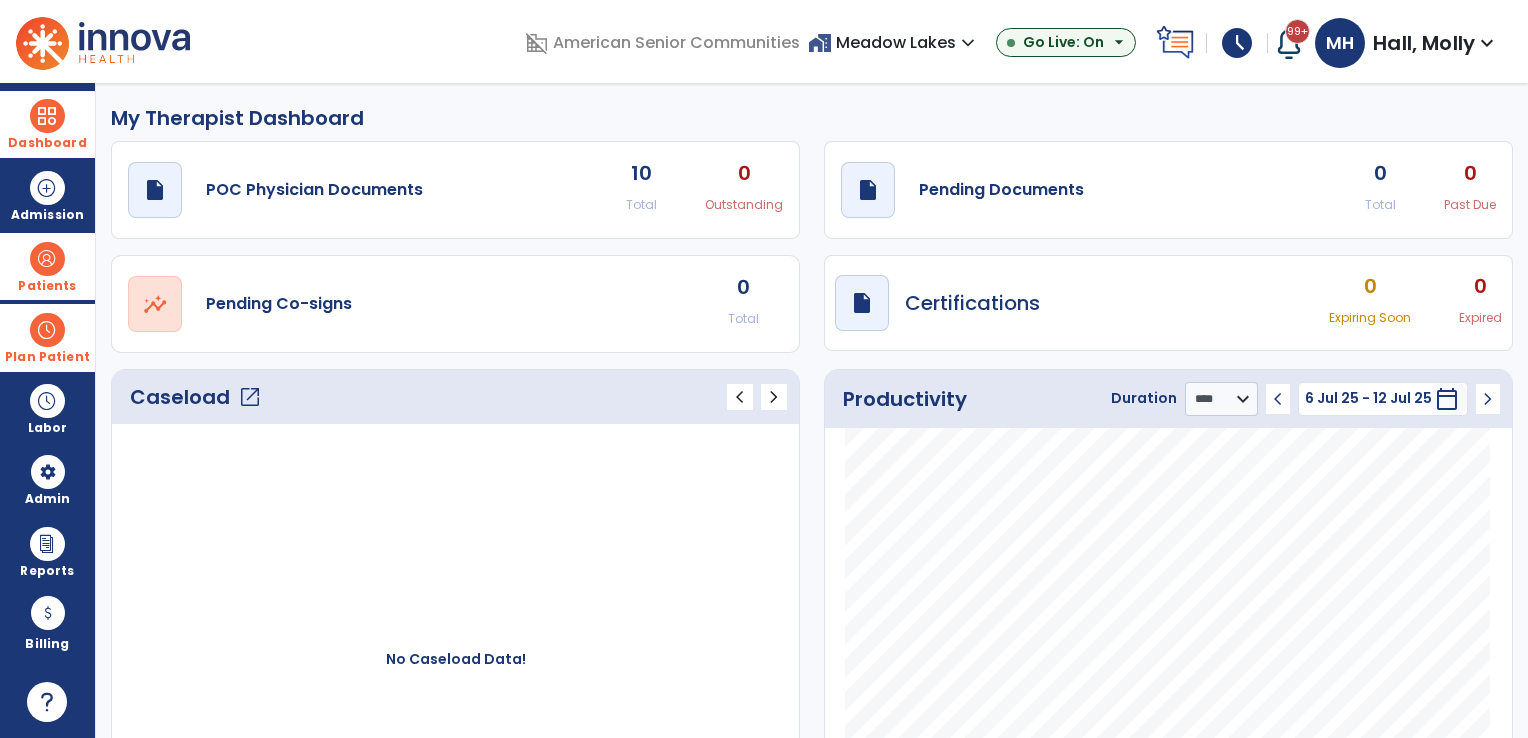 click on "Dashboard" at bounding box center (47, 143) 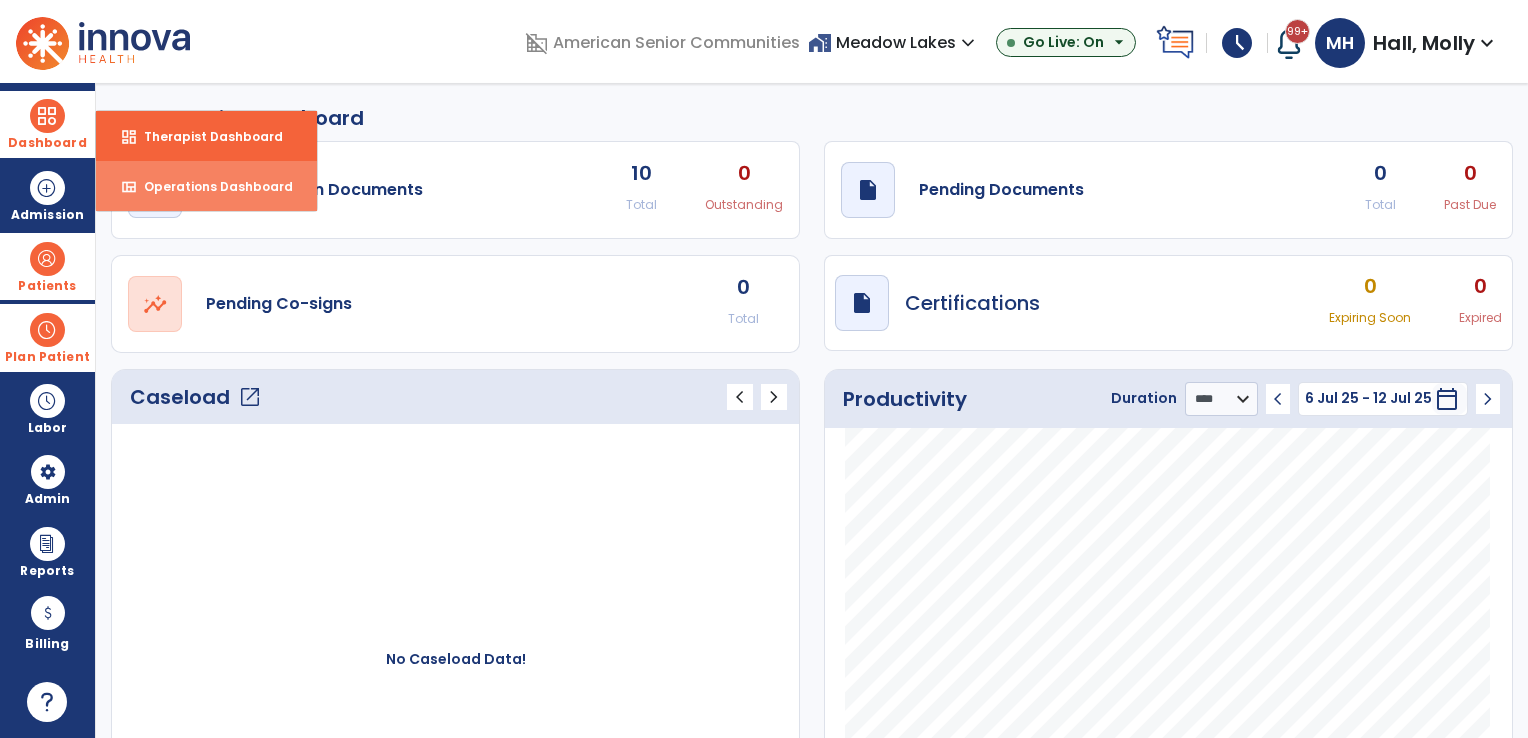 click on "Operations Dashboard" at bounding box center [210, 186] 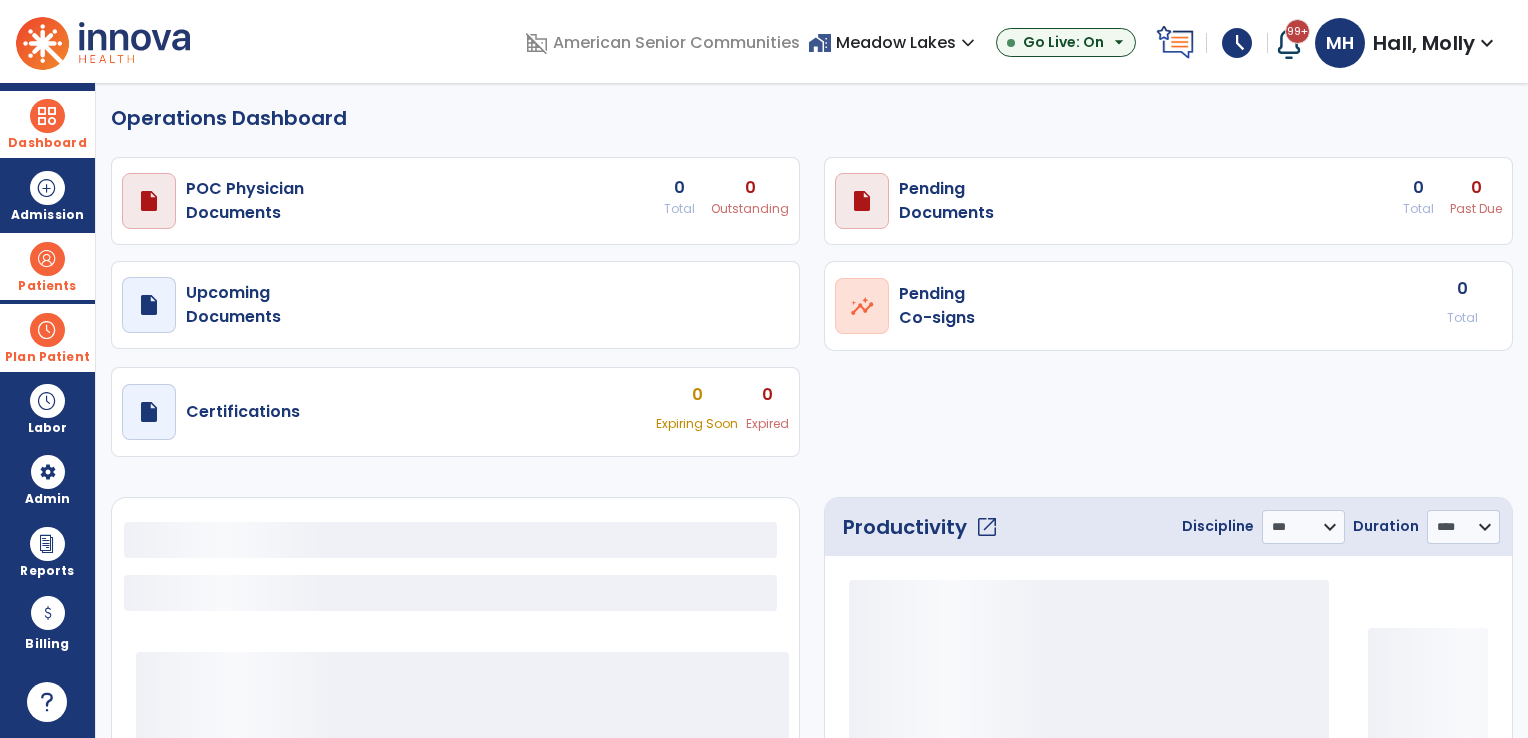 select on "***" 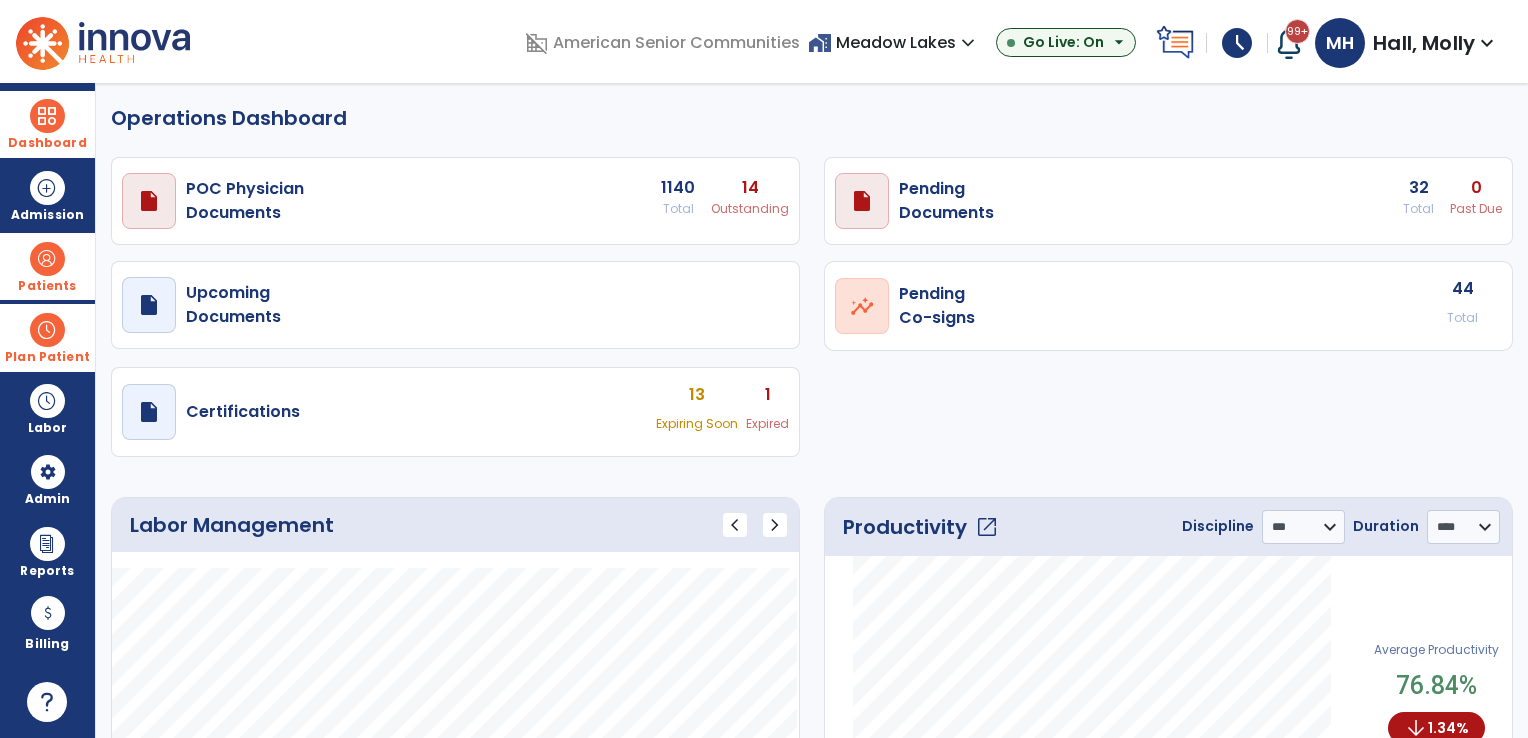 click on "Plan Patient" at bounding box center [47, 266] 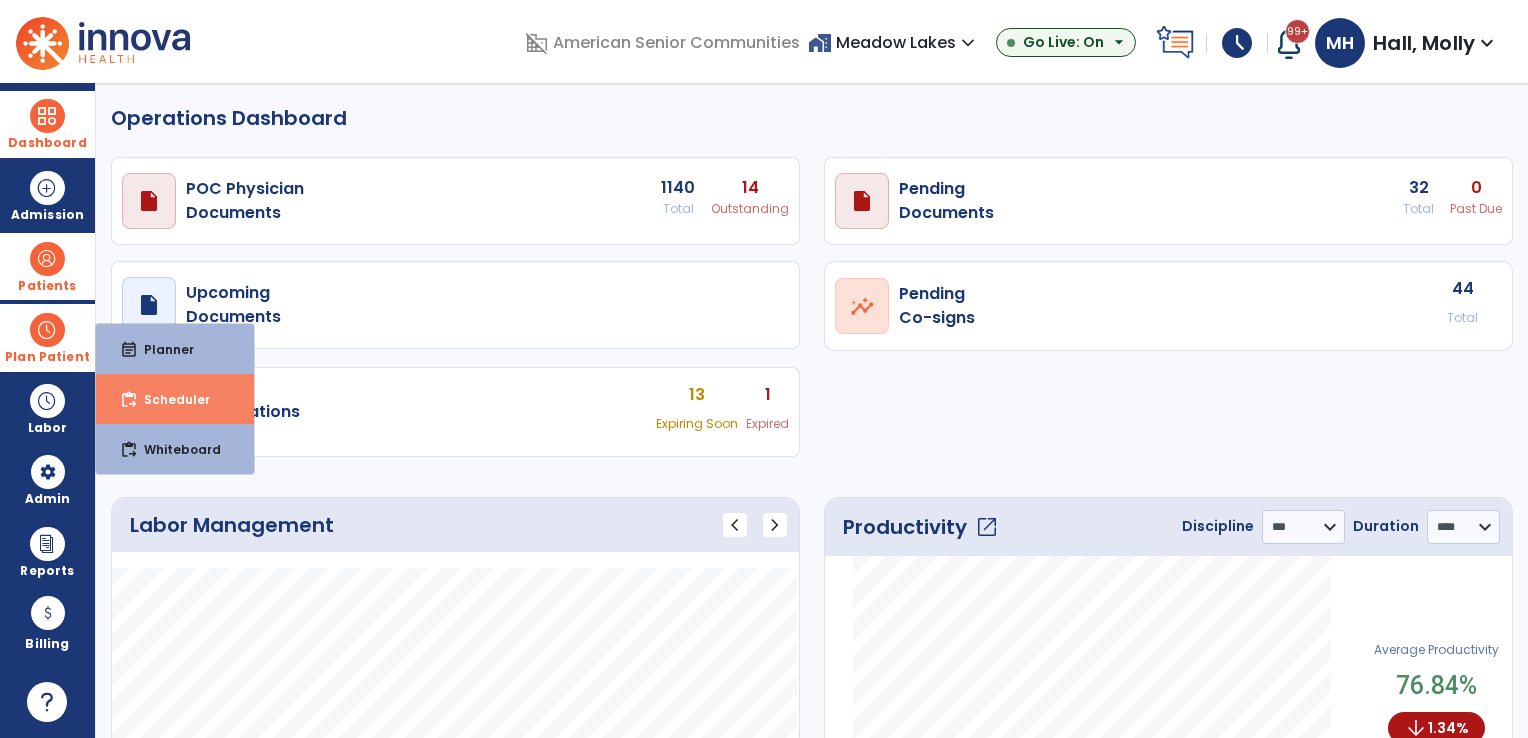 click on "content_paste_go  Scheduler" at bounding box center [175, 399] 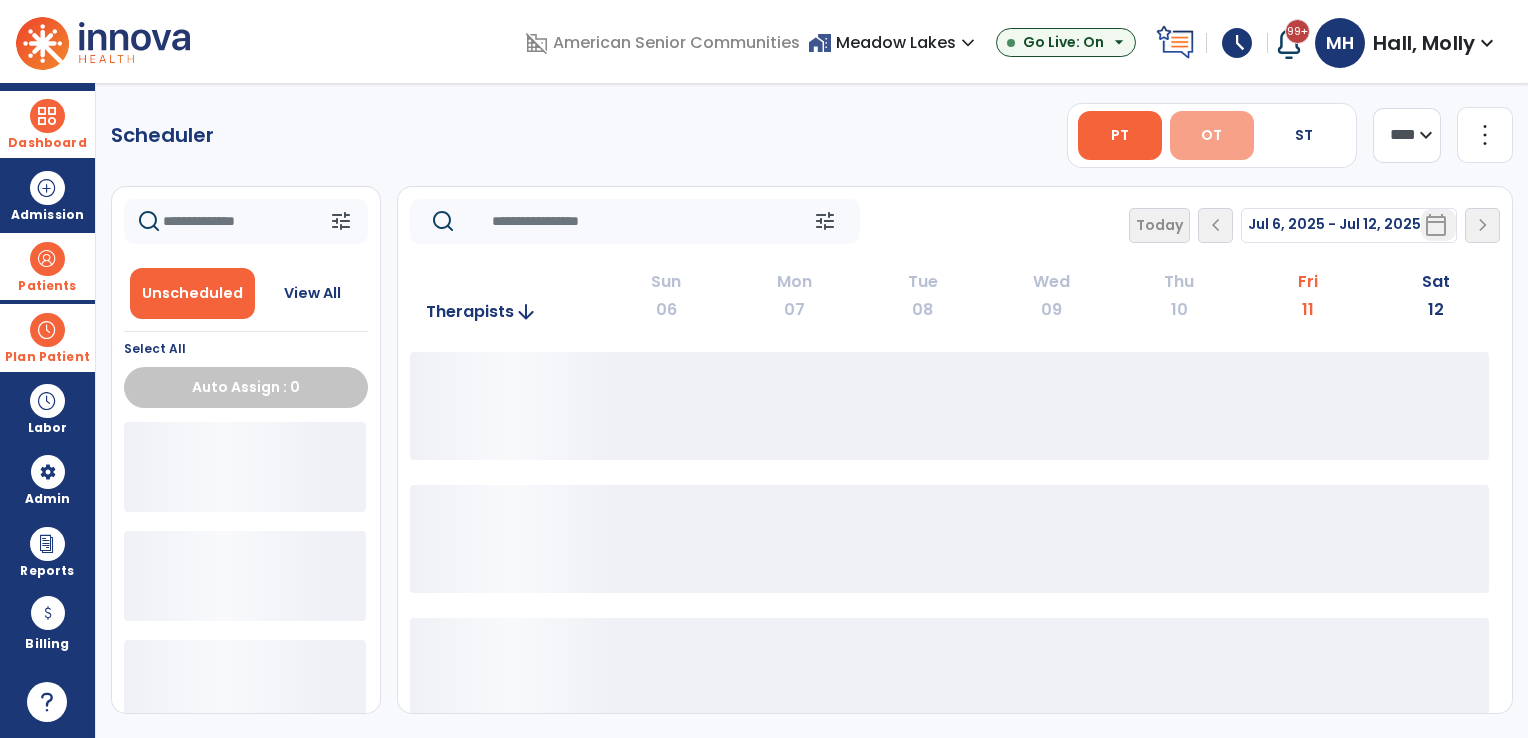 click on "OT" at bounding box center [1211, 135] 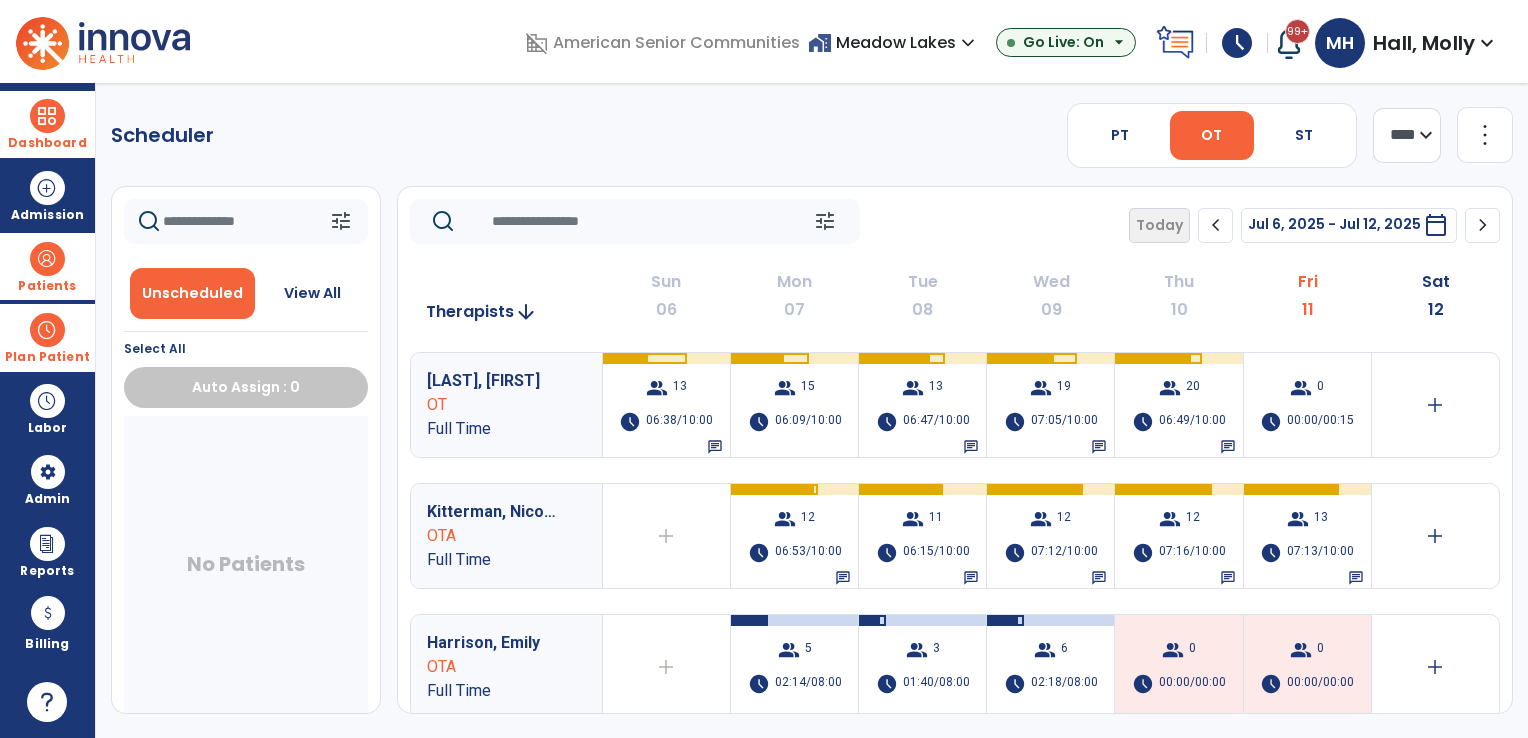 click on "chevron_right" 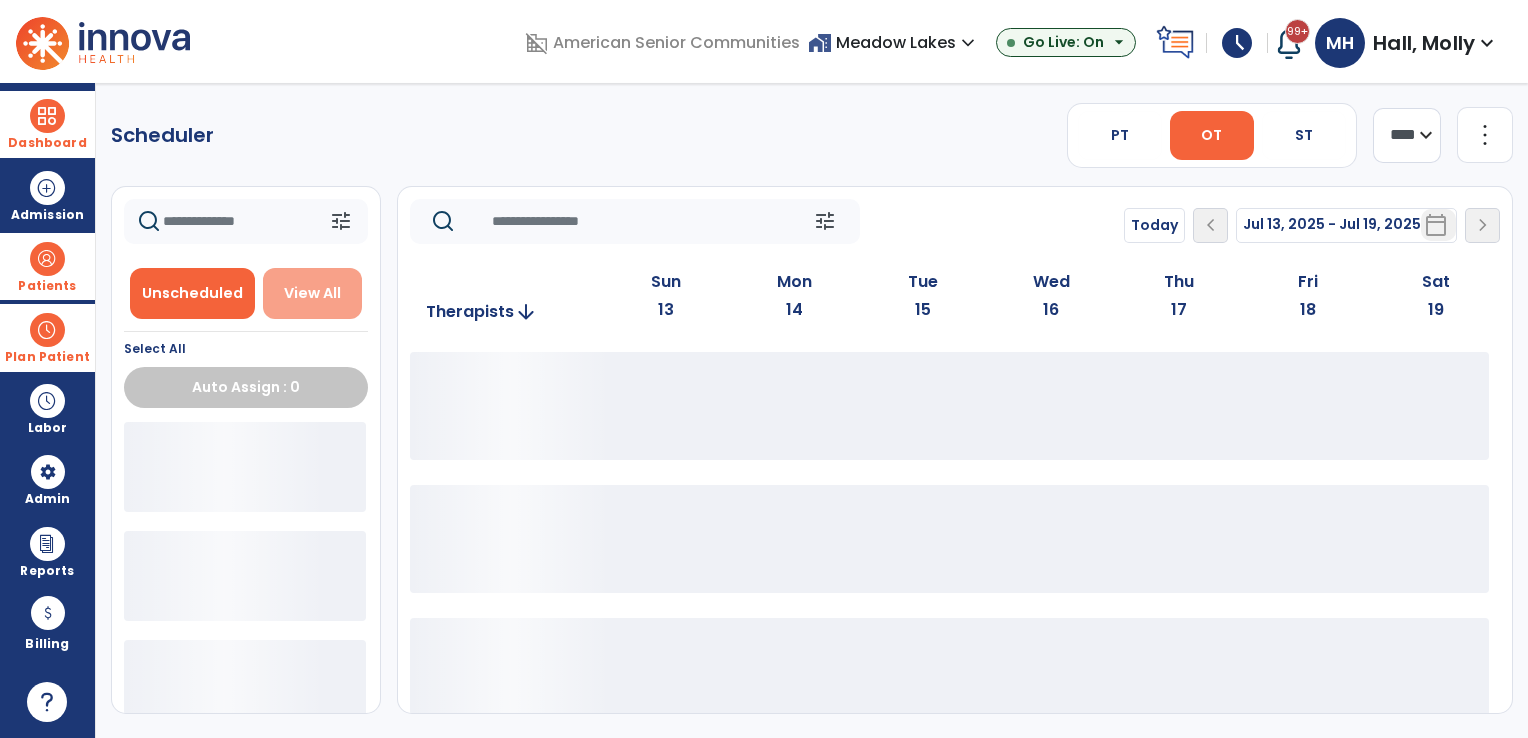 click on "View All" at bounding box center (312, 293) 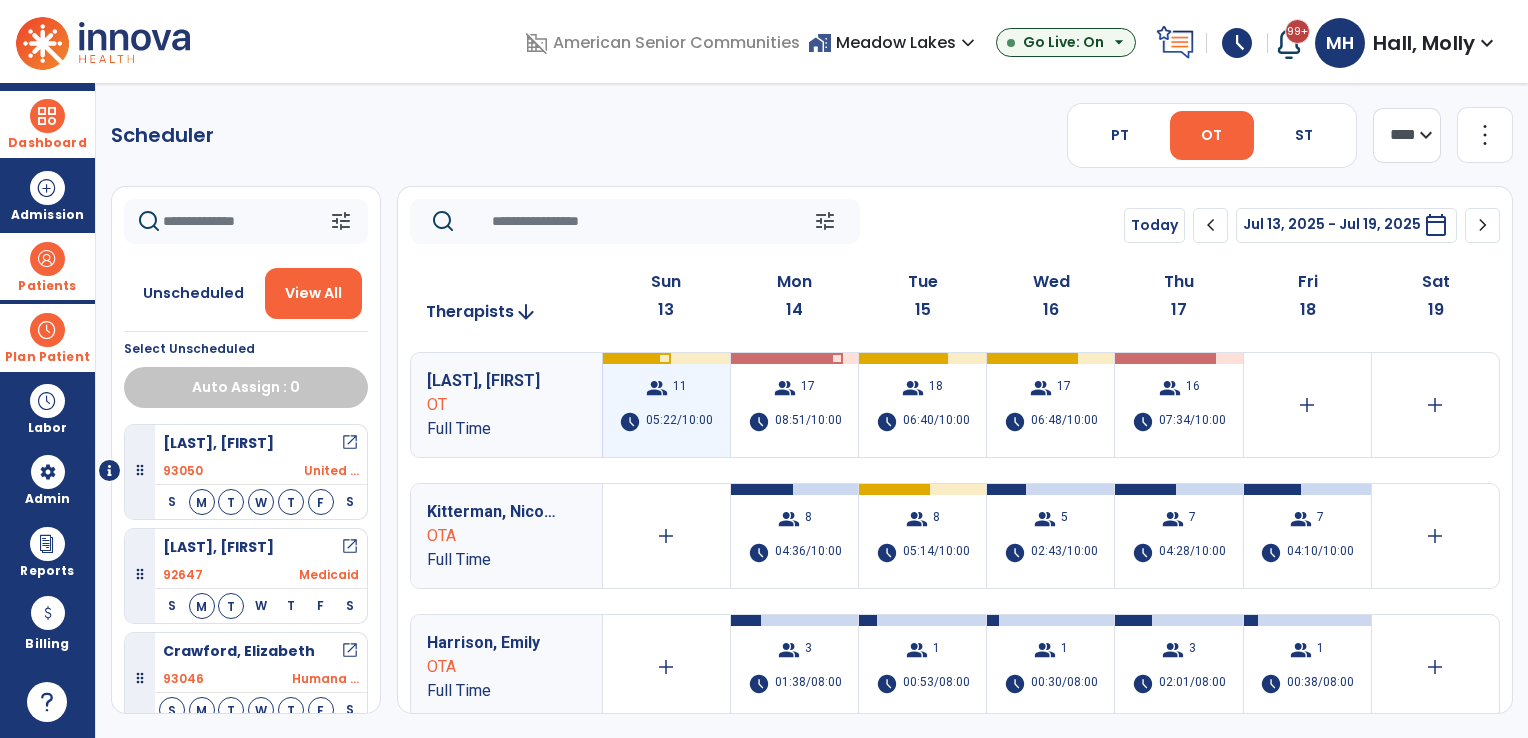 click on "05:22/10:00" at bounding box center [679, 422] 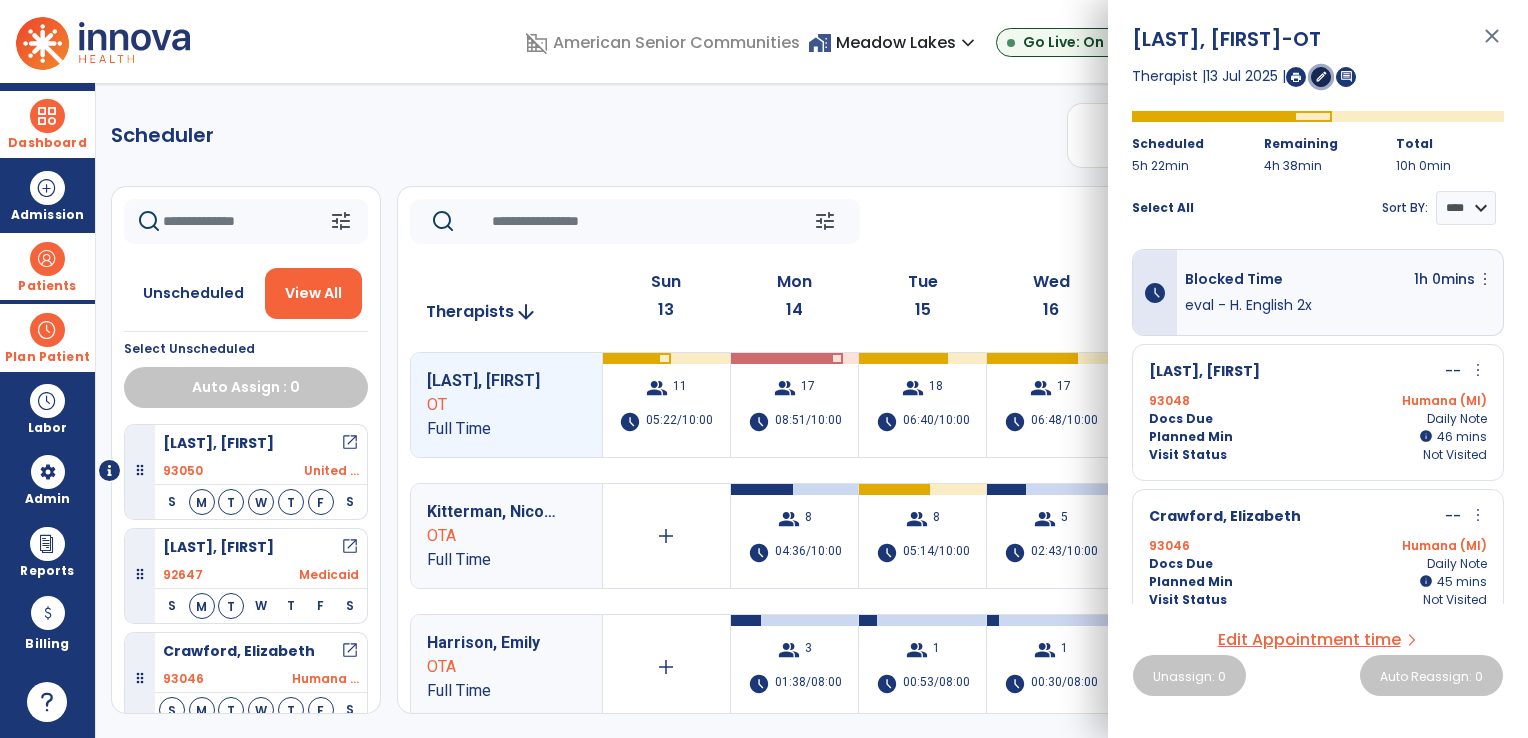 click on "edit" at bounding box center (1321, 76) 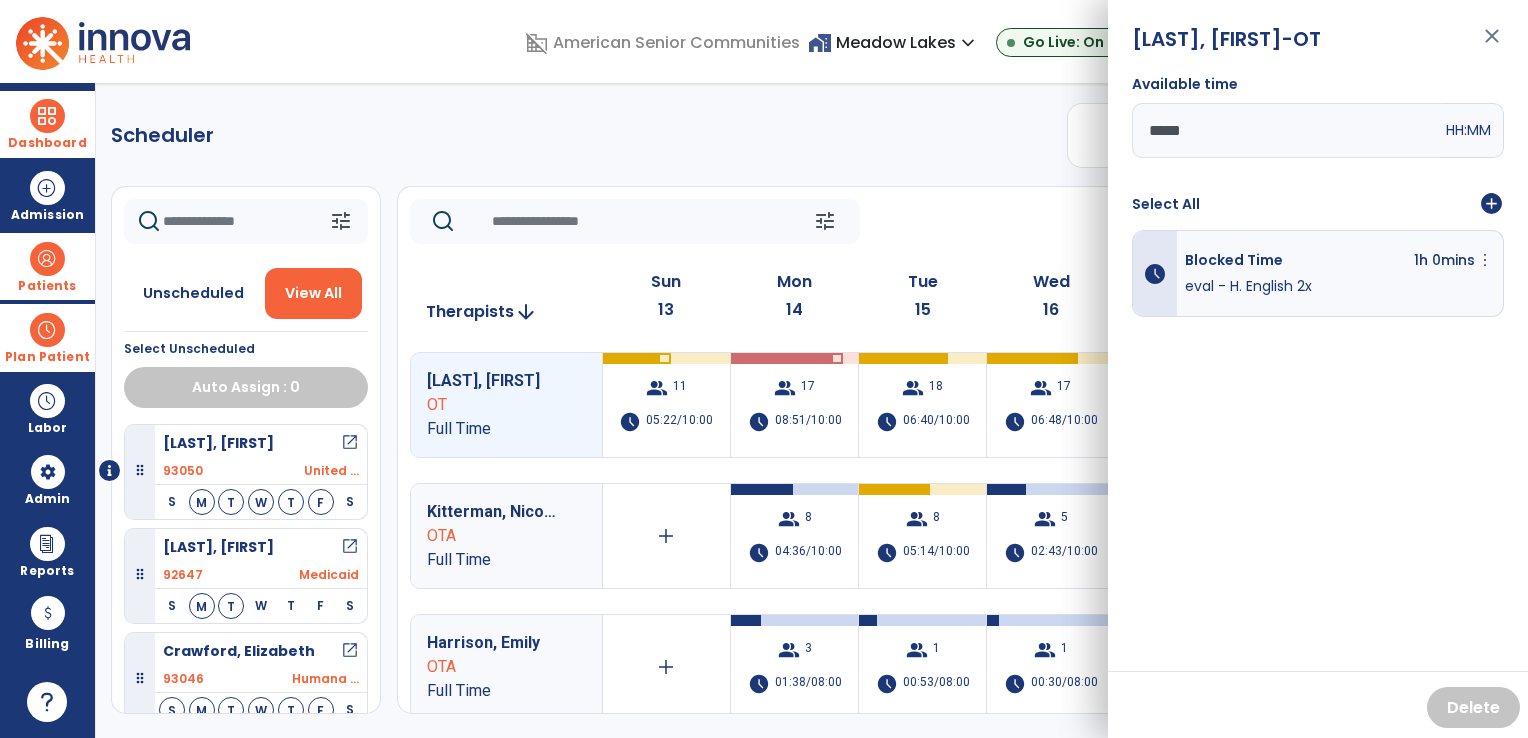 drag, startPoint x: 1495, startPoint y: 199, endPoint x: 1440, endPoint y: 234, distance: 65.192024 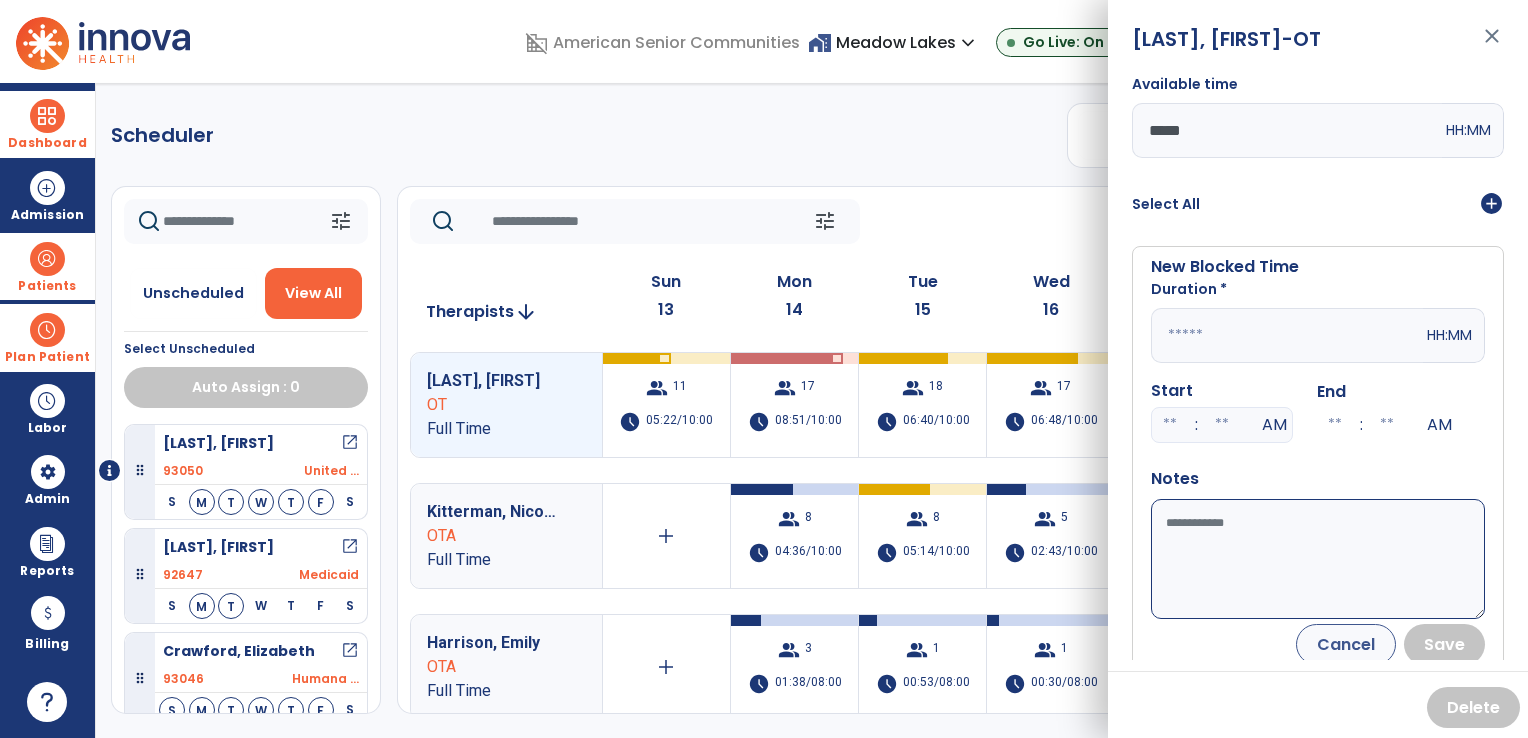 click at bounding box center (1287, 335) 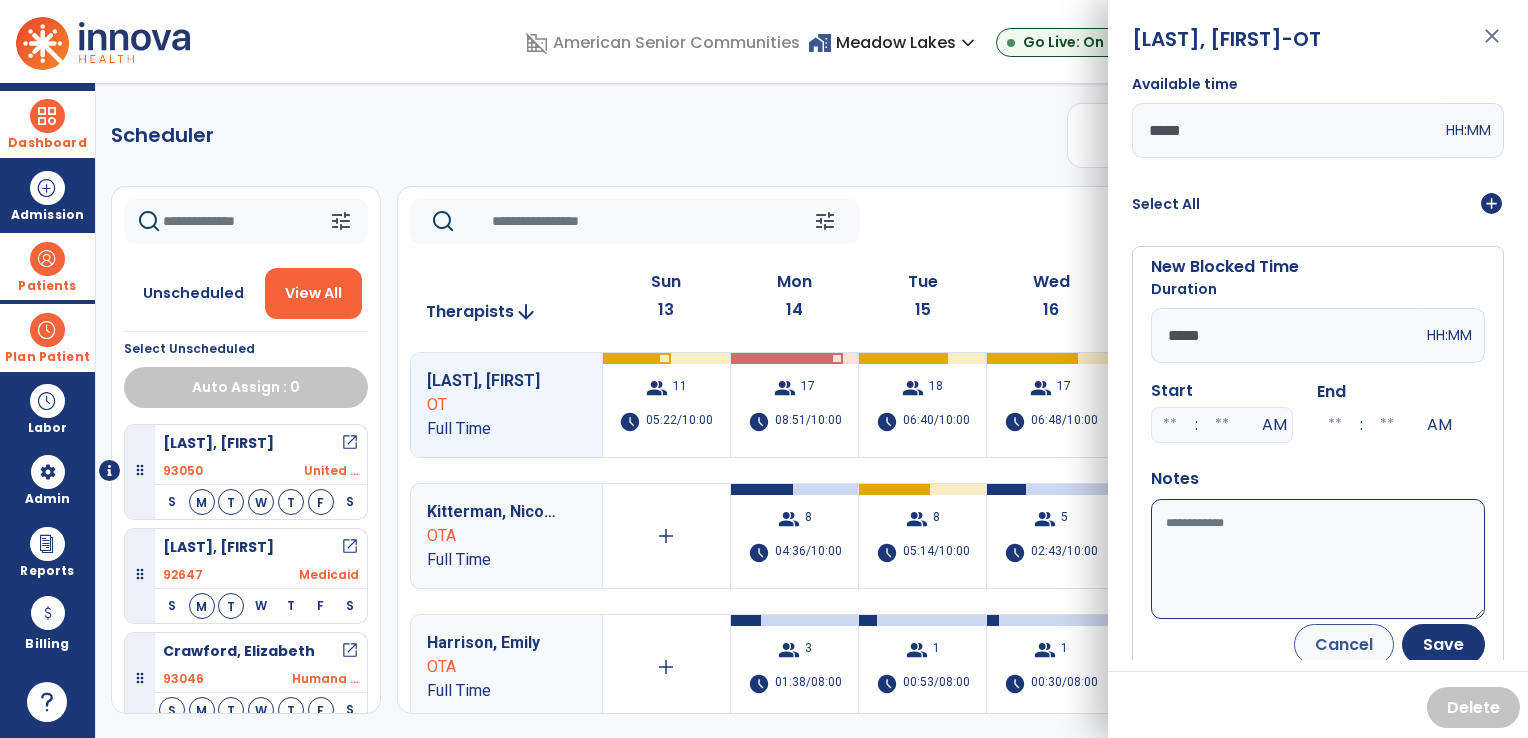 type on "*****" 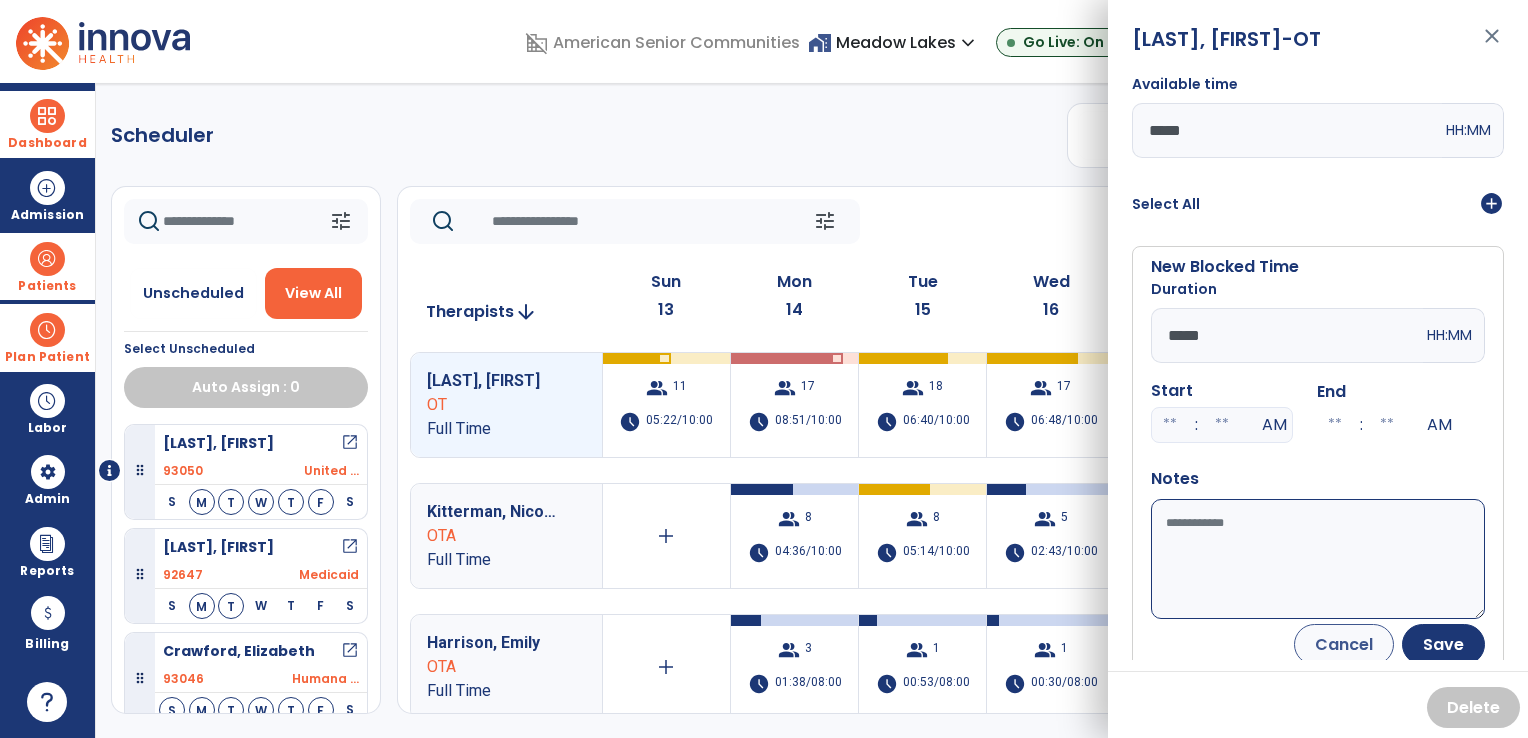 click on "Available time" at bounding box center (1318, 559) 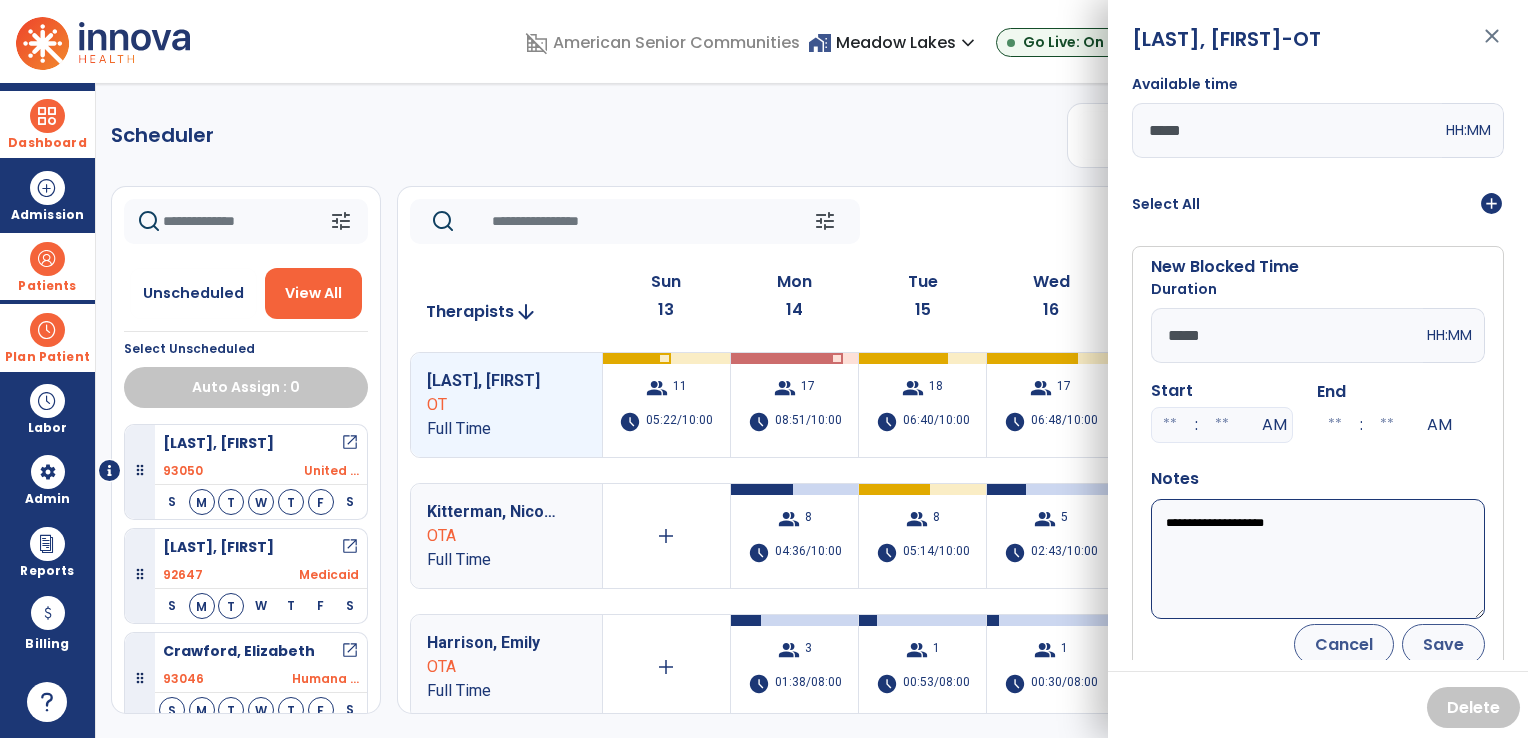 type on "**********" 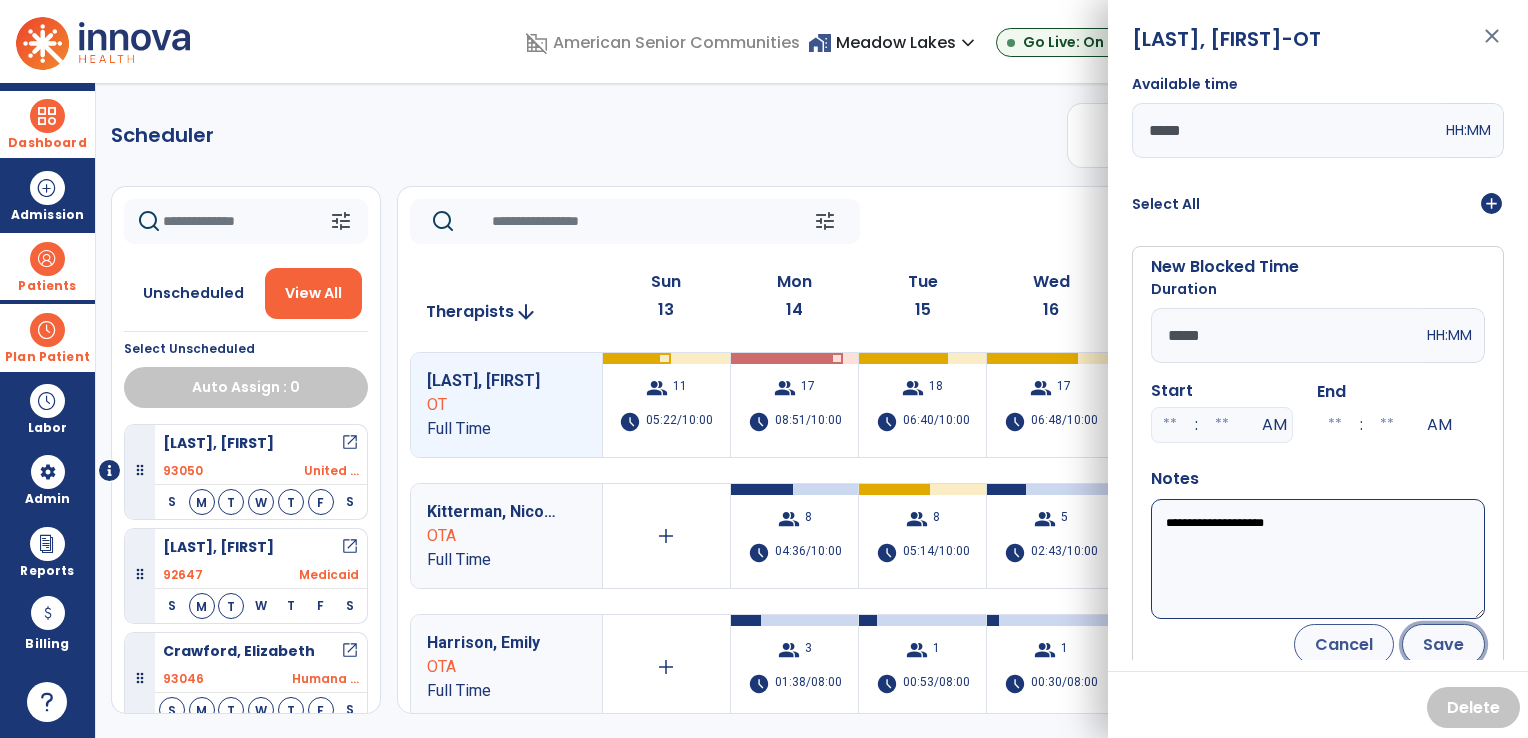 click on "Save" at bounding box center [1443, 644] 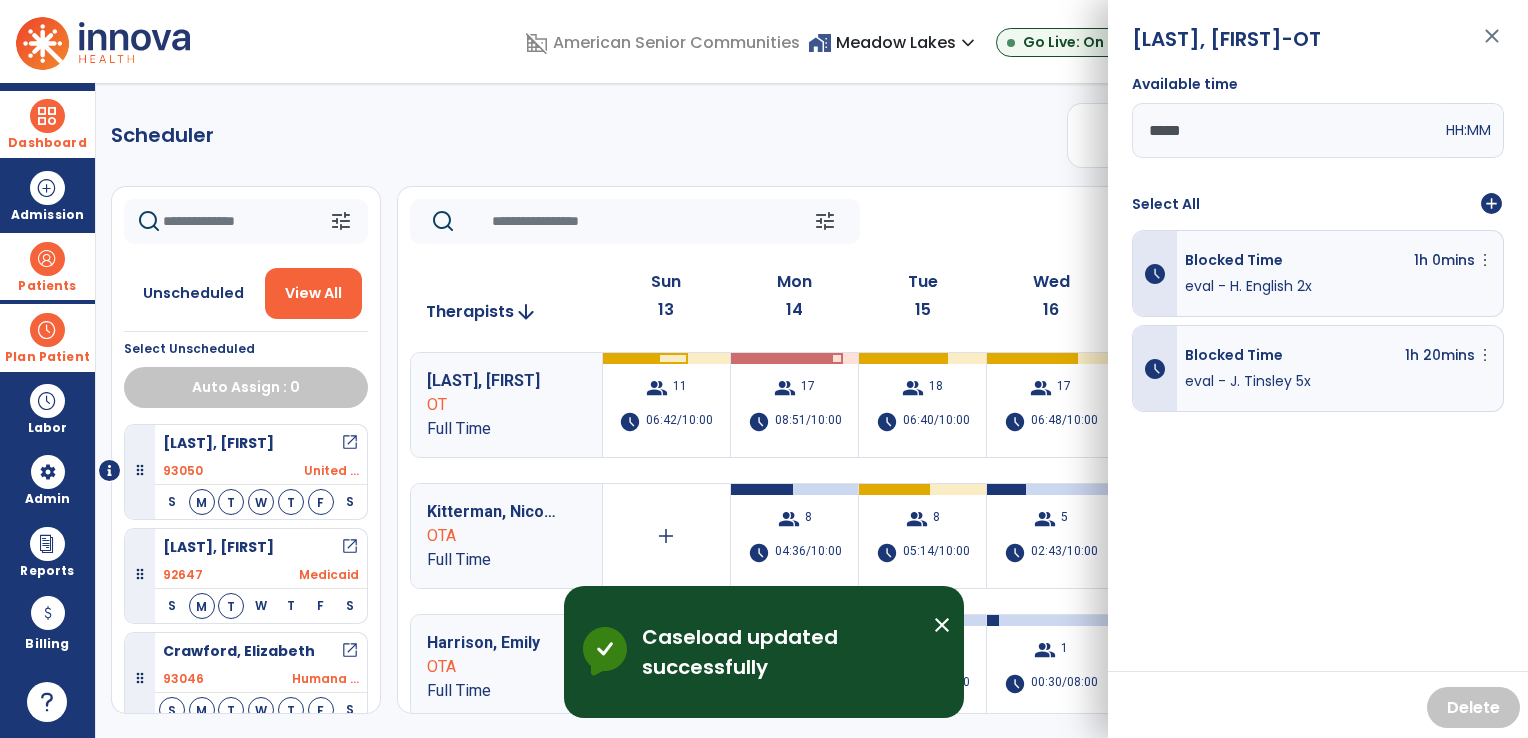 click on "Scheduler   PT   OT   ST  **** *** more_vert  Manage Labor   View All Therapists   Print" 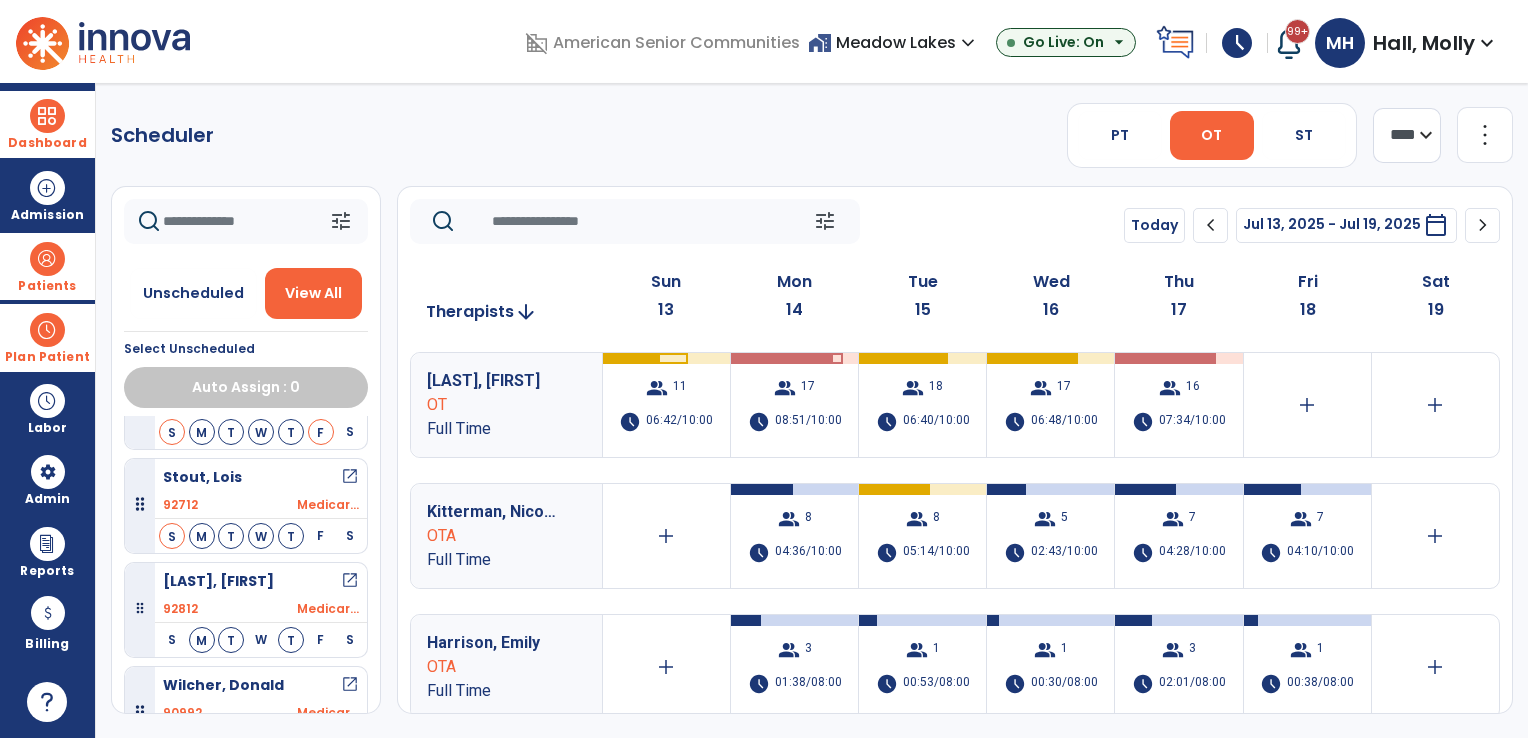 scroll, scrollTop: 2588, scrollLeft: 0, axis: vertical 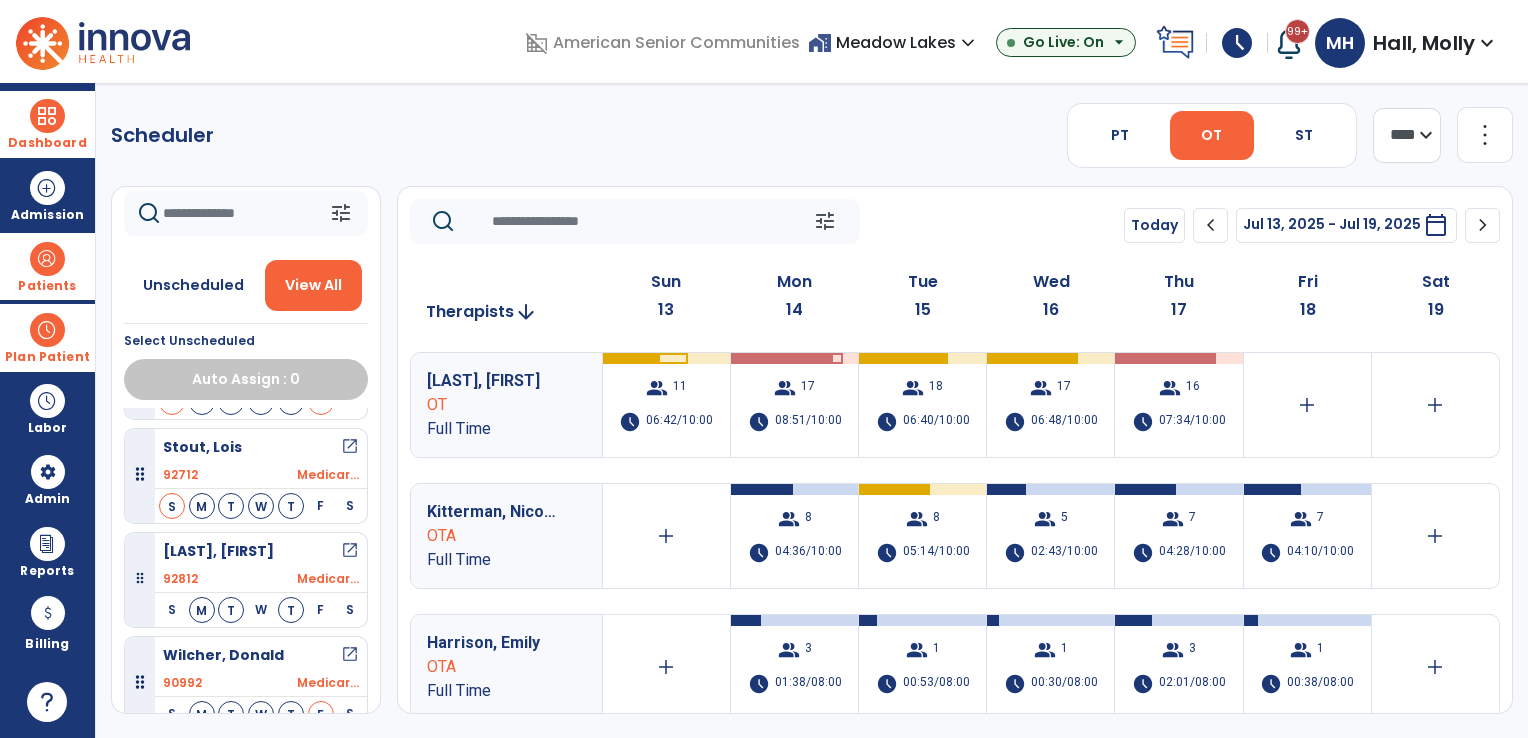 click on "open_in_new" at bounding box center (350, 655) 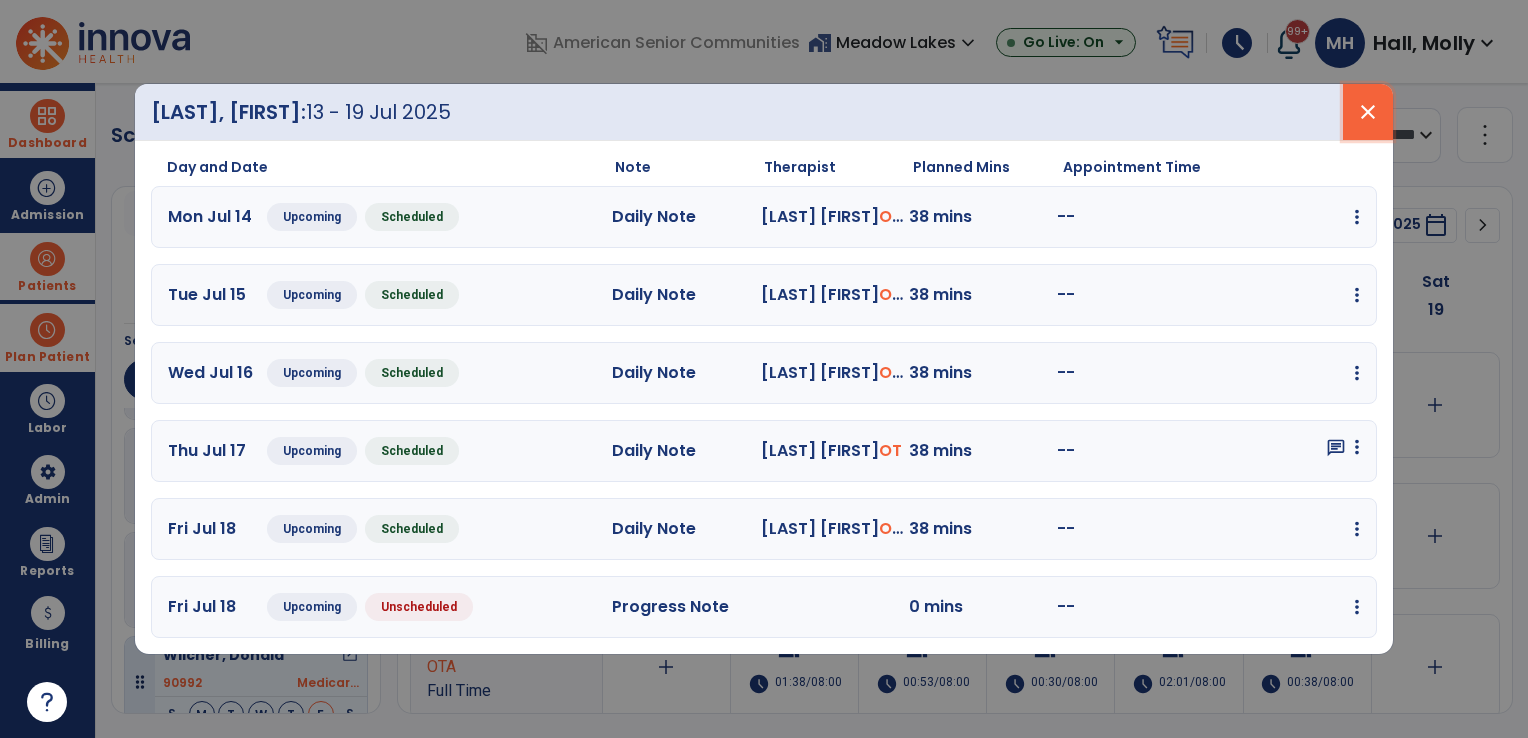 click on "close" at bounding box center [1368, 112] 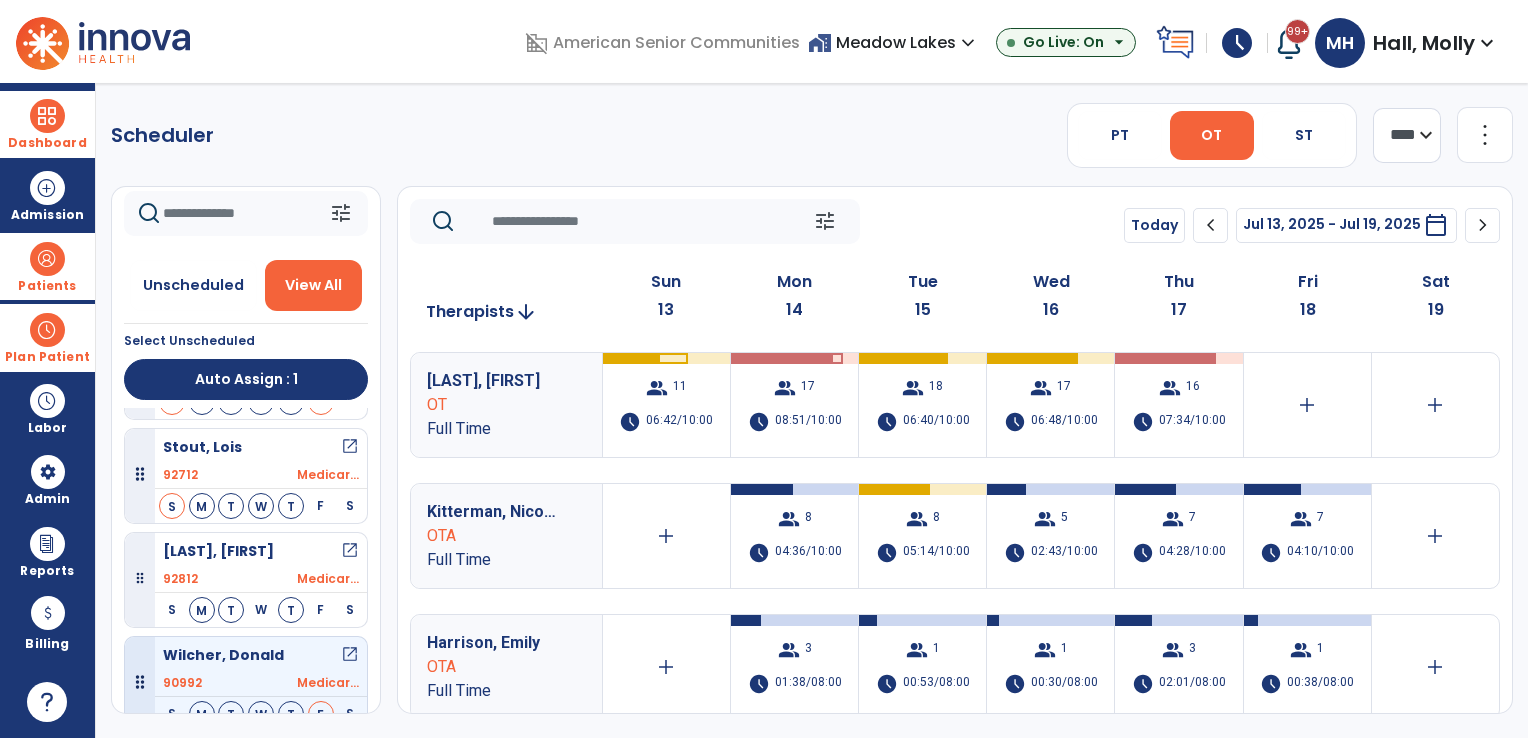 click on "Wilcher, Donald   open_in_new" at bounding box center (261, 655) 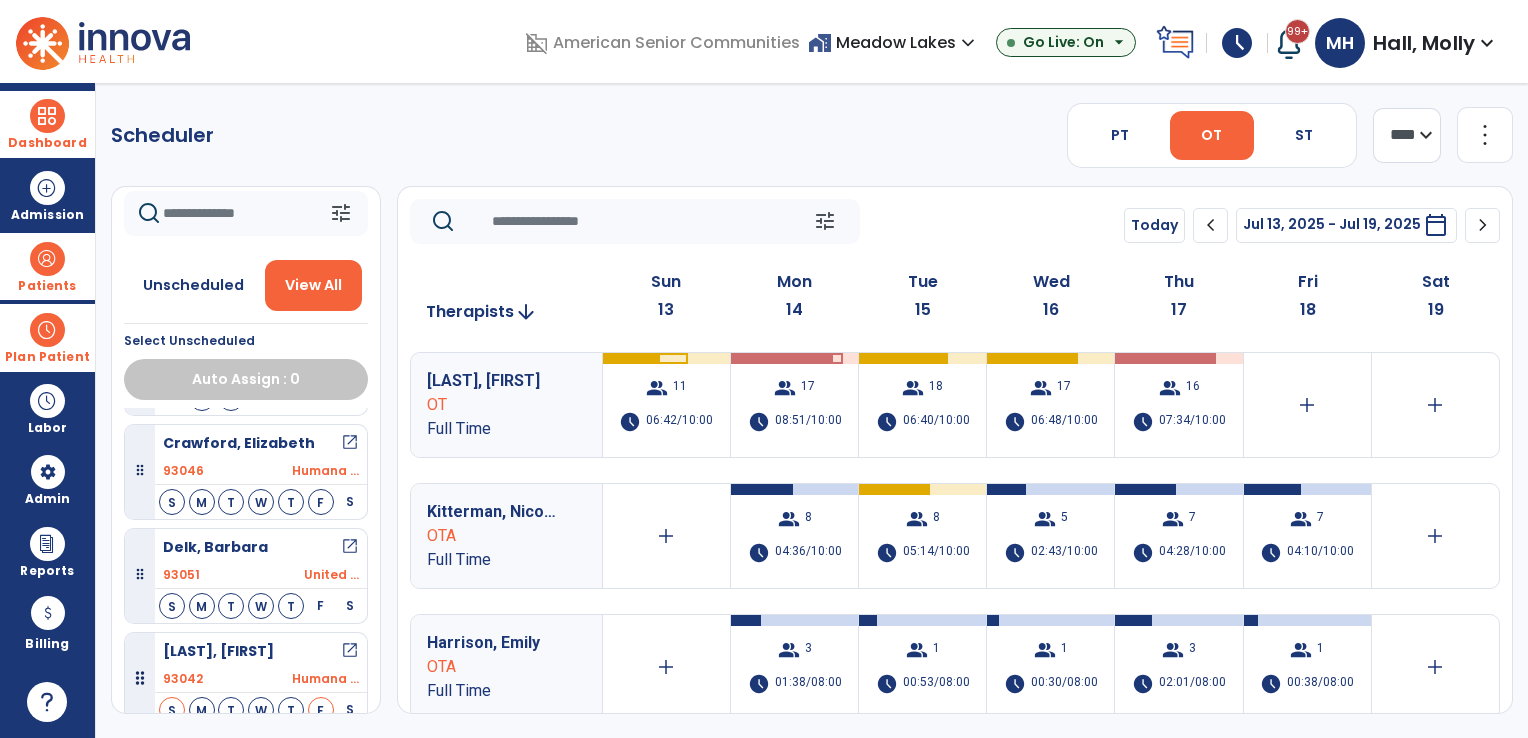 scroll, scrollTop: 300, scrollLeft: 0, axis: vertical 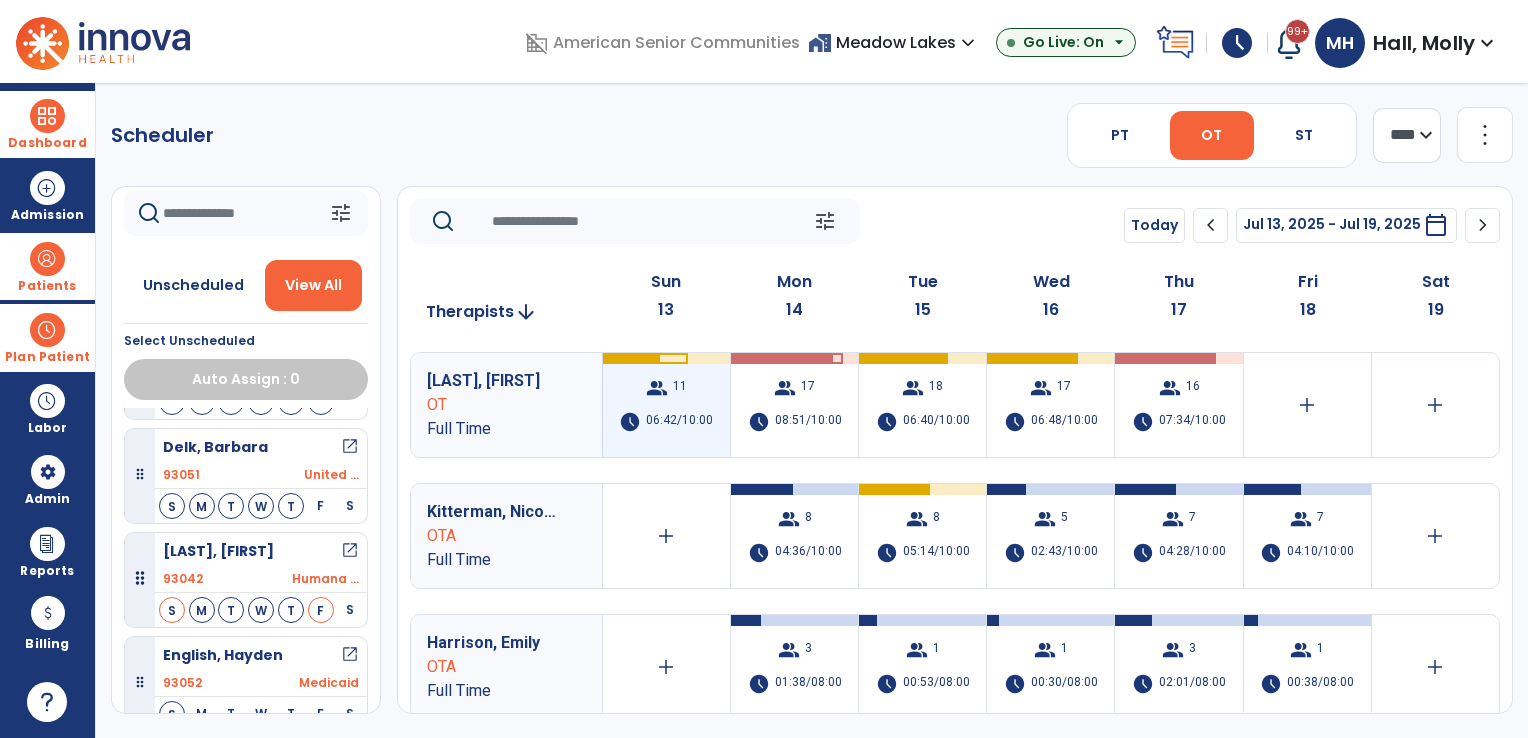 click on "06:42/10:00" at bounding box center [679, 422] 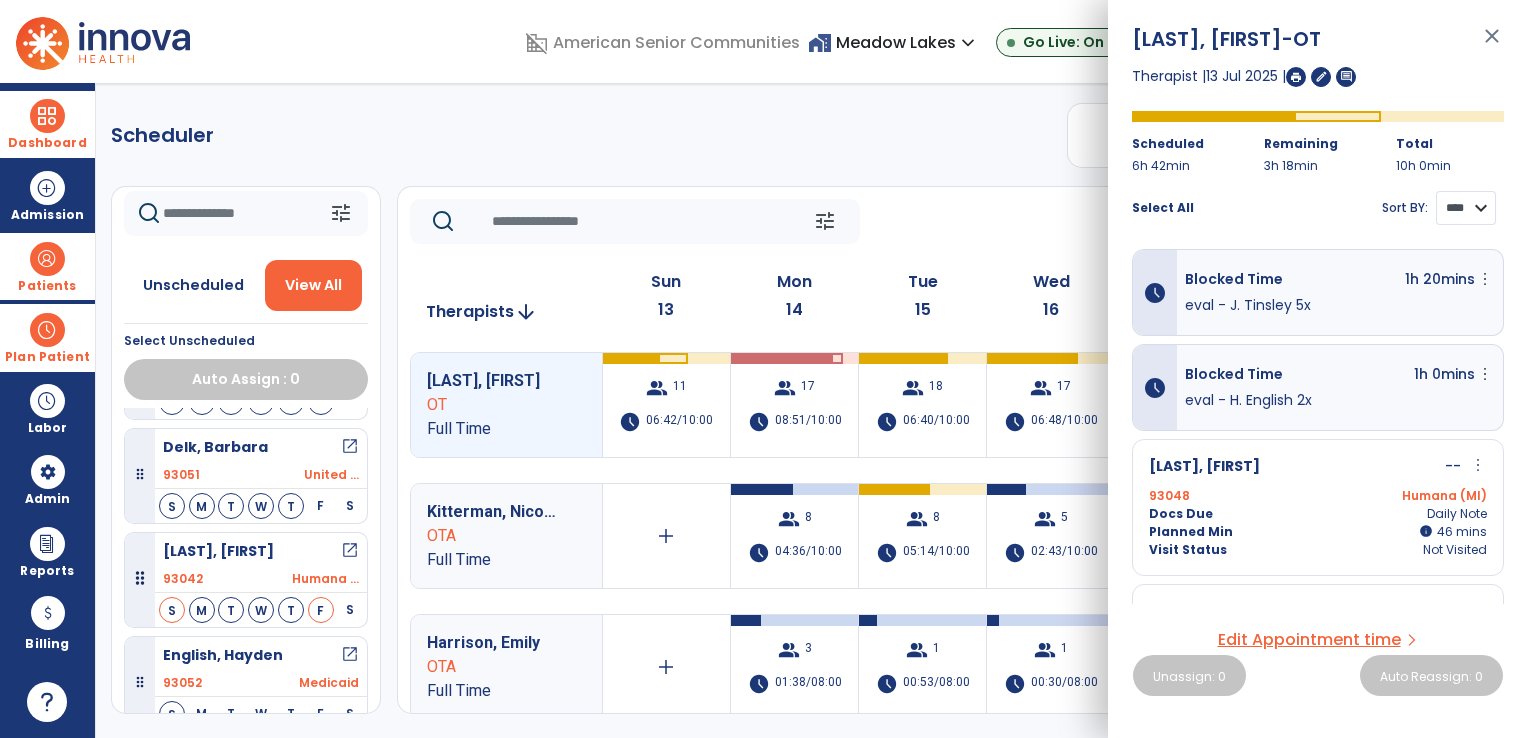 click on "**** ****" at bounding box center (1466, 208) 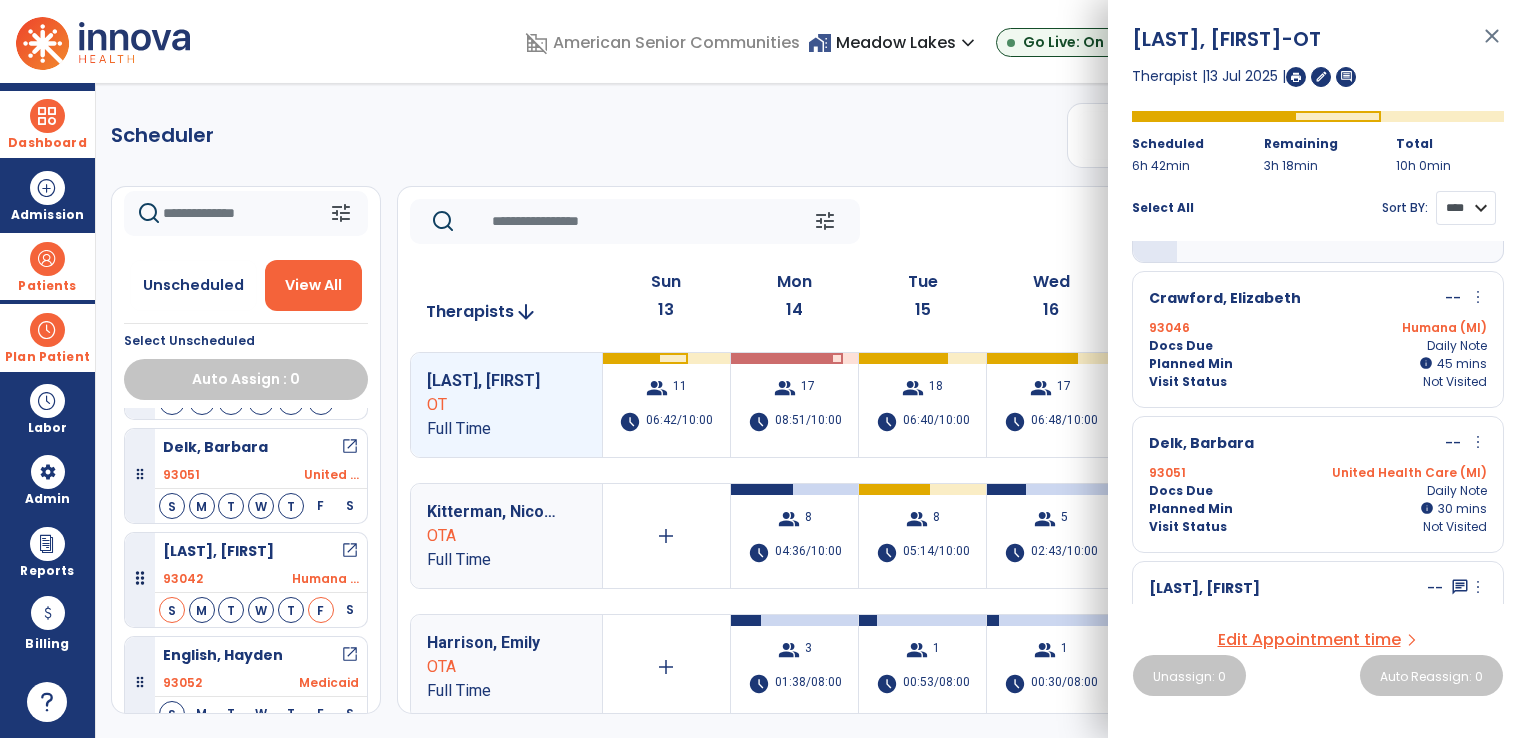 scroll, scrollTop: 200, scrollLeft: 0, axis: vertical 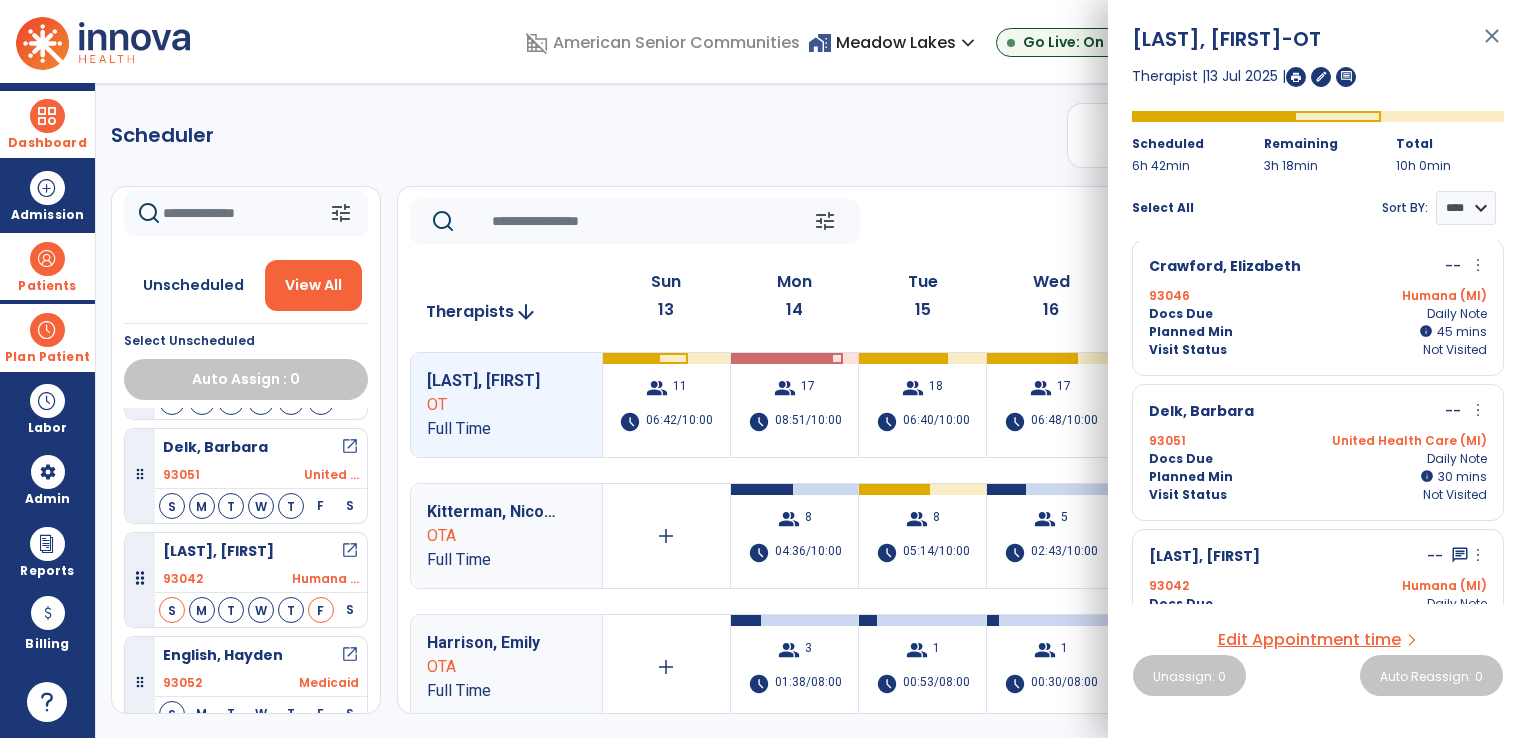 click on "more_vert" at bounding box center (1478, 410) 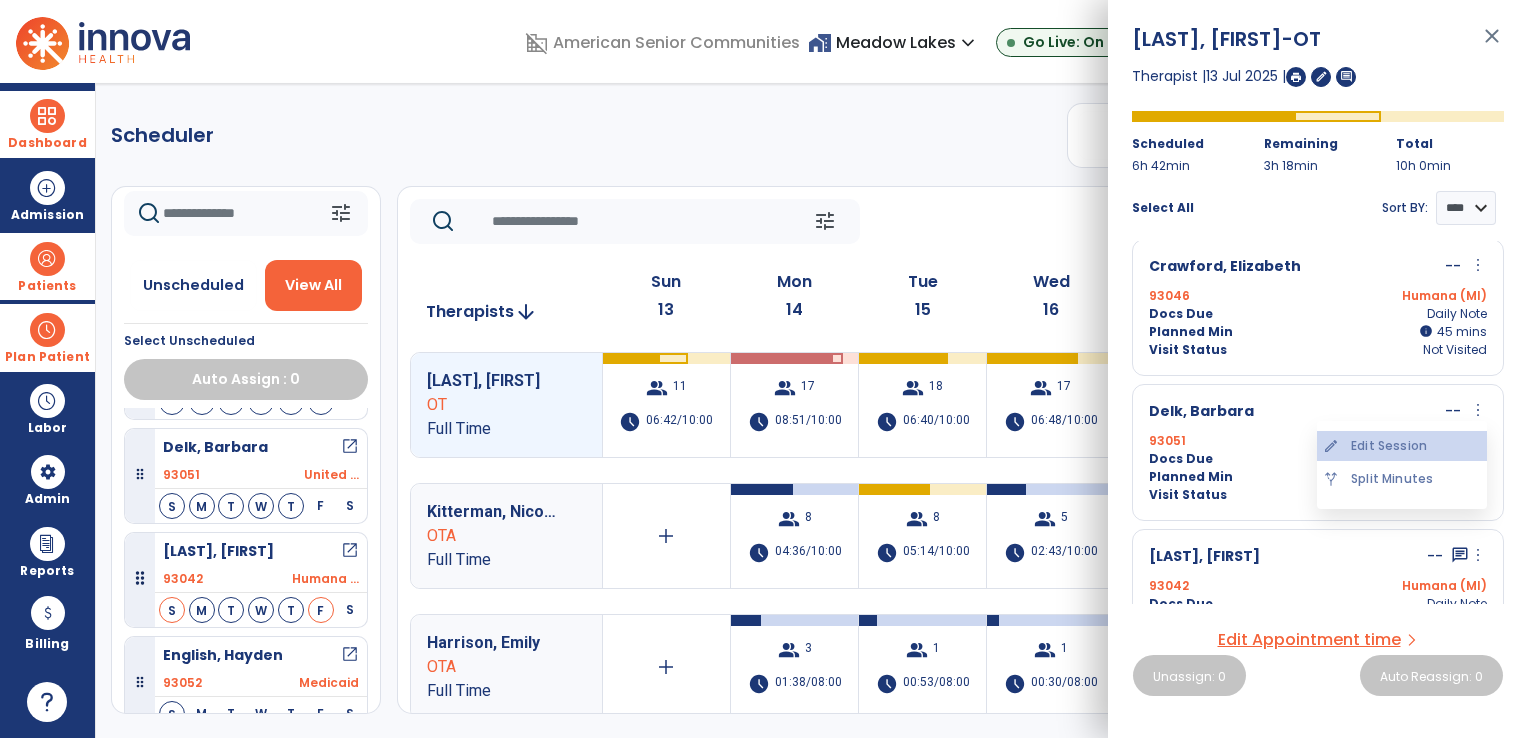 click on "edit   Edit Session" at bounding box center [1402, 446] 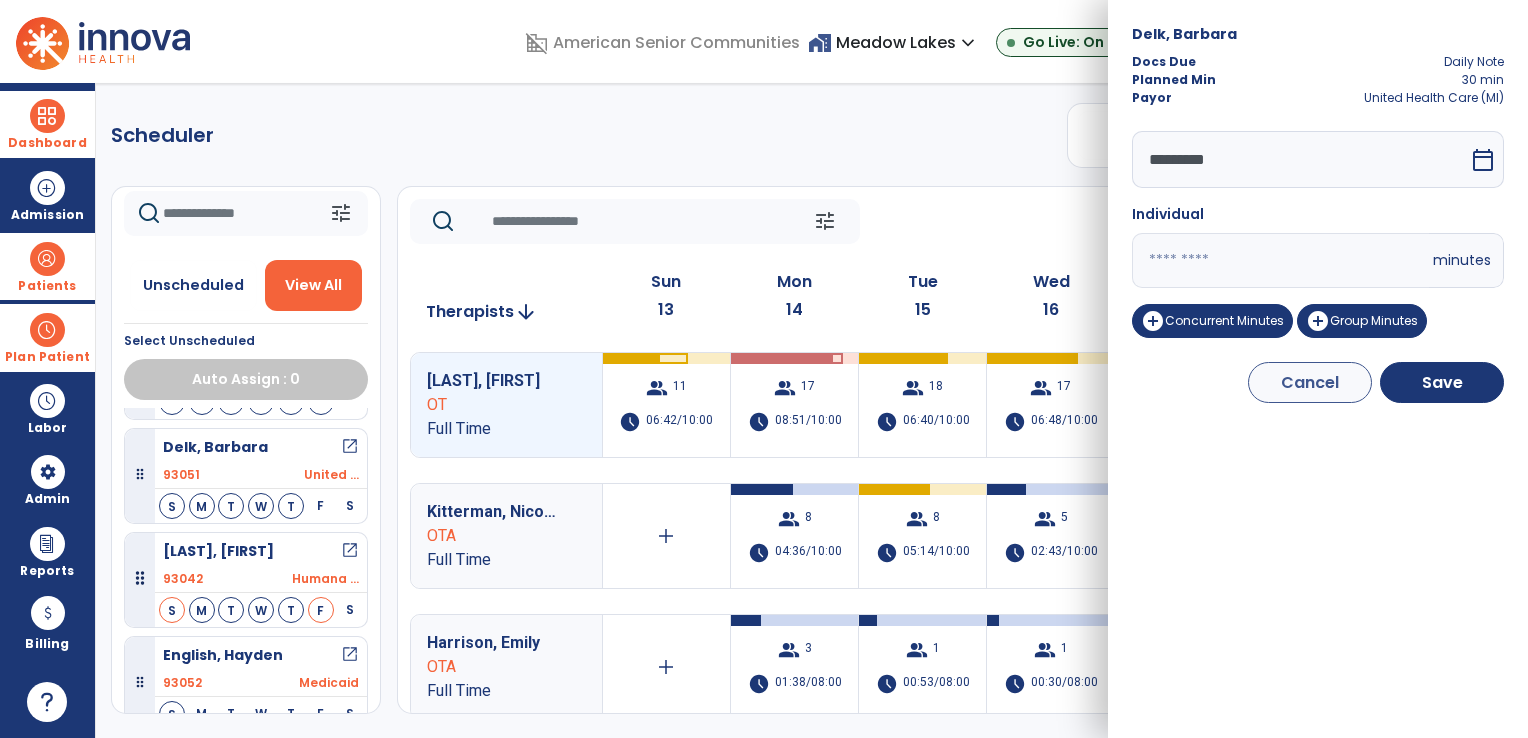click on "*********" at bounding box center [1300, 159] 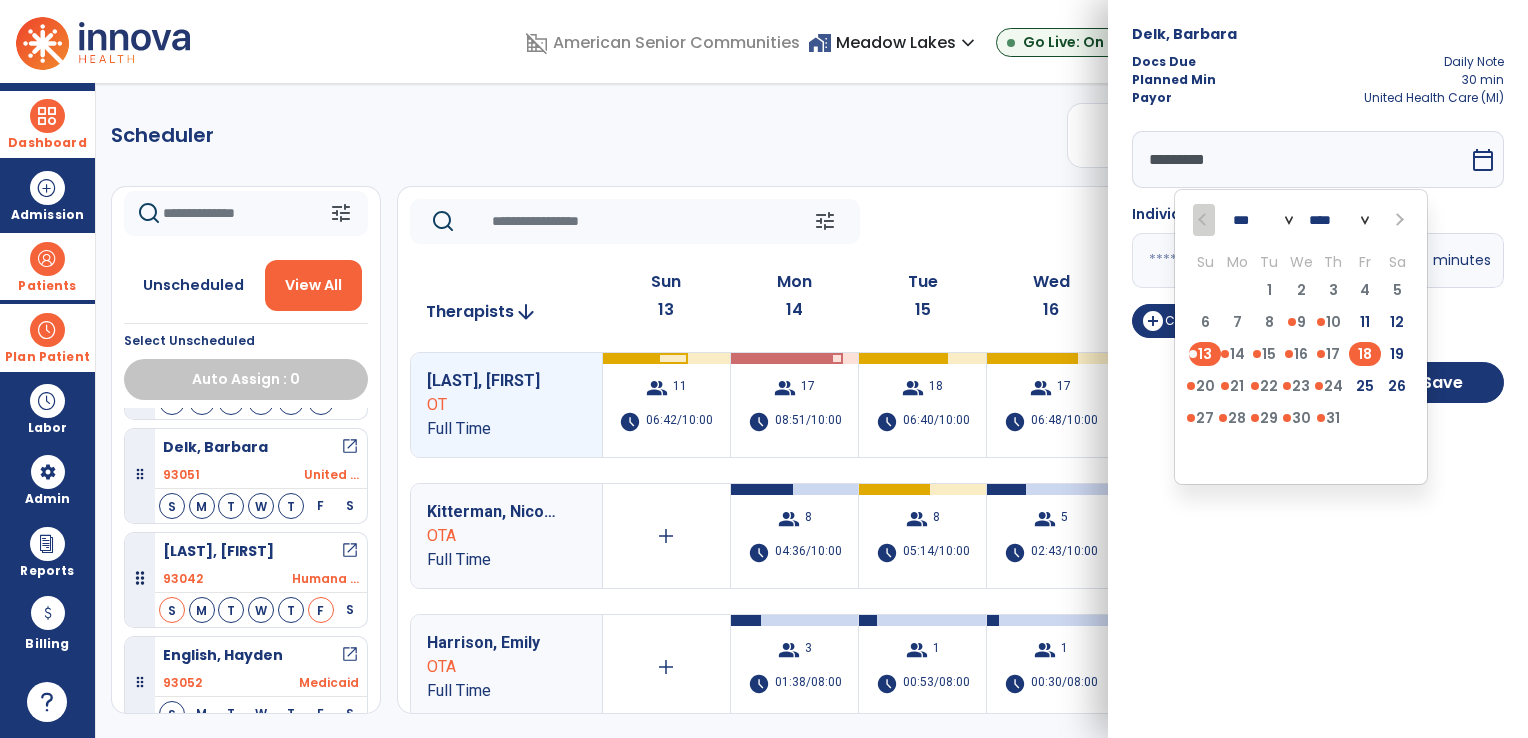 click on "18" at bounding box center (1365, 354) 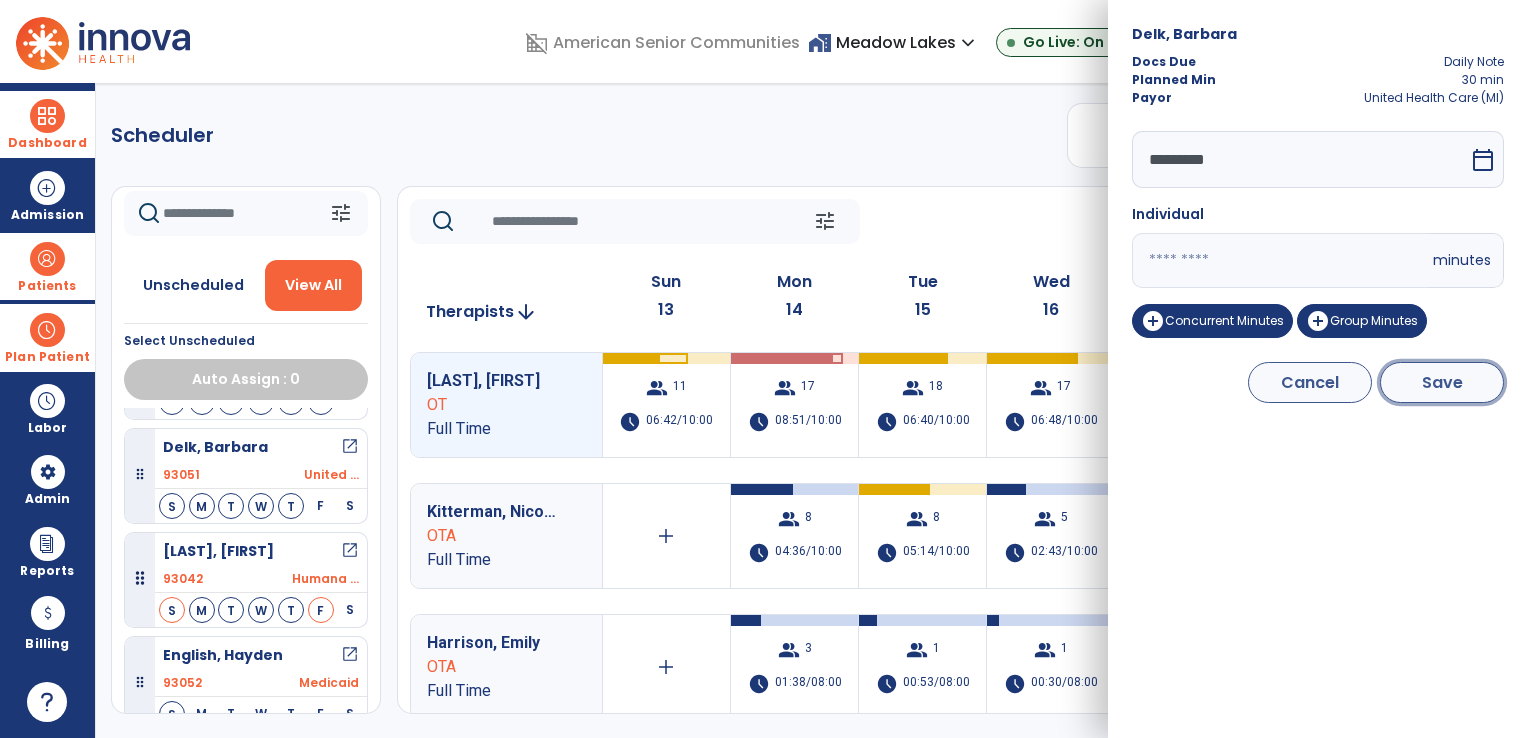 click on "Save" at bounding box center (1442, 382) 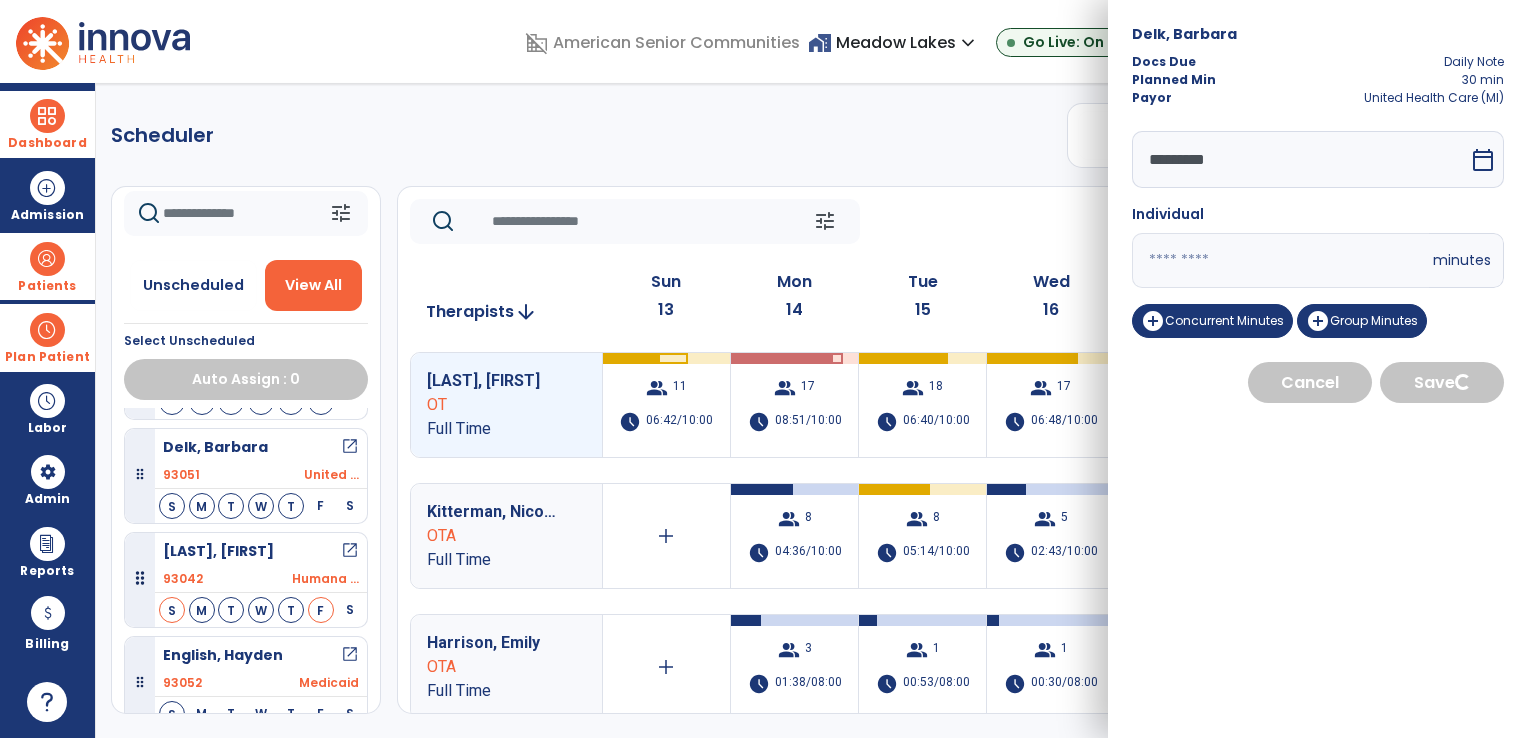 select on "****" 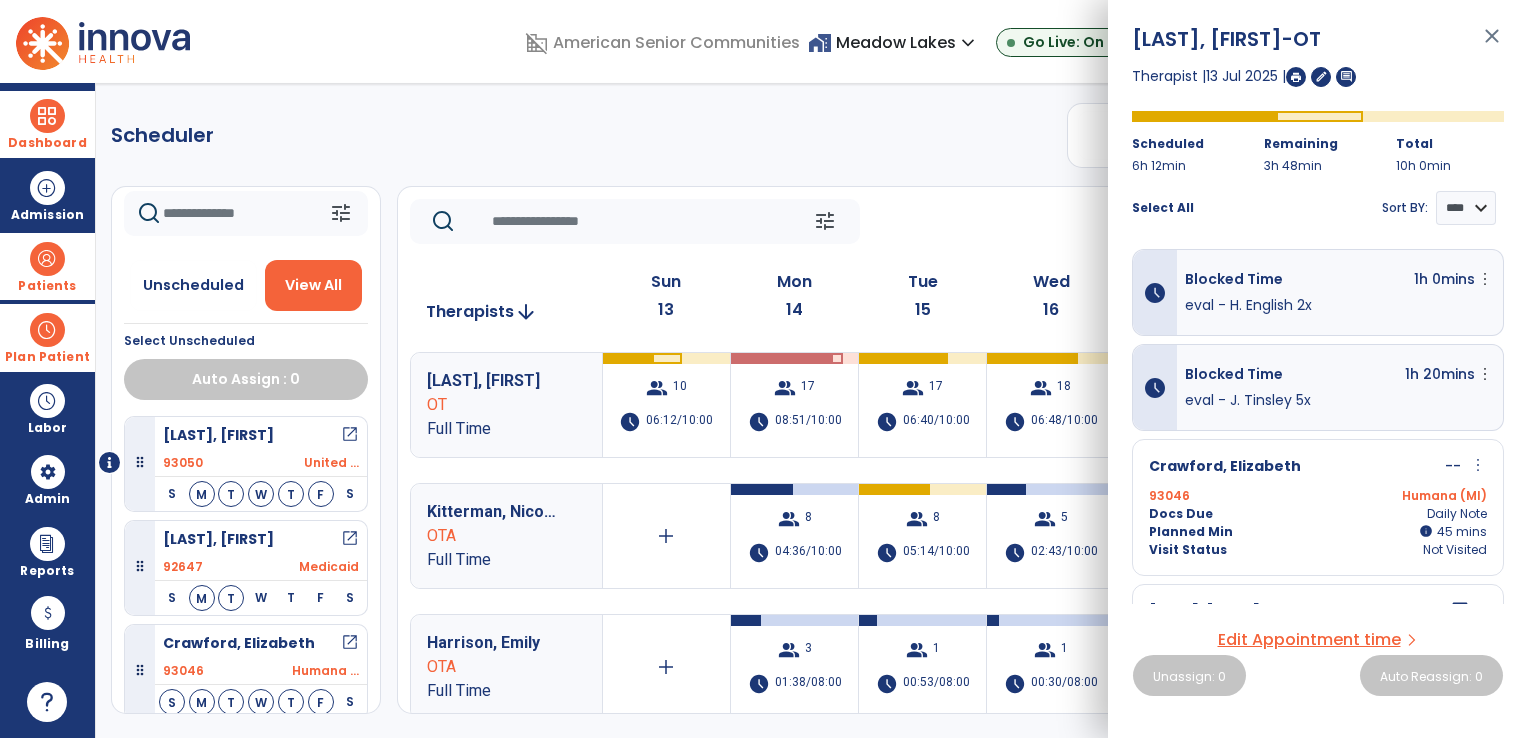 click on "Scheduler   PT   OT   ST  **** *** more_vert  Manage Labor   View All Therapists   Print" 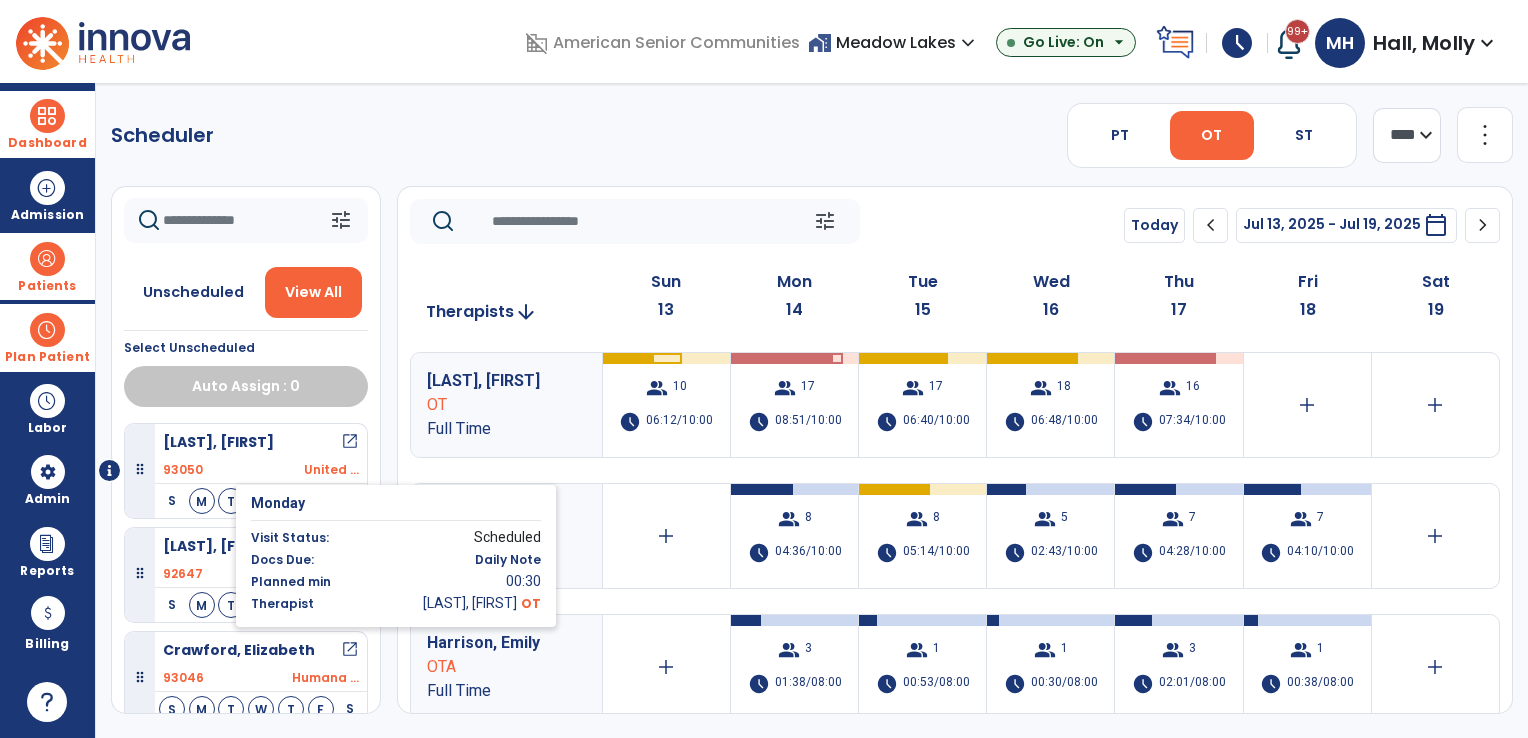 scroll, scrollTop: 0, scrollLeft: 0, axis: both 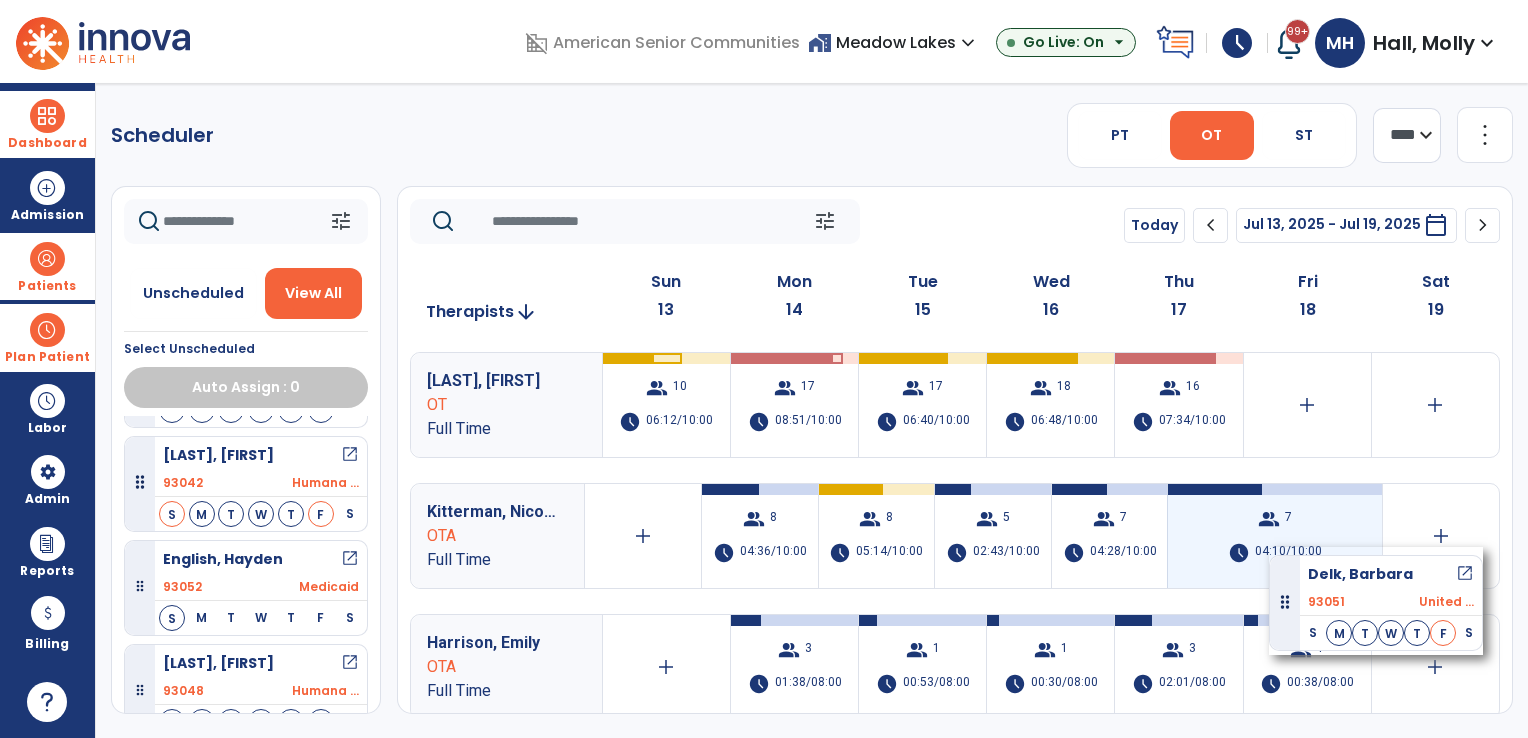 drag, startPoint x: 136, startPoint y: 481, endPoint x: 1269, endPoint y: 547, distance: 1134.9207 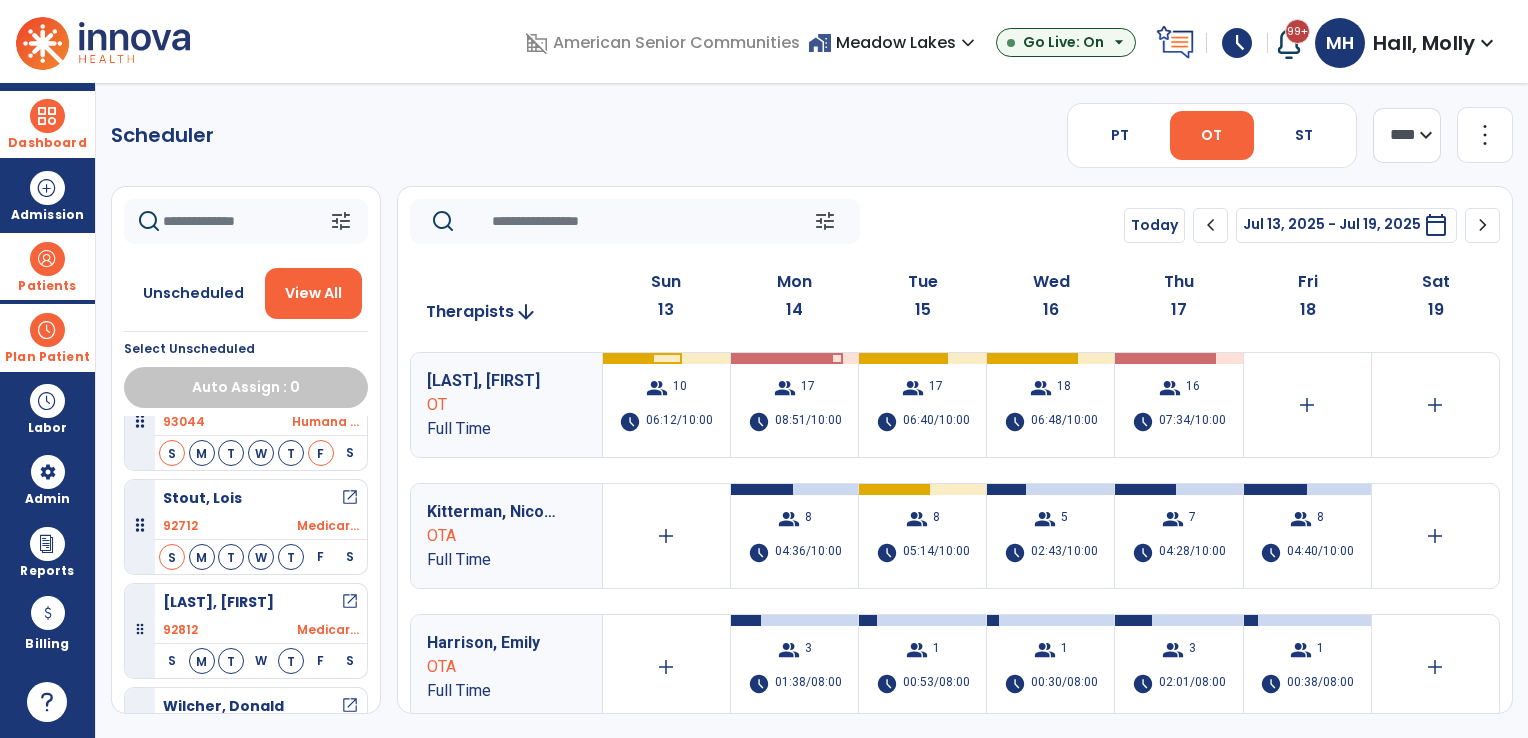 scroll, scrollTop: 2588, scrollLeft: 0, axis: vertical 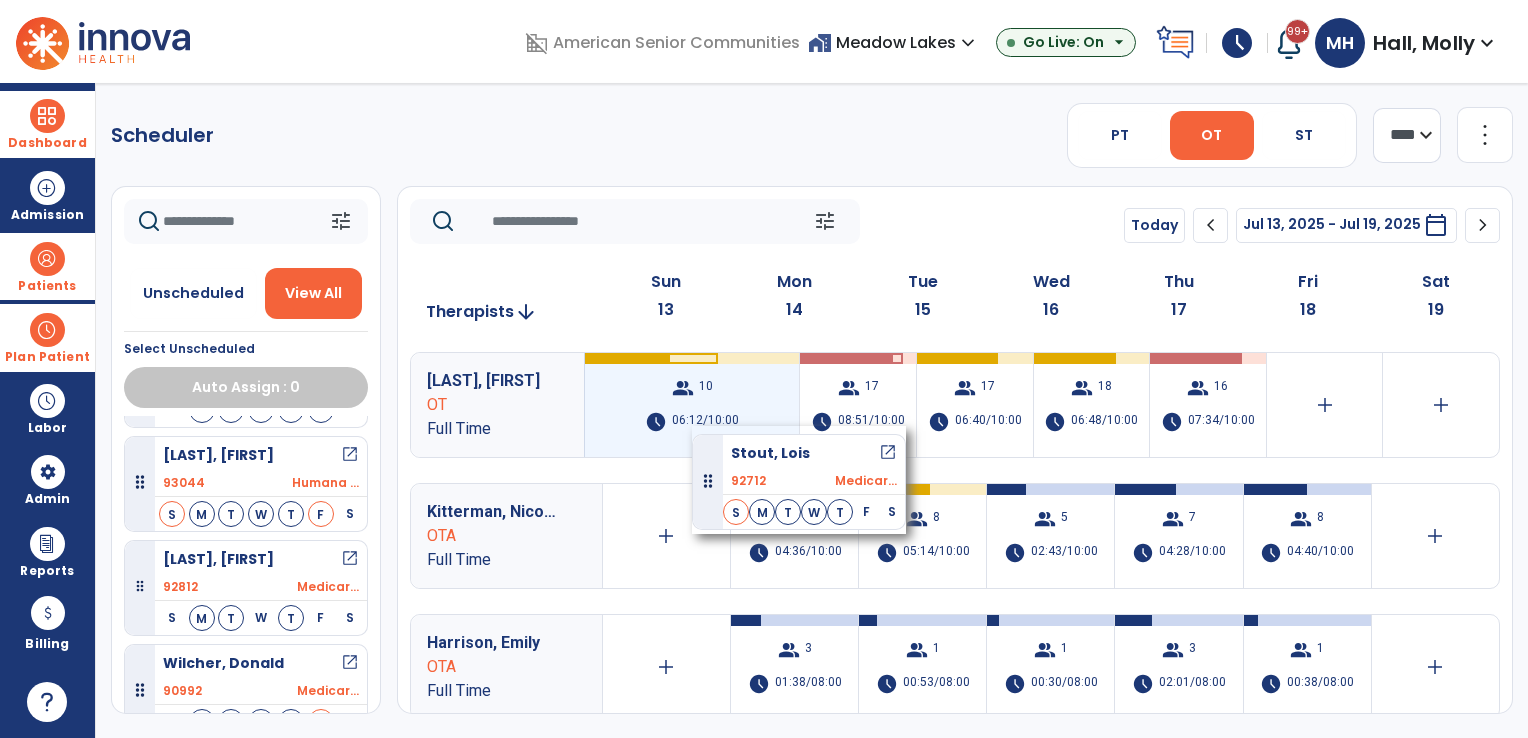 drag, startPoint x: 135, startPoint y: 470, endPoint x: 710, endPoint y: 420, distance: 577.1698 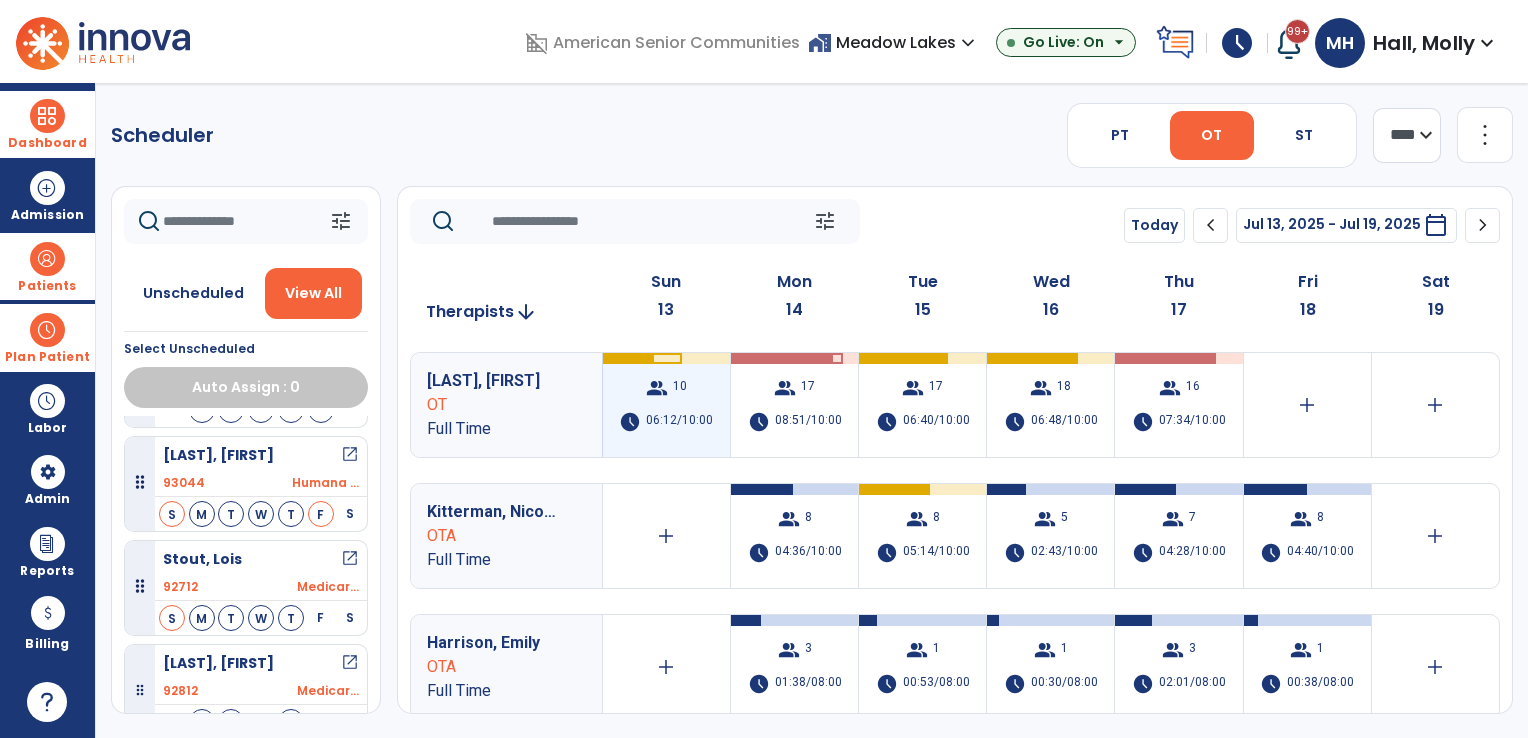 scroll, scrollTop: 2588, scrollLeft: 0, axis: vertical 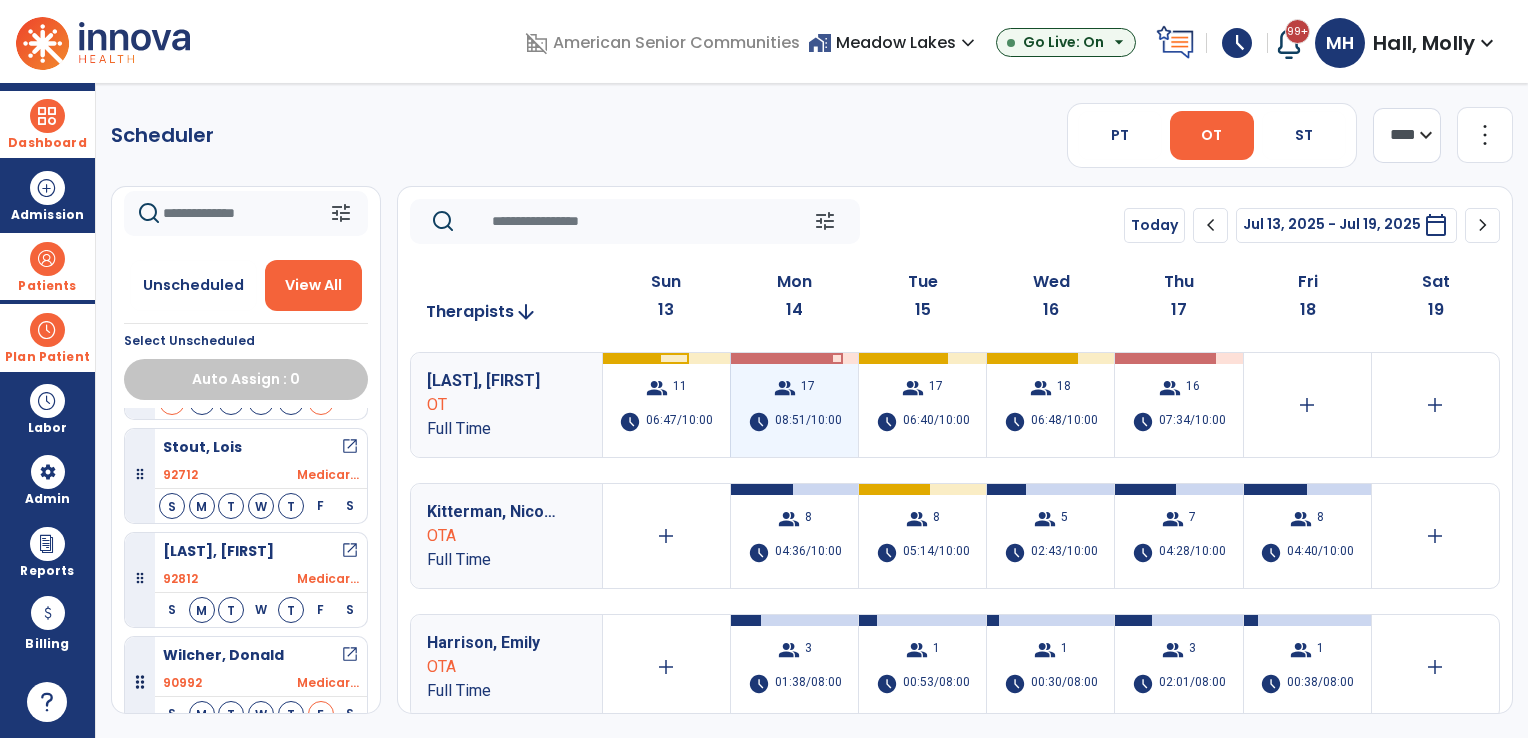 click on "08:51/10:00" at bounding box center (808, 422) 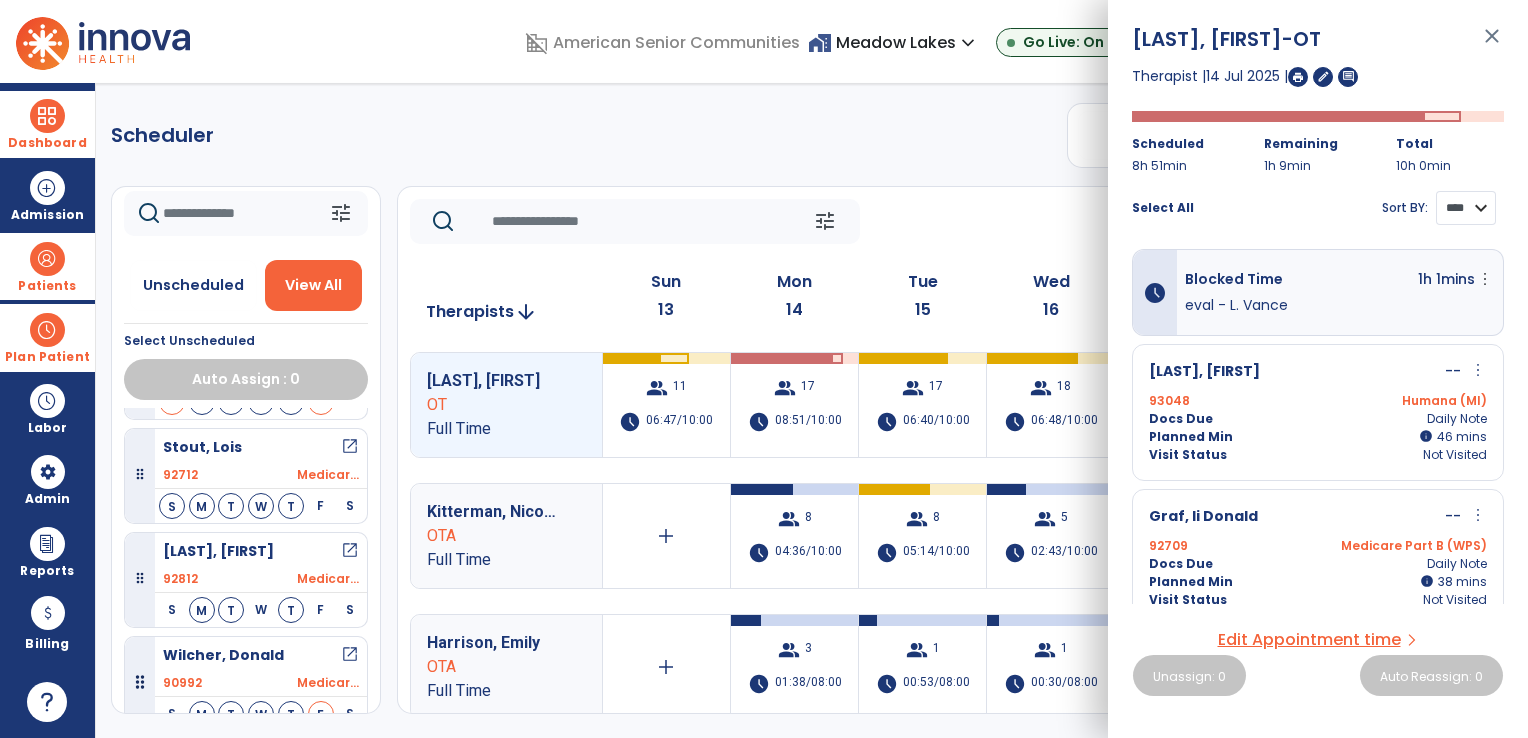 drag, startPoint x: 1454, startPoint y: 203, endPoint x: 1456, endPoint y: 224, distance: 21.095022 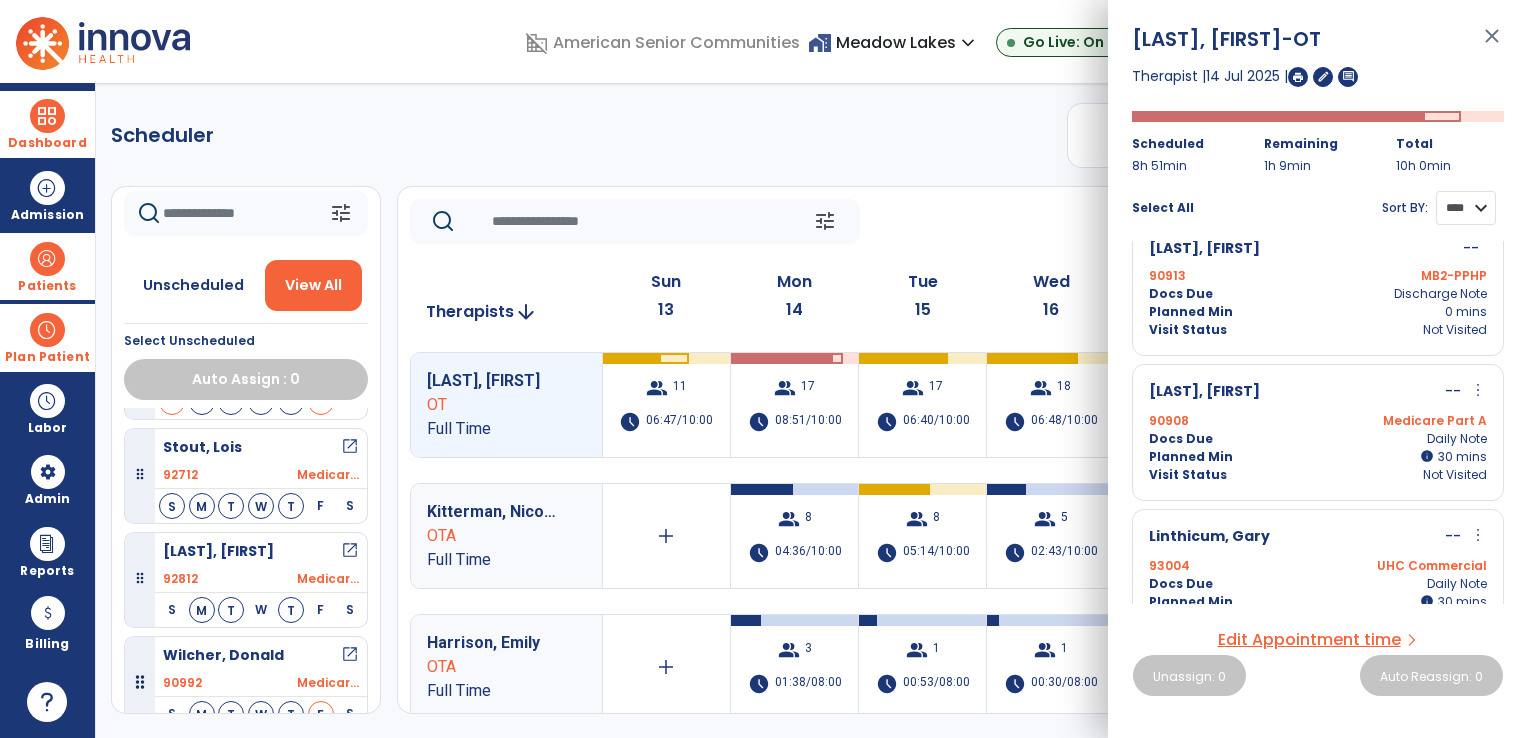 scroll, scrollTop: 1380, scrollLeft: 0, axis: vertical 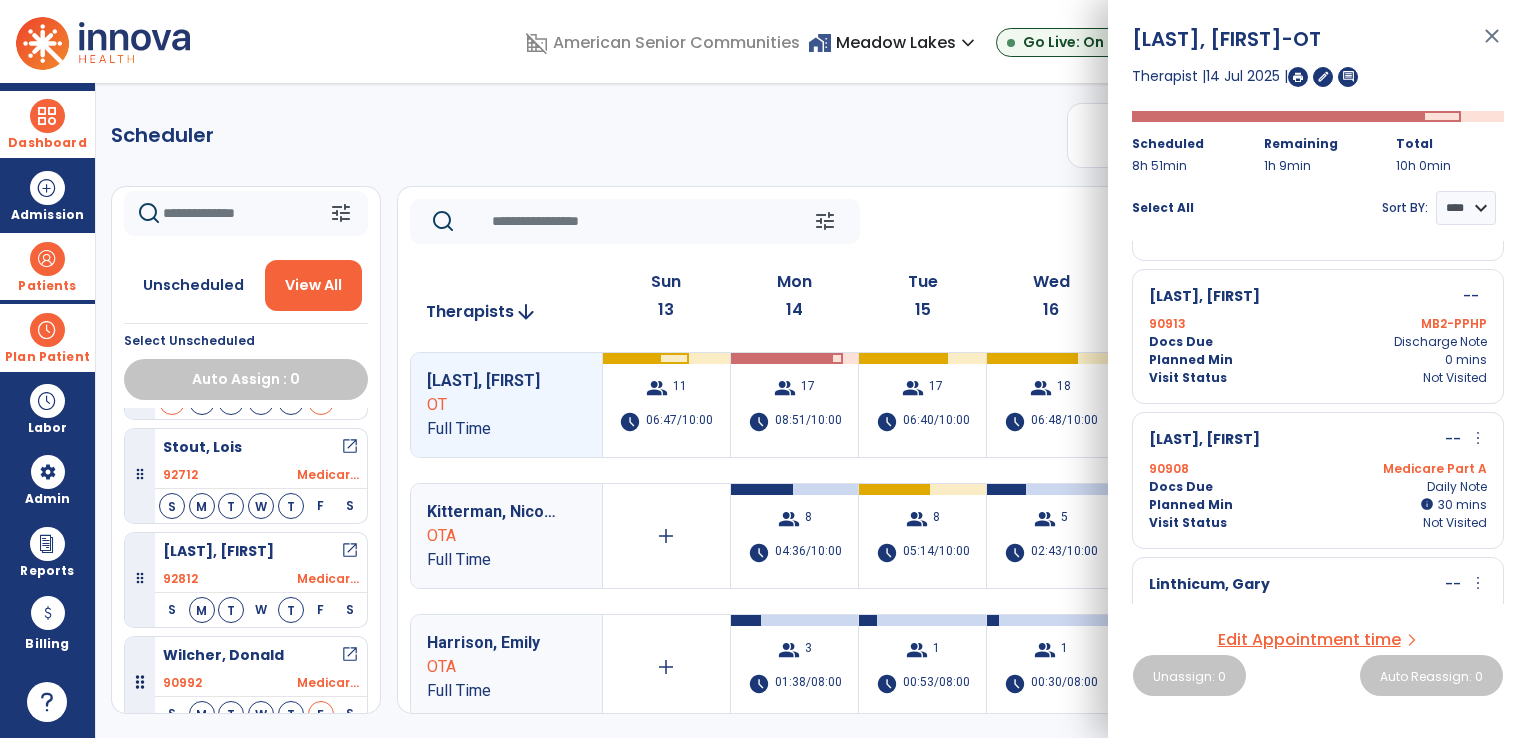 click on "Medicare Part A" at bounding box center [1402, 469] 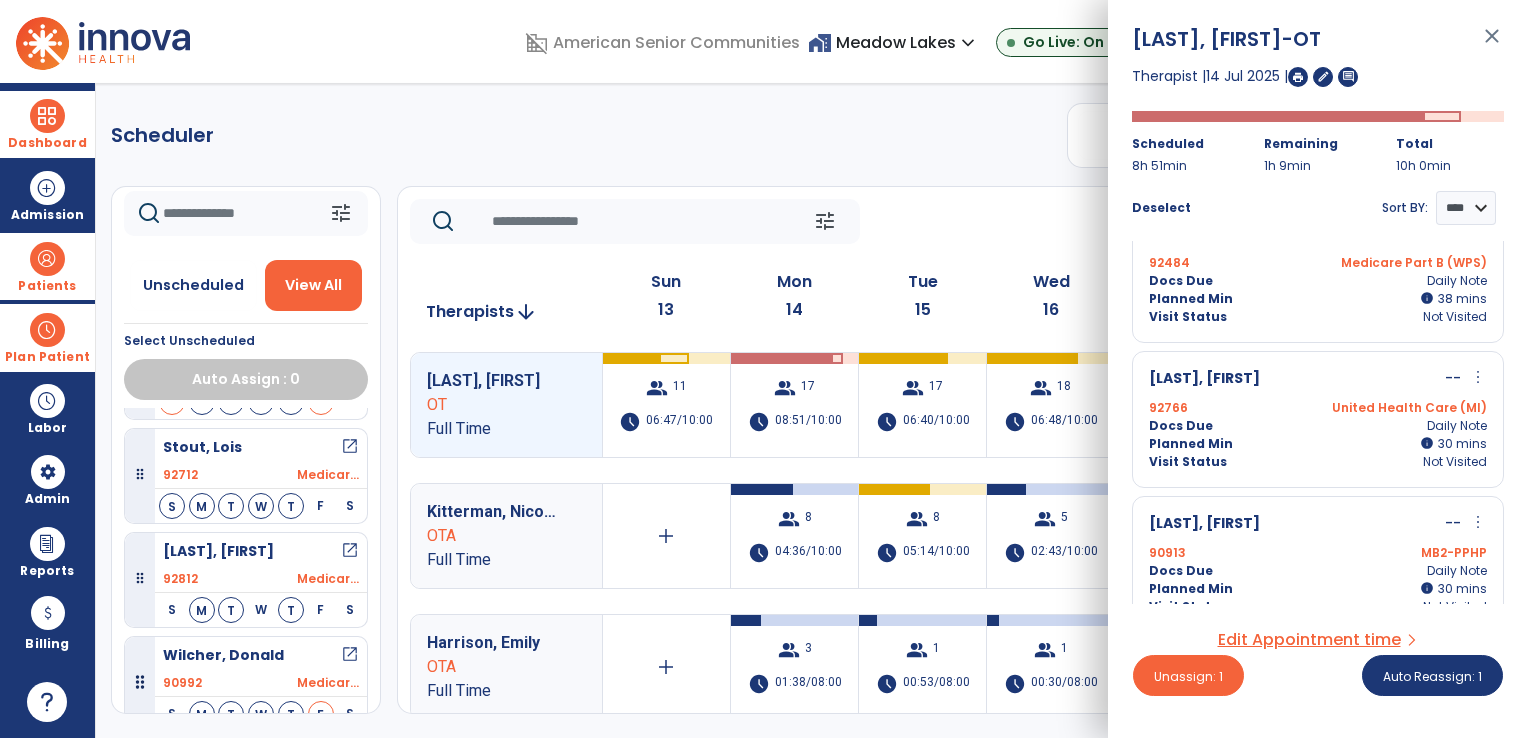 scroll, scrollTop: 980, scrollLeft: 0, axis: vertical 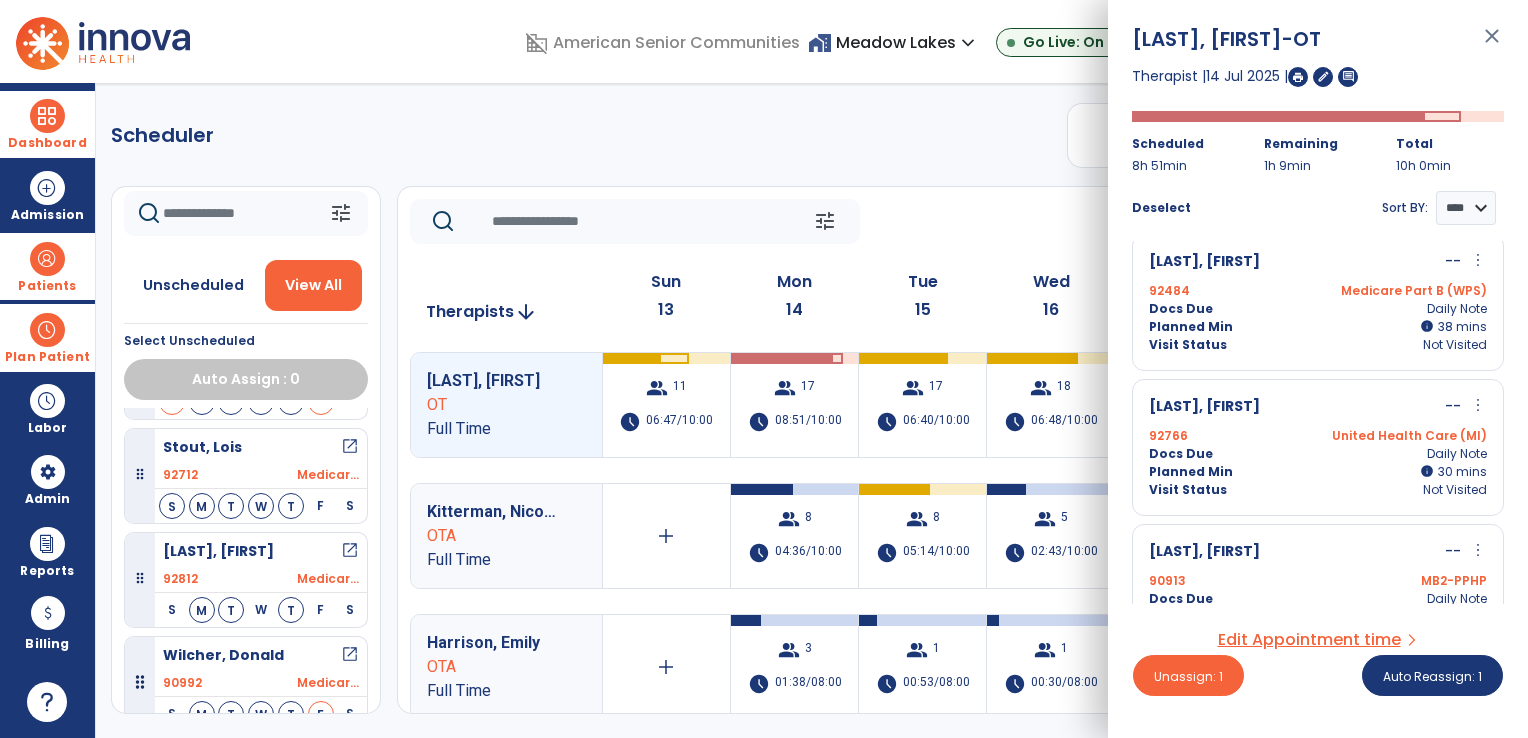 click on "Docs Due Daily Note" at bounding box center (1318, 454) 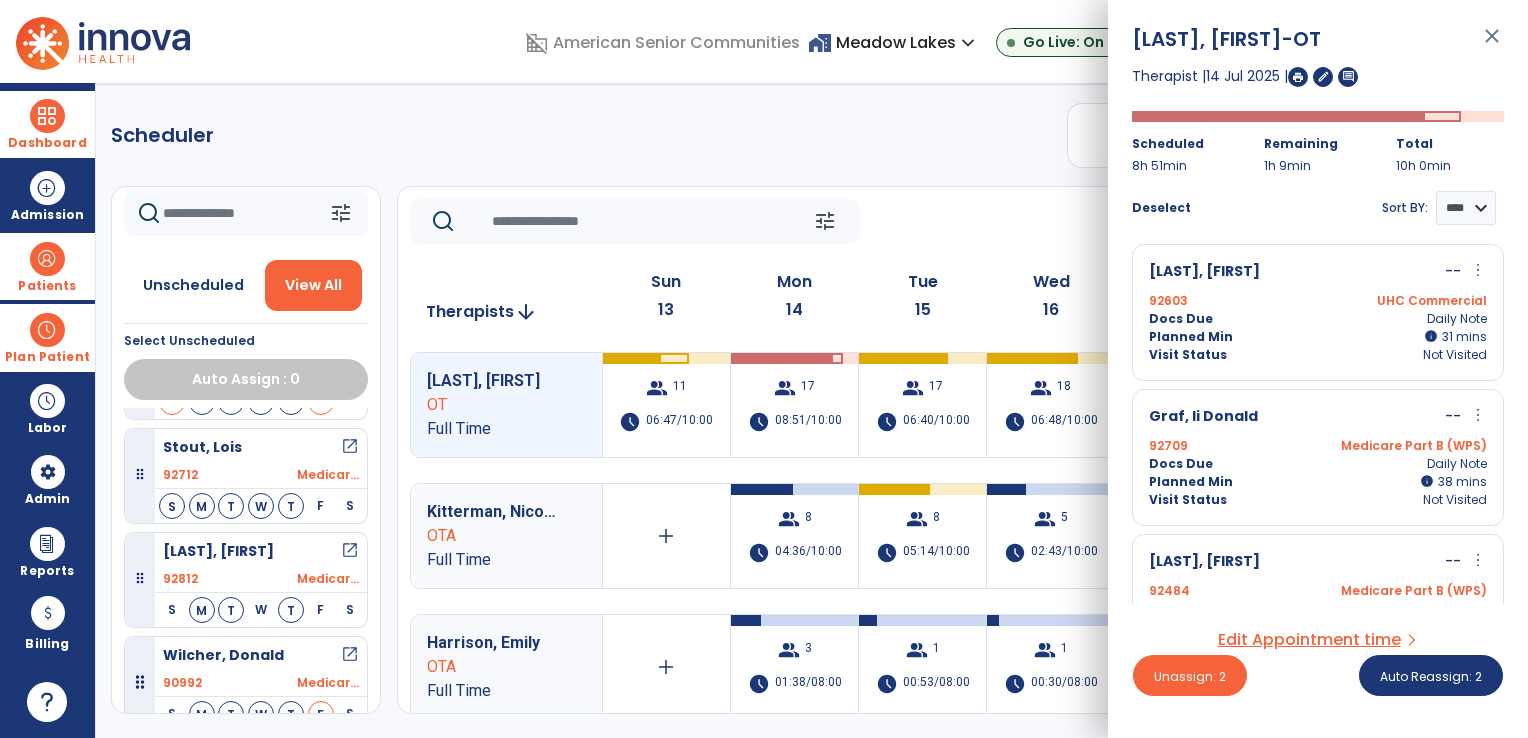 click on "92709 Medicare Part B (WPS)" at bounding box center [1318, 446] 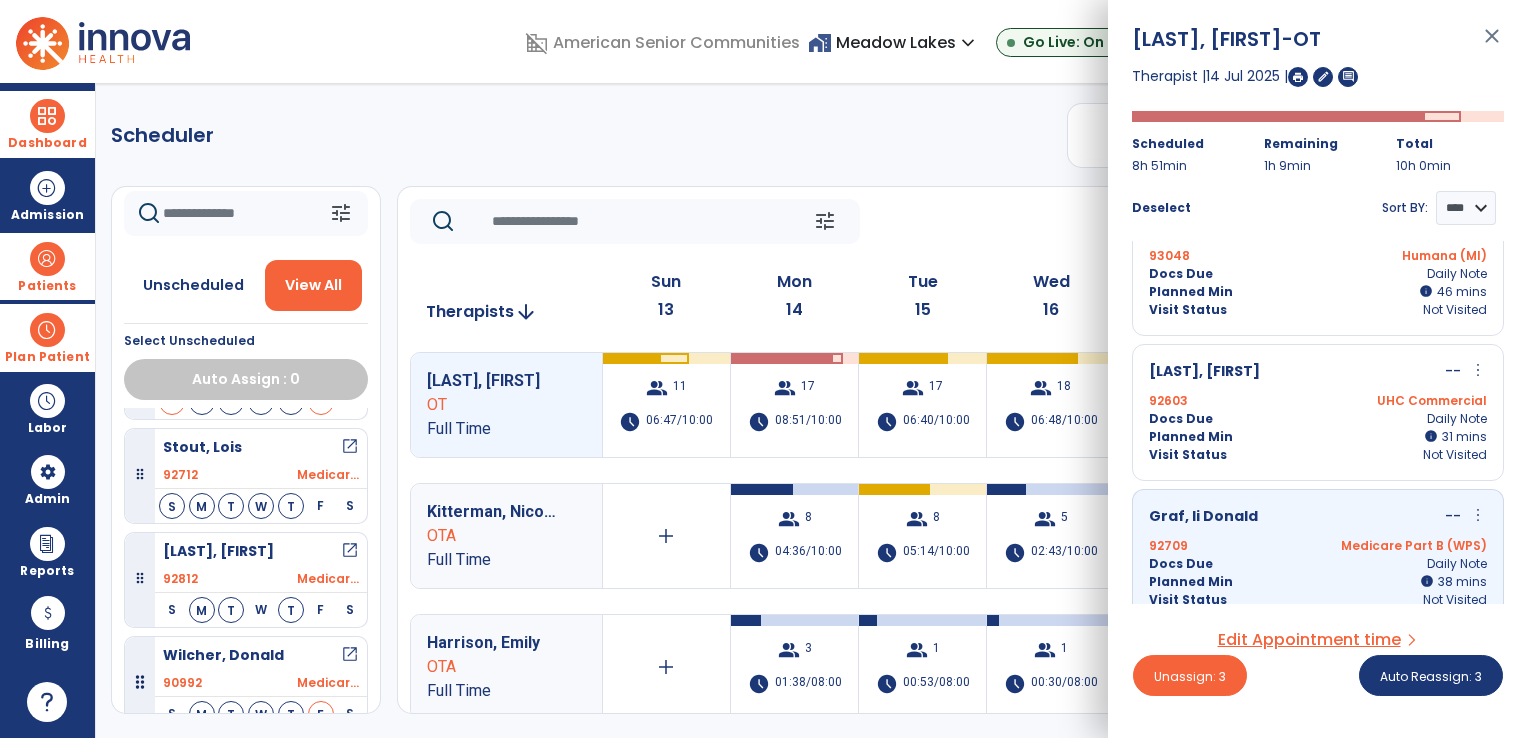 scroll, scrollTop: 480, scrollLeft: 0, axis: vertical 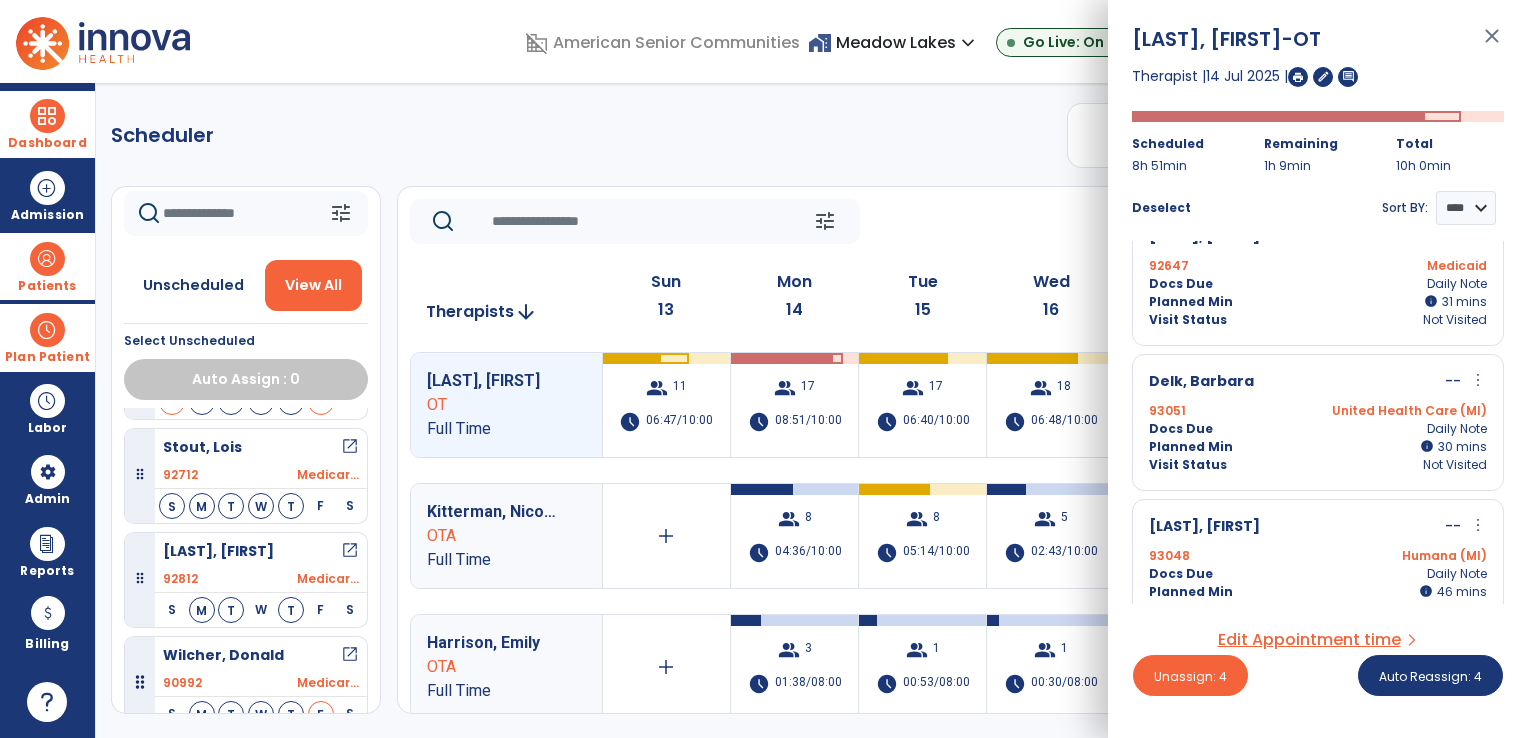 click on "Planned Min  info   30 I 30 mins" at bounding box center [1318, 447] 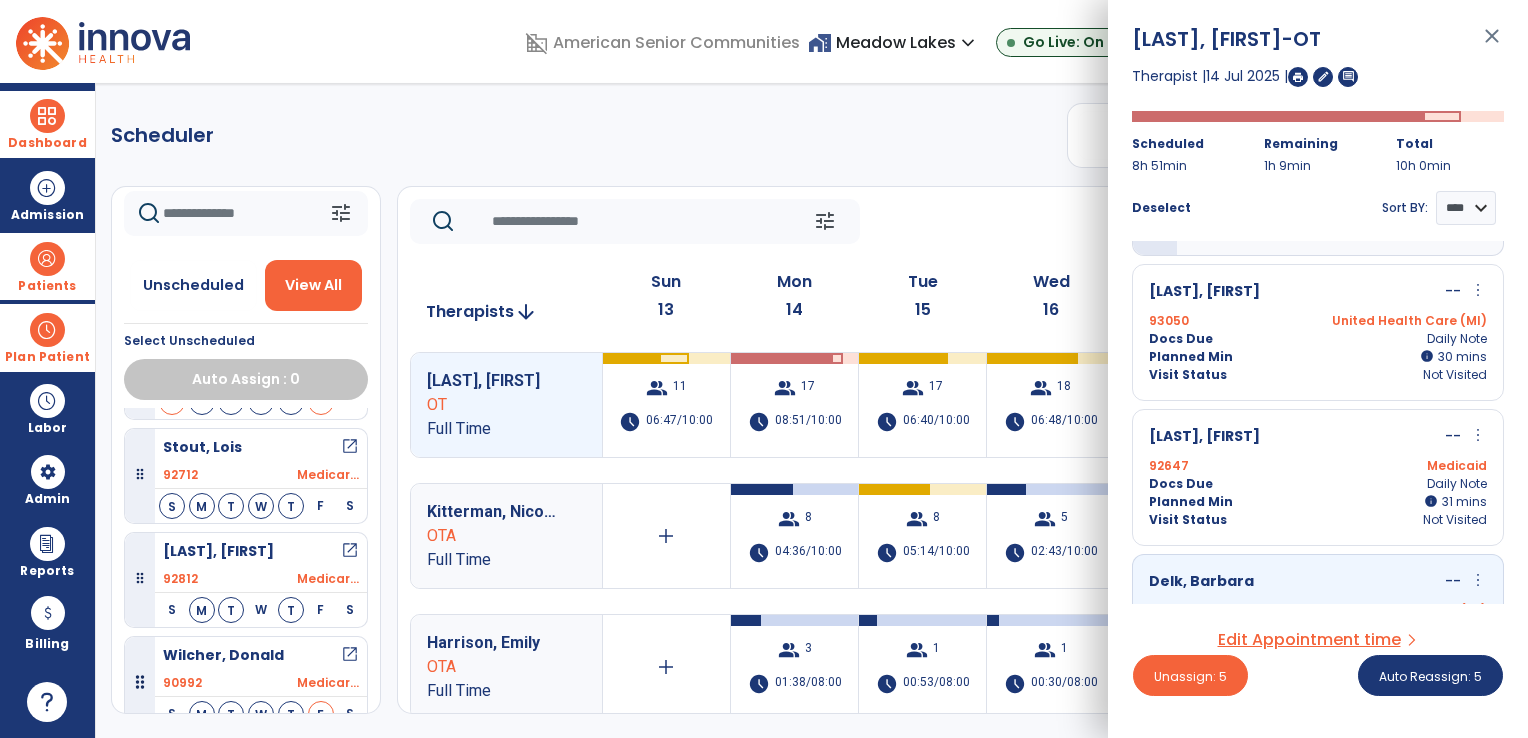 scroll, scrollTop: 0, scrollLeft: 0, axis: both 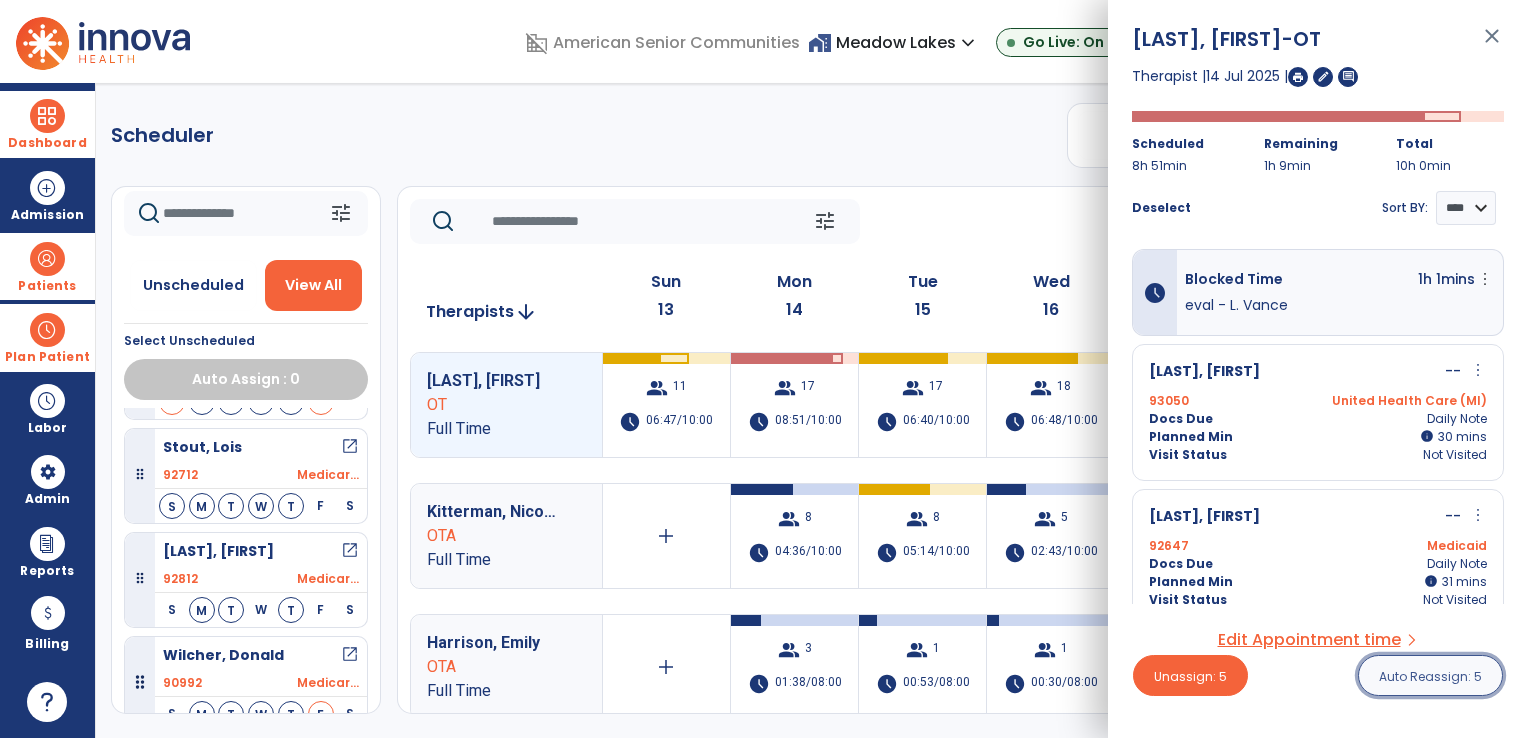 click on "Auto Reassign: 5" at bounding box center [1430, 676] 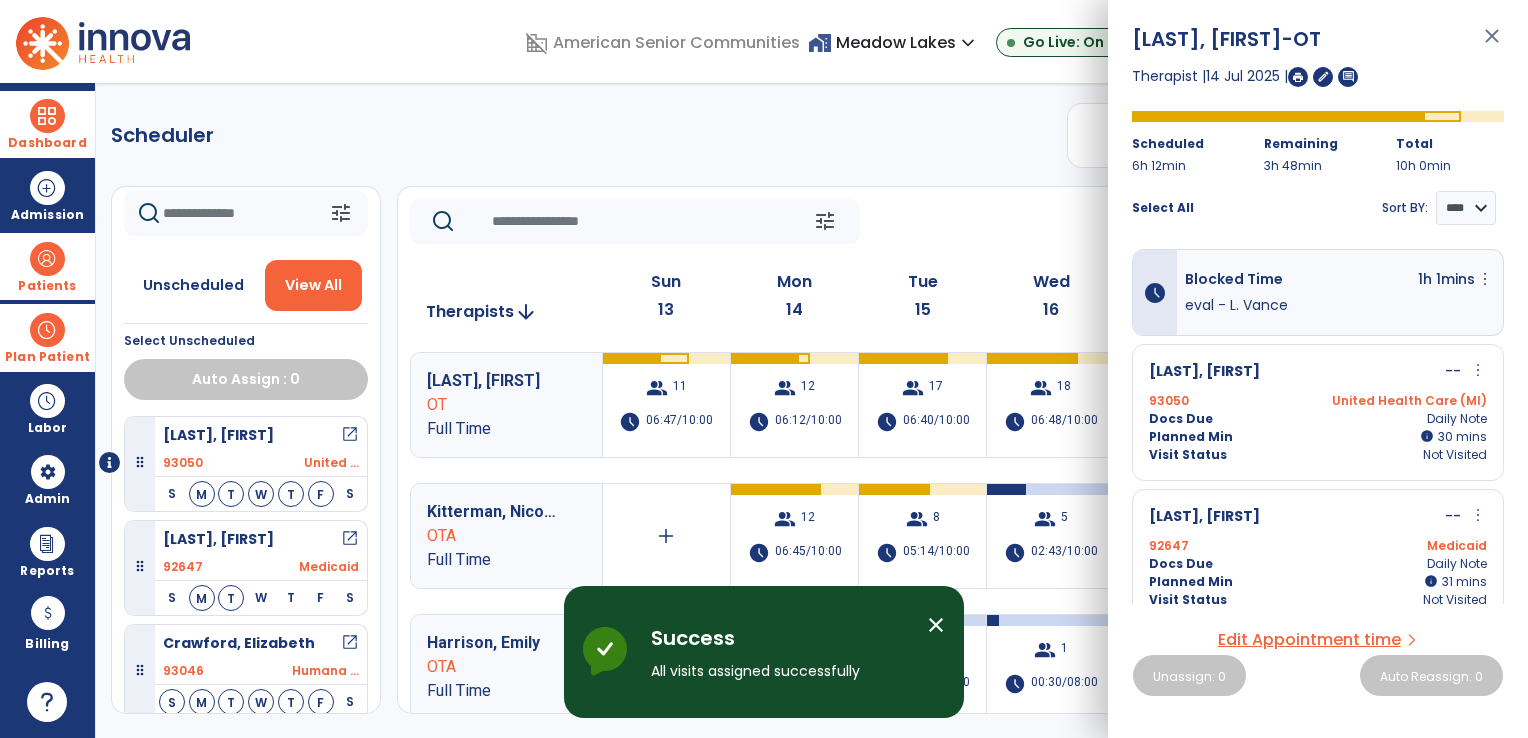 click on "Scheduler   PT   OT   ST  **** *** more_vert  Manage Labor   View All Therapists   Print" 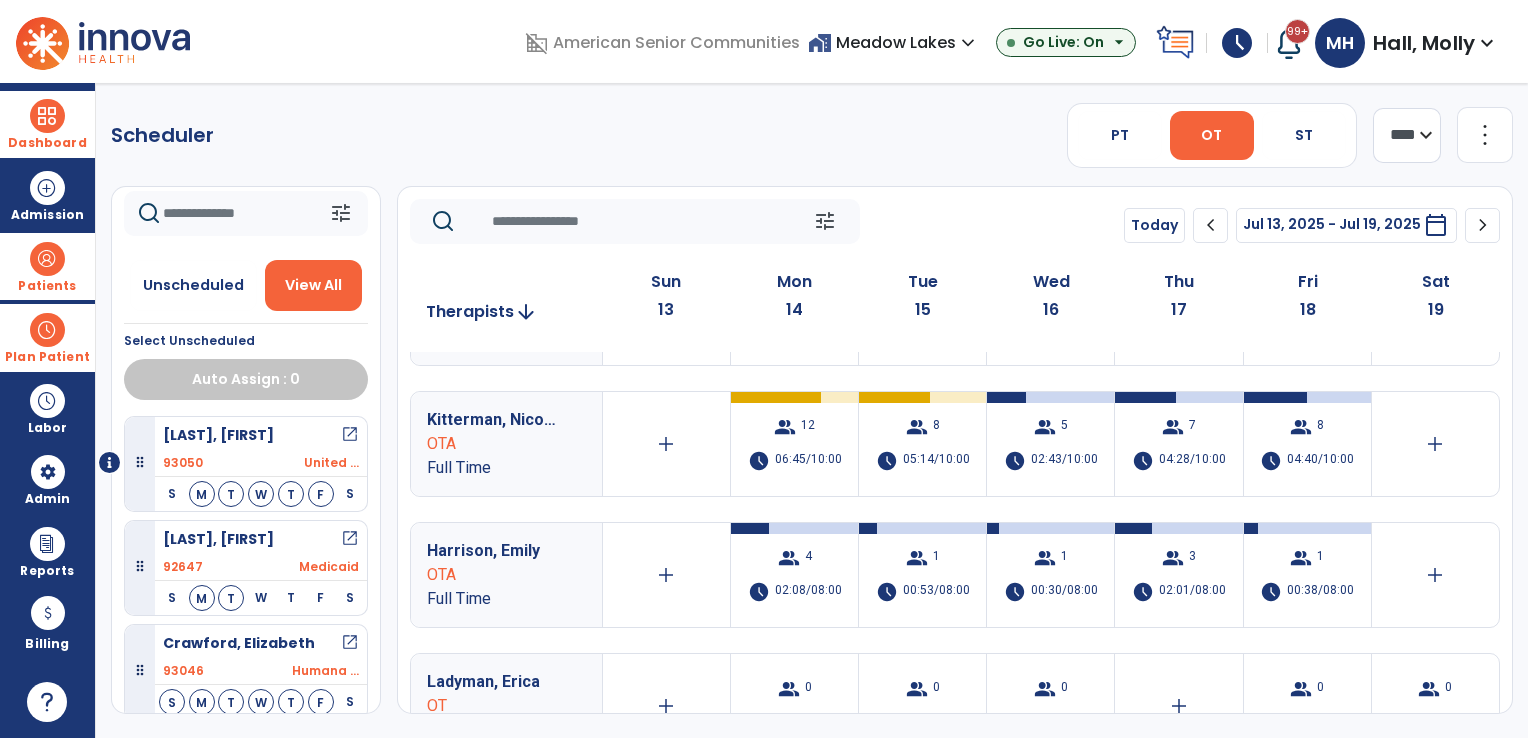 scroll, scrollTop: 0, scrollLeft: 0, axis: both 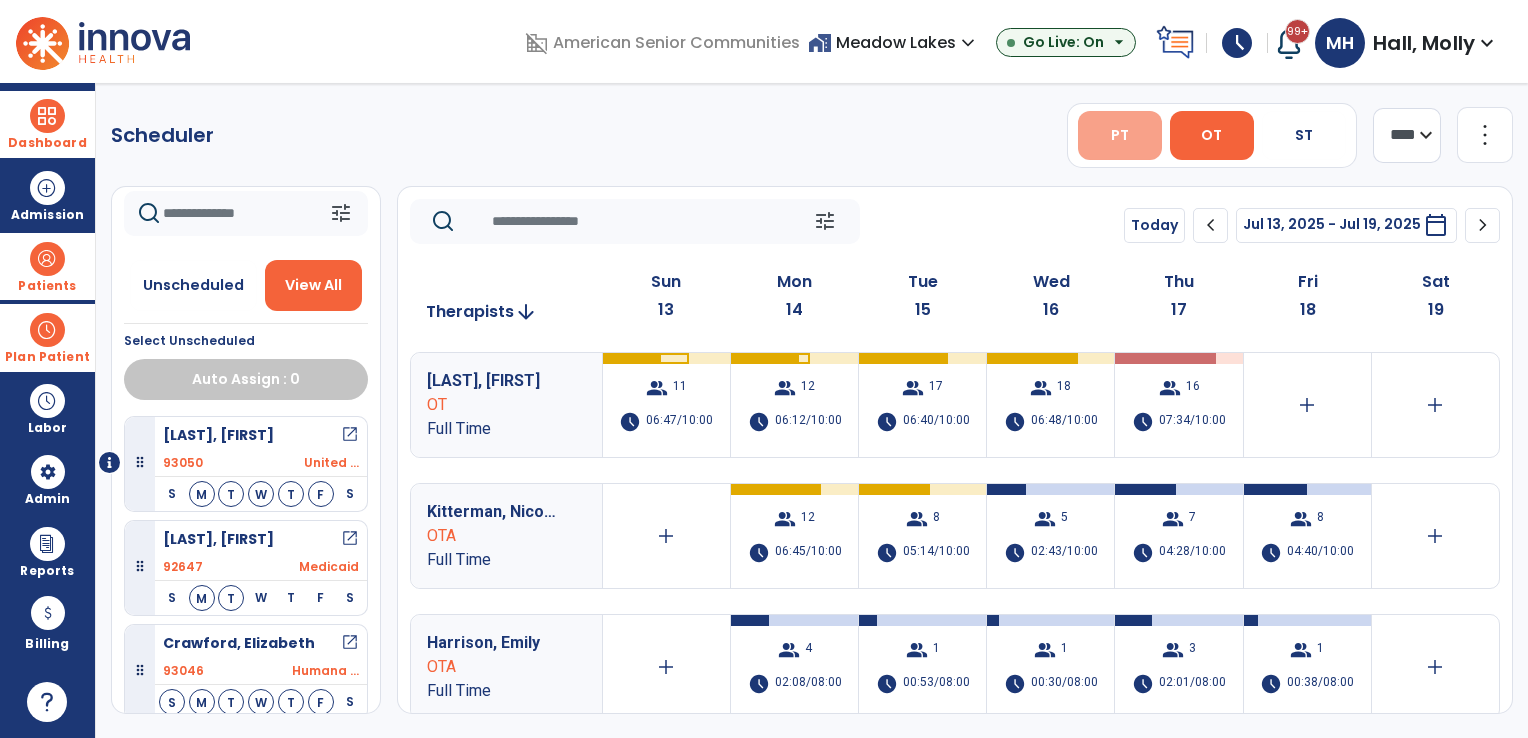click on "PT" at bounding box center (1120, 135) 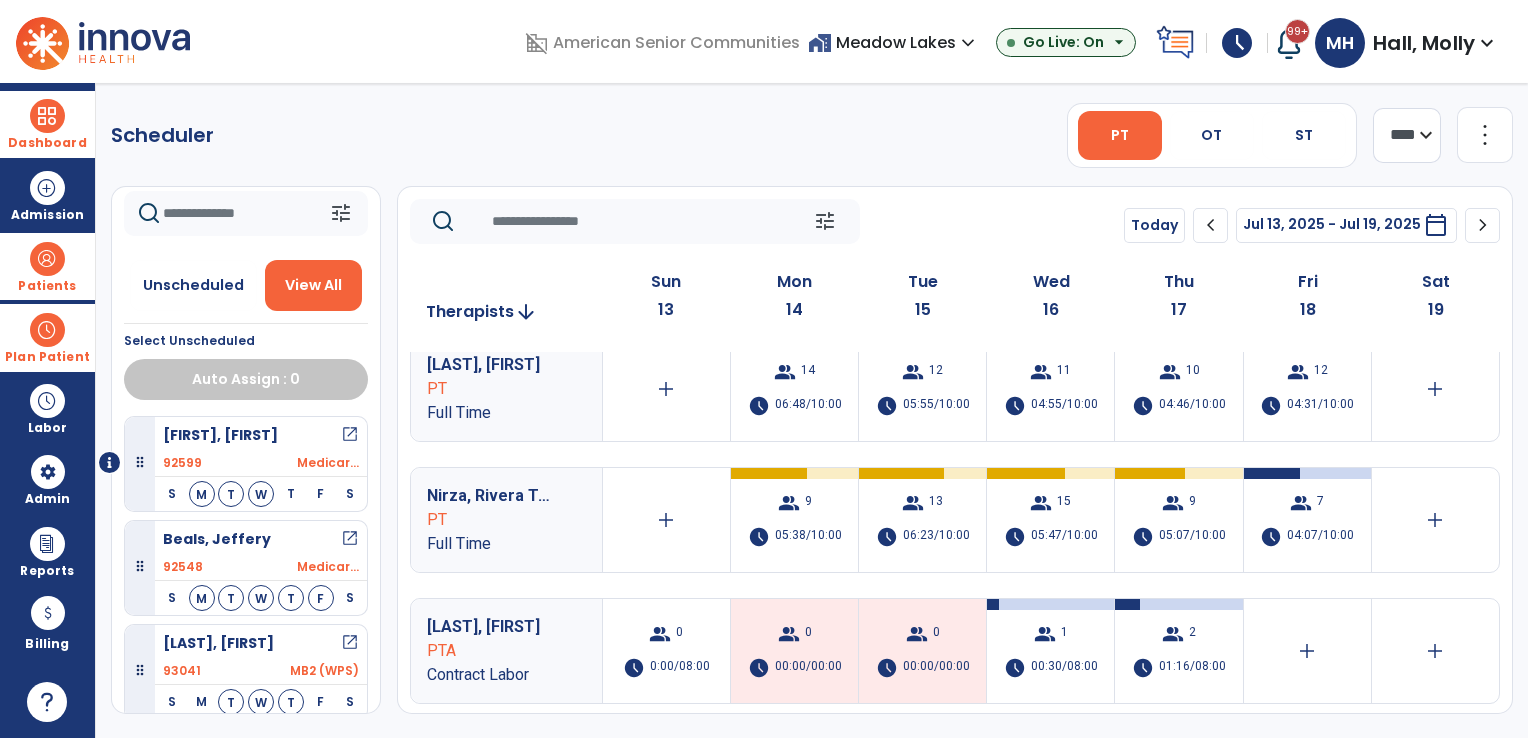 scroll, scrollTop: 0, scrollLeft: 0, axis: both 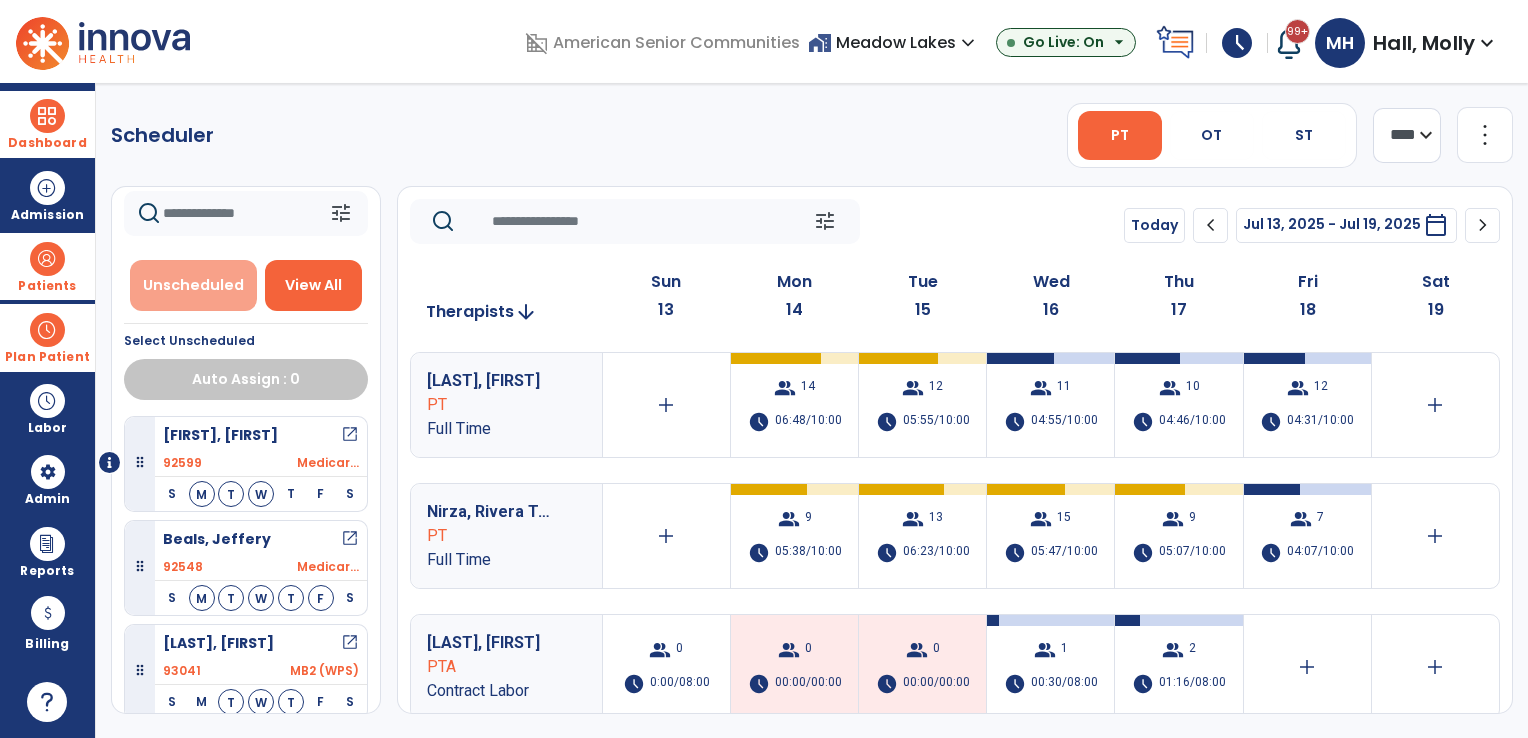 click on "Unscheduled" at bounding box center (193, 285) 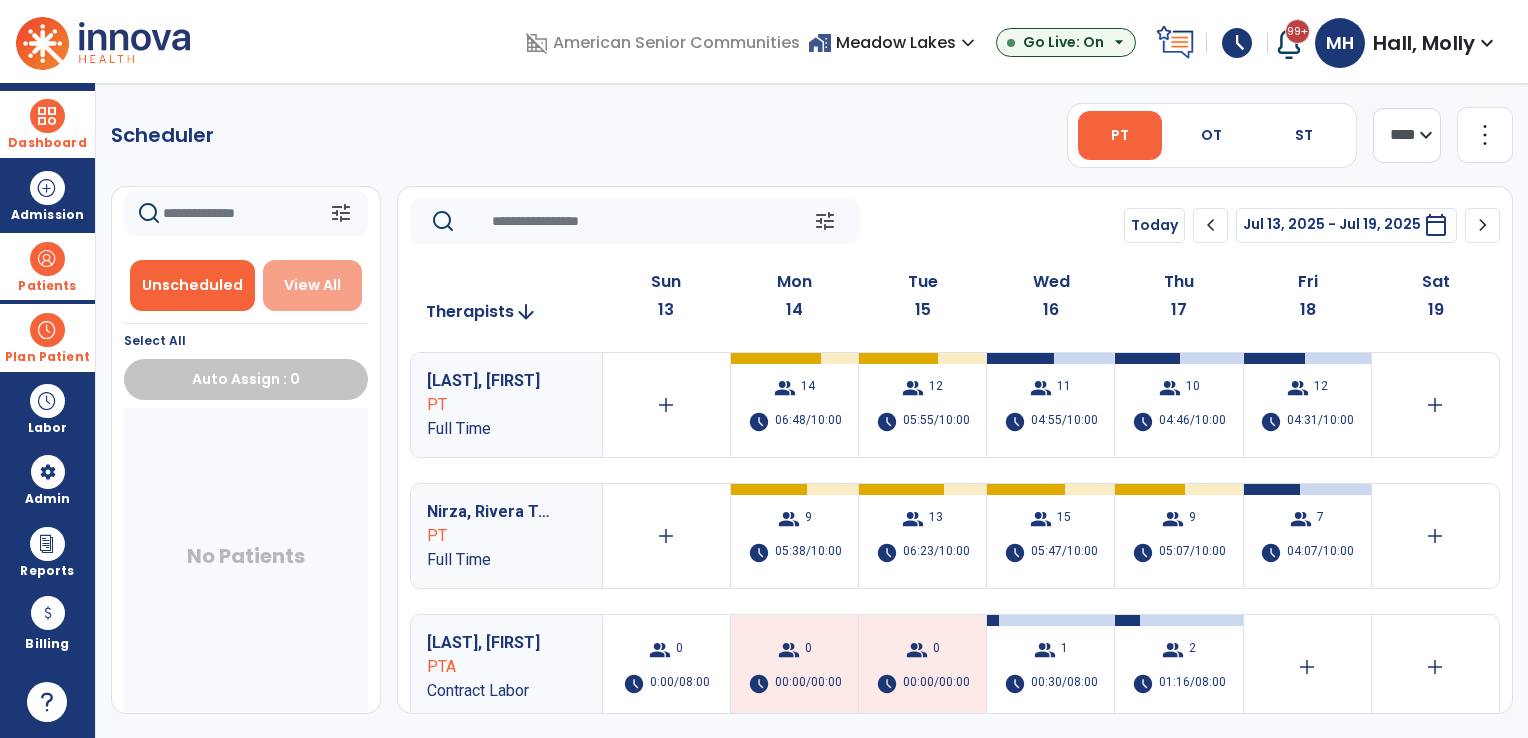 click on "View All" at bounding box center [312, 285] 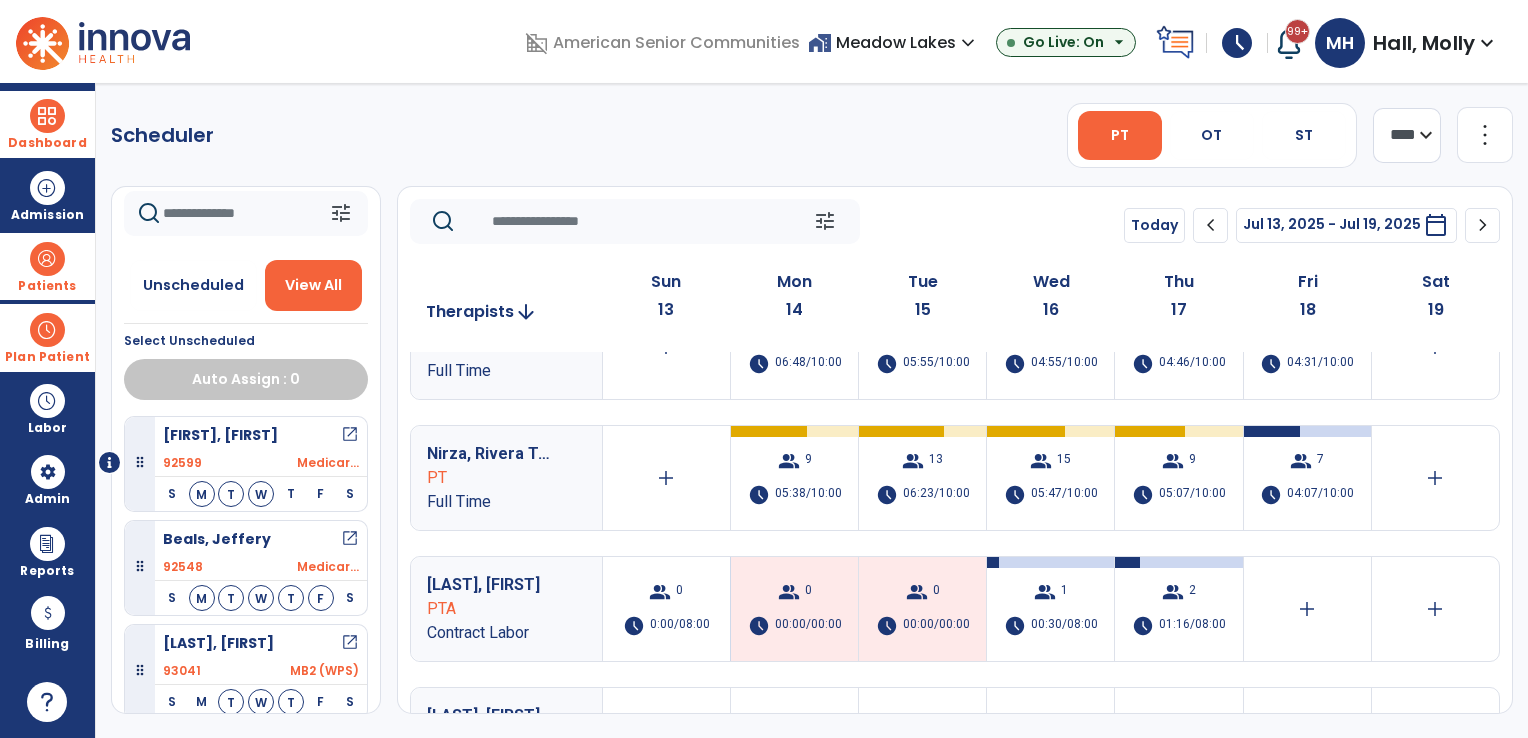 scroll, scrollTop: 0, scrollLeft: 0, axis: both 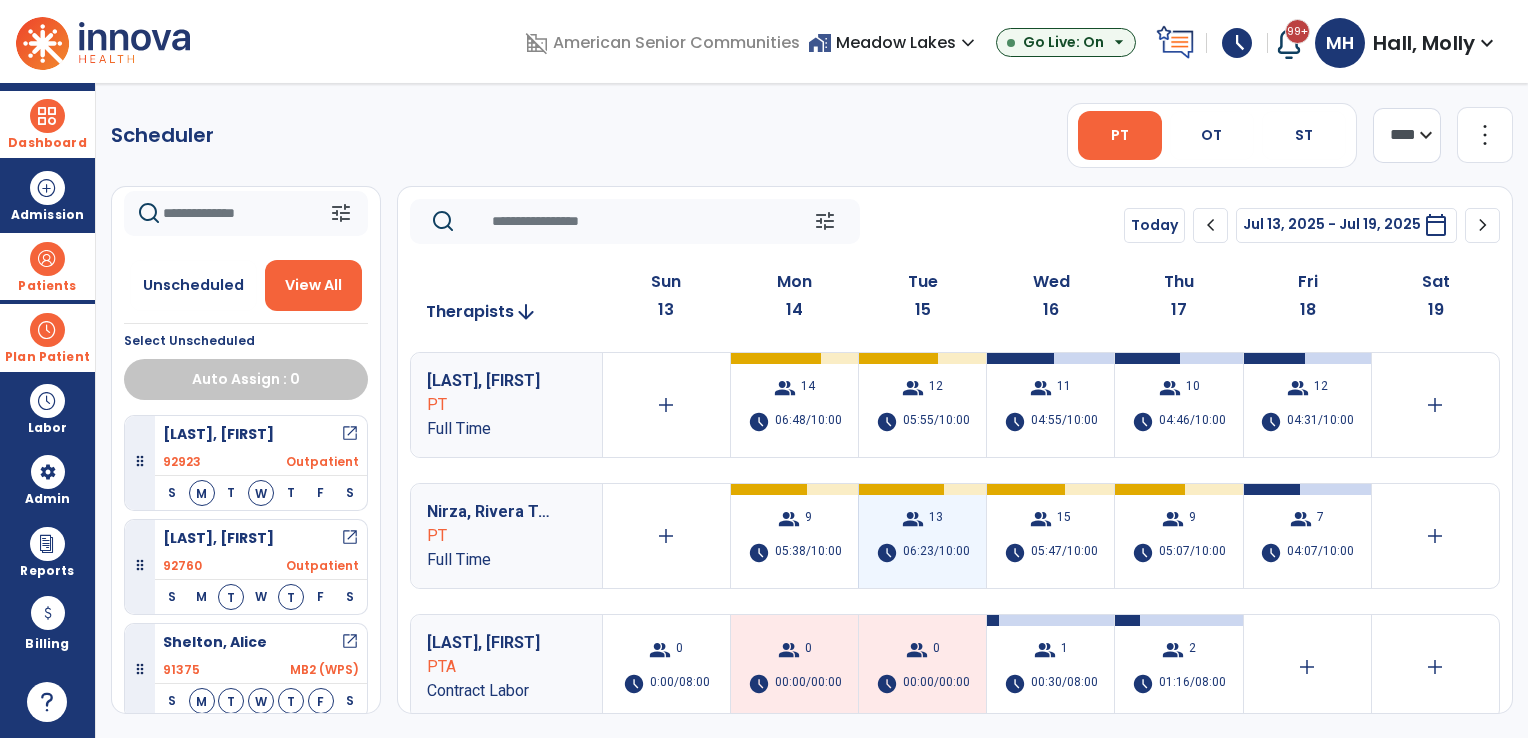 click on "06:23/10:00" at bounding box center [936, 553] 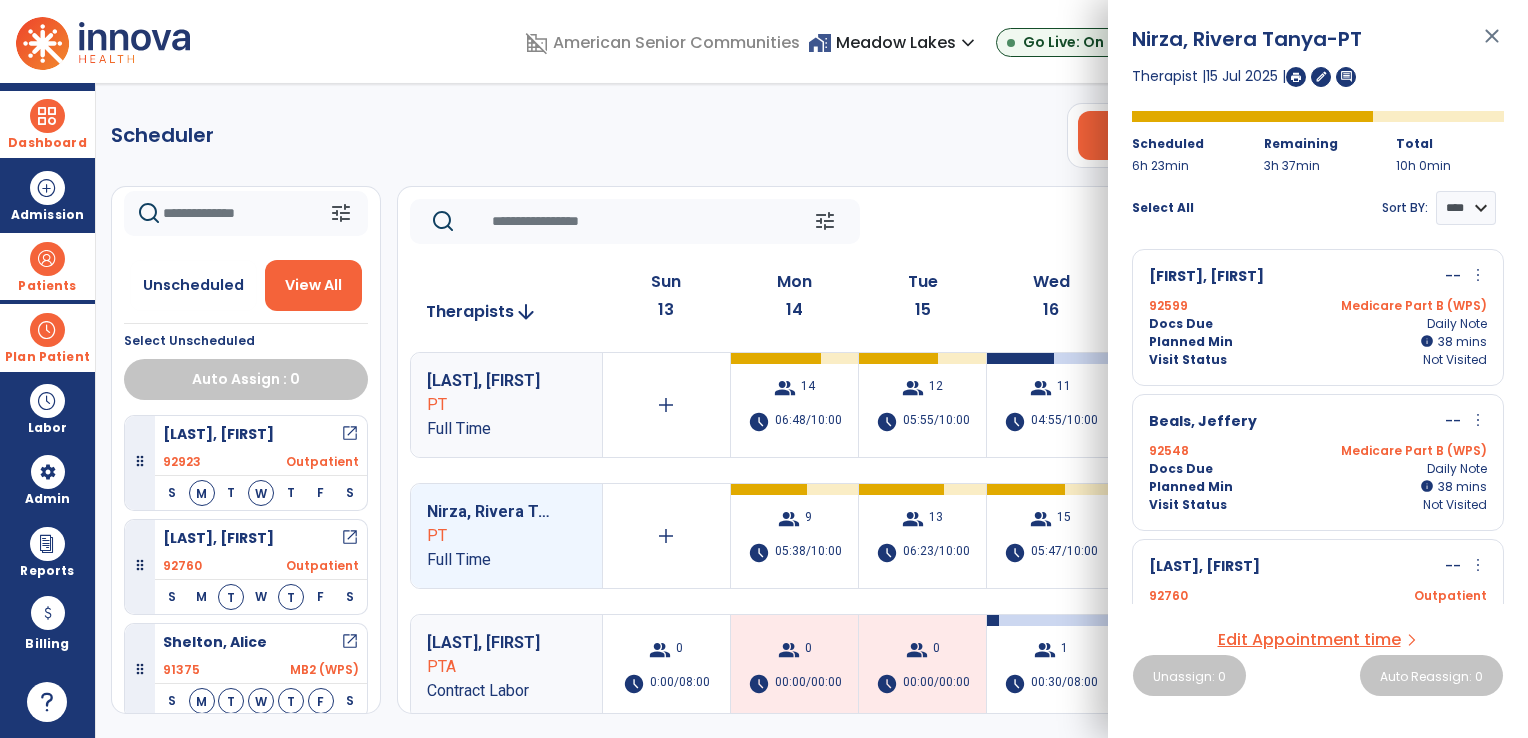 click on "Scheduler   PT   OT   ST  **** *** more_vert  Manage Labor   View All Therapists   Print" 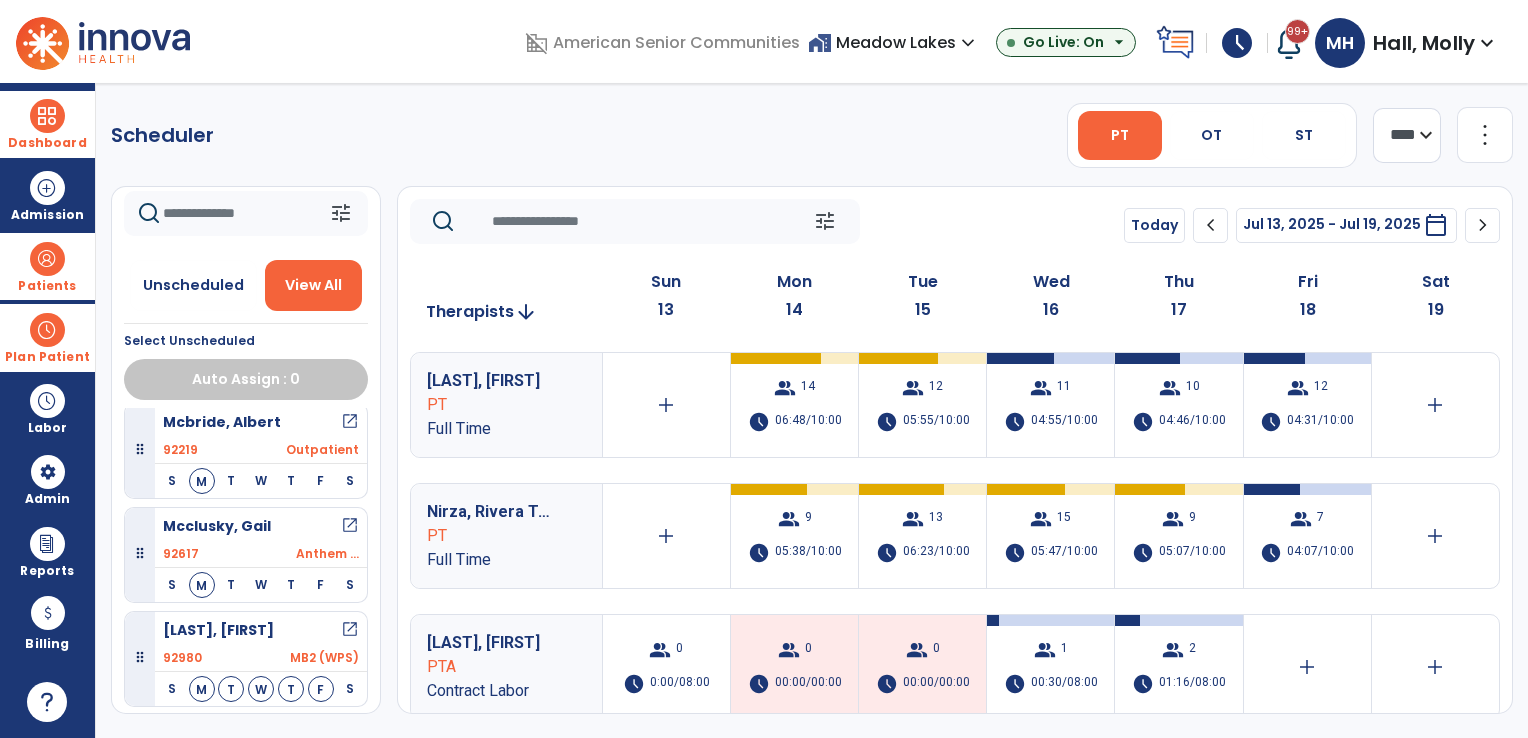 scroll, scrollTop: 1577, scrollLeft: 0, axis: vertical 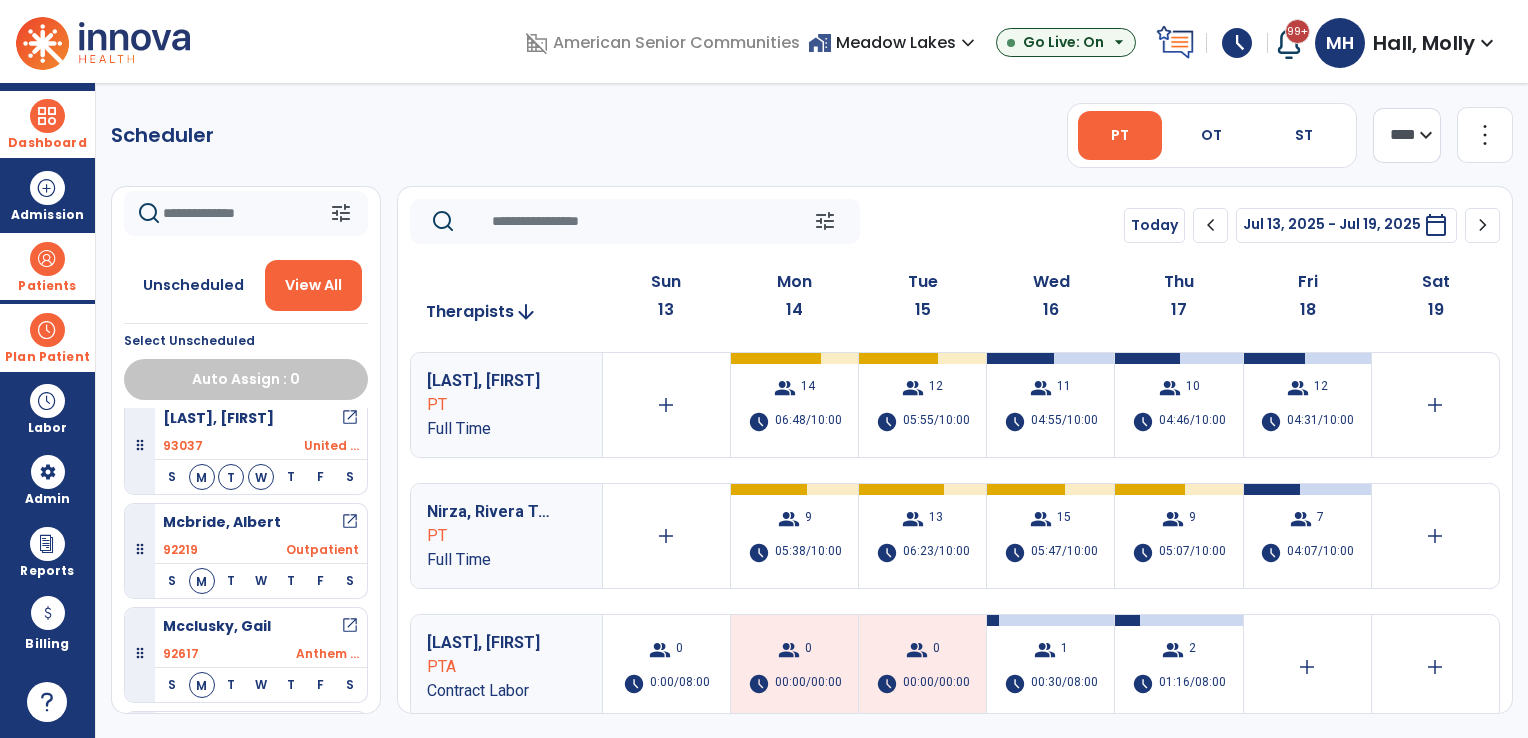 click at bounding box center [47, 330] 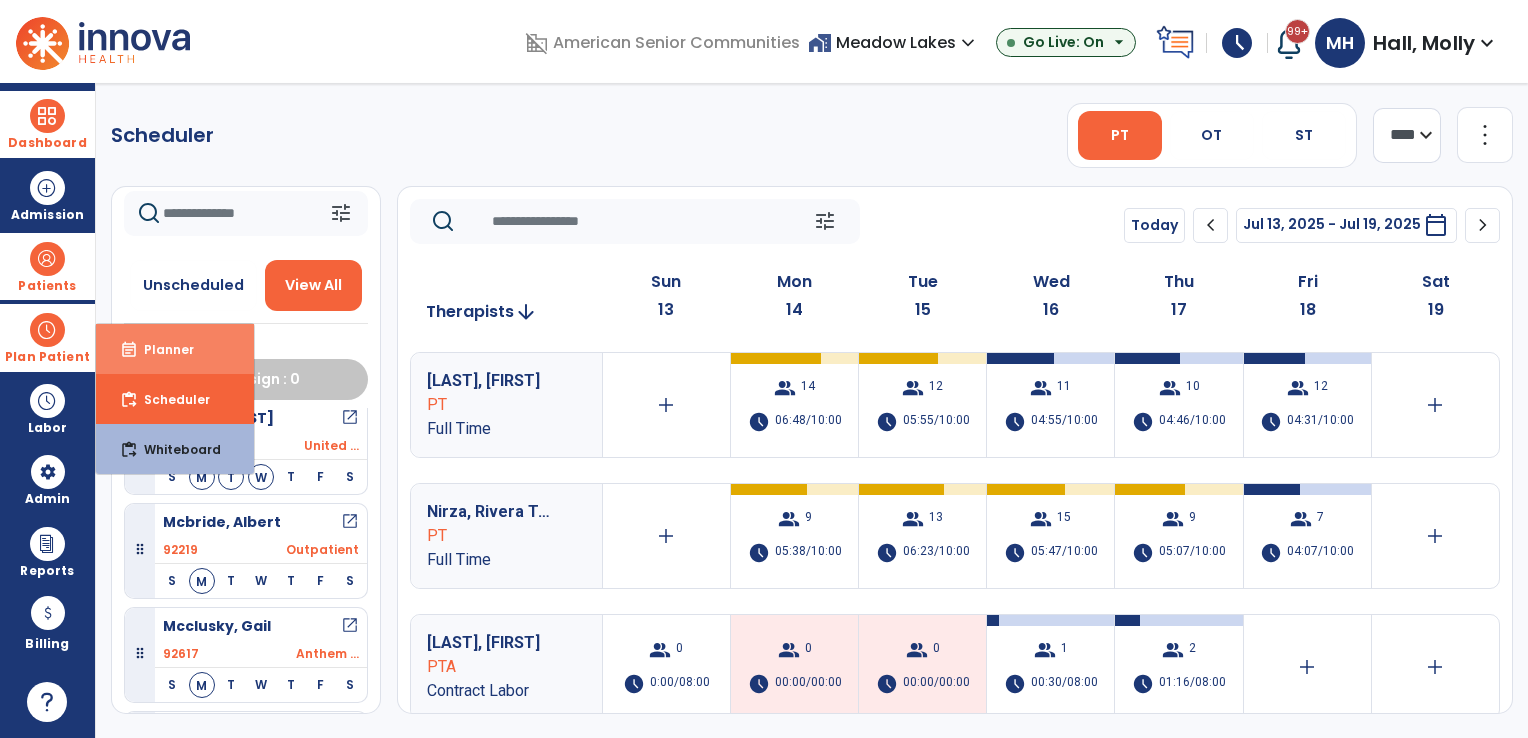 click on "Planner" at bounding box center (161, 349) 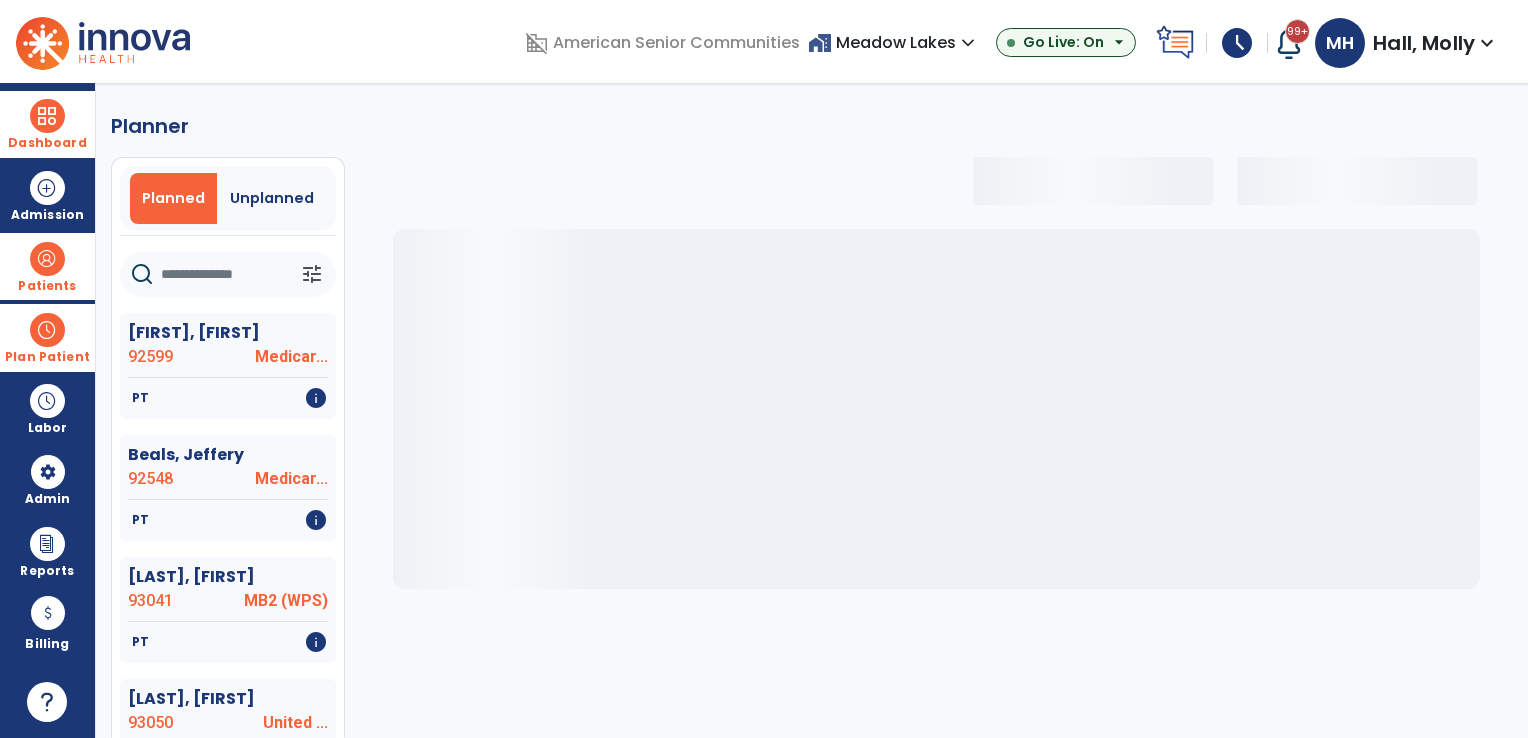 click on "Planned" at bounding box center [173, 198] 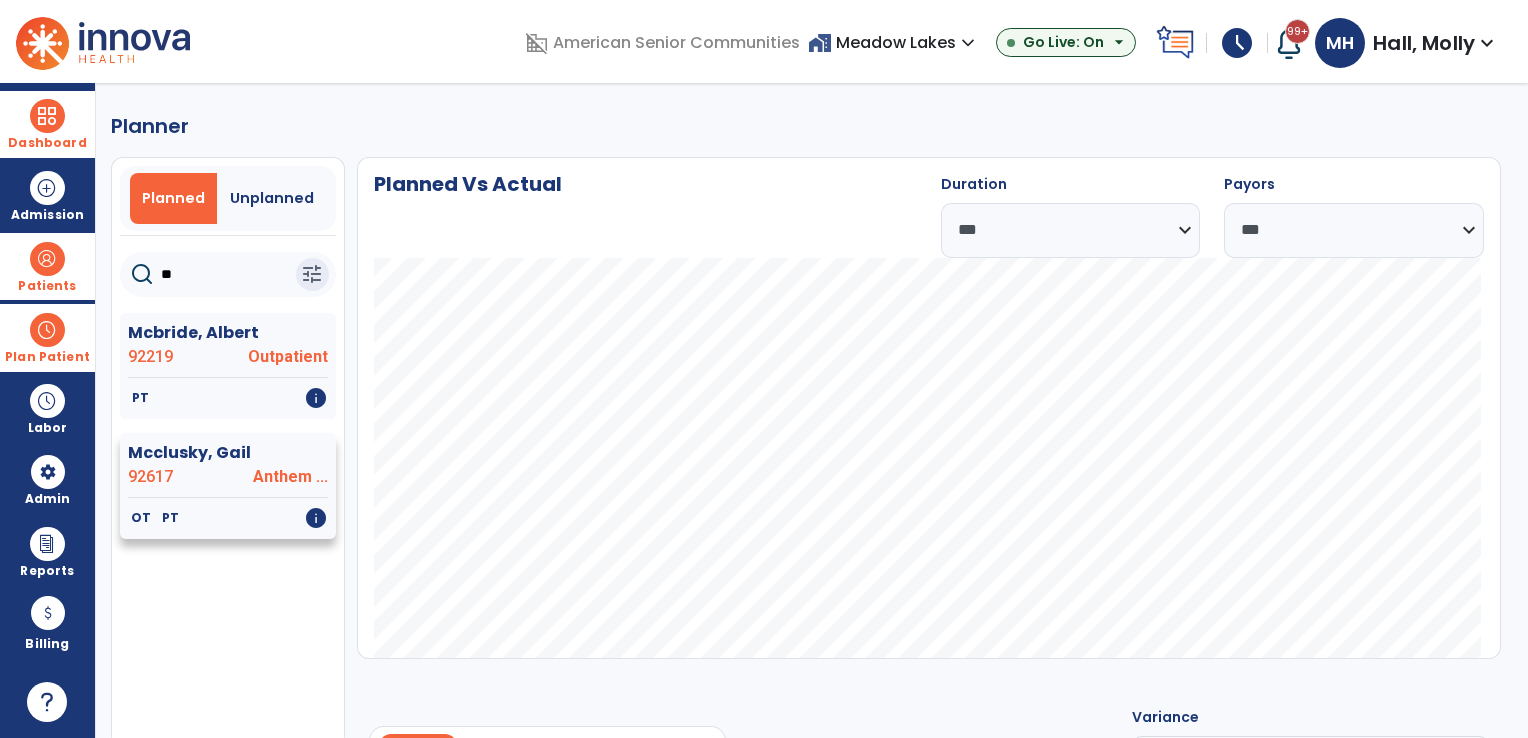 type on "**" 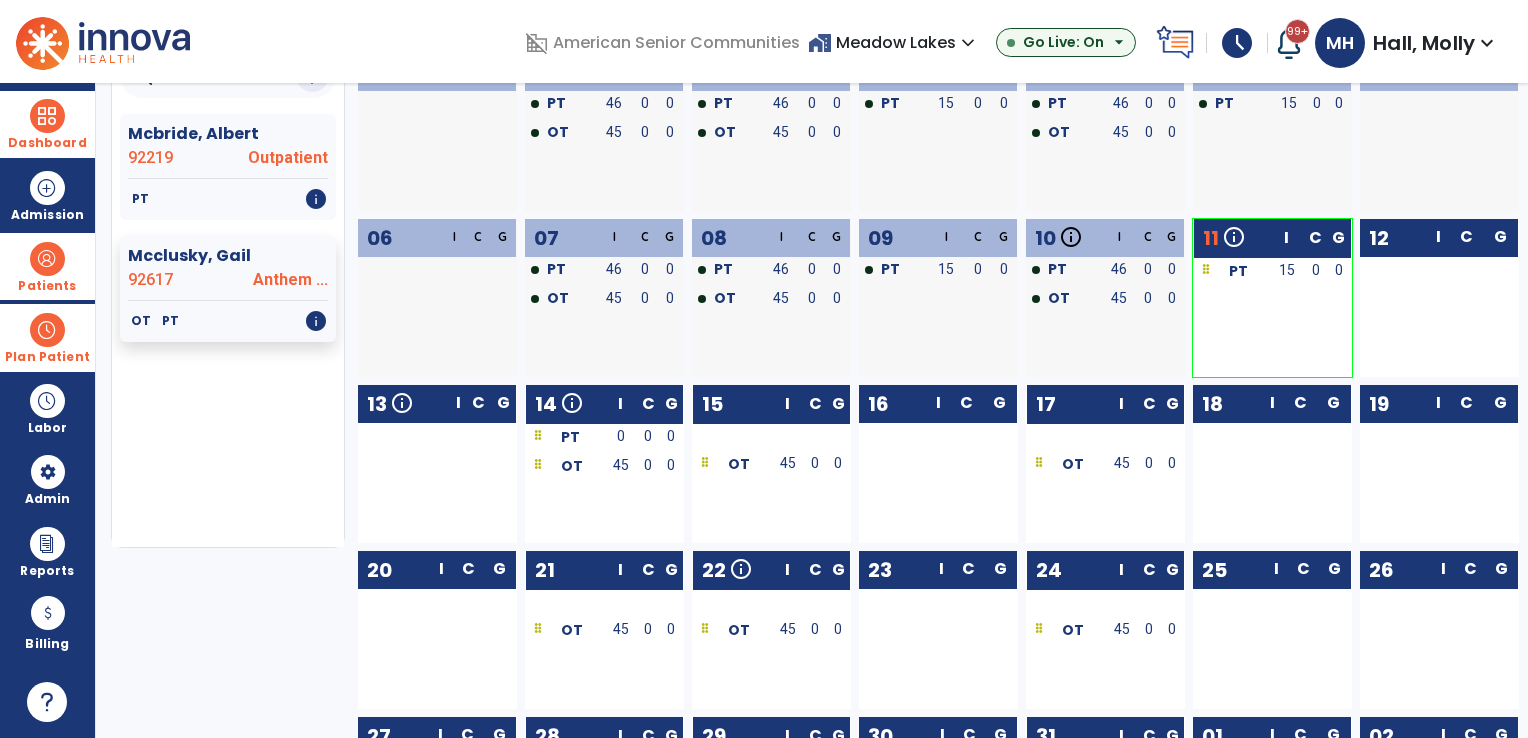 scroll, scrollTop: 200, scrollLeft: 0, axis: vertical 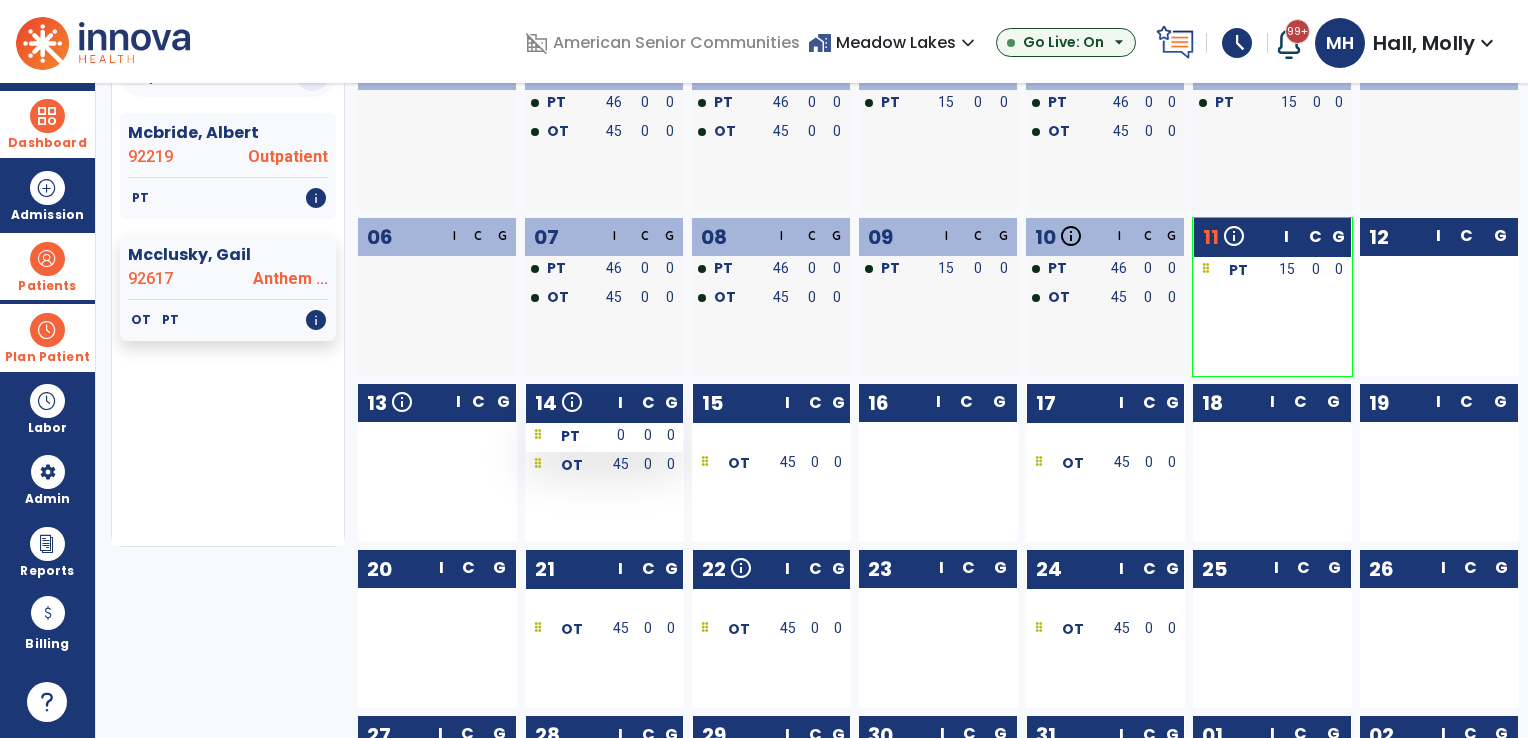 click on "0" at bounding box center [620, 435] 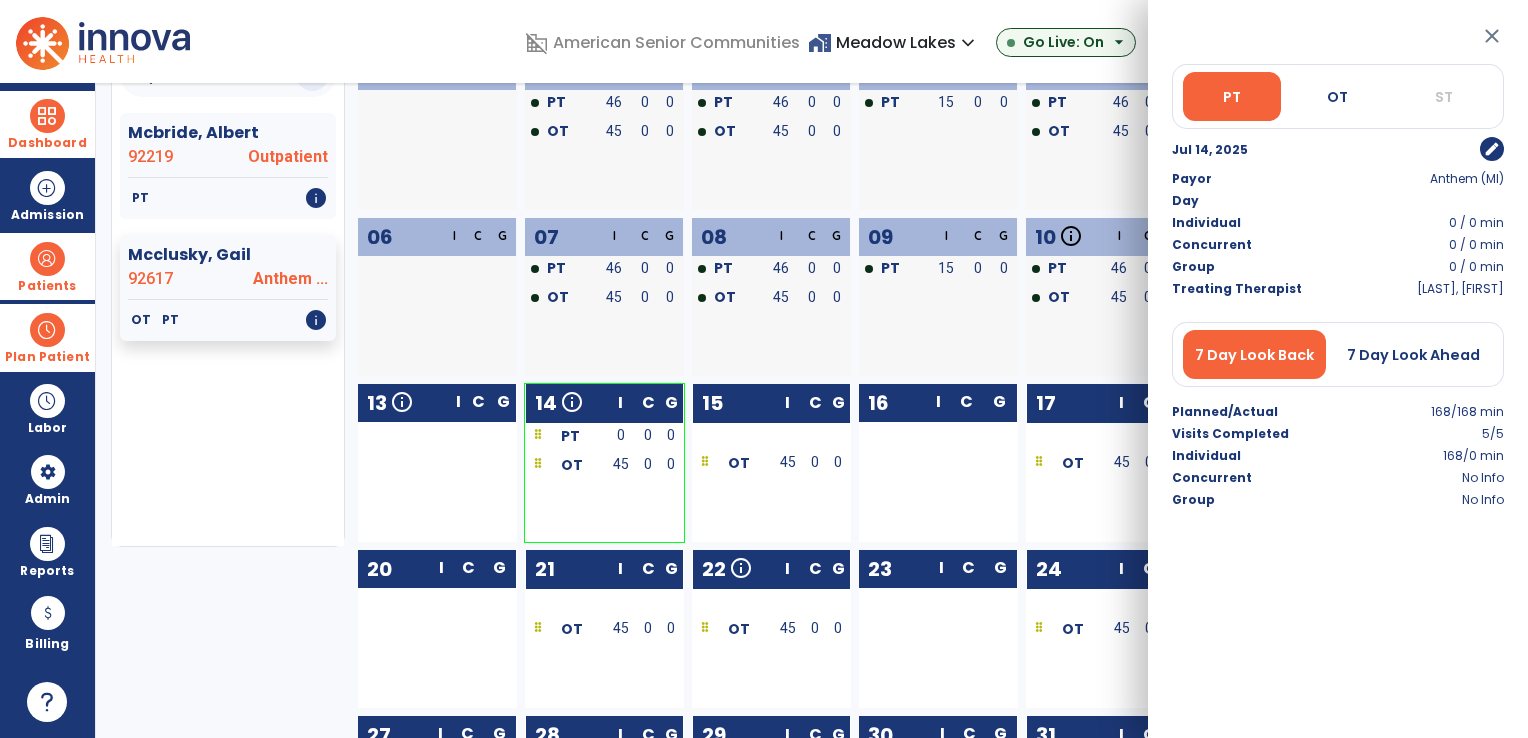 click on "edit" at bounding box center [1492, 149] 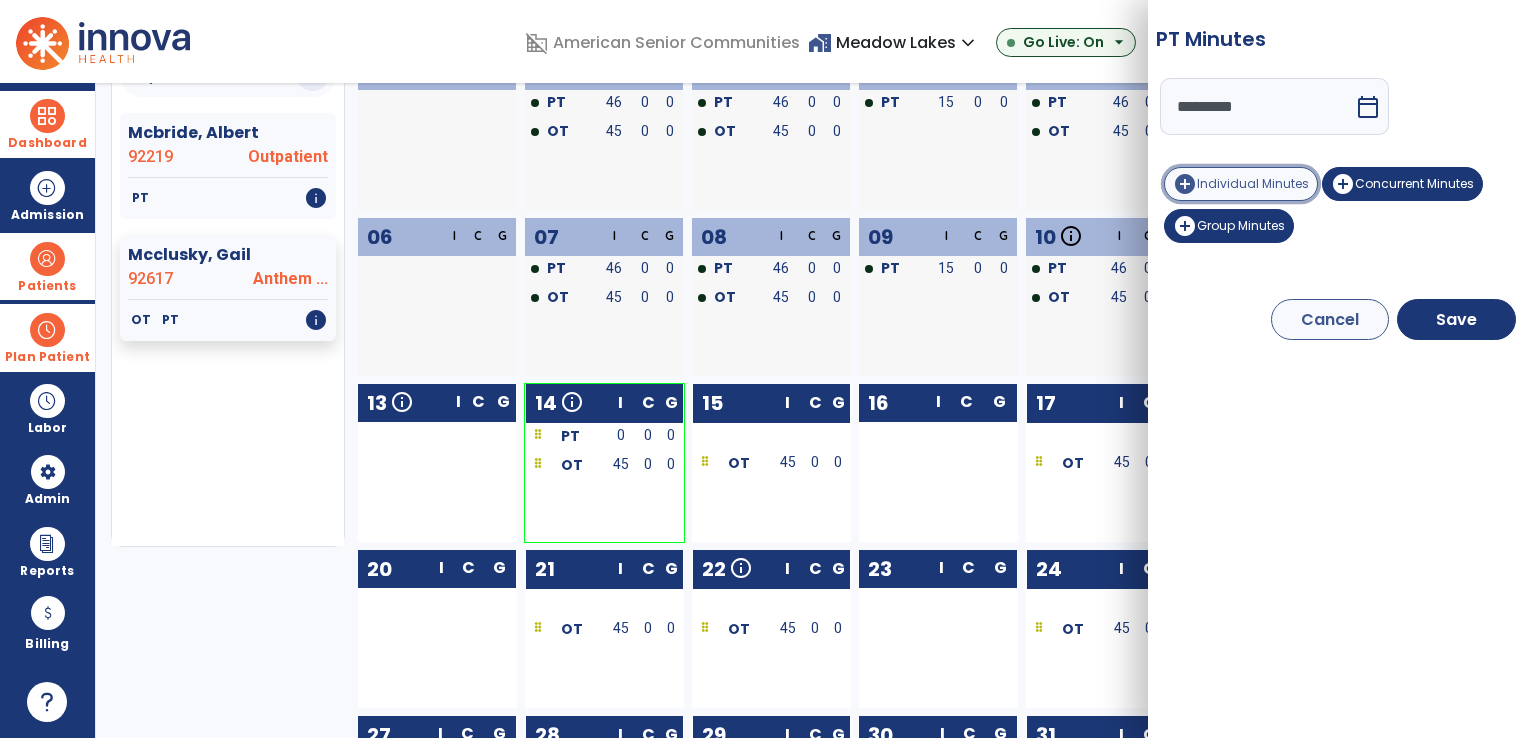 click on "Individual Minutes" at bounding box center [1253, 183] 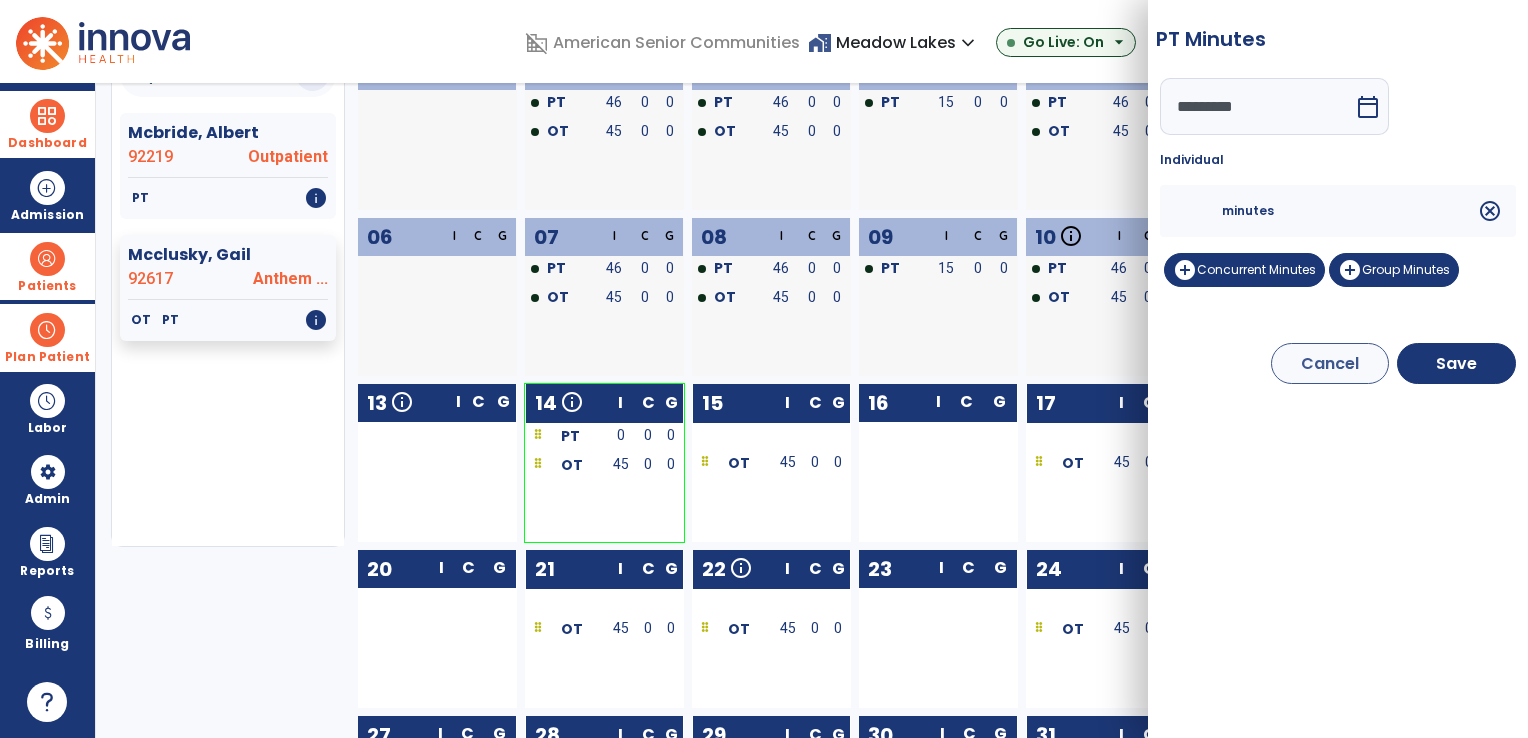 click at bounding box center [1198, 211] 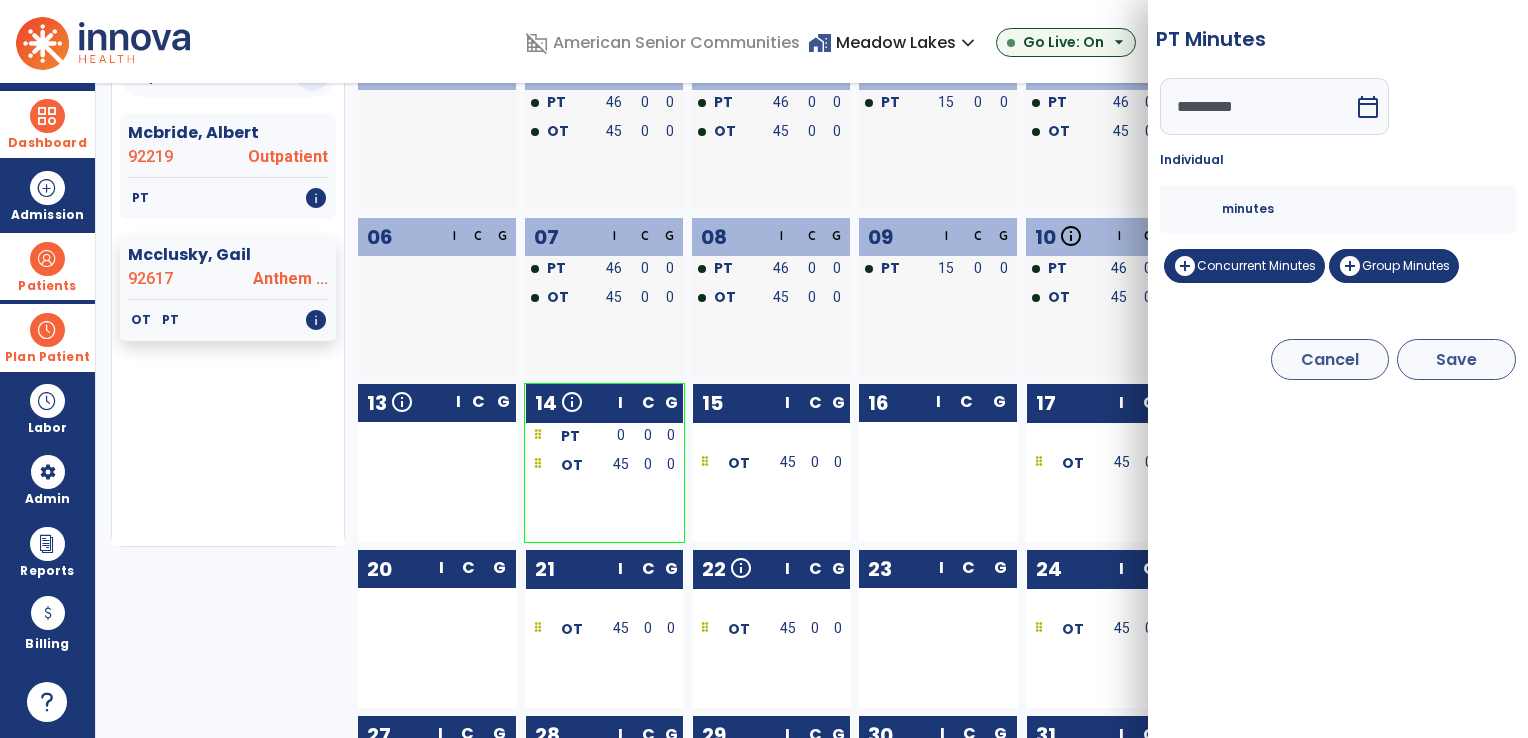 type on "**" 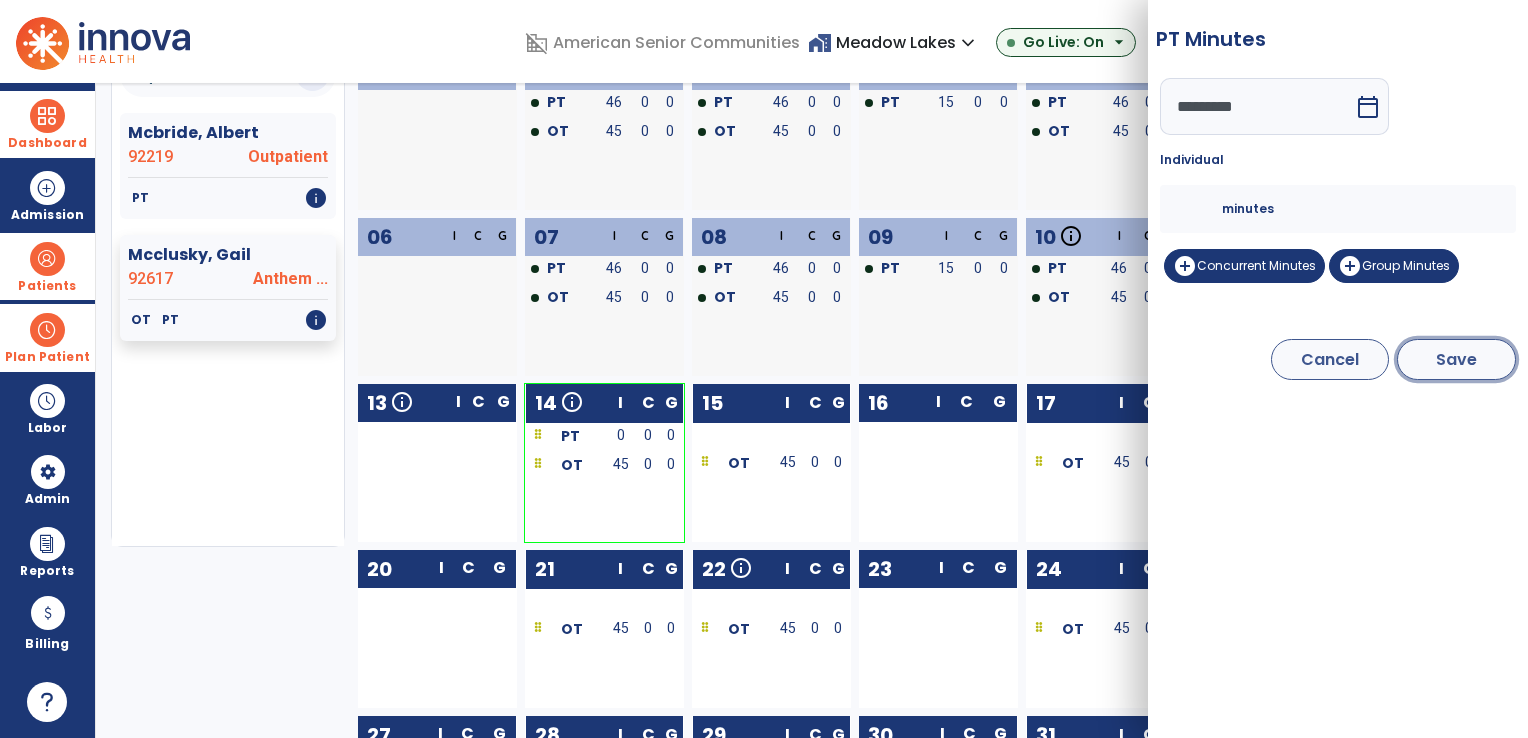click on "Save" at bounding box center [1456, 359] 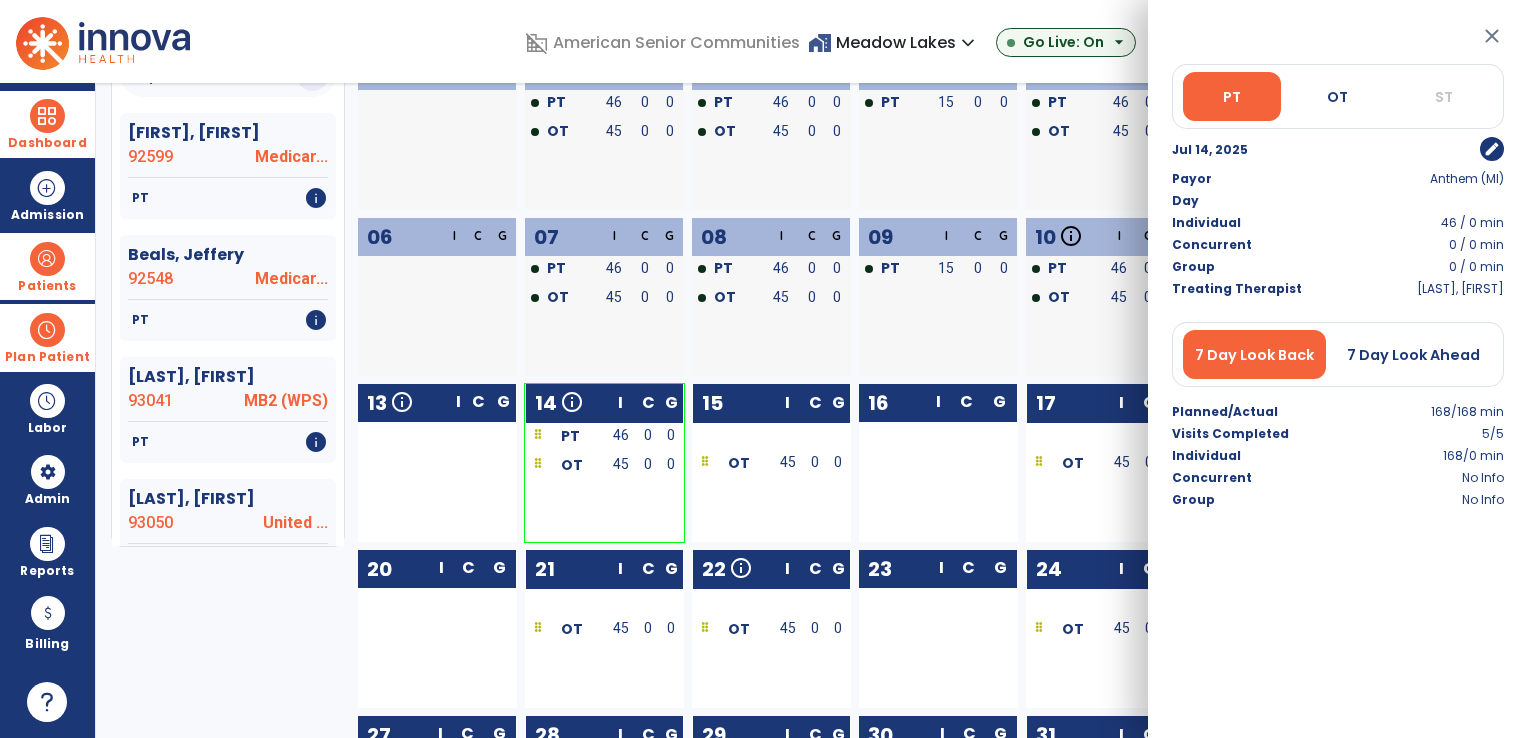click on "close" at bounding box center (1492, 36) 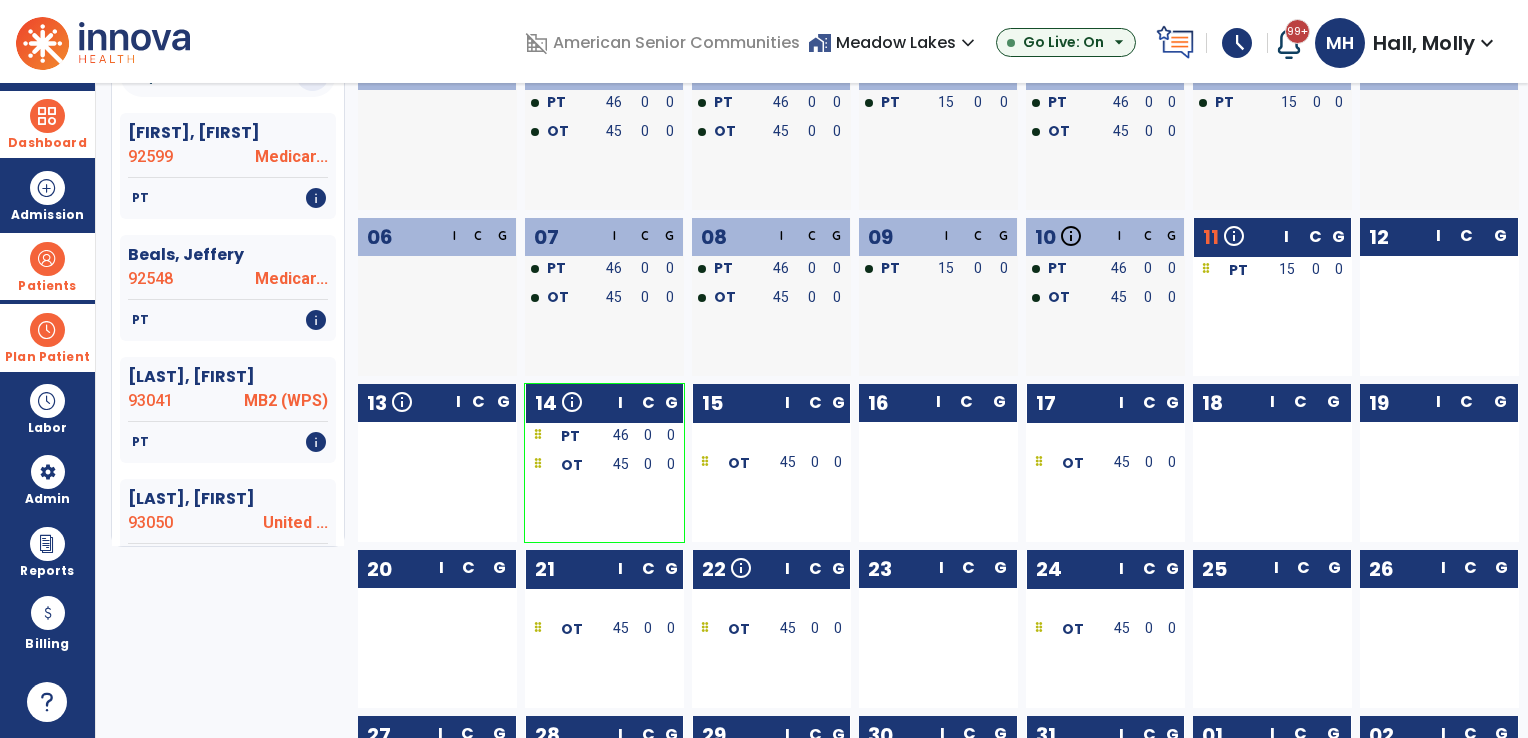 click at bounding box center [47, 330] 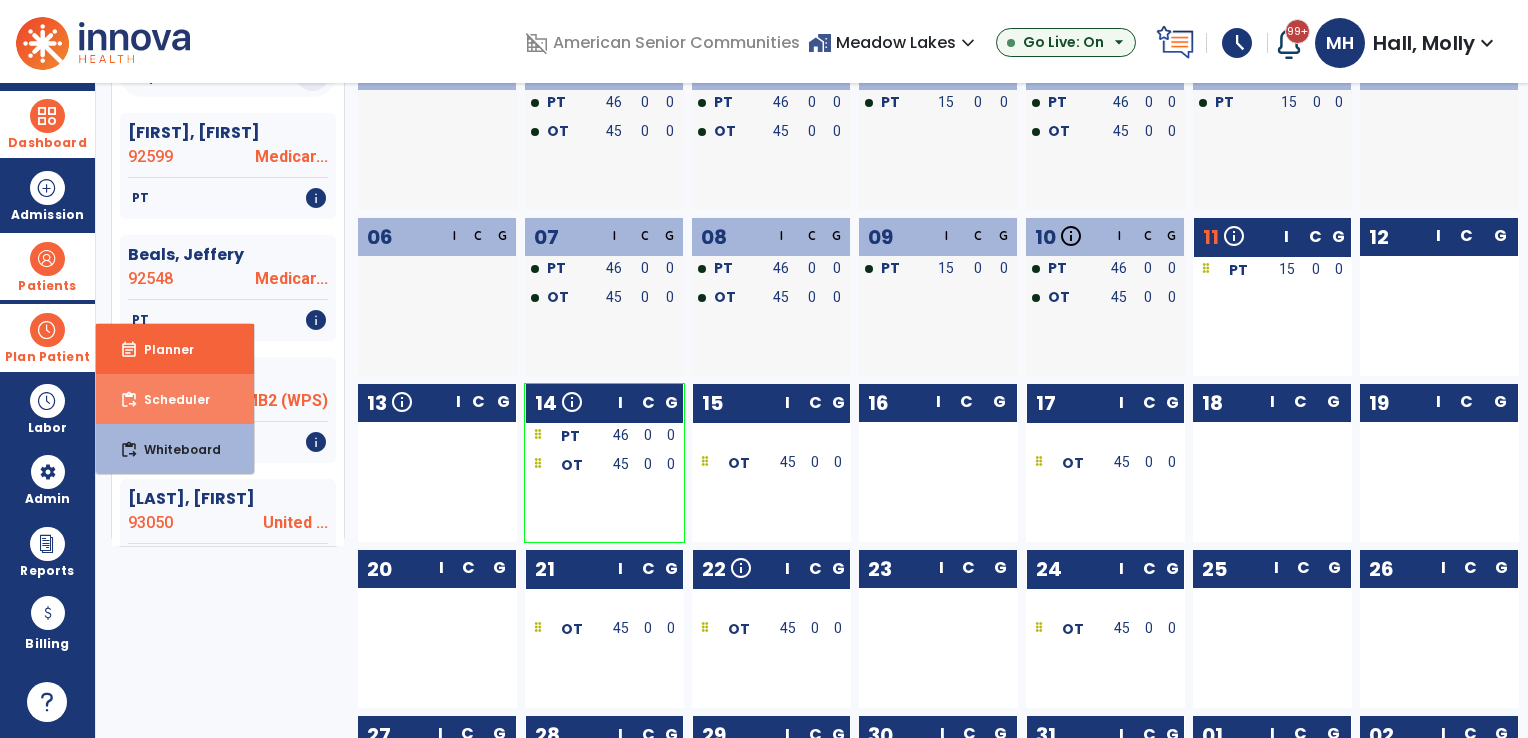 click on "content_paste_go  Scheduler" at bounding box center (175, 399) 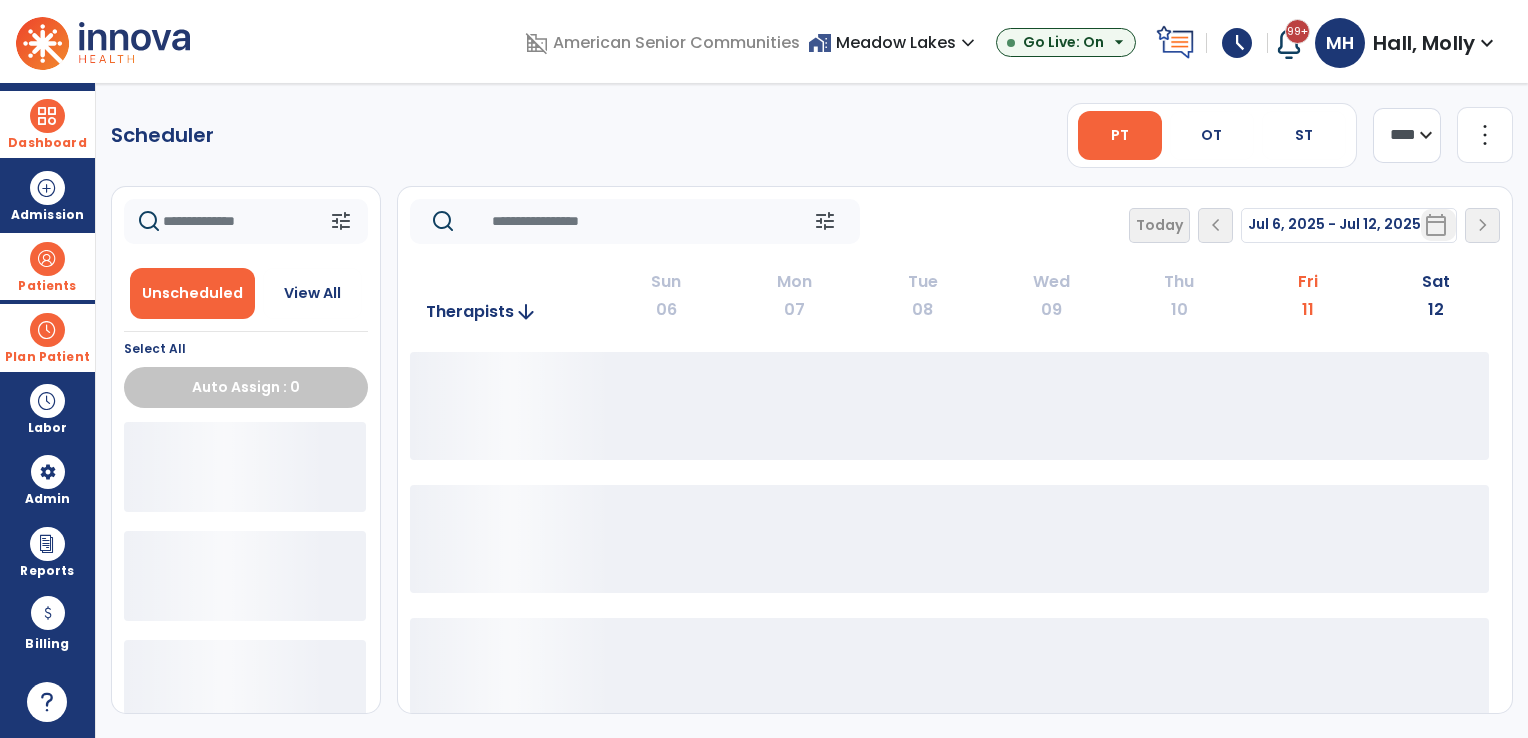 scroll, scrollTop: 0, scrollLeft: 0, axis: both 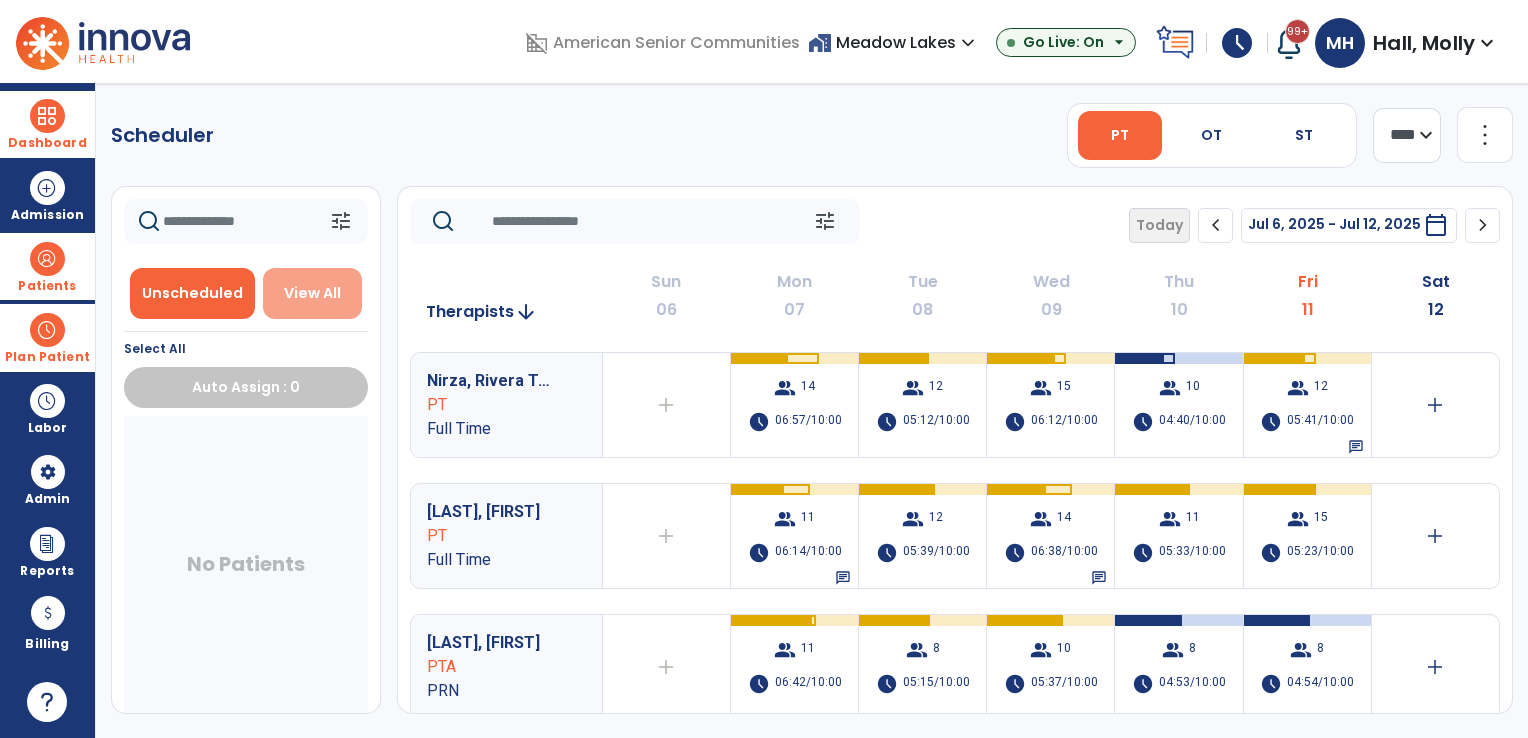 click on "View All" at bounding box center (312, 293) 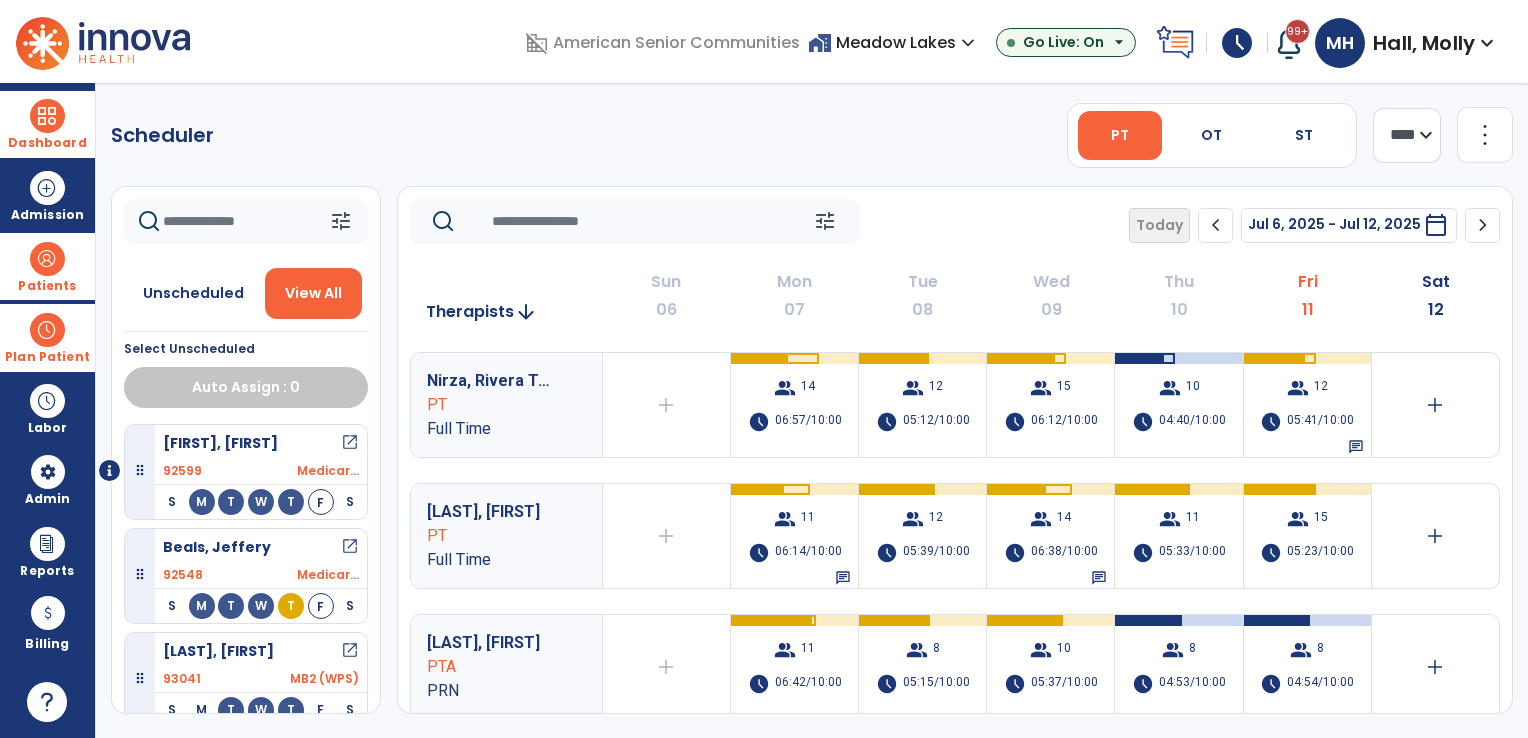 click on "chevron_right" 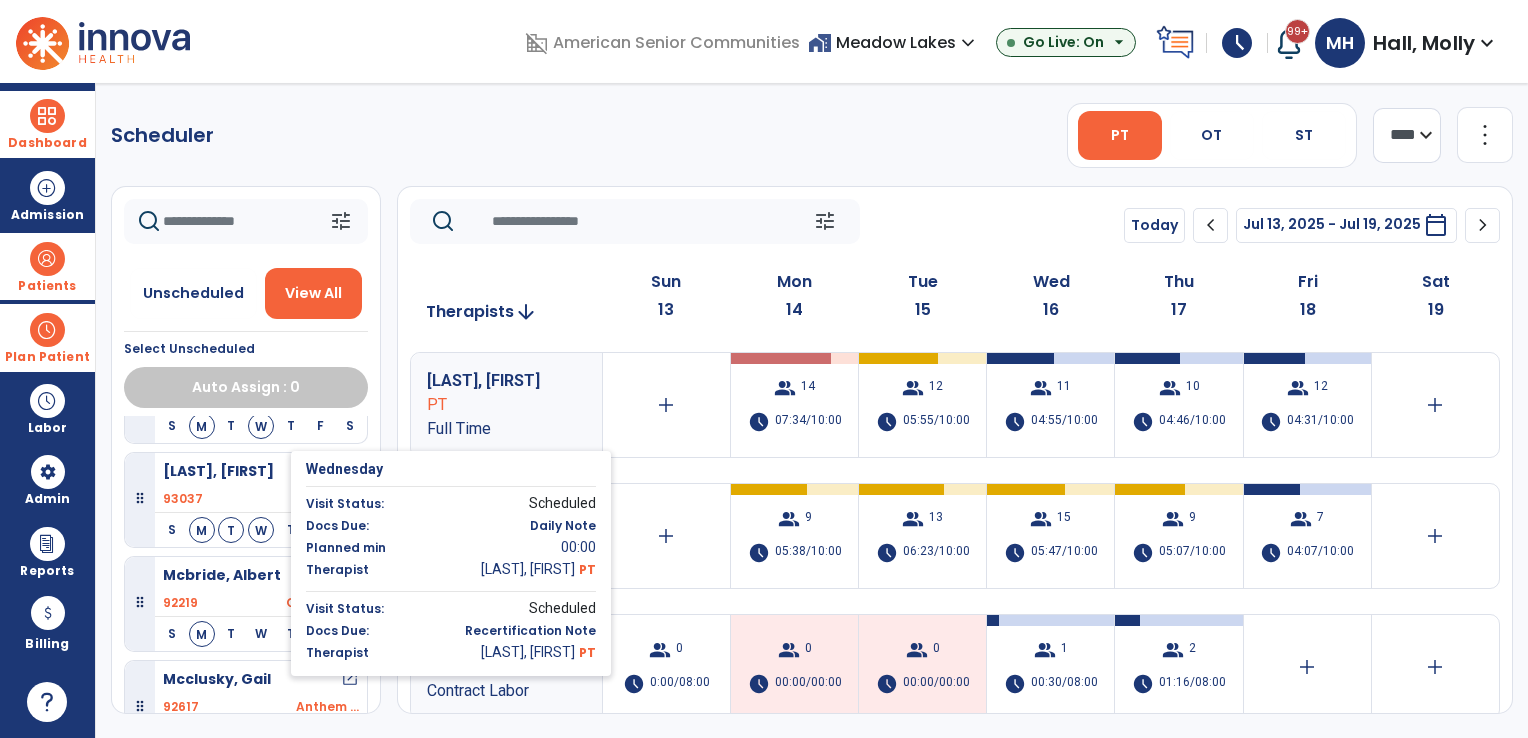 scroll, scrollTop: 1500, scrollLeft: 0, axis: vertical 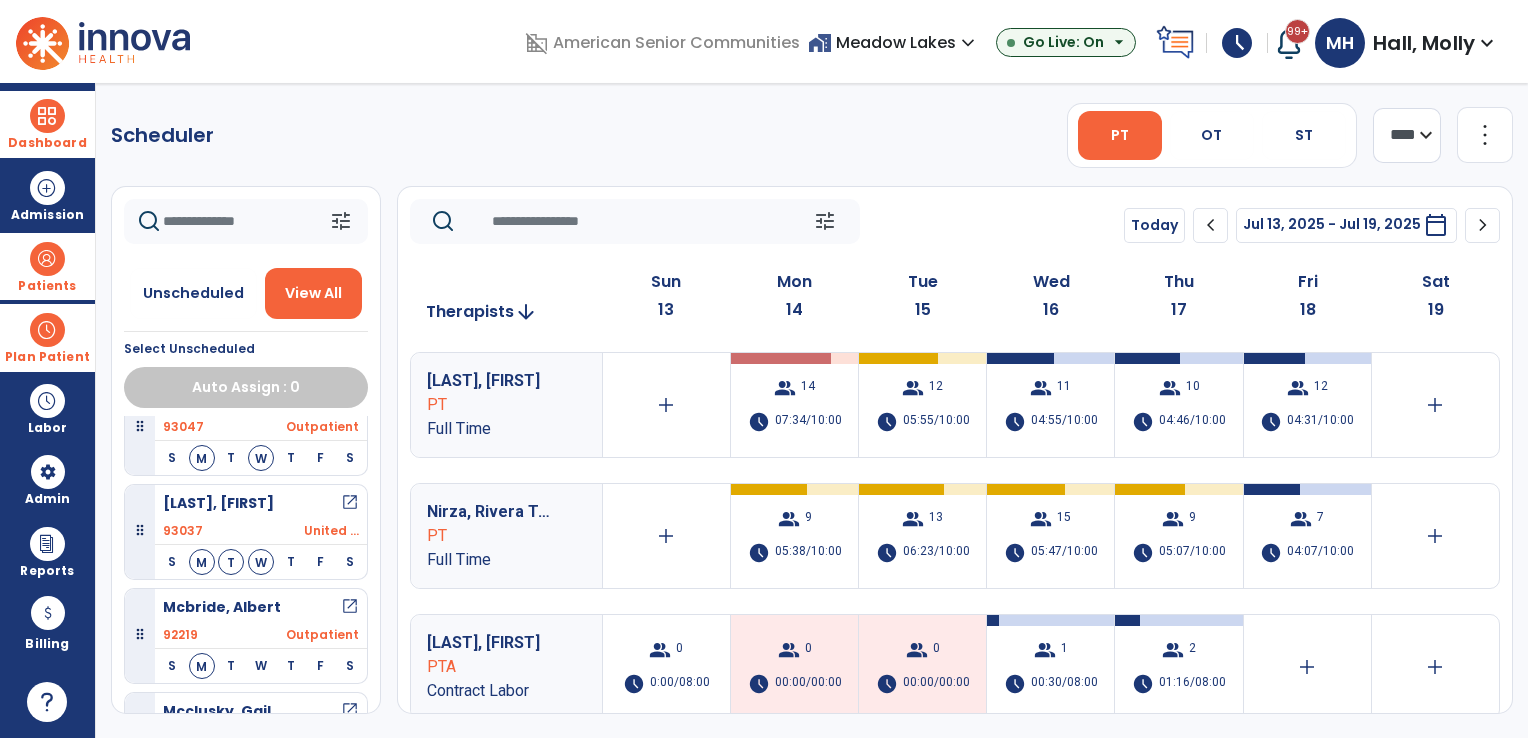 click on "open_in_new" at bounding box center [350, 503] 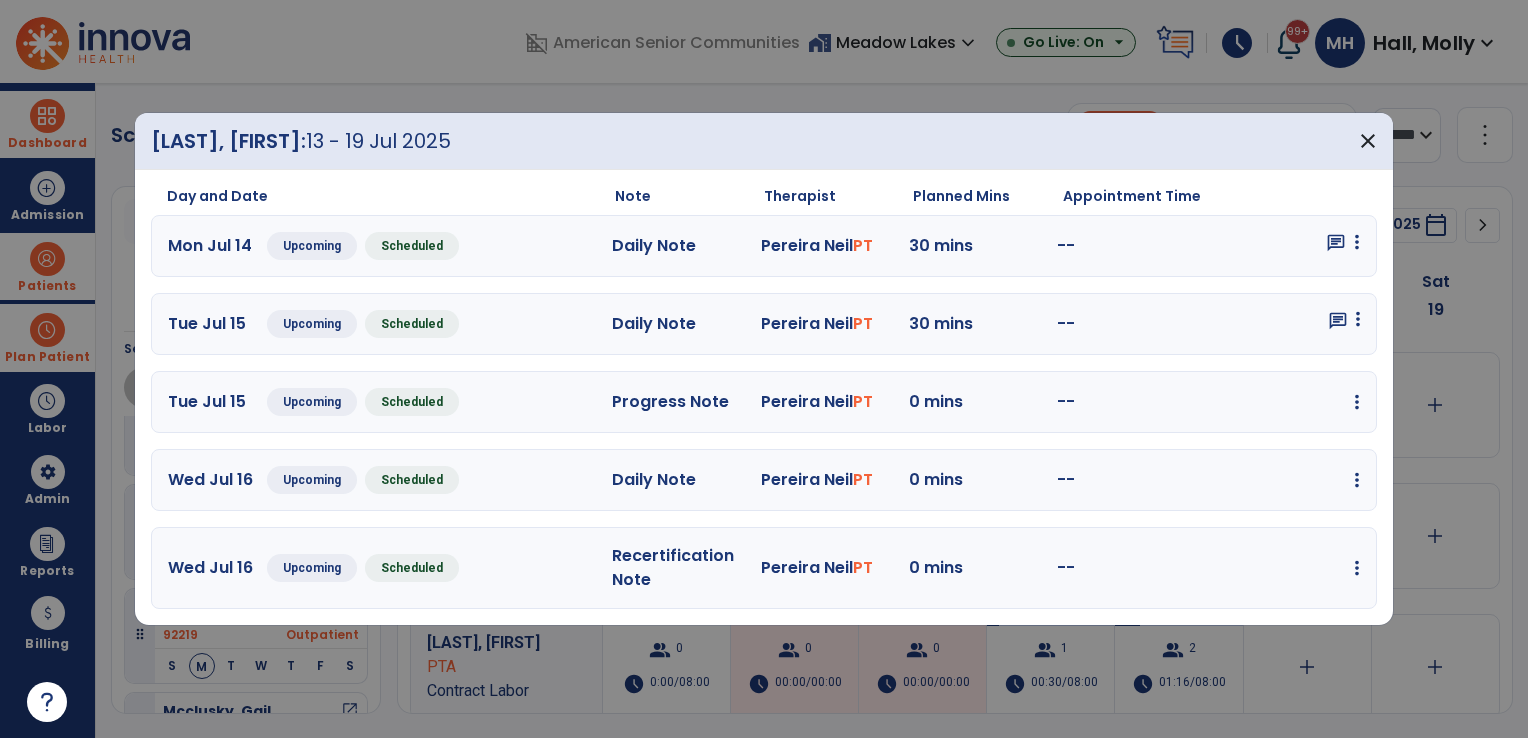 click at bounding box center (1357, 242) 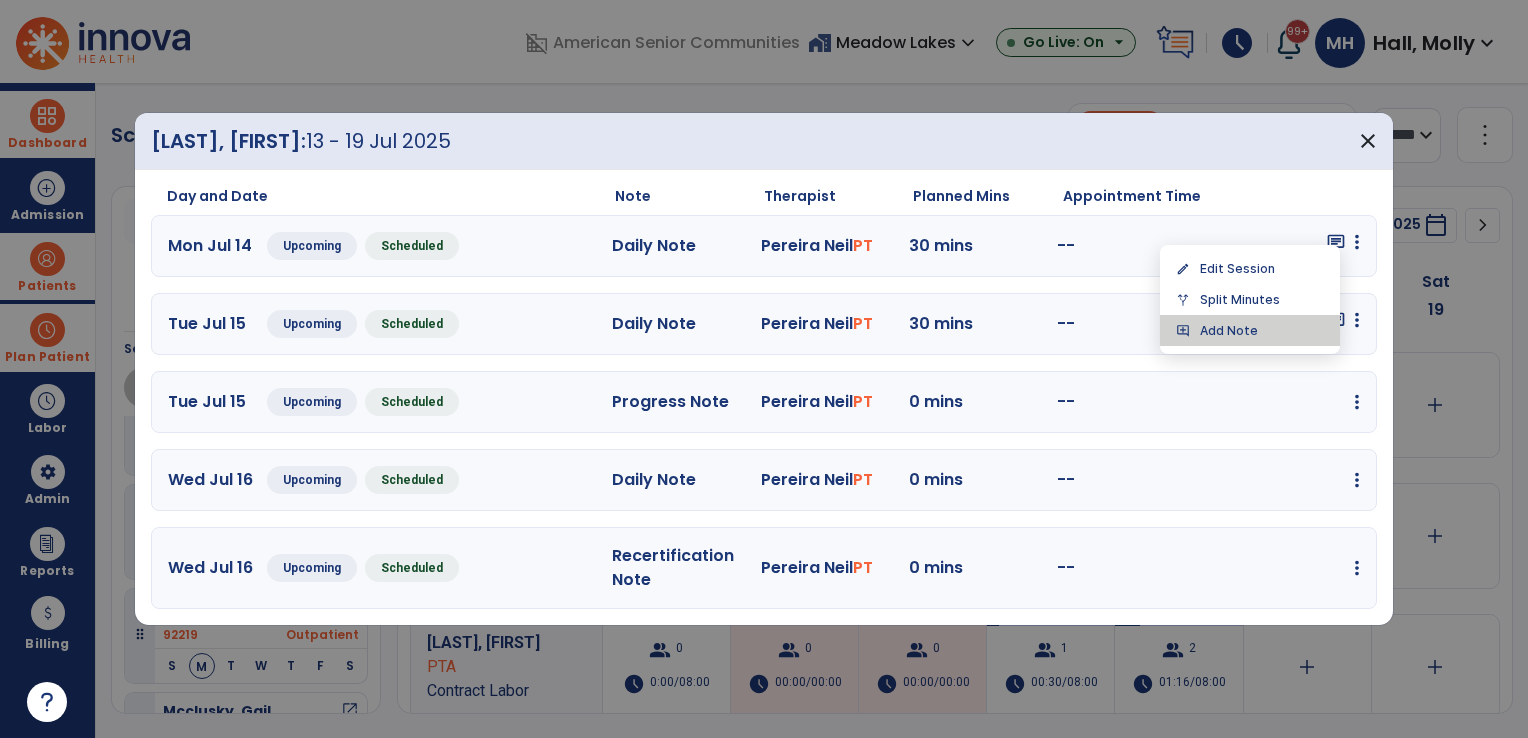 click on "add_comment  Add Note" at bounding box center (1250, 330) 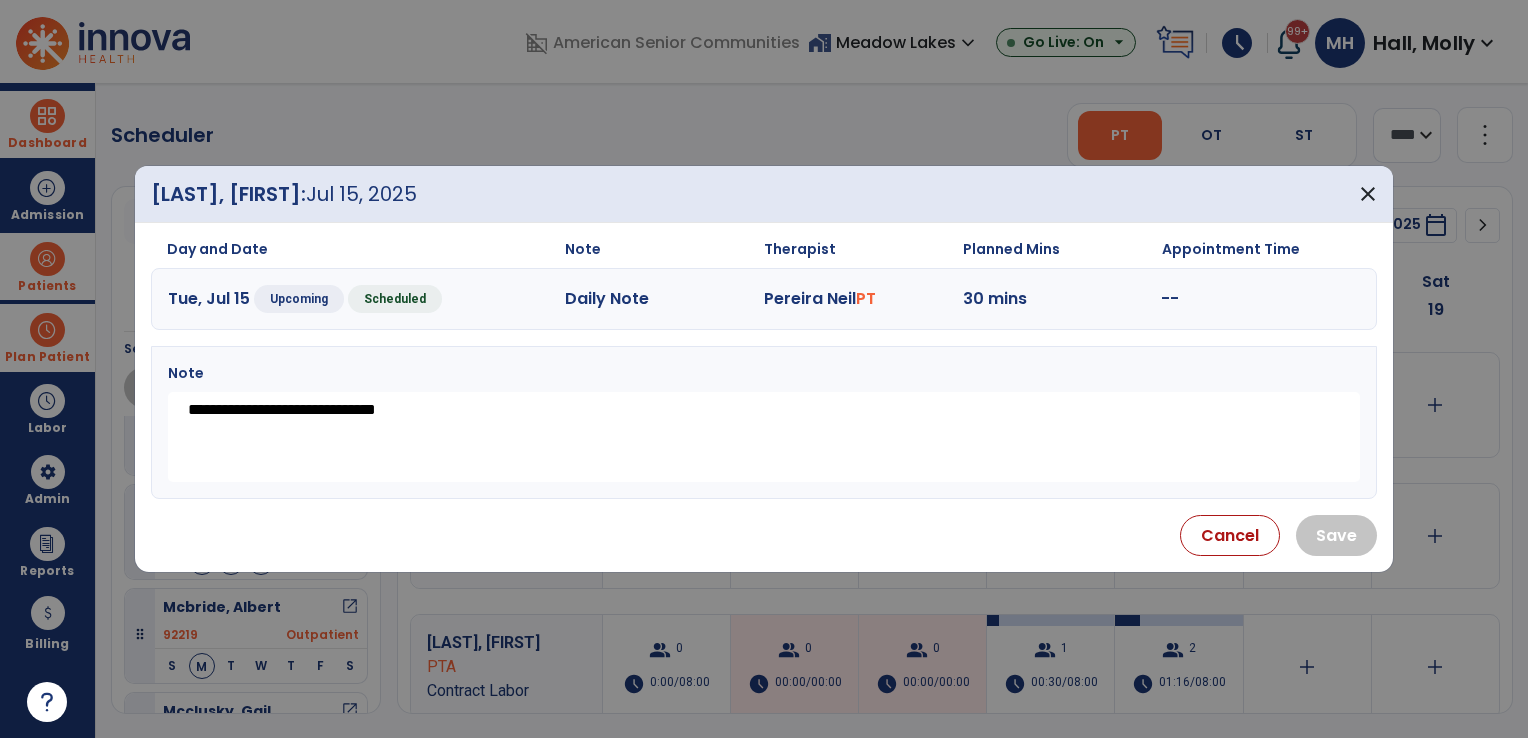 click on "**********" at bounding box center [764, 437] 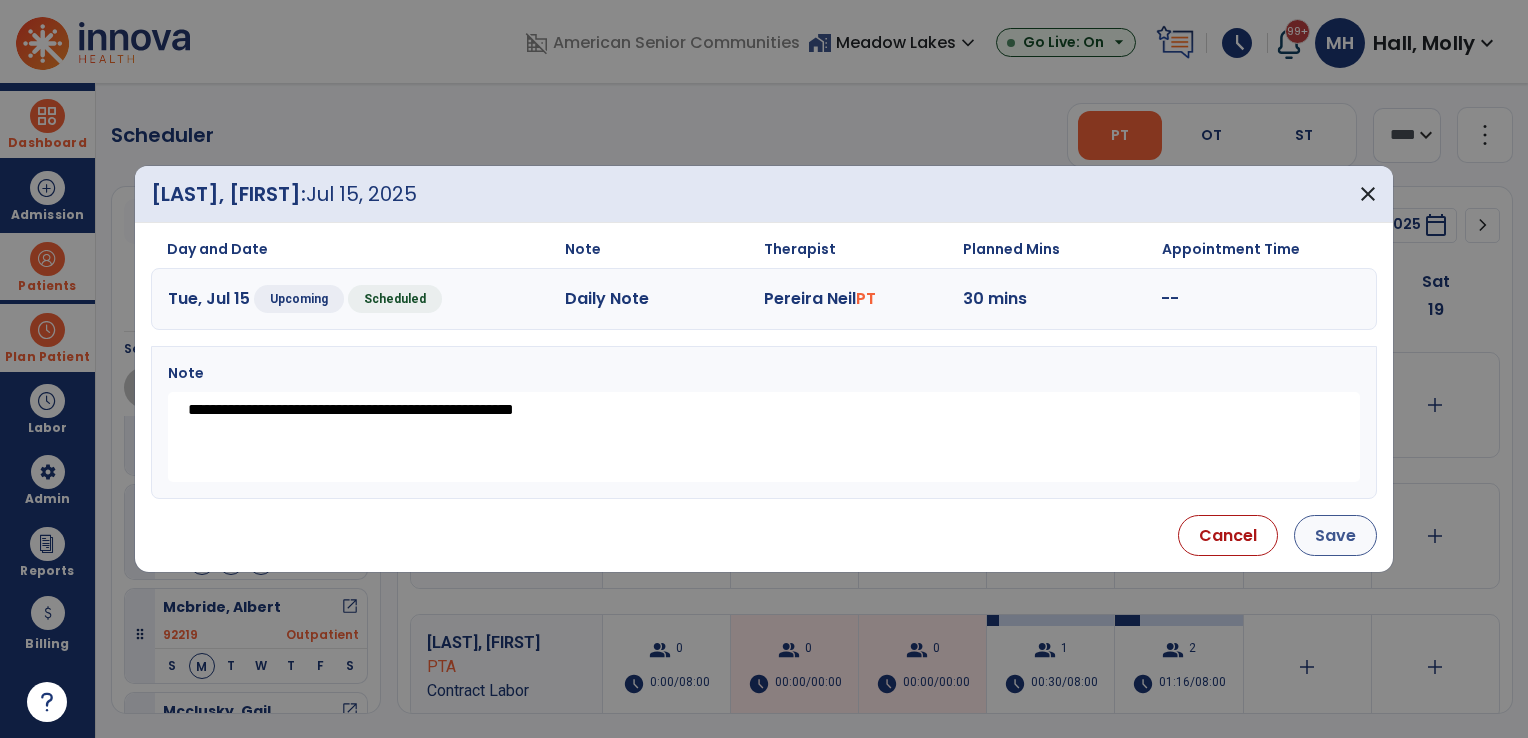 type on "**********" 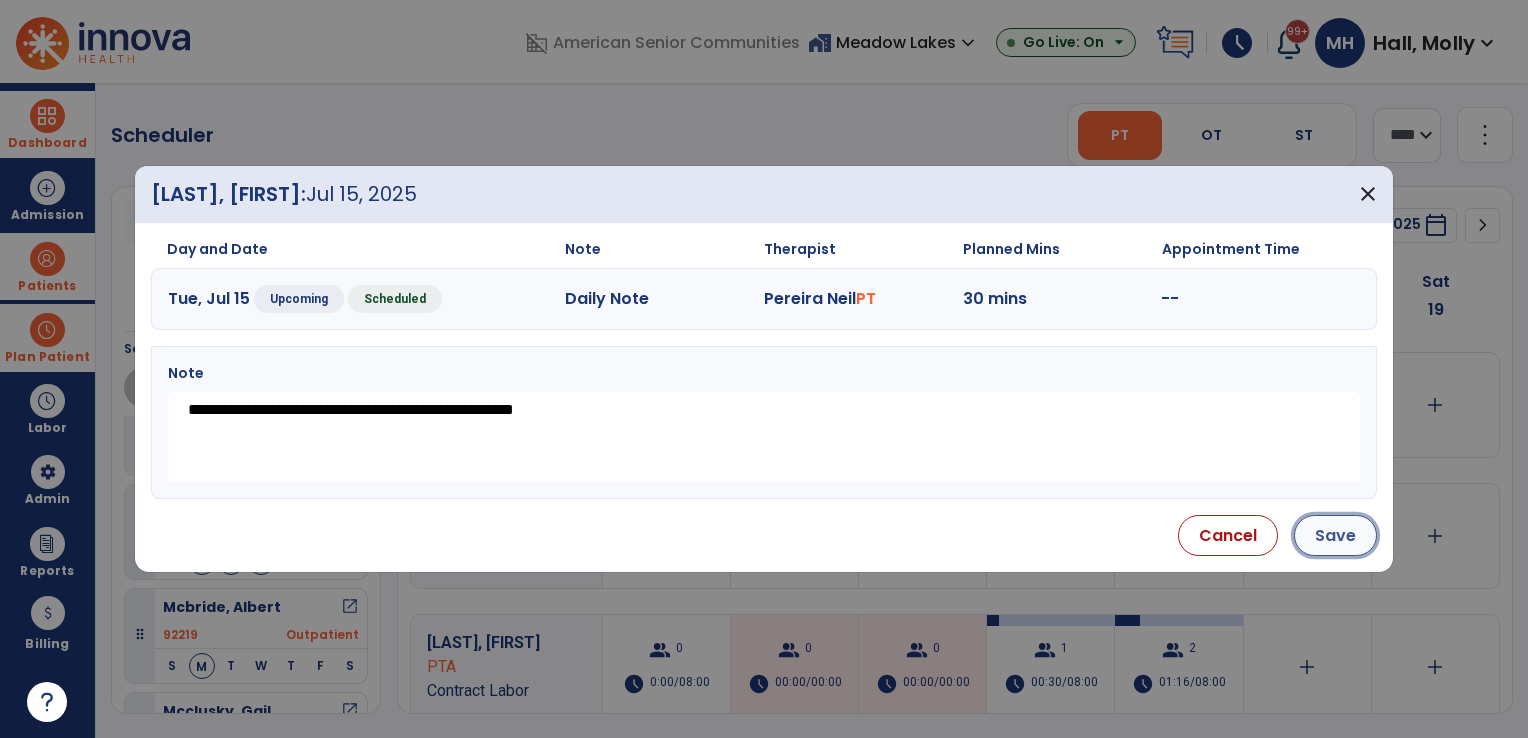 click on "Save" at bounding box center [1335, 535] 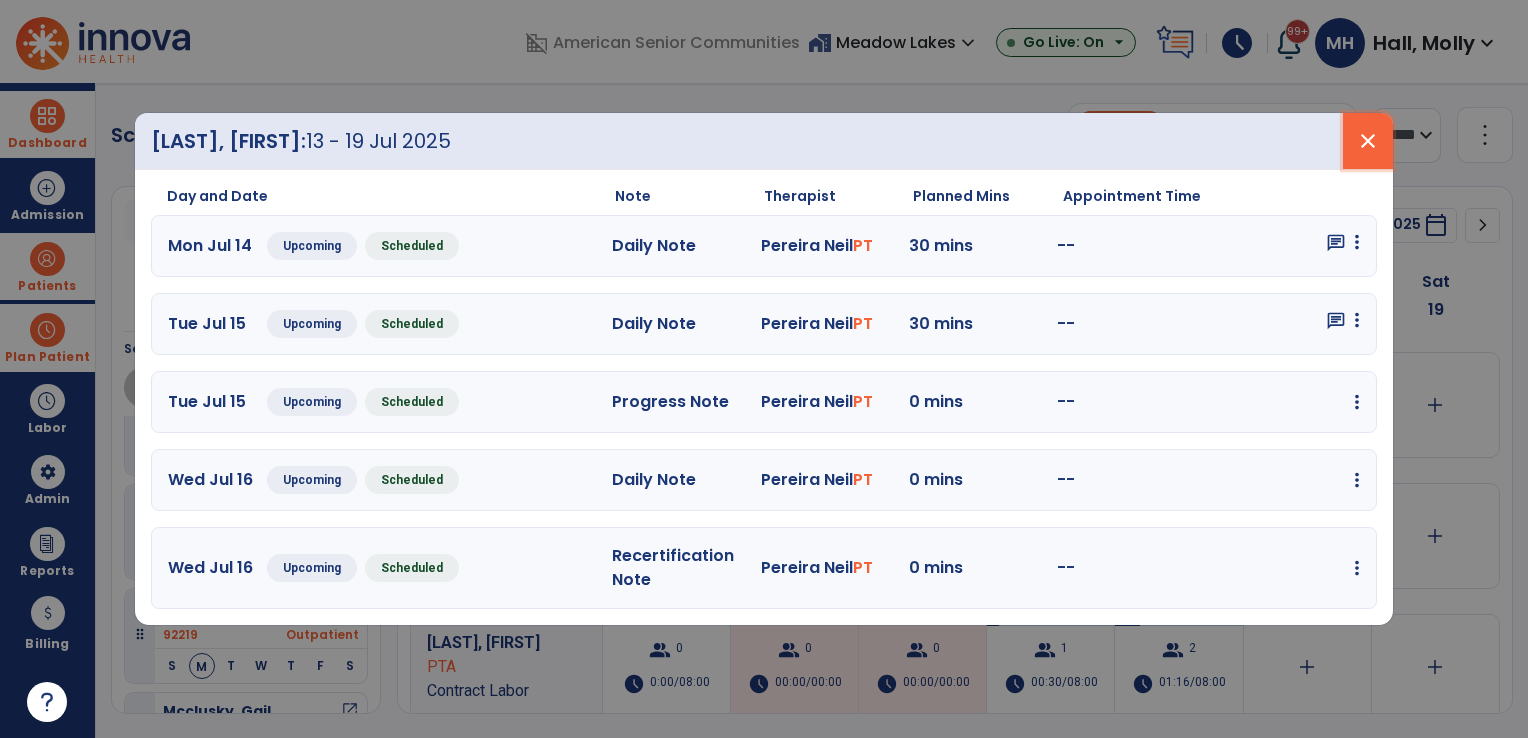 click on "close" at bounding box center (1368, 141) 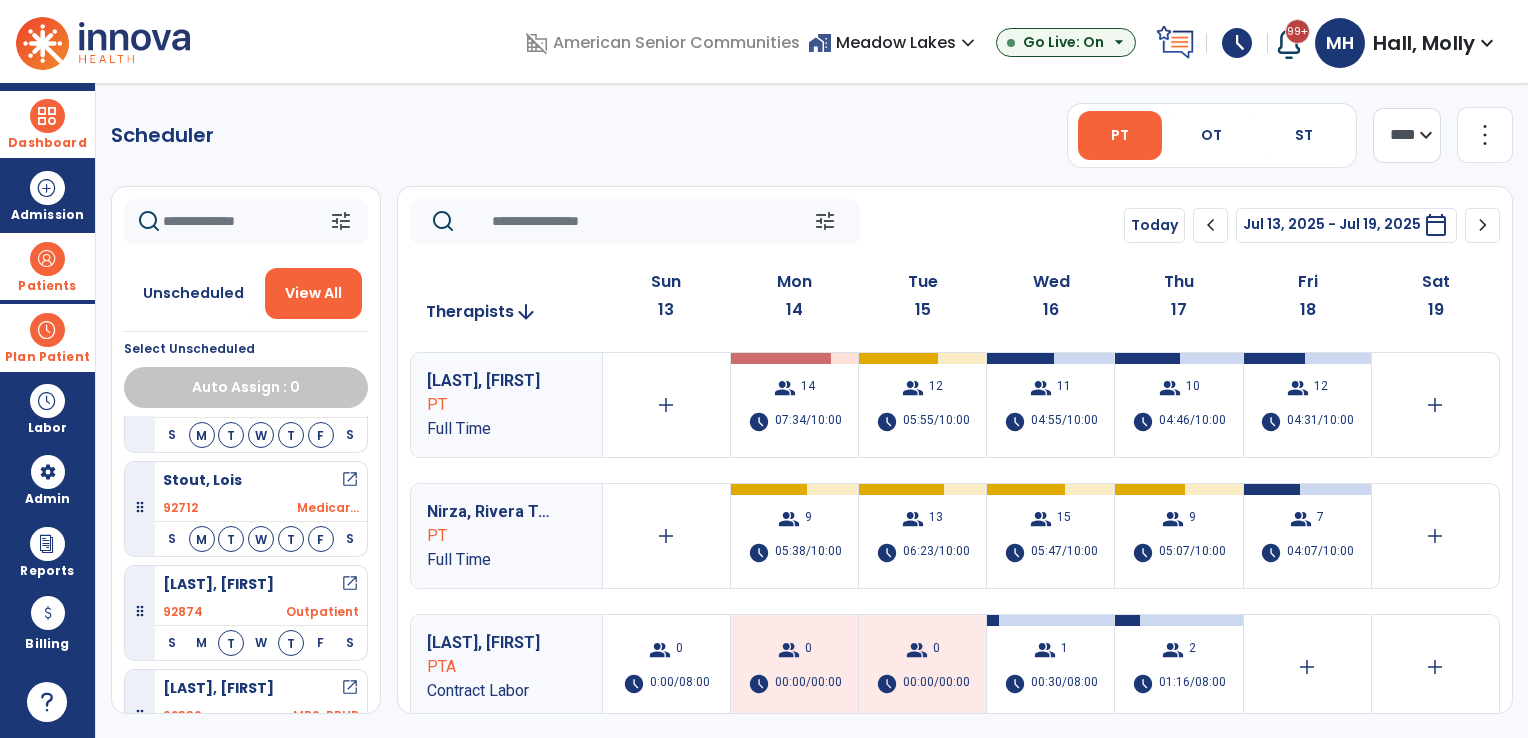 scroll, scrollTop: 2277, scrollLeft: 0, axis: vertical 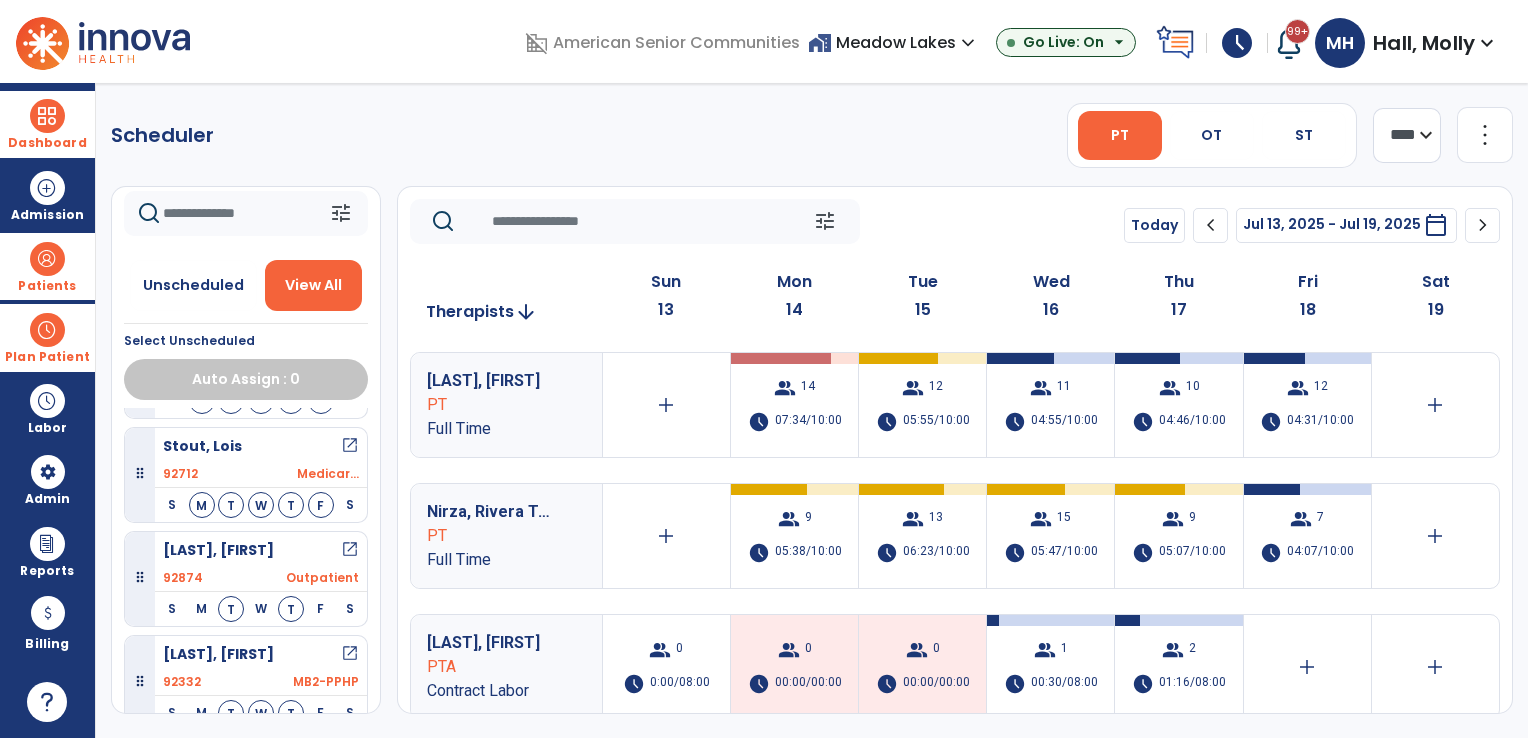 click on "open_in_new" at bounding box center [350, 550] 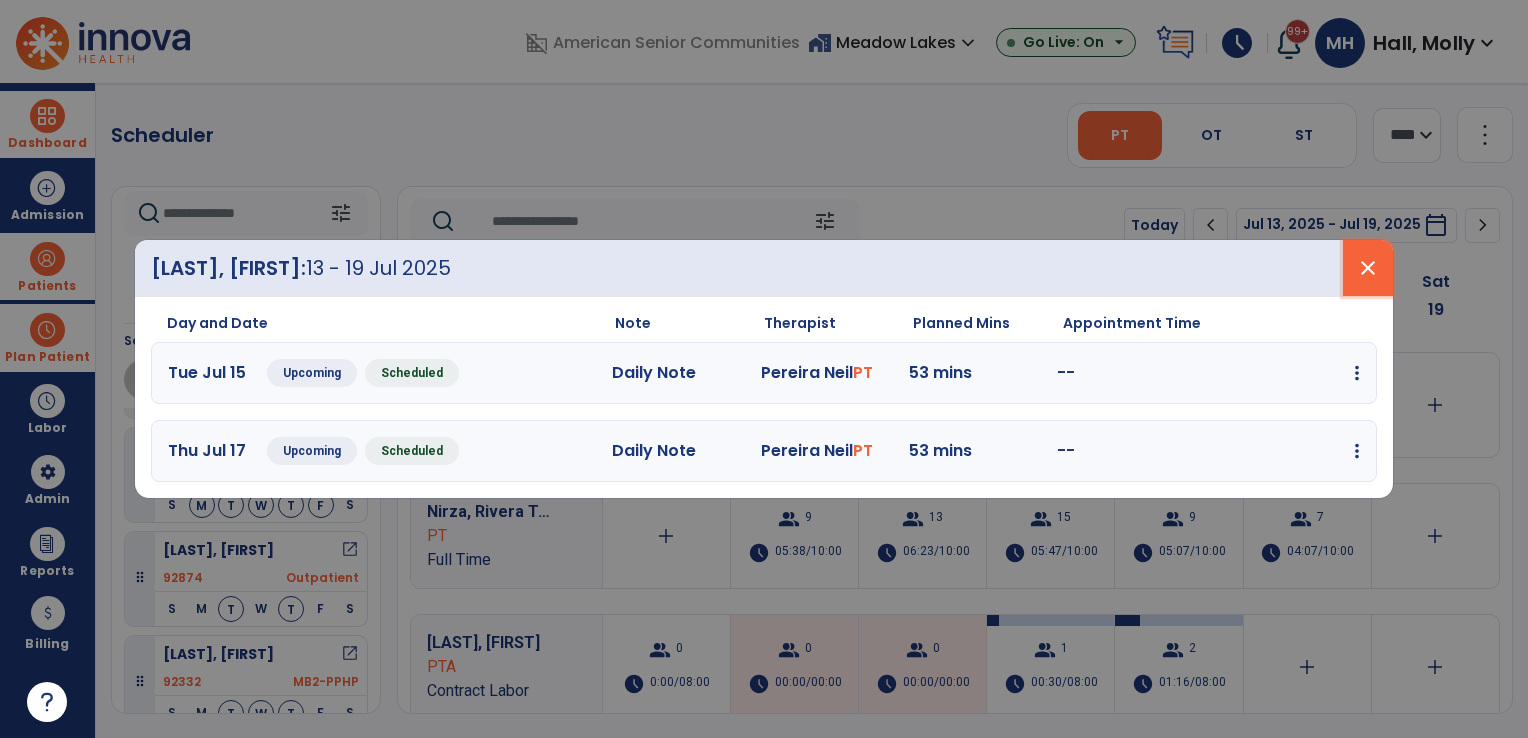 click on "close" at bounding box center (1368, 268) 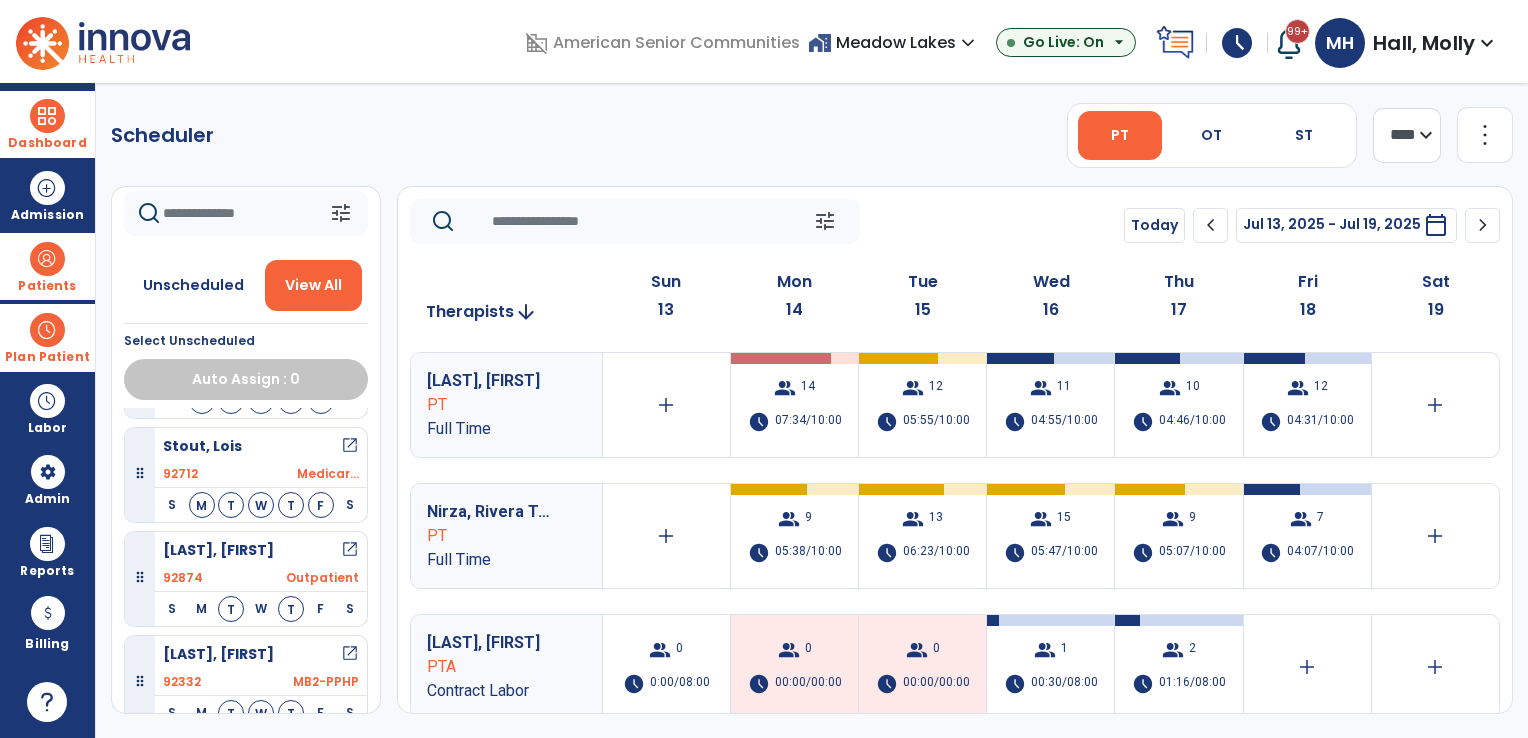click on "chevron_left" 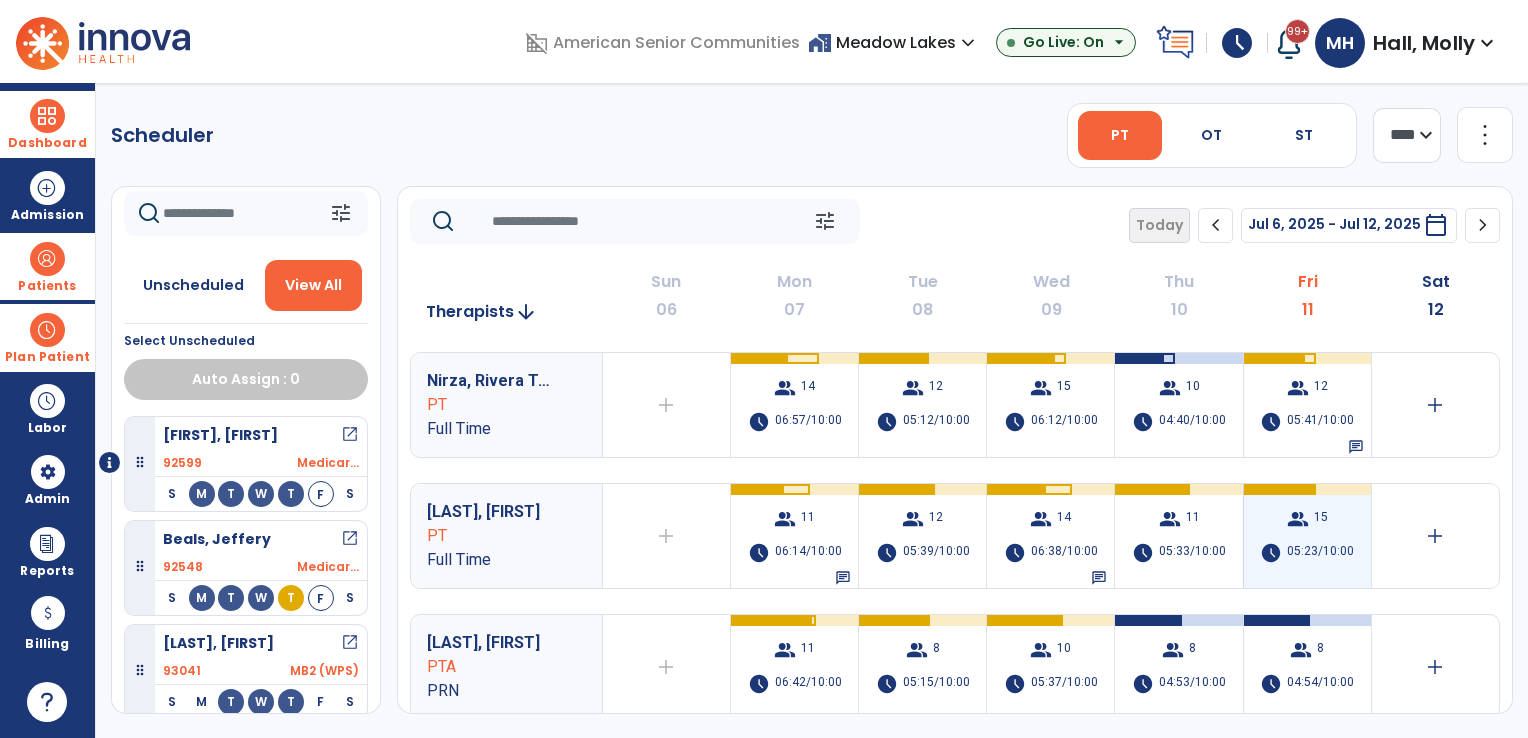 click on "group  15" at bounding box center [1307, 519] 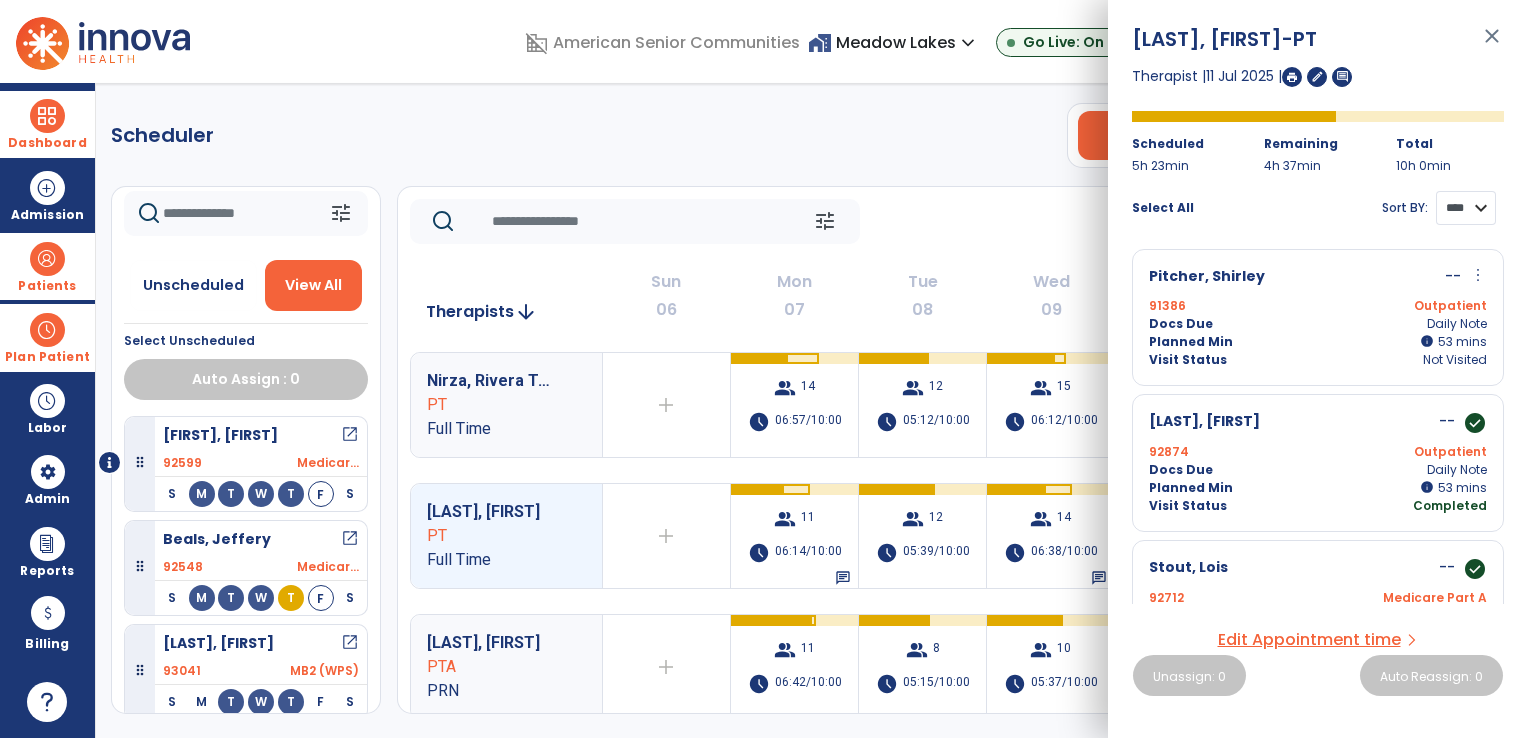 click on "**** ****" at bounding box center [1466, 208] 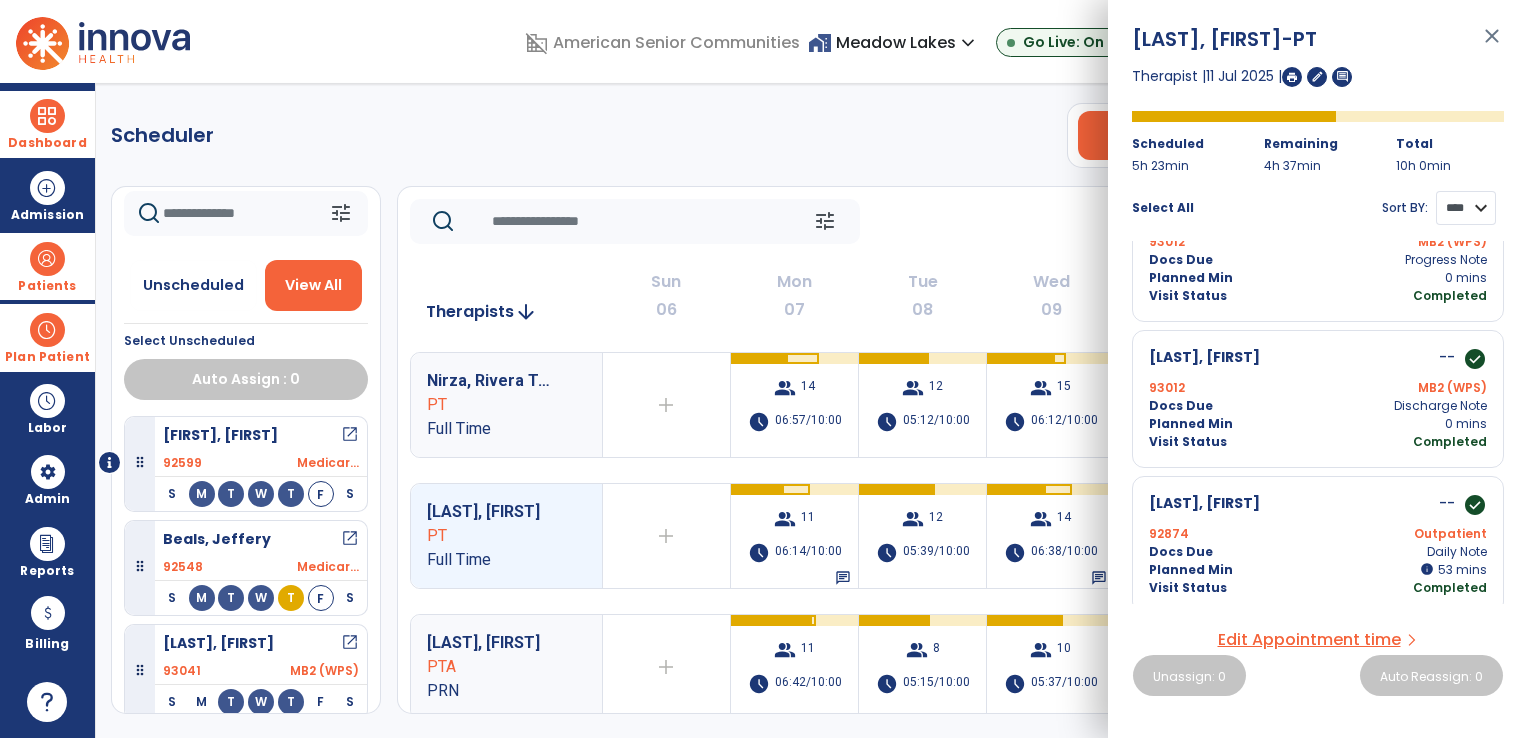 scroll, scrollTop: 1815, scrollLeft: 0, axis: vertical 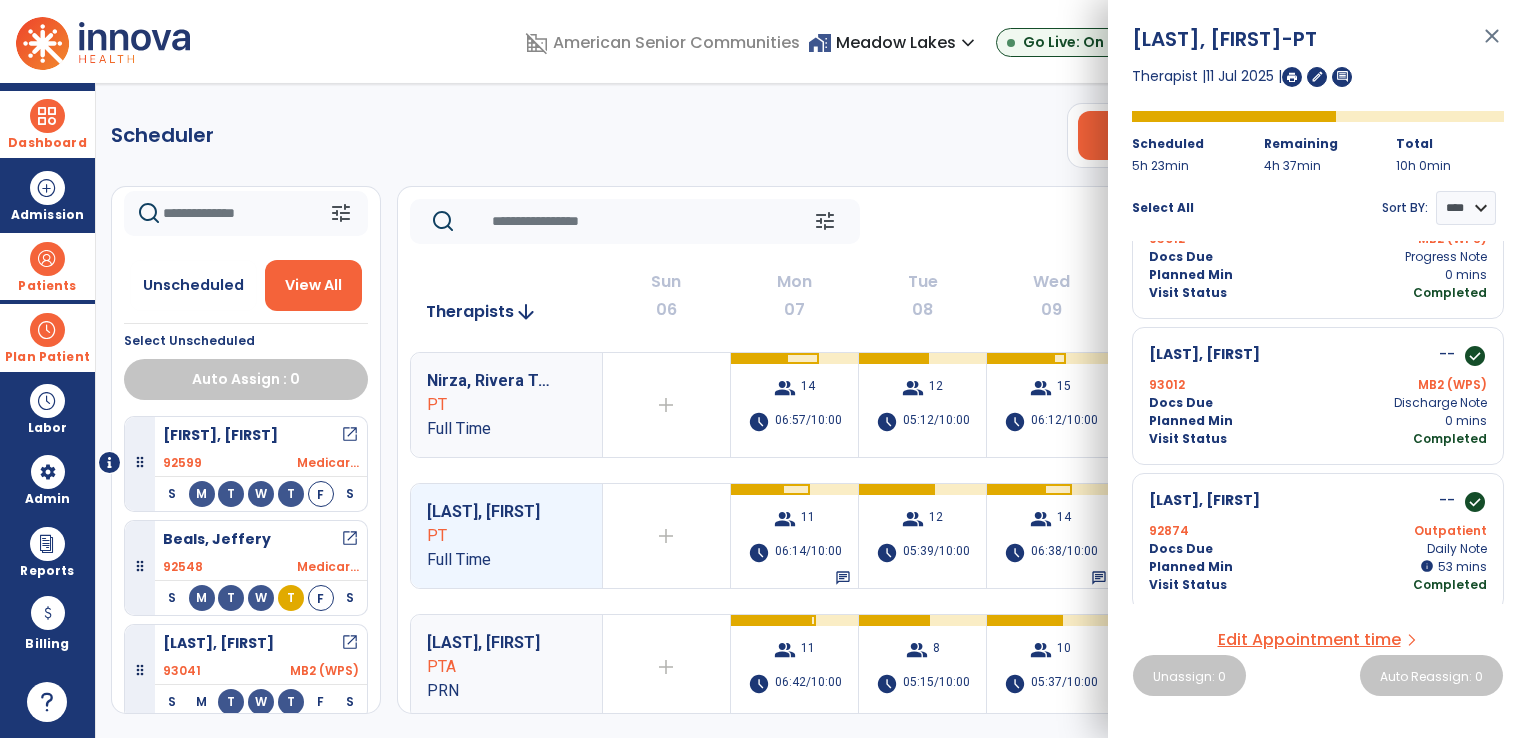 click on "Plan Patient" at bounding box center (47, 357) 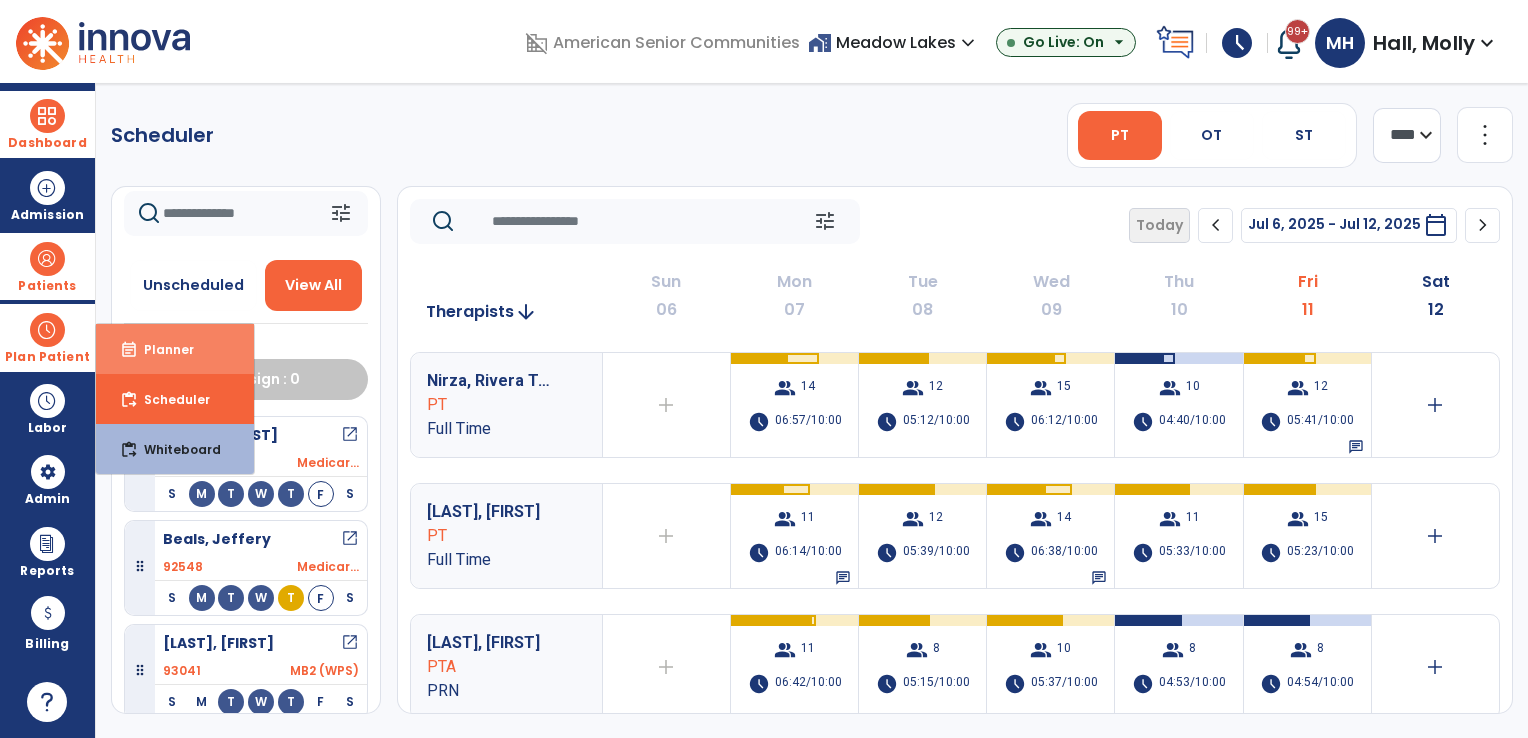 click on "Planner" at bounding box center [161, 349] 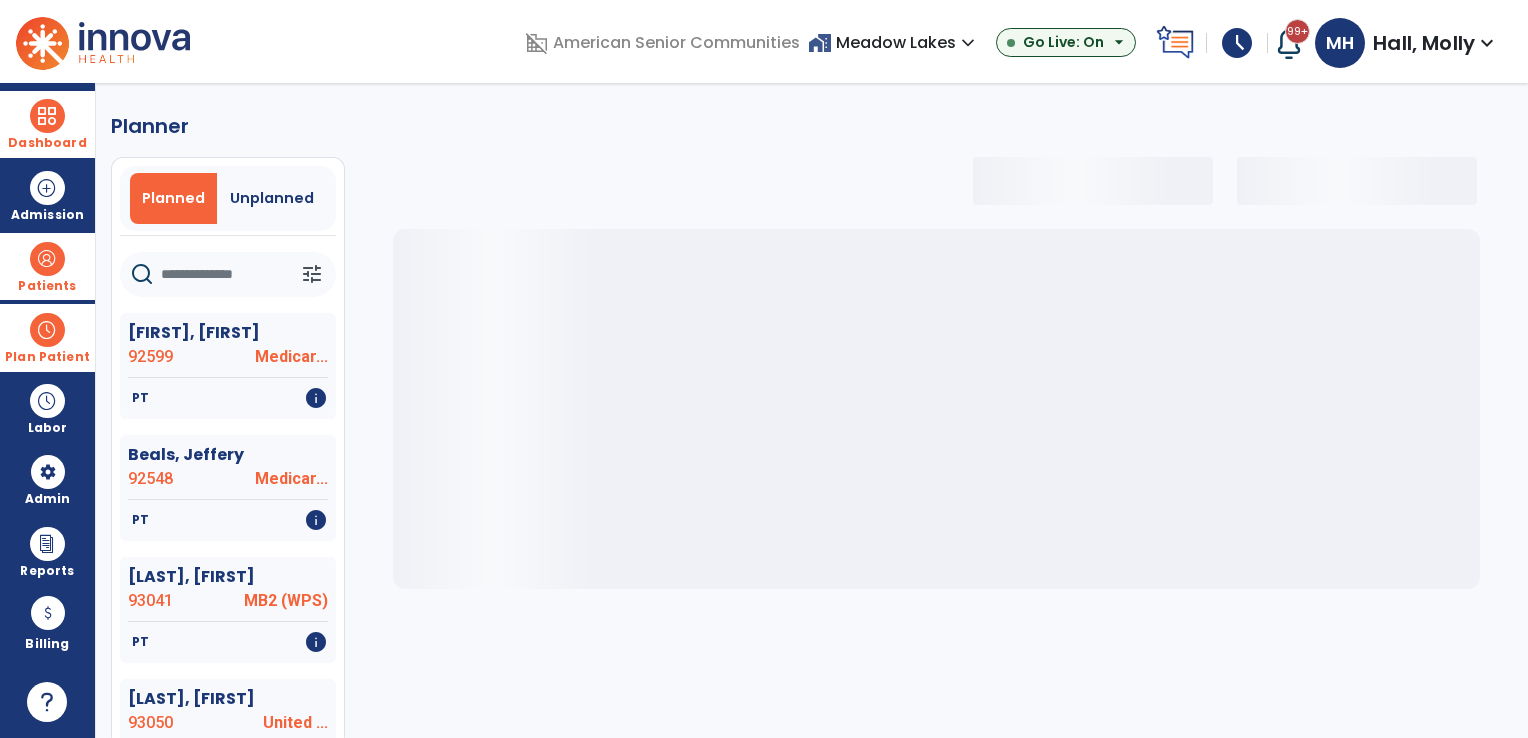 select on "***" 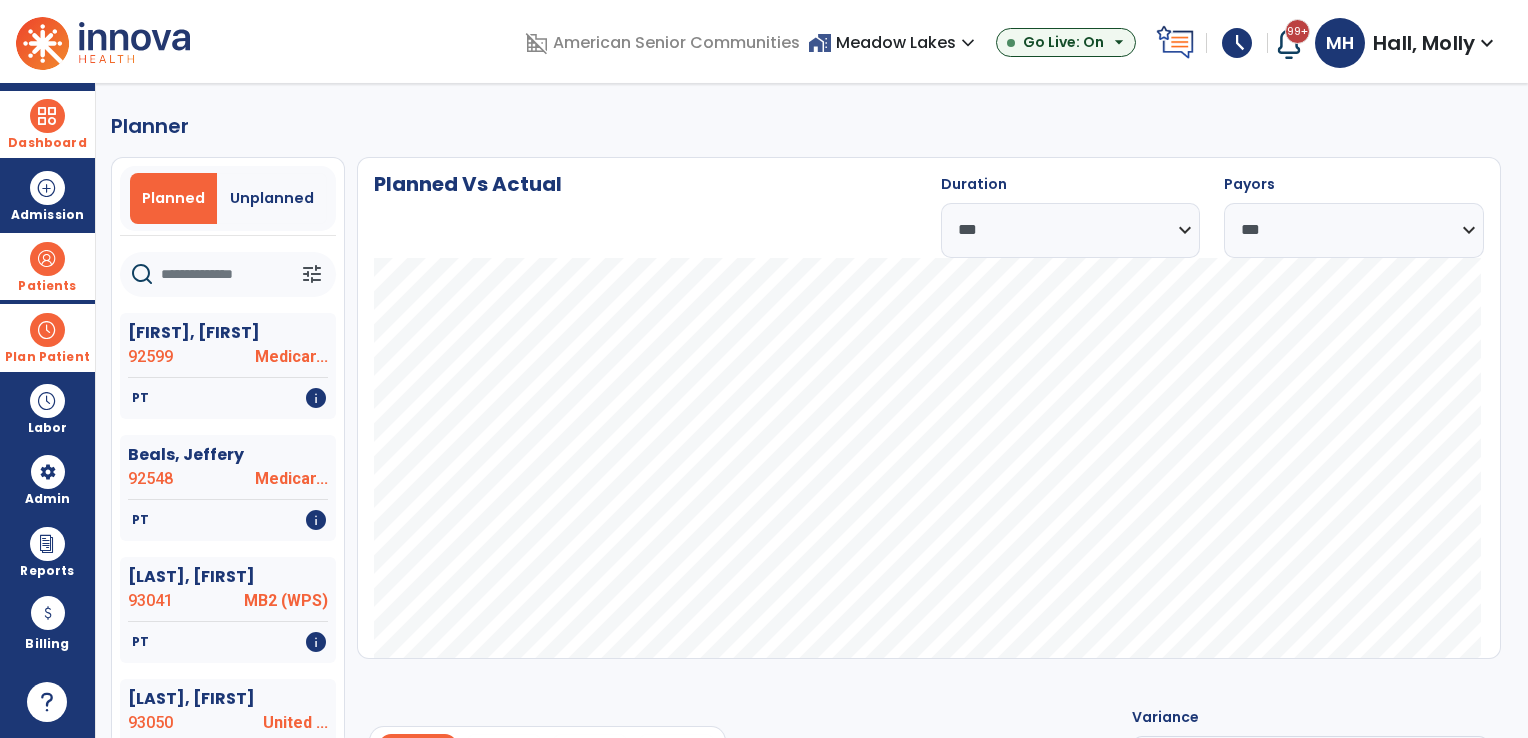 click 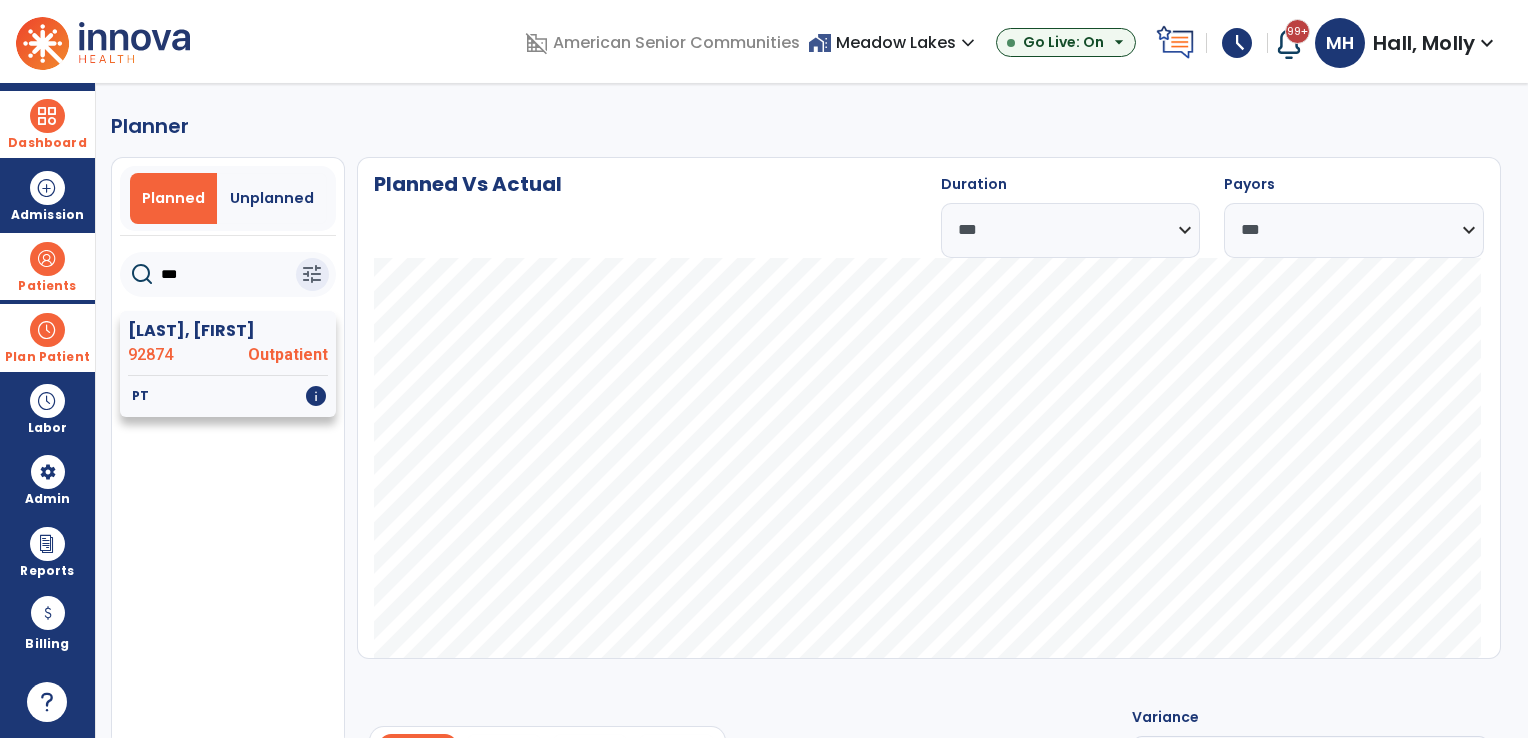 type on "***" 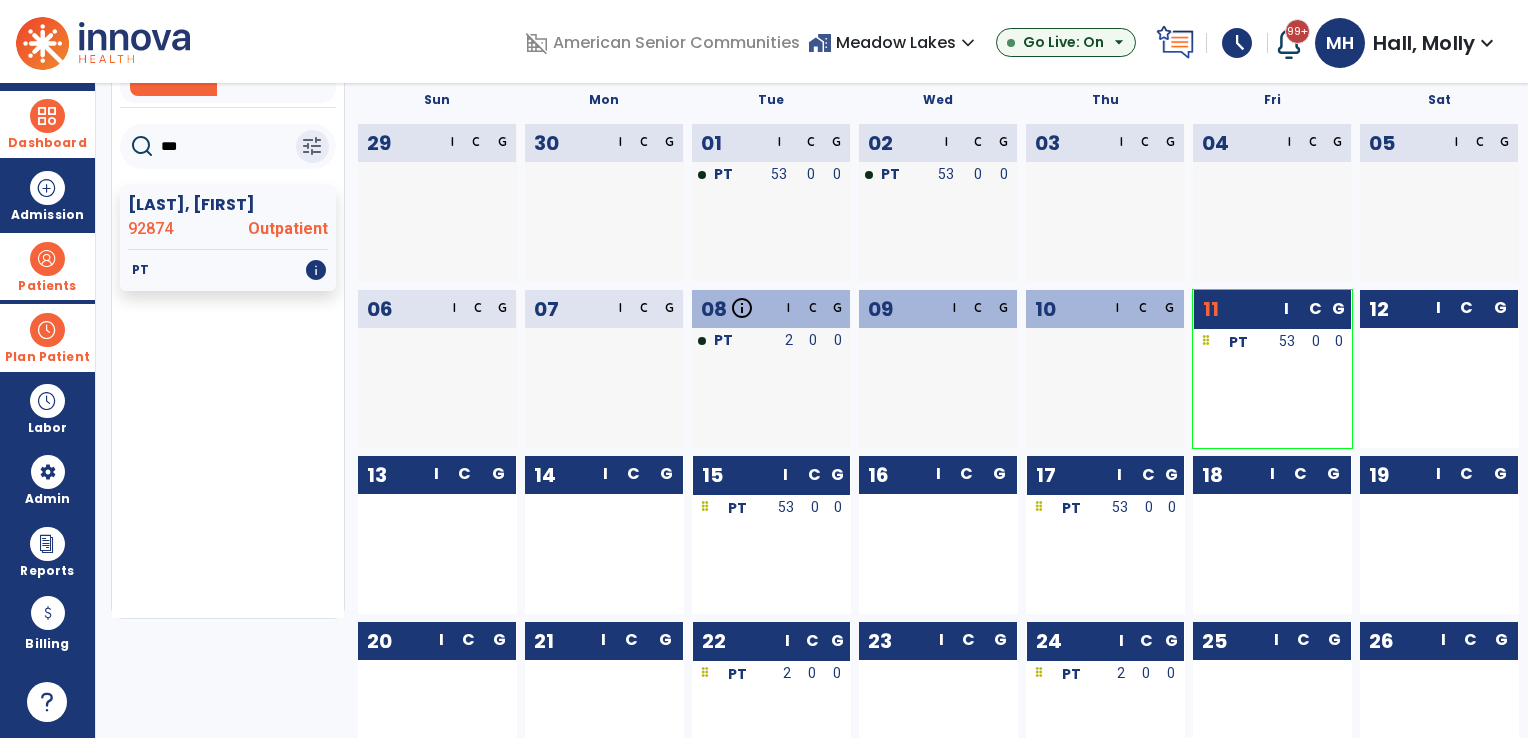 scroll, scrollTop: 0, scrollLeft: 0, axis: both 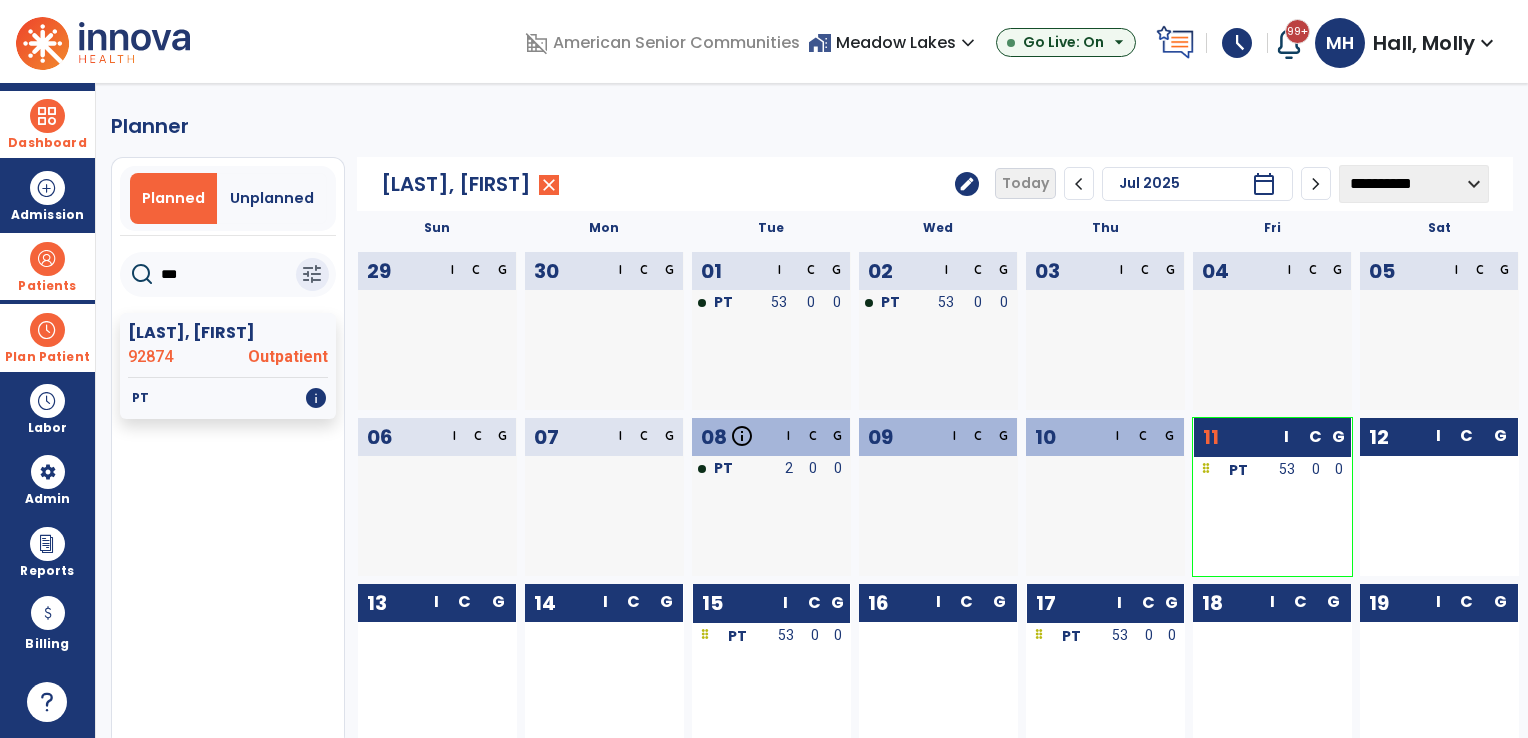 click at bounding box center (47, 330) 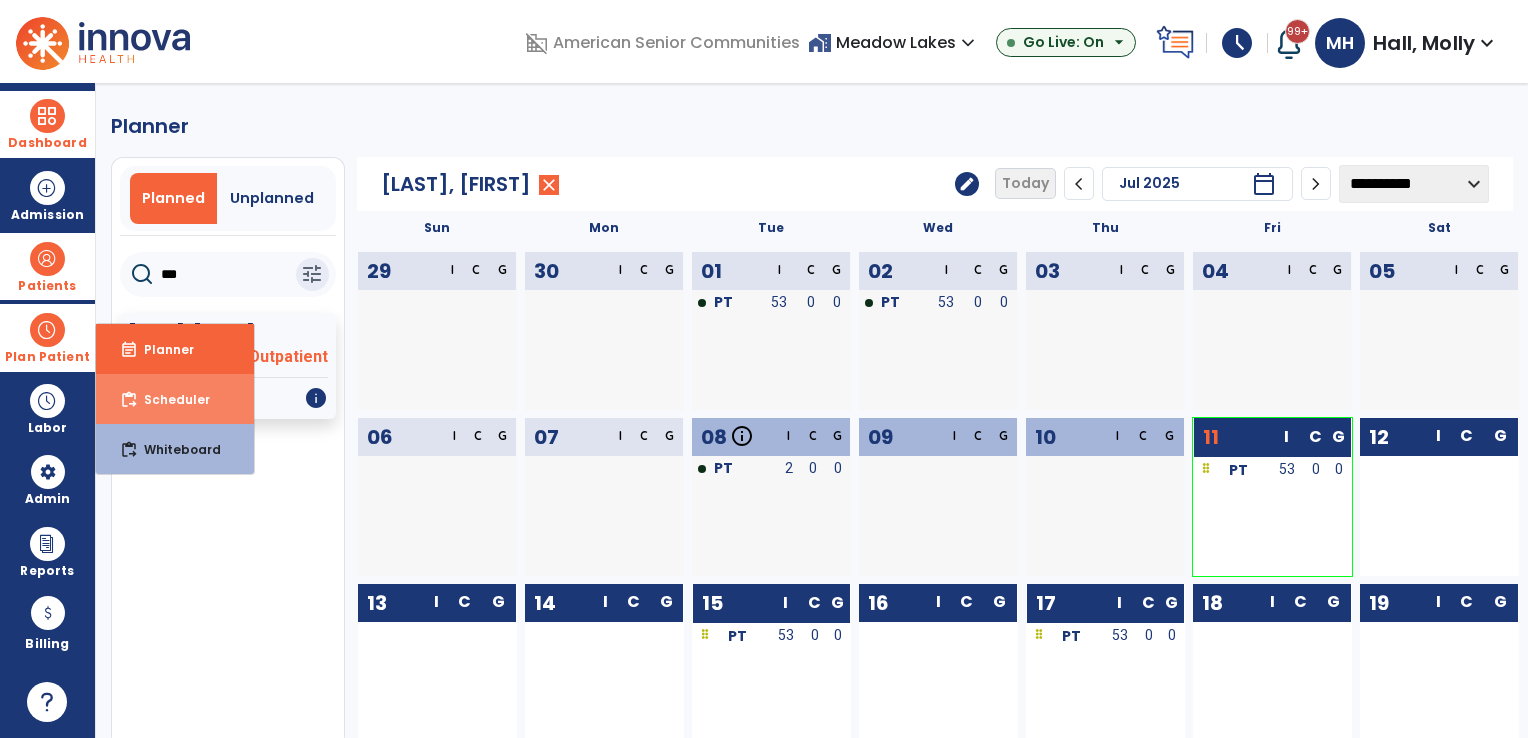 click on "Scheduler" at bounding box center (169, 399) 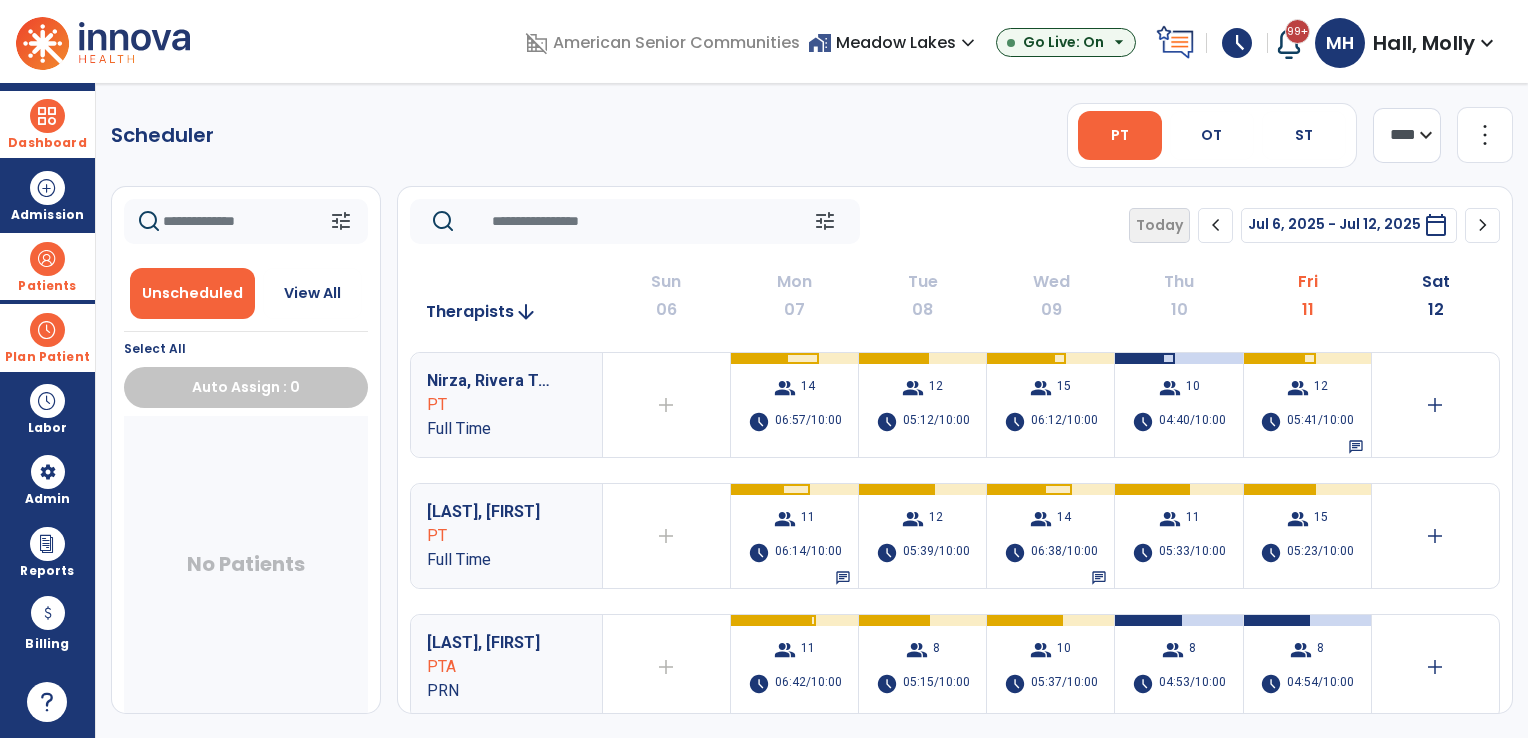 click at bounding box center [47, 116] 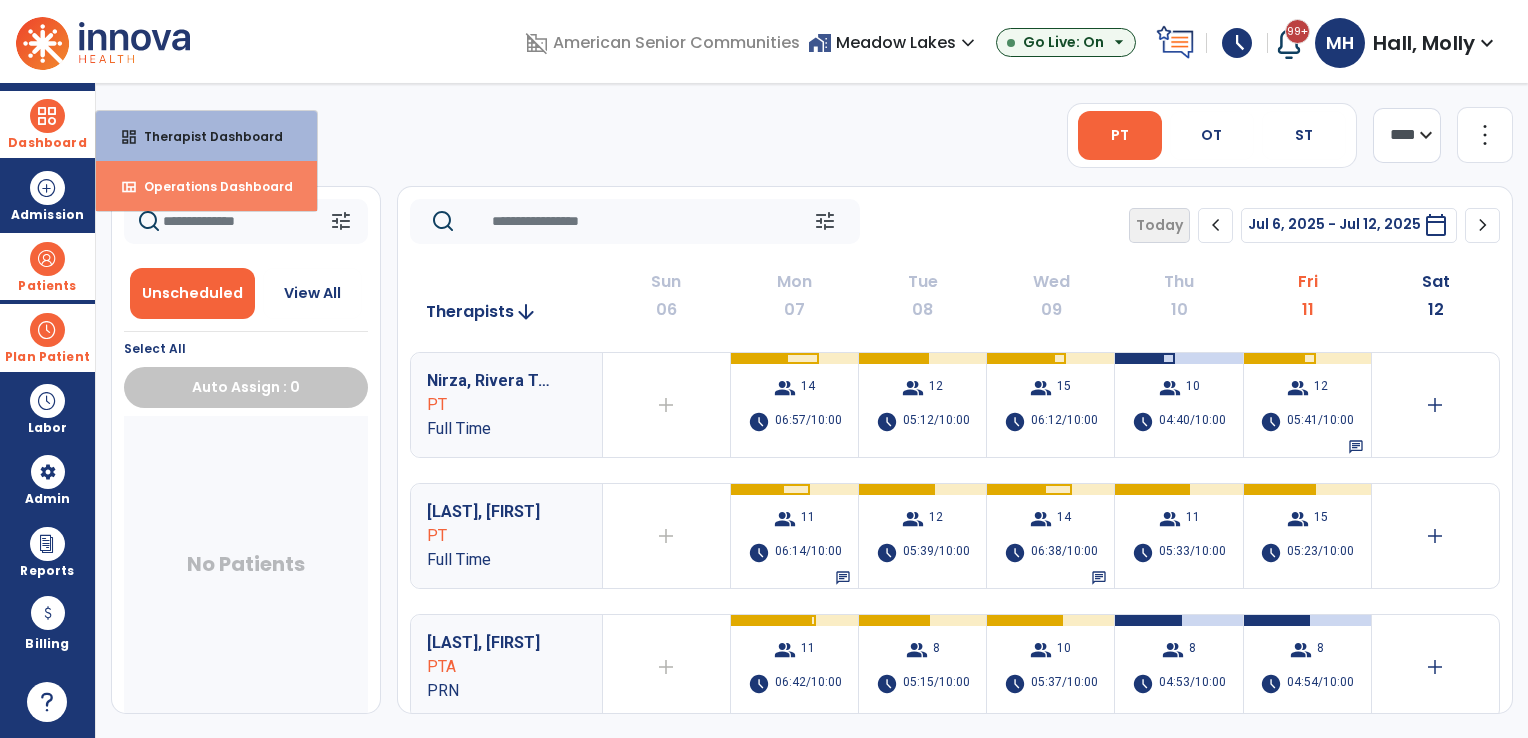 click on "view_quilt  Operations Dashboard" at bounding box center [206, 186] 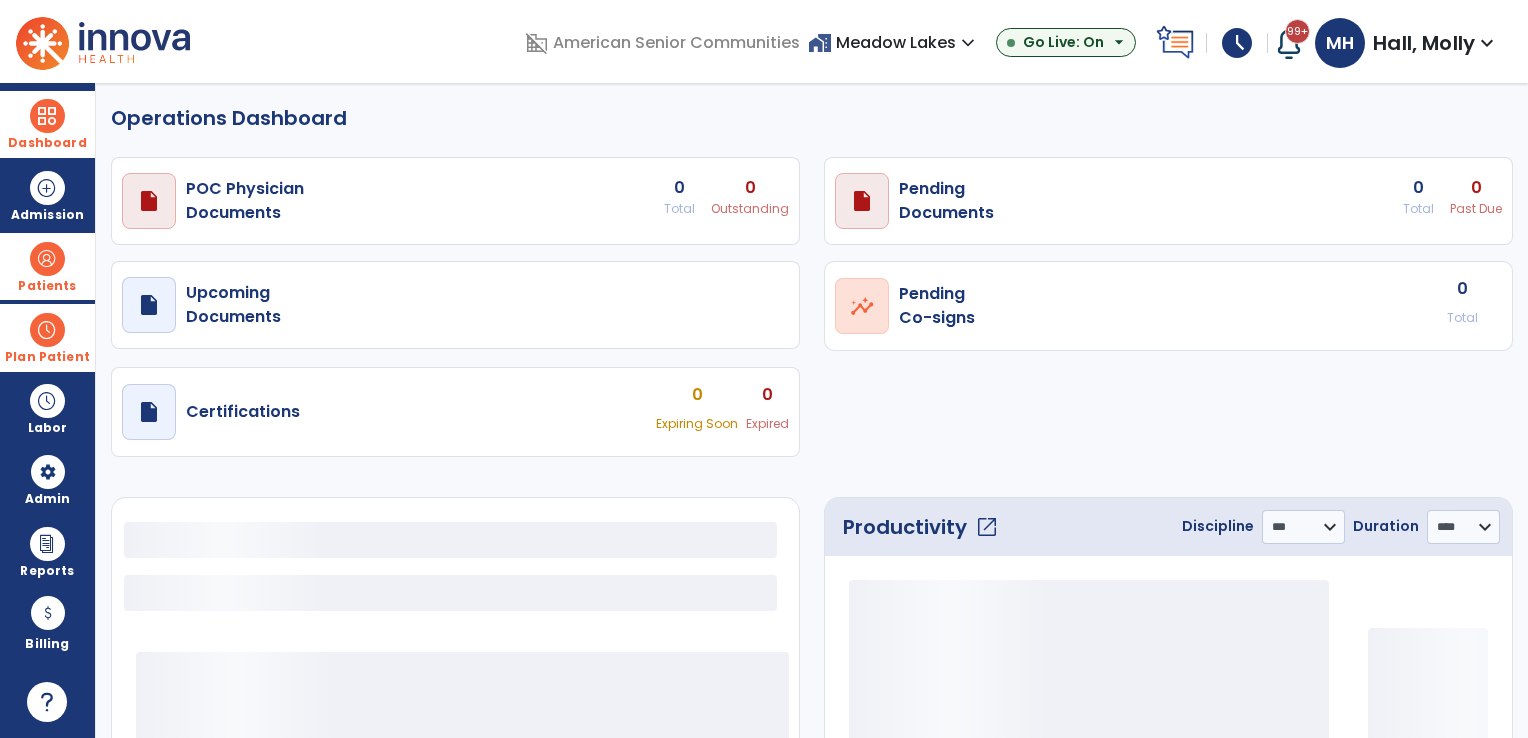 select on "***" 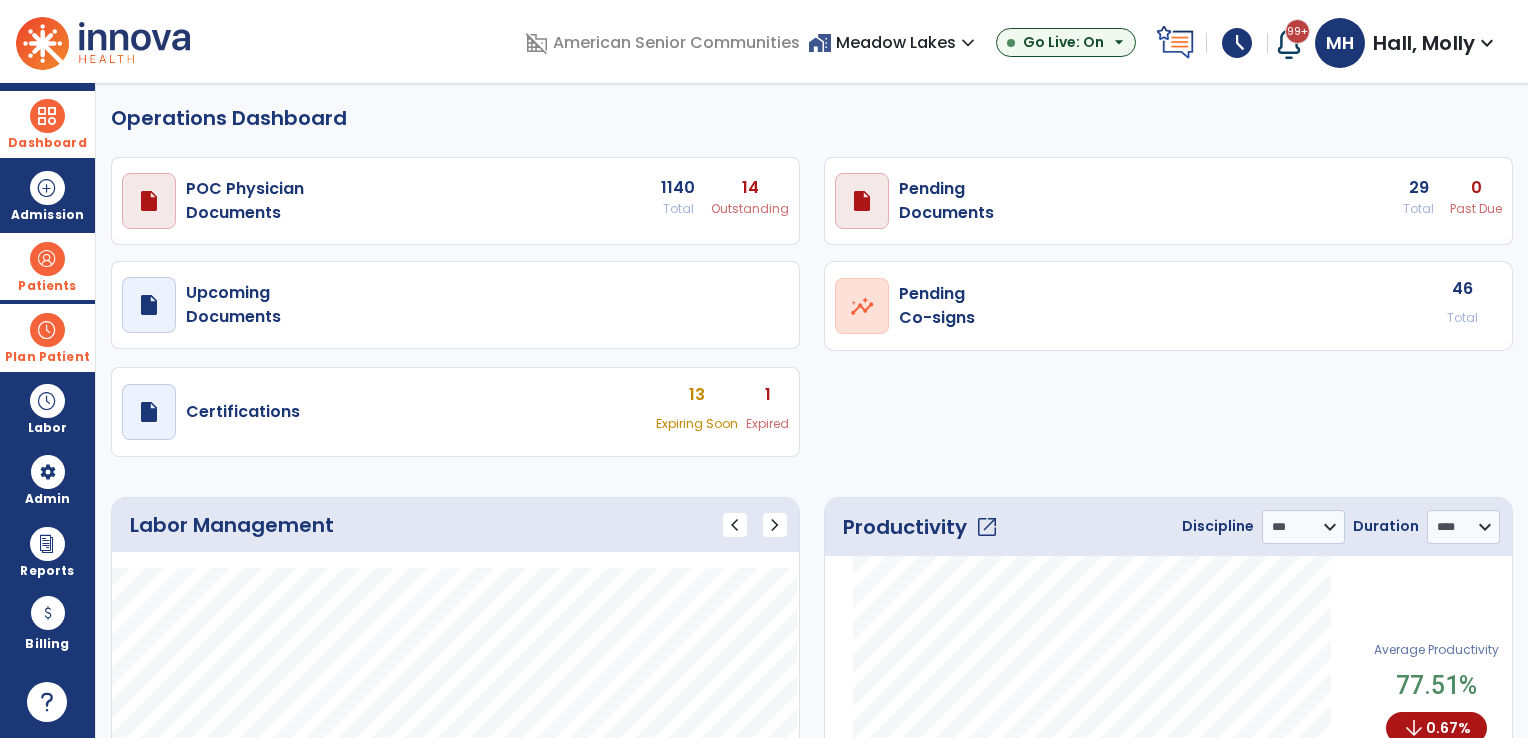 click at bounding box center (47, 330) 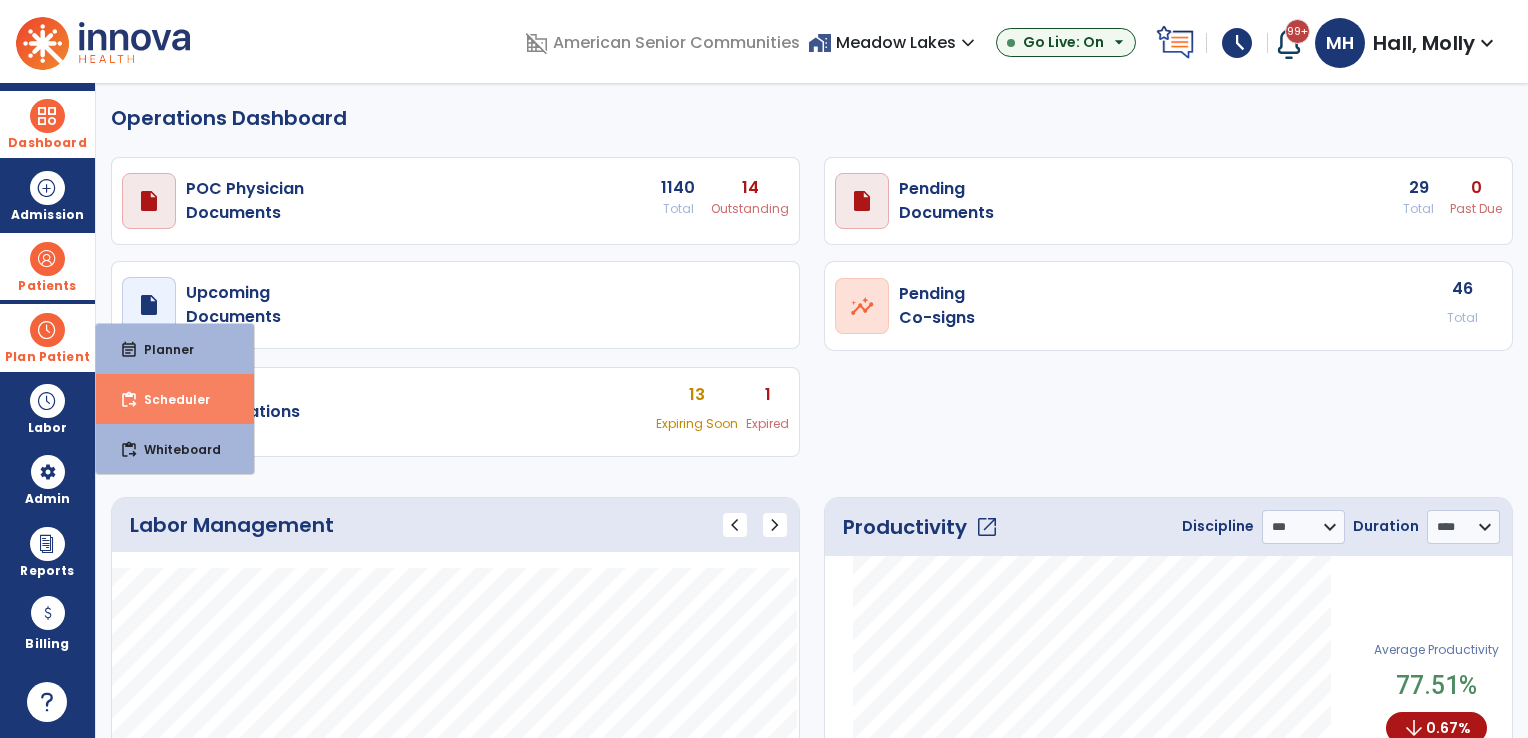 click on "content_paste_go  Scheduler" at bounding box center [175, 399] 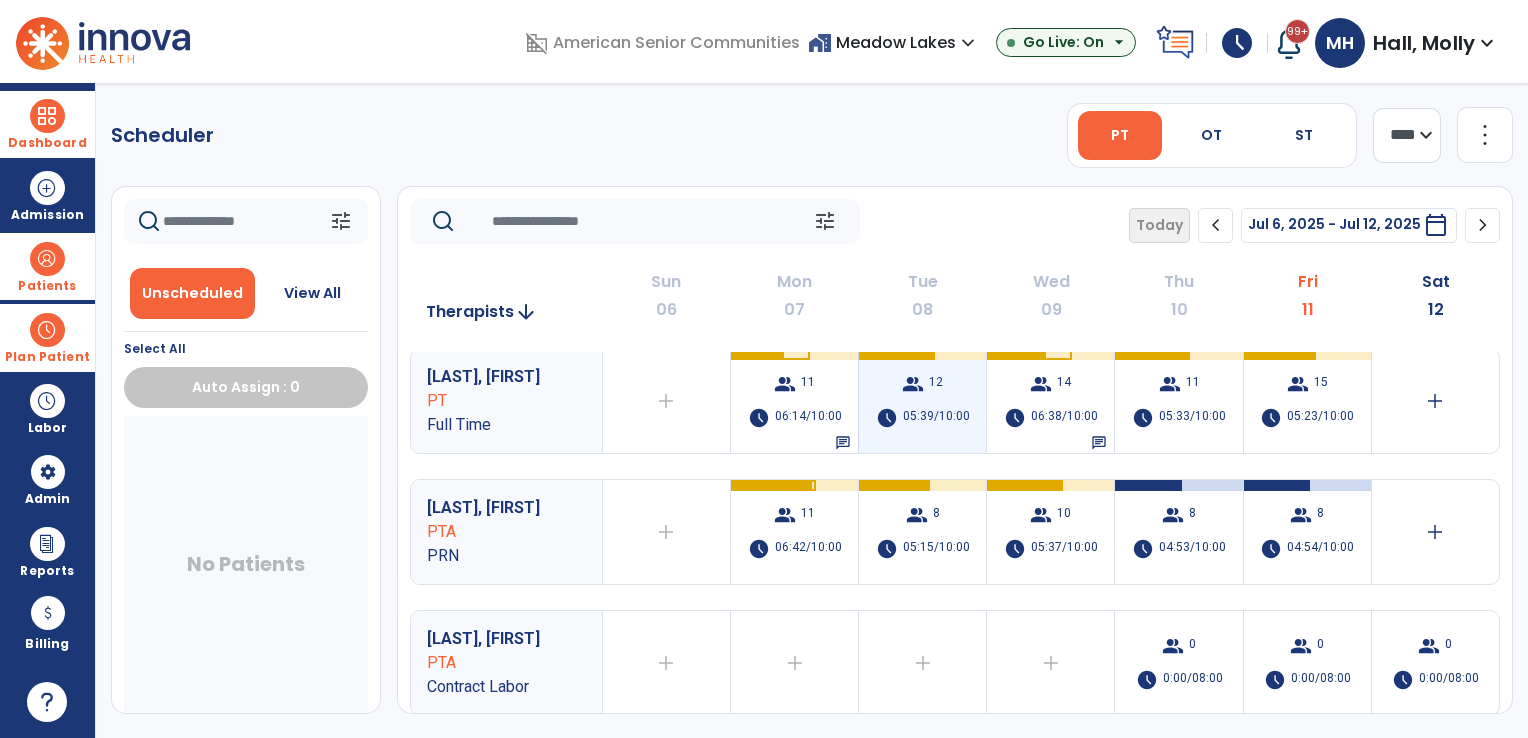 scroll, scrollTop: 0, scrollLeft: 0, axis: both 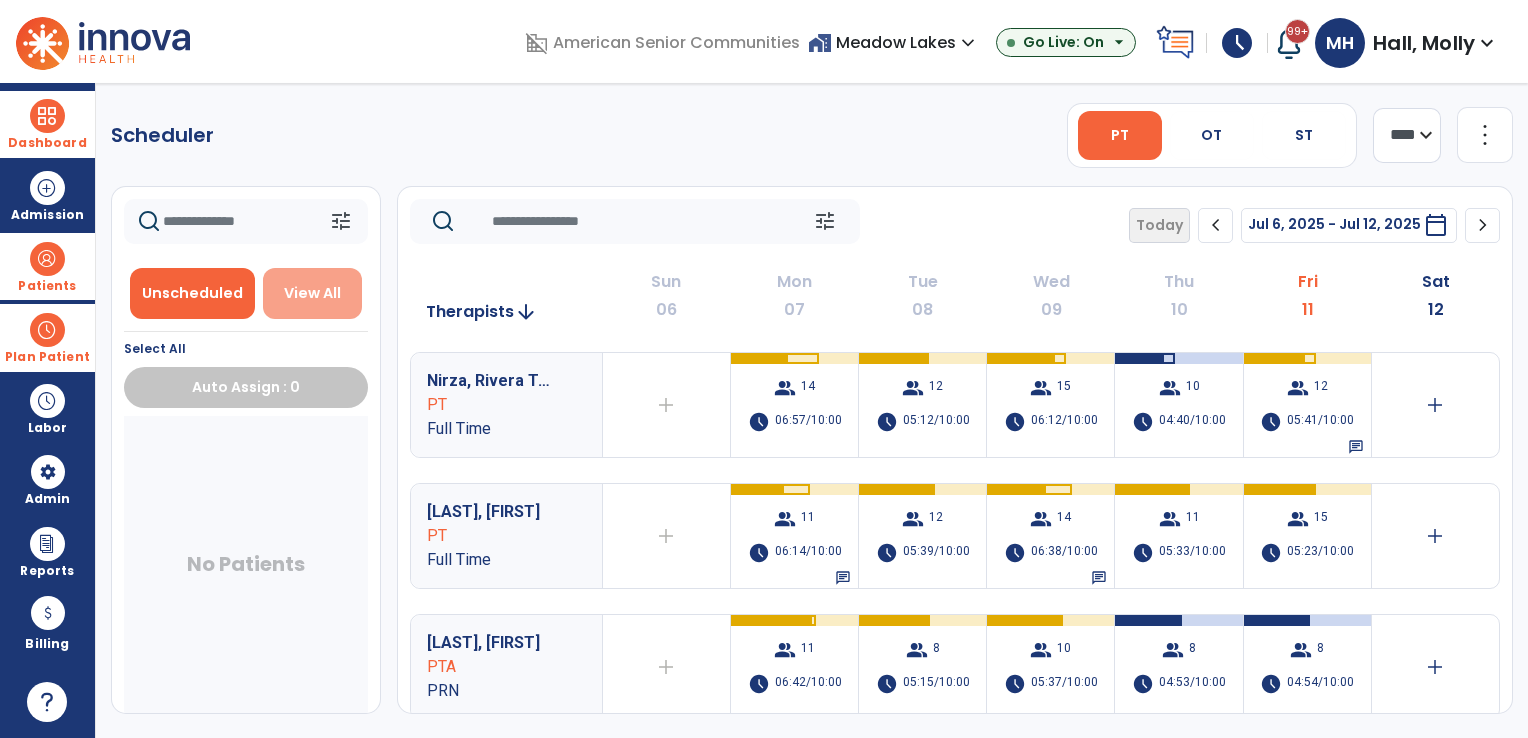 click on "View All" at bounding box center [312, 293] 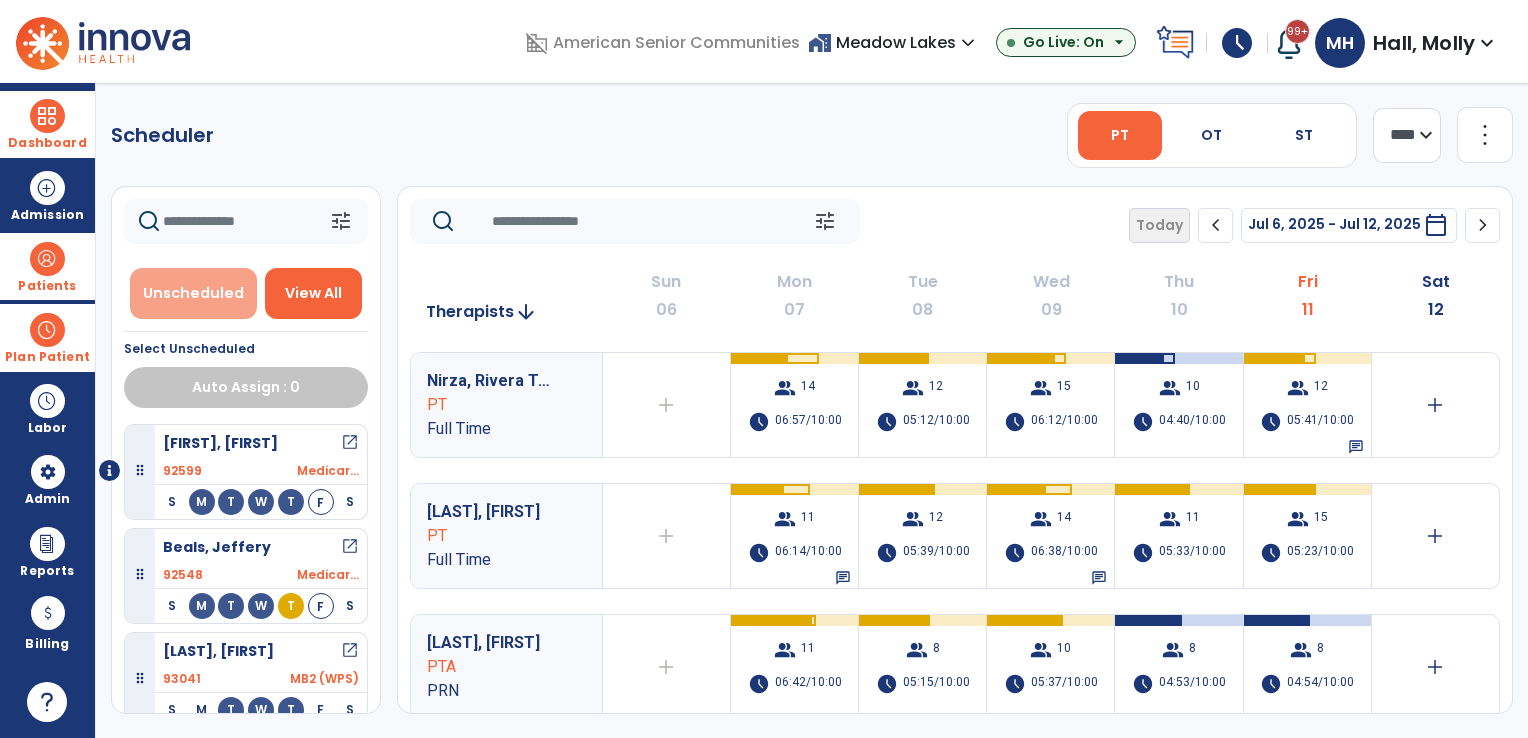click on "Unscheduled" at bounding box center [193, 293] 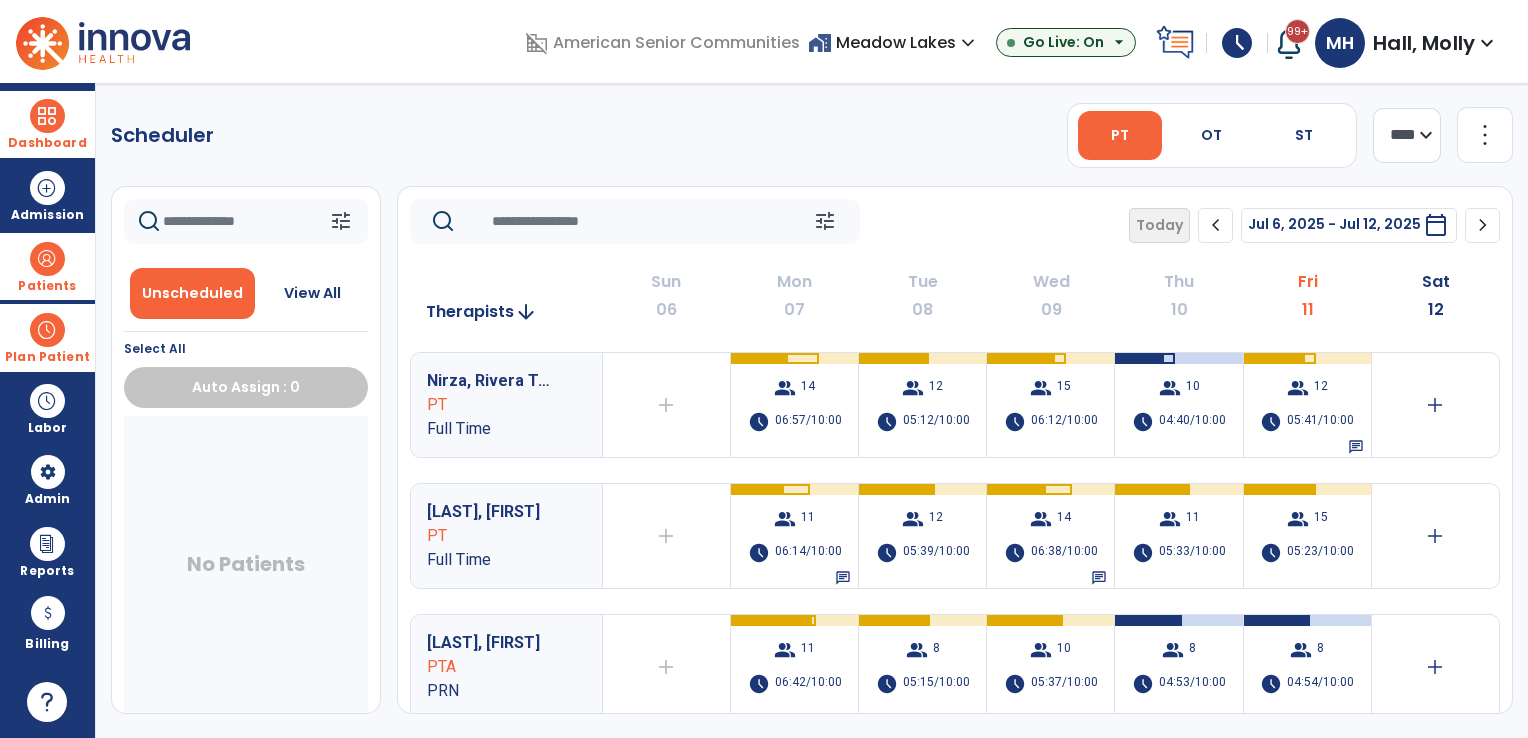 click on "chevron_right" 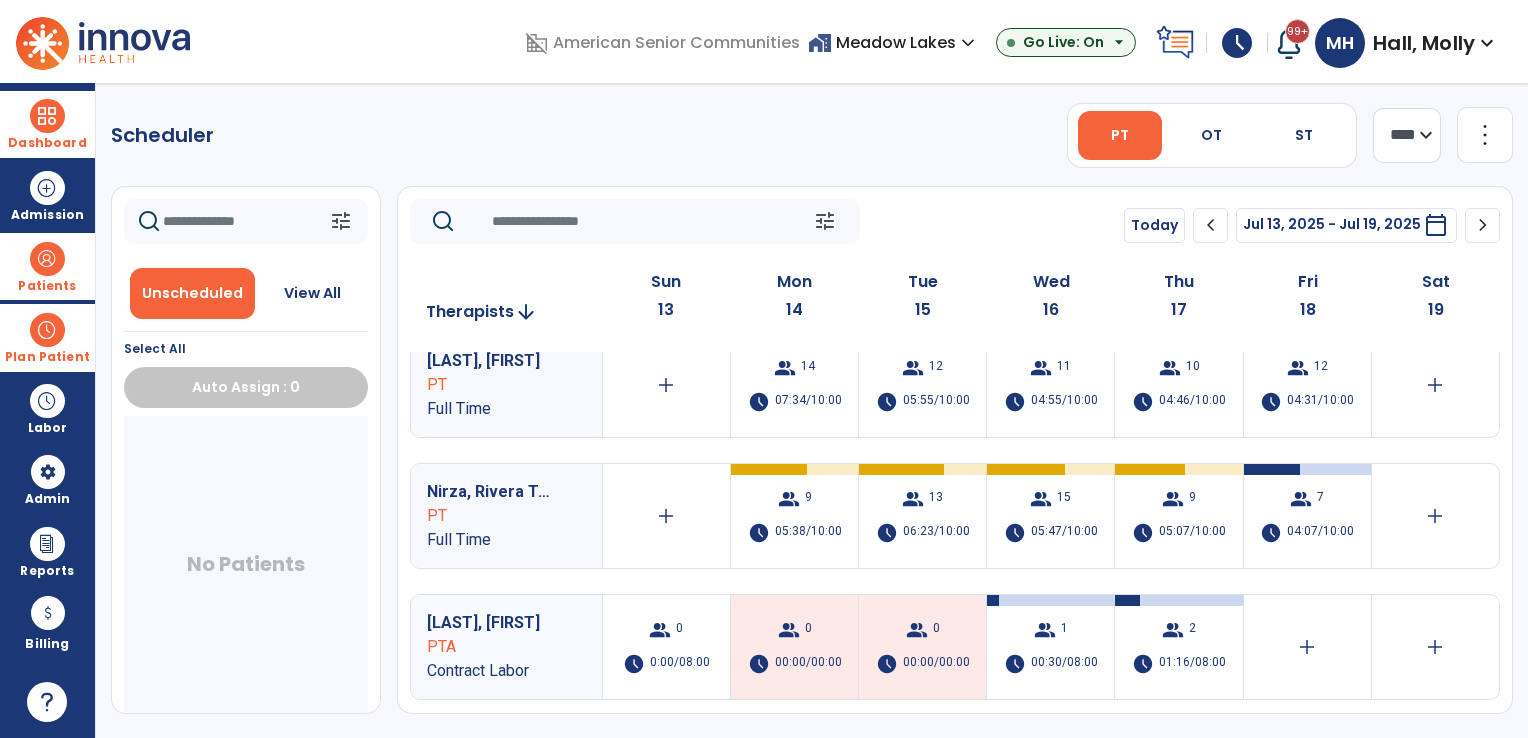 scroll, scrollTop: 0, scrollLeft: 0, axis: both 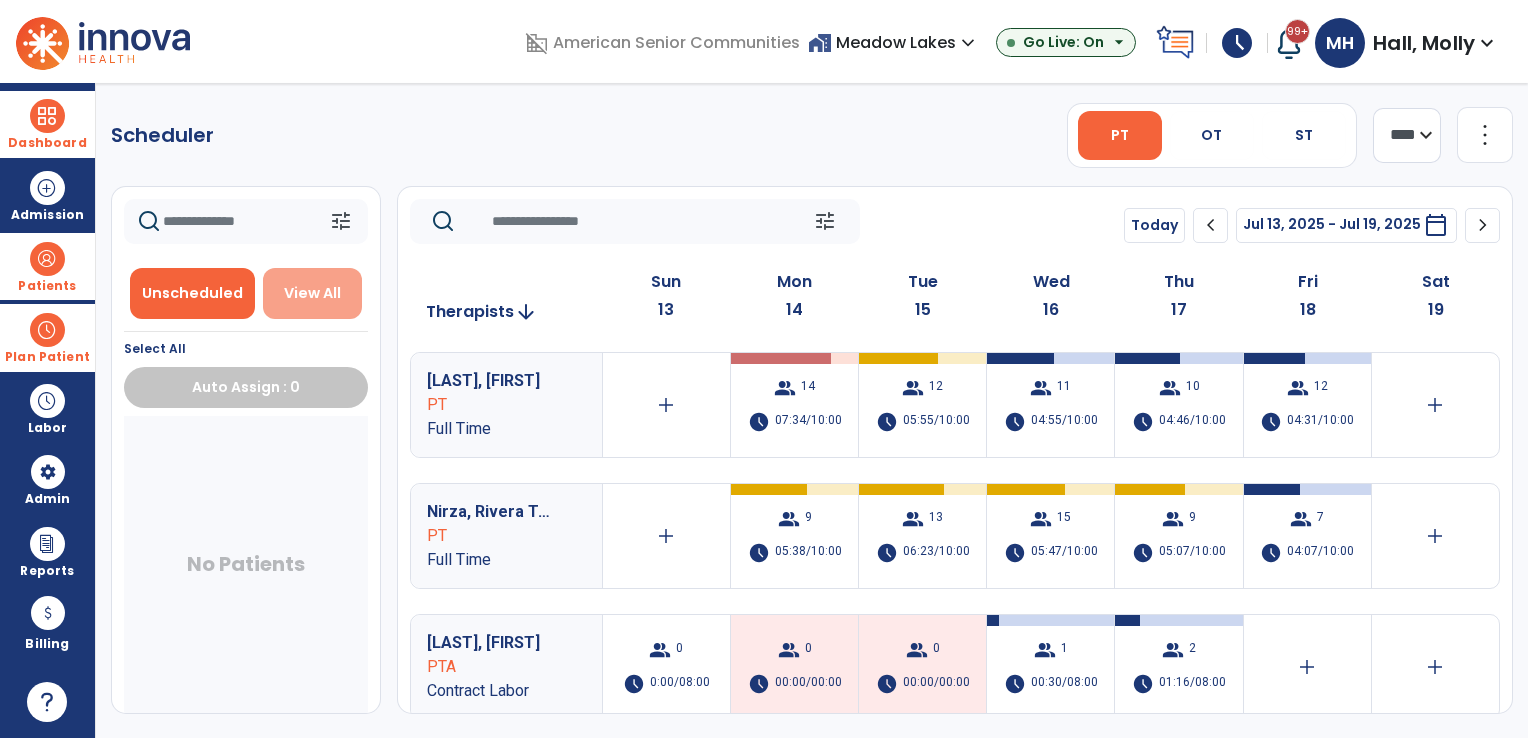 click on "View All" at bounding box center (312, 293) 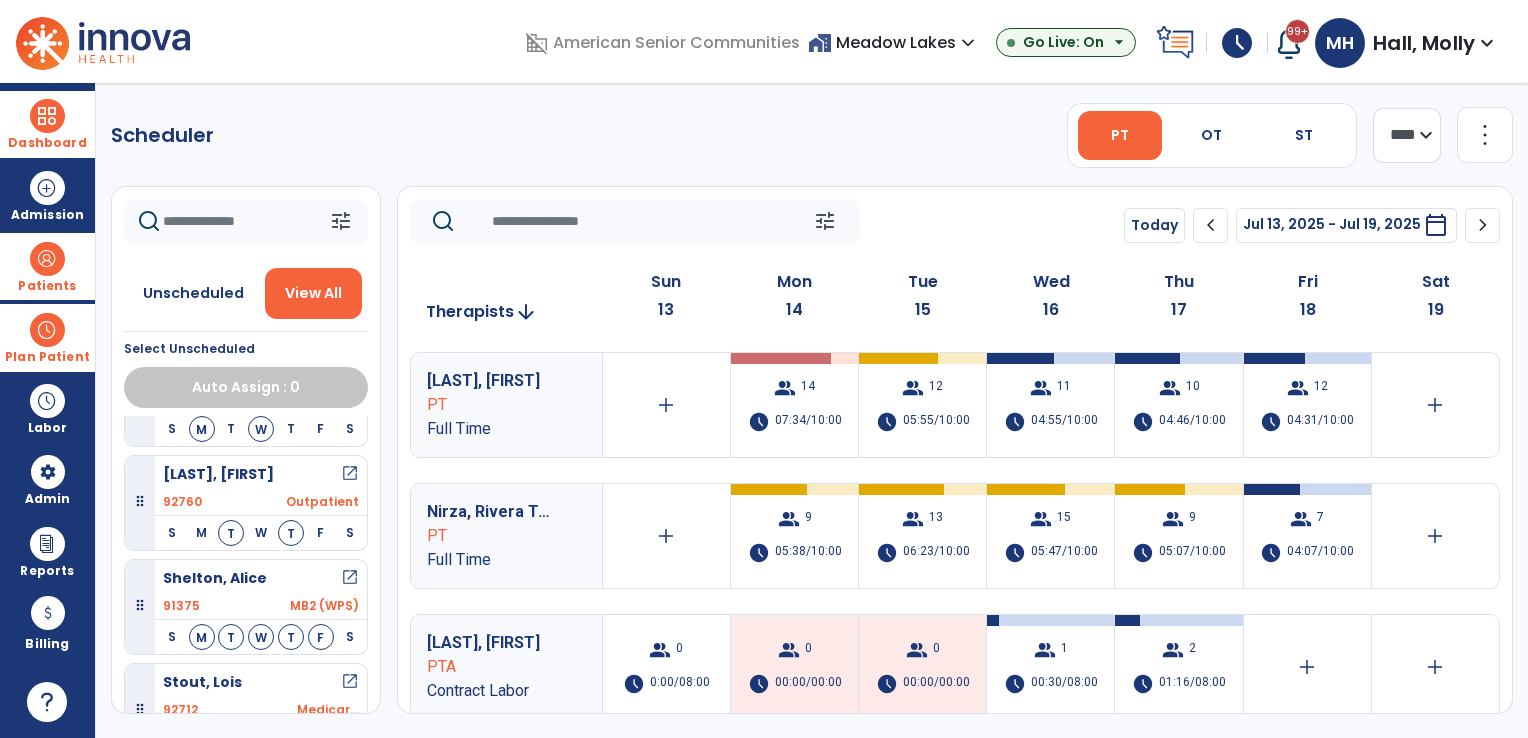 scroll, scrollTop: 2277, scrollLeft: 0, axis: vertical 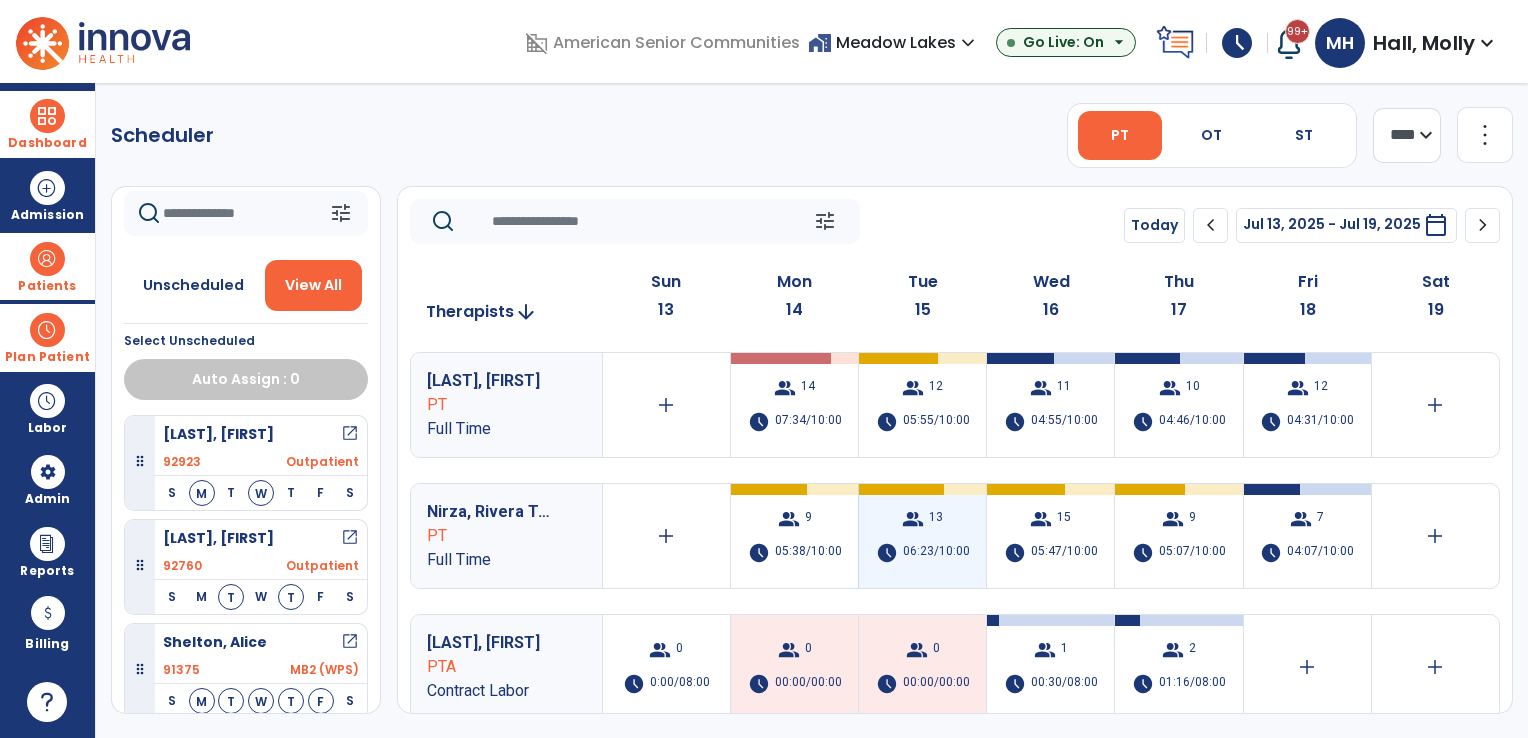 click on "group  13" at bounding box center (922, 519) 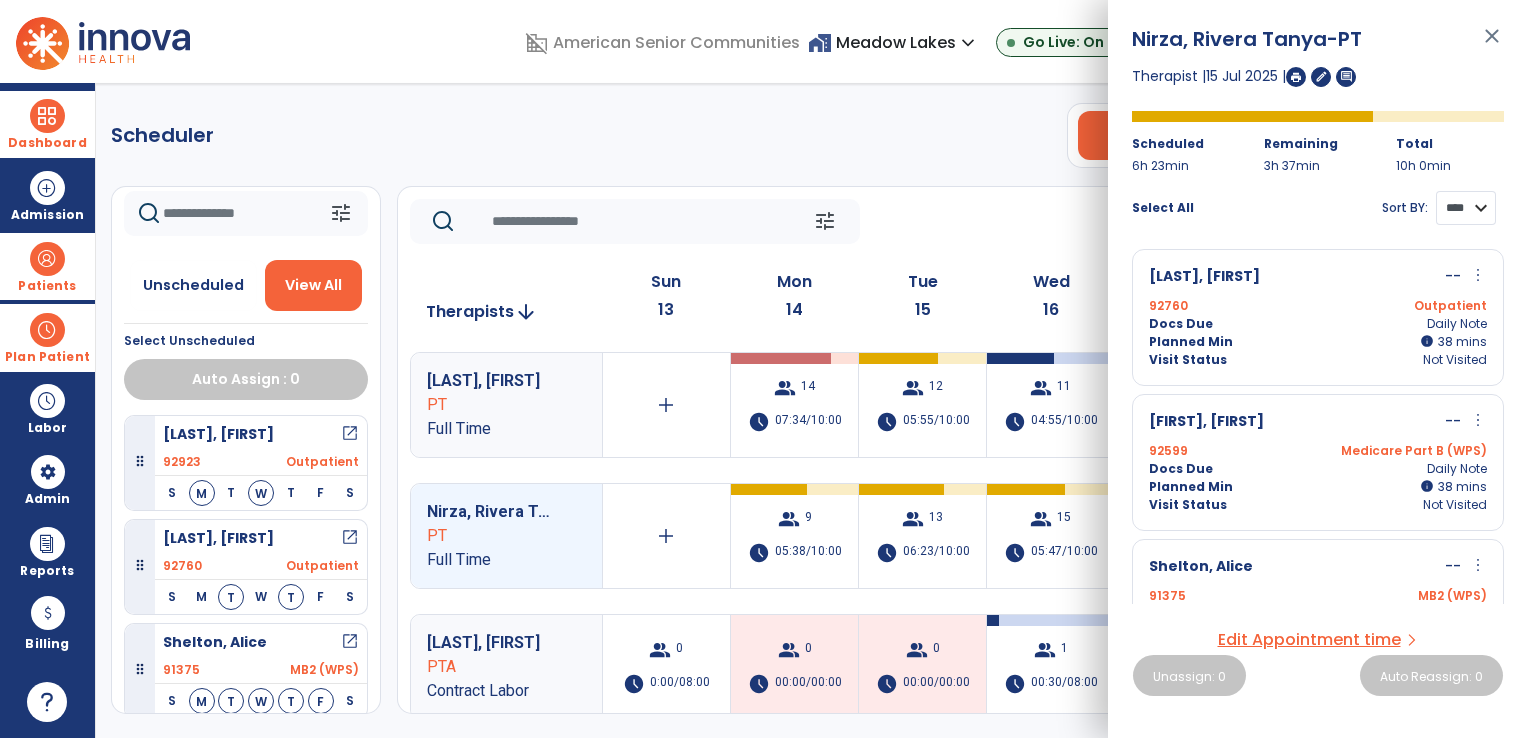drag, startPoint x: 1460, startPoint y: 203, endPoint x: 1457, endPoint y: 224, distance: 21.213203 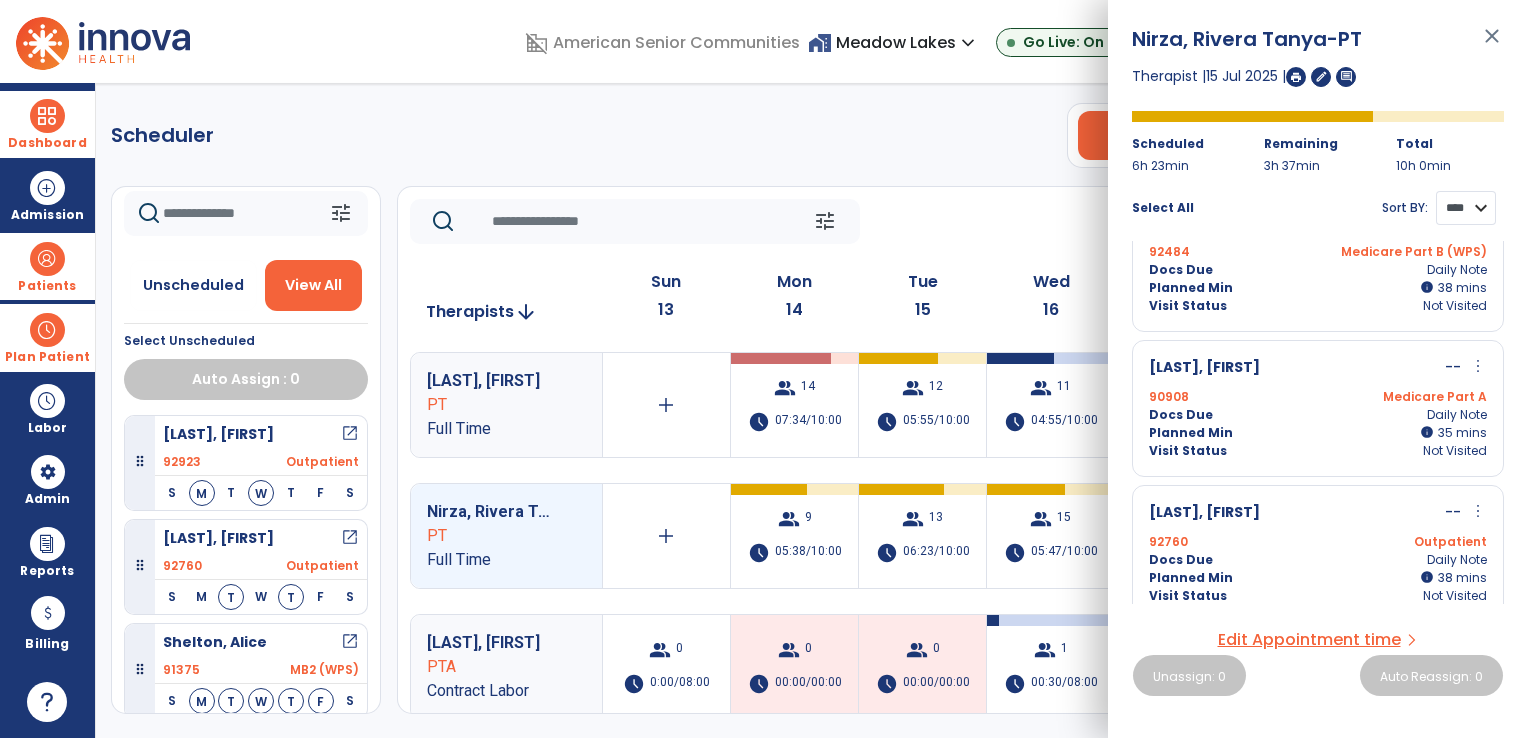 scroll, scrollTop: 1410, scrollLeft: 0, axis: vertical 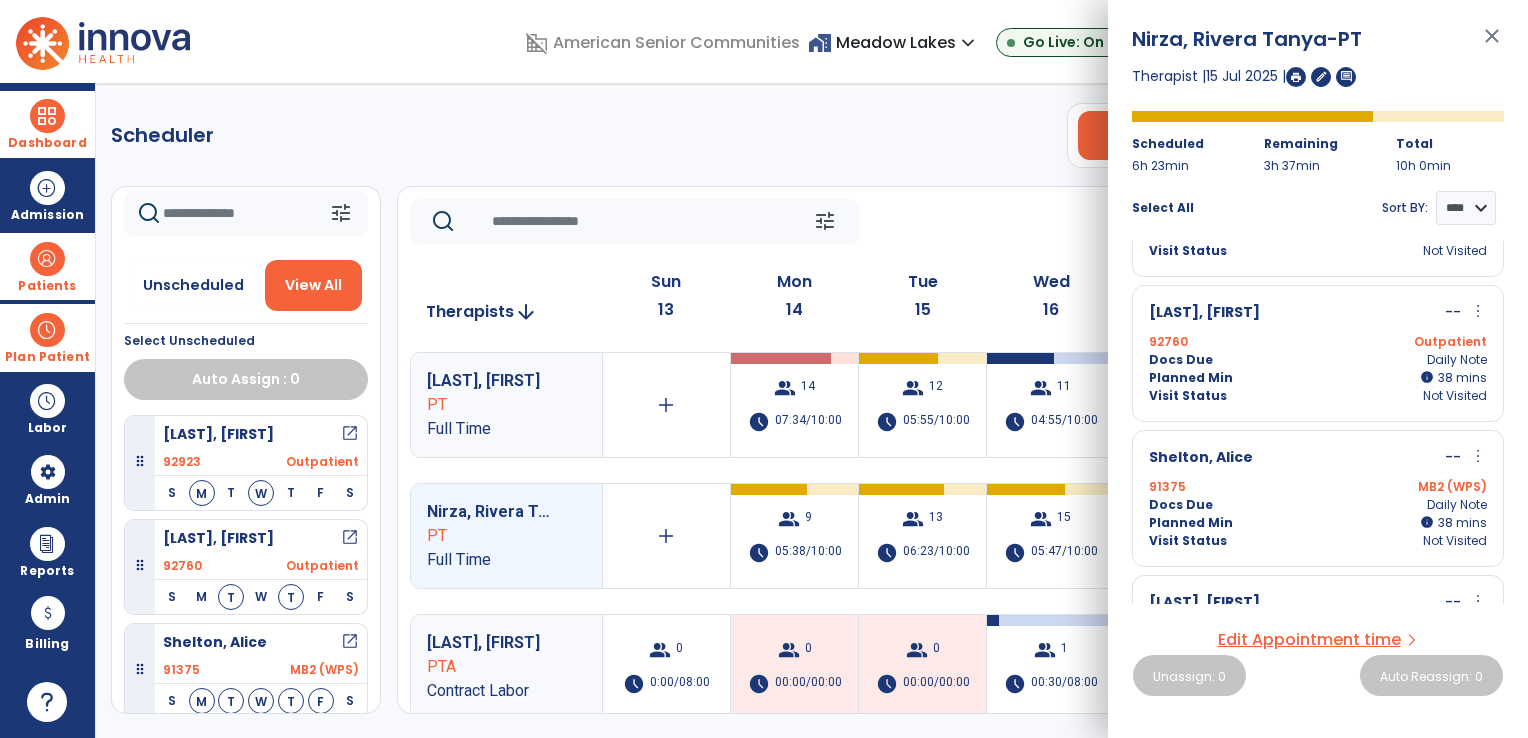 click on "more_vert" at bounding box center (1478, 311) 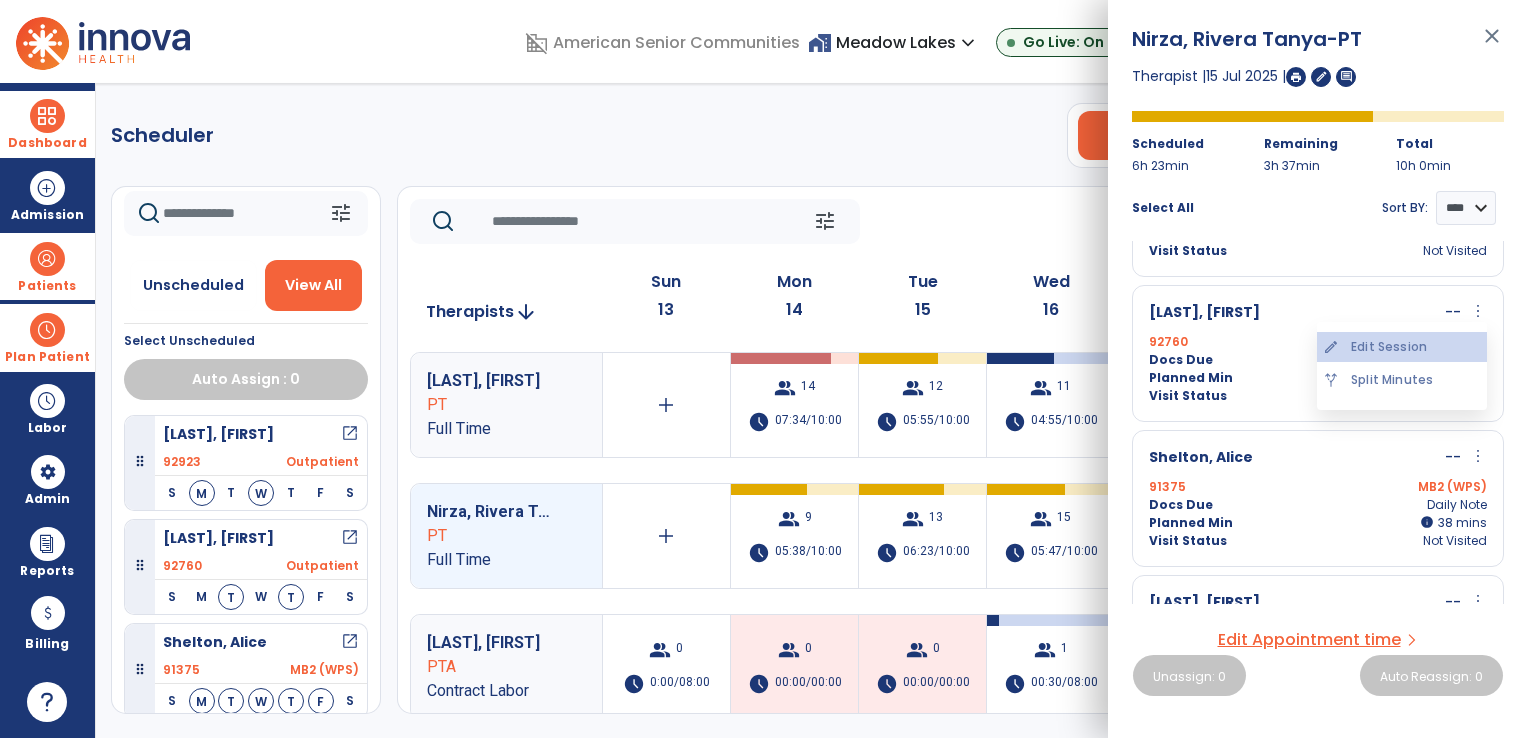 click on "edit   Edit Session" at bounding box center (1402, 347) 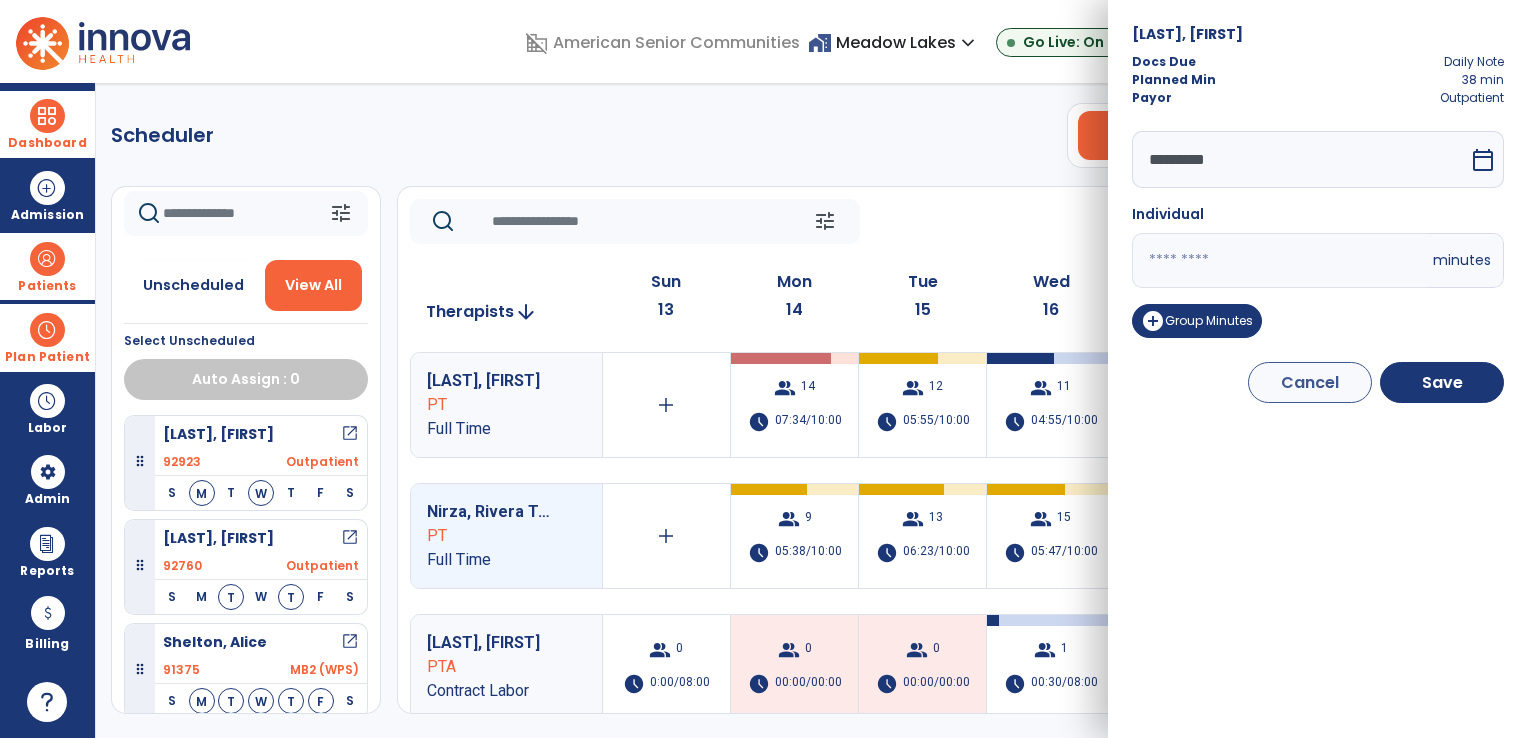 click on "*********" at bounding box center (1300, 159) 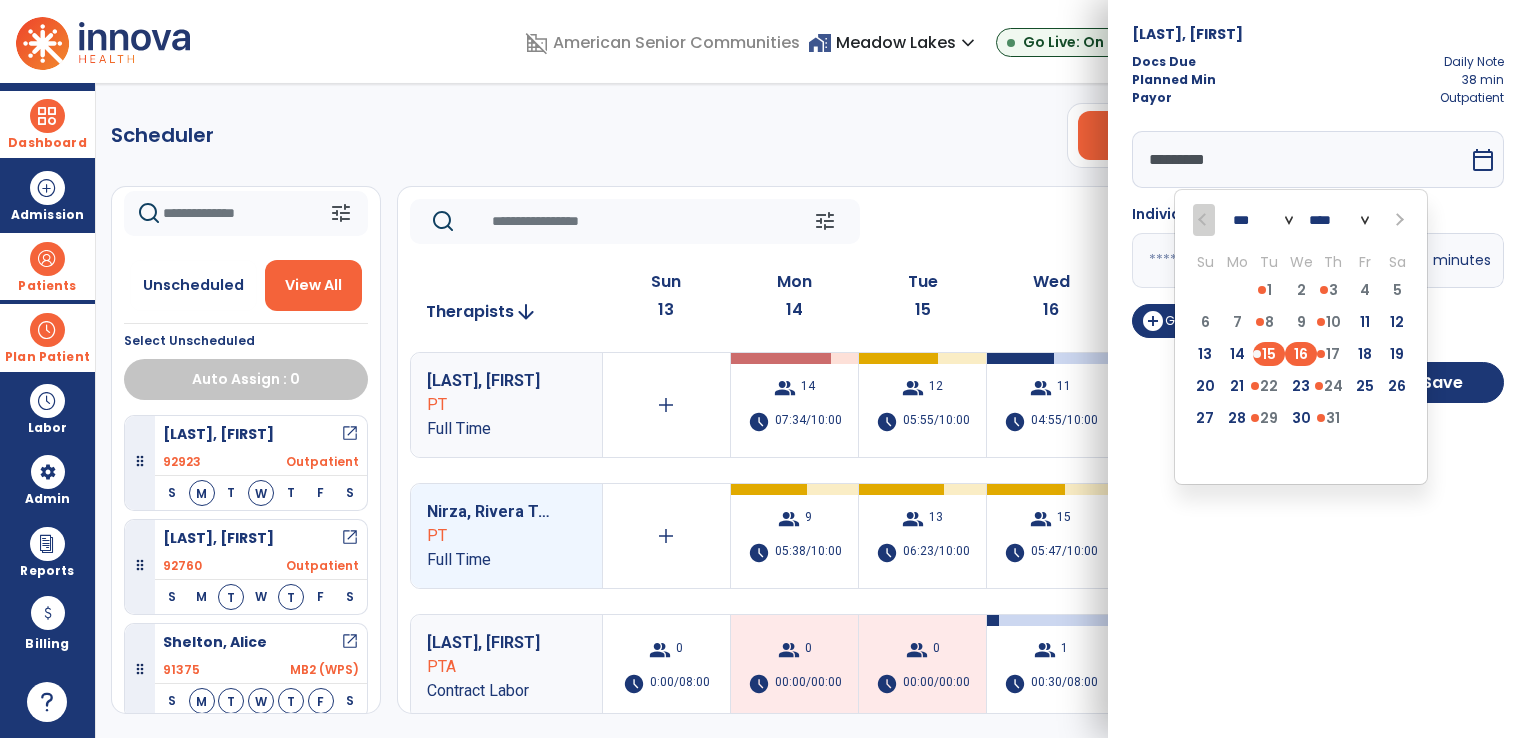 click on "16" at bounding box center (1301, 354) 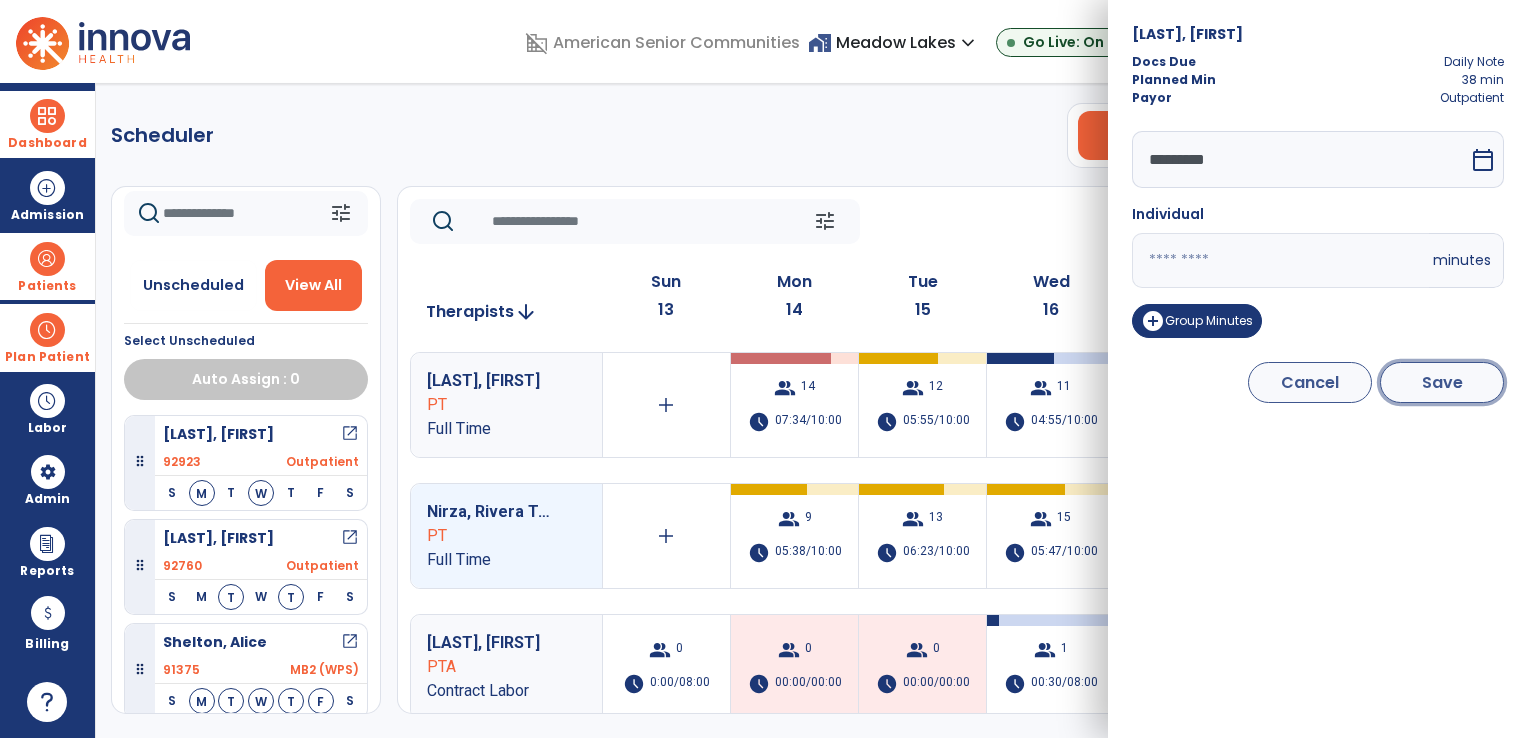 click on "Save" at bounding box center (1442, 382) 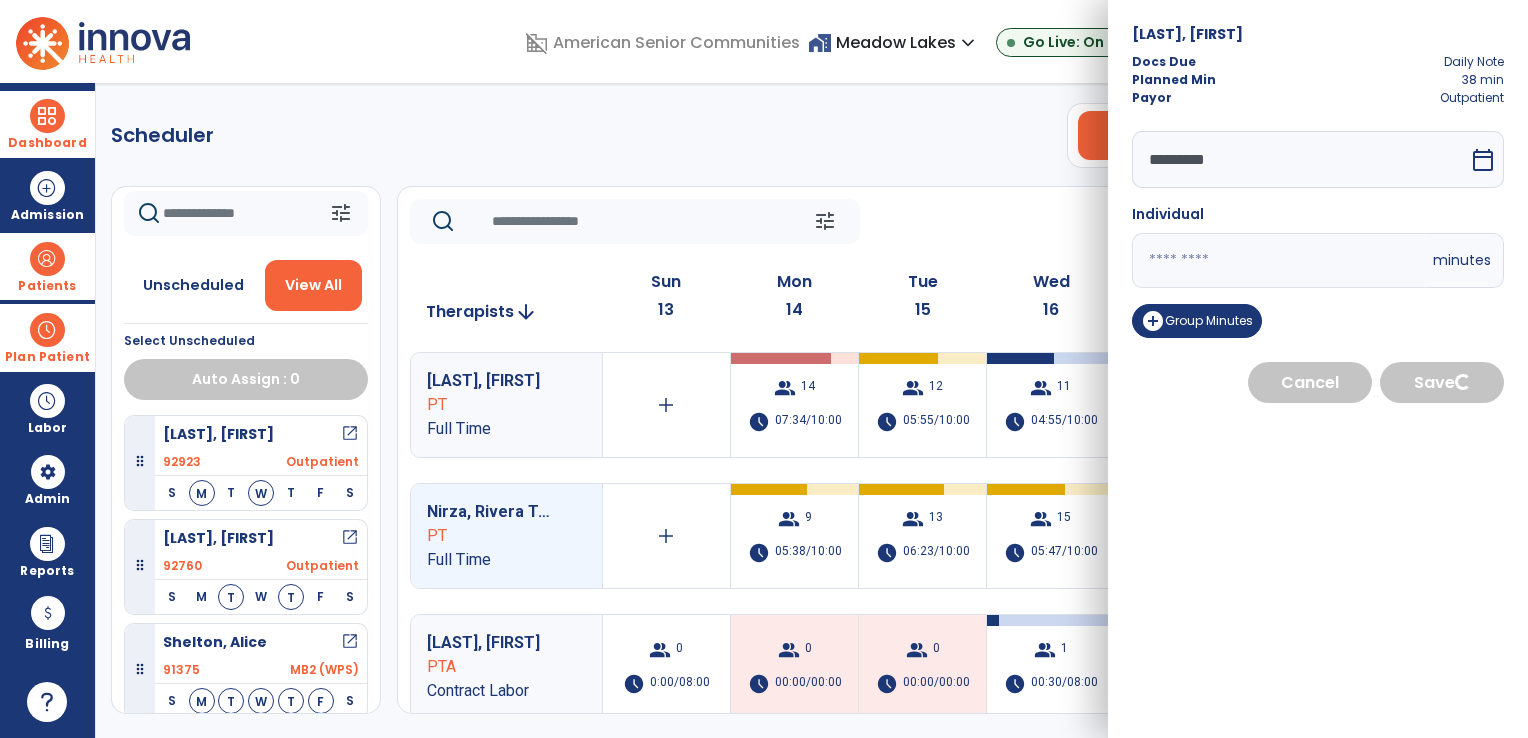 select on "****" 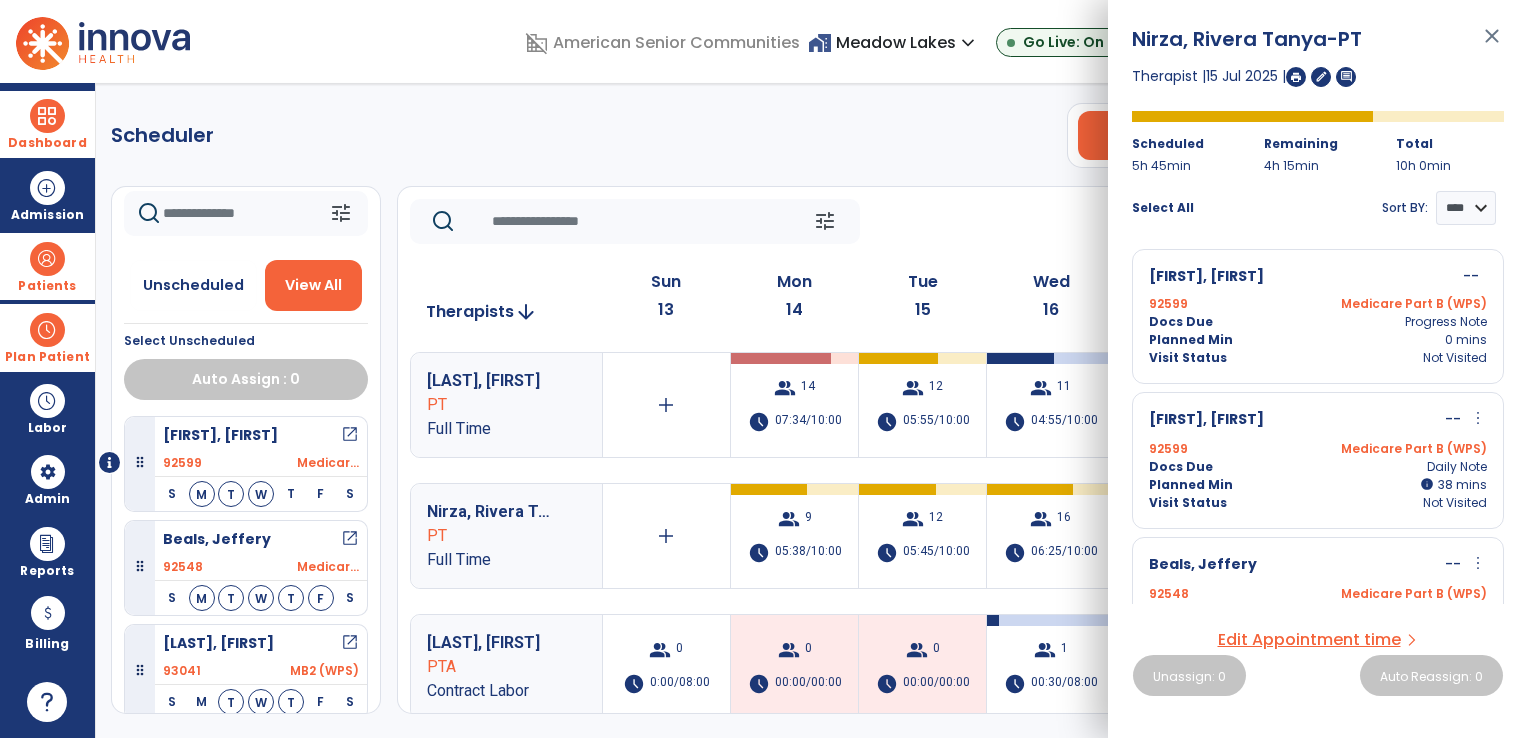 click on "Scheduler   PT   OT   ST  **** *** more_vert  Manage Labor   View All Therapists   Print" 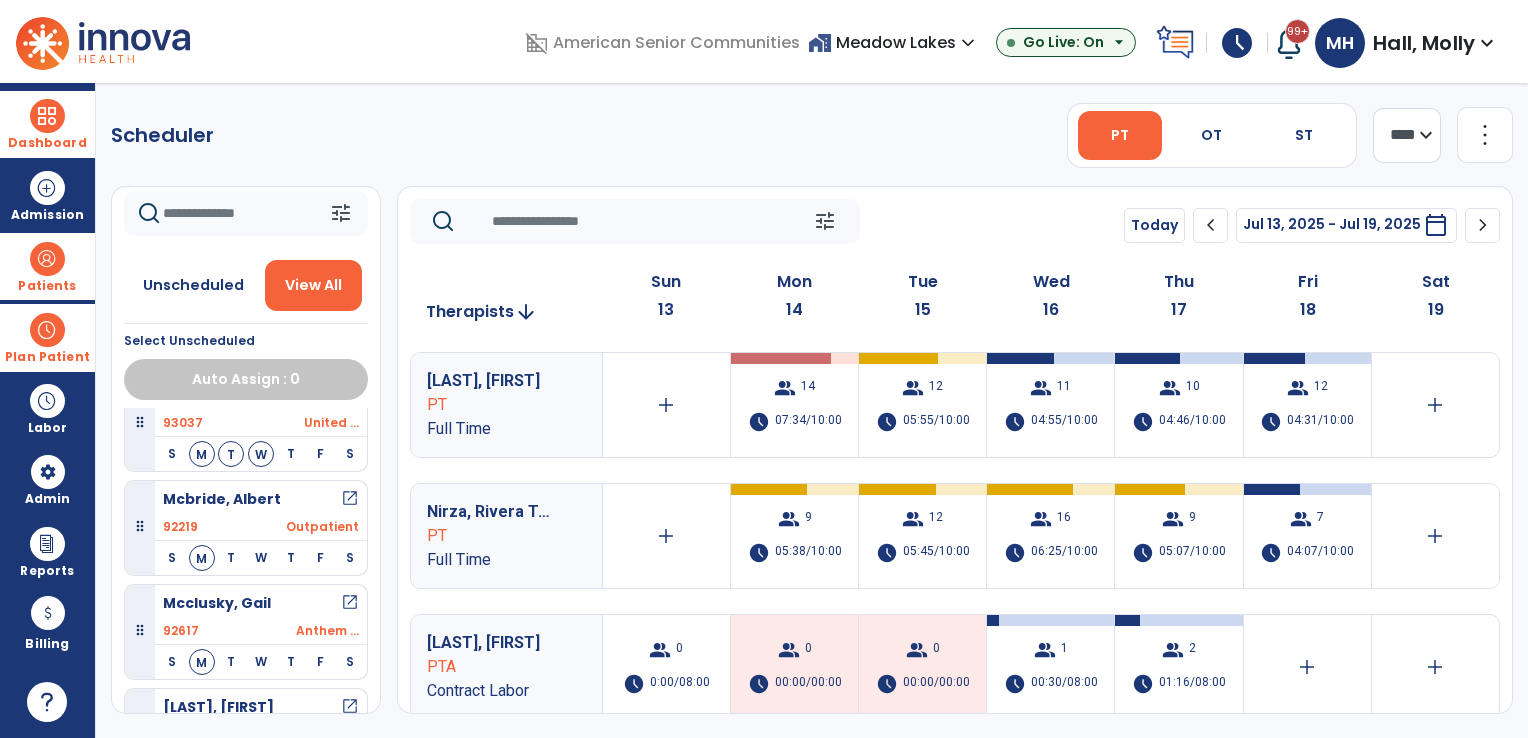 scroll, scrollTop: 1500, scrollLeft: 0, axis: vertical 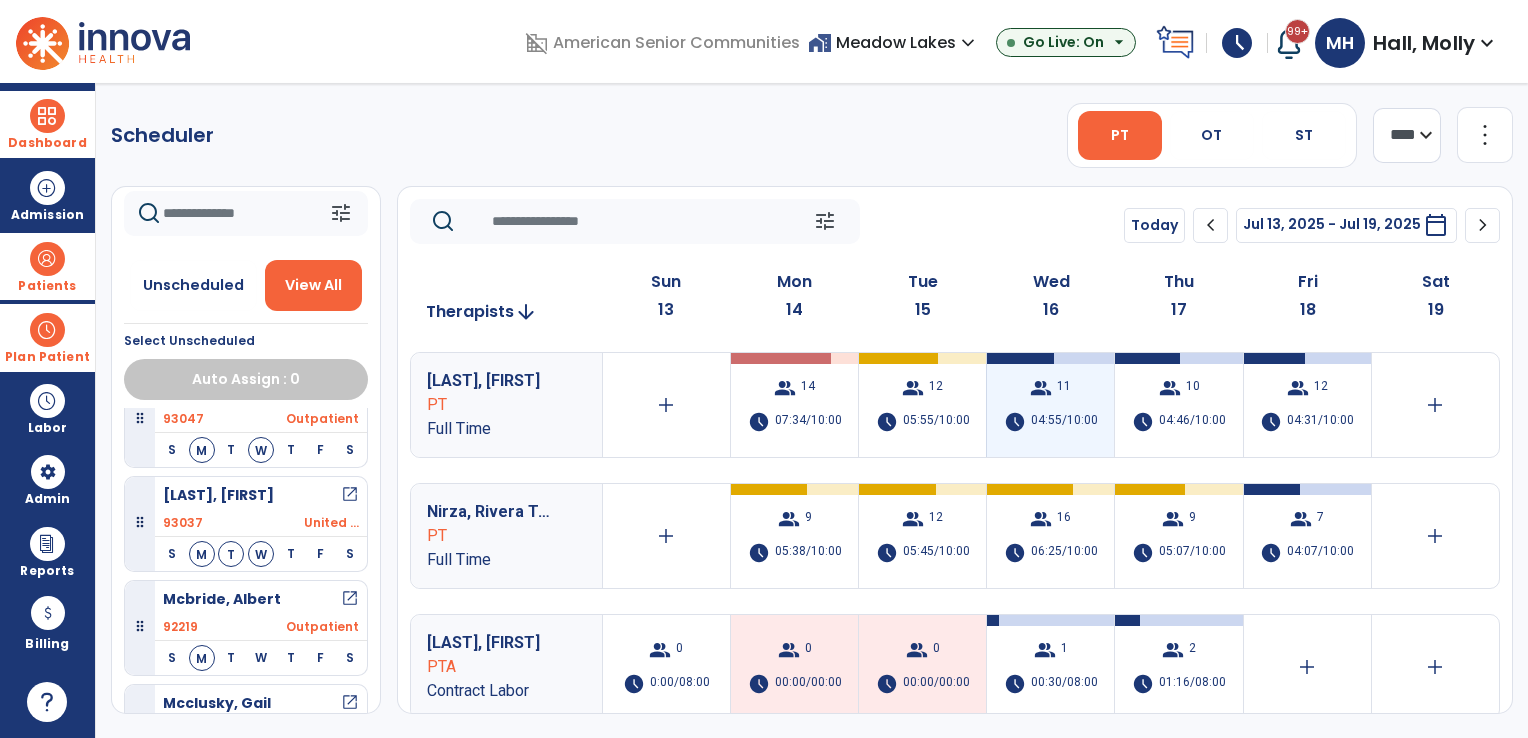click on "group  11  schedule  04:55/10:00" at bounding box center (1050, 405) 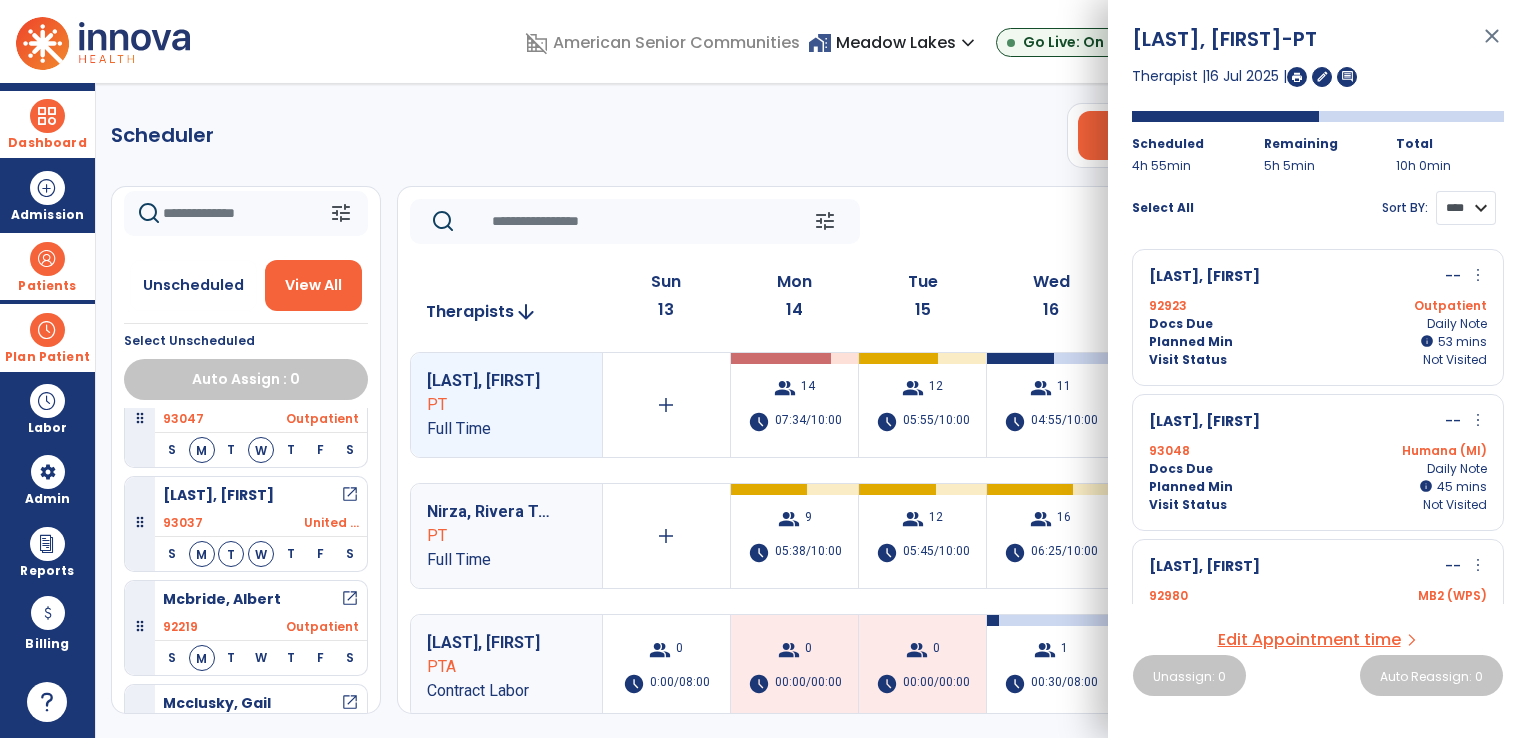click on "**** ****" at bounding box center (1466, 208) 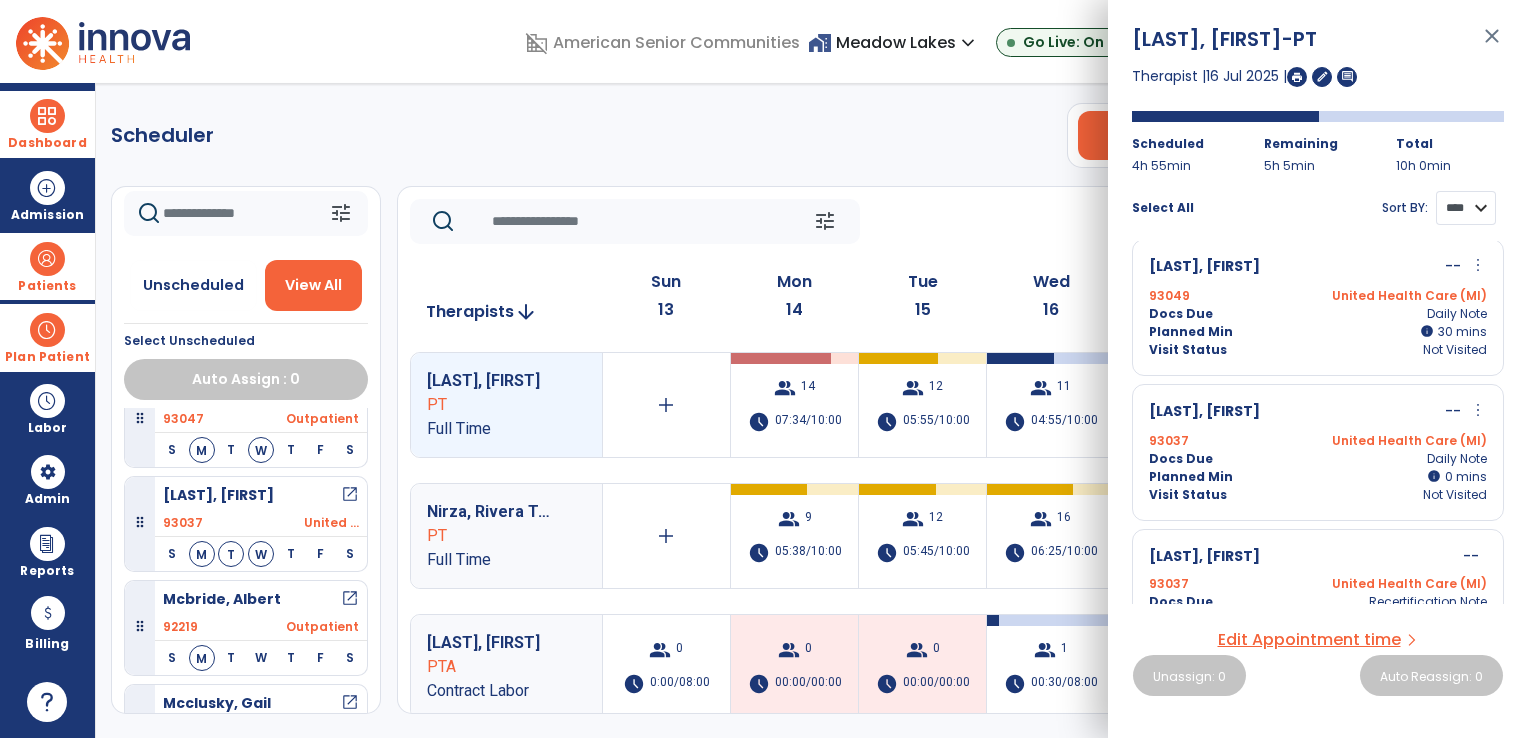 scroll, scrollTop: 700, scrollLeft: 0, axis: vertical 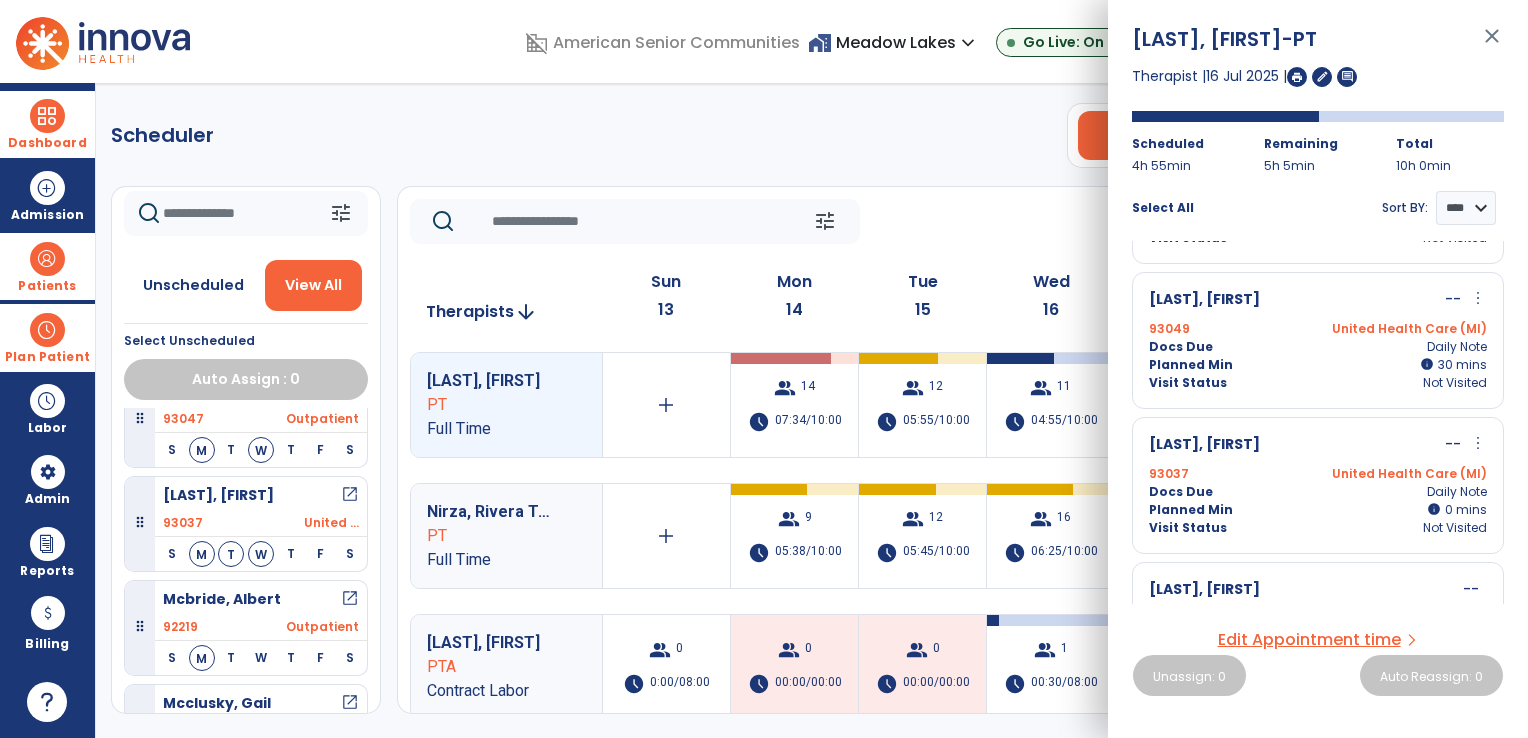 click on "more_vert" at bounding box center [1478, 443] 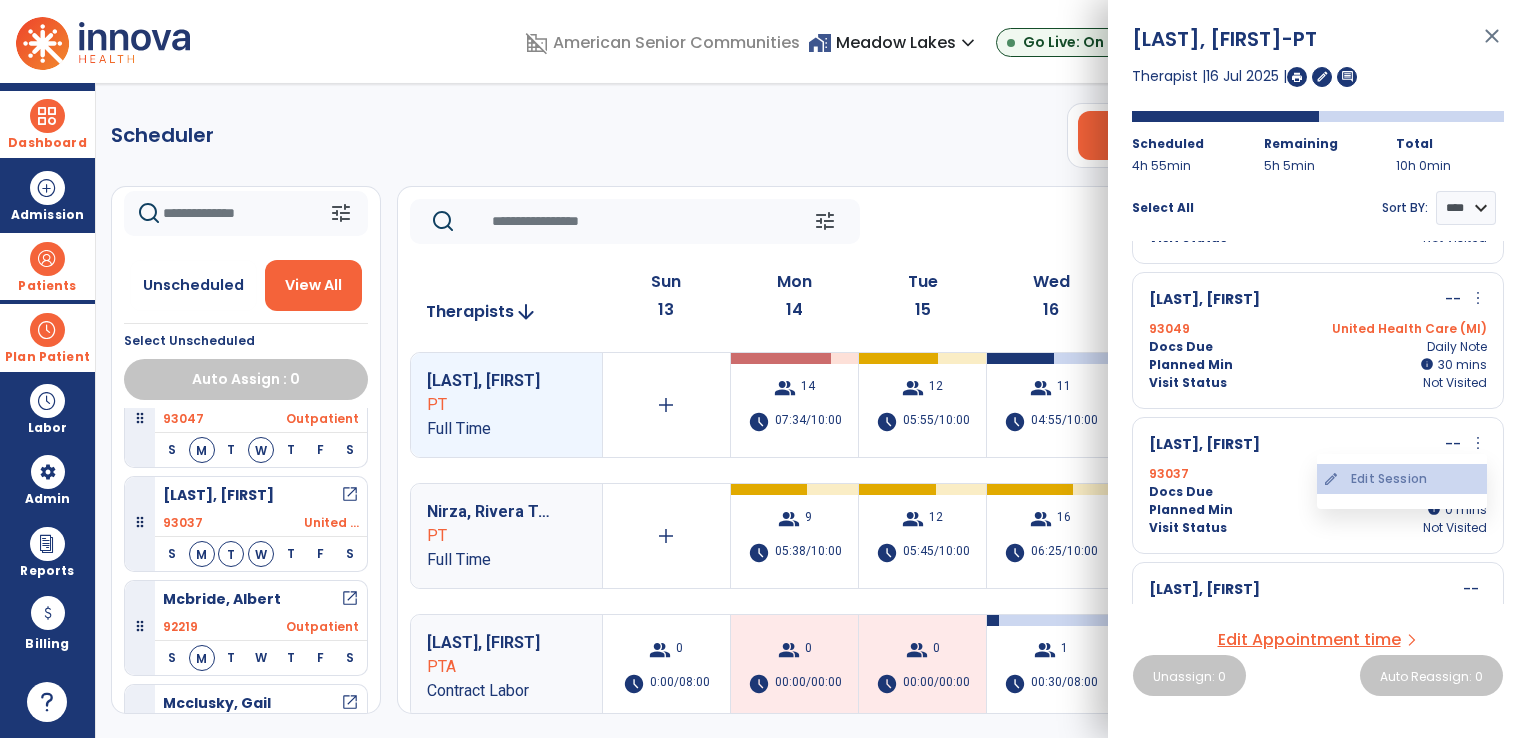 click on "edit   Edit Session" at bounding box center (1402, 479) 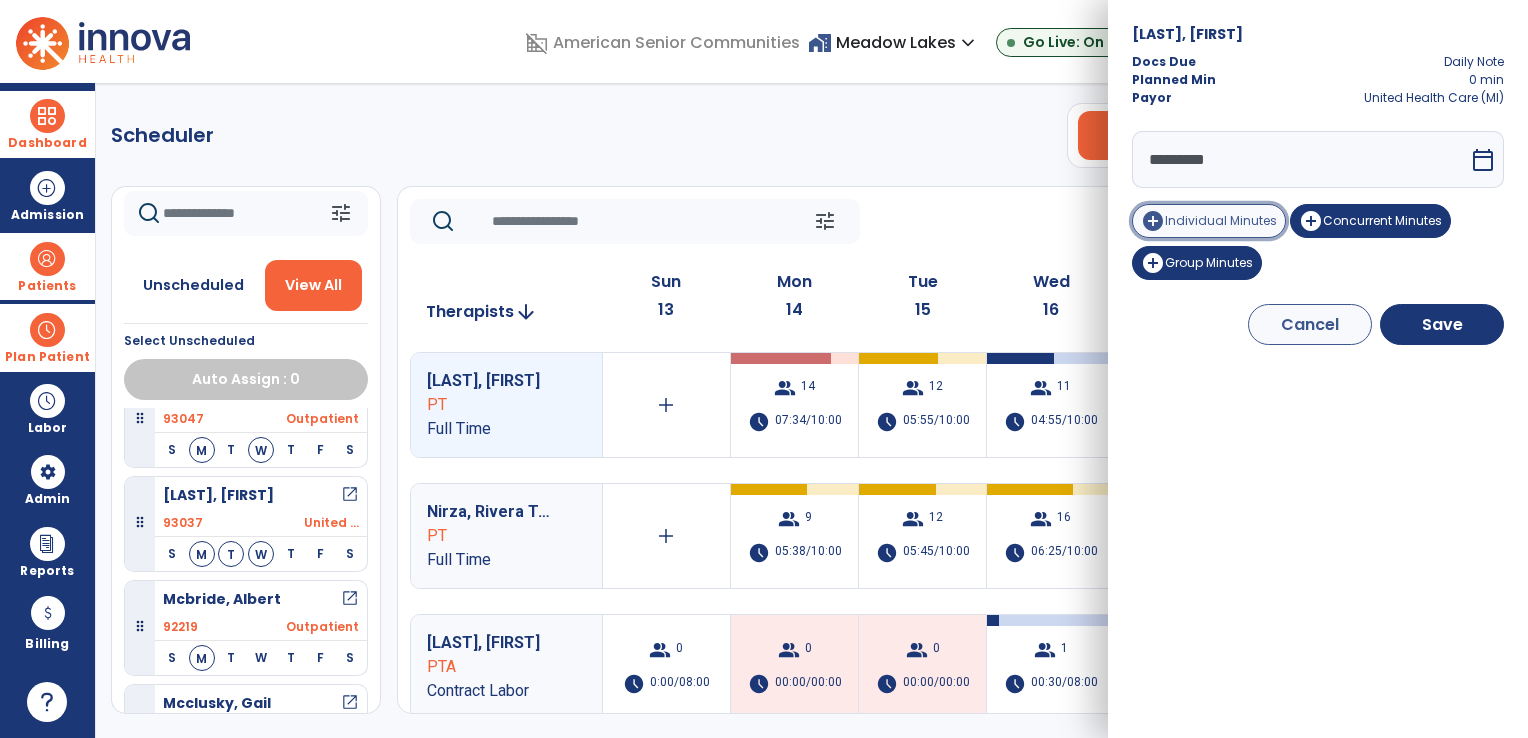 click on "add_circle" at bounding box center [1153, 221] 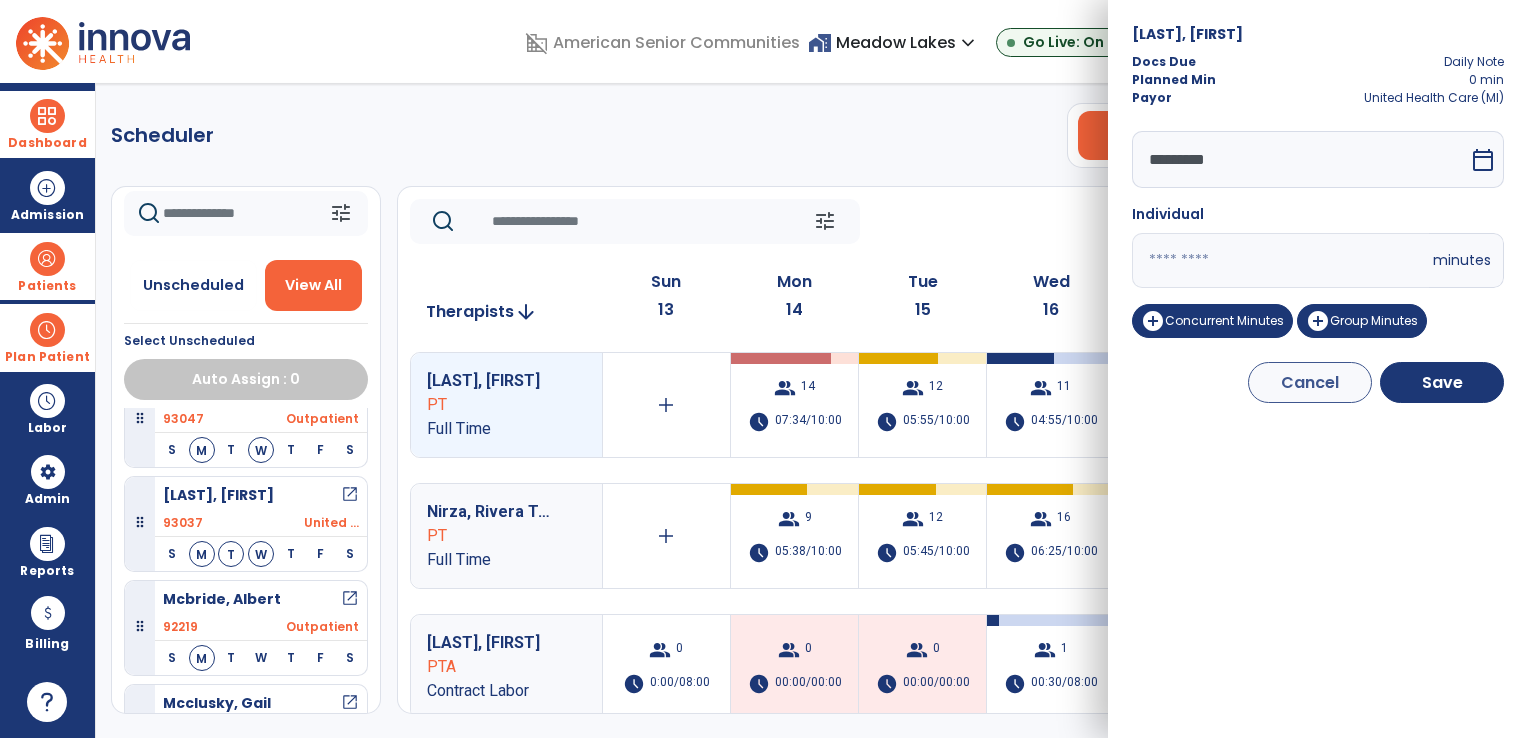 click on "*" at bounding box center [1280, 260] 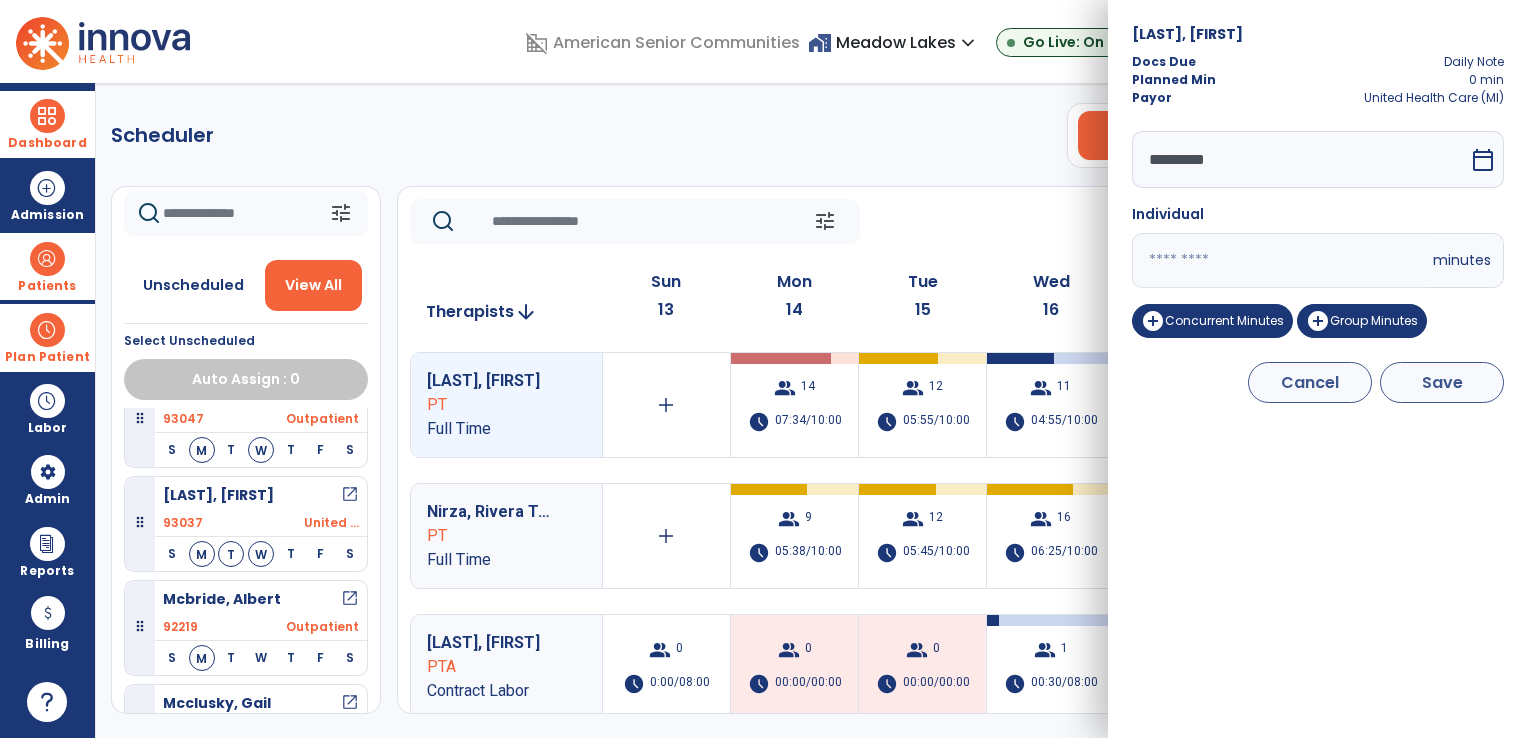 type on "**" 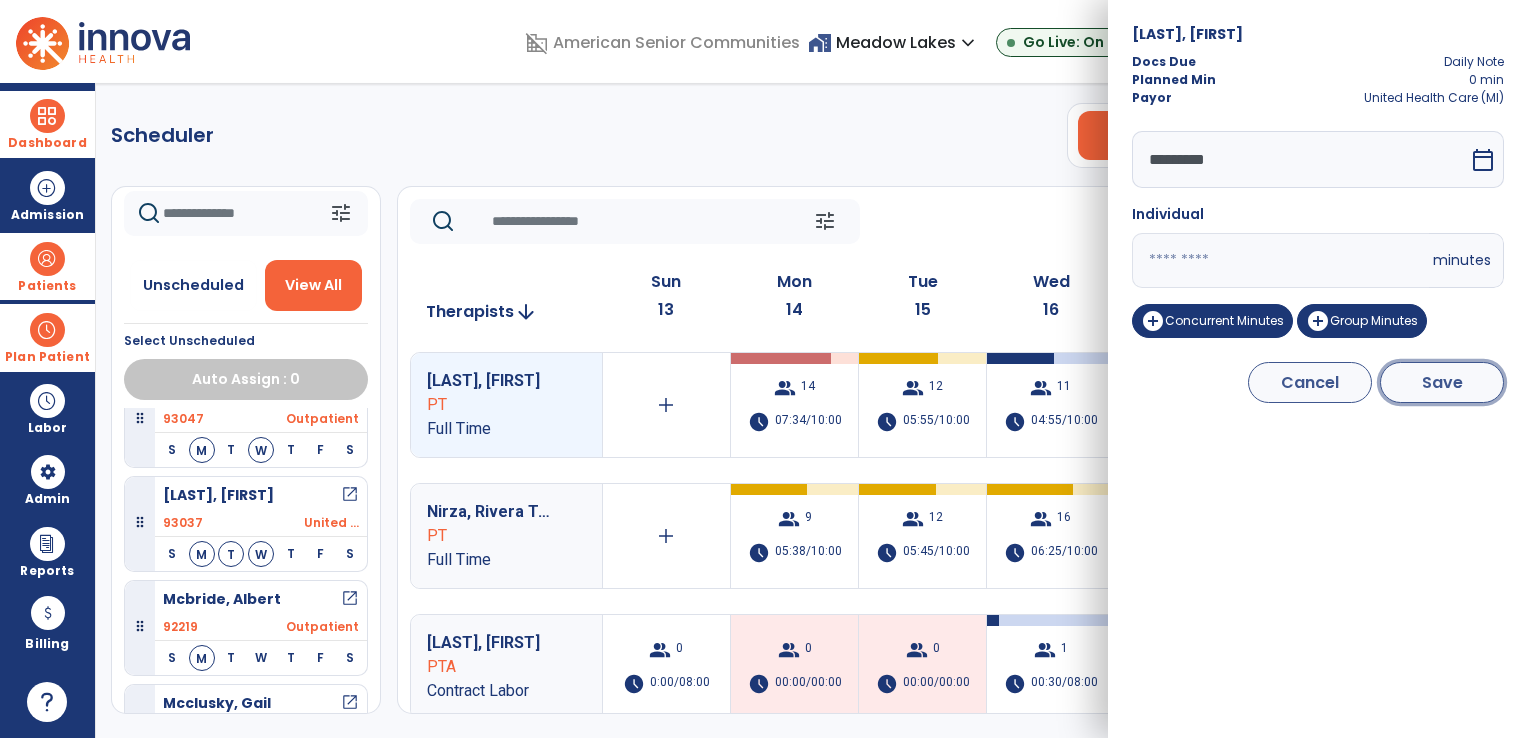 click on "Save" at bounding box center (1442, 382) 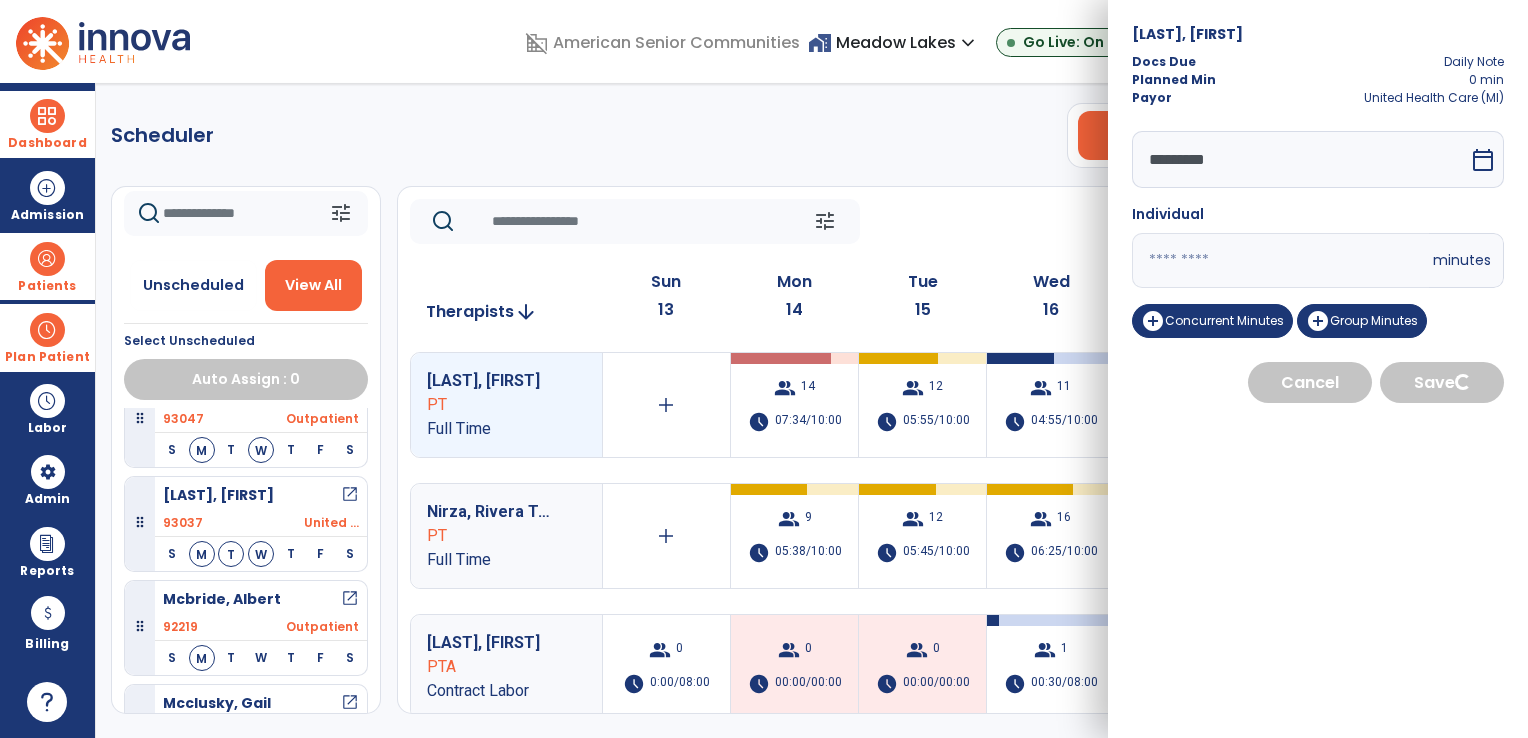 select on "****" 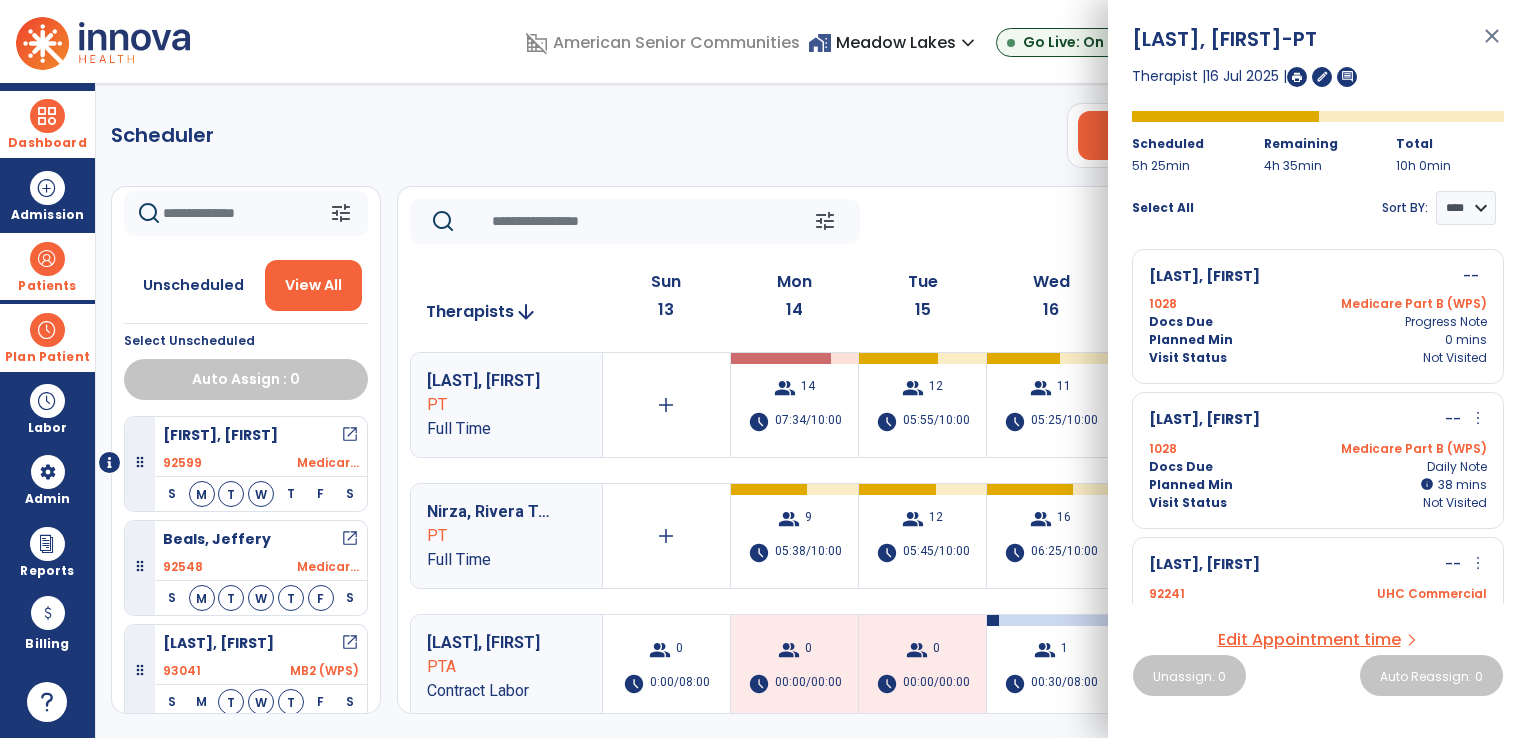 click on "Scheduler   PT   OT   ST  **** *** more_vert  Manage Labor   View All Therapists   Print" 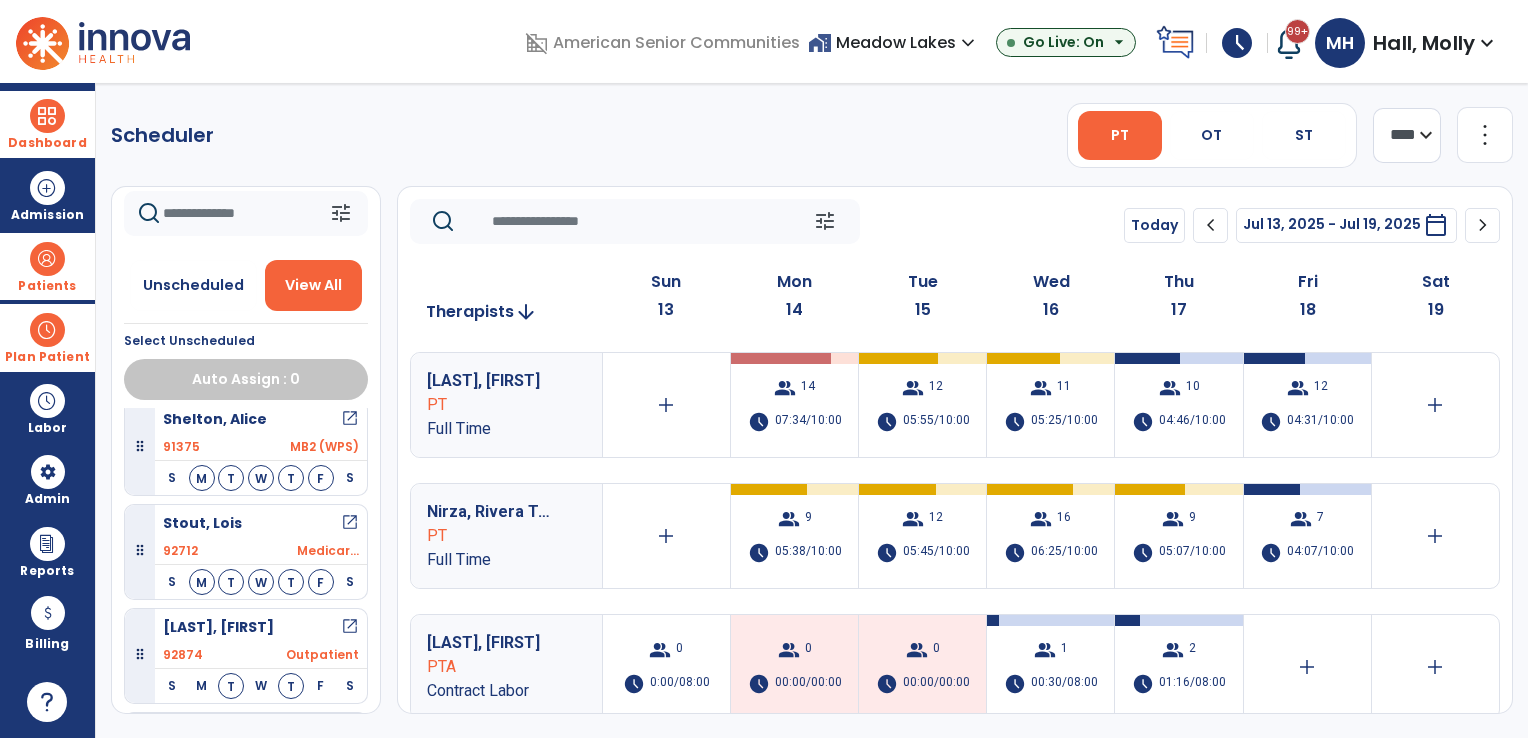 scroll, scrollTop: 2277, scrollLeft: 0, axis: vertical 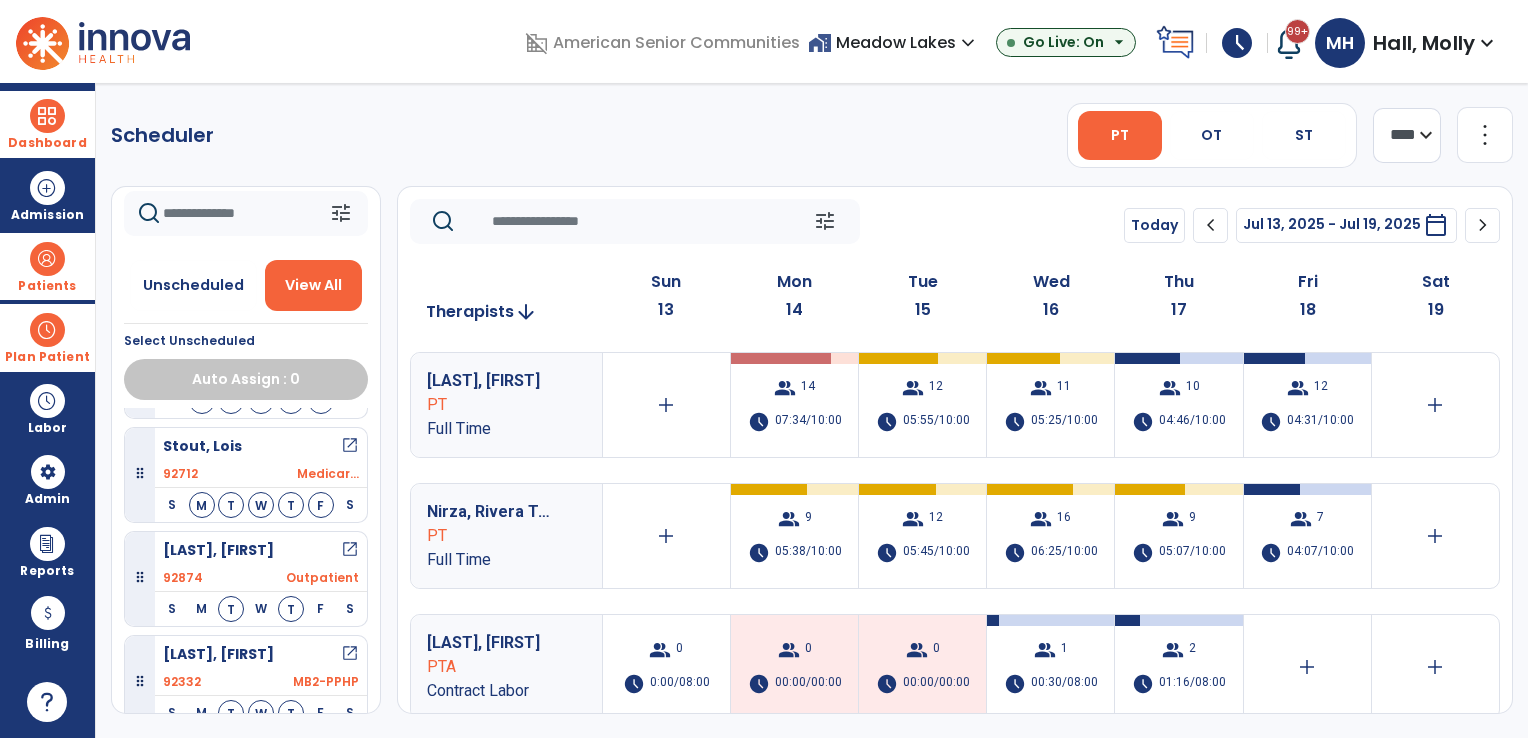 click on "Patients" at bounding box center (47, 266) 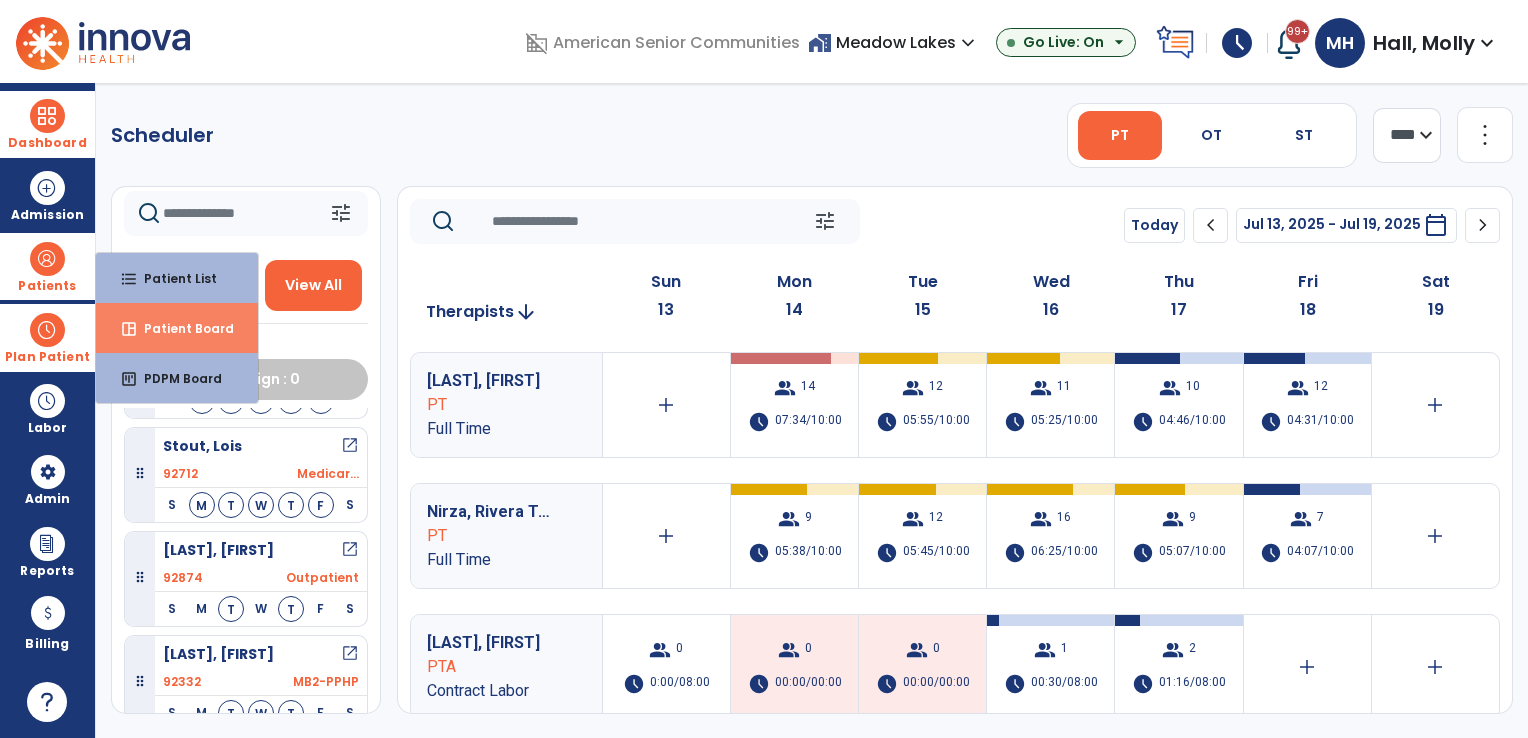 click on "space_dashboard  Patient Board" at bounding box center [177, 328] 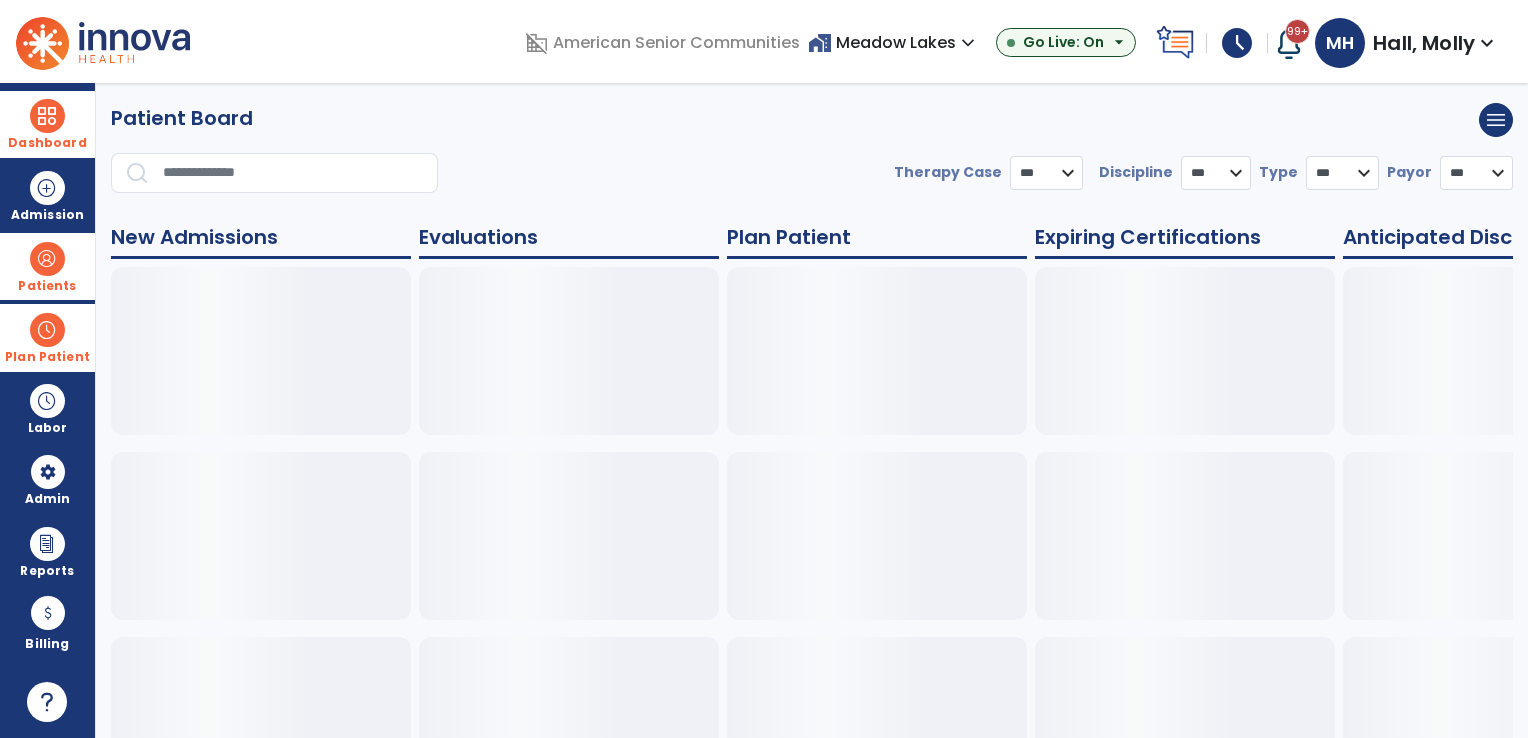 select on "***" 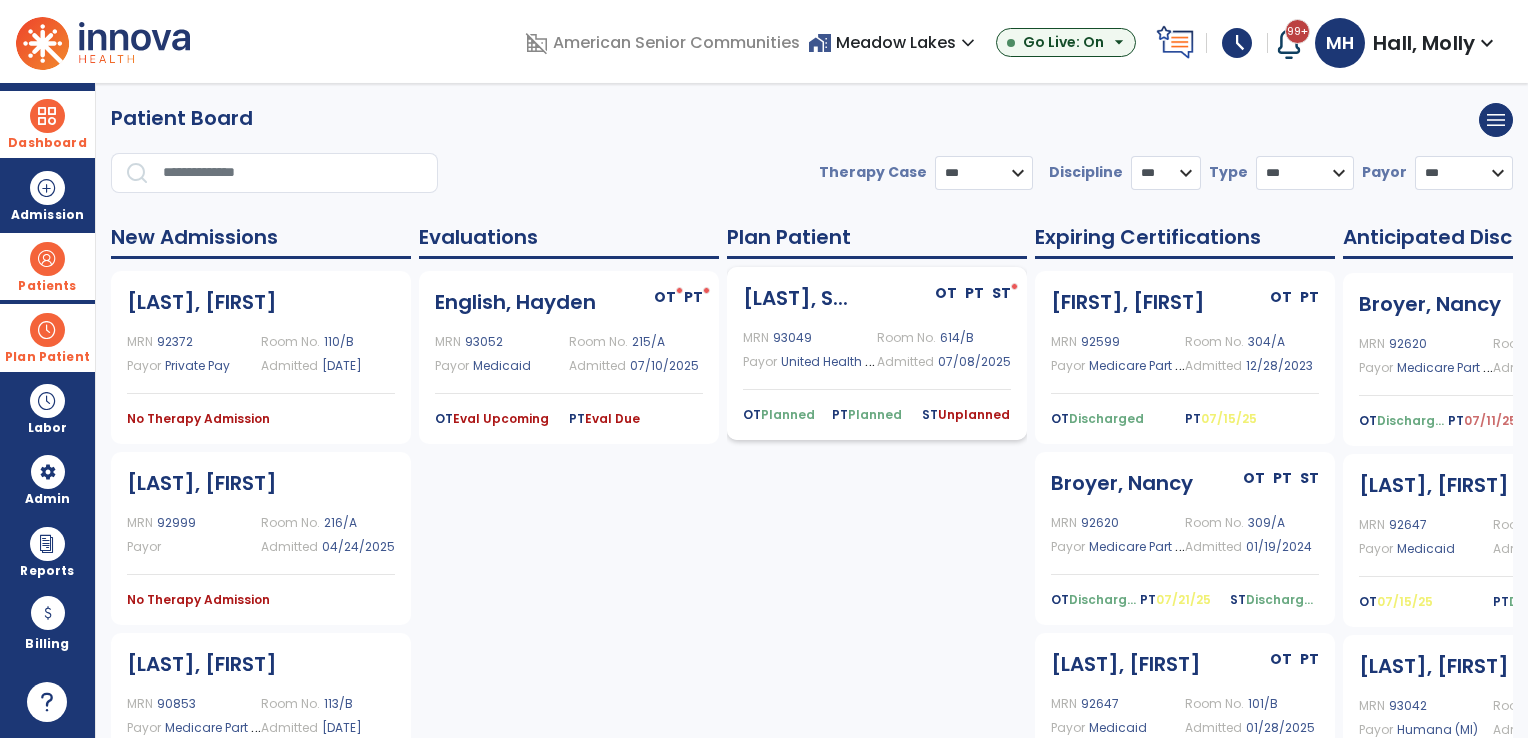 click on "Admitted" 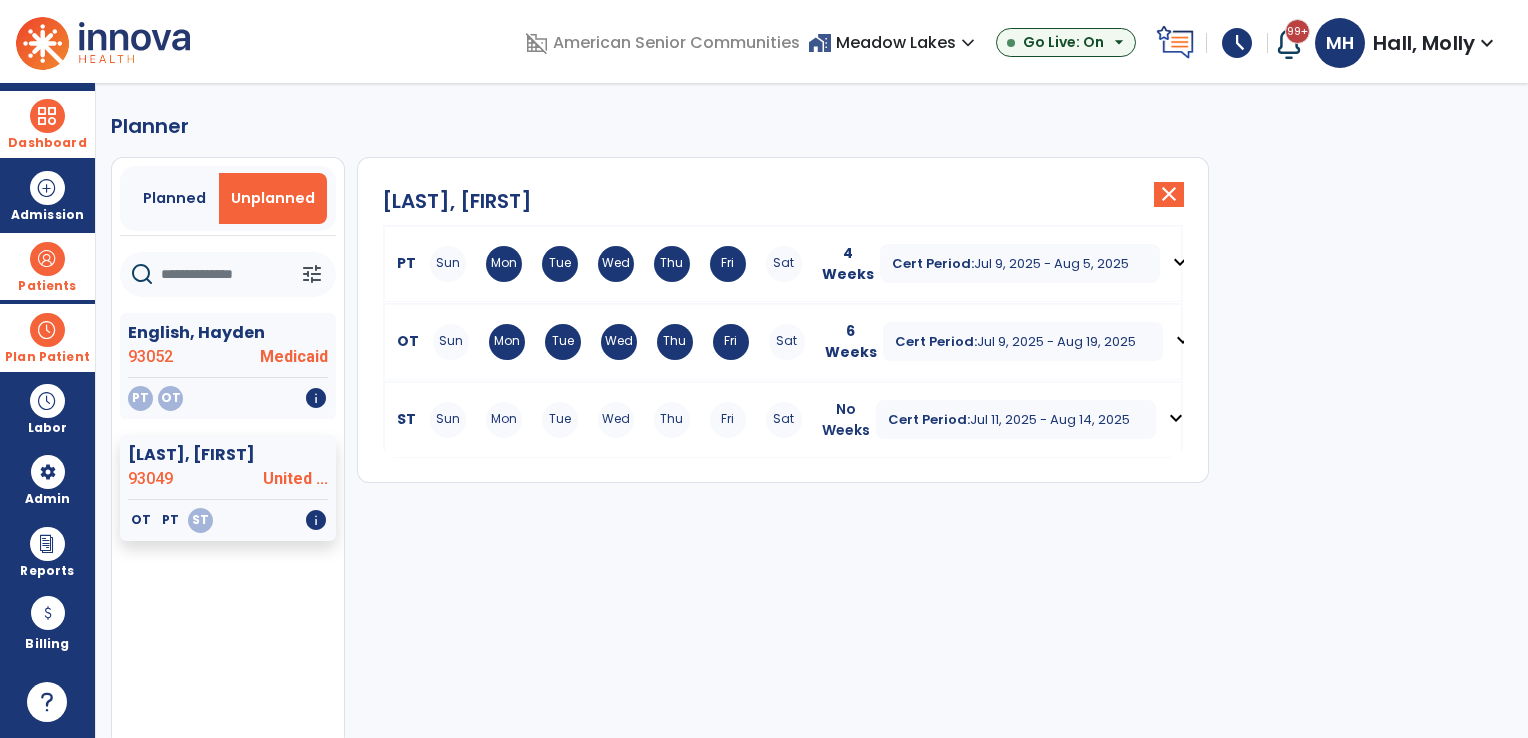 click on "Sun Mon Tue Wed Thu Fri Sat" at bounding box center (616, 420) 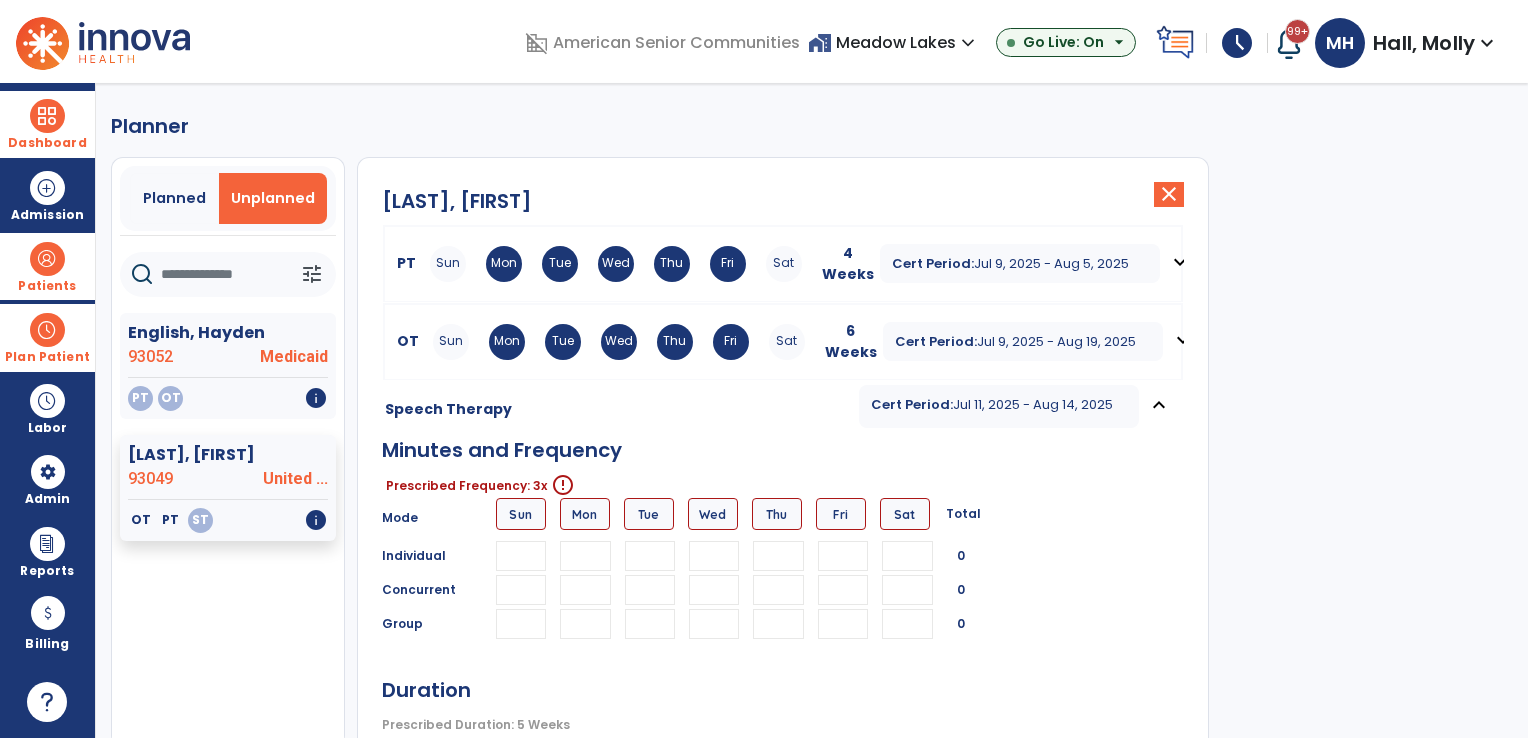 click at bounding box center (585, 556) 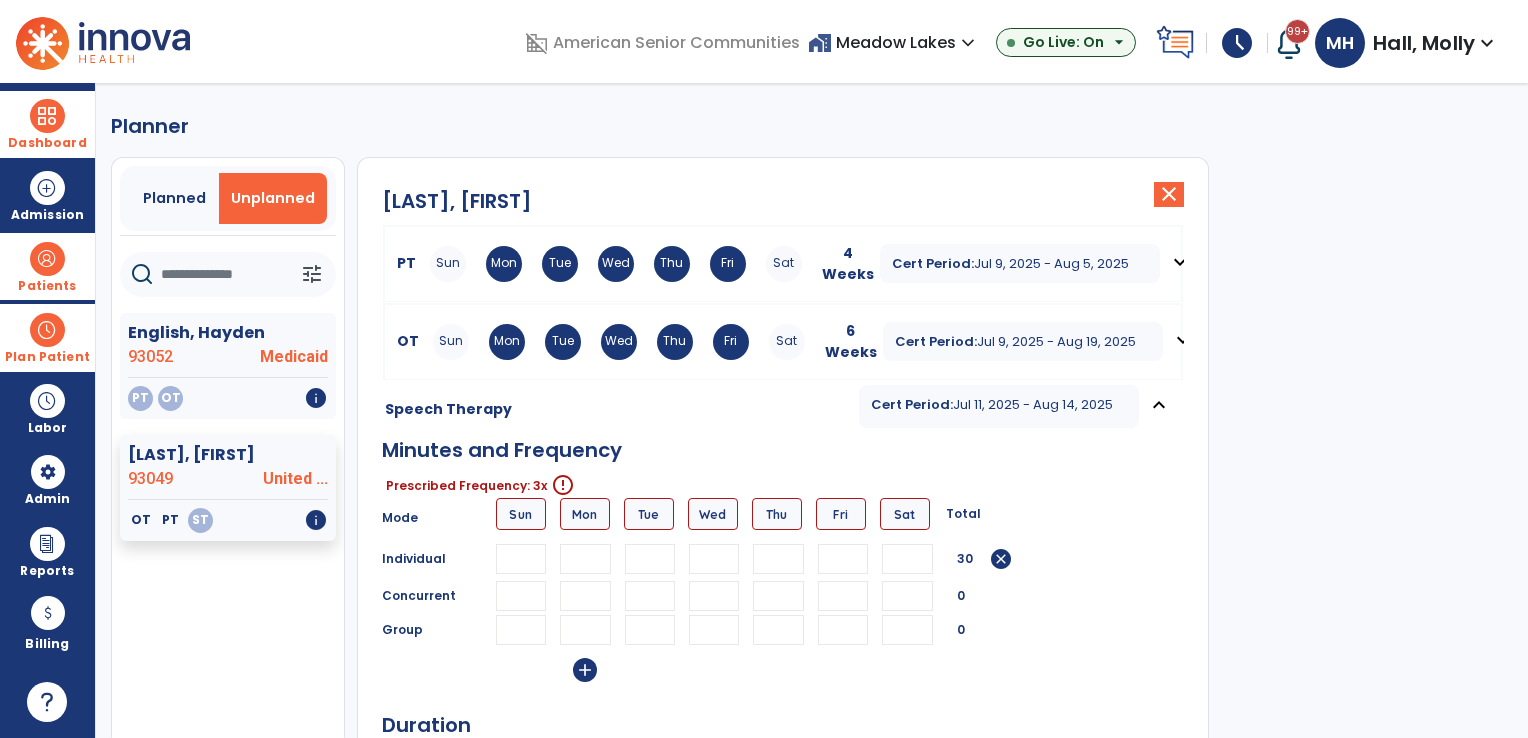 type on "**" 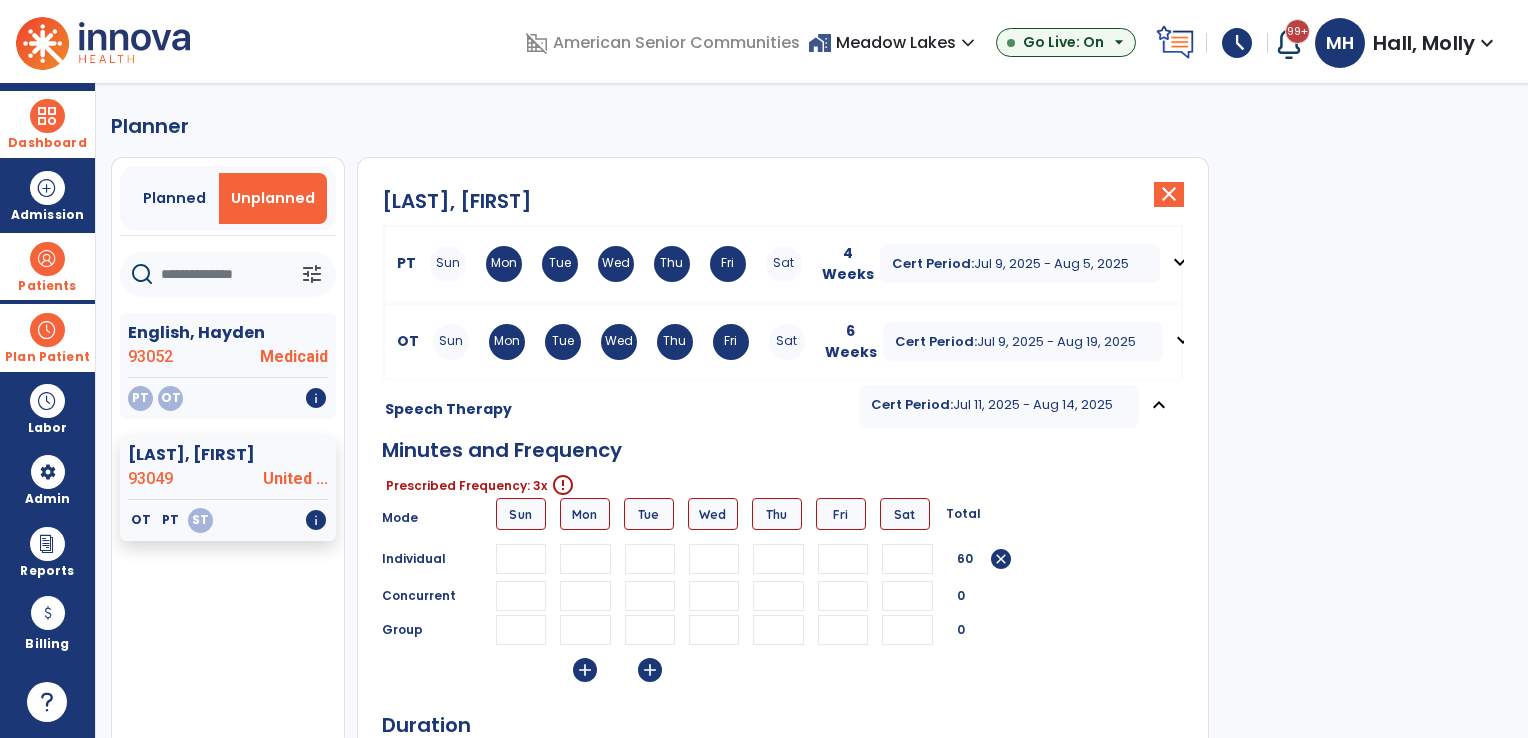 type on "**" 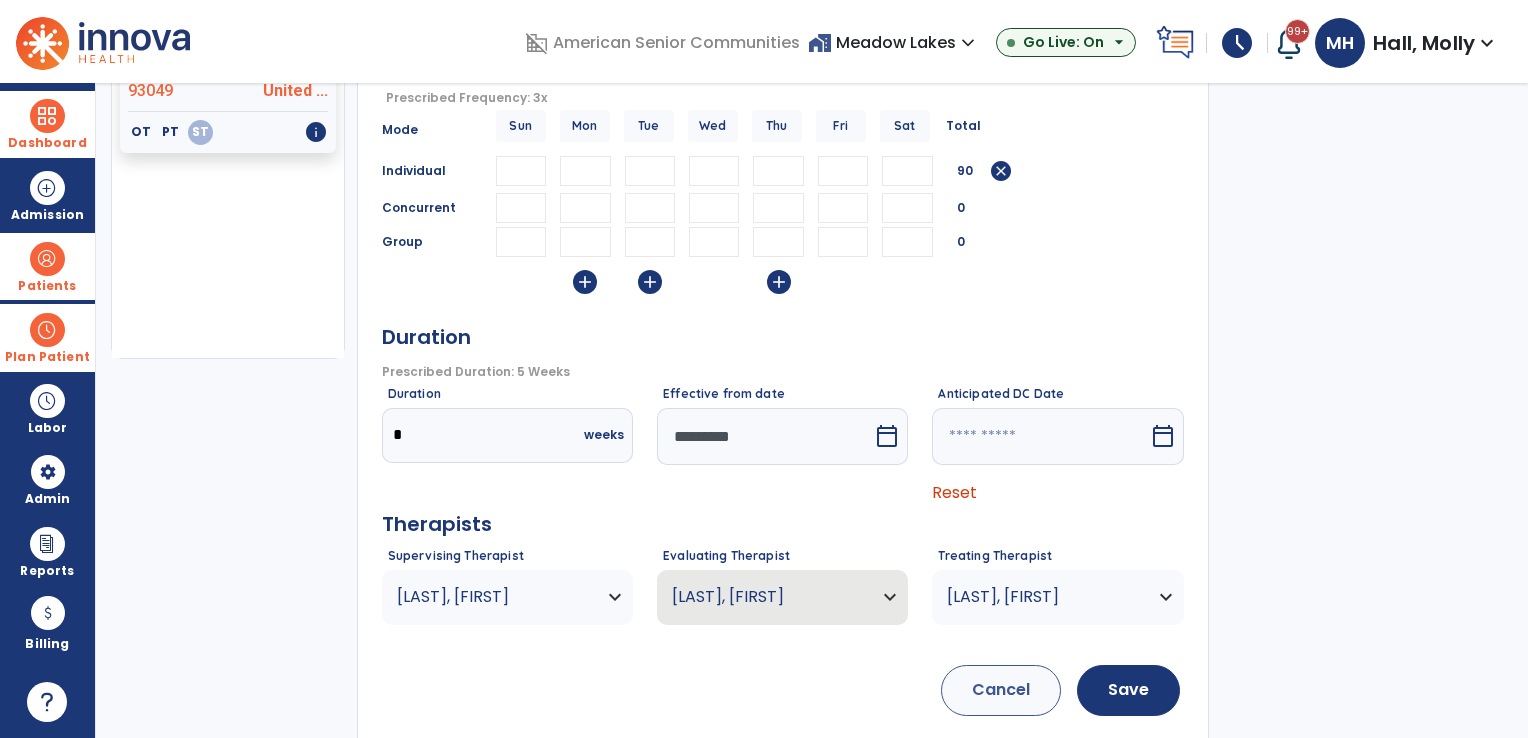 scroll, scrollTop: 400, scrollLeft: 0, axis: vertical 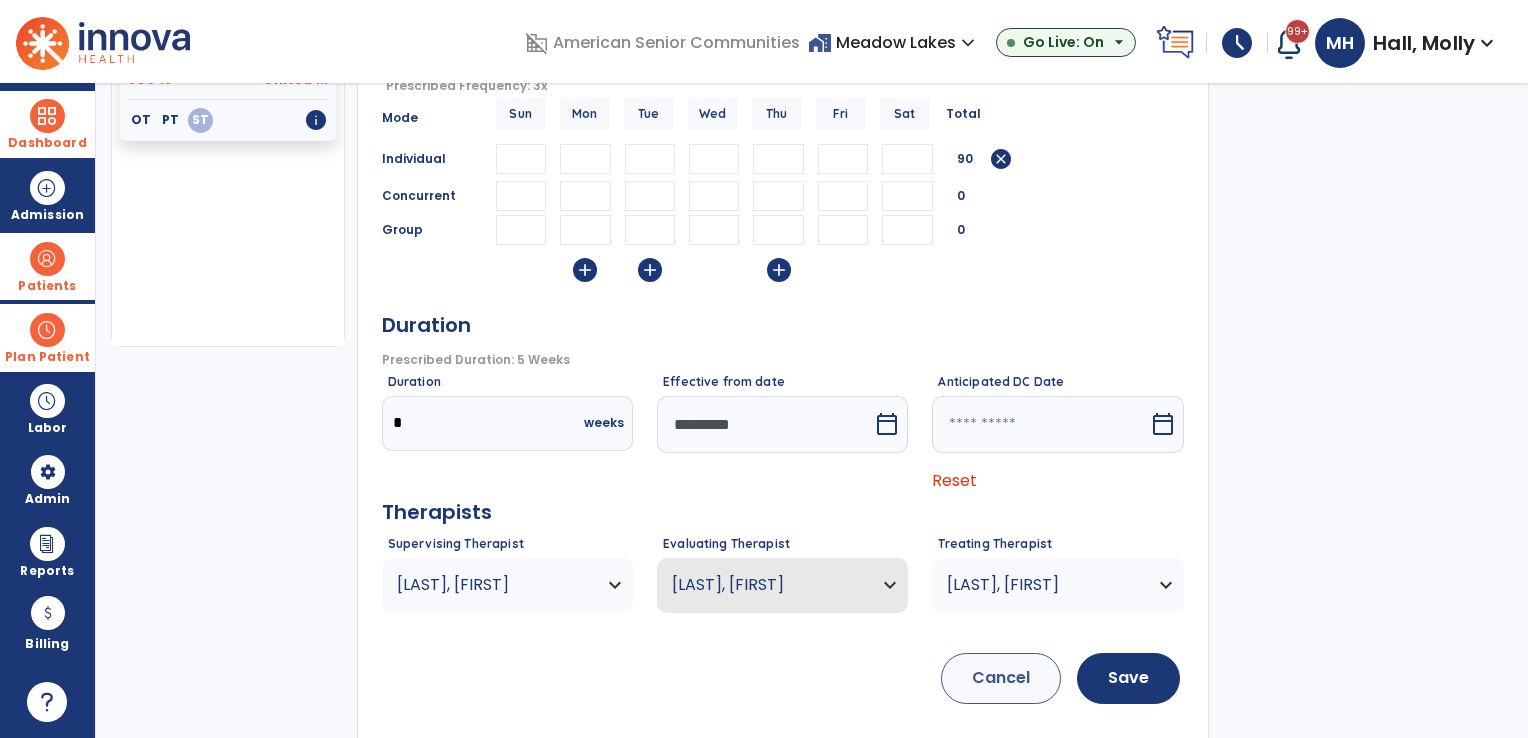 type on "**" 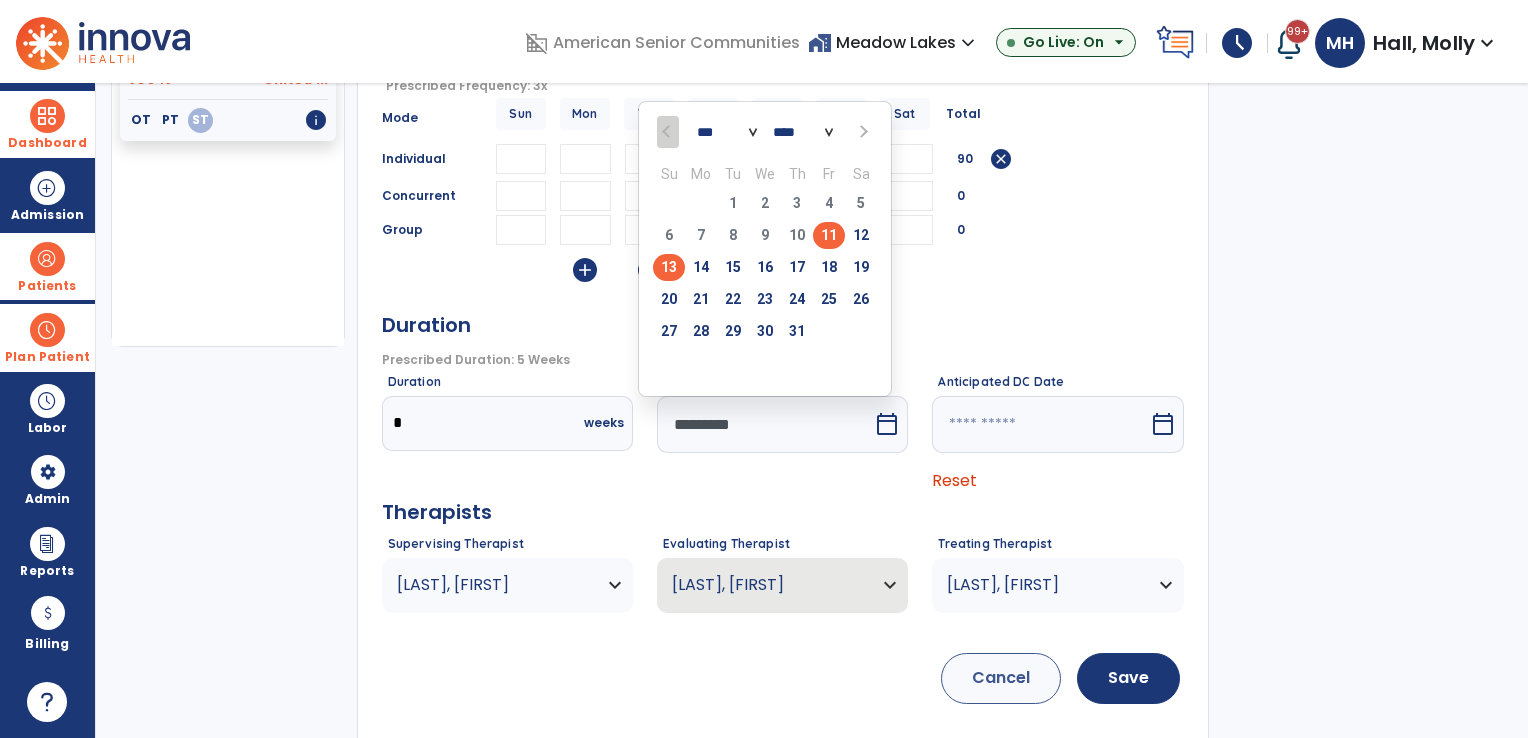 click on "13" at bounding box center [669, 267] 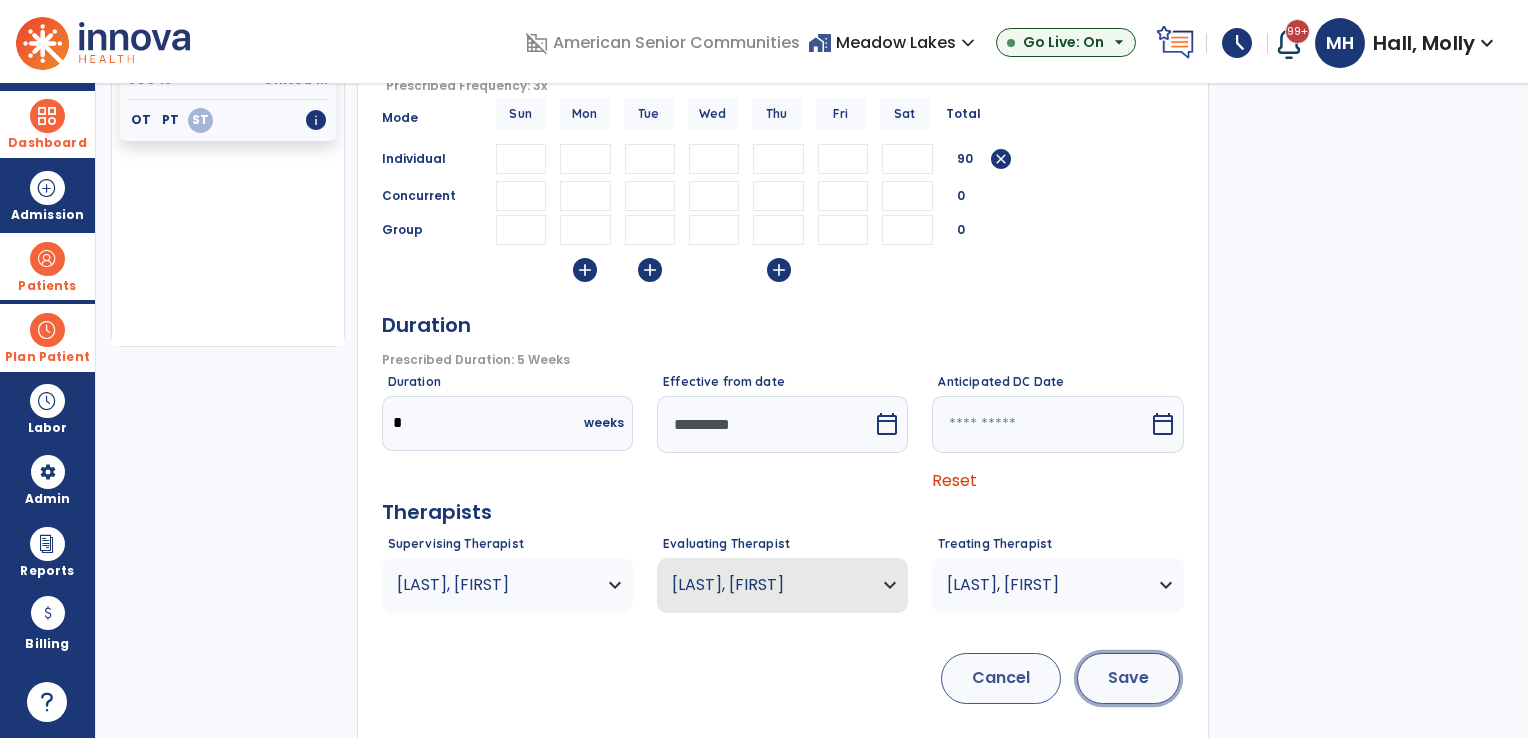 click on "Save" at bounding box center (1128, 678) 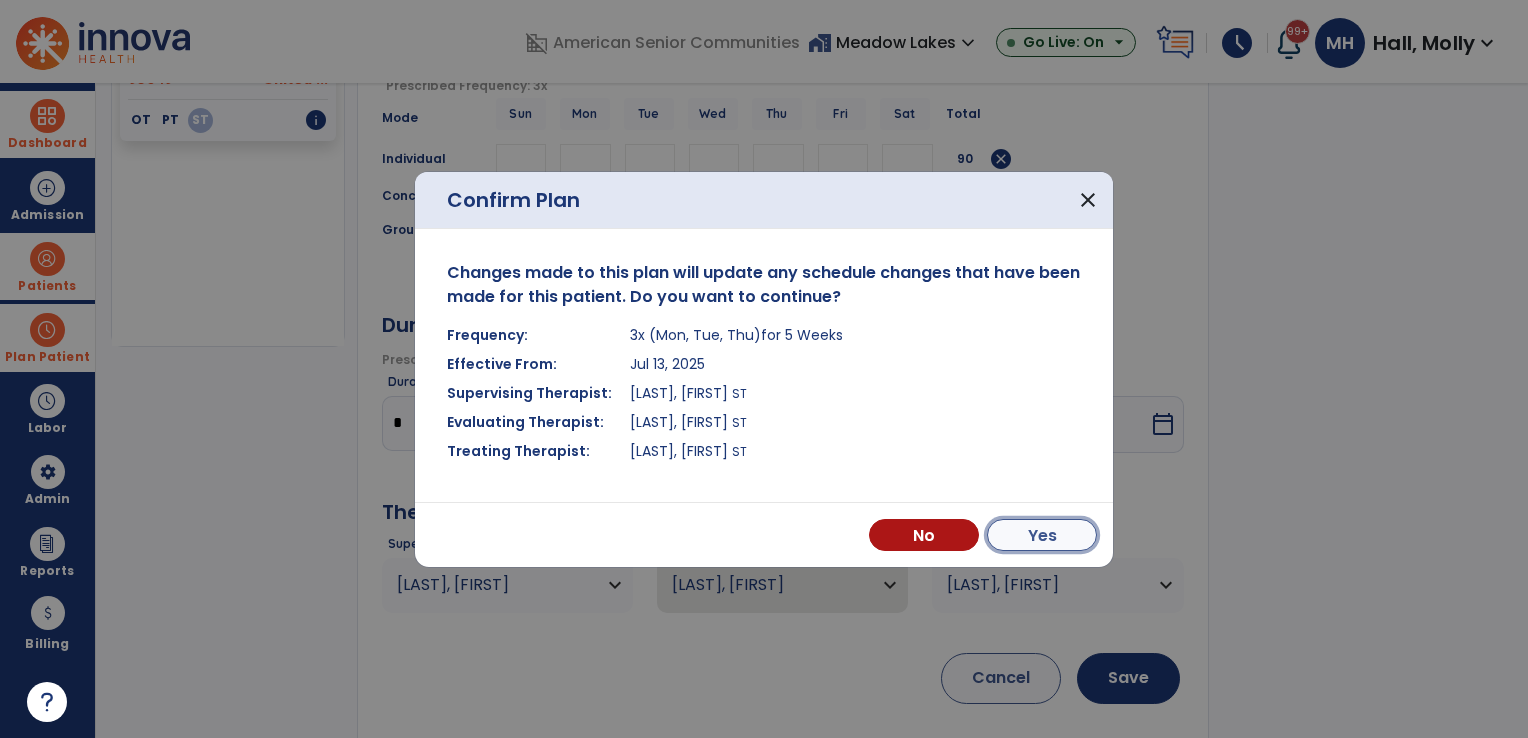 click on "Yes" at bounding box center (1042, 535) 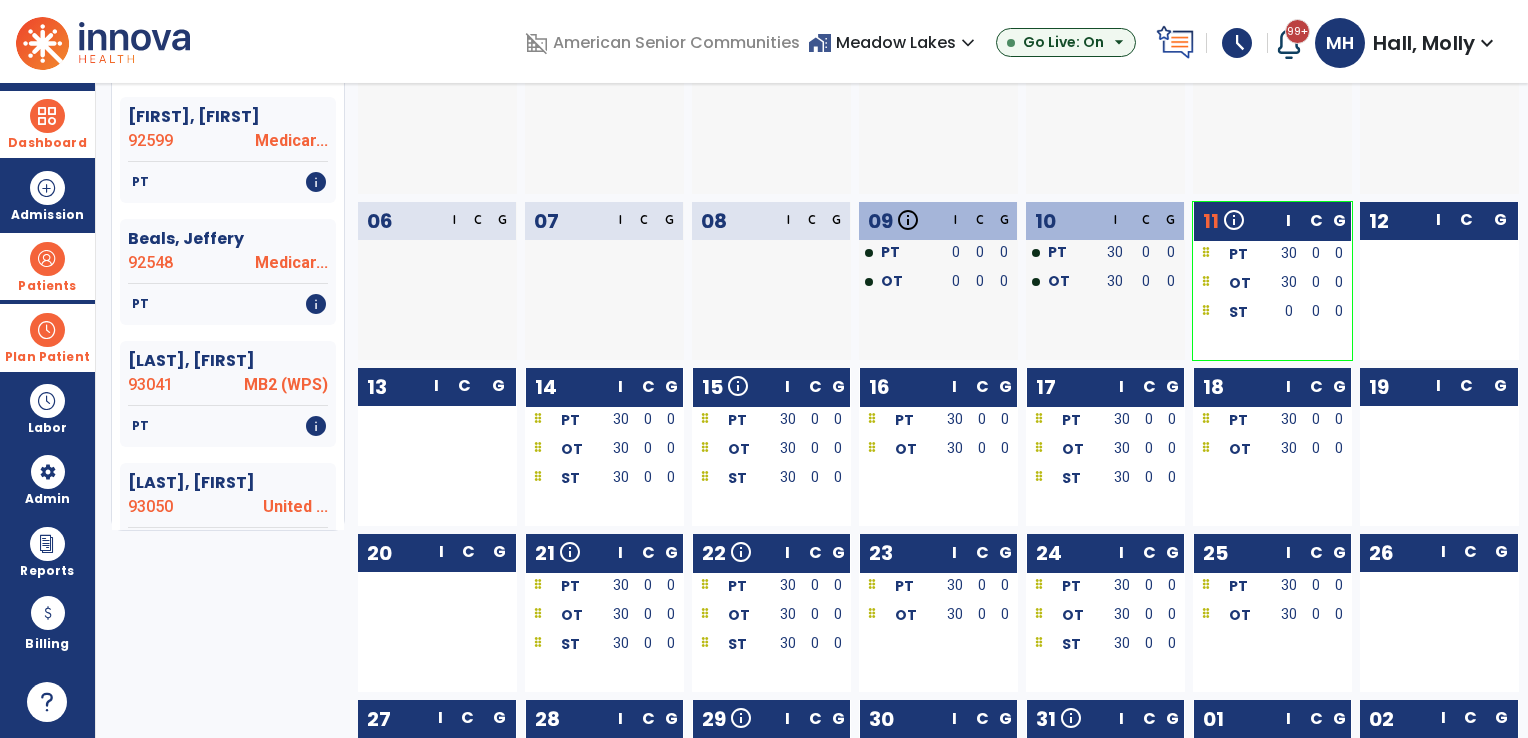 scroll, scrollTop: 0, scrollLeft: 0, axis: both 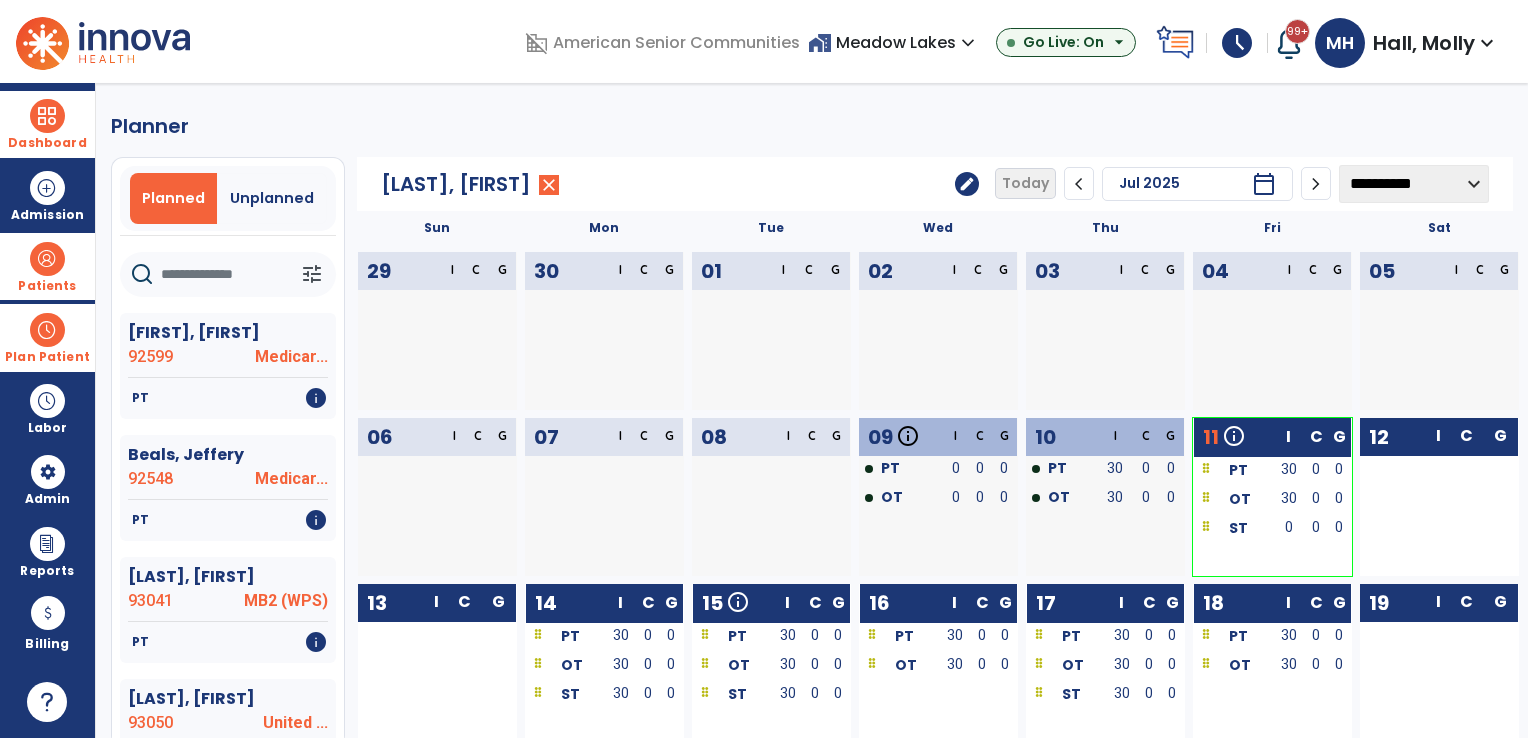 click on "Dashboard" at bounding box center [47, 143] 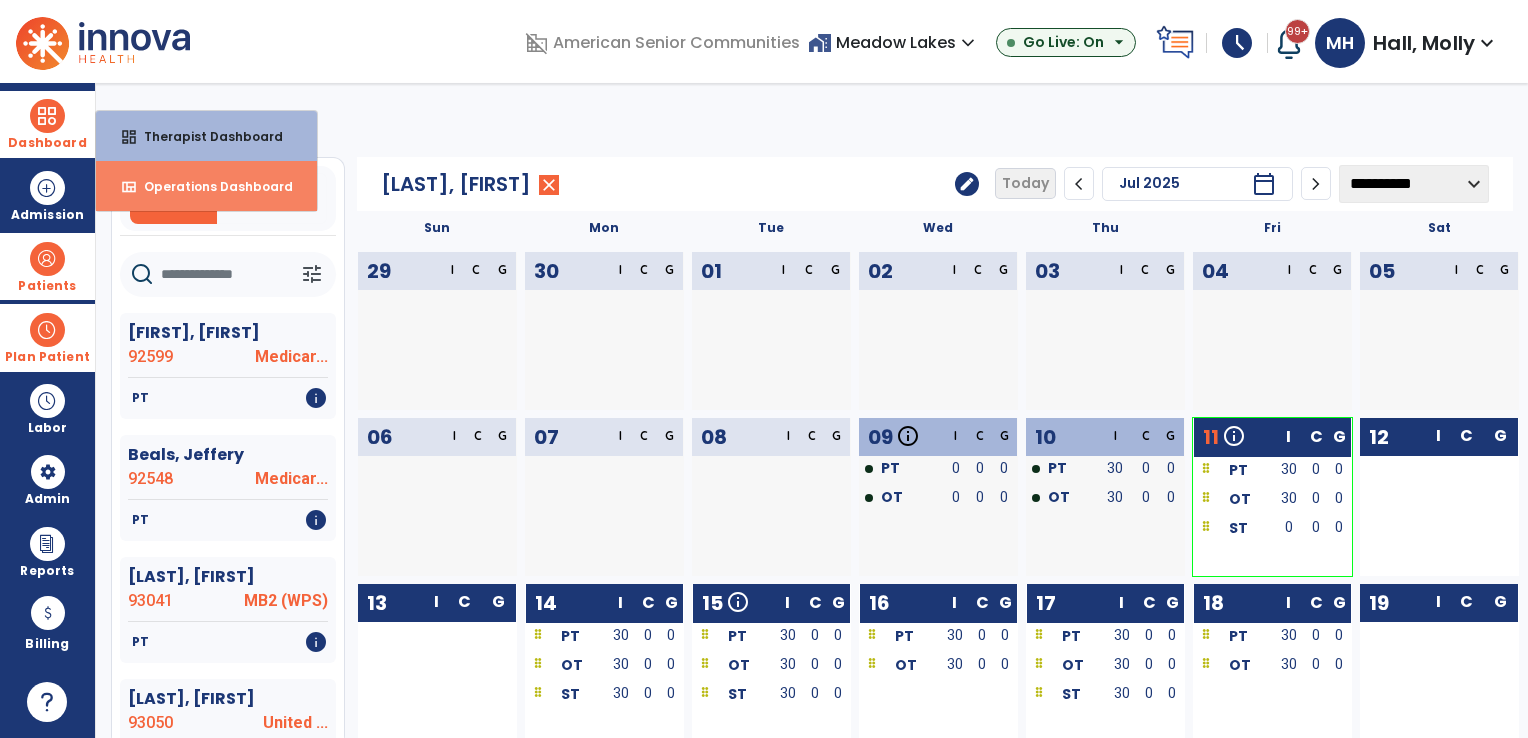click on "Operations Dashboard" at bounding box center [210, 186] 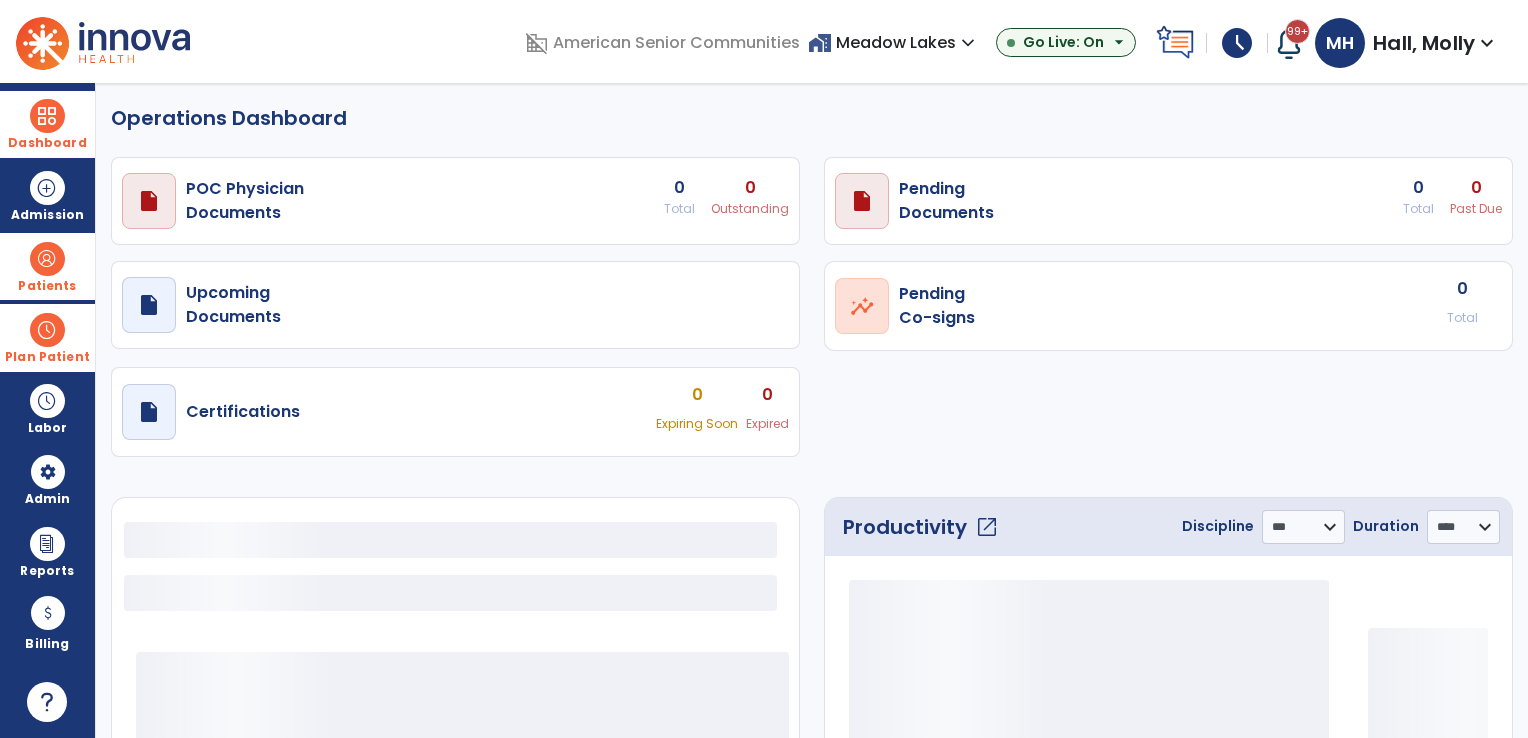 select on "***" 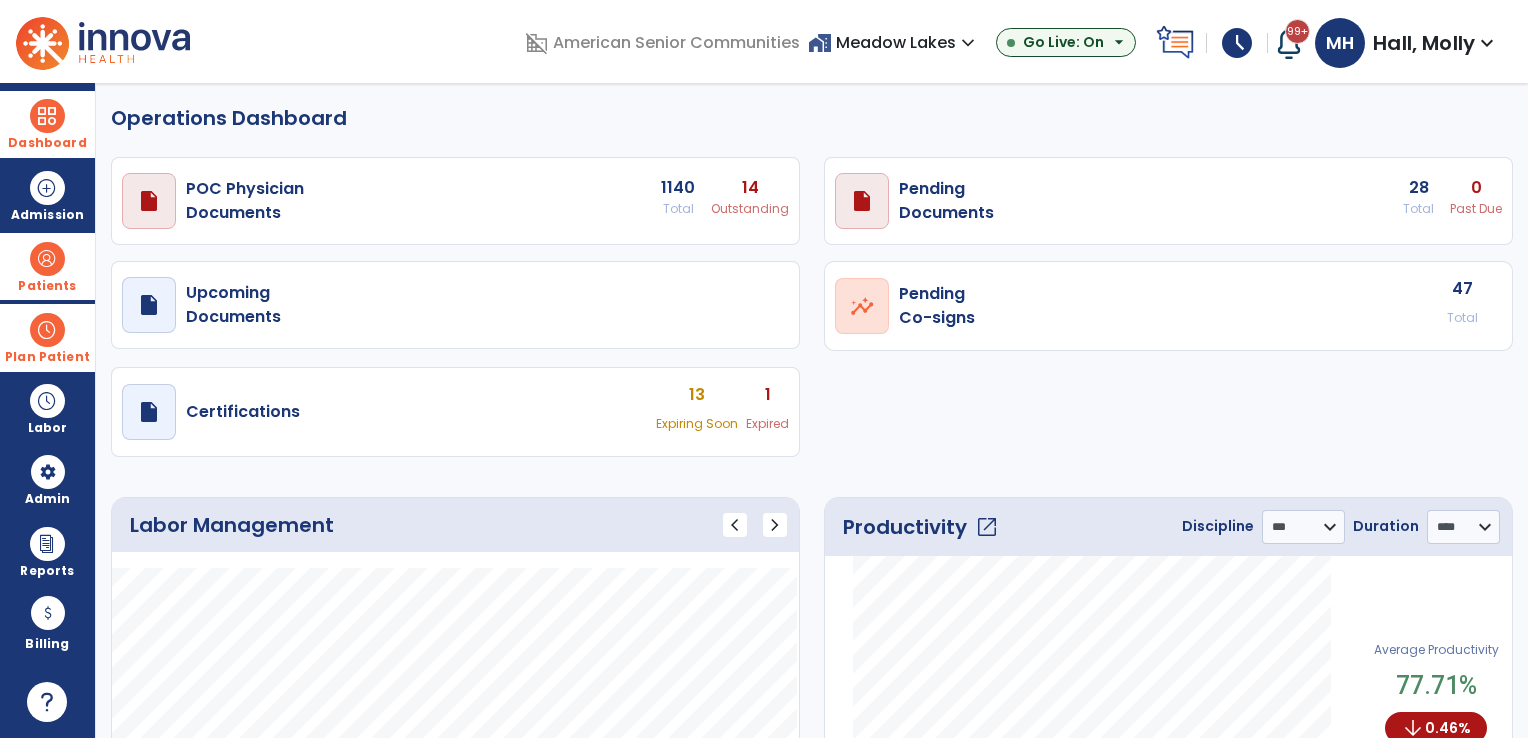 click on "home_work   Meadow Lakes   expand_more" at bounding box center (894, 42) 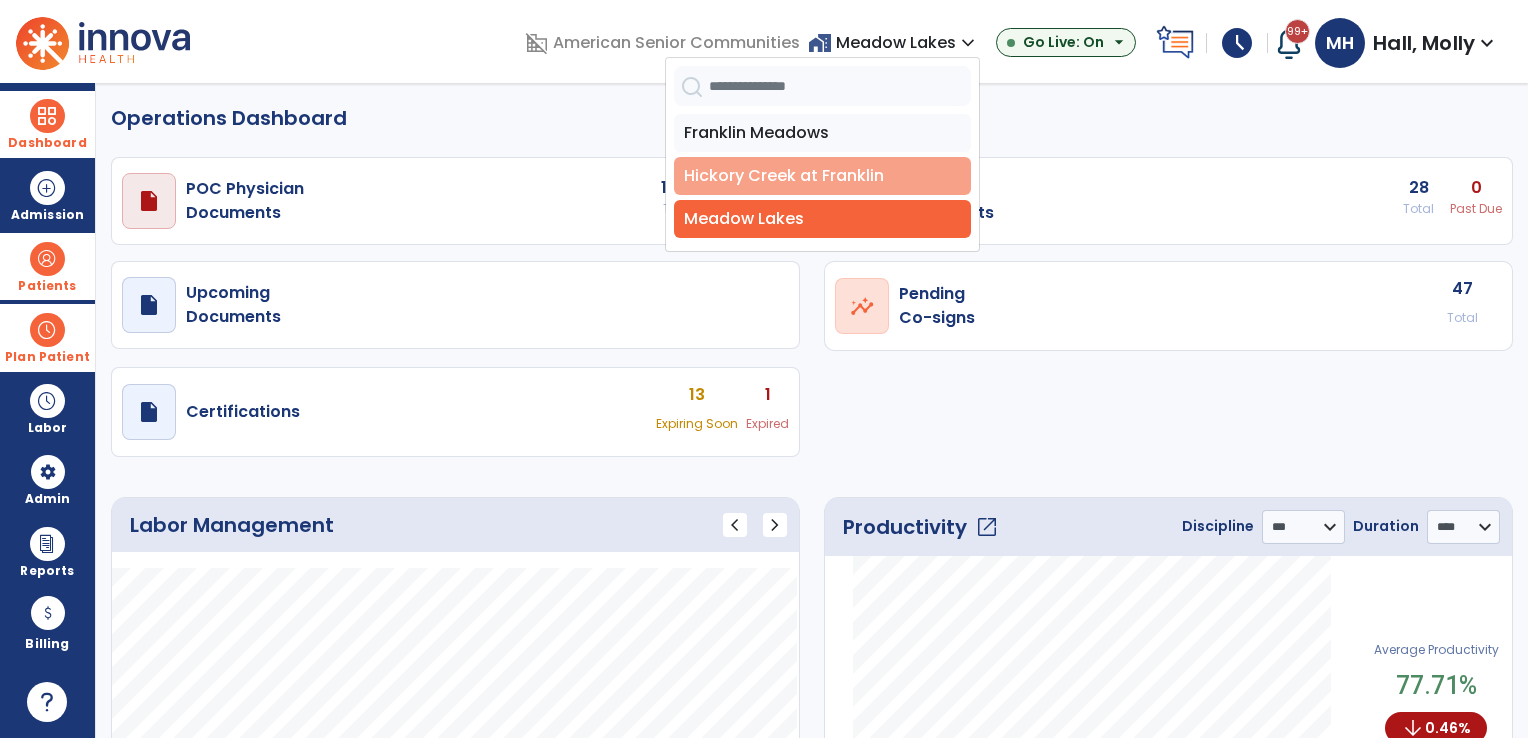 click on "Hickory Creek at Franklin" at bounding box center (822, 176) 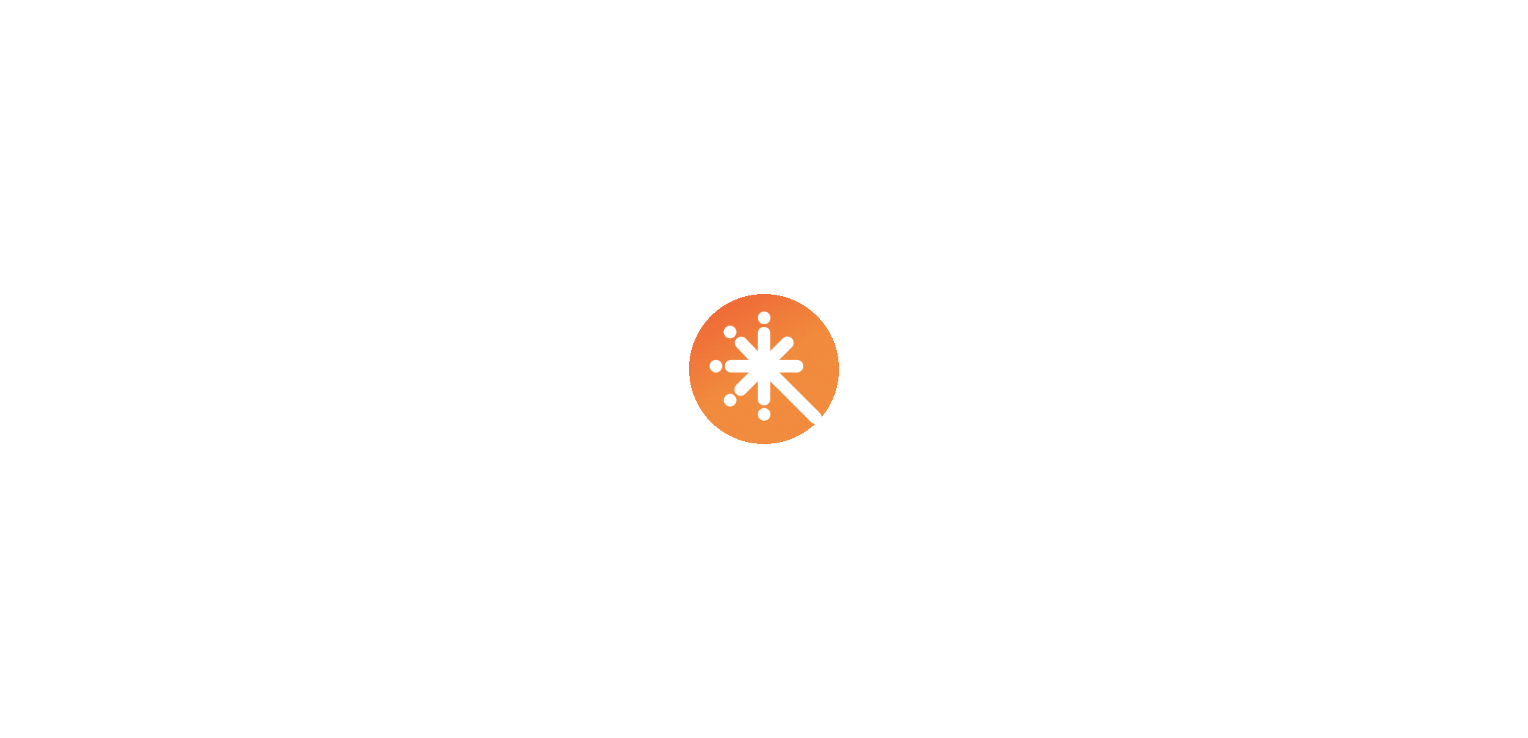 scroll, scrollTop: 0, scrollLeft: 0, axis: both 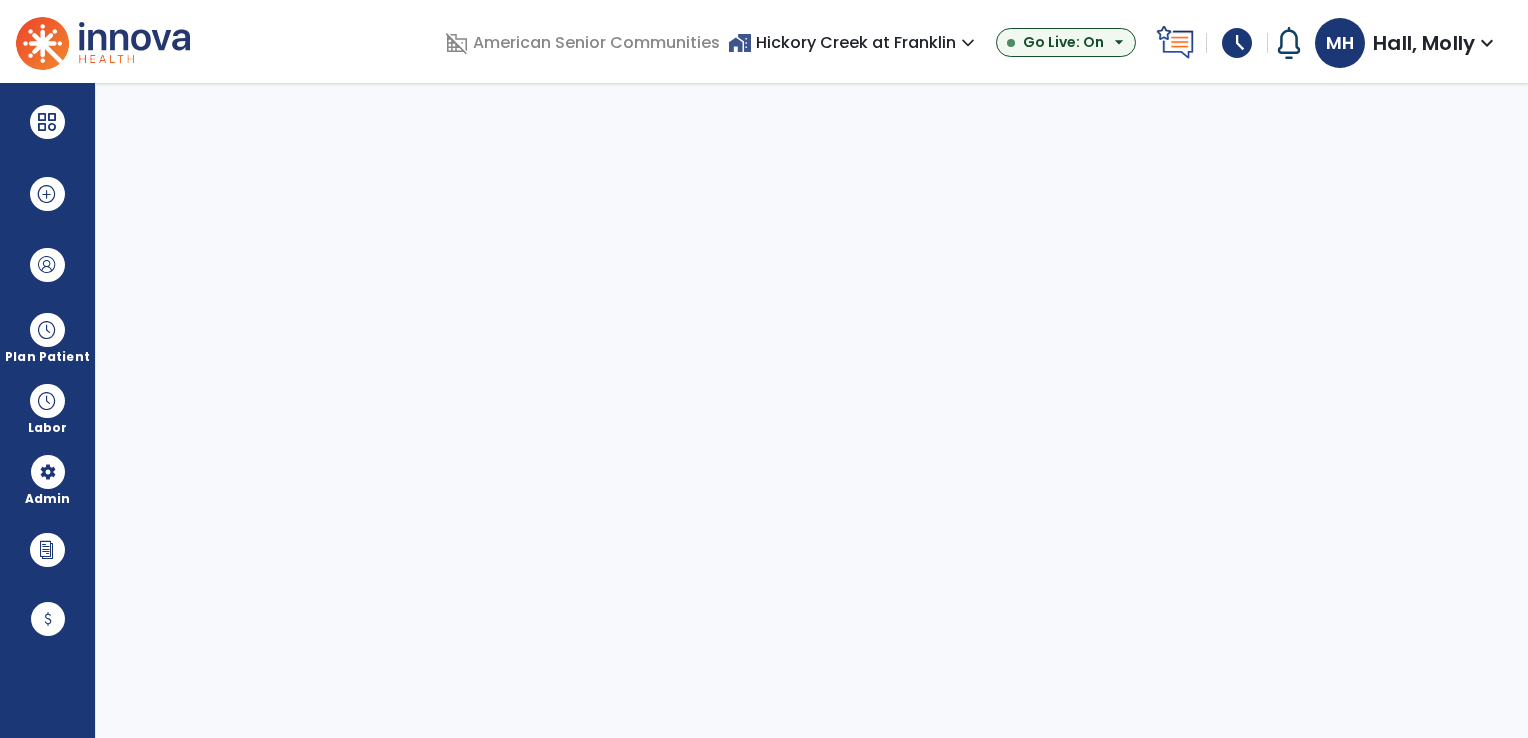 select on "***" 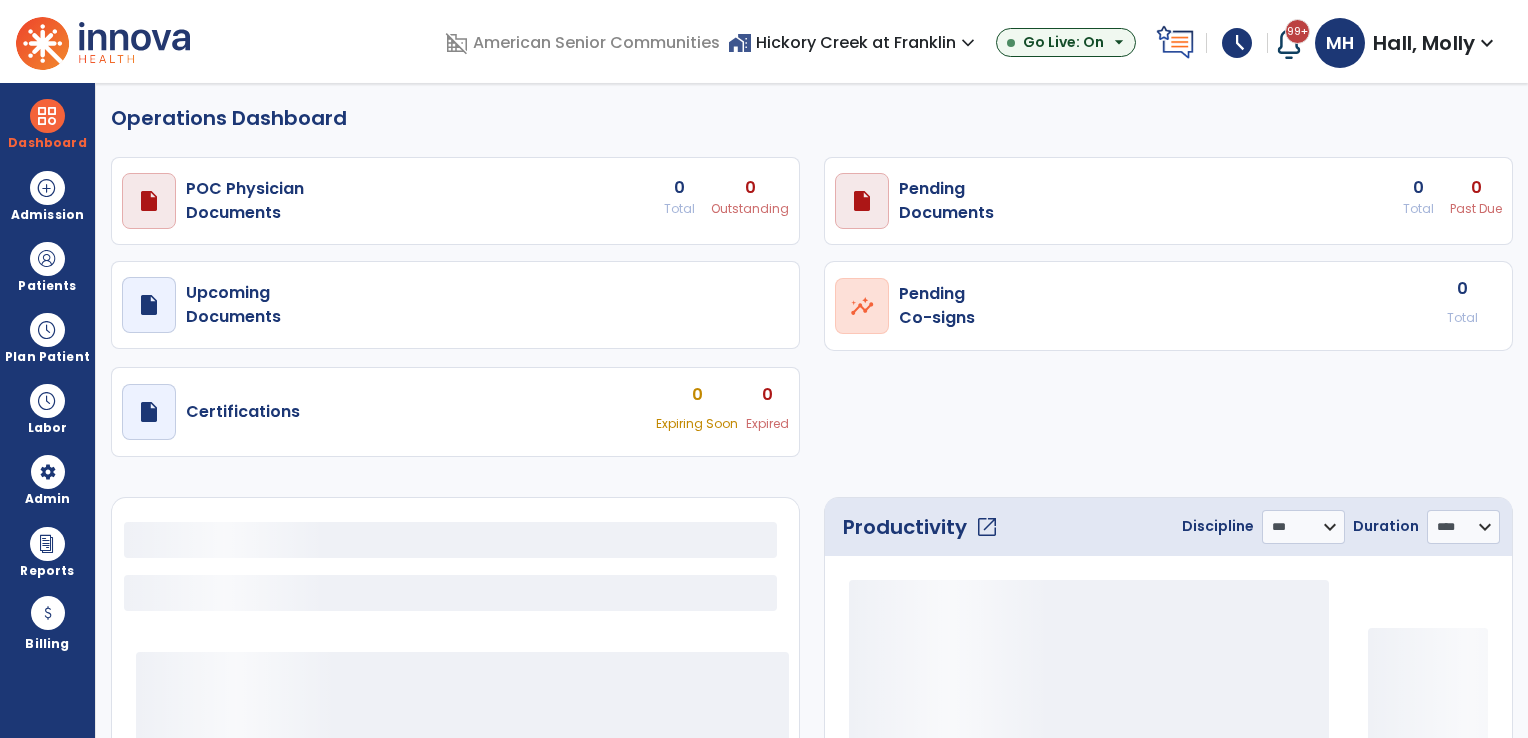 select on "***" 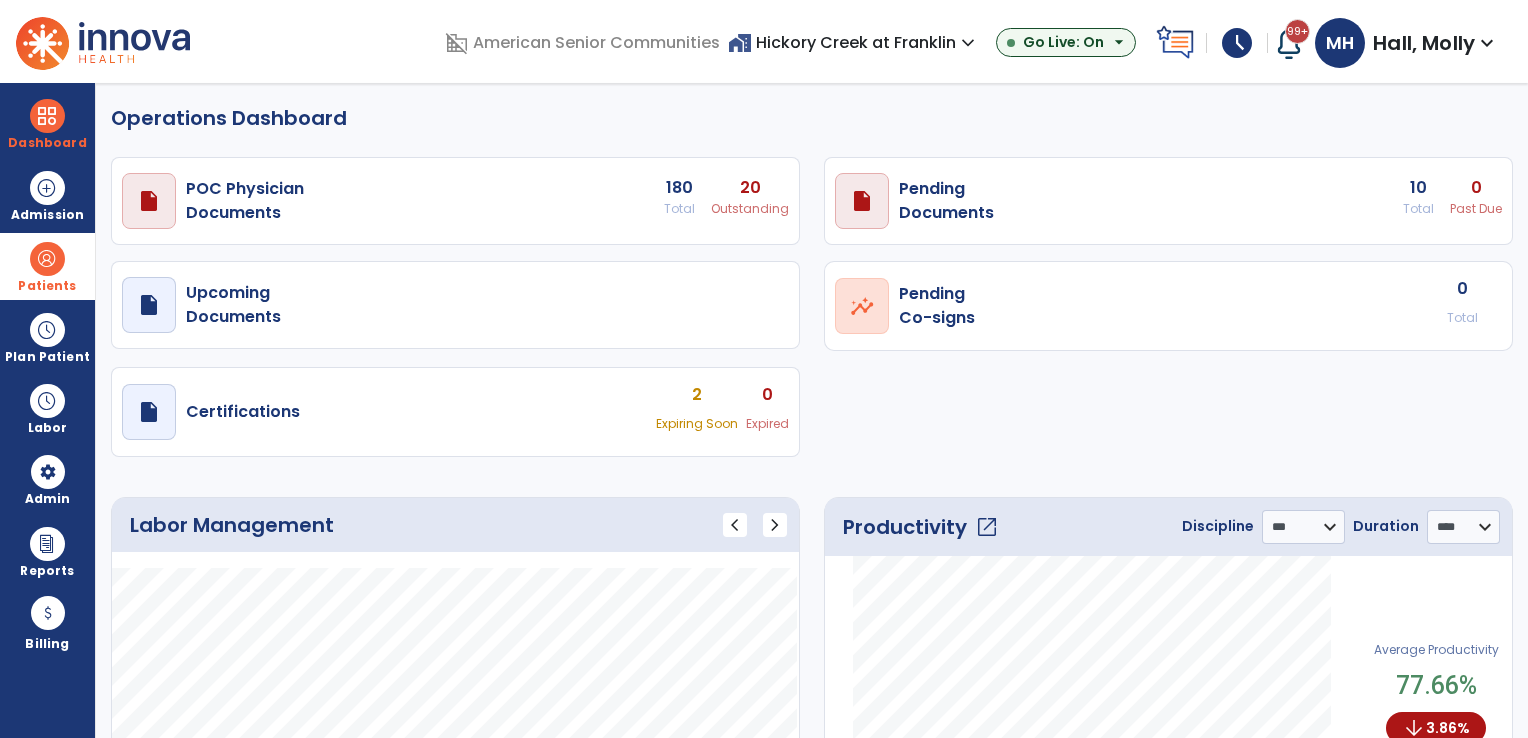 click on "Patients" at bounding box center [47, 266] 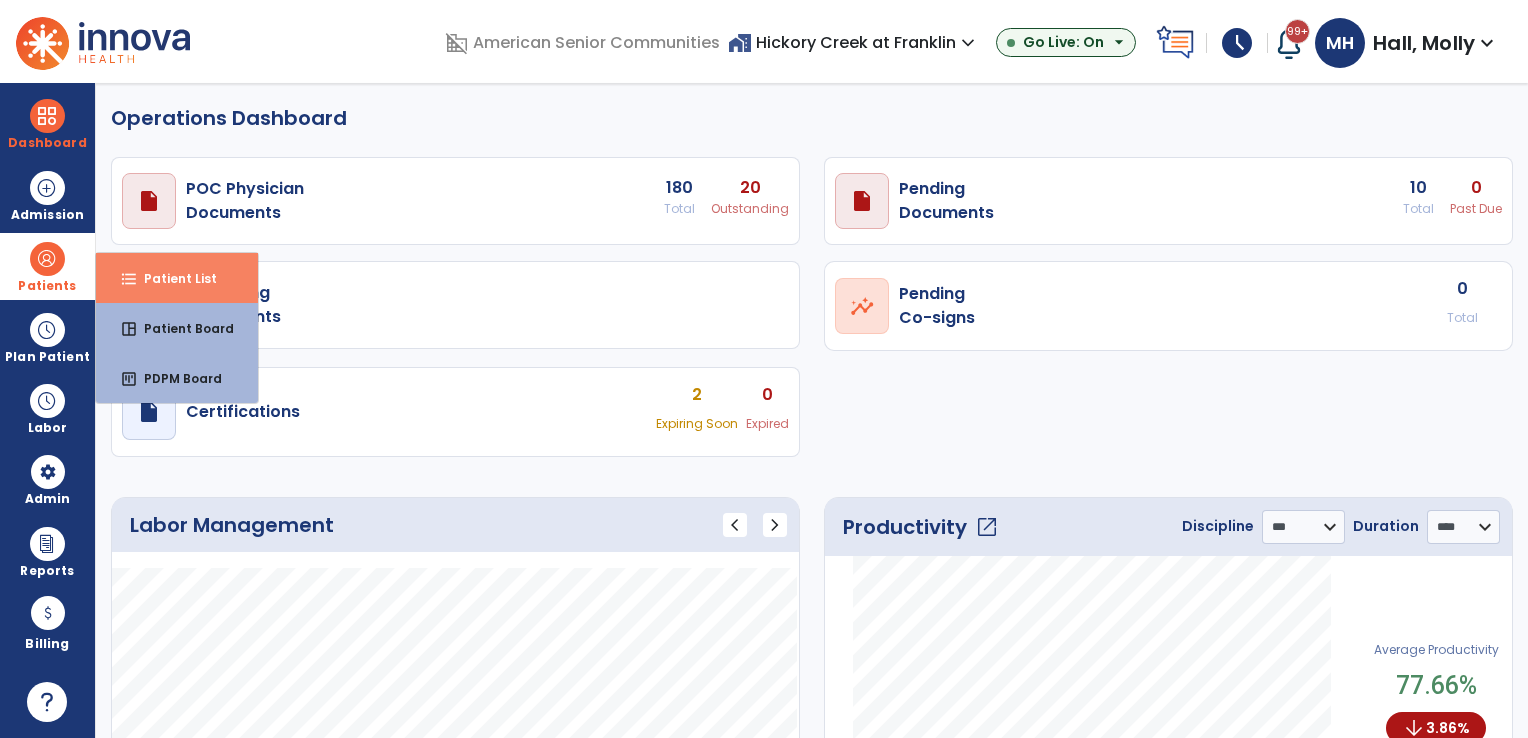 click on "format_list_bulleted  Patient List" at bounding box center [177, 278] 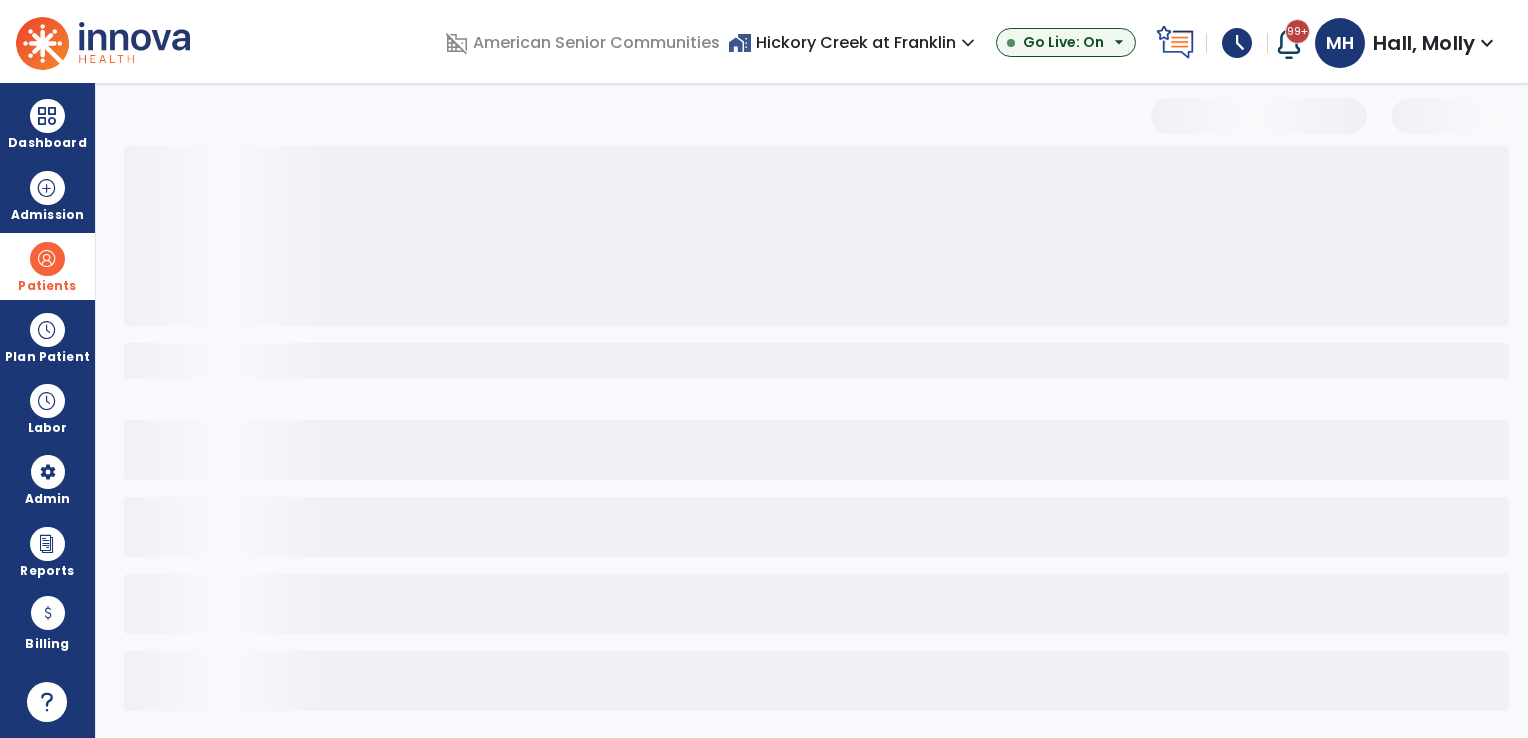 select on "***" 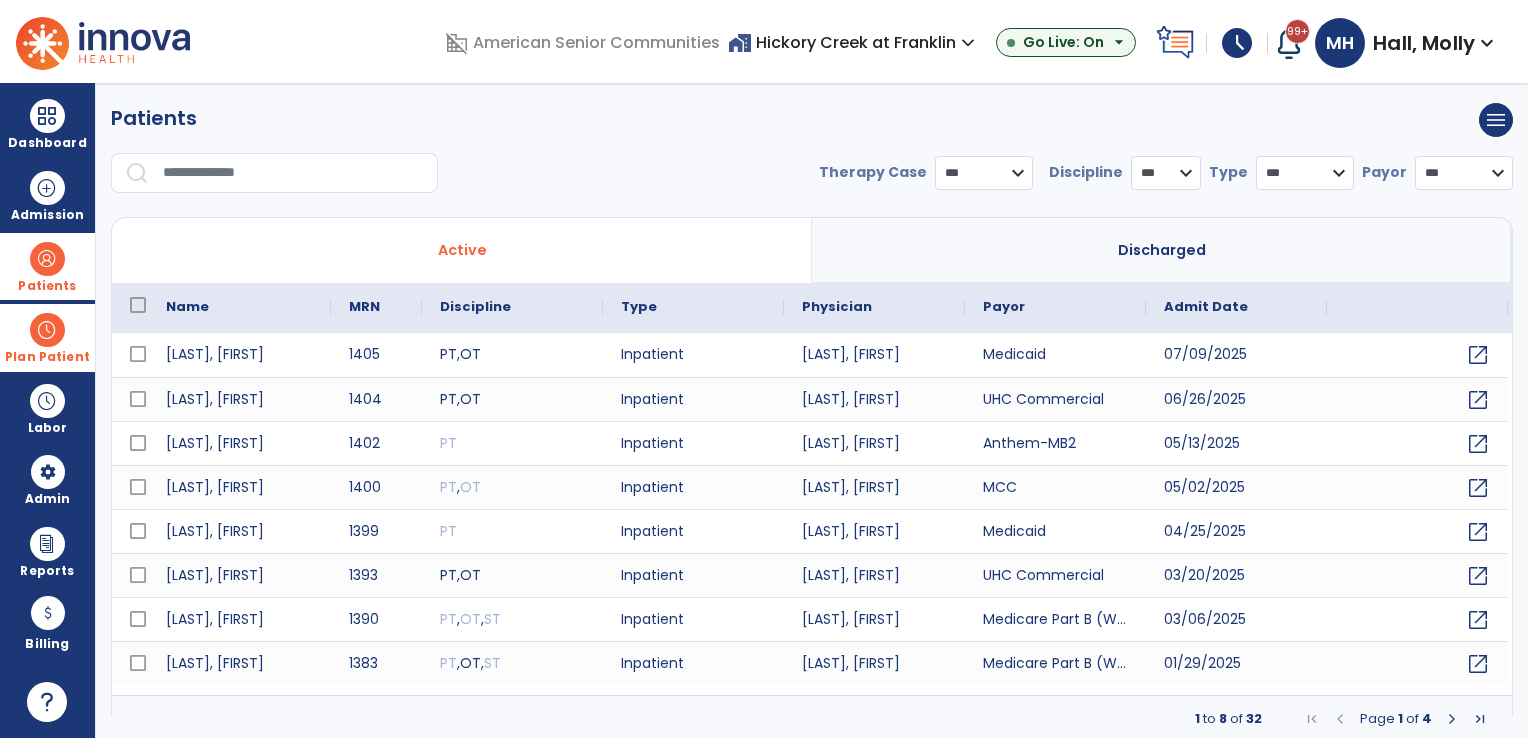 click at bounding box center (47, 330) 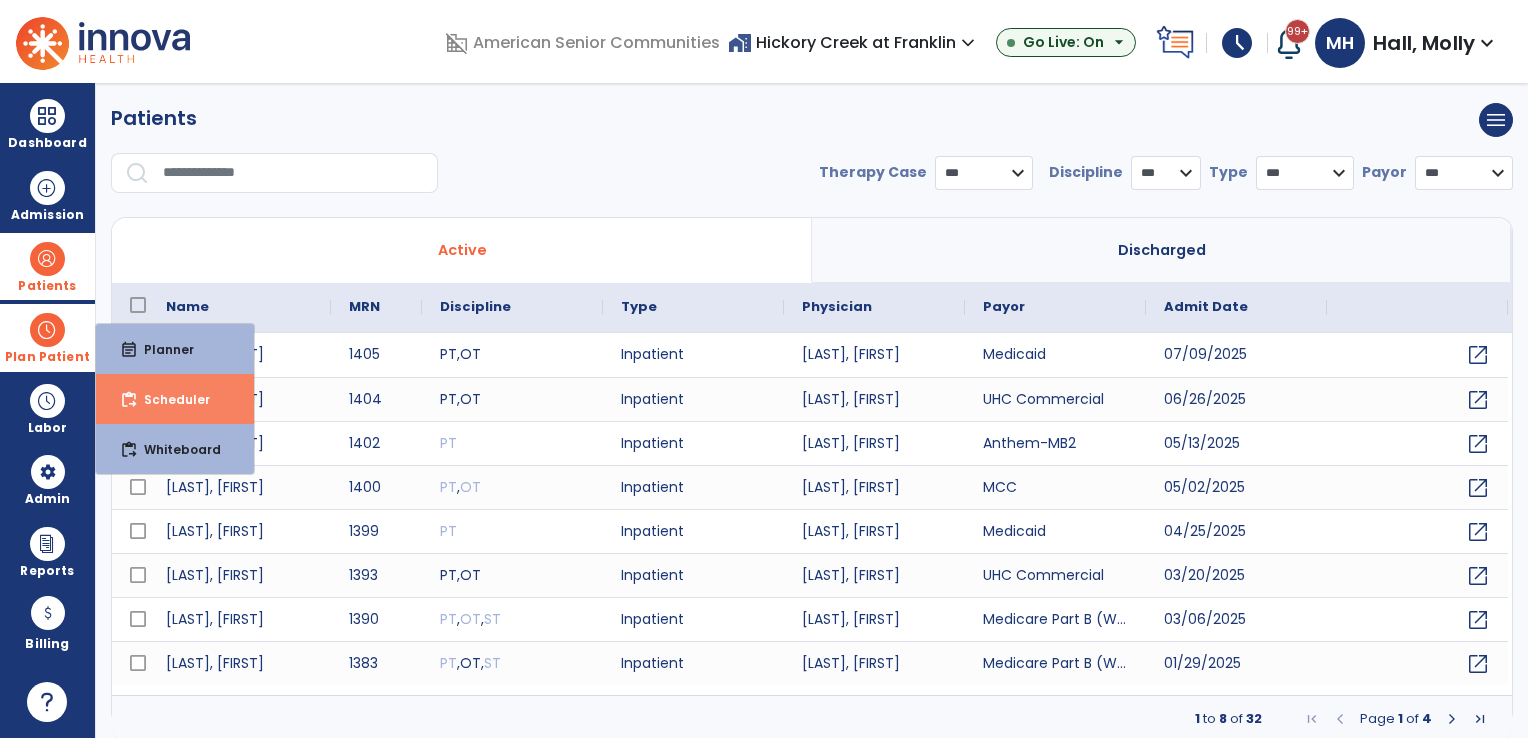 click on "Scheduler" at bounding box center [169, 399] 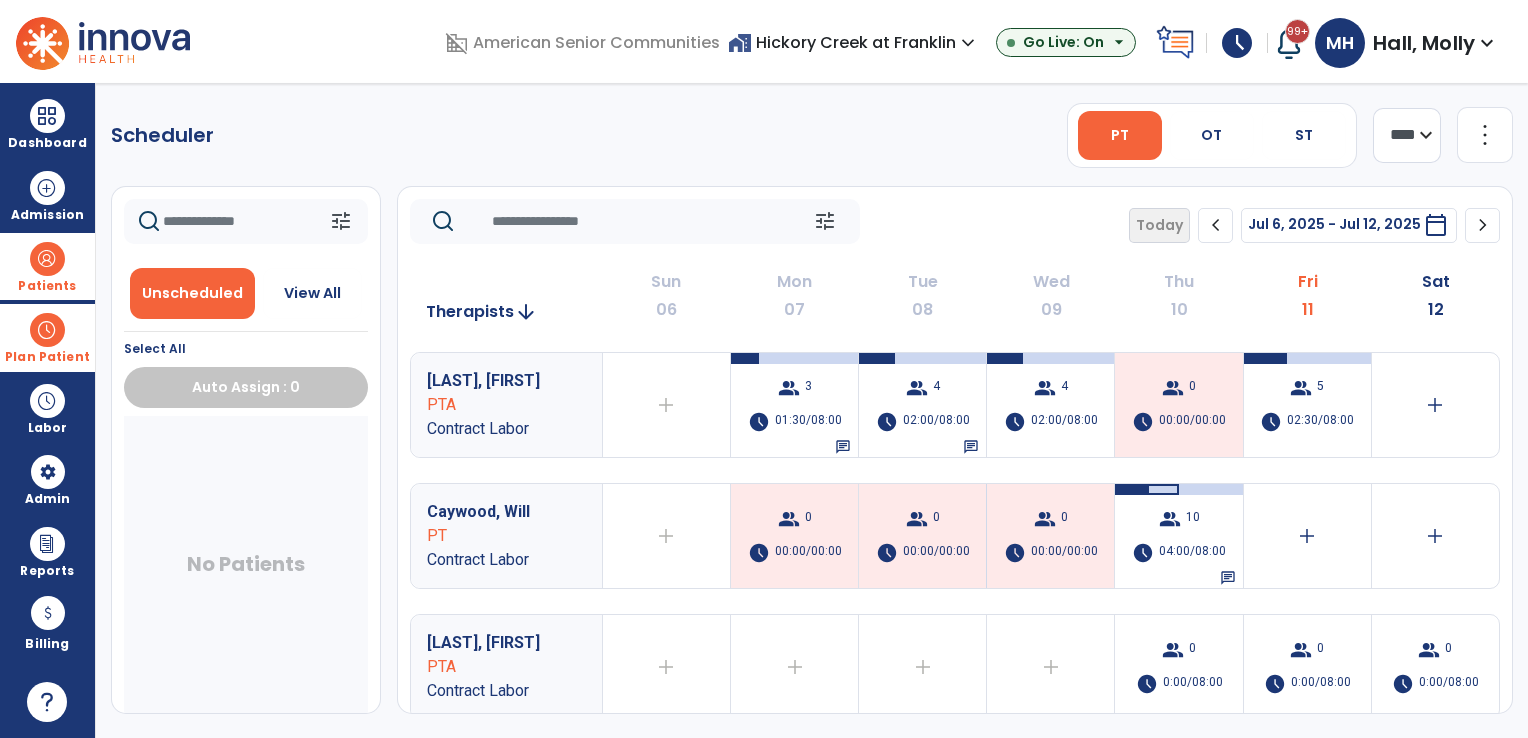 scroll, scrollTop: 4, scrollLeft: 0, axis: vertical 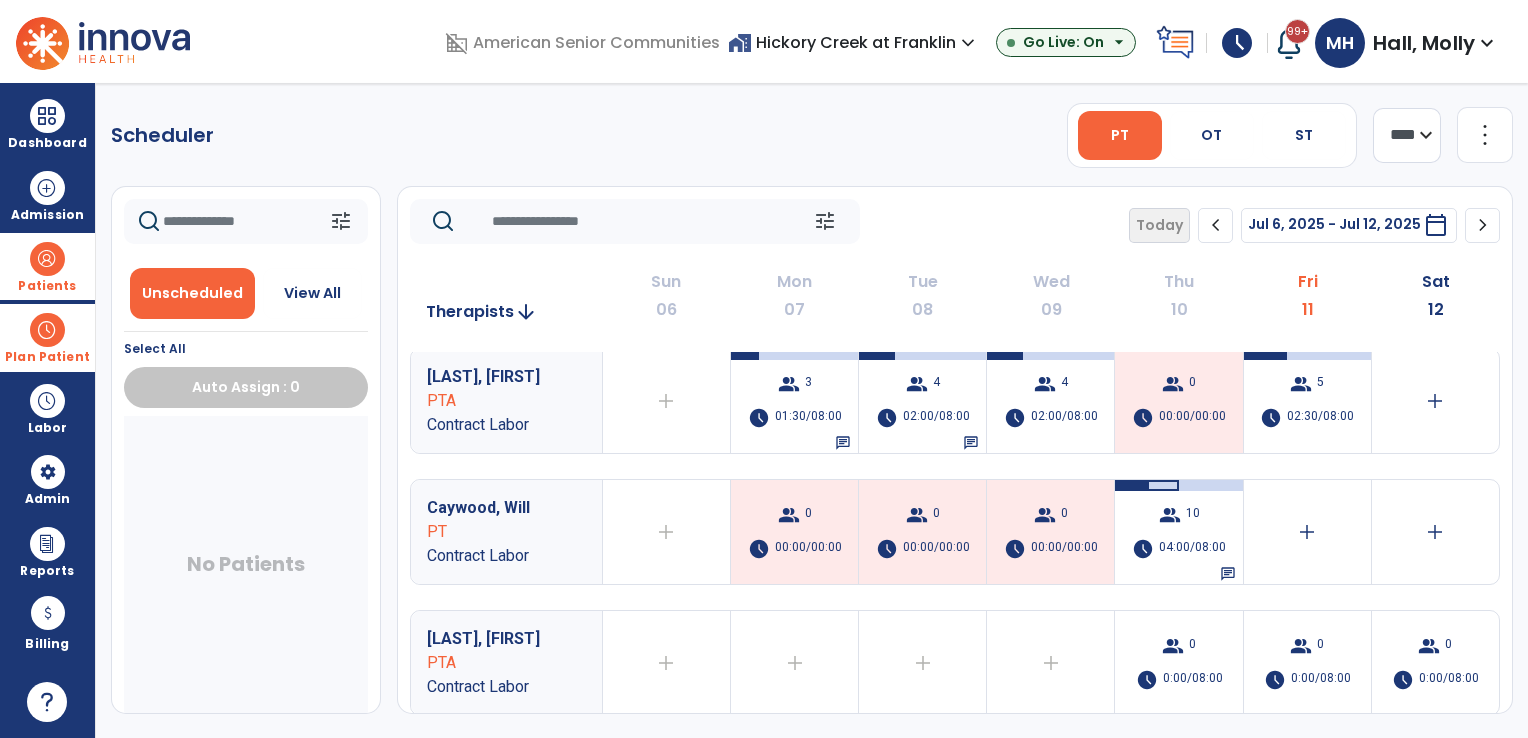 click on "chevron_right" 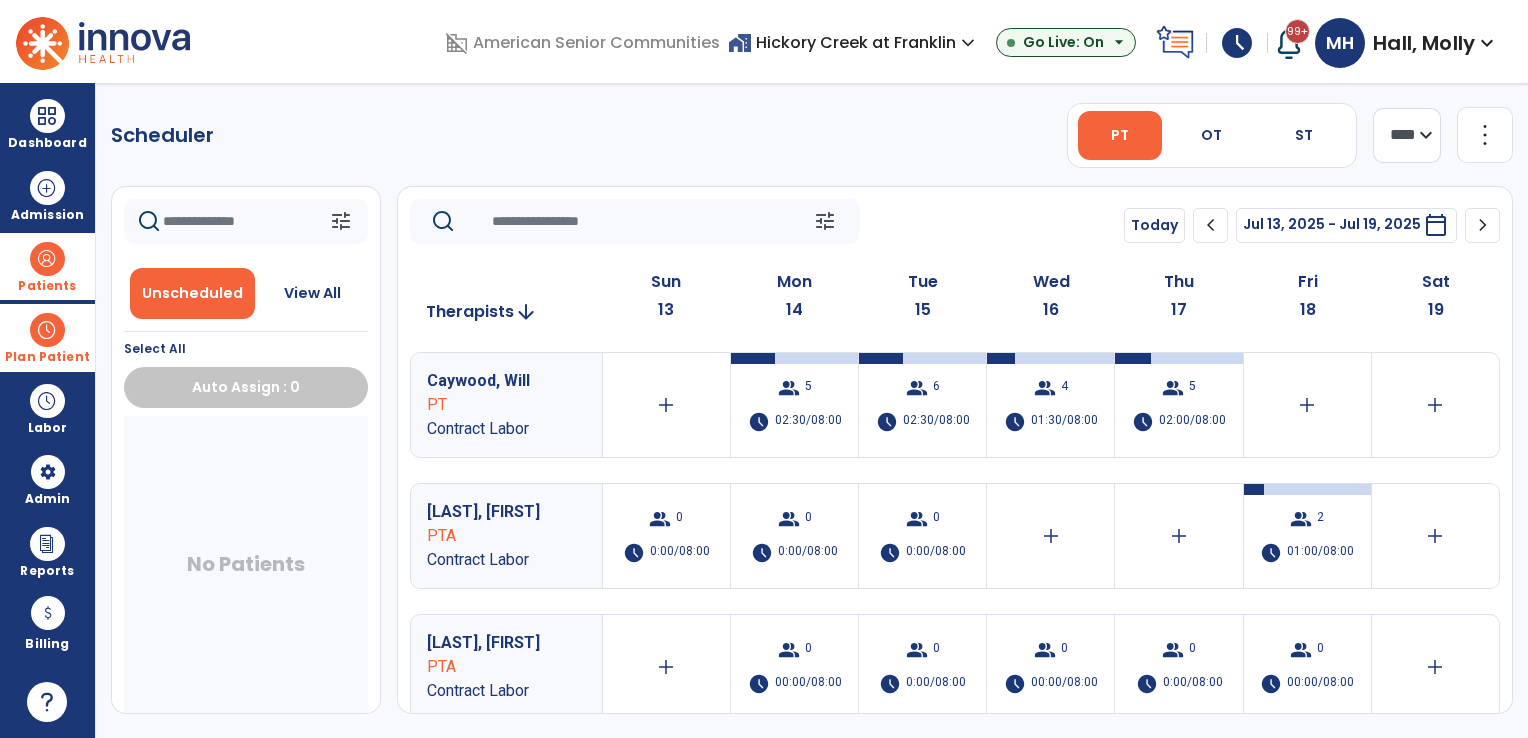 click on "chevron_left" 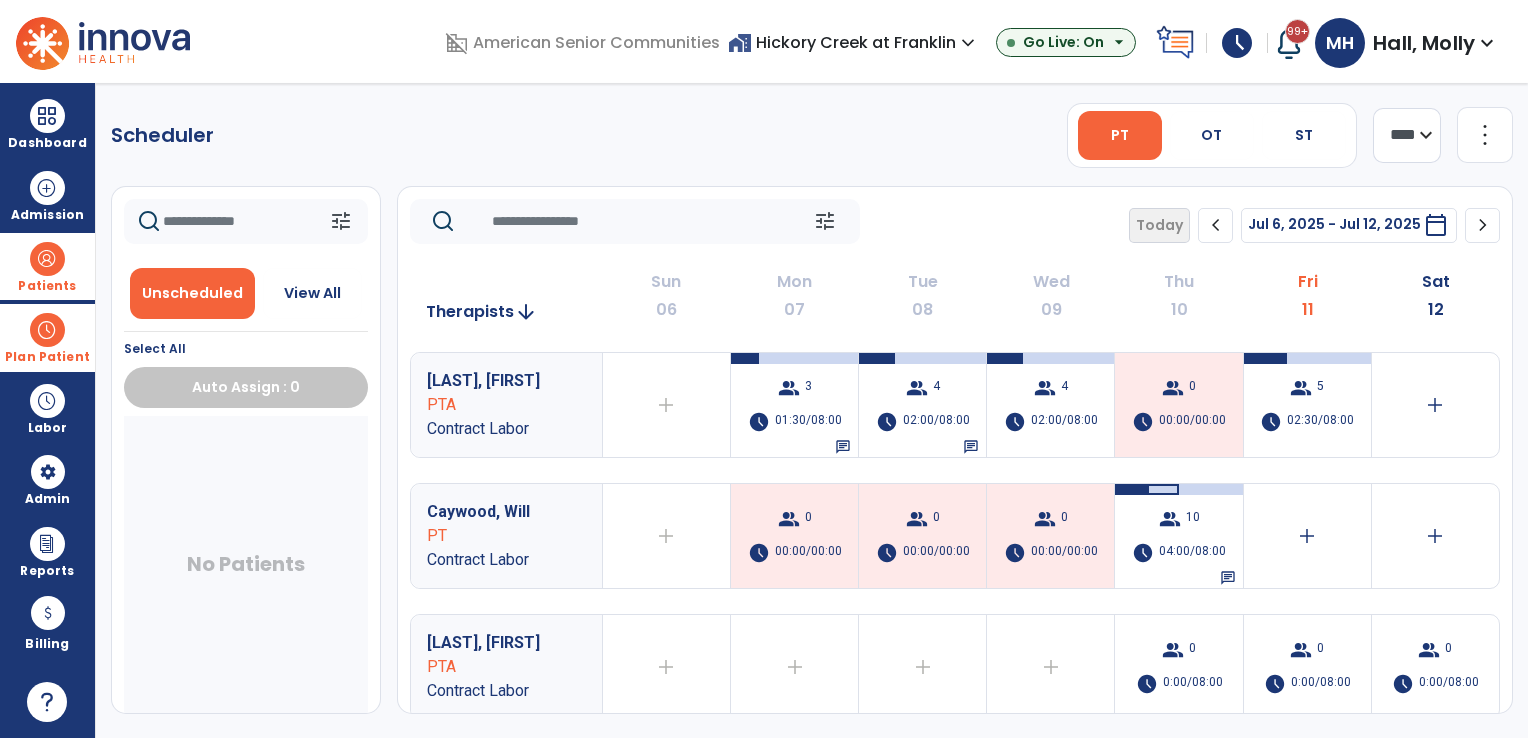 click on "home_work   [STREET] at [CITY]   expand_more" at bounding box center (854, 42) 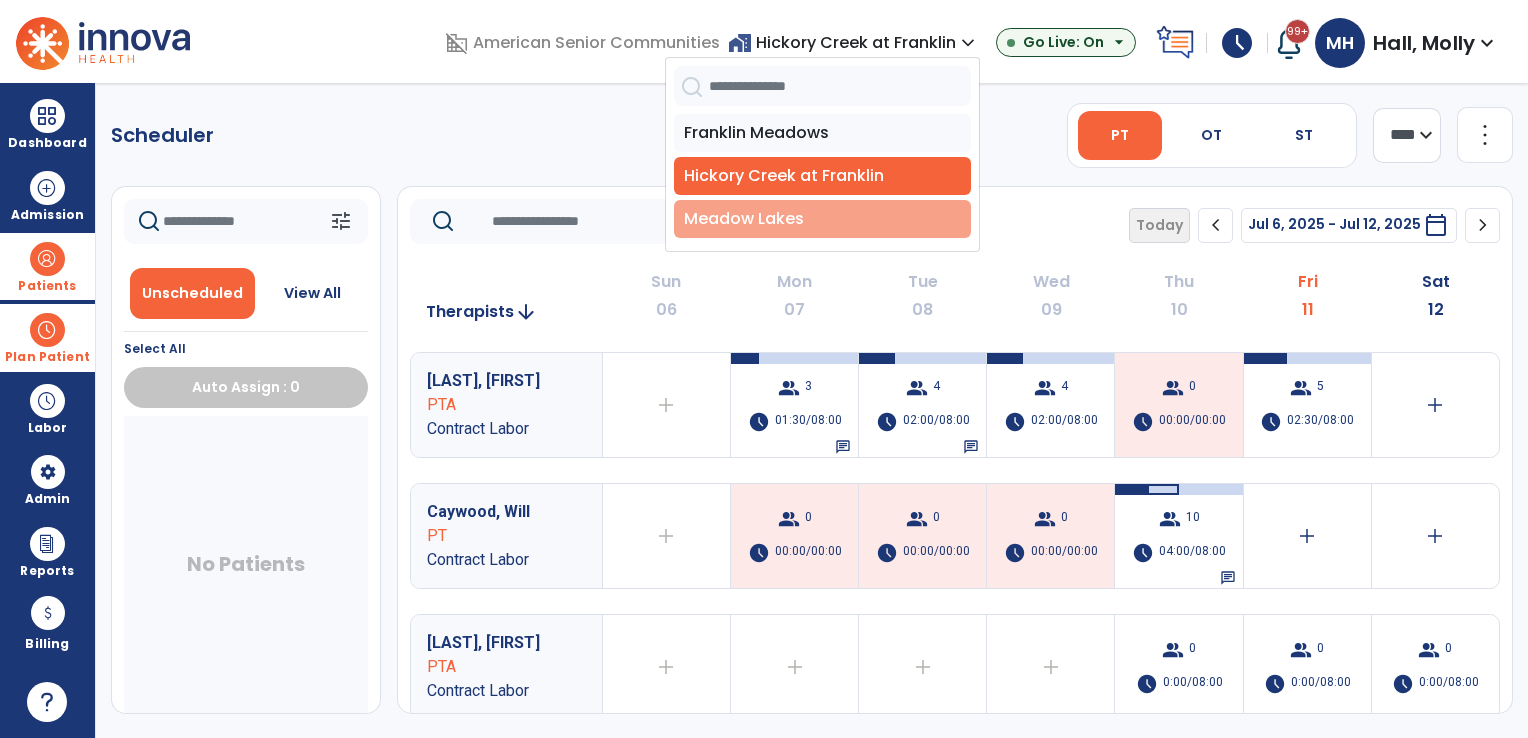 click on "Meadow Lakes" at bounding box center (822, 219) 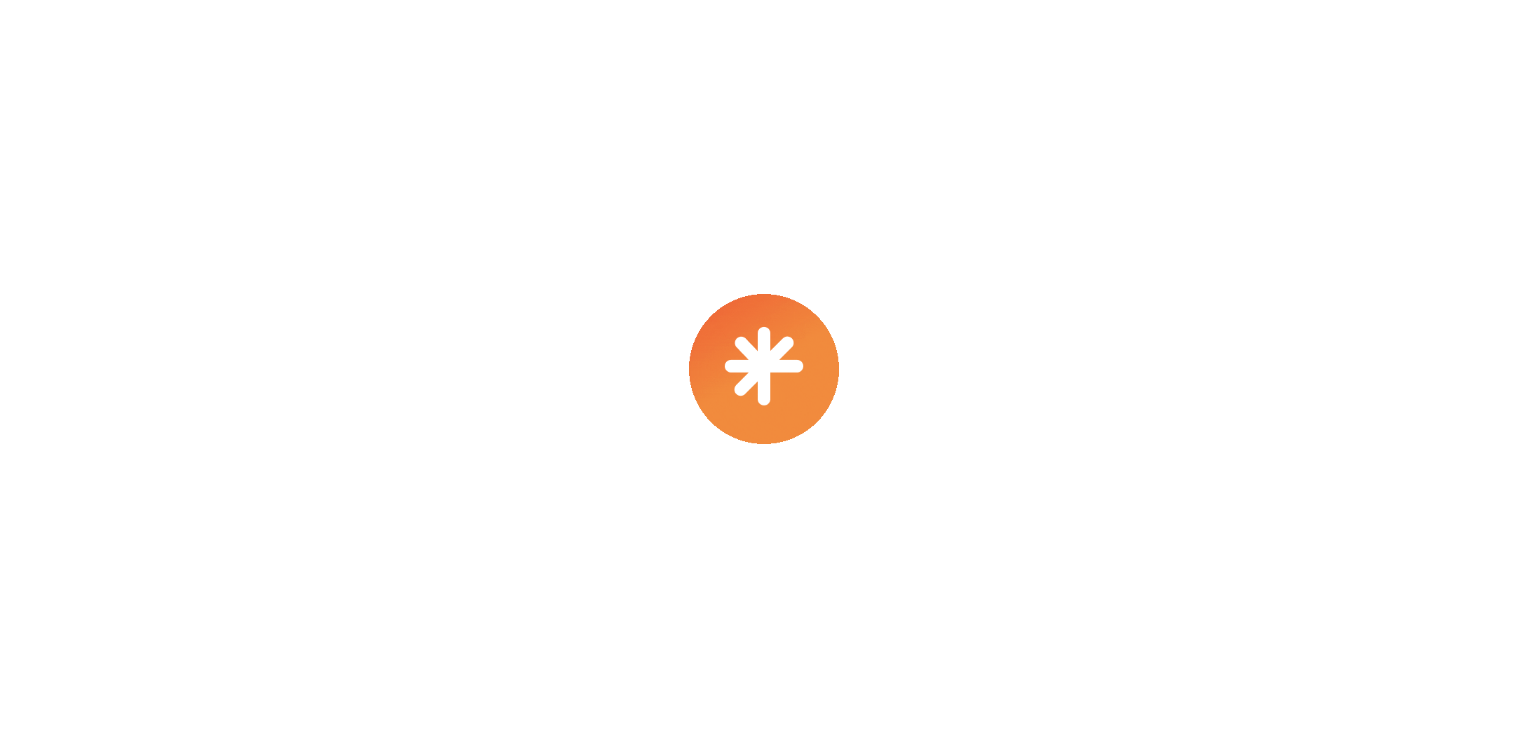 scroll, scrollTop: 0, scrollLeft: 0, axis: both 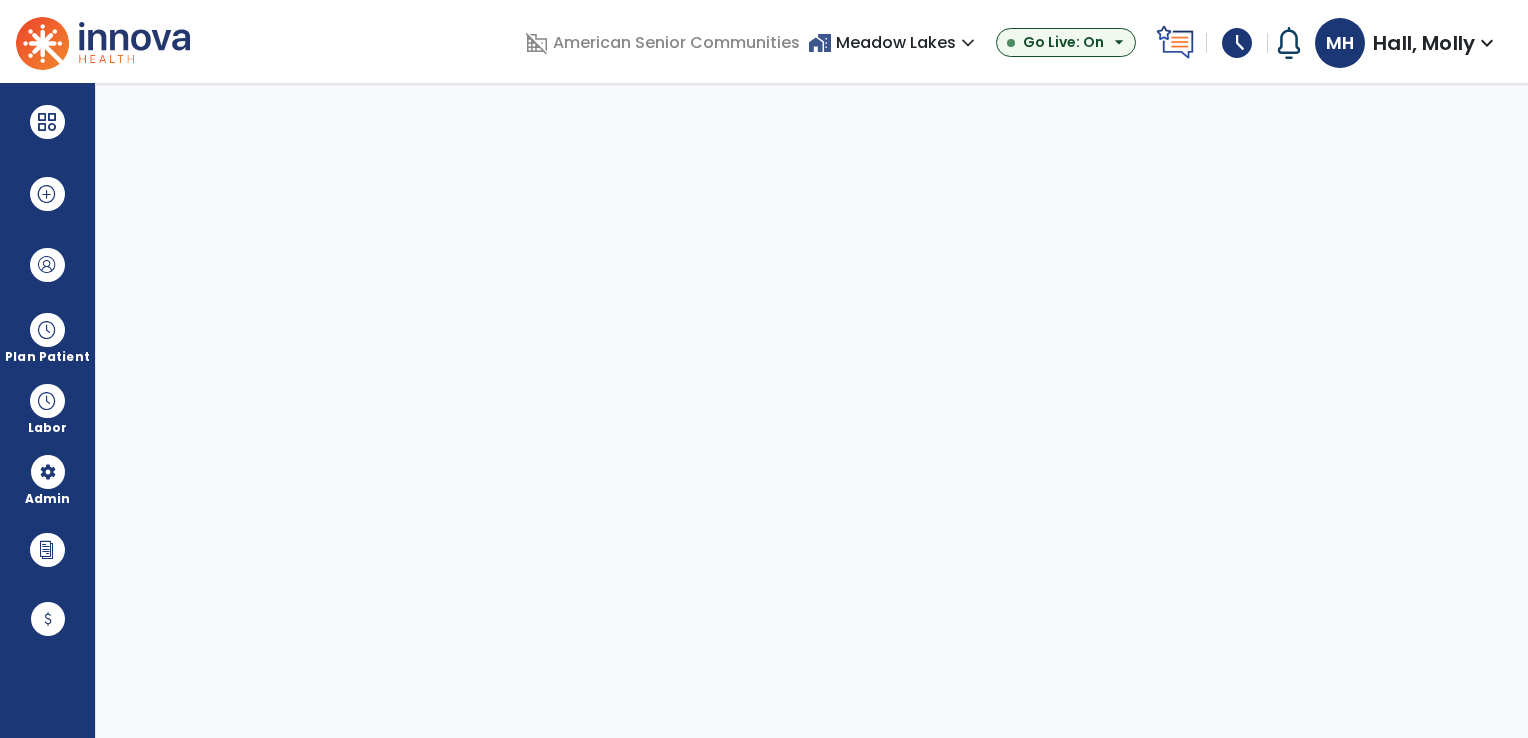 select on "***" 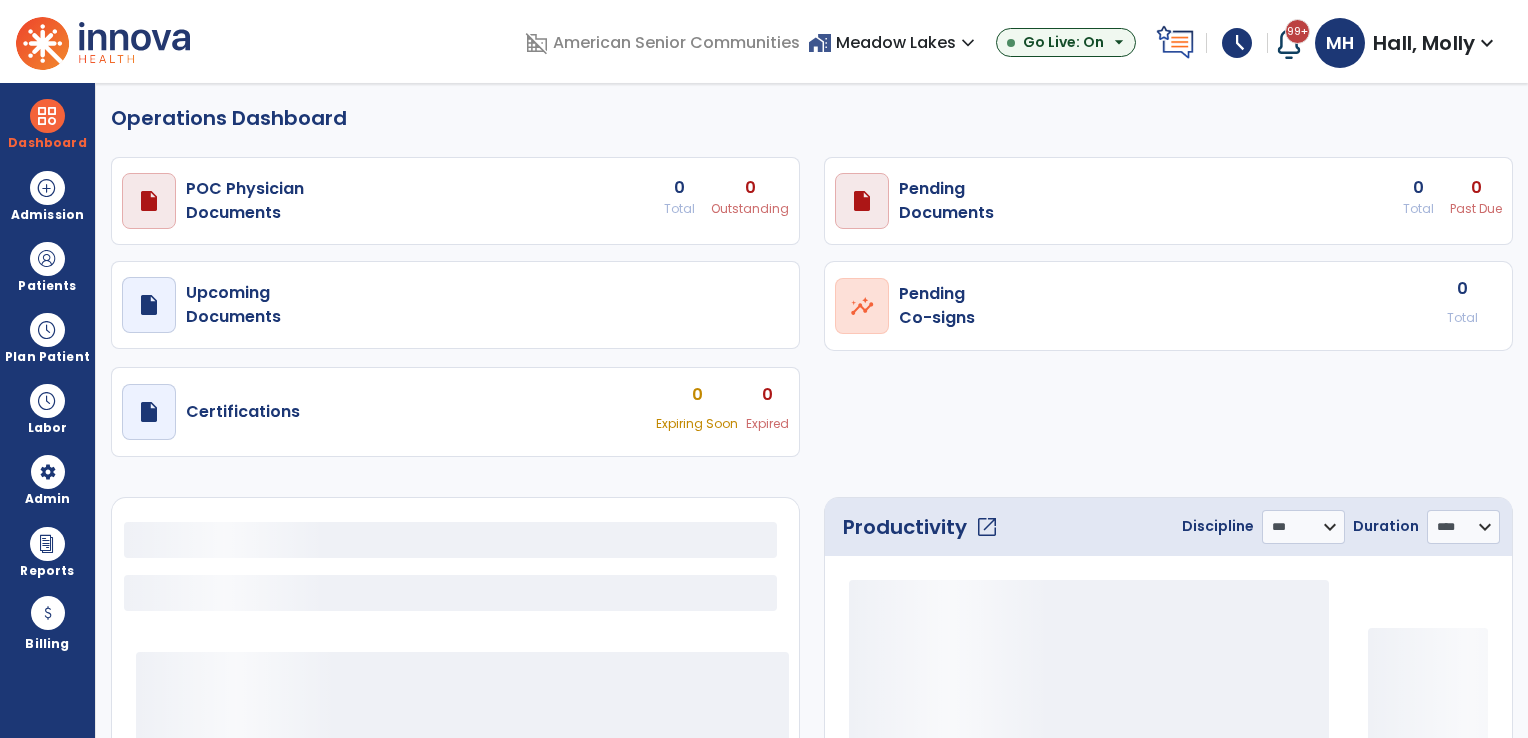 select on "***" 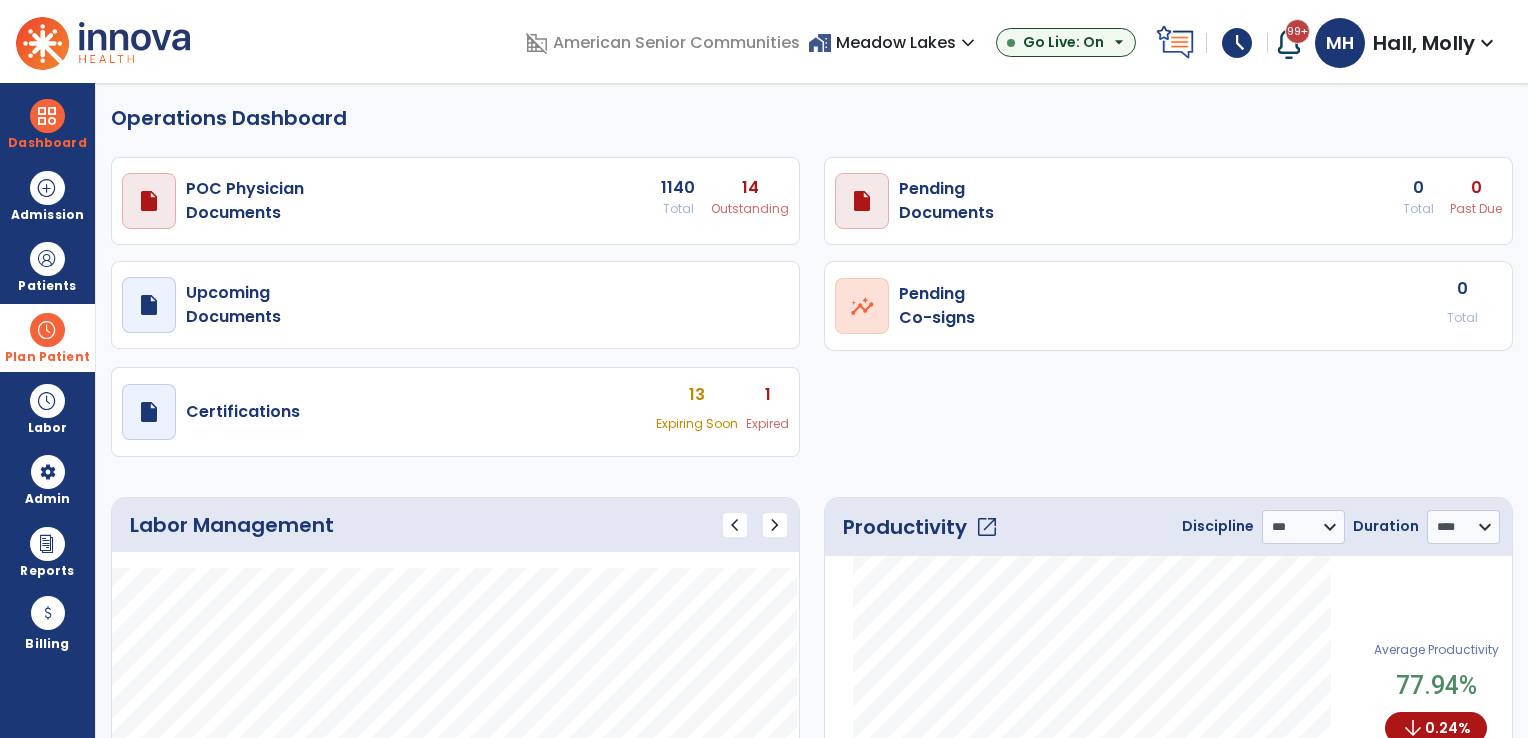 click at bounding box center [47, 330] 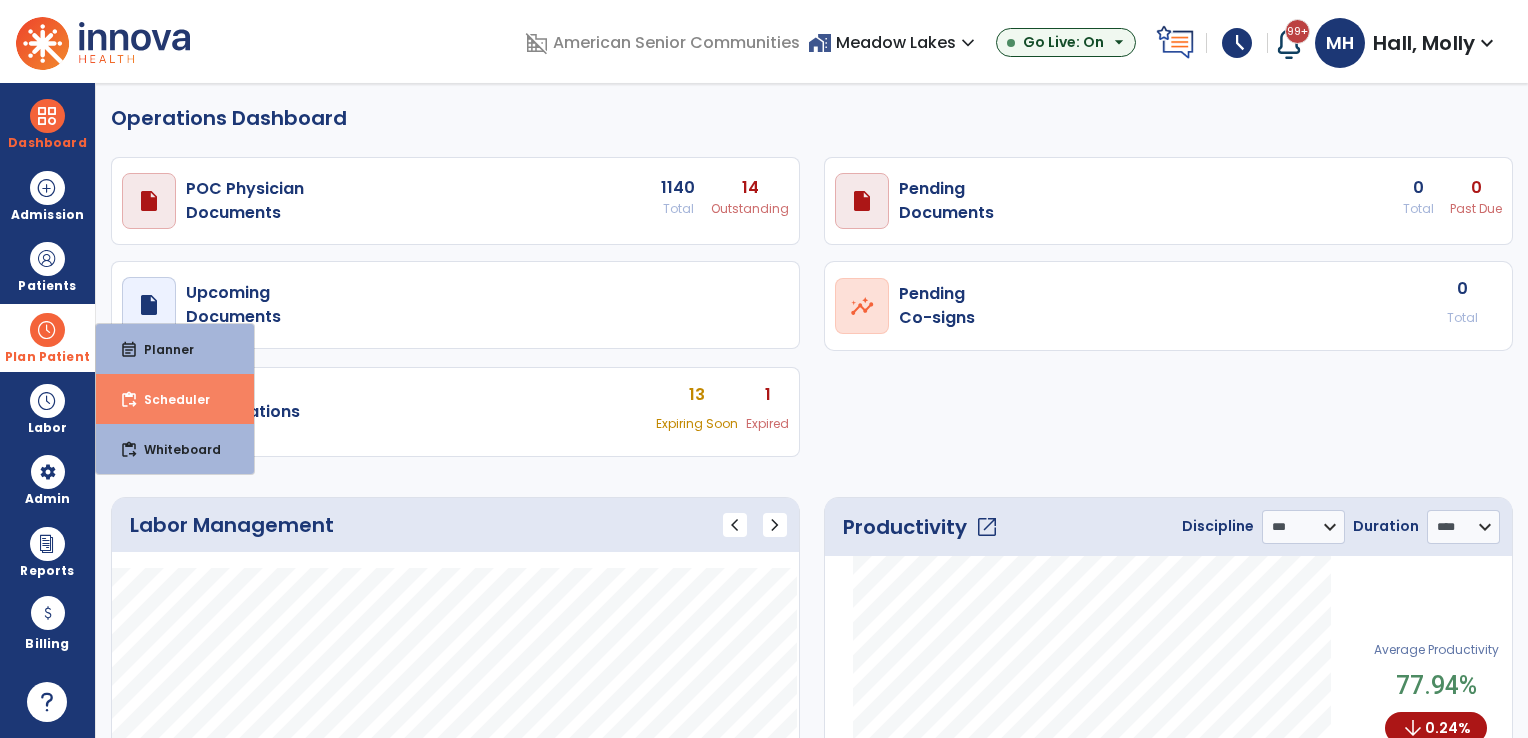 click on "Scheduler" at bounding box center (169, 399) 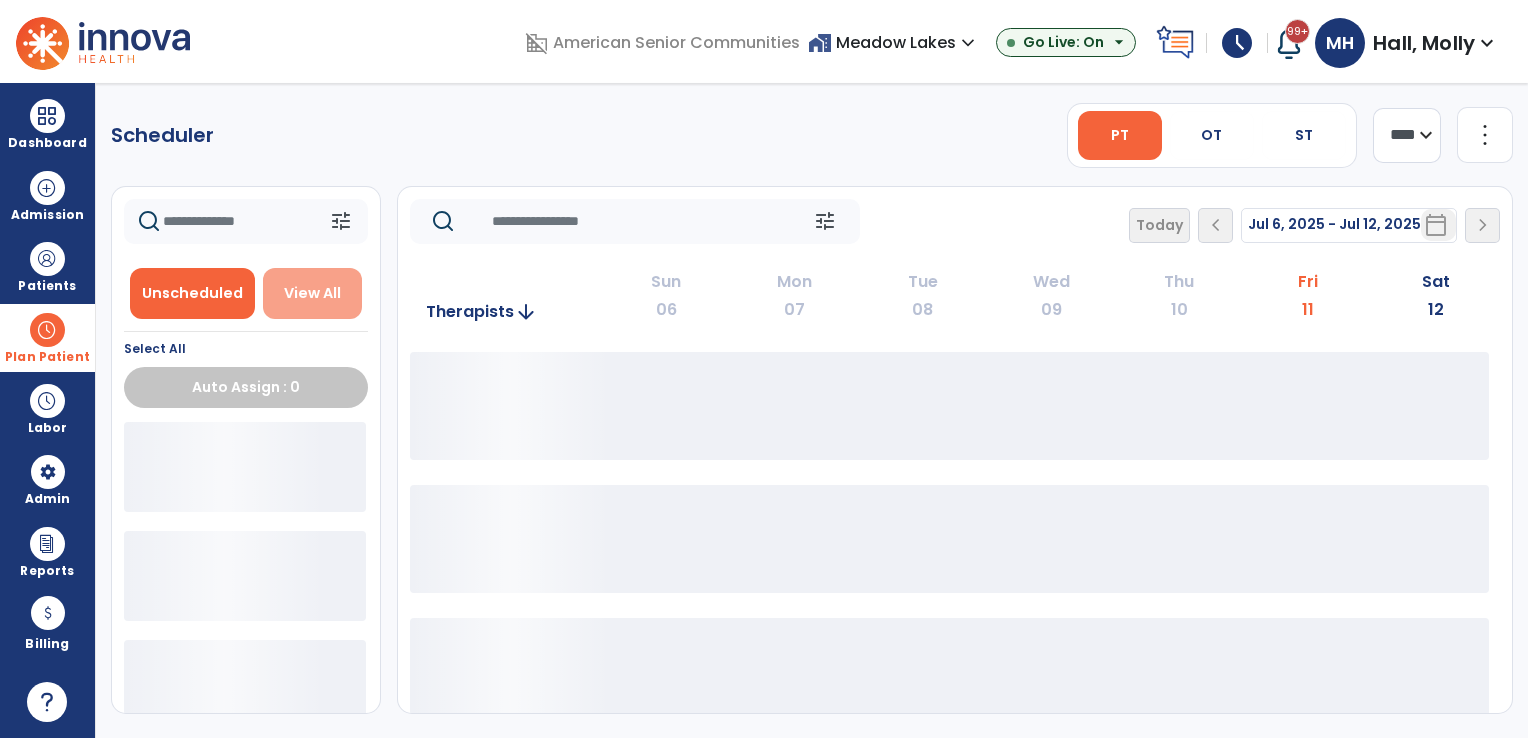 click on "View All" at bounding box center (312, 293) 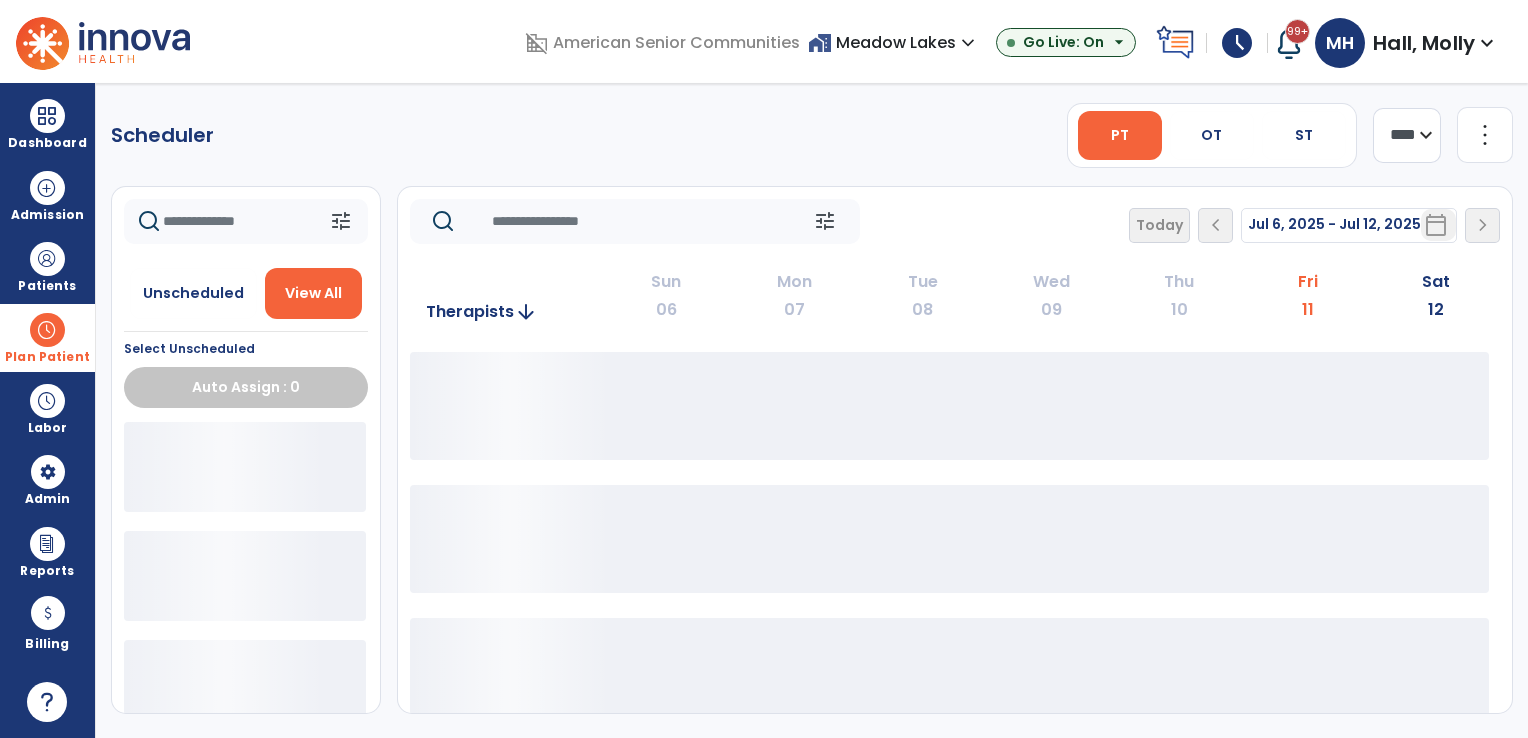 click 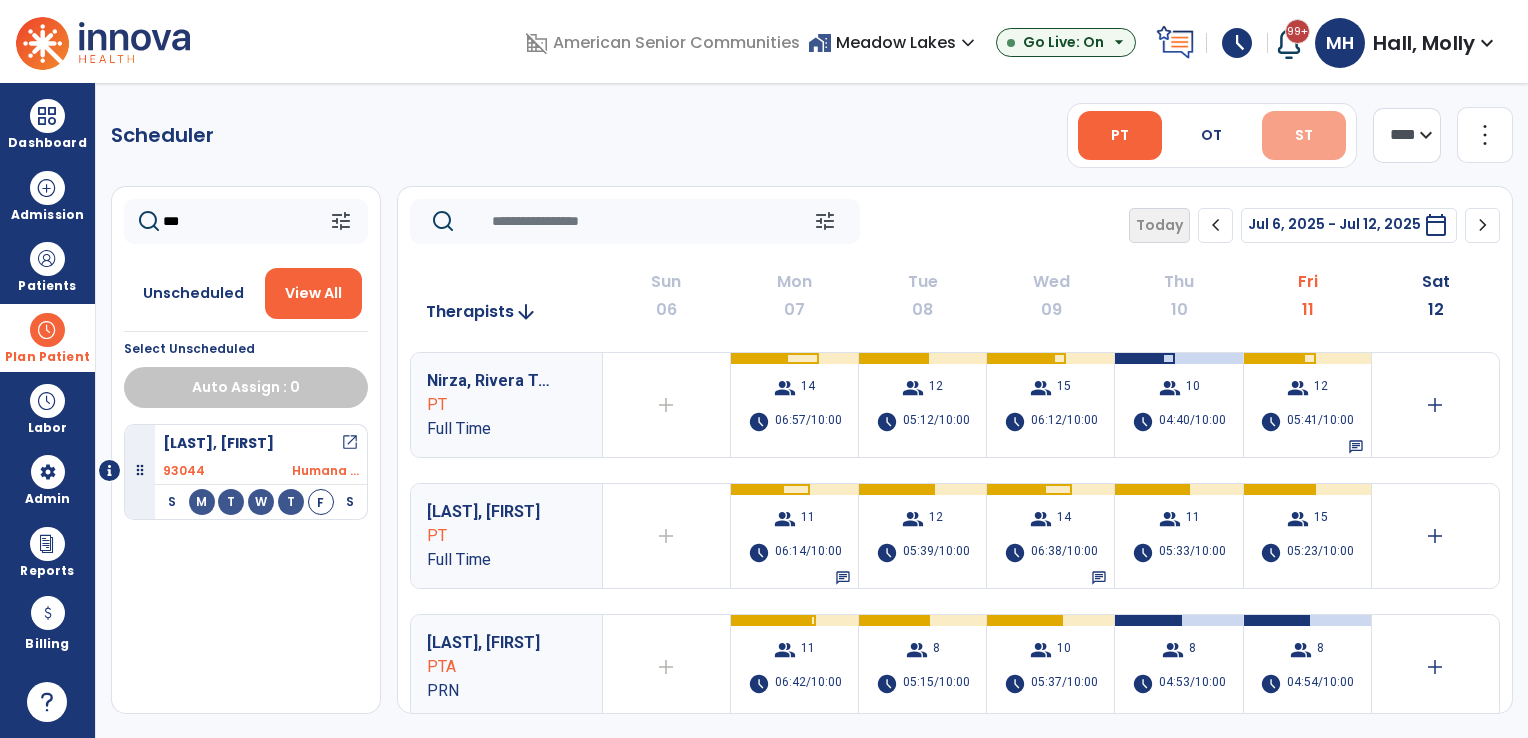 type on "***" 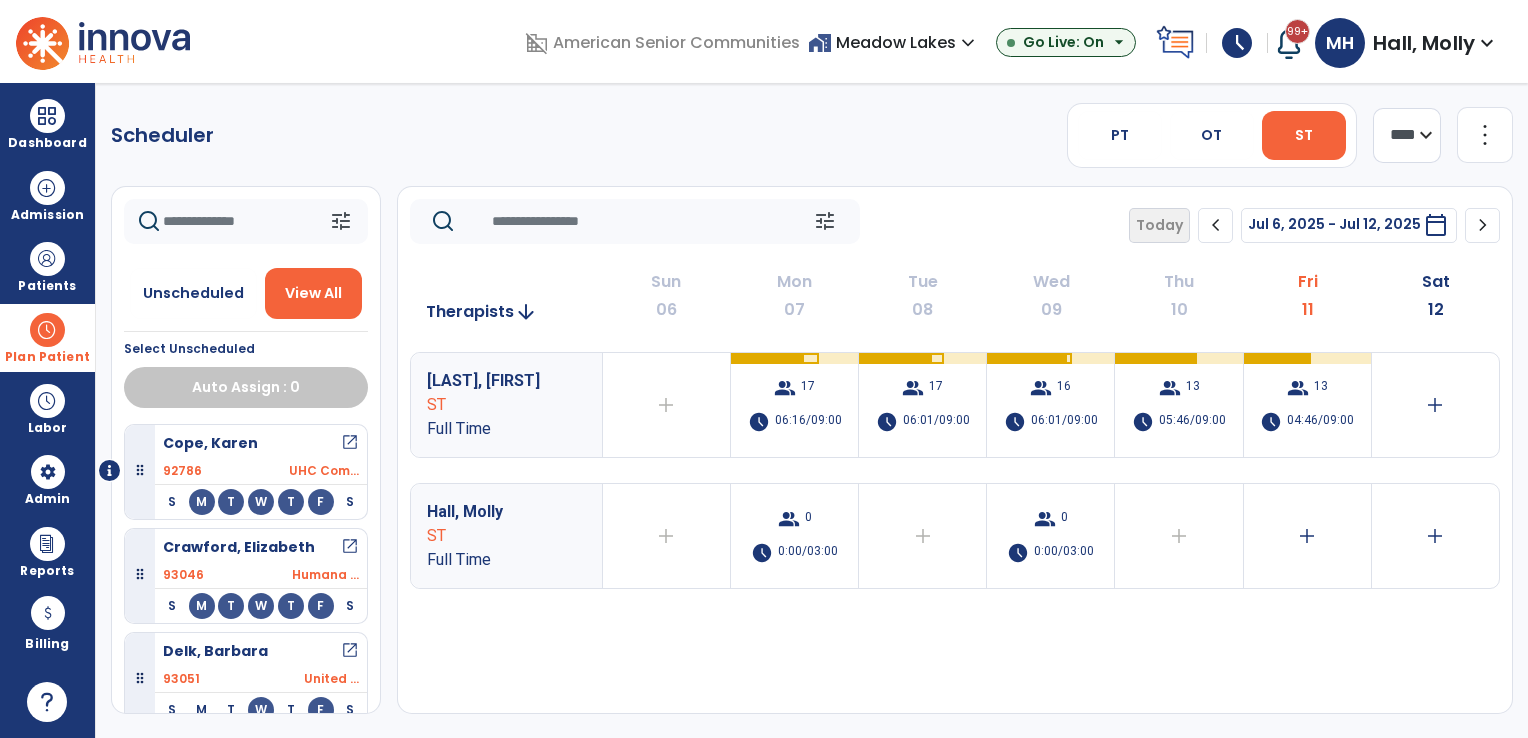 click 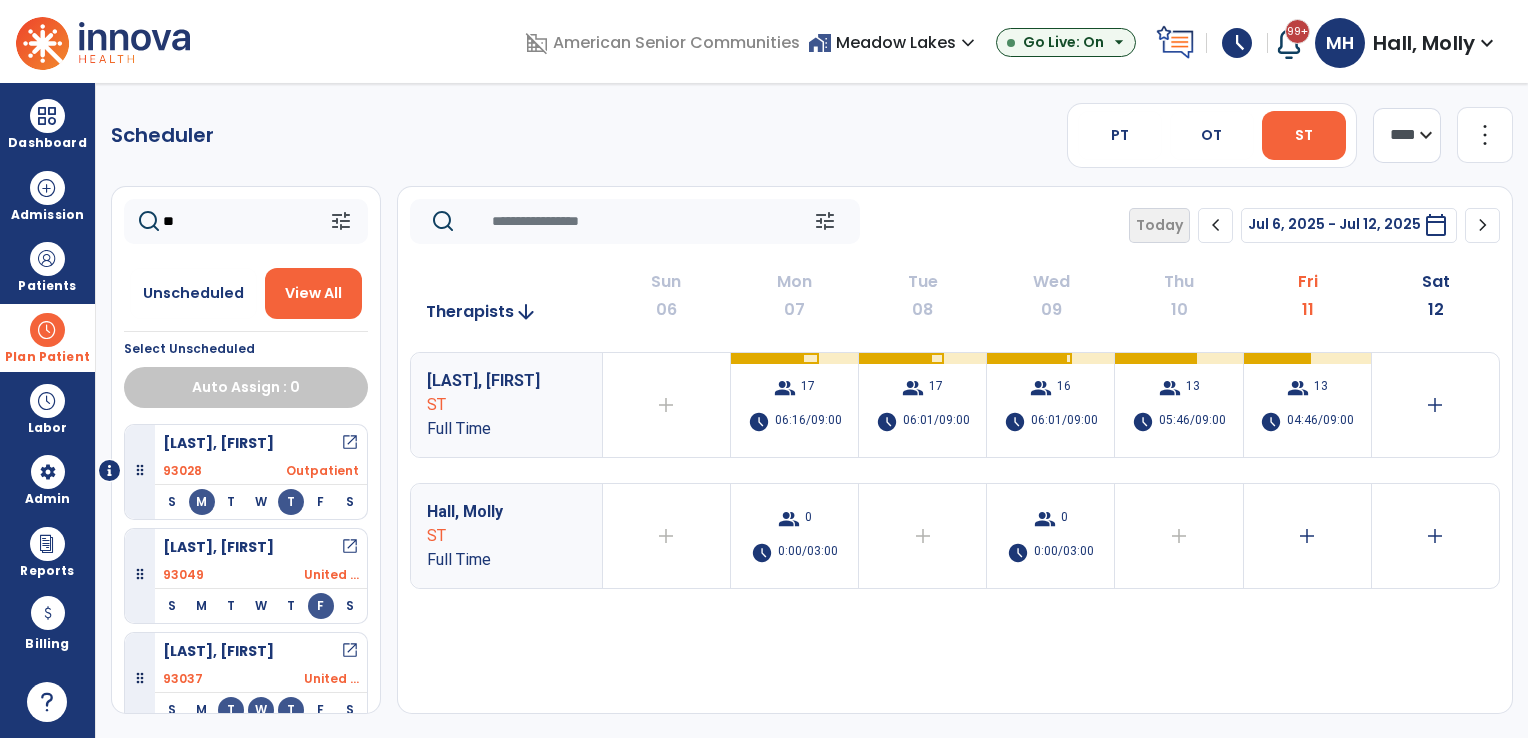 type on "*" 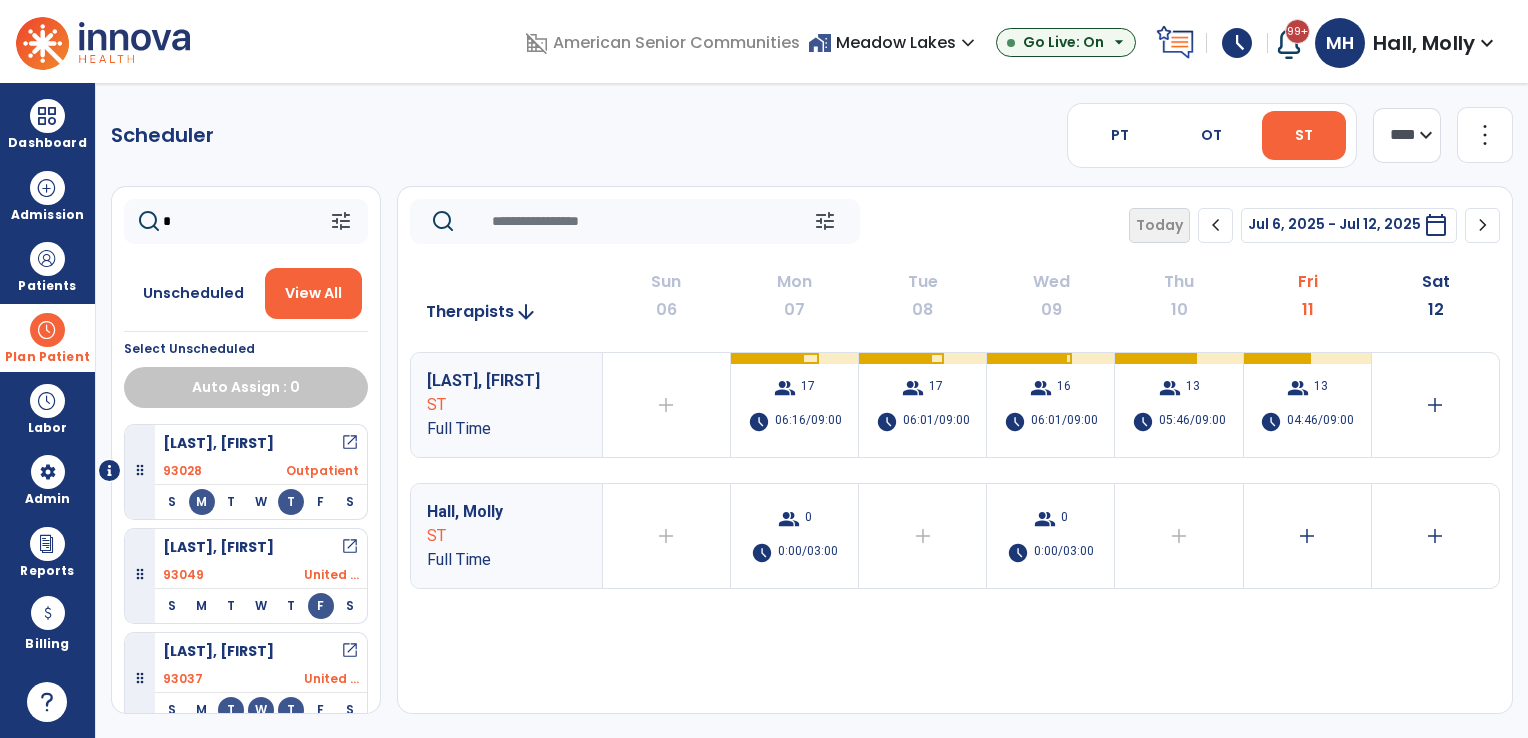 type 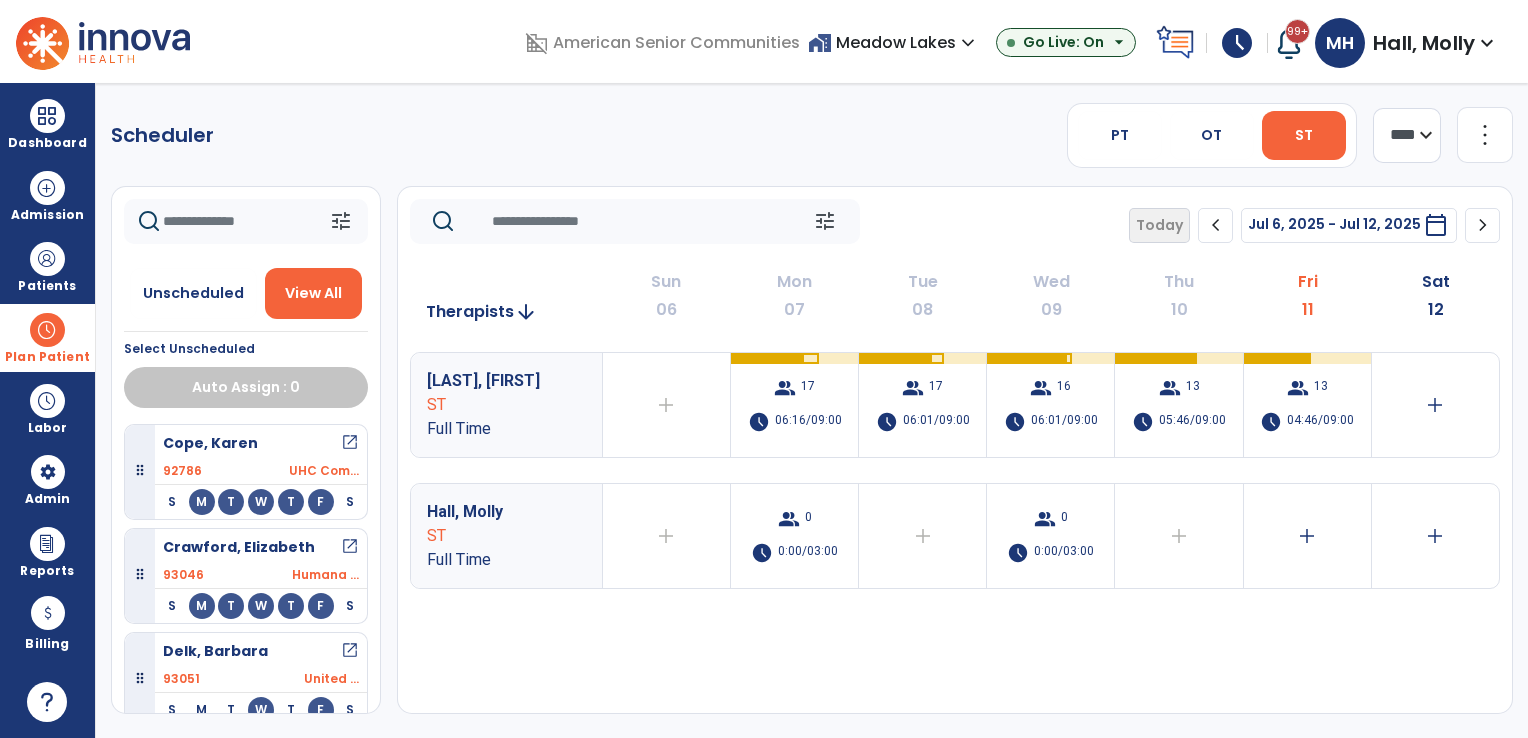 click on "Plan Patient" at bounding box center (47, 357) 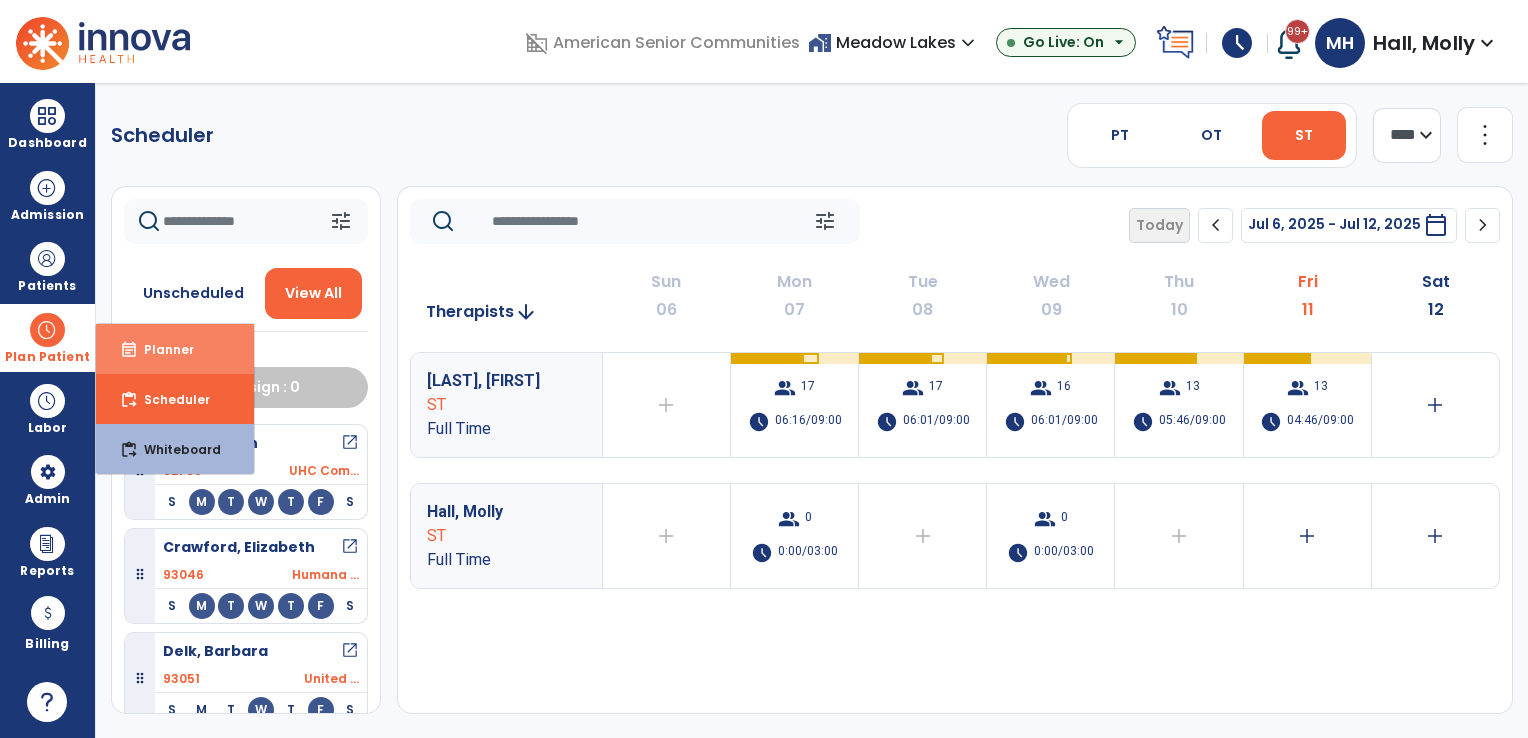 click on "event_note  Planner" at bounding box center [175, 349] 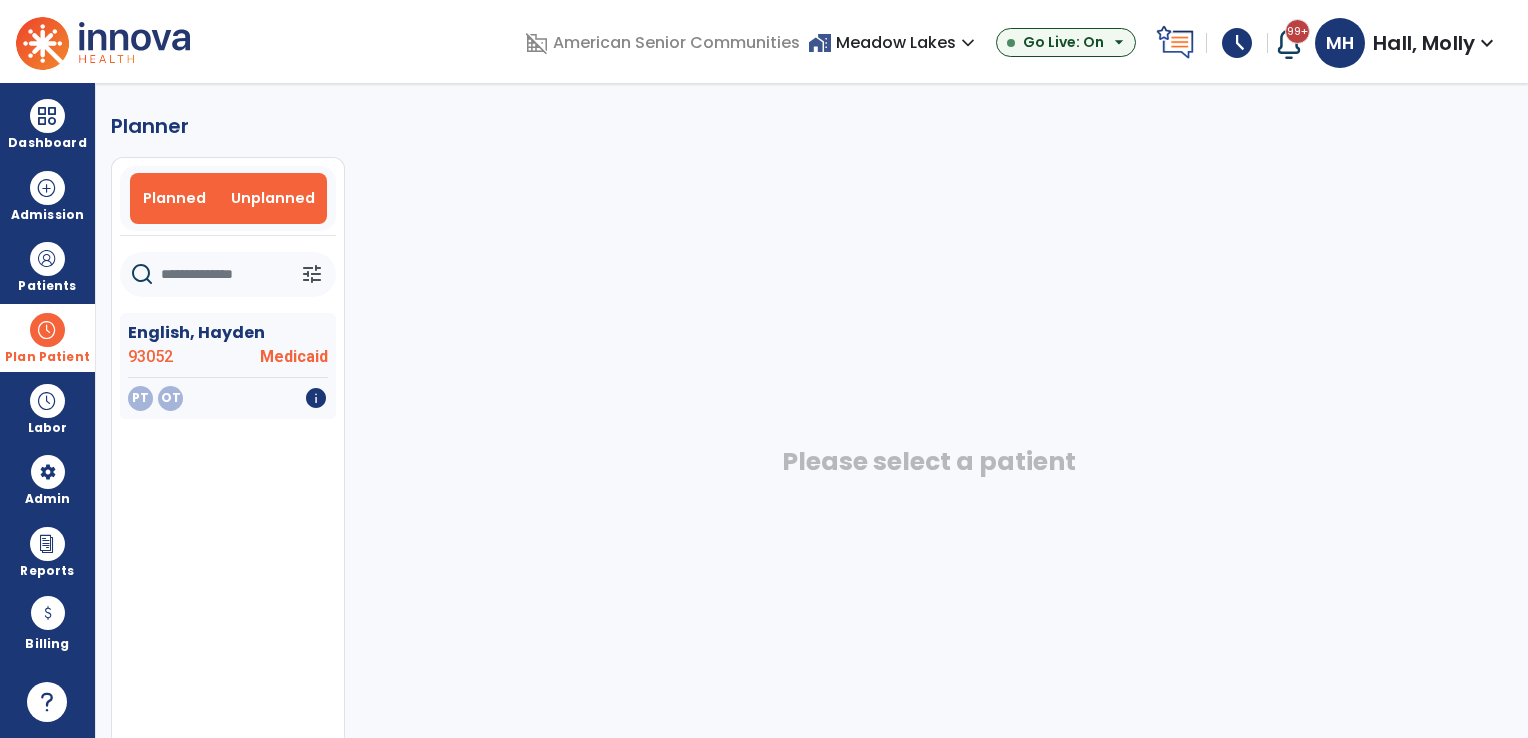 click on "Planned" at bounding box center [174, 198] 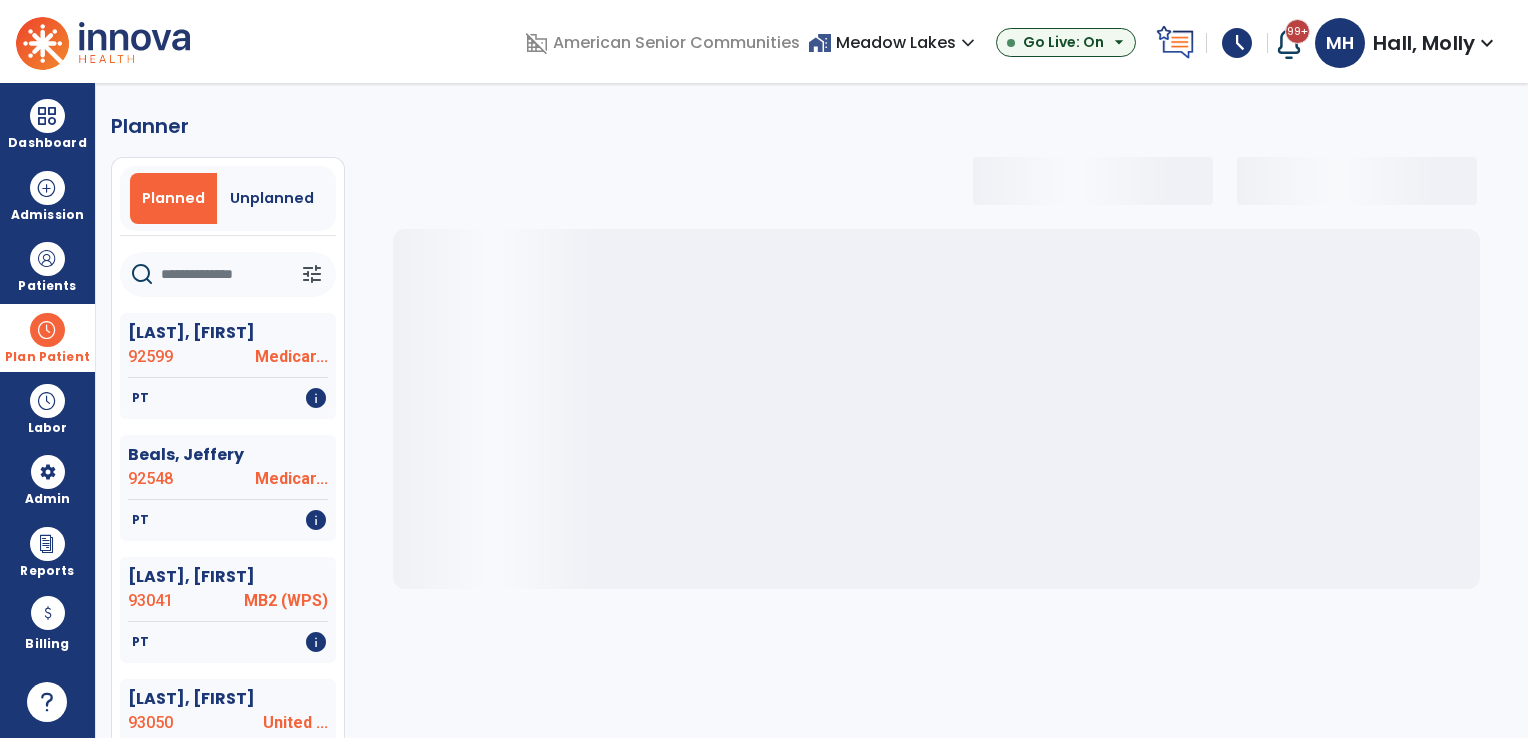 click 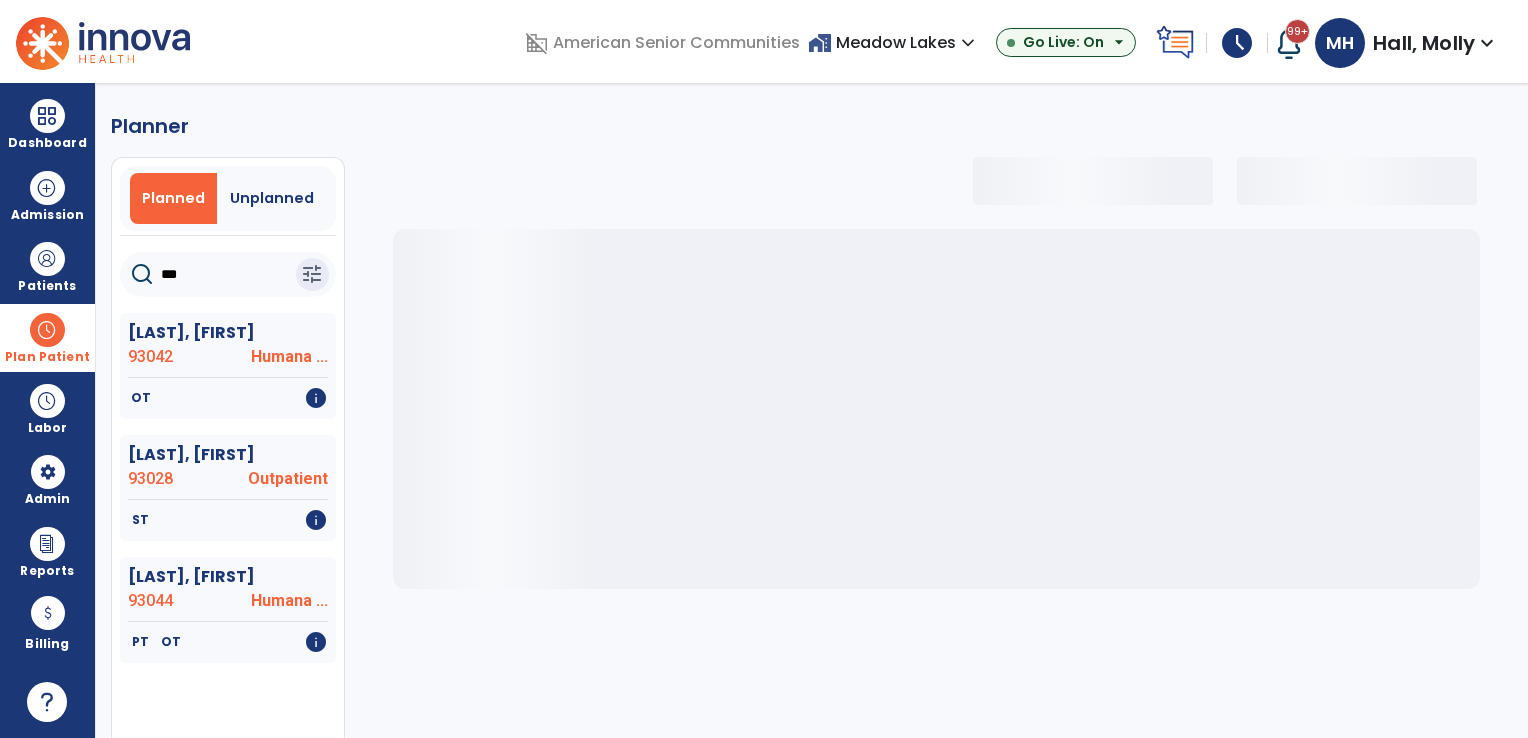 type on "****" 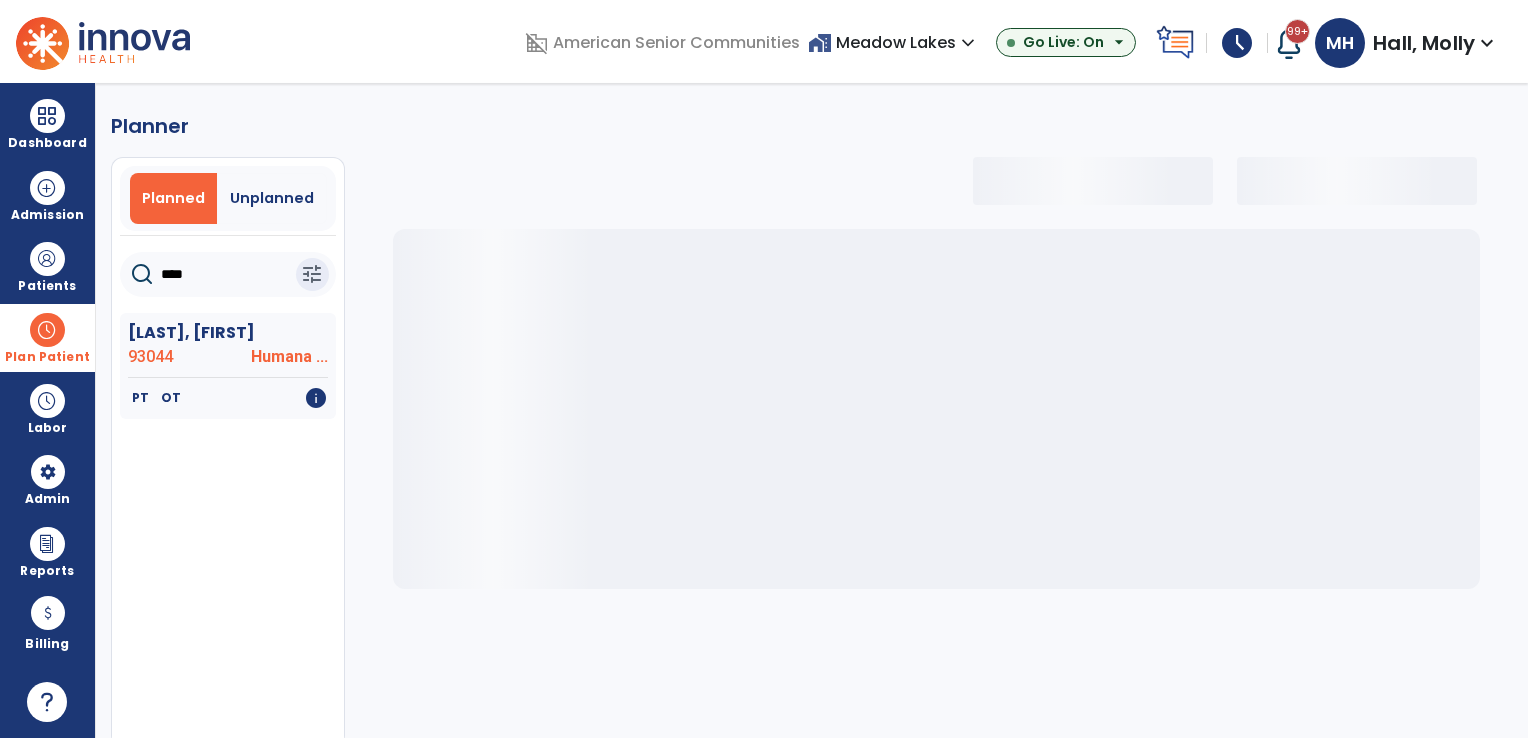 select on "***" 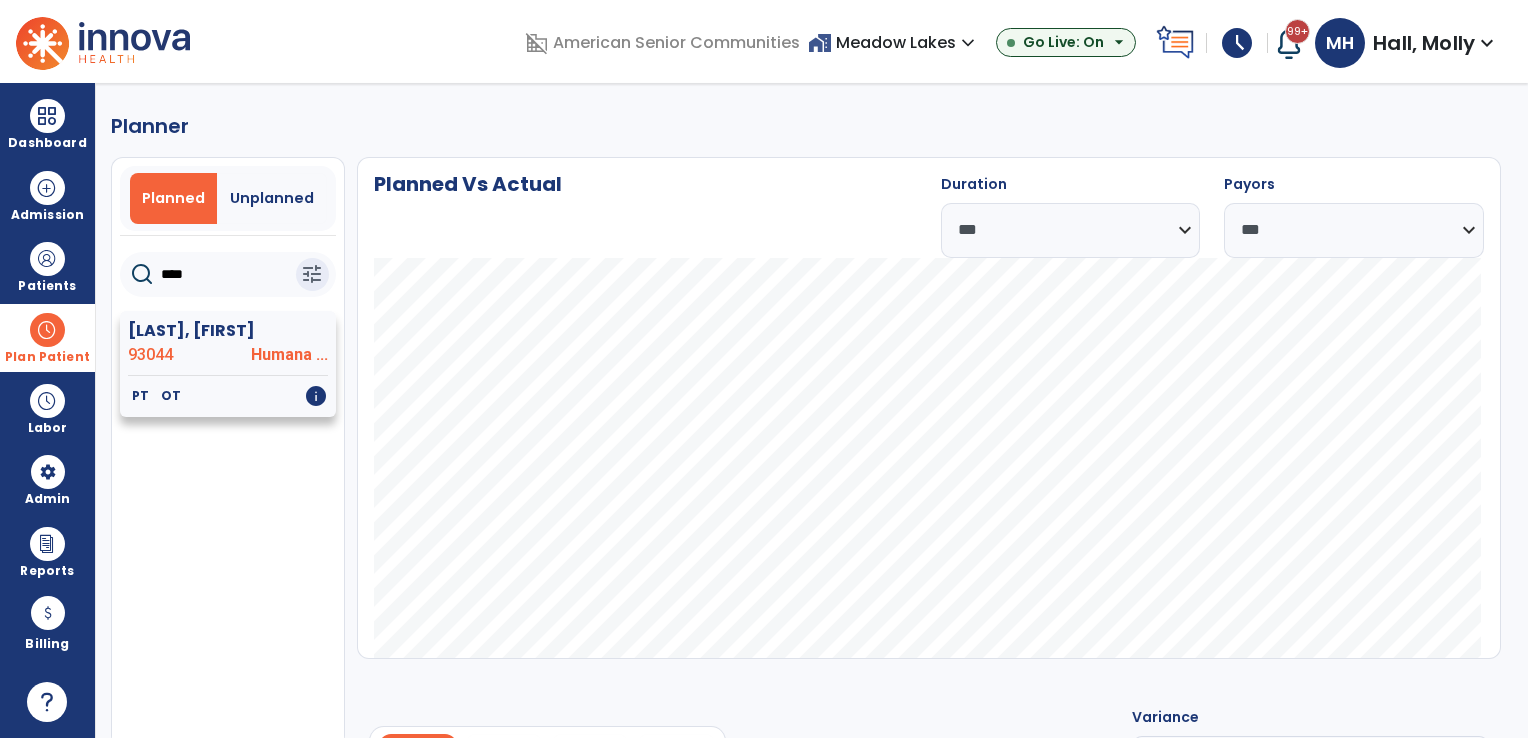 type on "****" 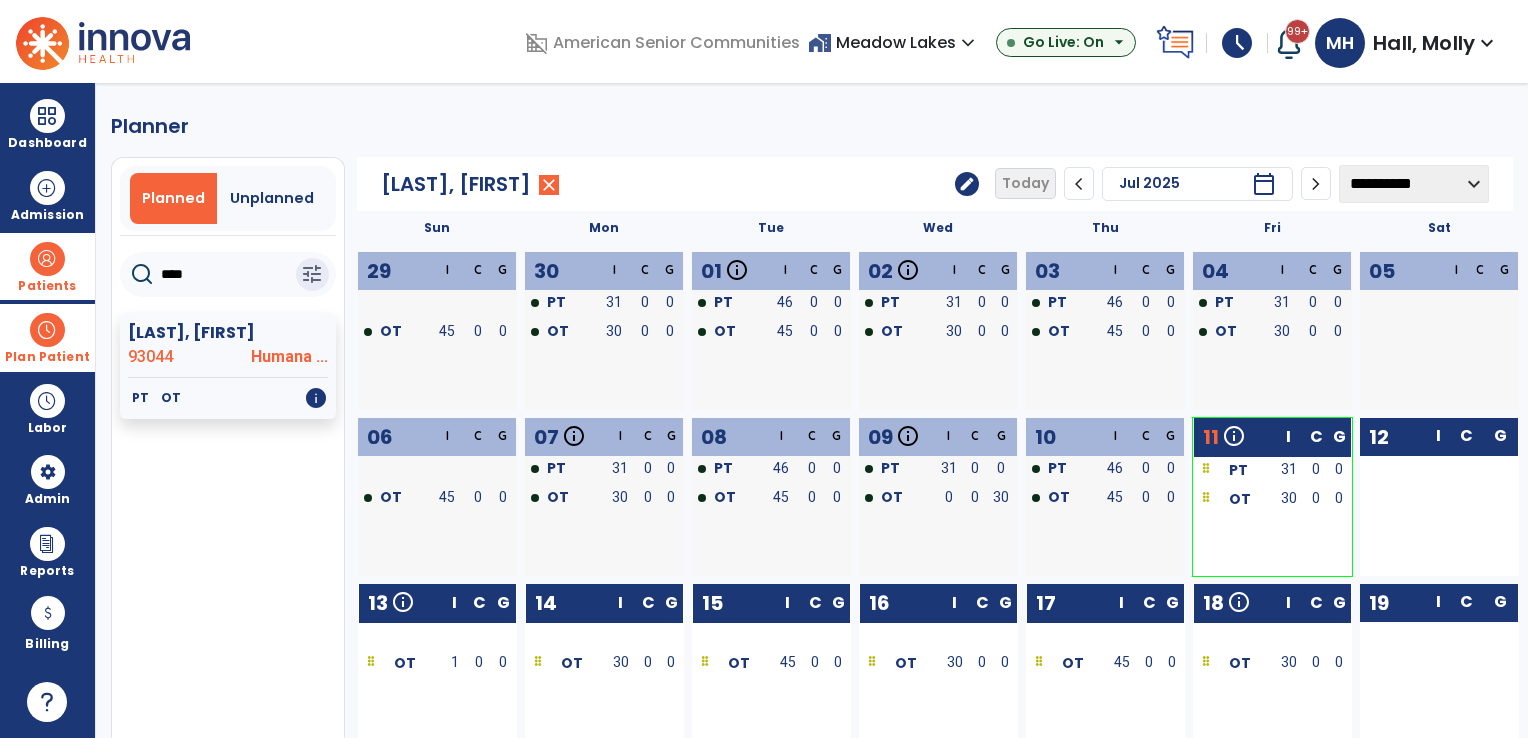 click at bounding box center (47, 259) 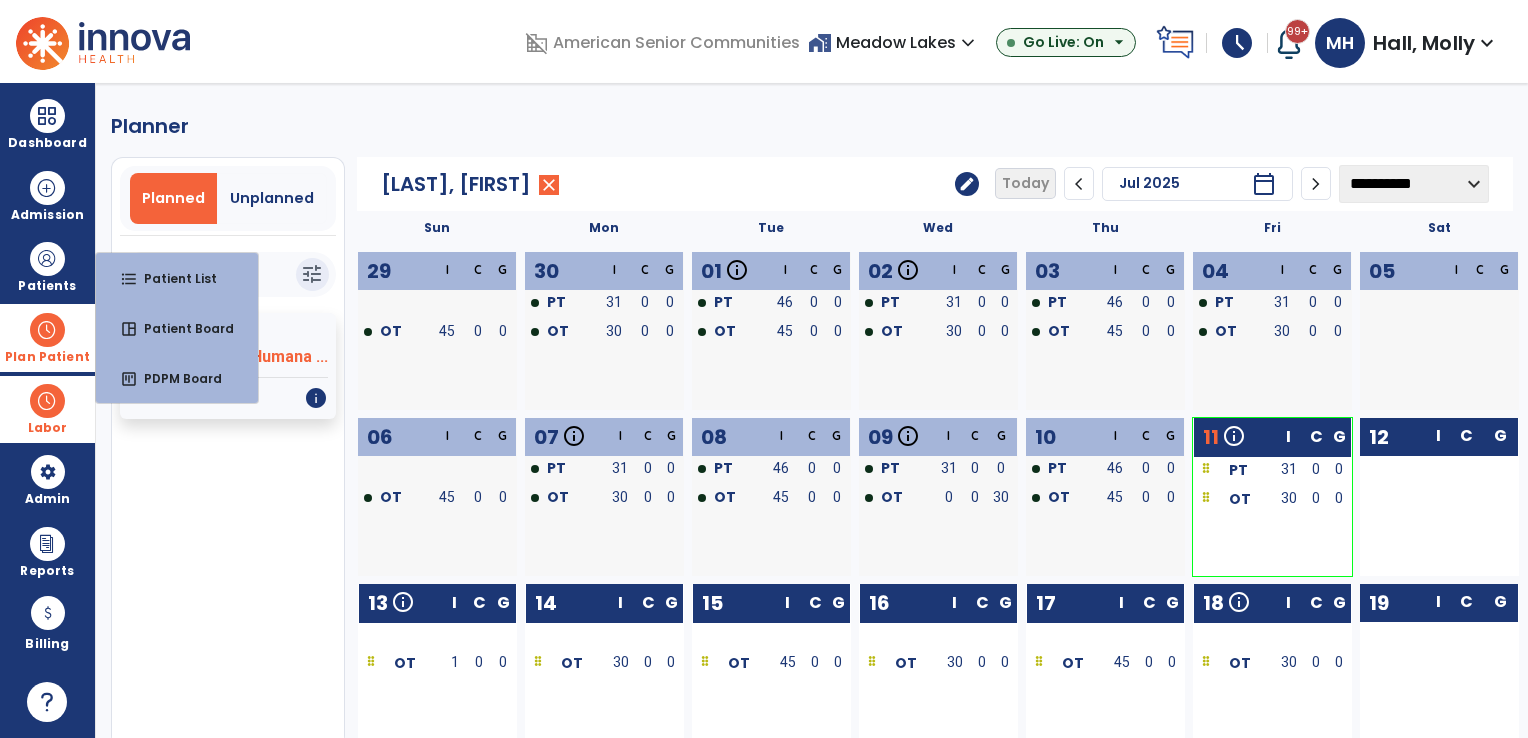 click at bounding box center (47, 401) 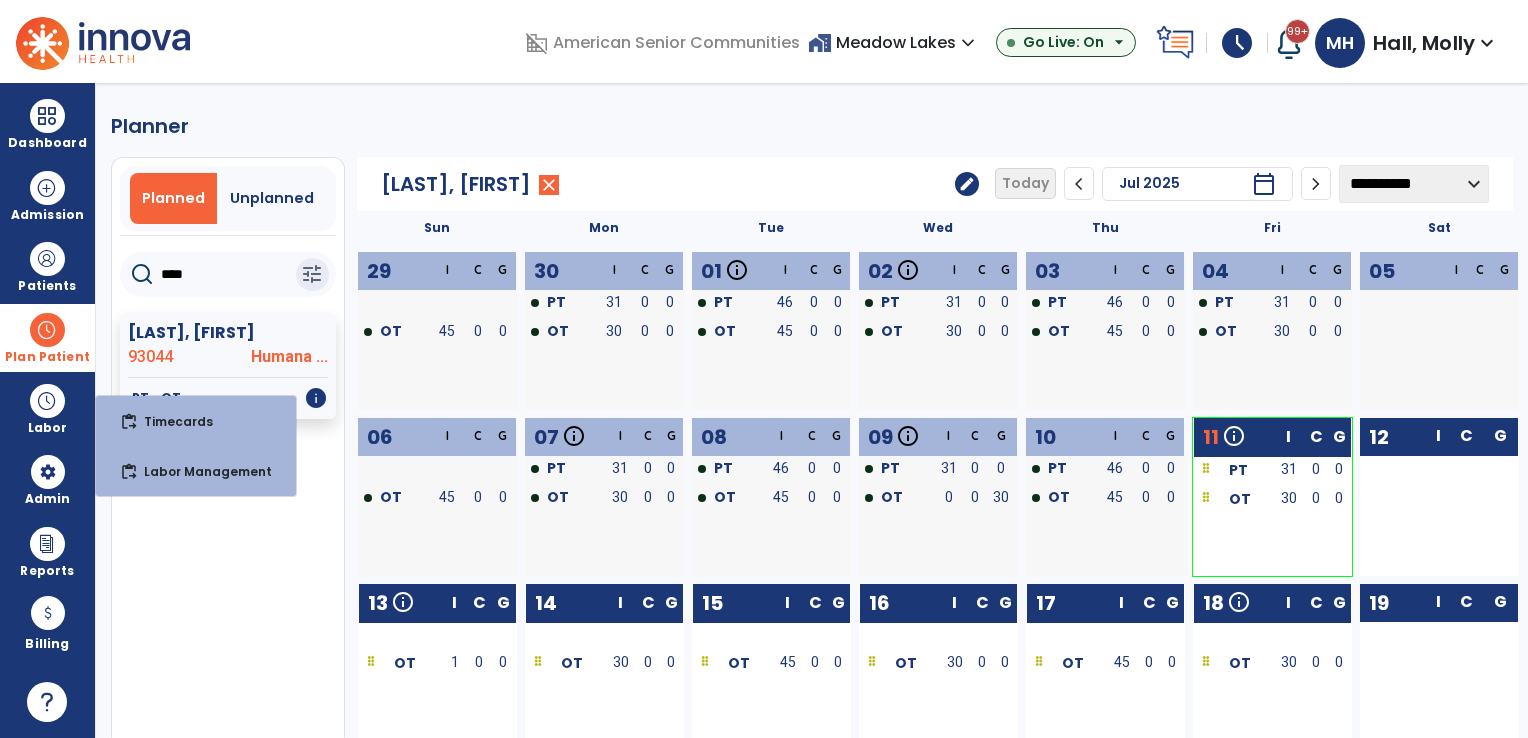 click on "Plan Patient" at bounding box center [47, 357] 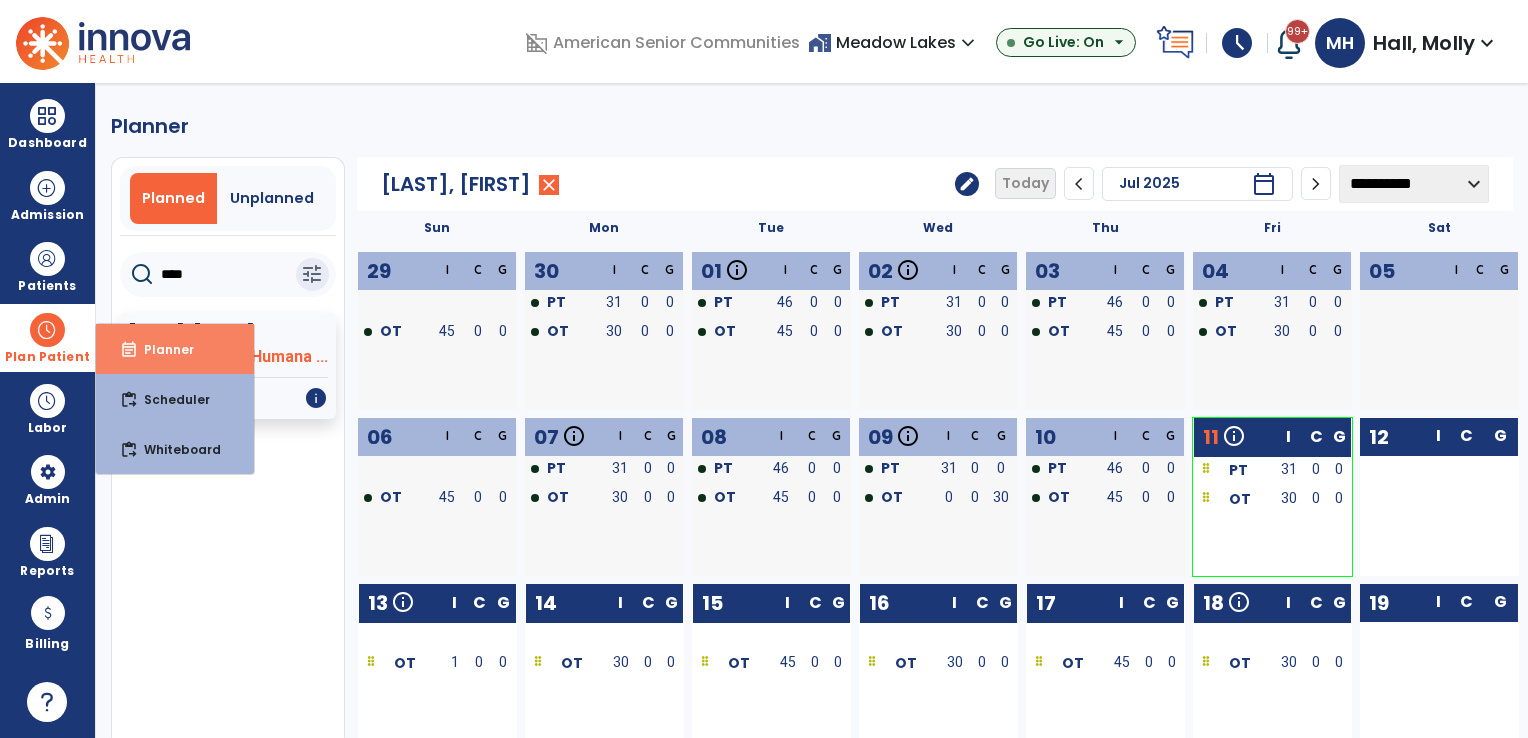 click on "event_note  Planner" at bounding box center [175, 349] 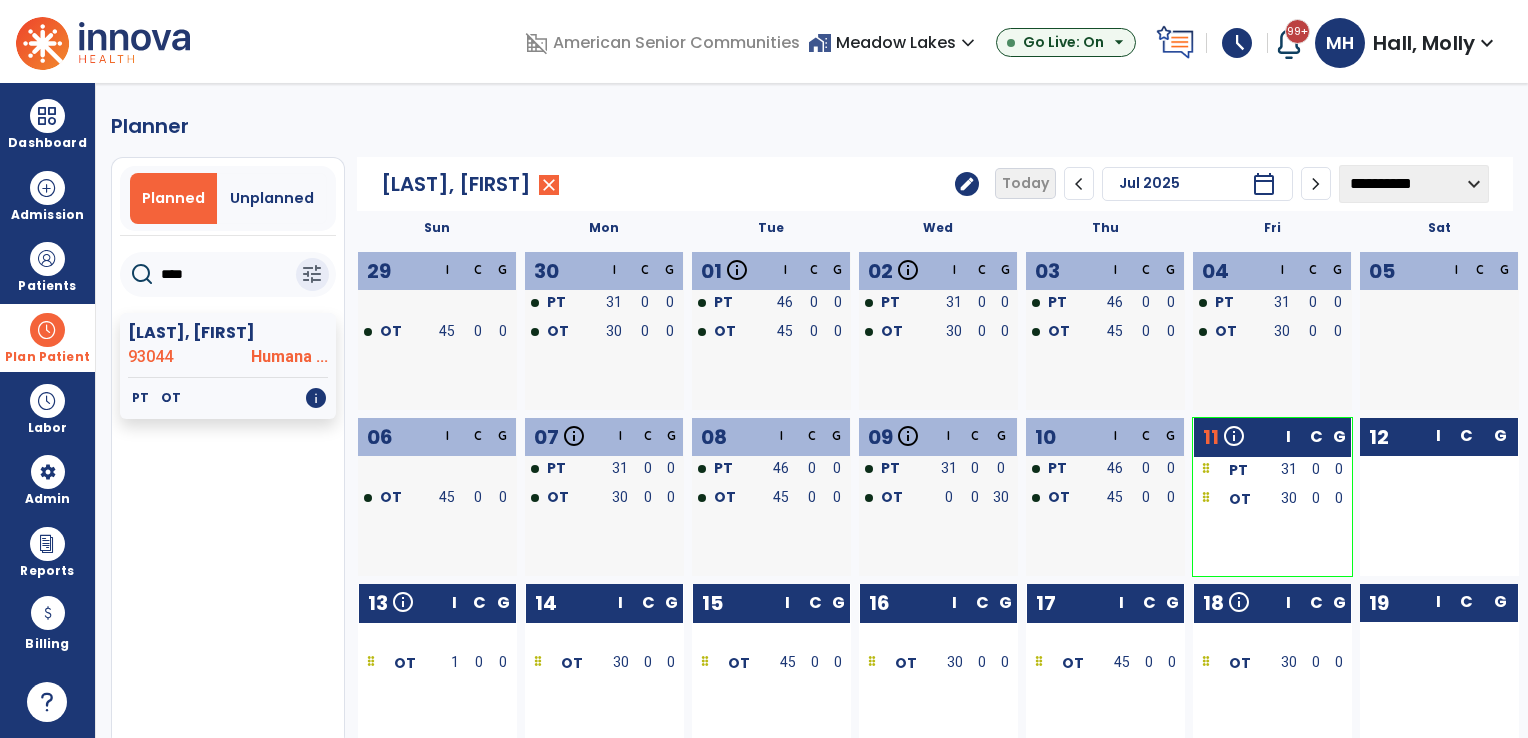 click on "edit" 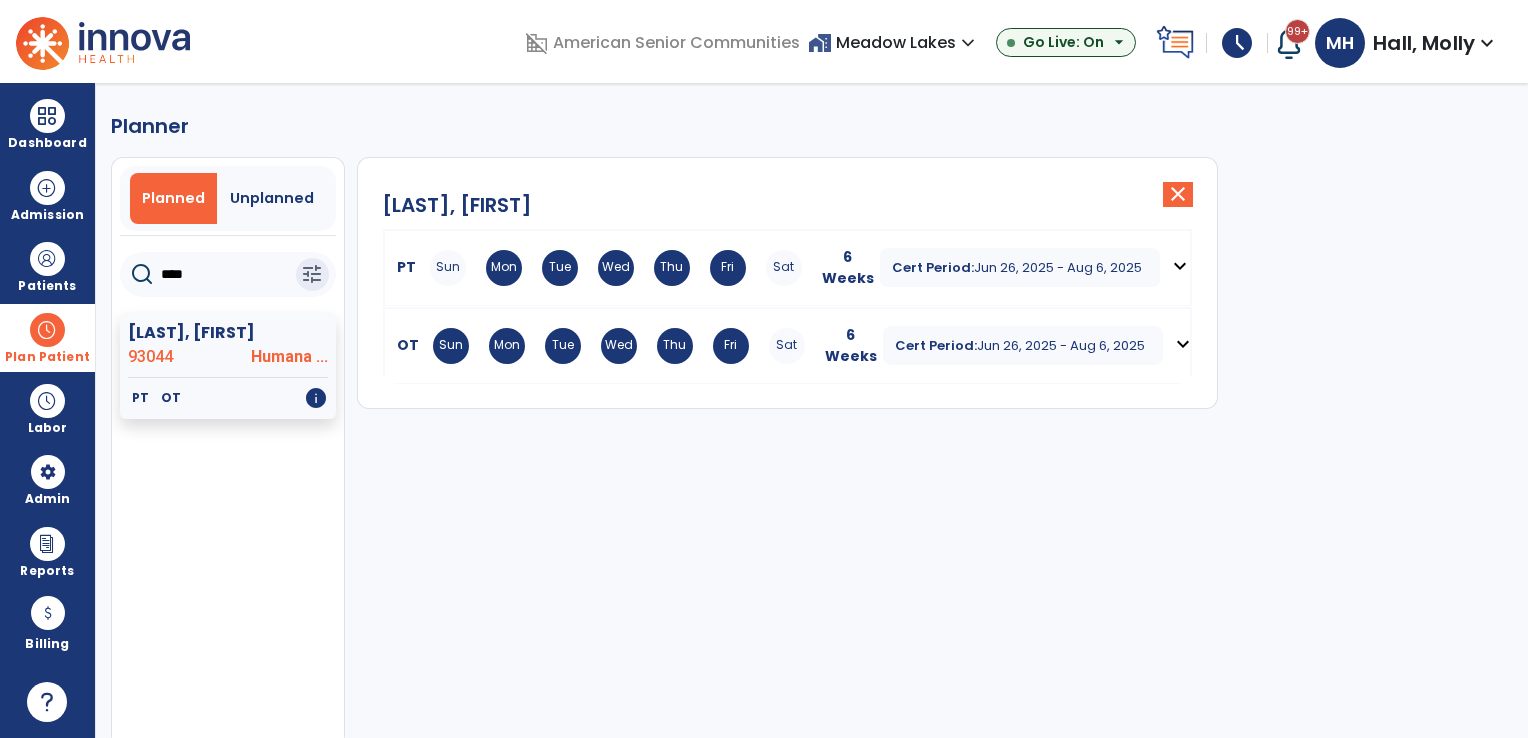 click on "Thu" at bounding box center (675, 346) 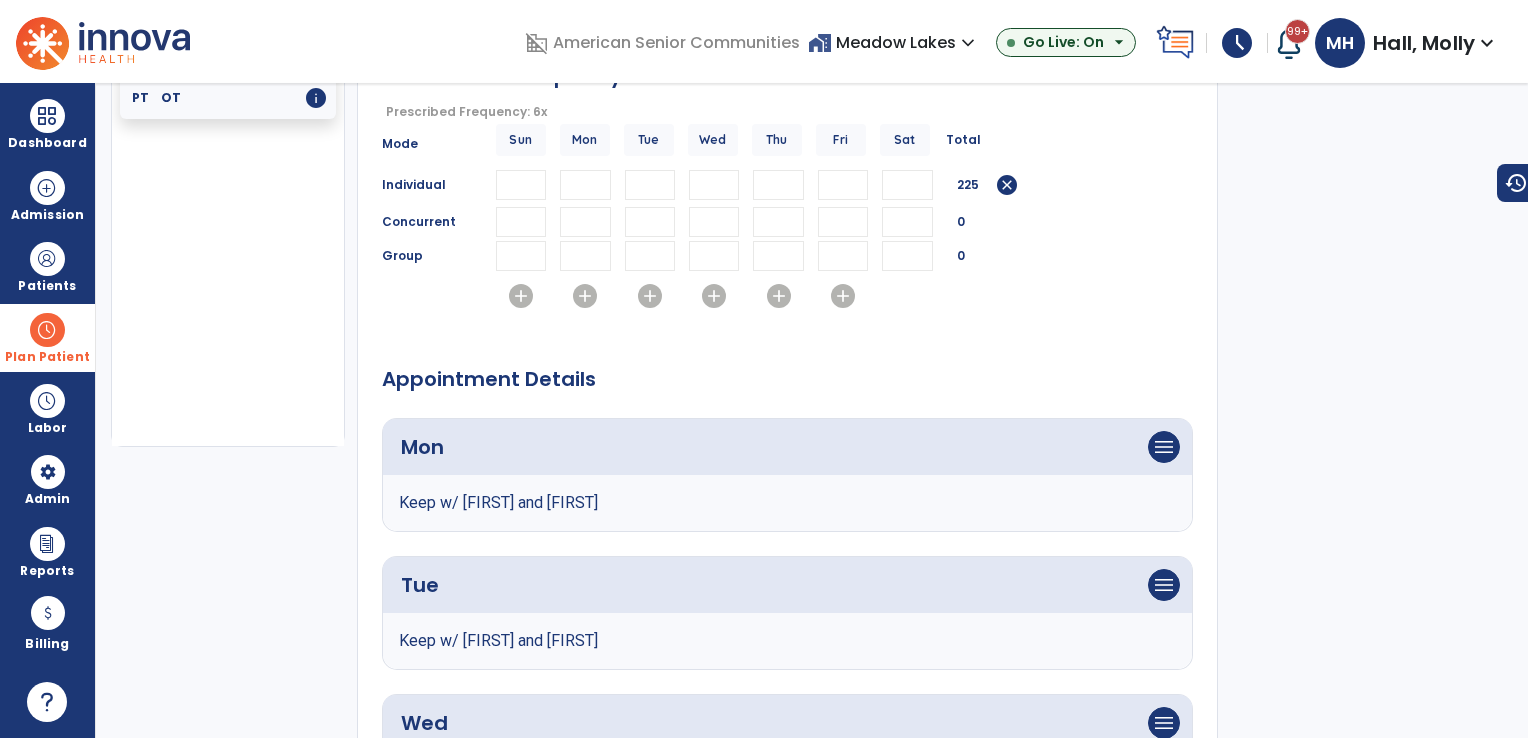 scroll, scrollTop: 0, scrollLeft: 0, axis: both 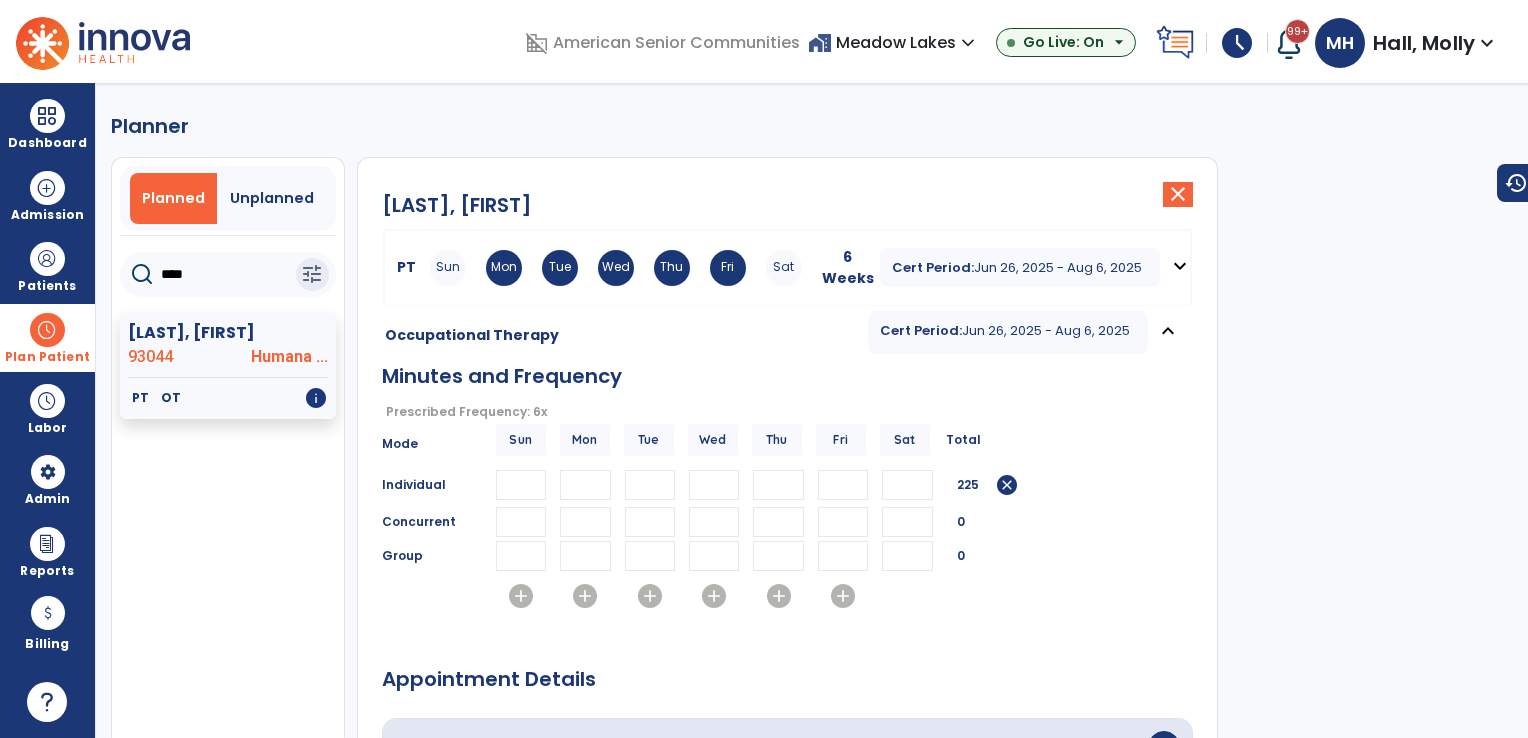 click on "Sun Mon Tue Wed Thu Fri Sat" at bounding box center [616, 268] 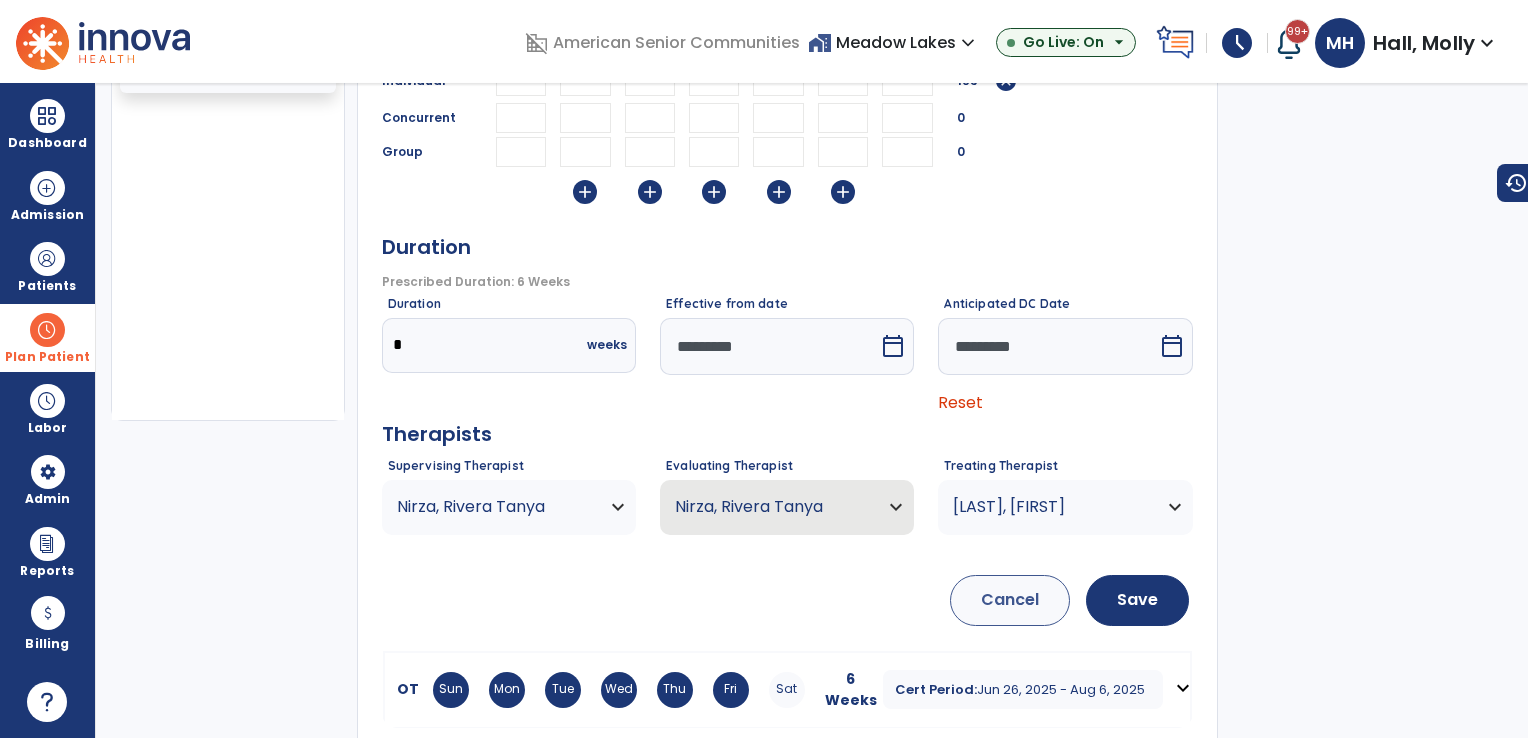 scroll, scrollTop: 337, scrollLeft: 0, axis: vertical 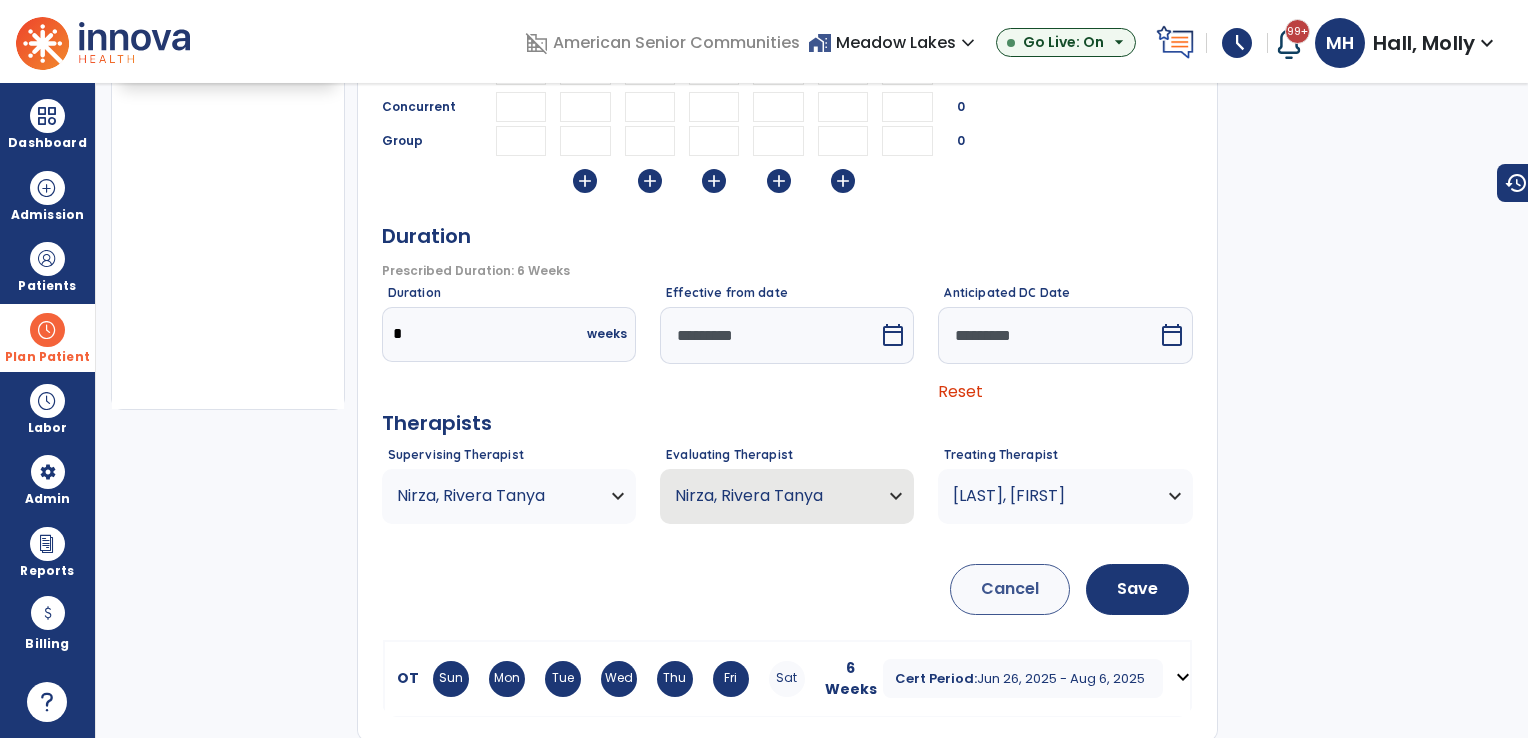 click on "Reset" at bounding box center [960, 391] 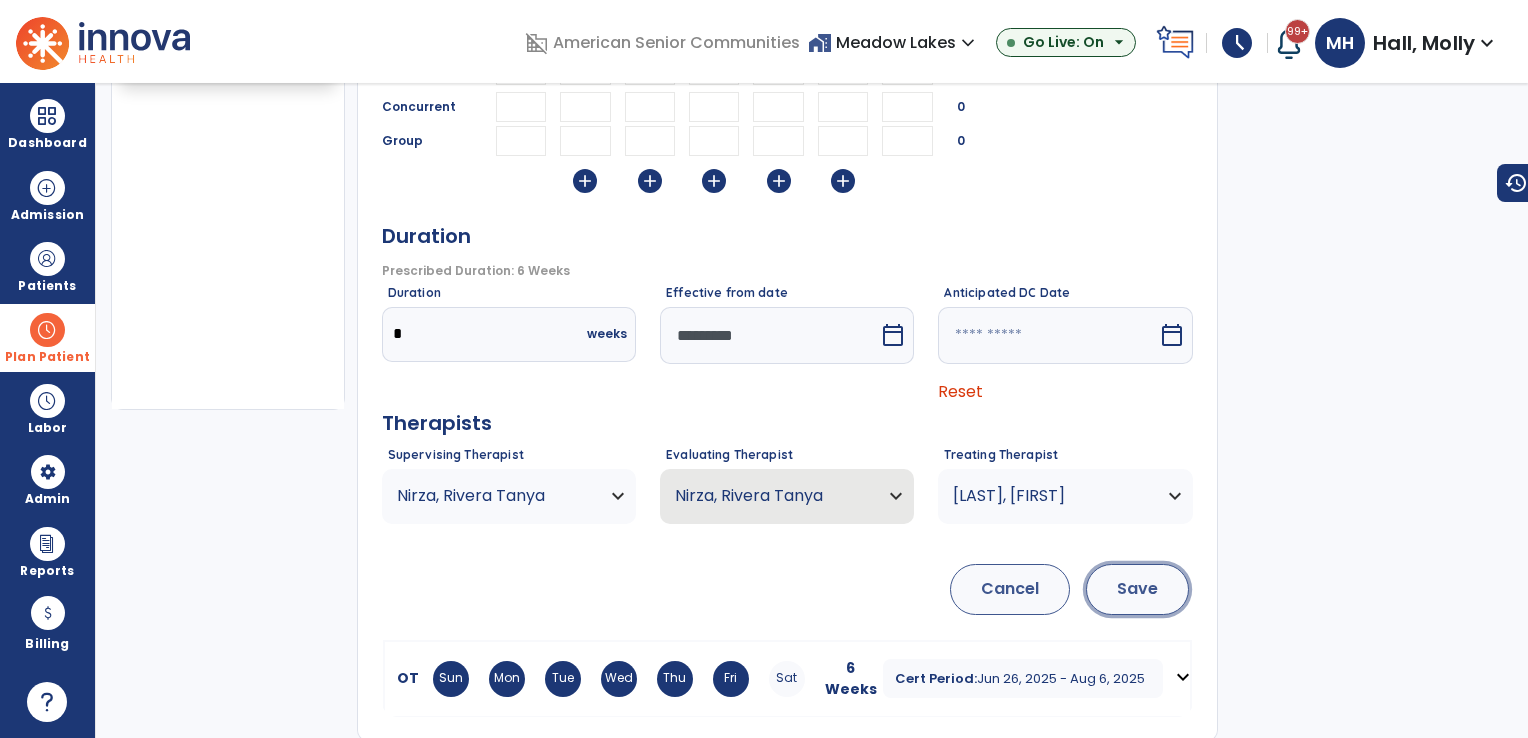 click on "Save" at bounding box center (1137, 589) 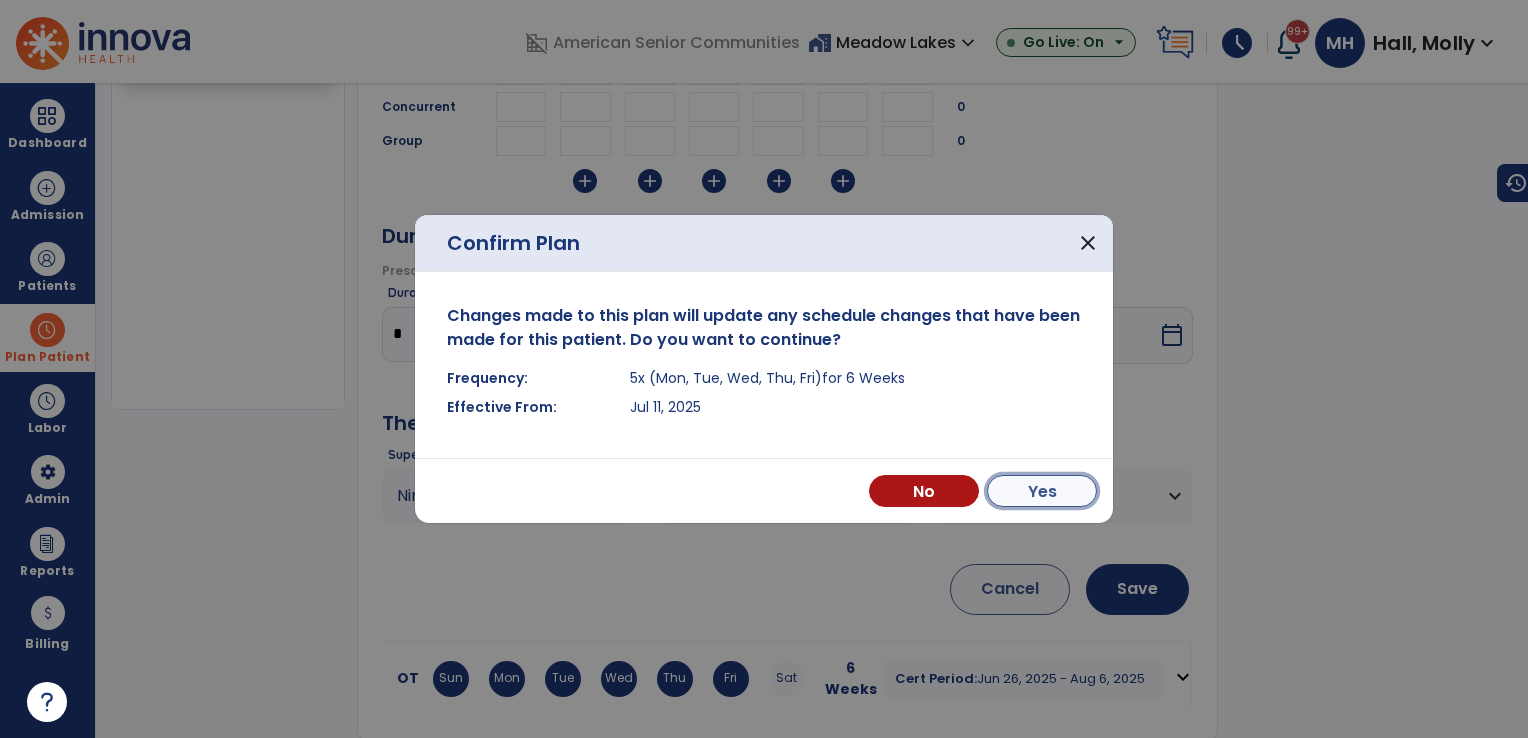 click on "Yes" at bounding box center (1042, 491) 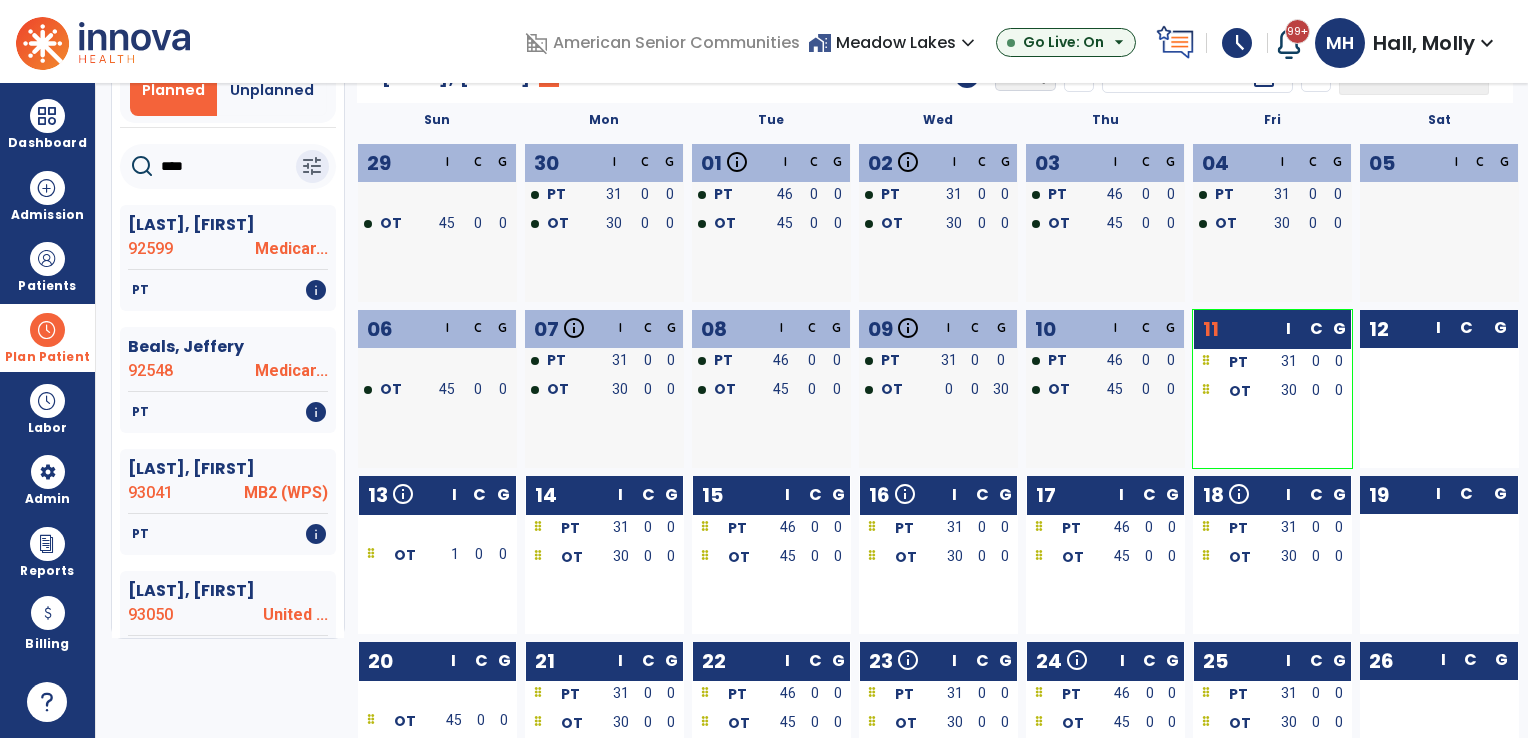 scroll, scrollTop: 0, scrollLeft: 0, axis: both 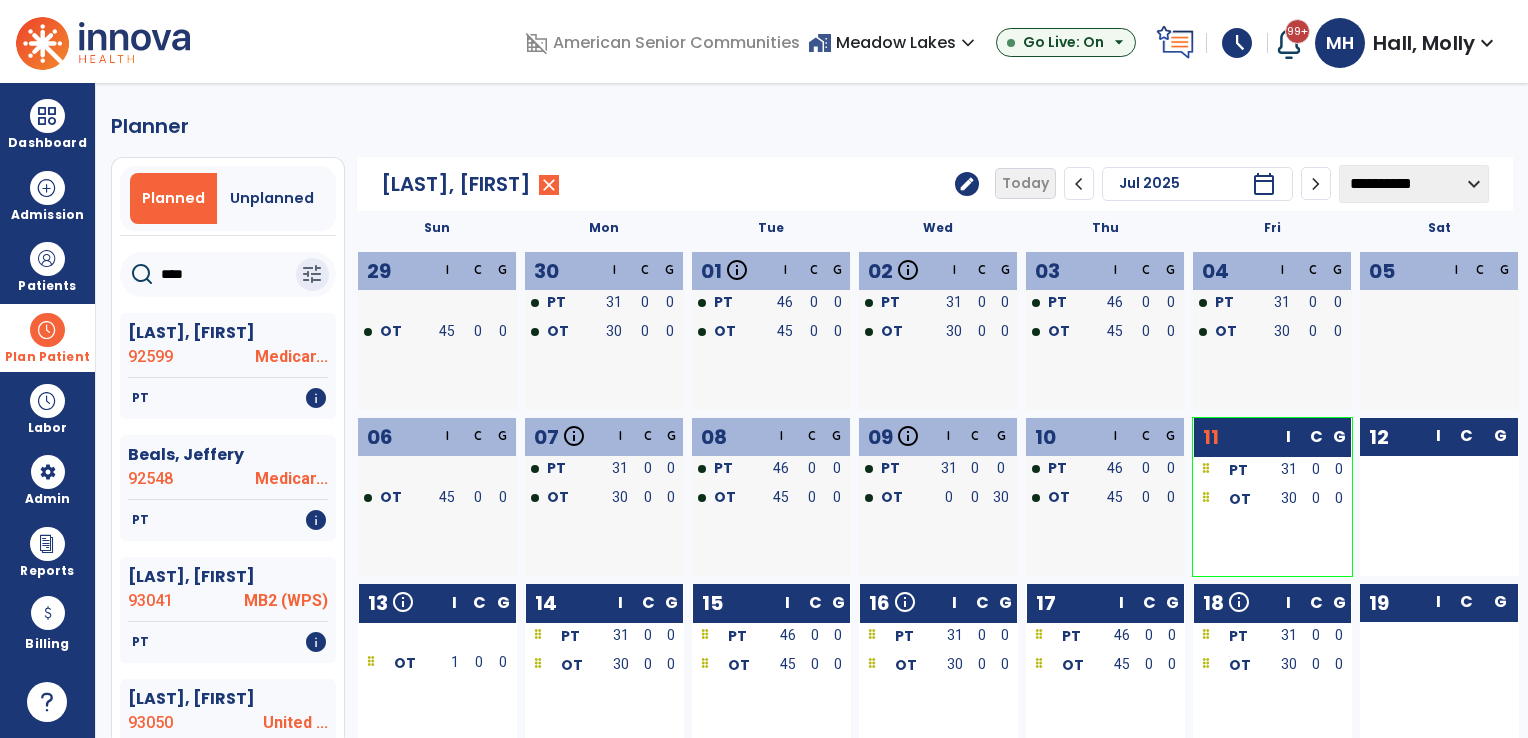 click at bounding box center (47, 330) 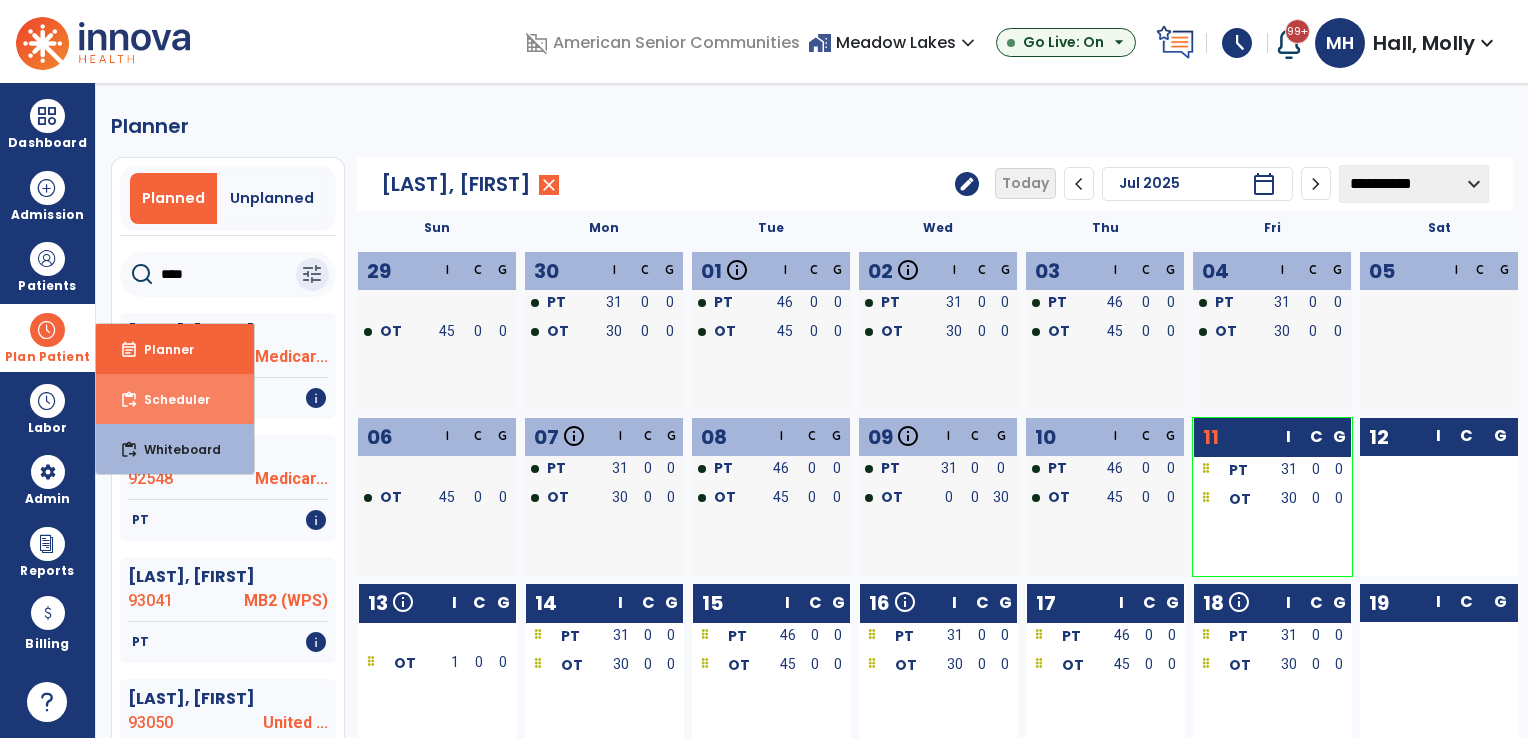 click on "Scheduler" at bounding box center (169, 399) 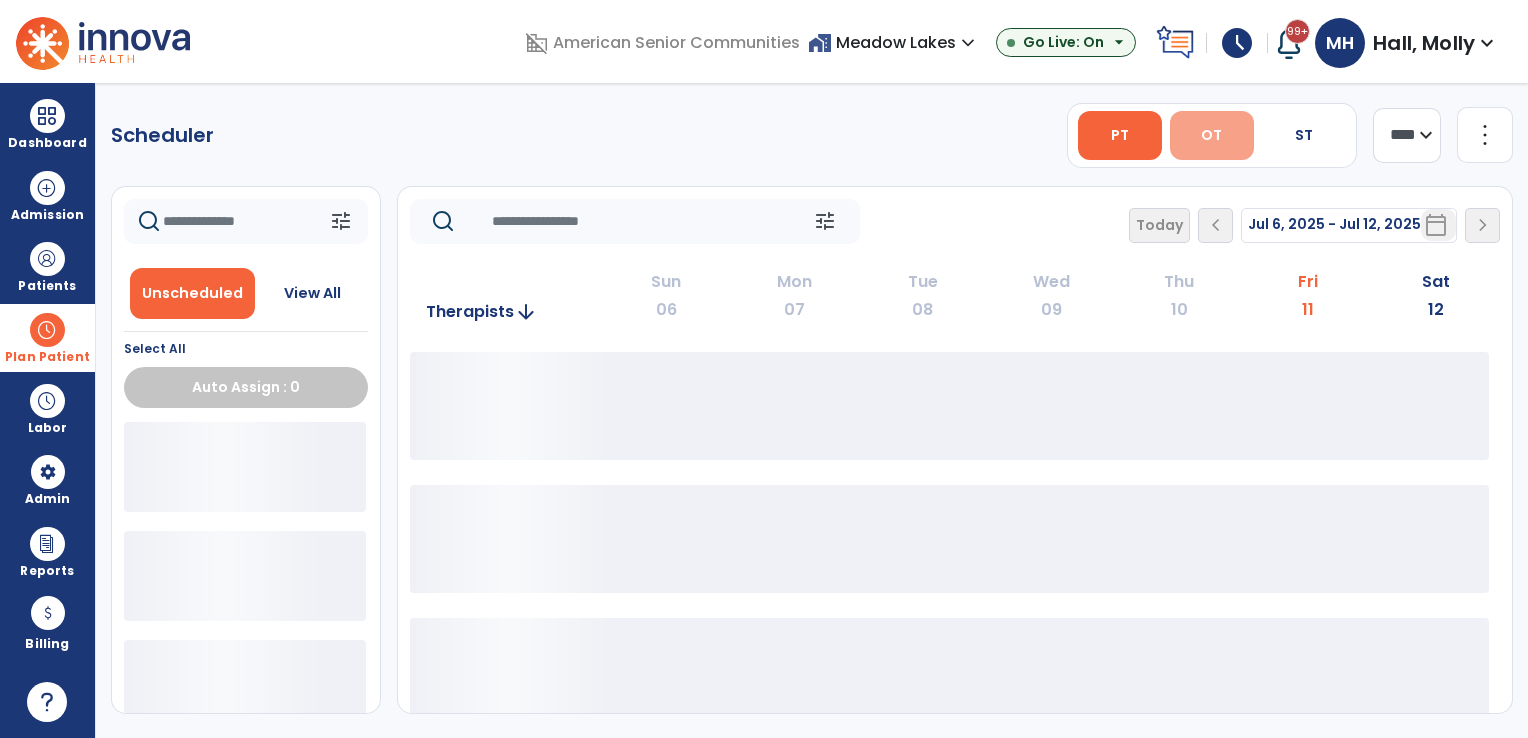 click on "OT" at bounding box center [1211, 135] 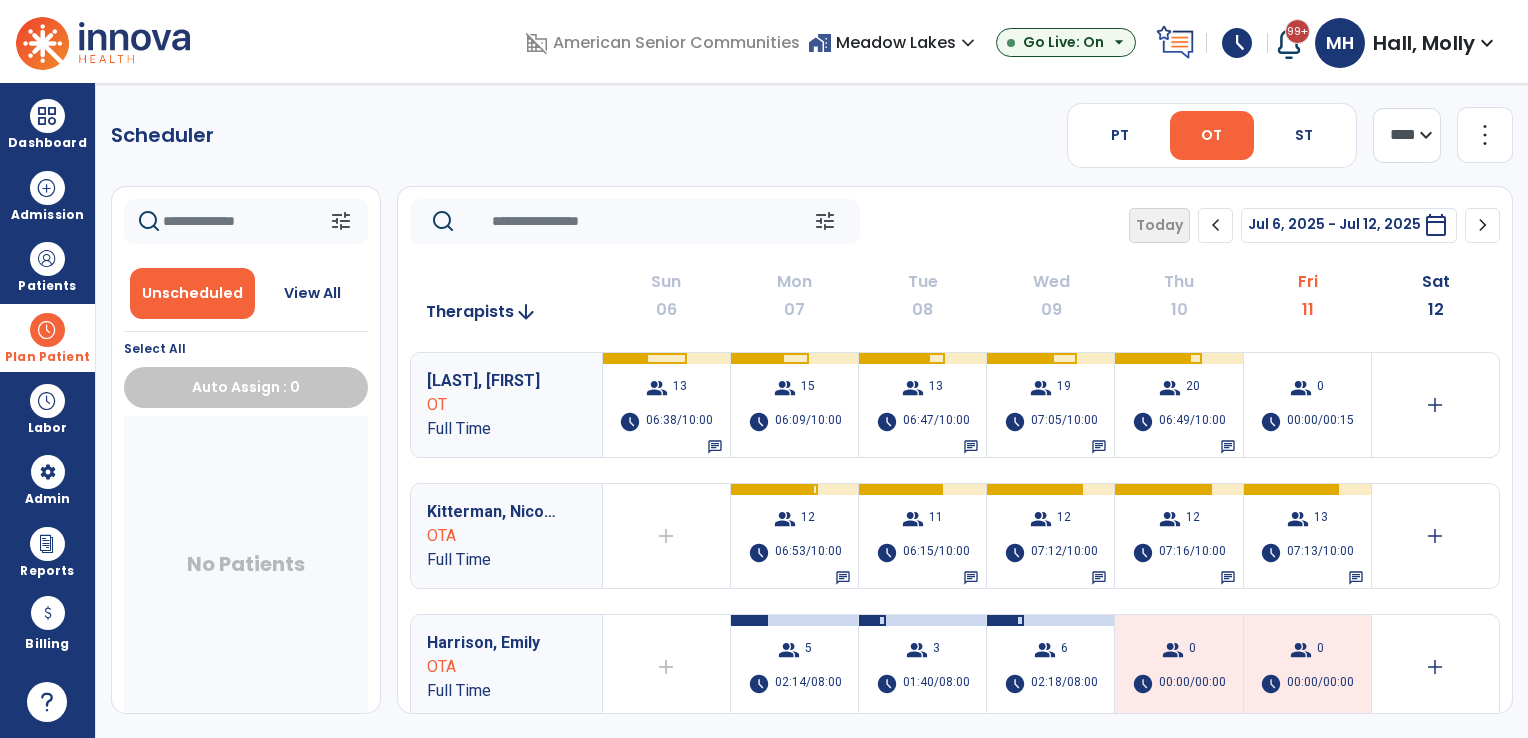 click on "chevron_right" 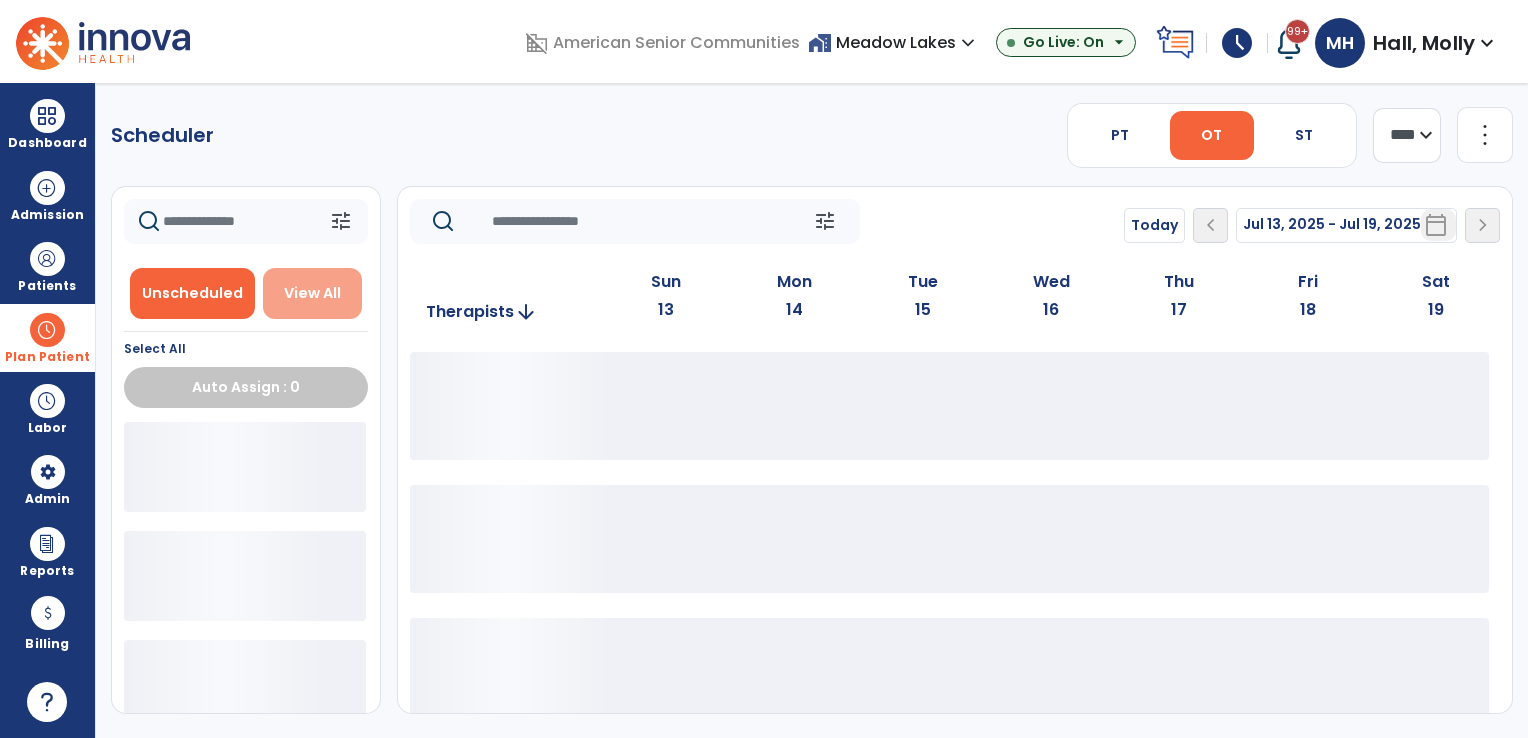 click on "View All" at bounding box center [312, 293] 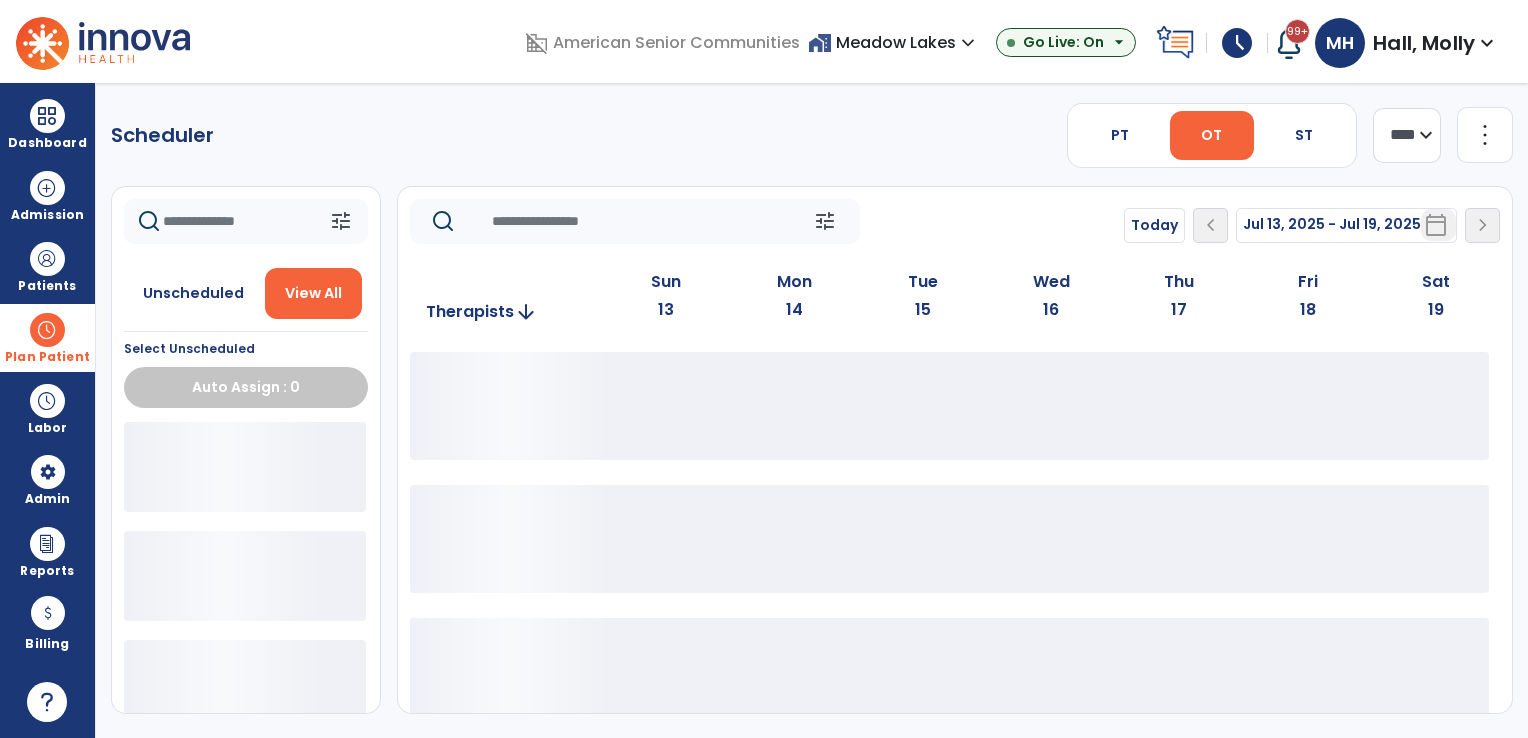 click 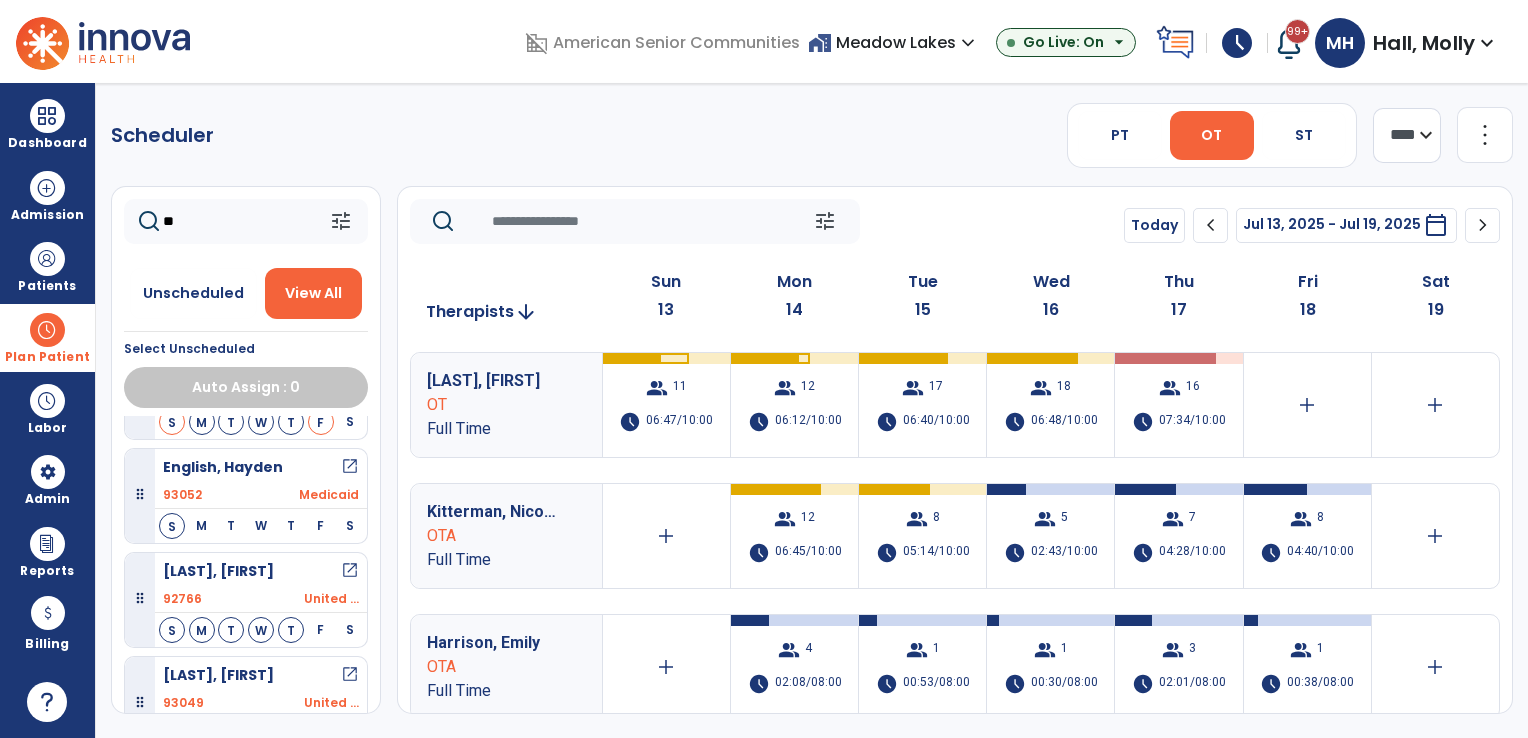 scroll, scrollTop: 313, scrollLeft: 0, axis: vertical 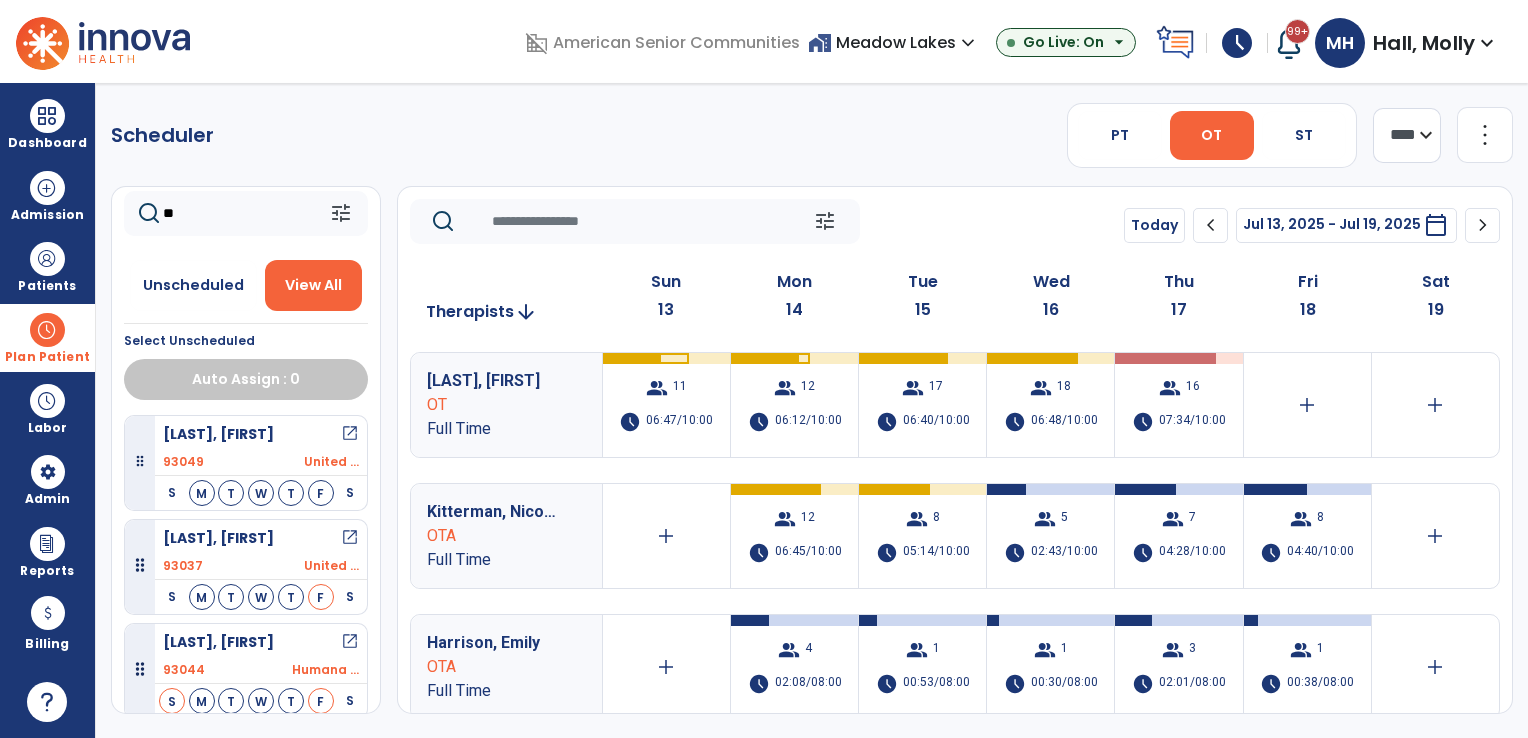 type on "**" 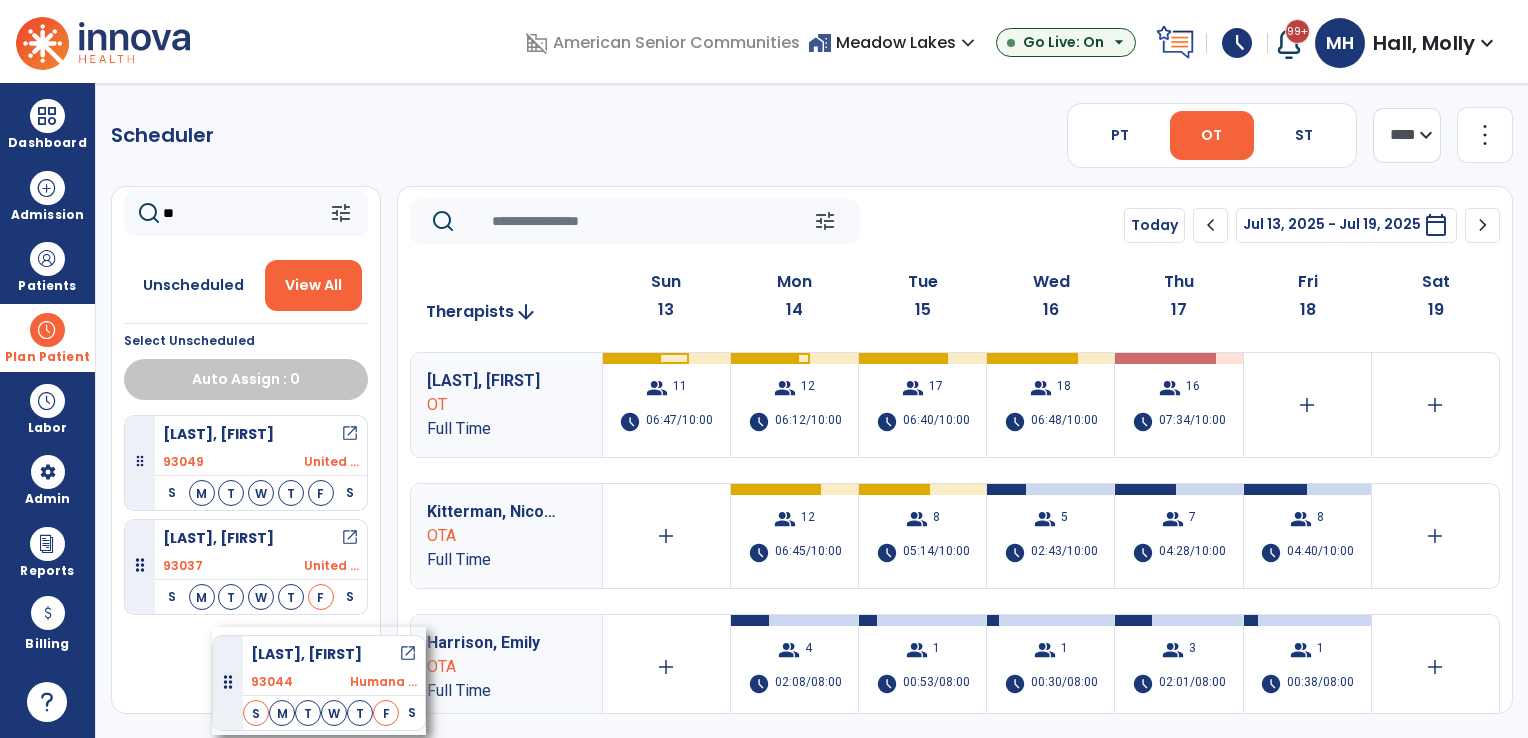 scroll, scrollTop: 209, scrollLeft: 0, axis: vertical 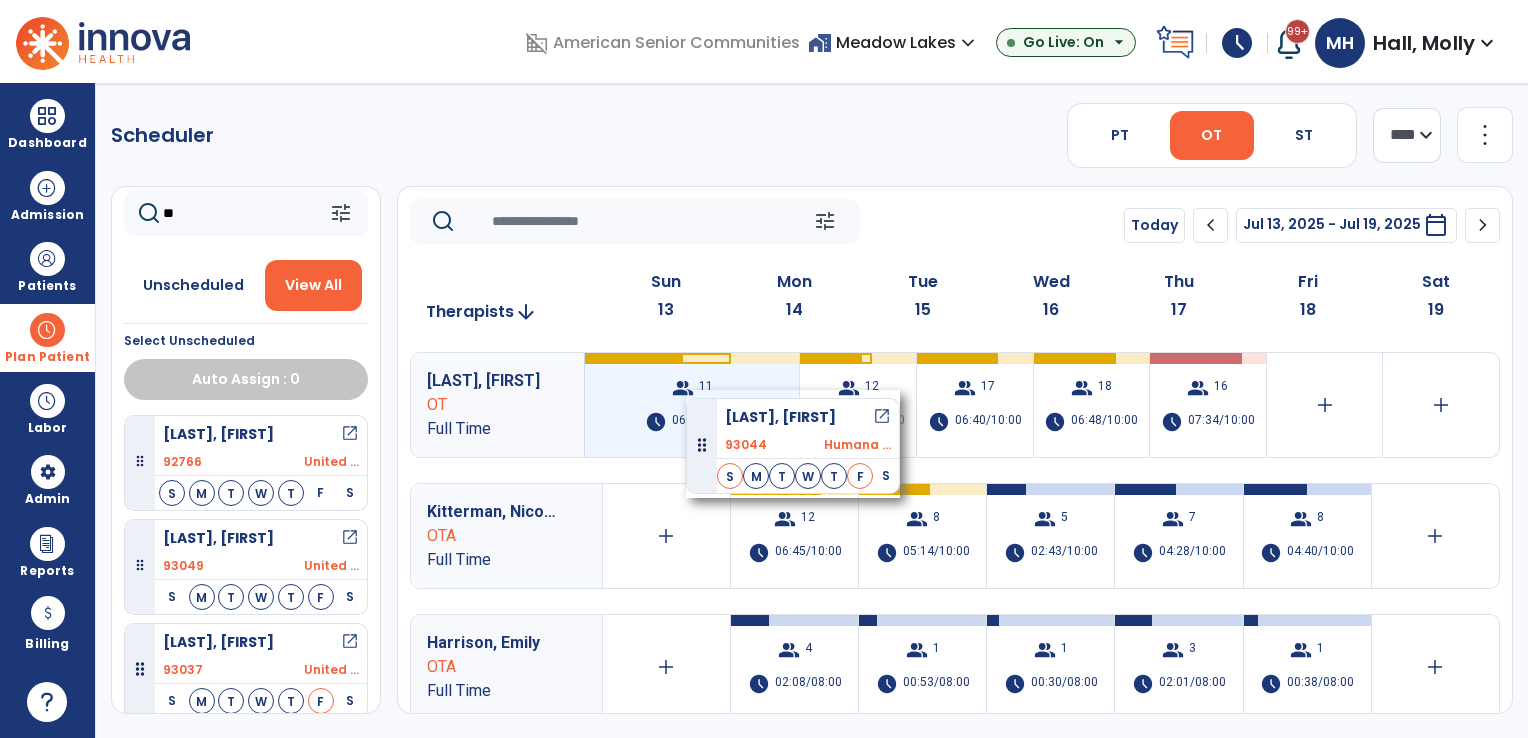 drag, startPoint x: 140, startPoint y: 662, endPoint x: 688, endPoint y: 390, distance: 611.79083 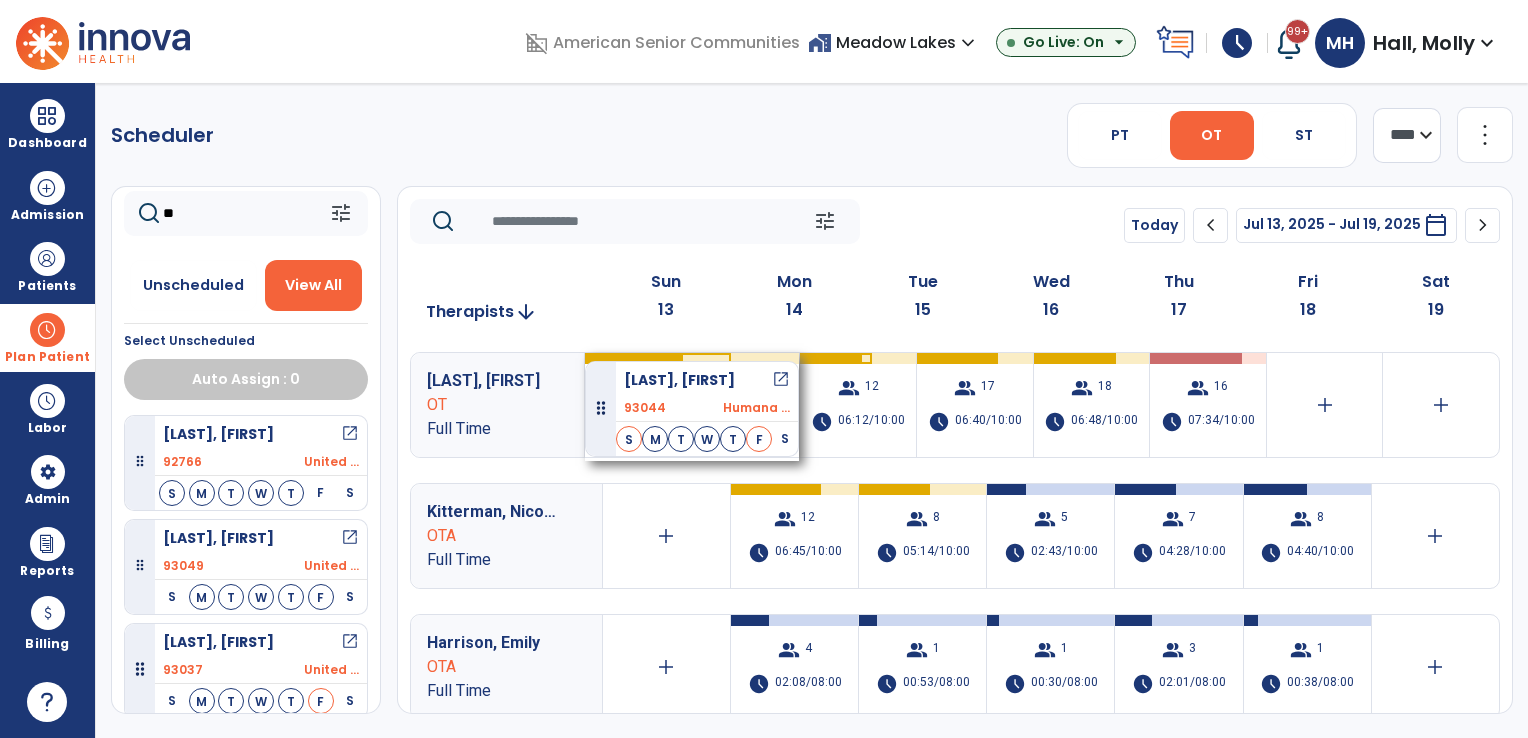 scroll, scrollTop: 313, scrollLeft: 0, axis: vertical 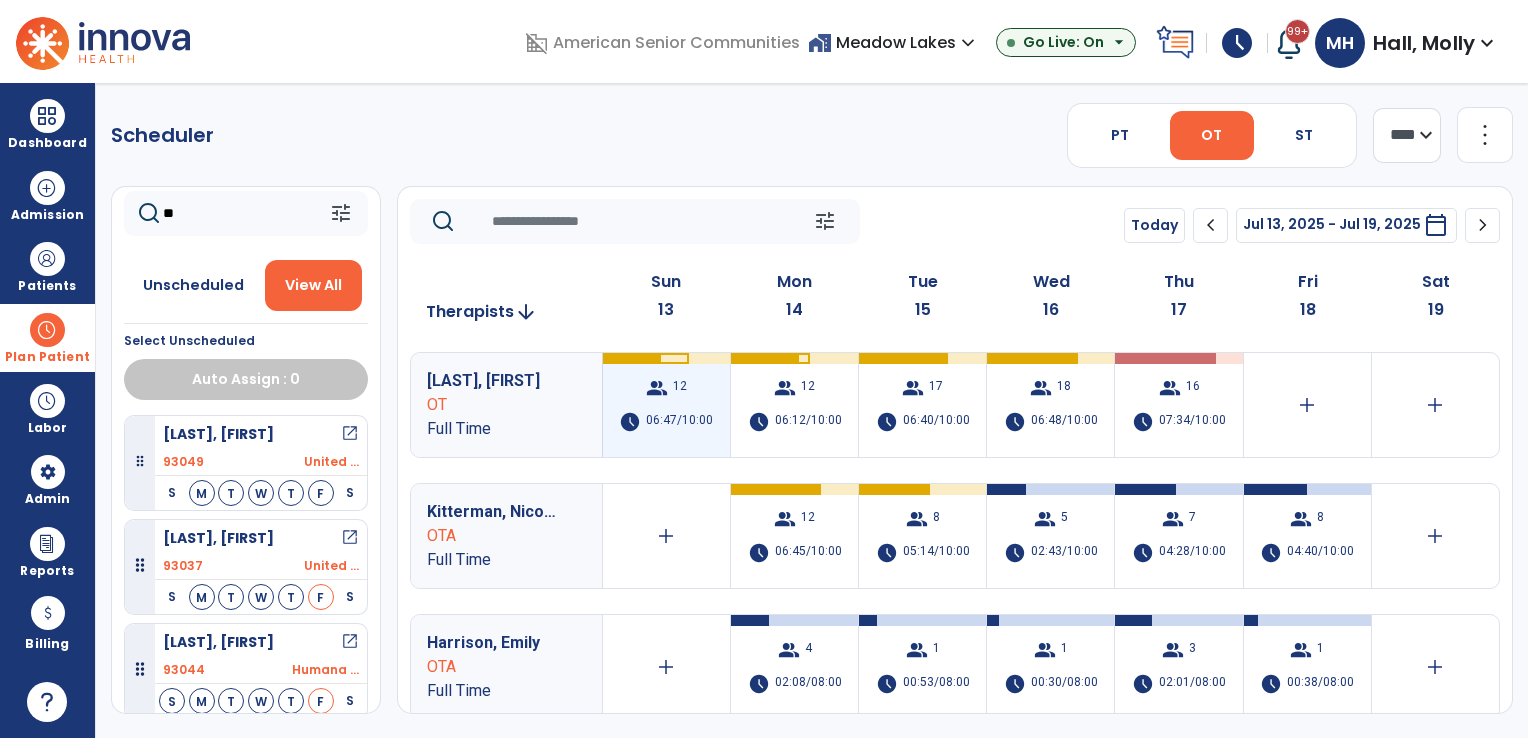 click on "06:47/10:00" at bounding box center [679, 422] 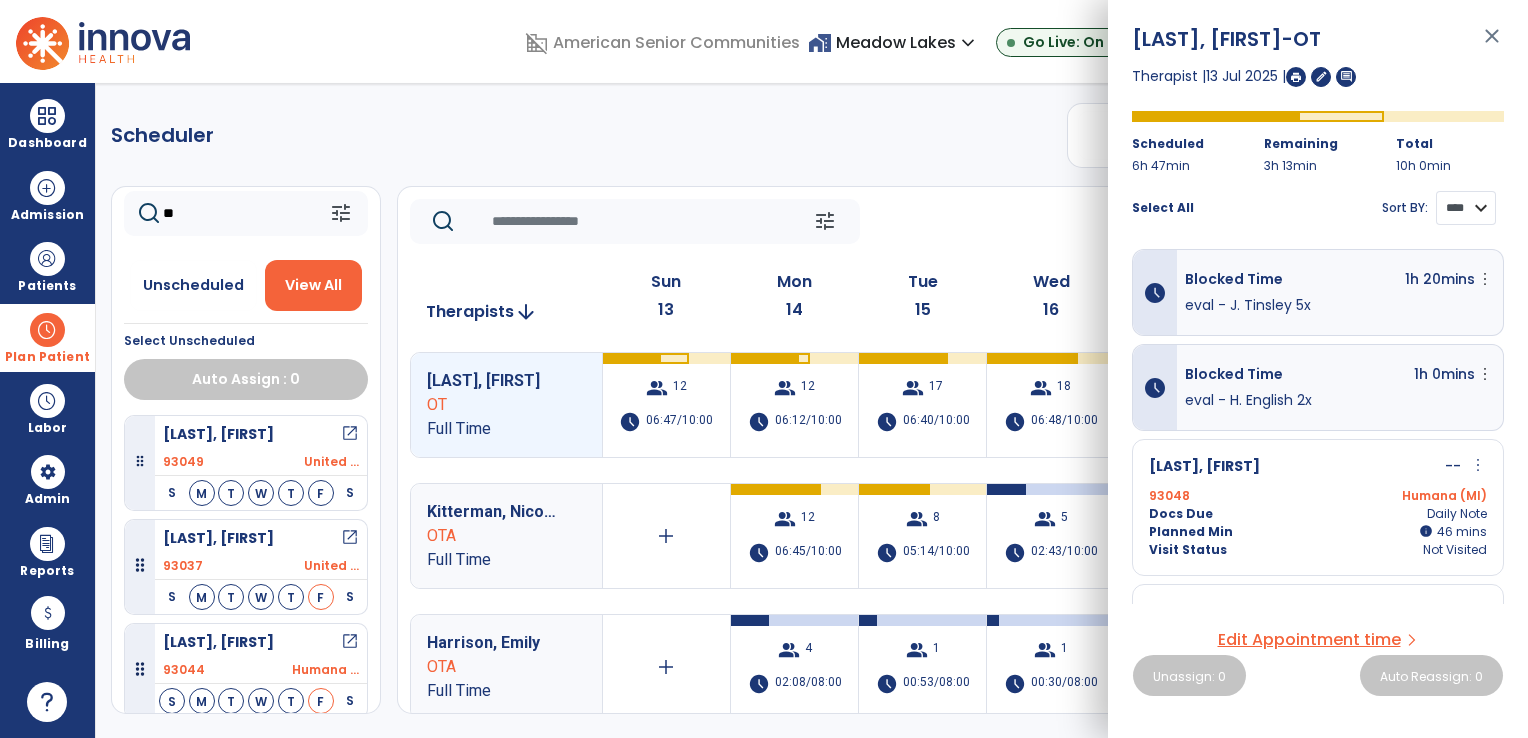 drag, startPoint x: 1444, startPoint y: 211, endPoint x: 1442, endPoint y: 227, distance: 16.124516 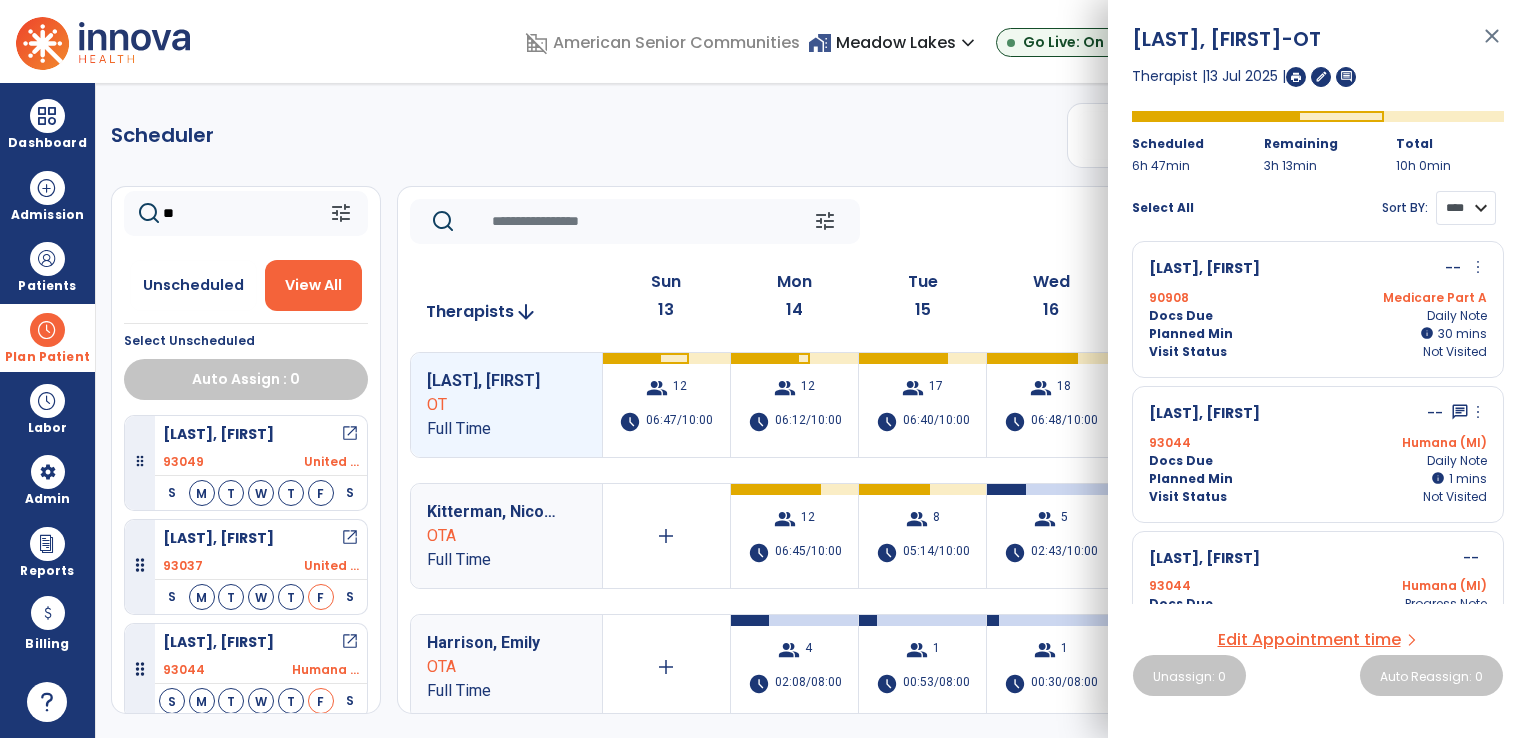 scroll, scrollTop: 1355, scrollLeft: 0, axis: vertical 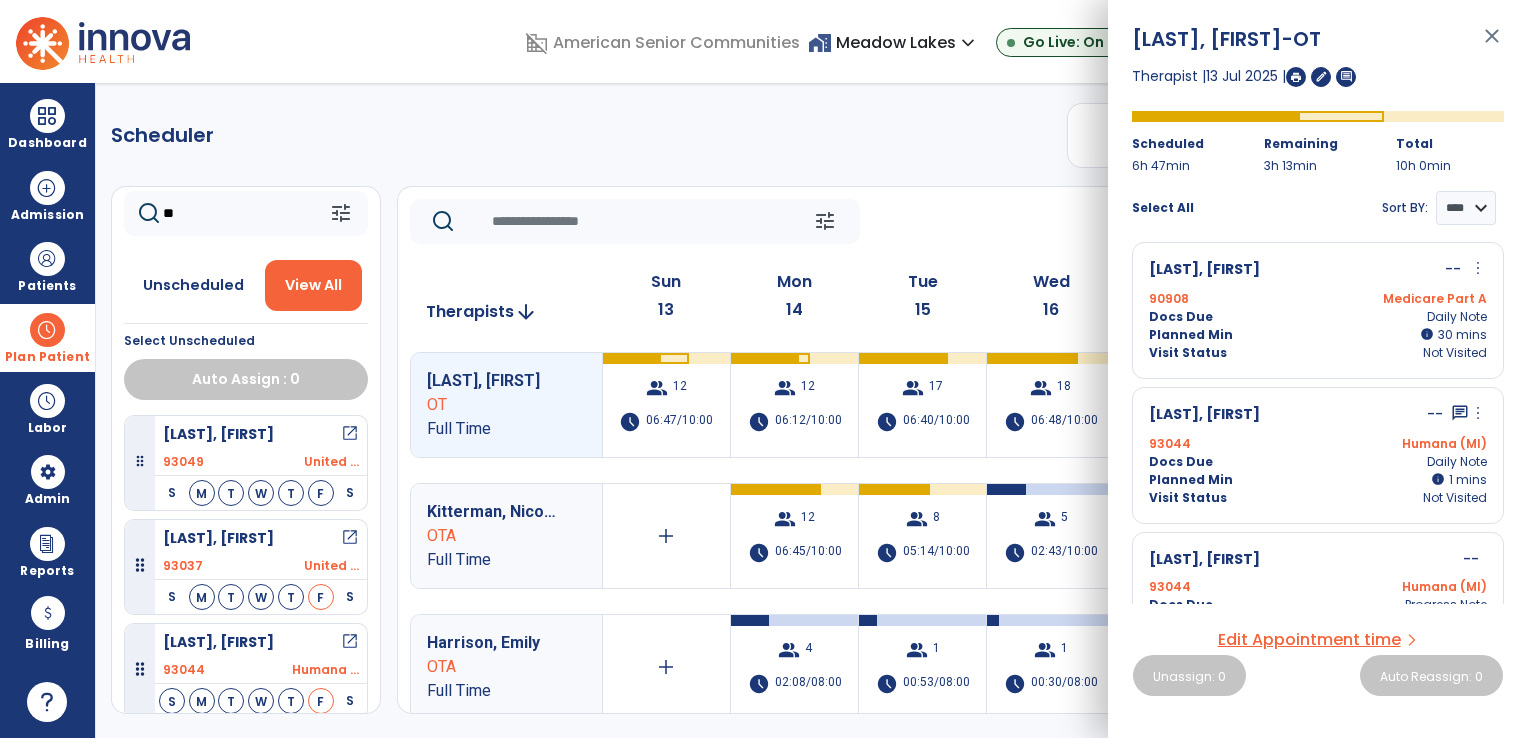 click on "more_vert" at bounding box center [1478, 413] 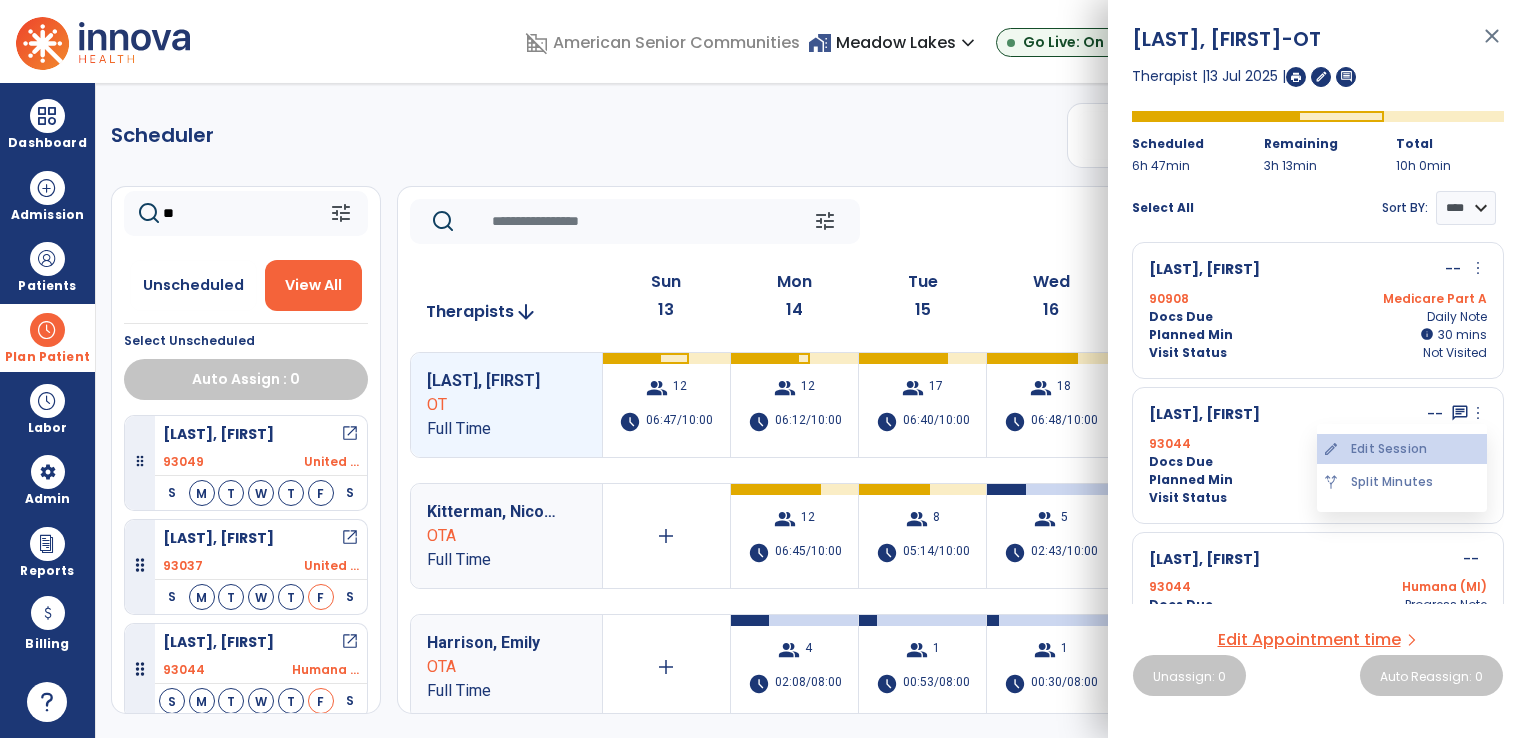 click on "edit   Edit Session" at bounding box center [1402, 449] 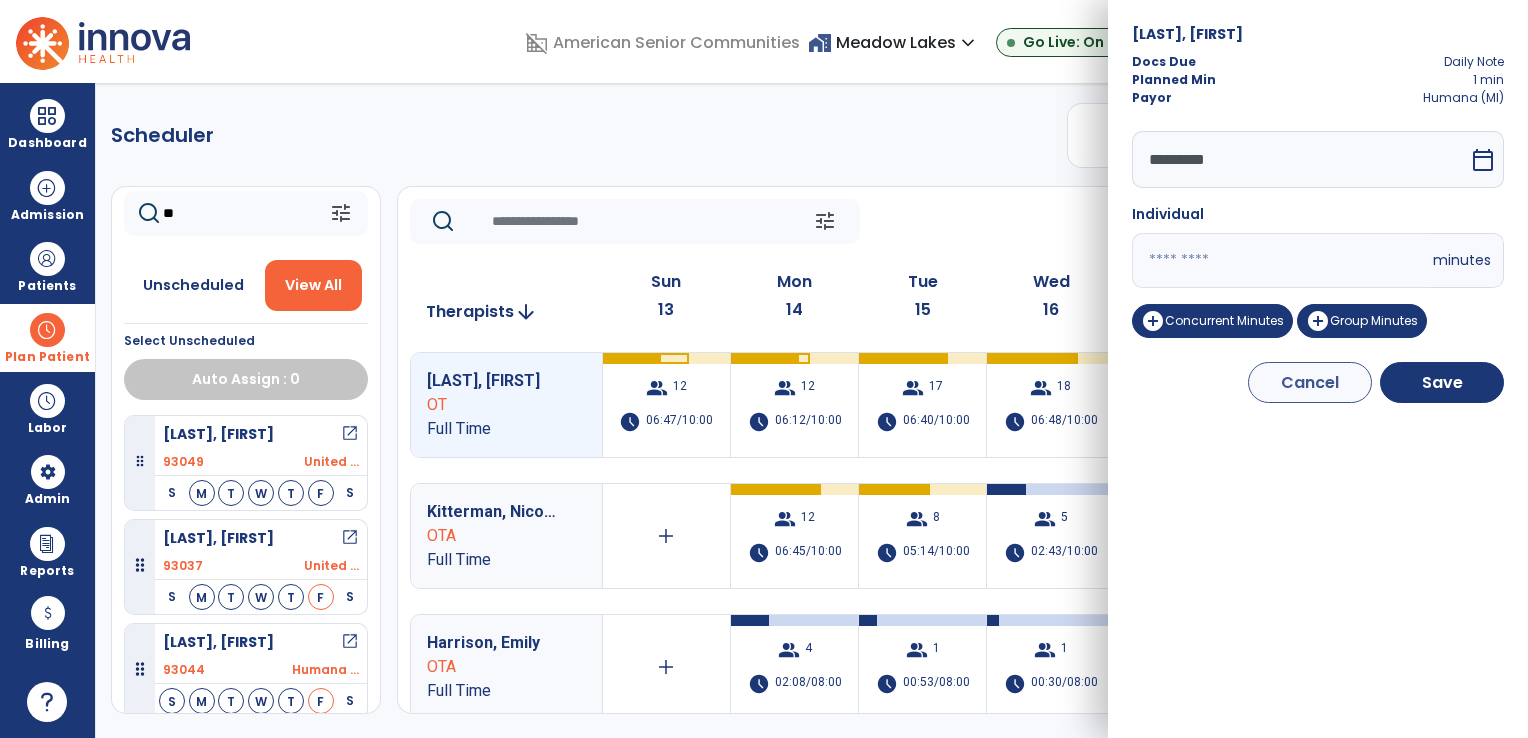 click on "*" at bounding box center (1280, 260) 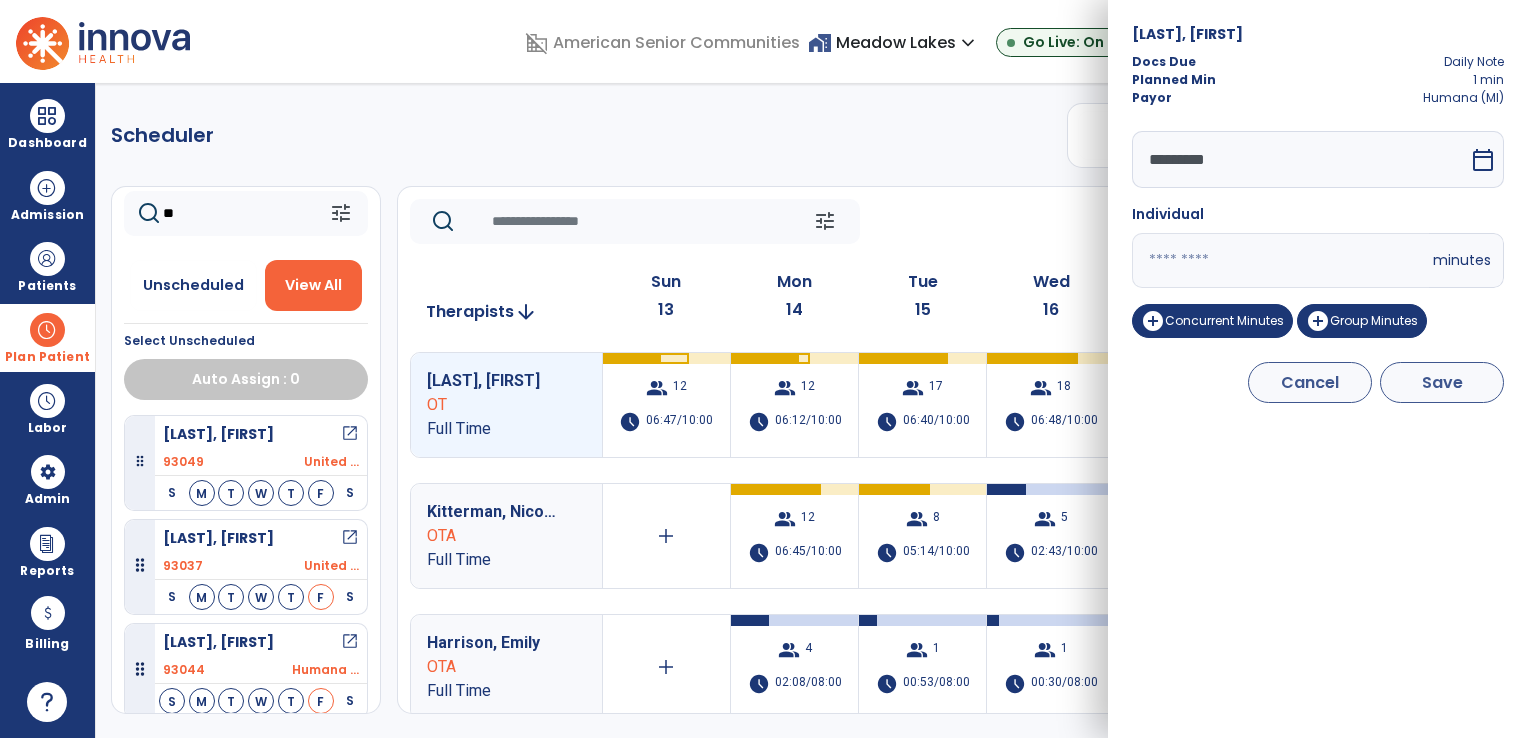 type on "**" 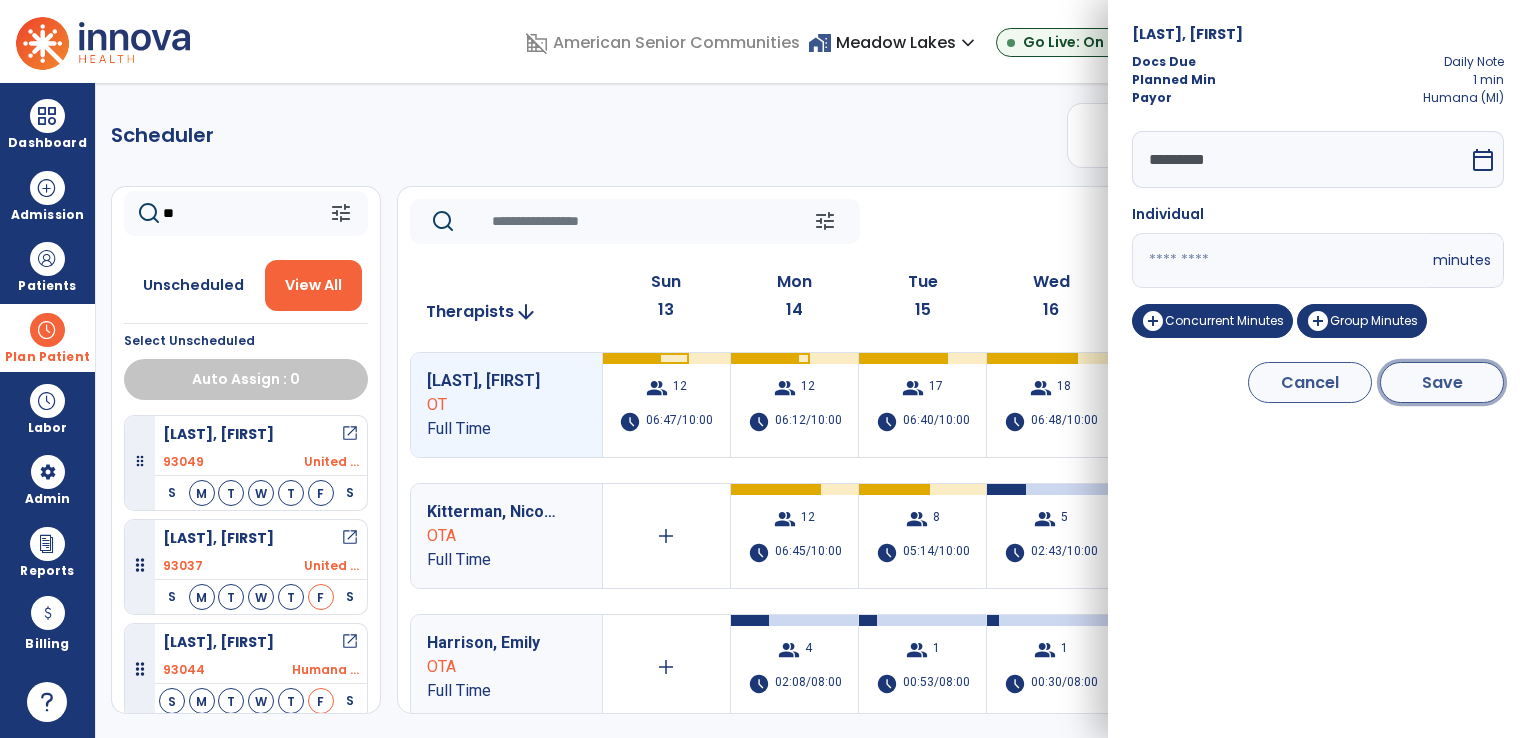 click on "Save" at bounding box center [1442, 382] 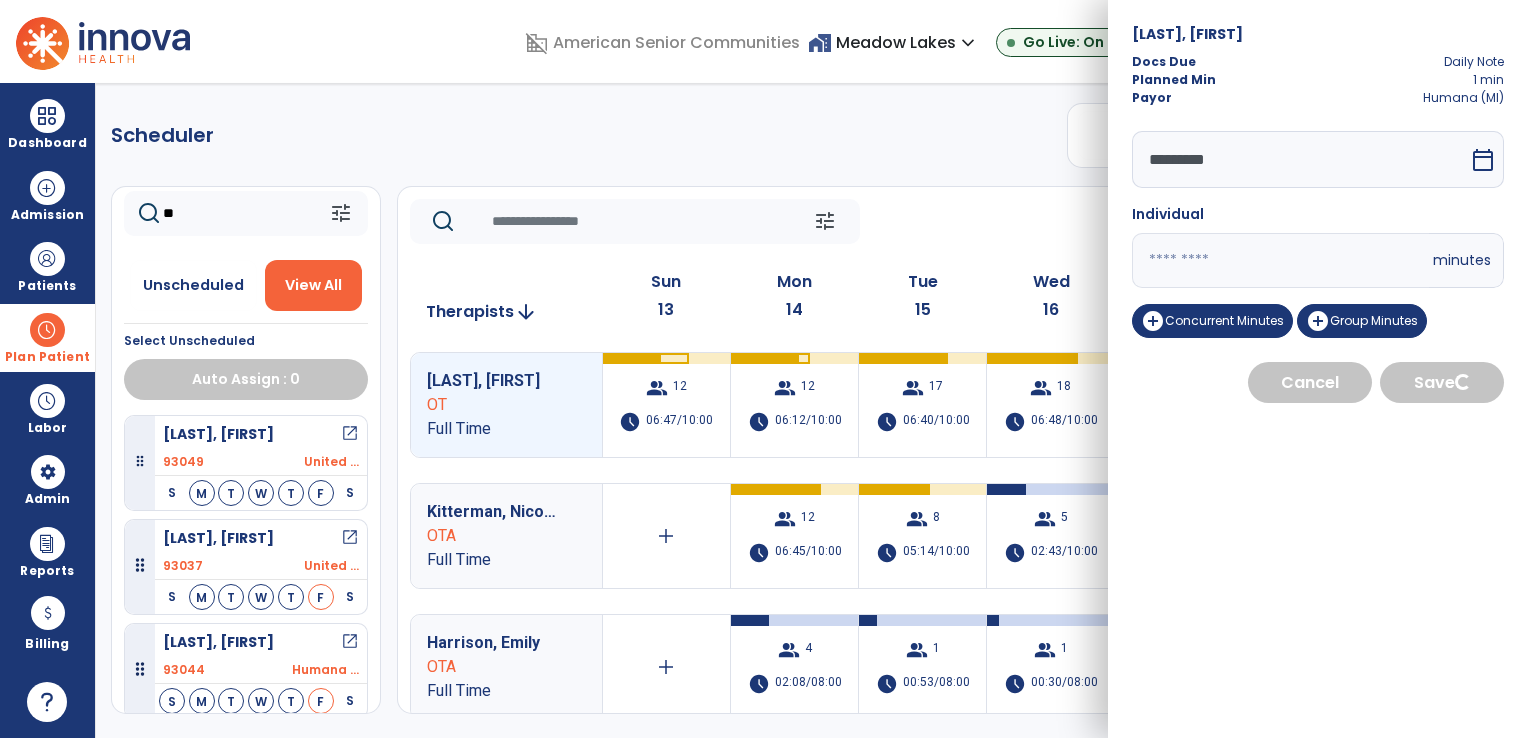 select on "****" 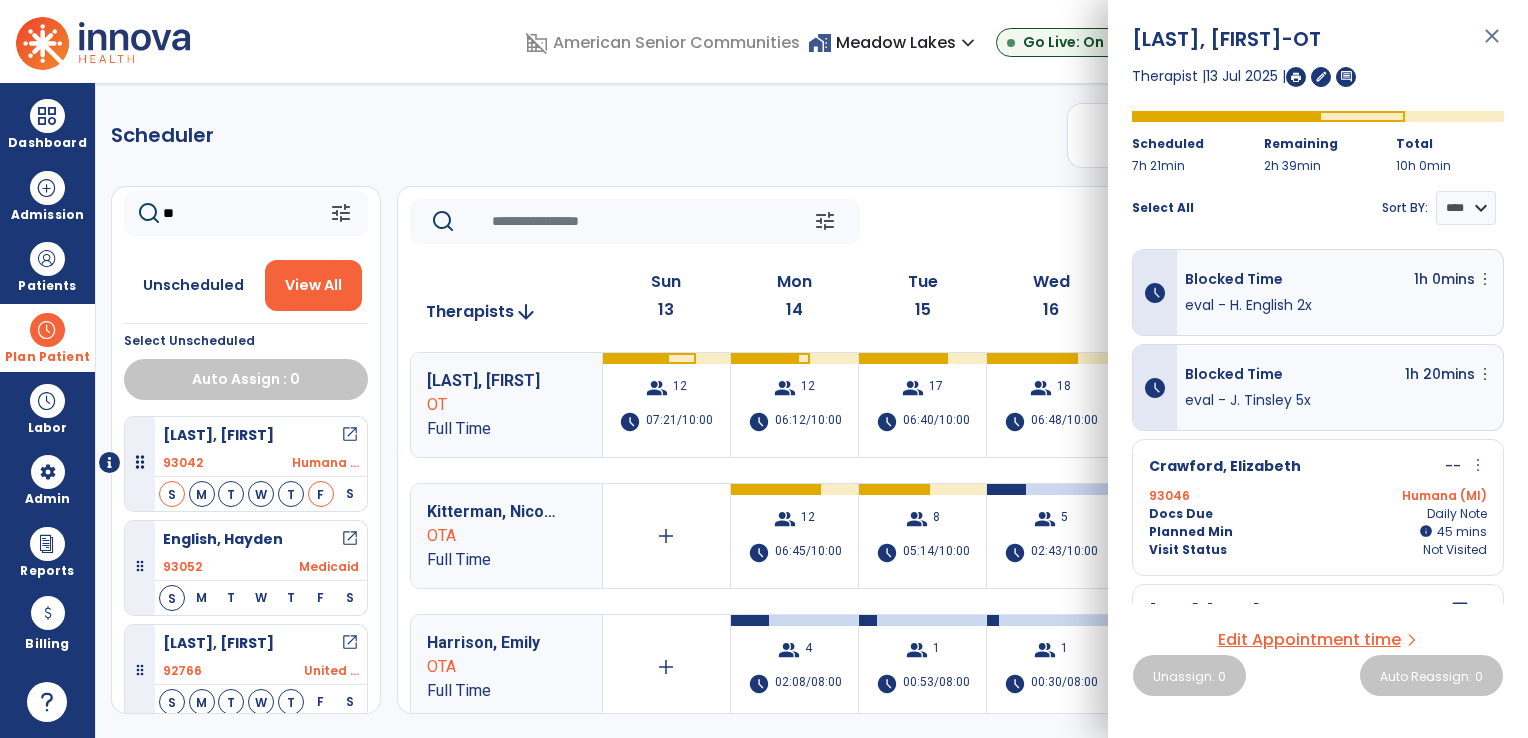 click on "Scheduler   PT   OT   ST  **** *** more_vert  Manage Labor   View All Therapists   Print" 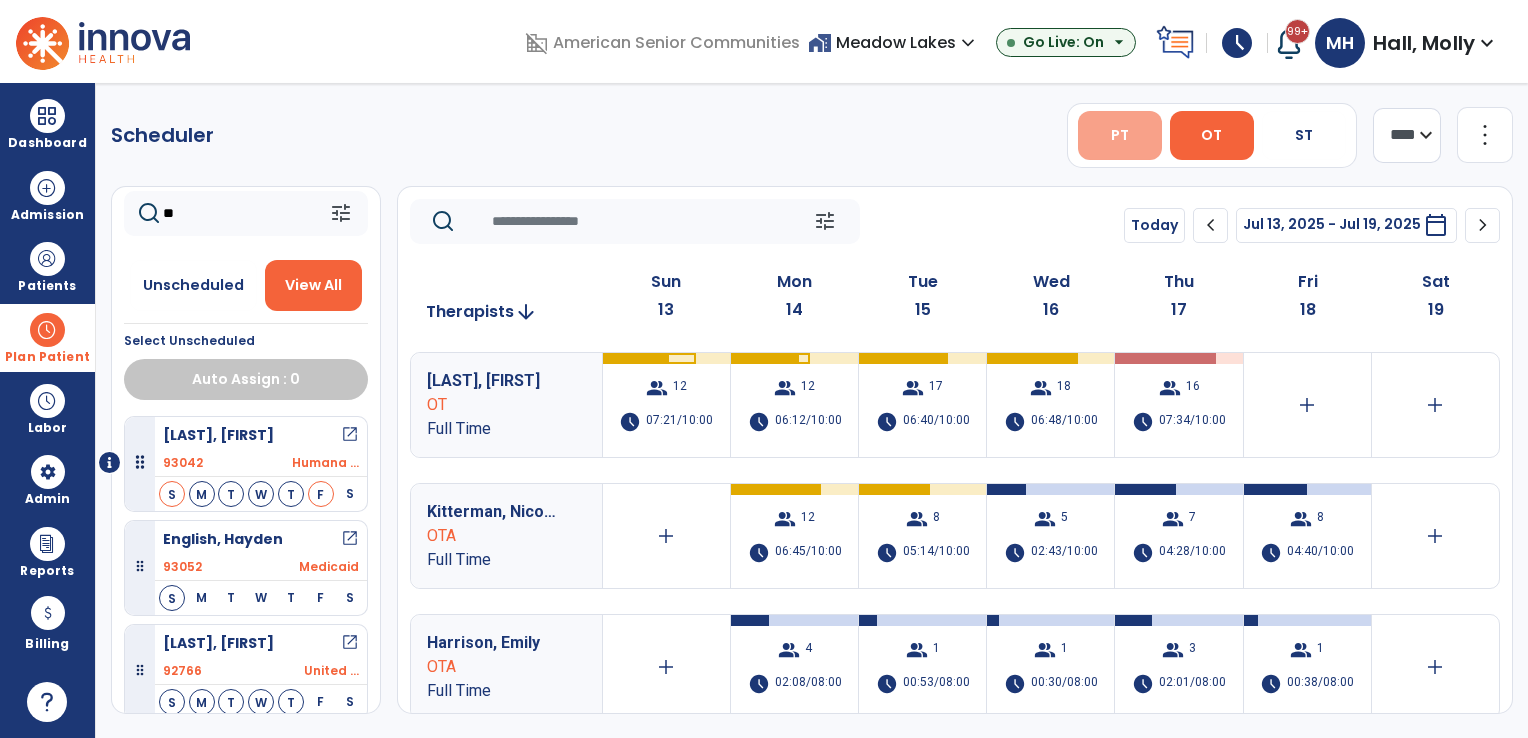click on "PT" at bounding box center (1120, 135) 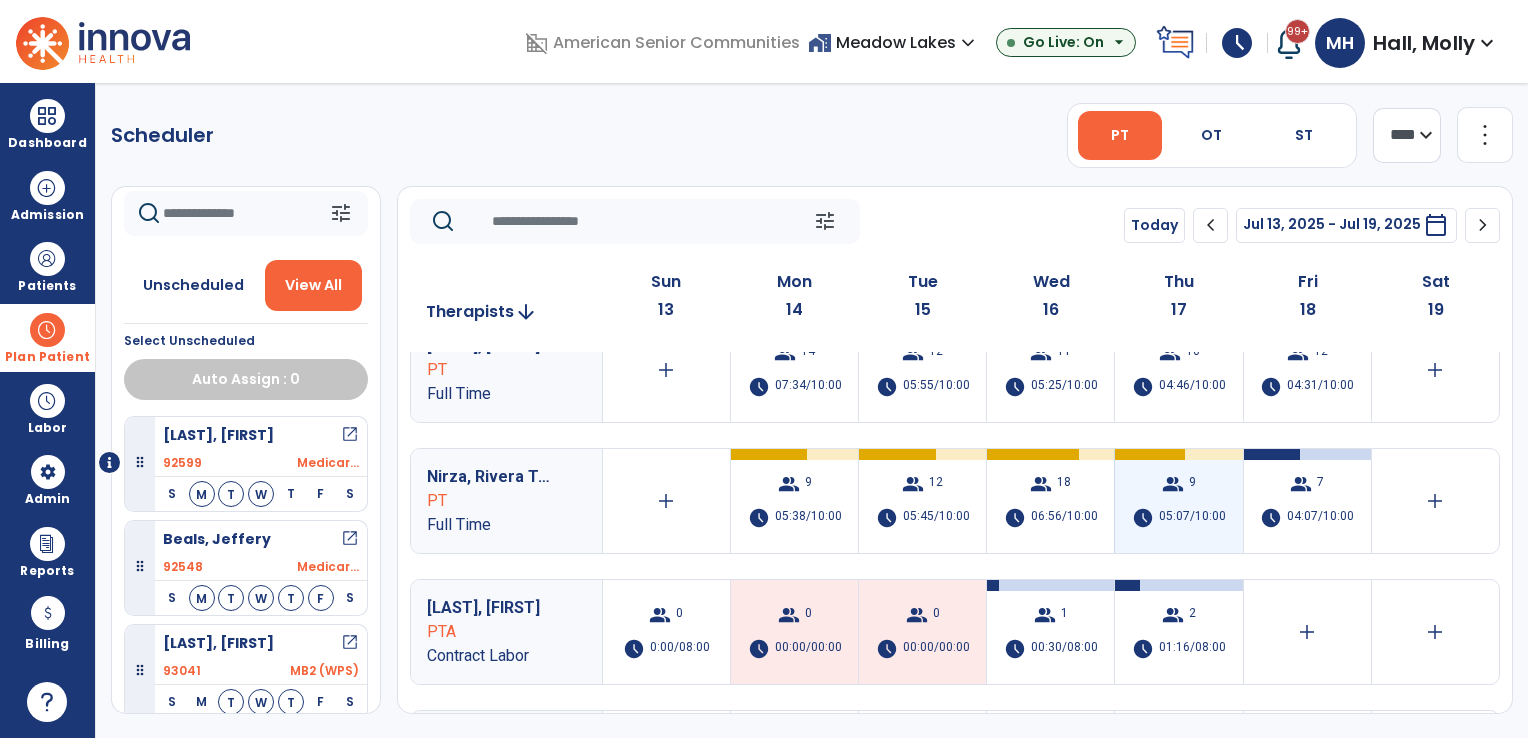 scroll, scrollTop: 0, scrollLeft: 0, axis: both 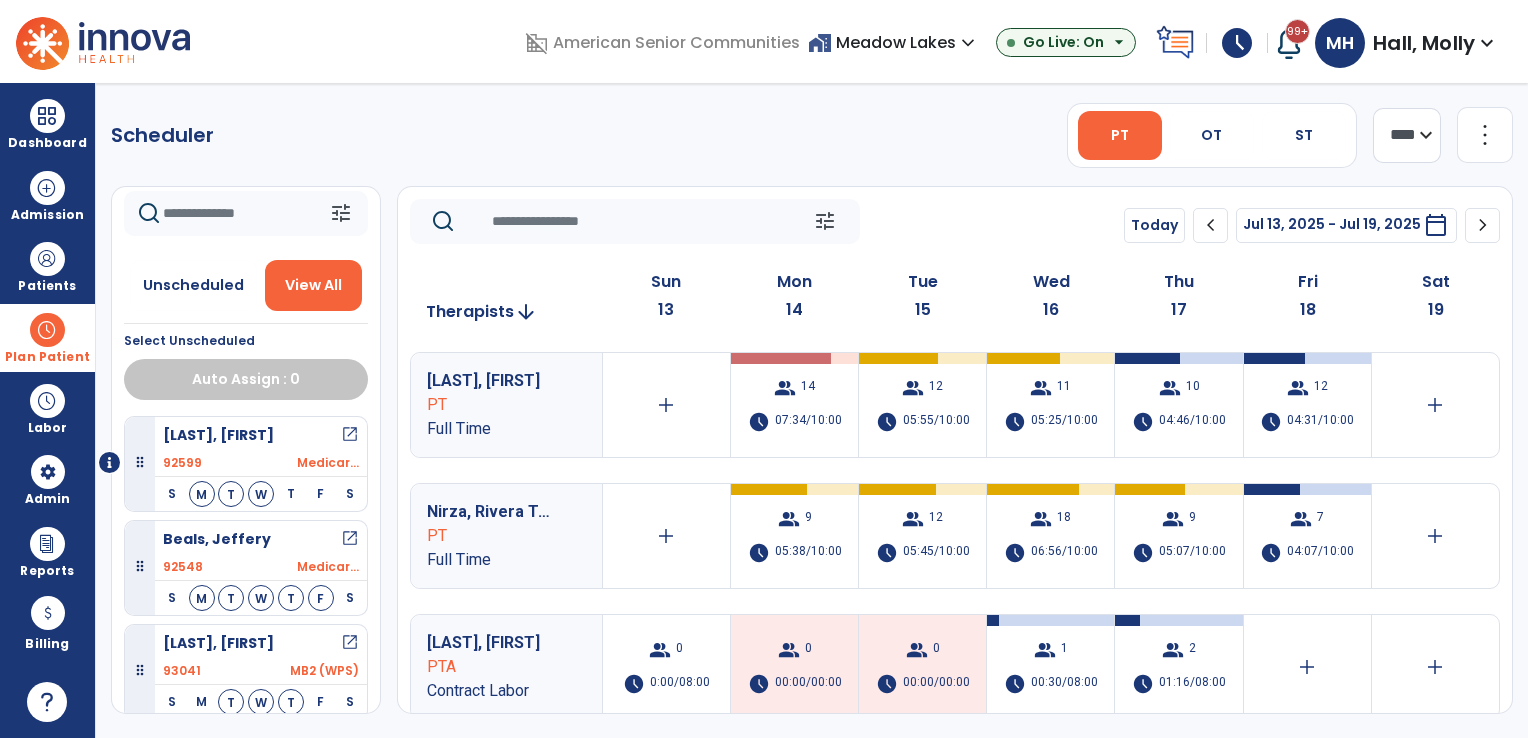 click on "chevron_left" 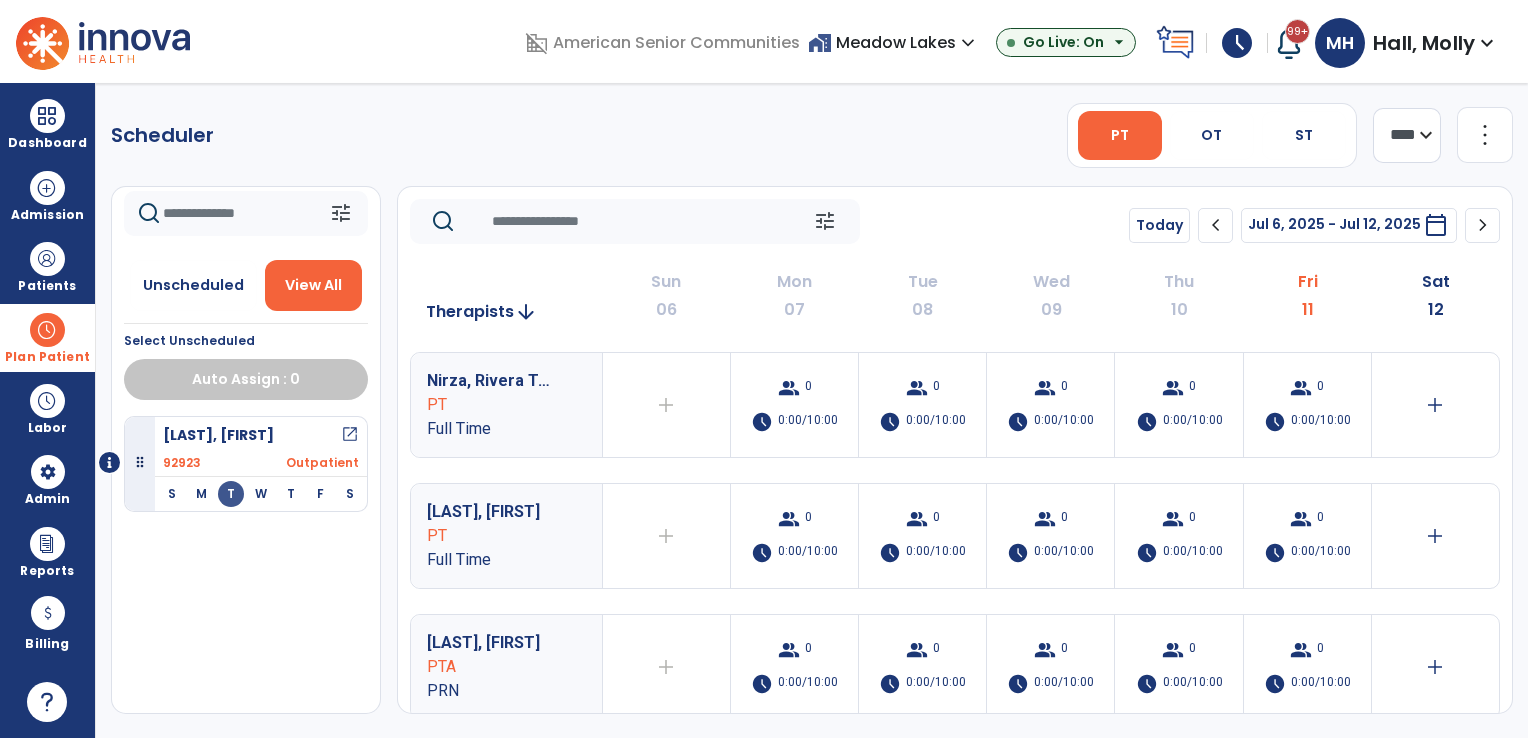 click on "Plan Patient" at bounding box center [47, 337] 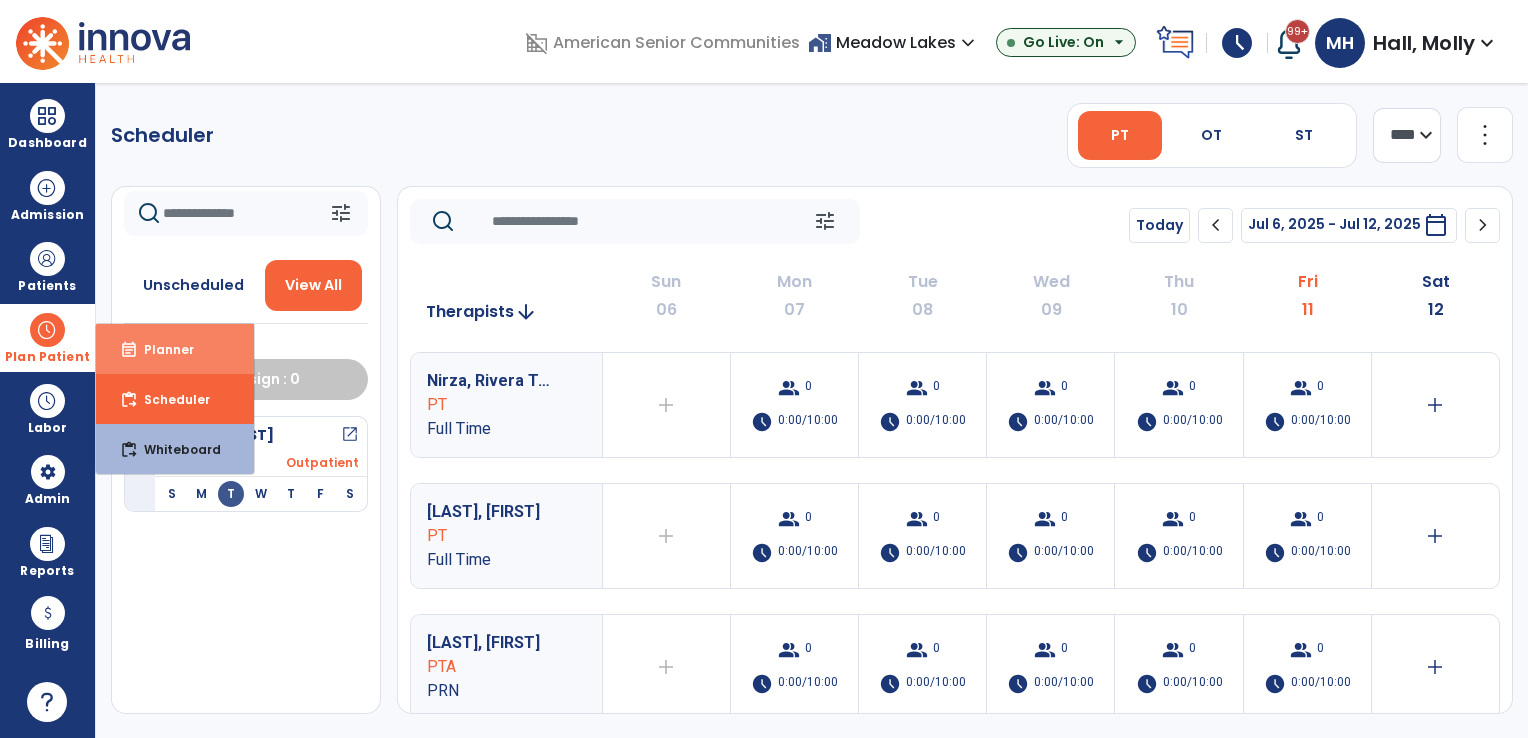 click on "Planner" at bounding box center (161, 349) 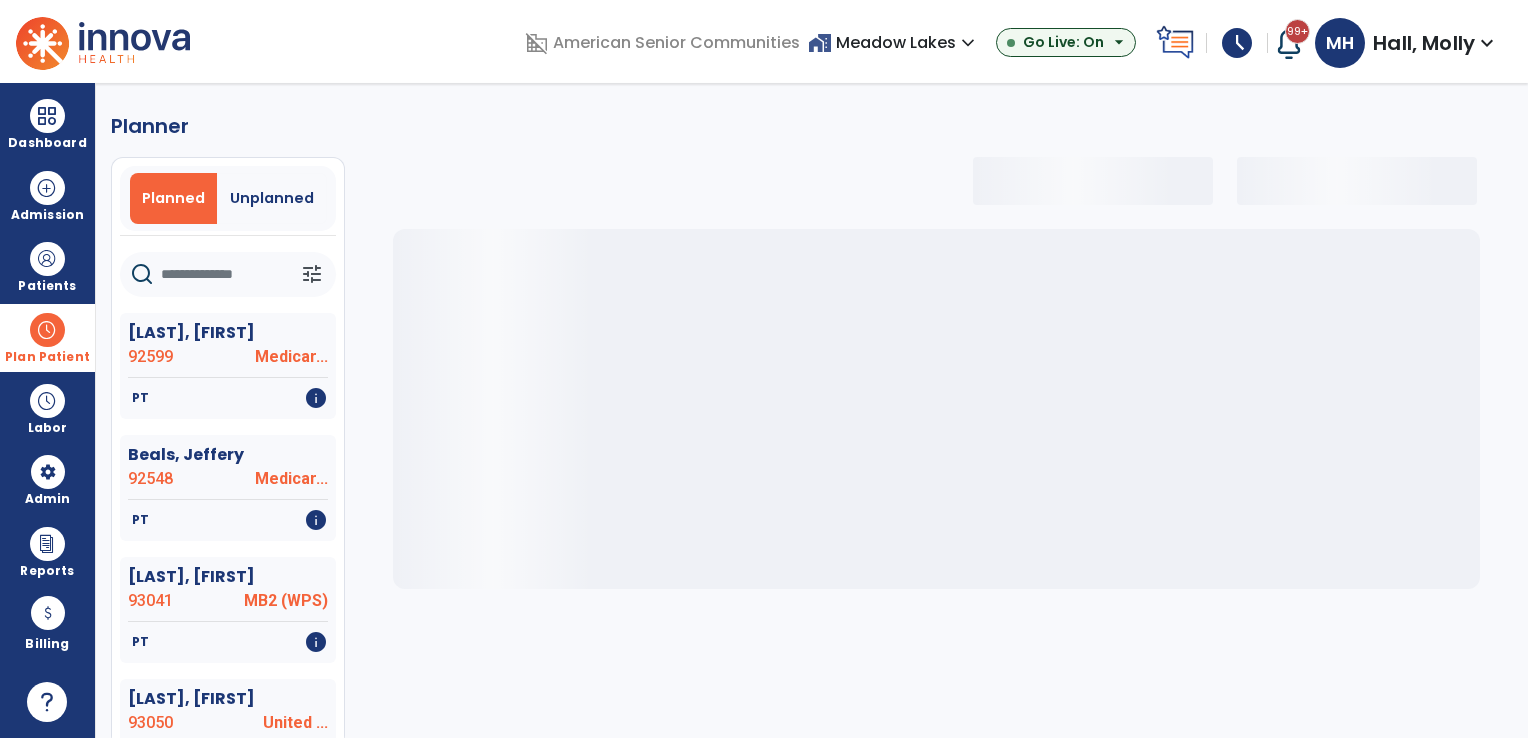 click 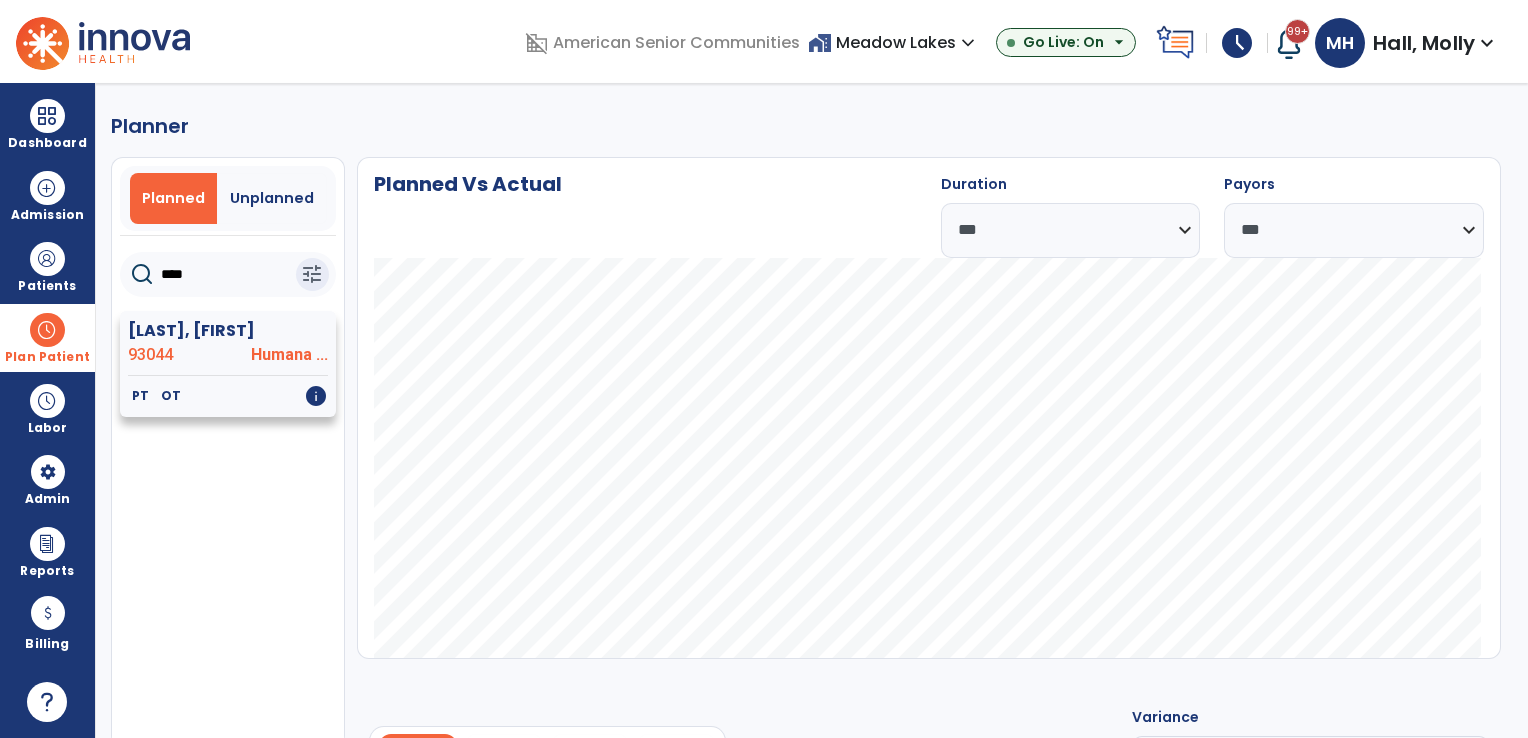 type on "****" 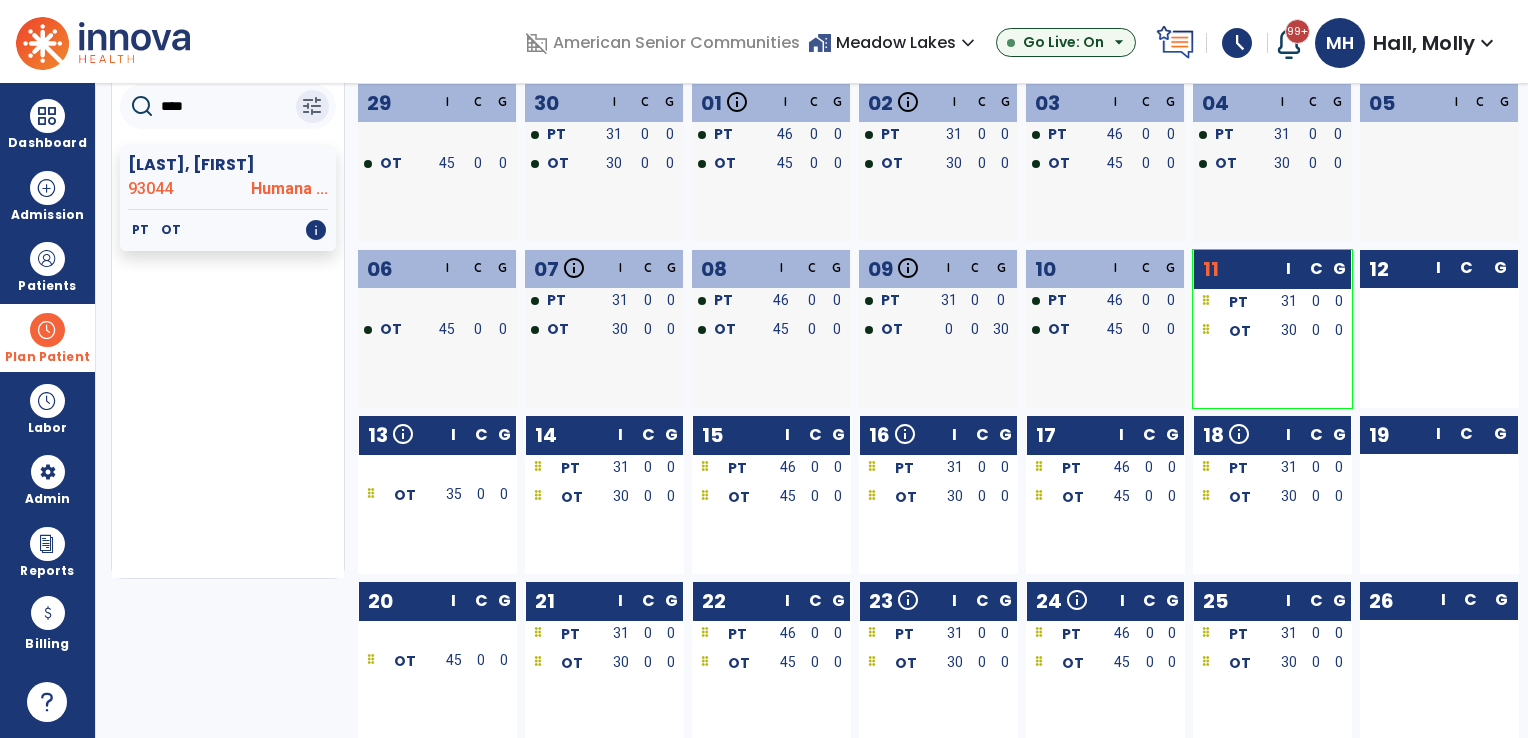 scroll, scrollTop: 0, scrollLeft: 0, axis: both 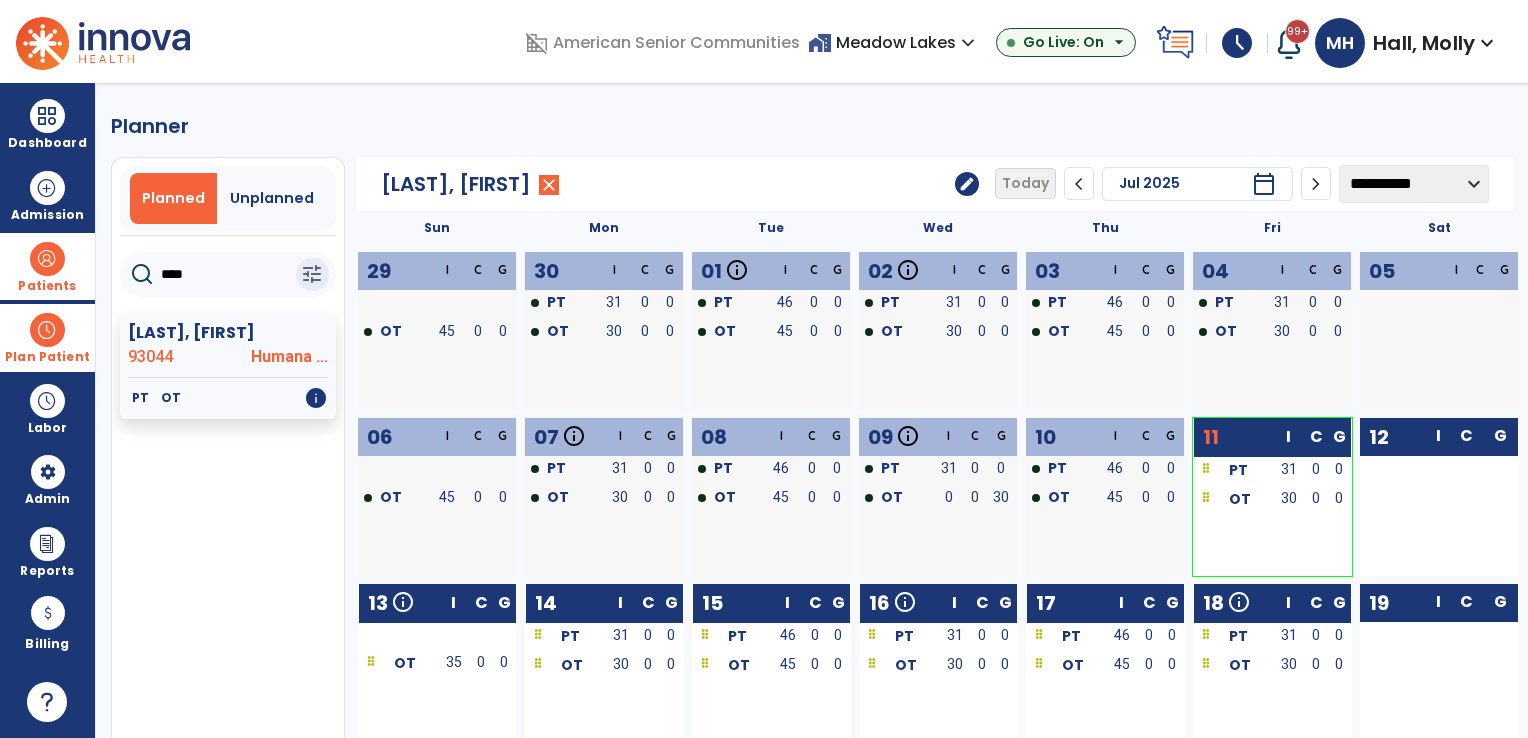 click at bounding box center (47, 259) 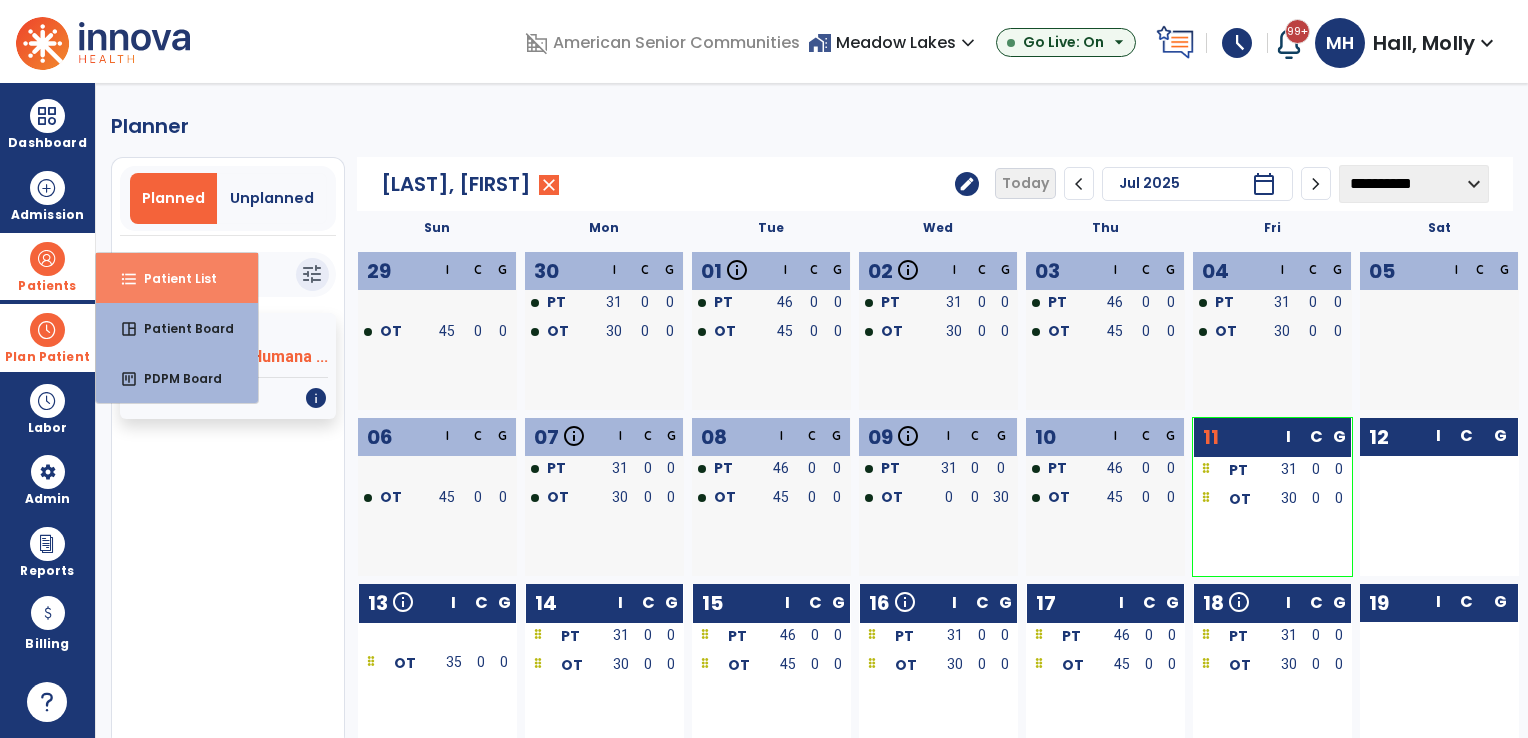 click on "format_list_bulleted  Patient List" at bounding box center [177, 278] 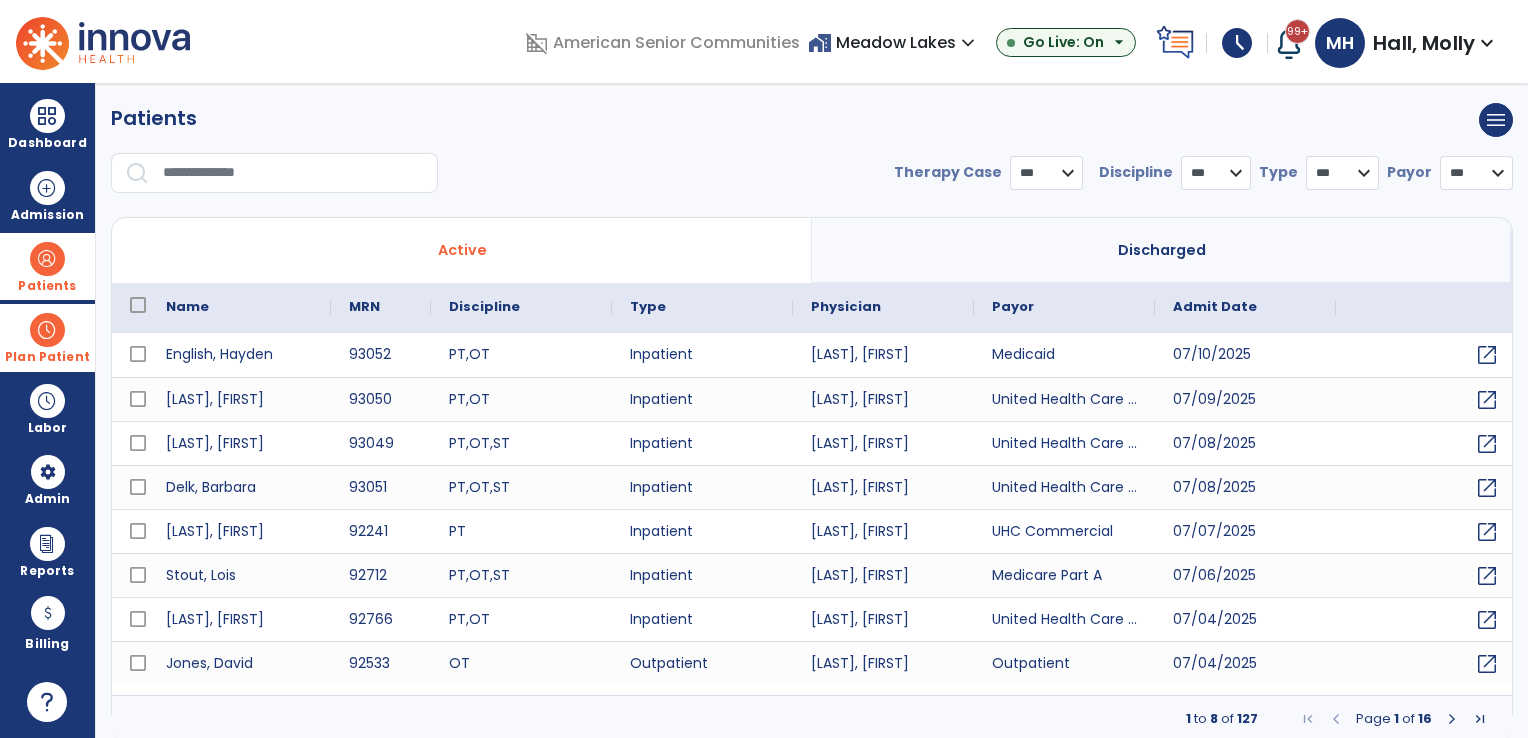 select on "***" 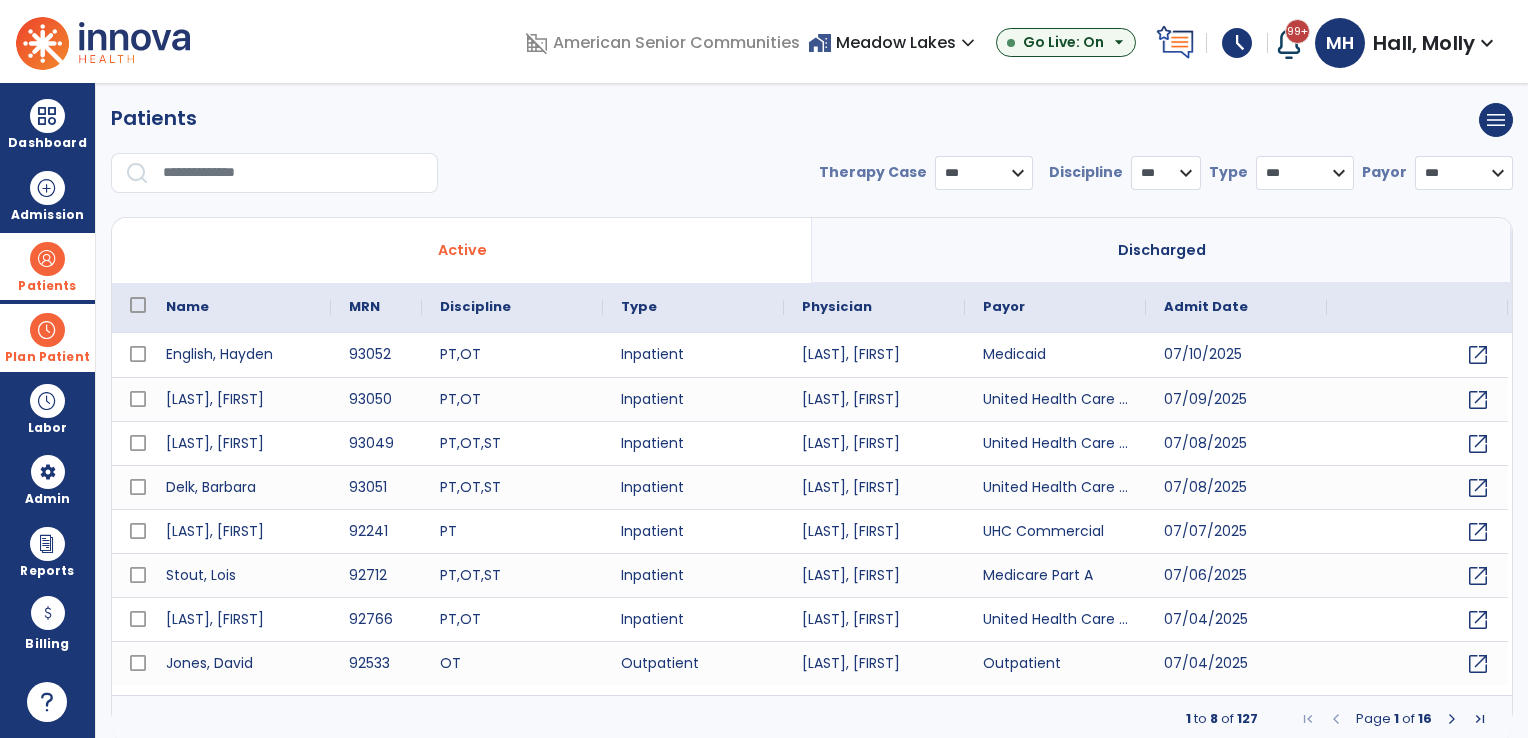 click at bounding box center (47, 330) 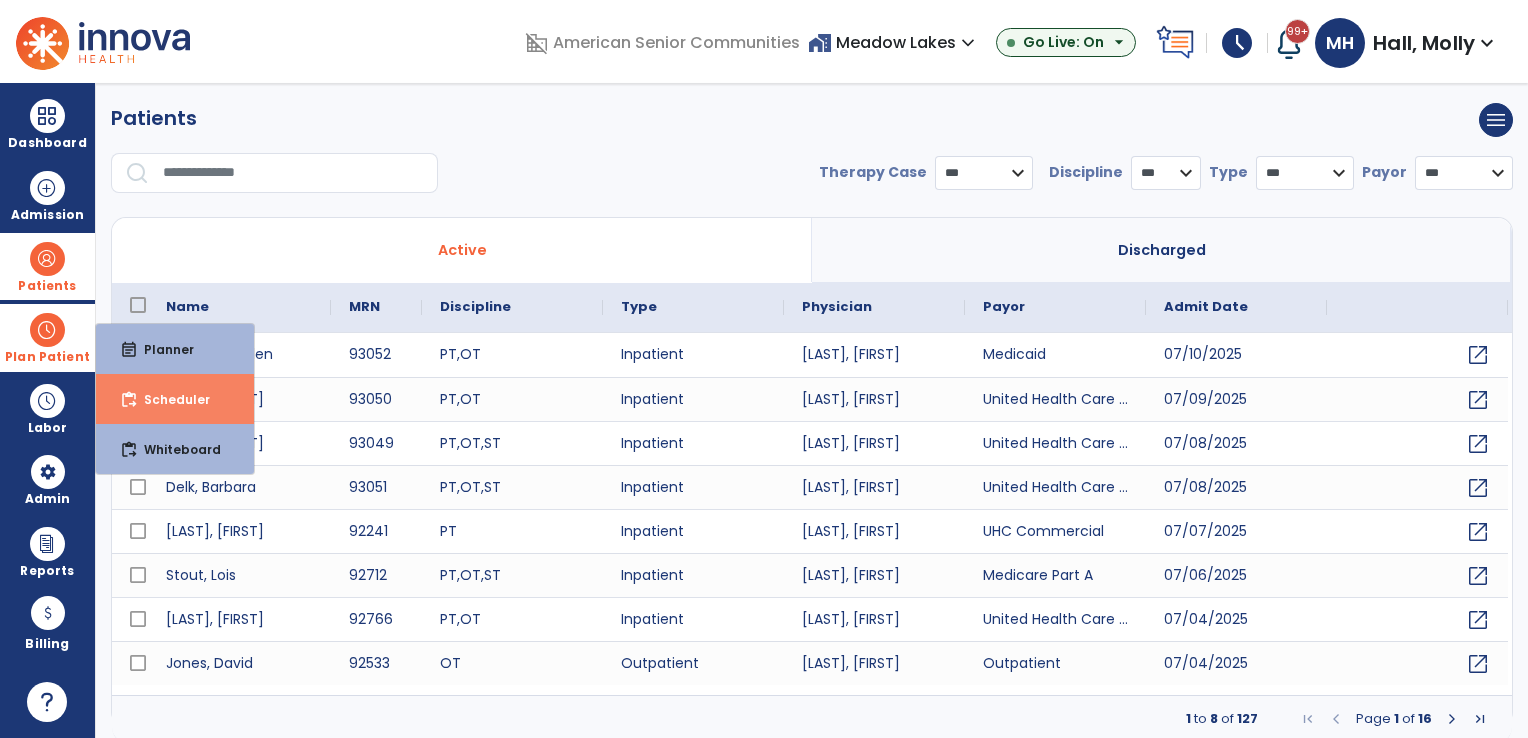 click on "content_paste_go  Scheduler" at bounding box center [175, 399] 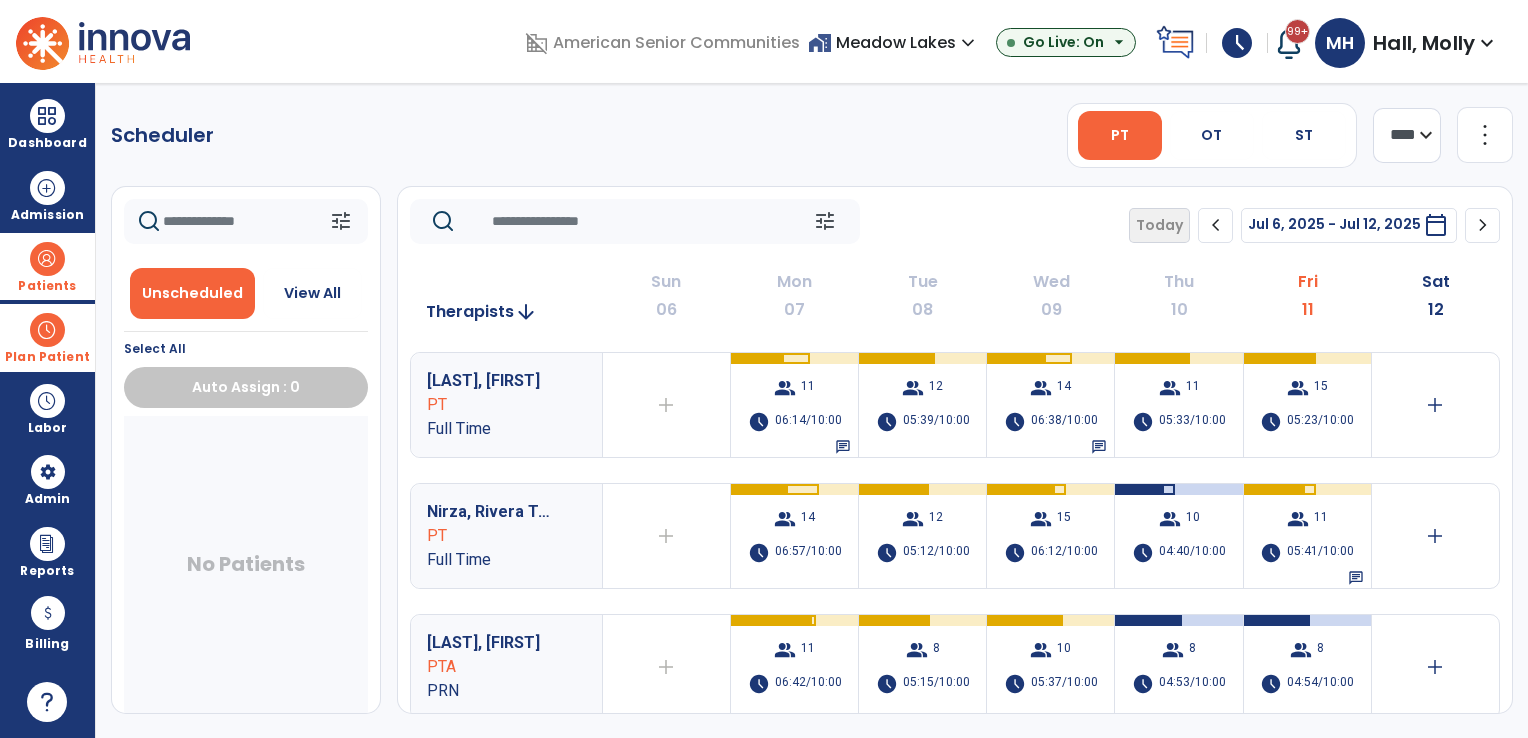 click on "chevron_right" 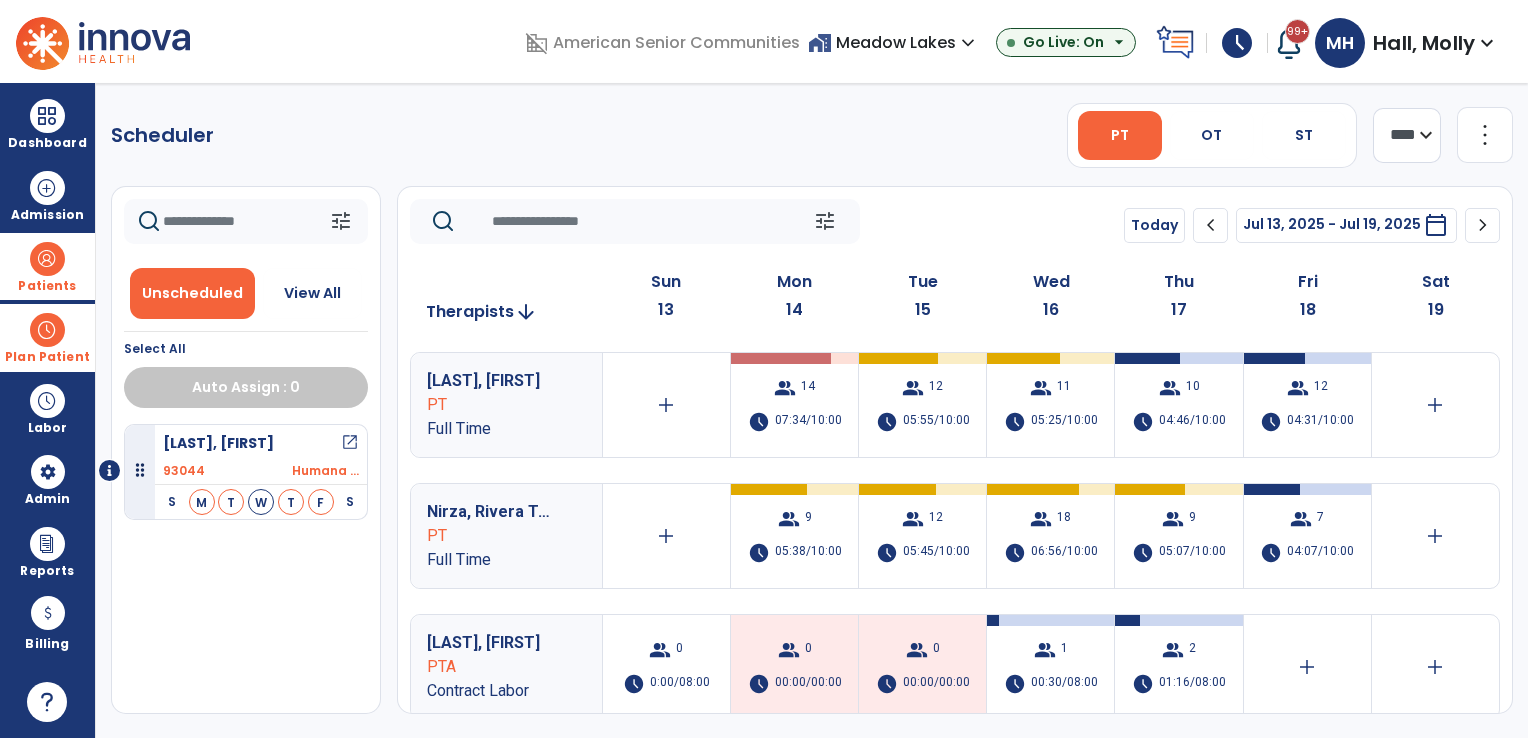 click on "chevron_right" 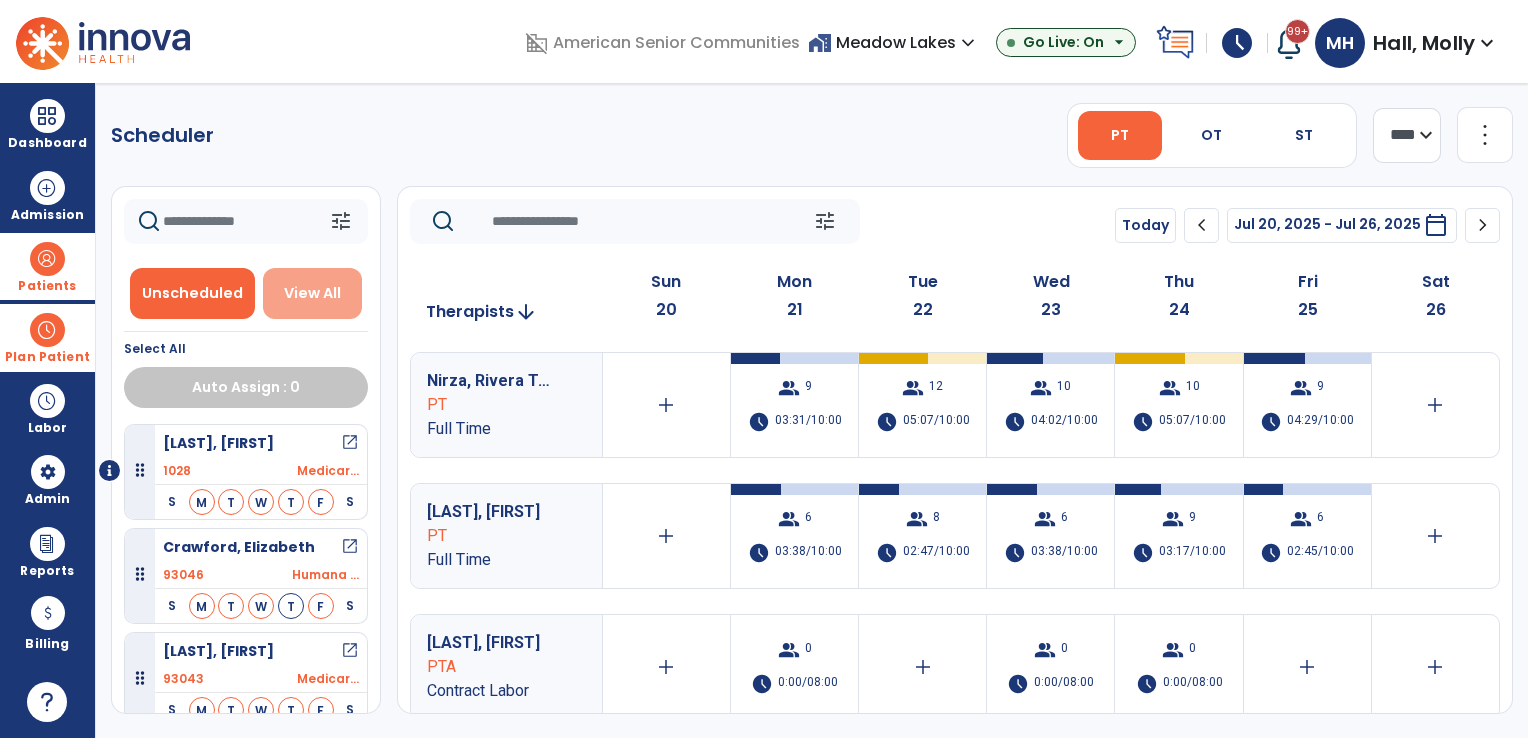 click on "View All" at bounding box center [312, 293] 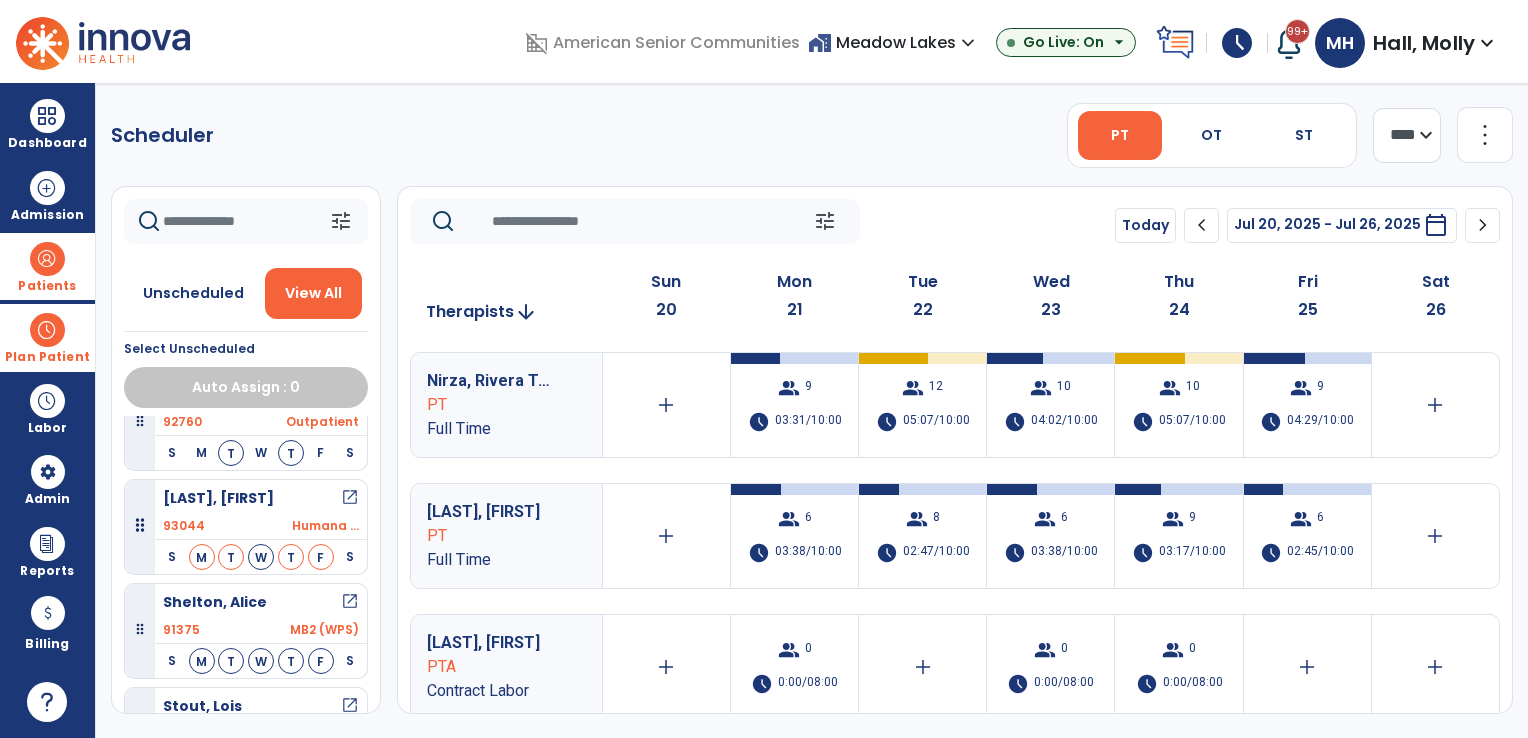 scroll, scrollTop: 1564, scrollLeft: 0, axis: vertical 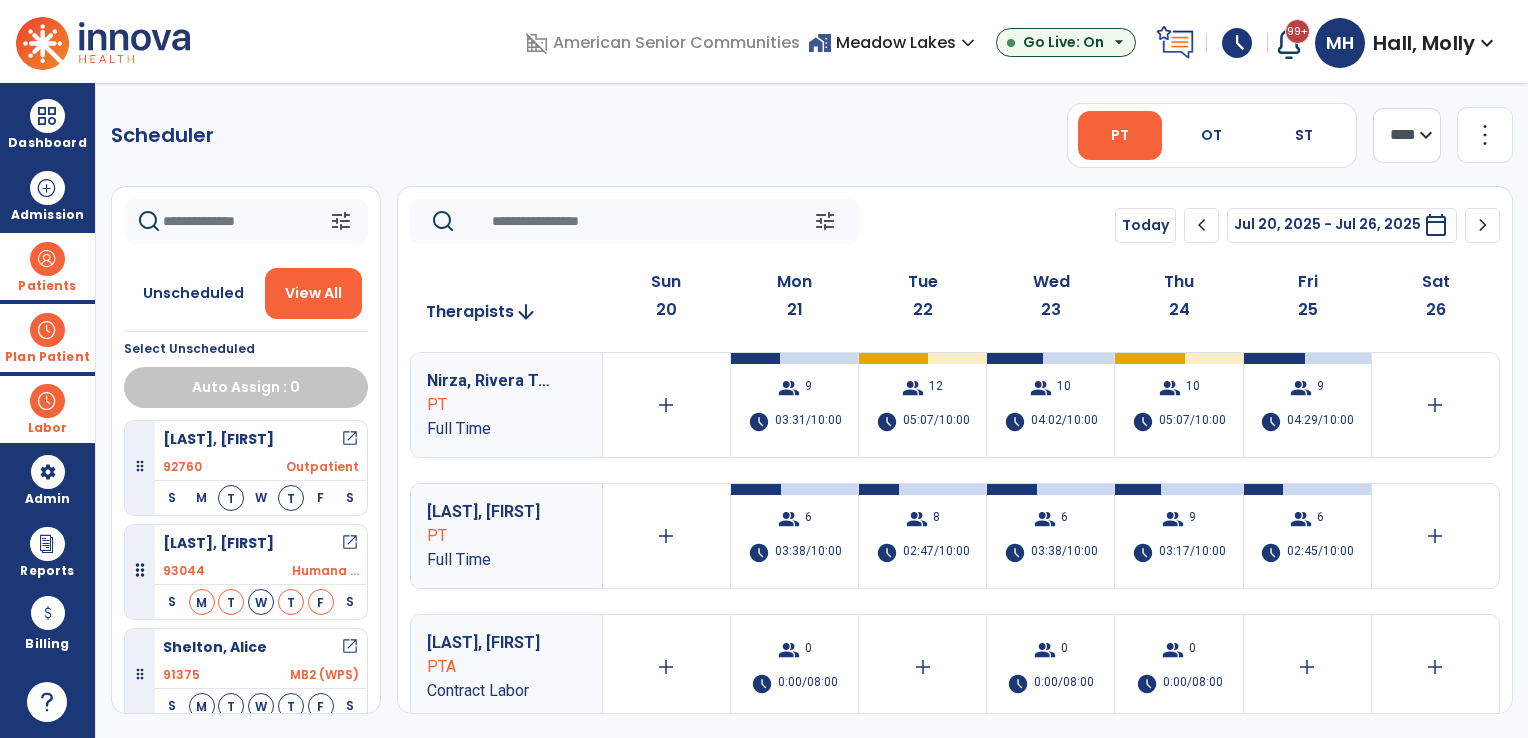 click at bounding box center [47, 401] 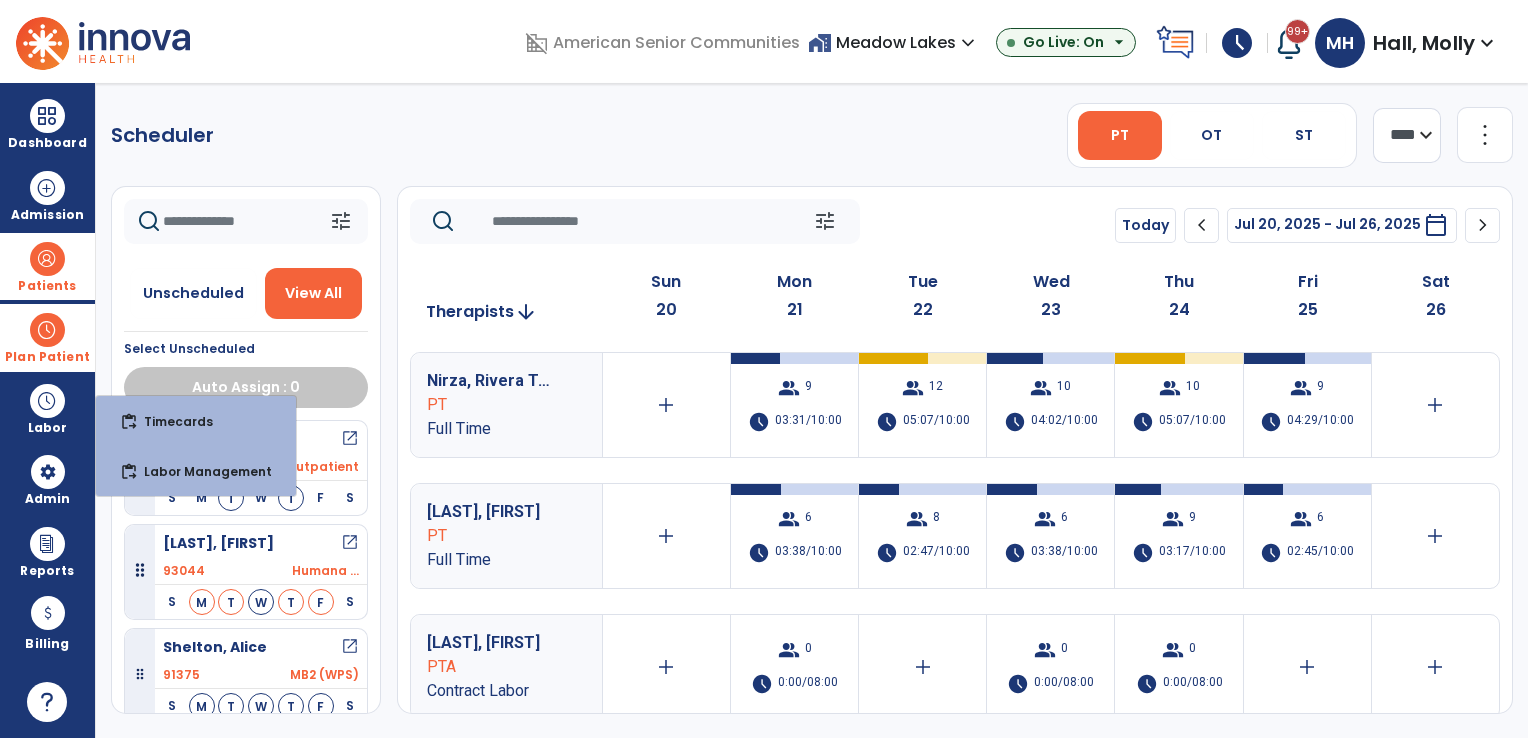 click at bounding box center (47, 330) 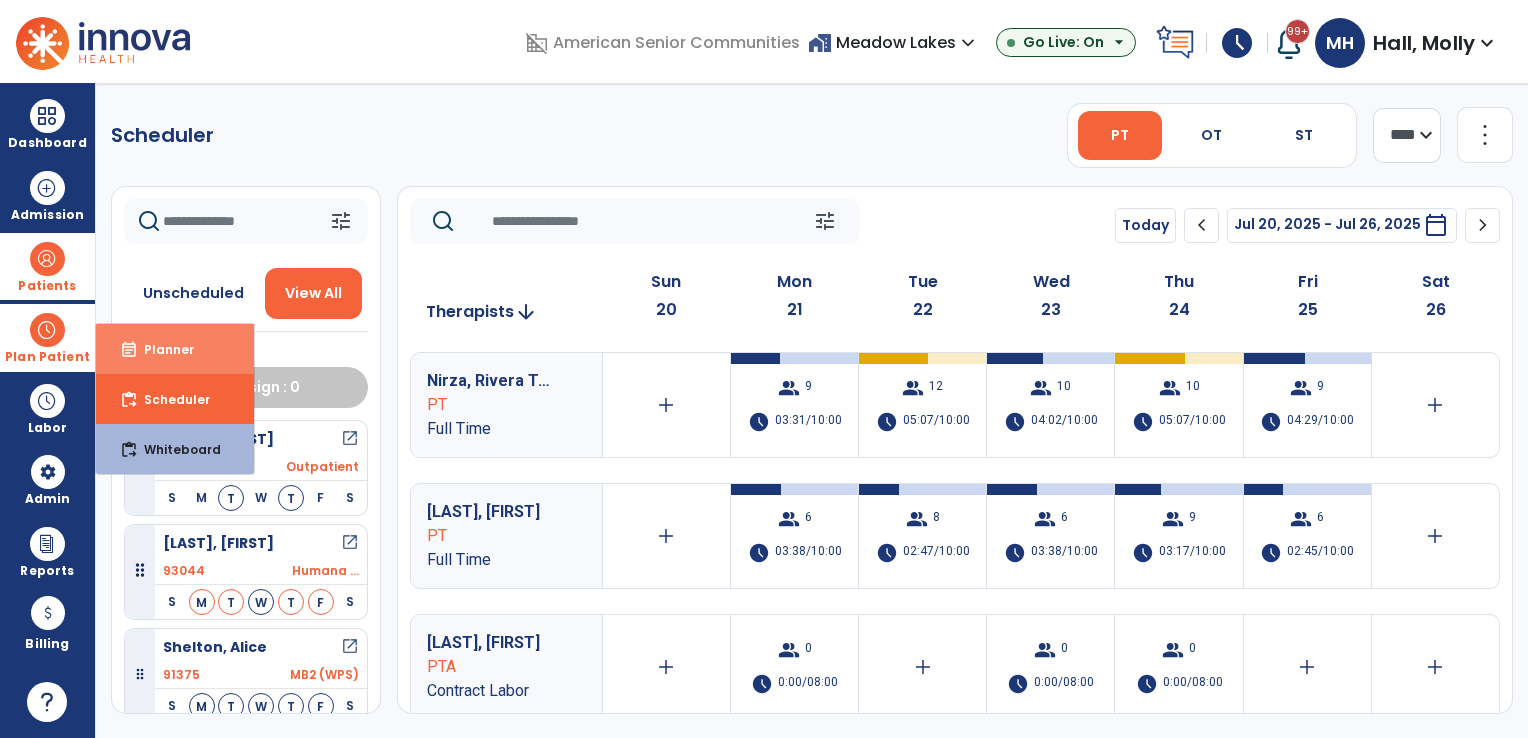 click on "event_note  Planner" at bounding box center [175, 349] 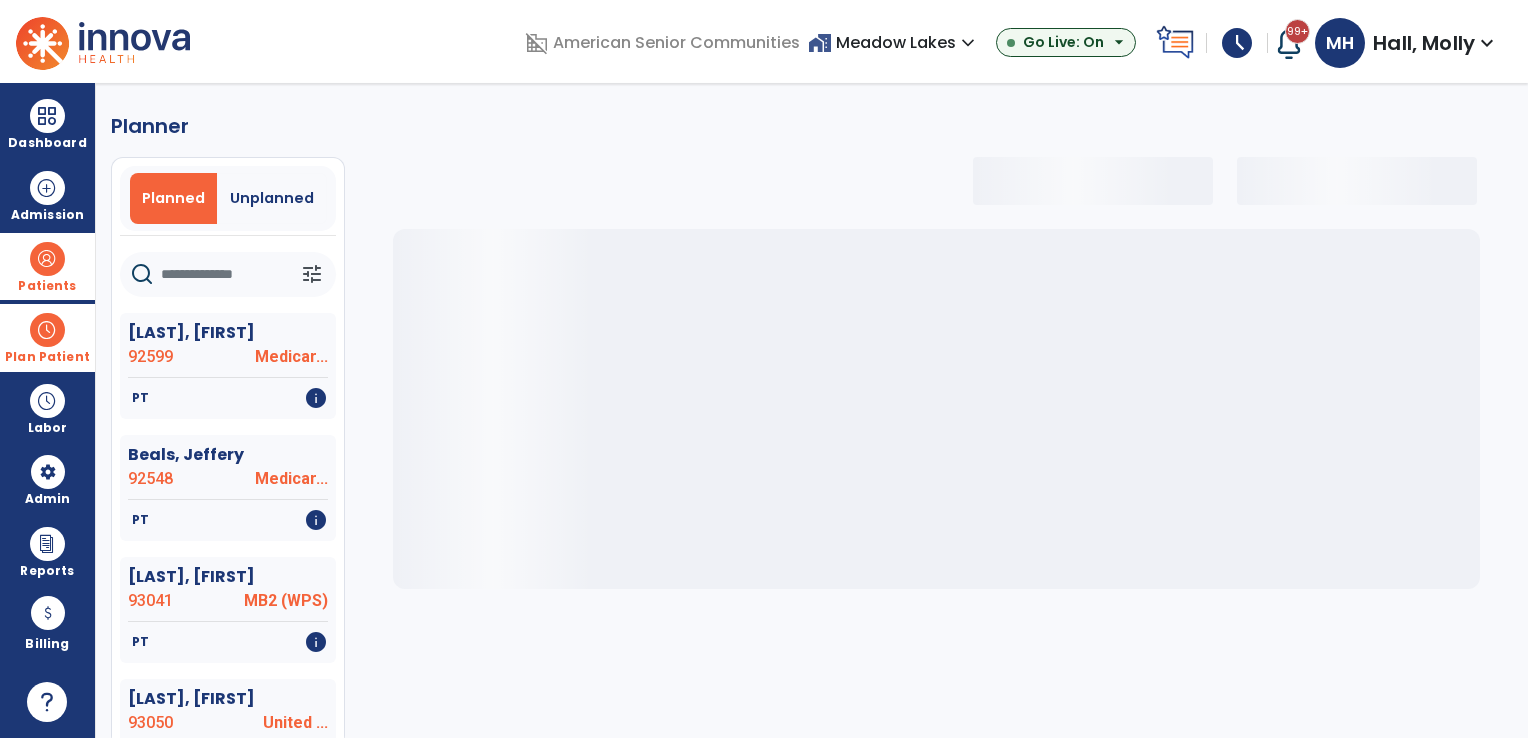 click on "Planned" at bounding box center (173, 198) 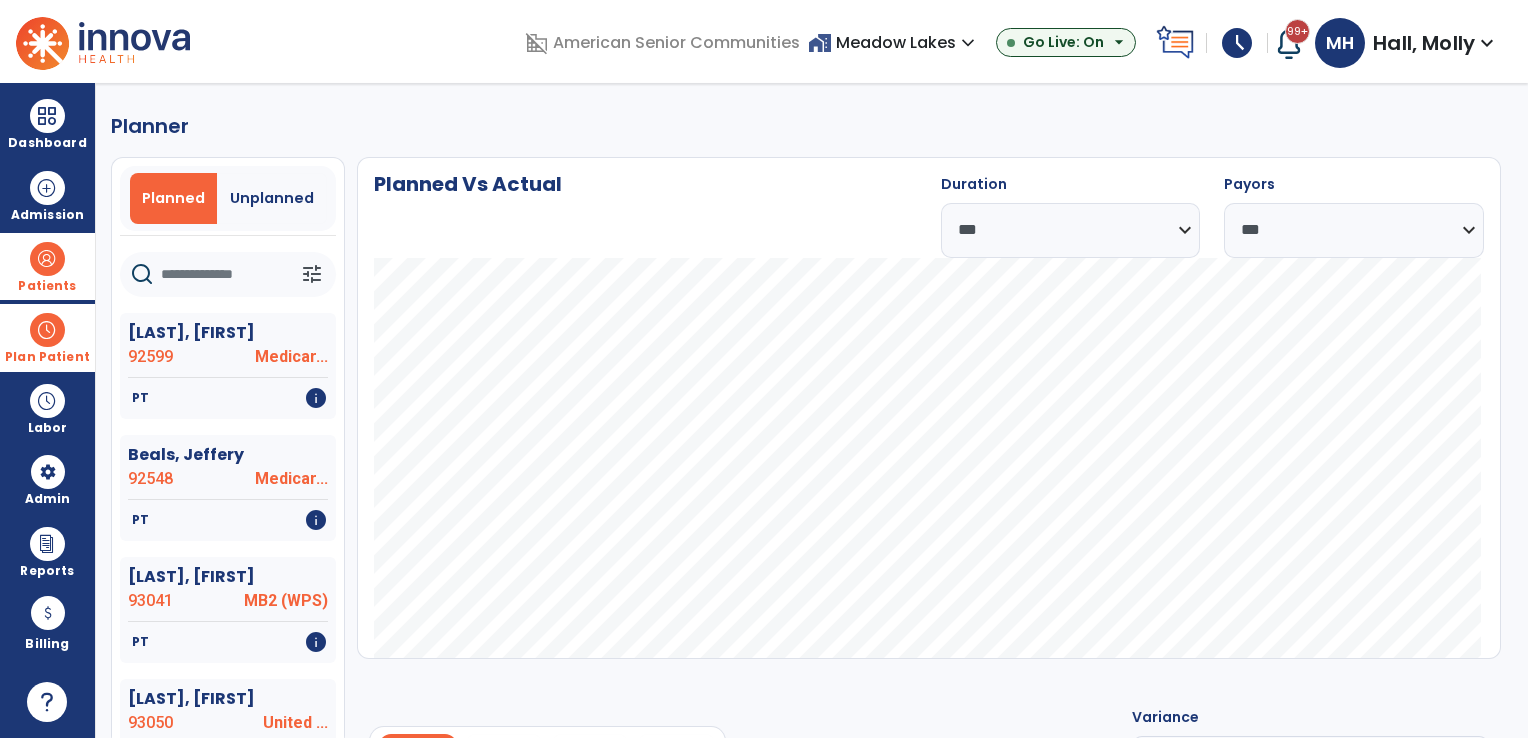 click 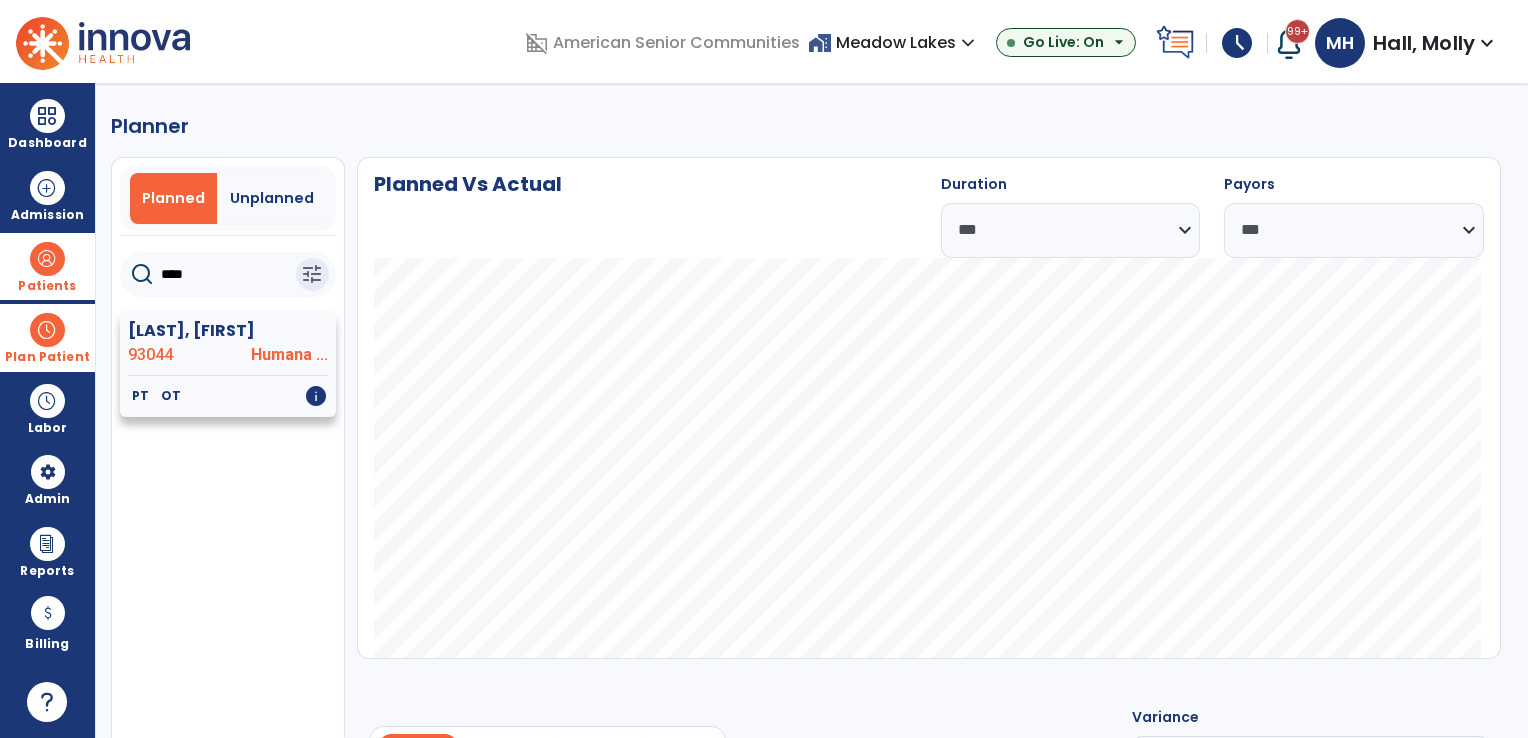 type on "****" 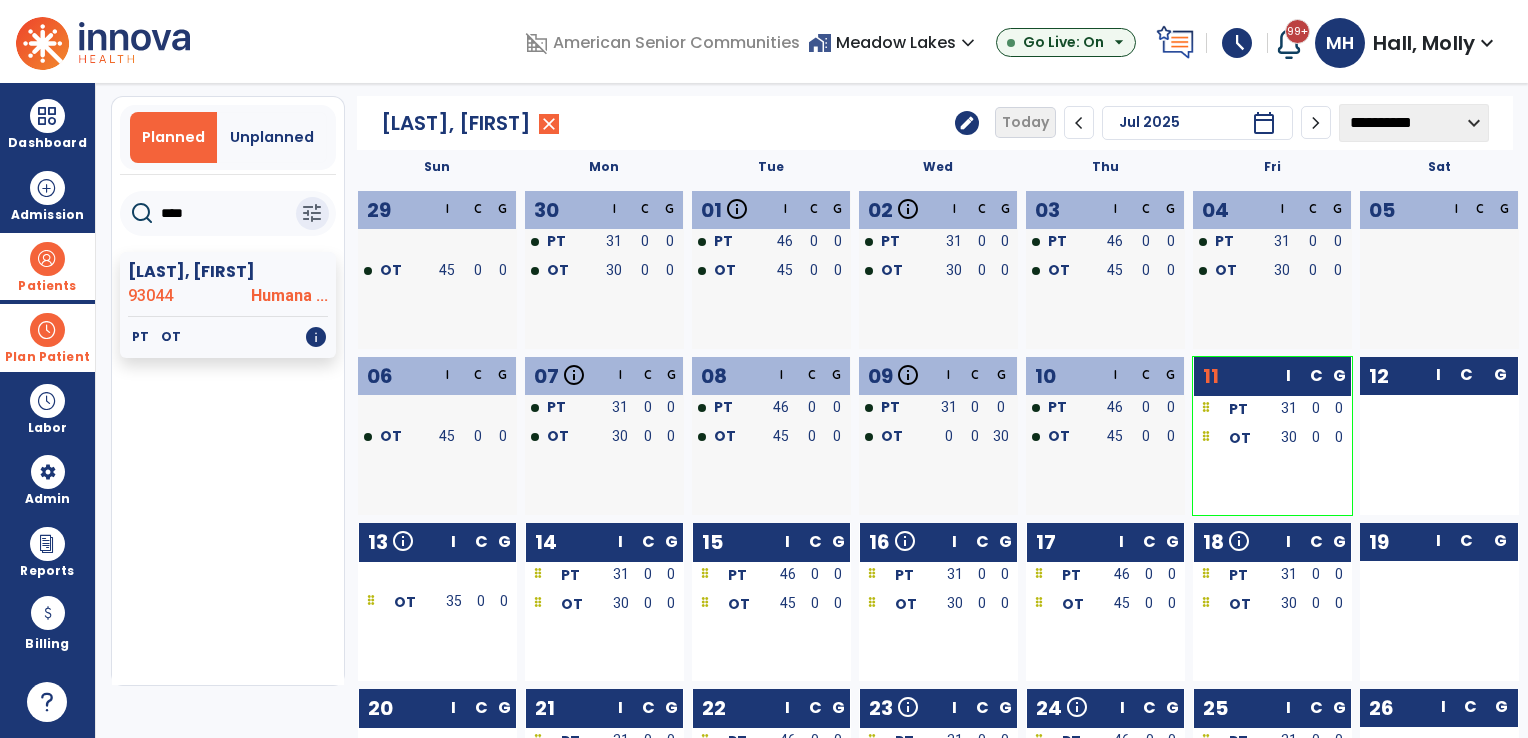 scroll, scrollTop: 0, scrollLeft: 0, axis: both 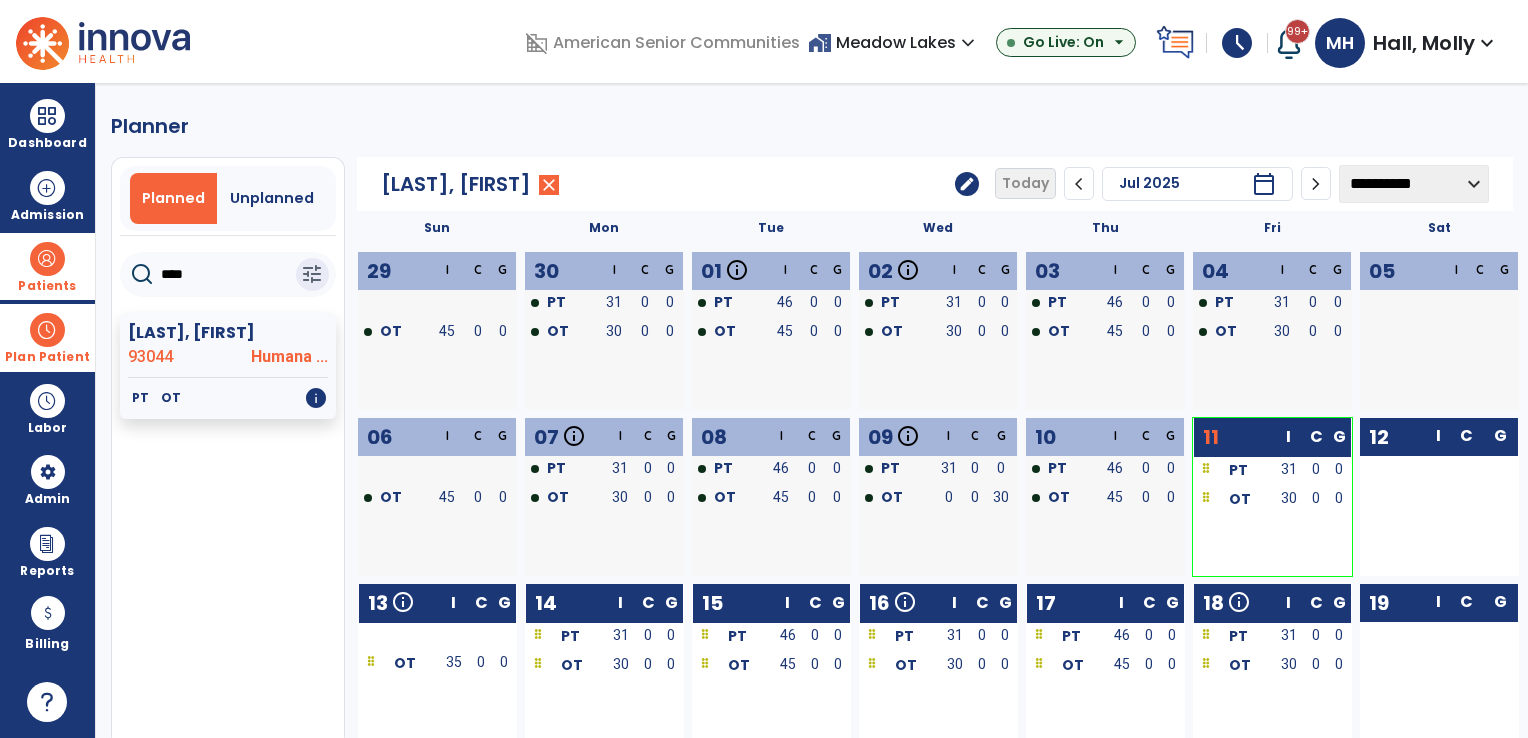 click on "edit" 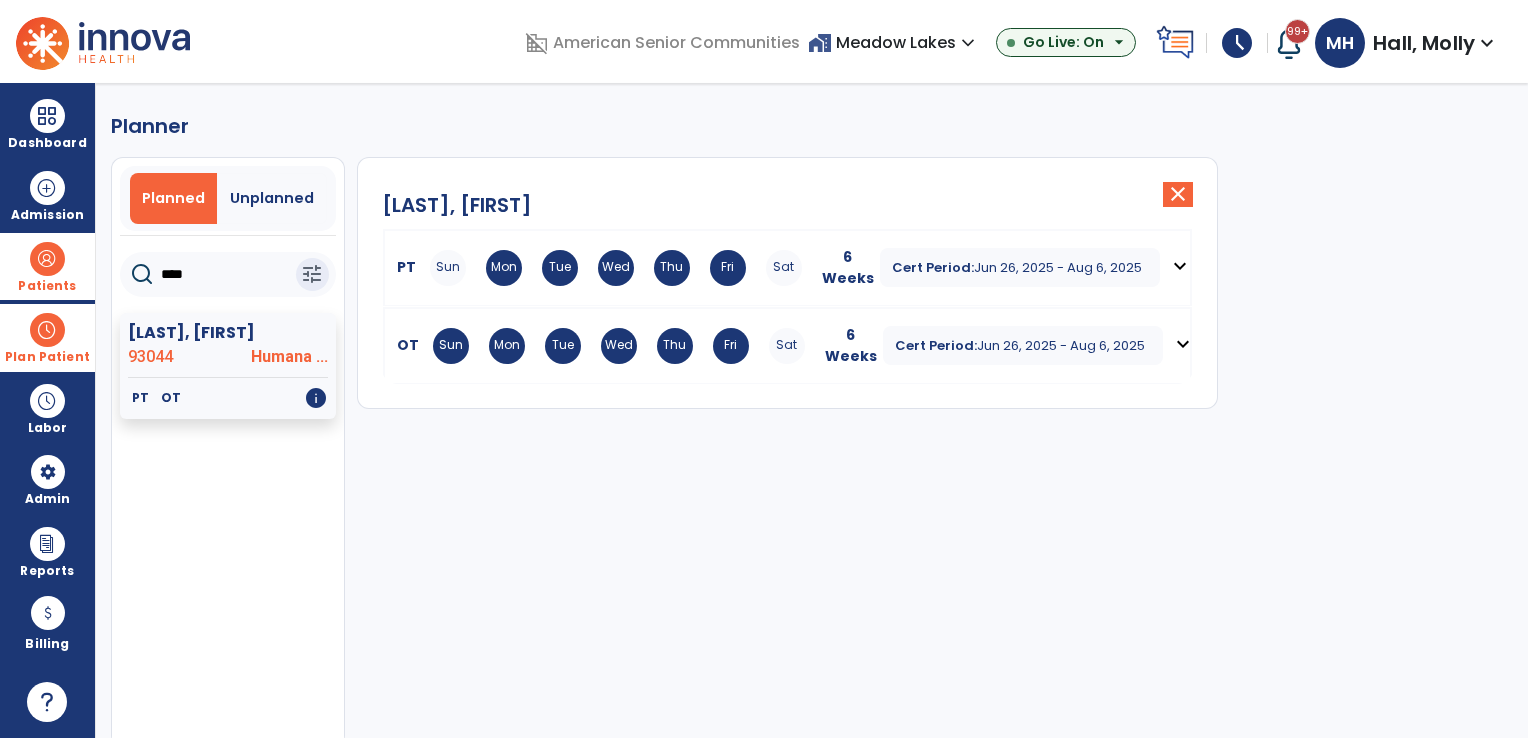 click on "Mon" at bounding box center [507, 346] 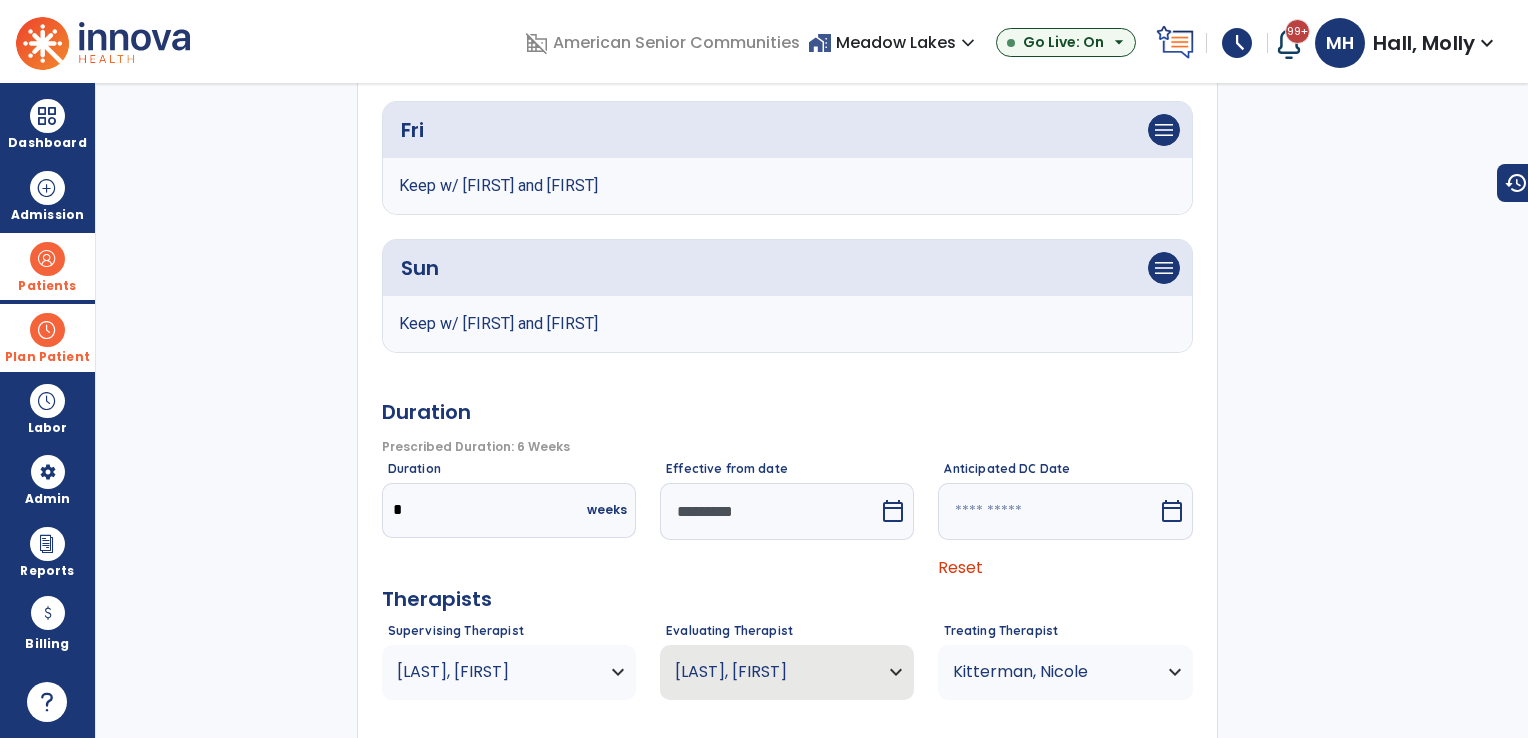 scroll, scrollTop: 1200, scrollLeft: 0, axis: vertical 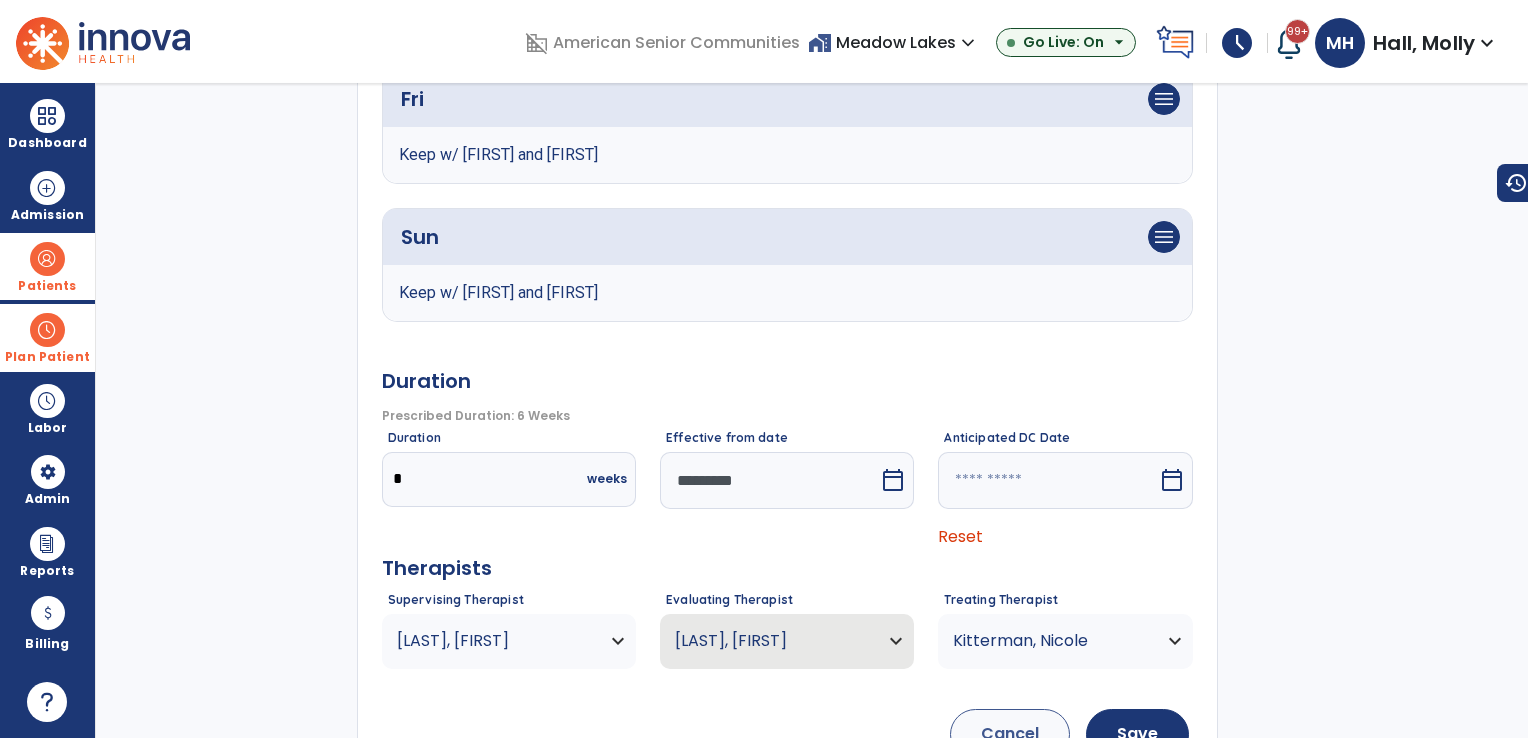 click on "*********" at bounding box center [769, 480] 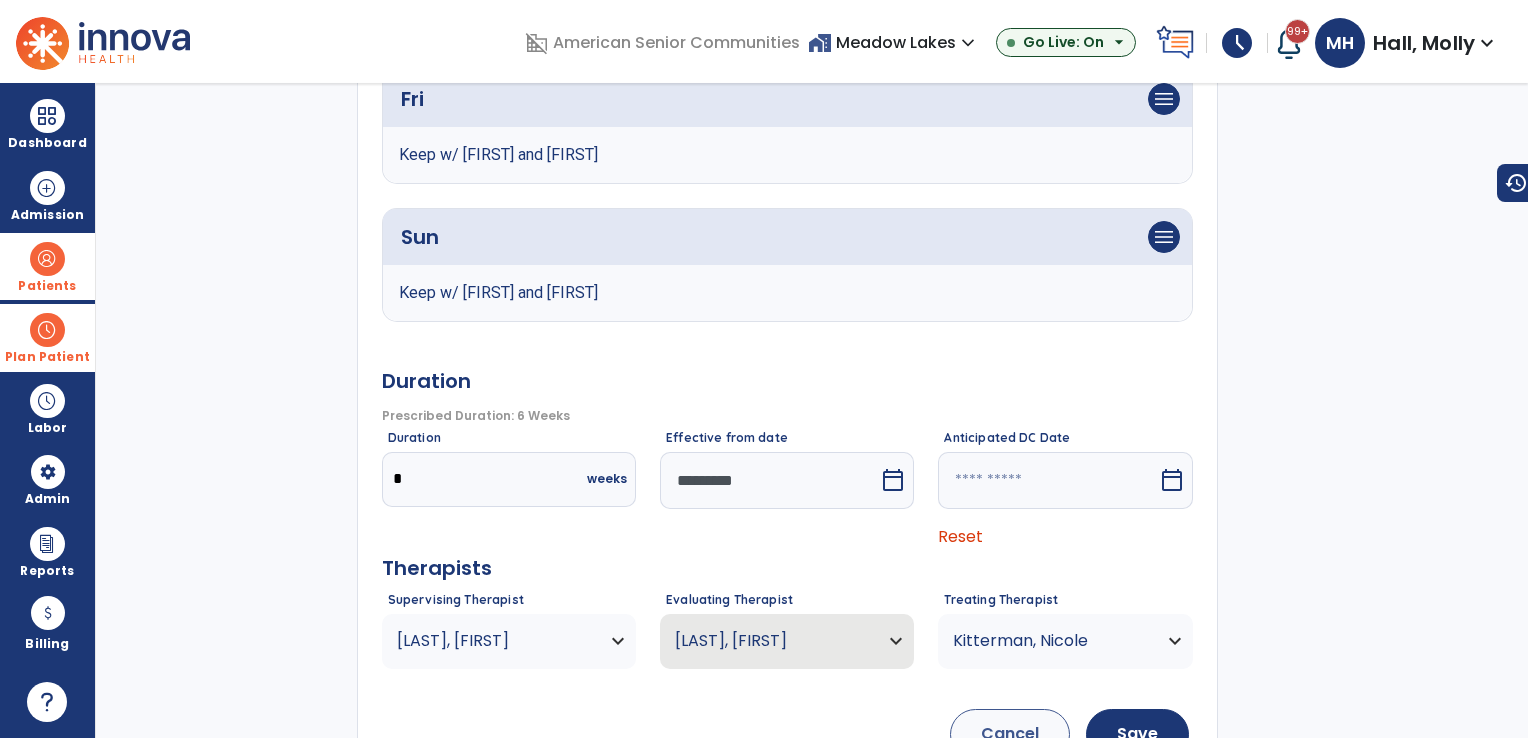 select on "*" 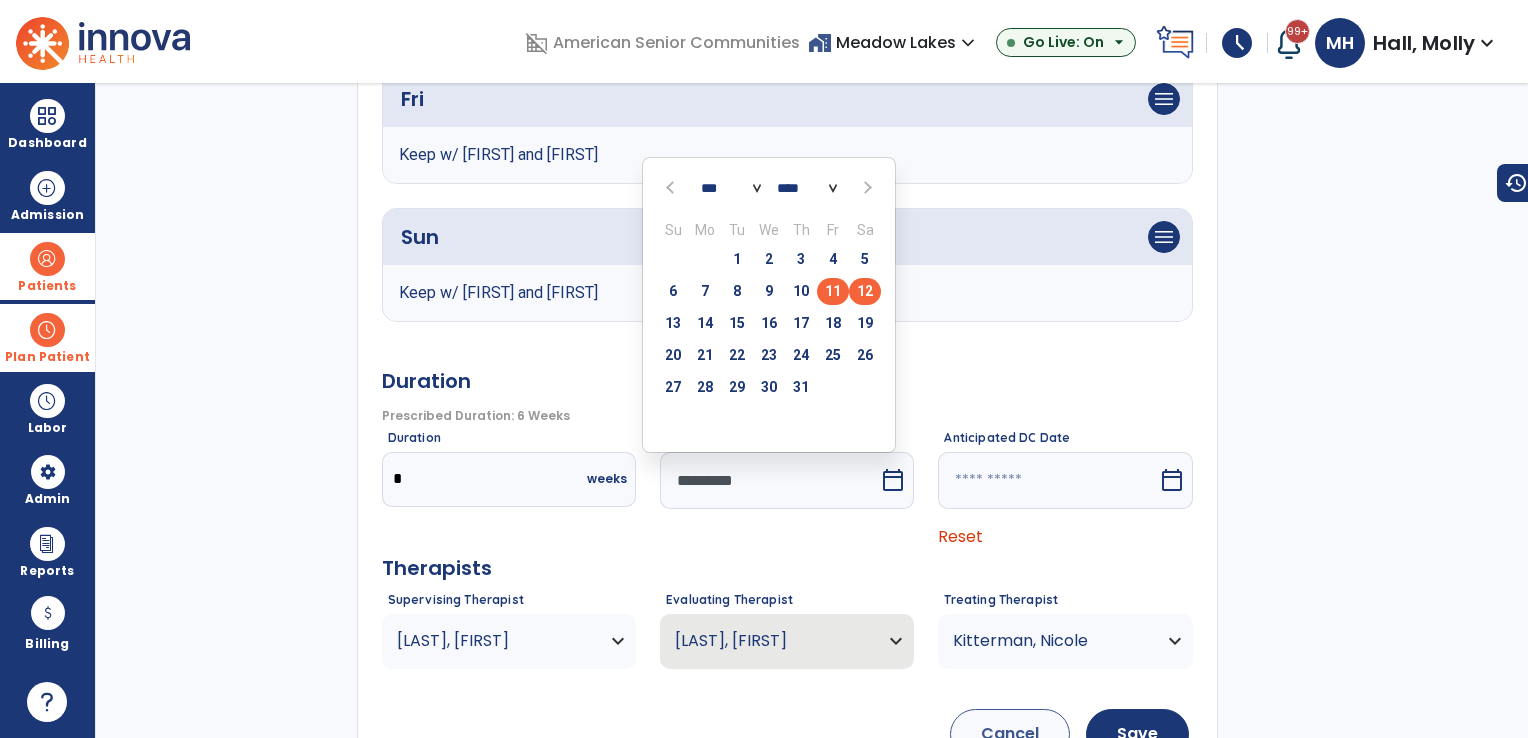 click on "12" at bounding box center (865, 291) 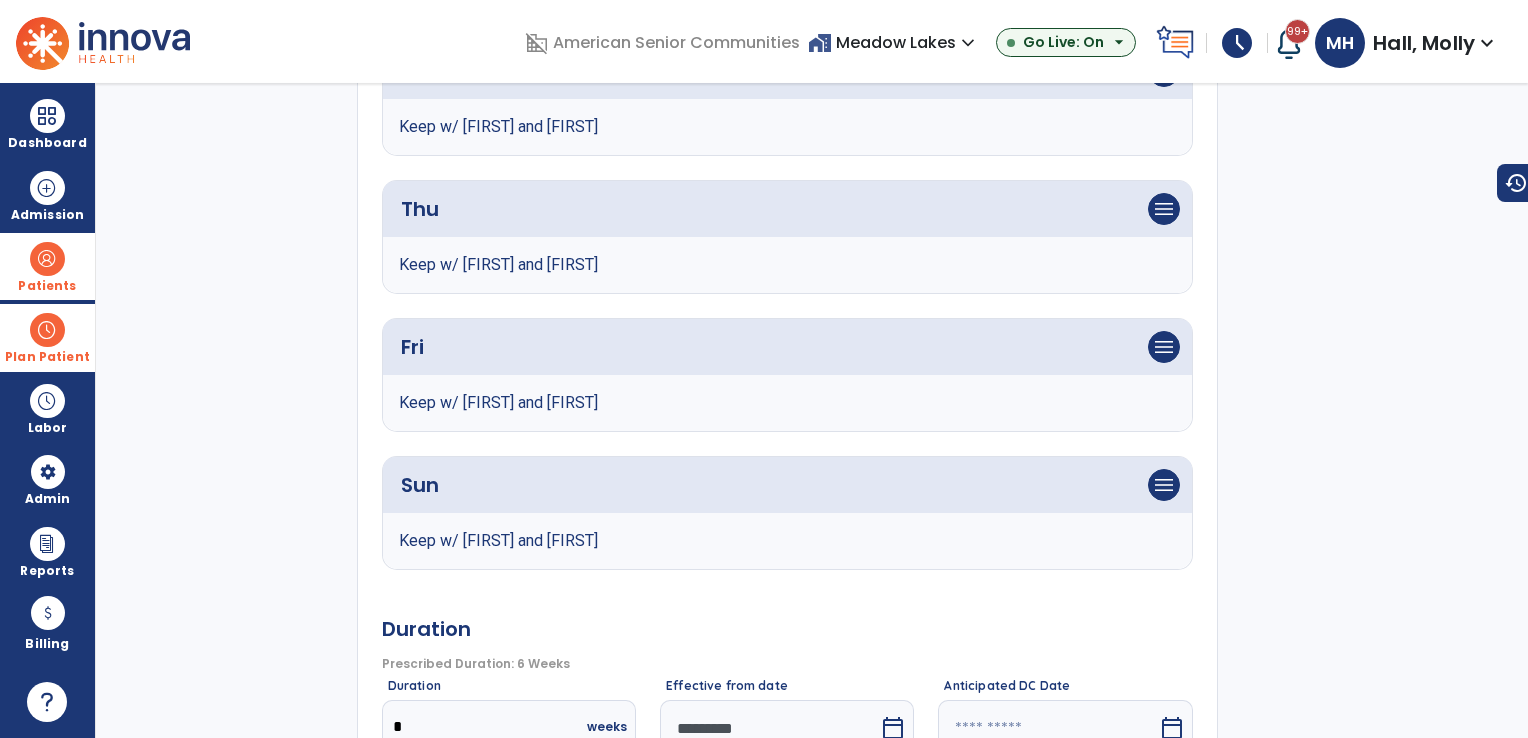 scroll, scrollTop: 1264, scrollLeft: 0, axis: vertical 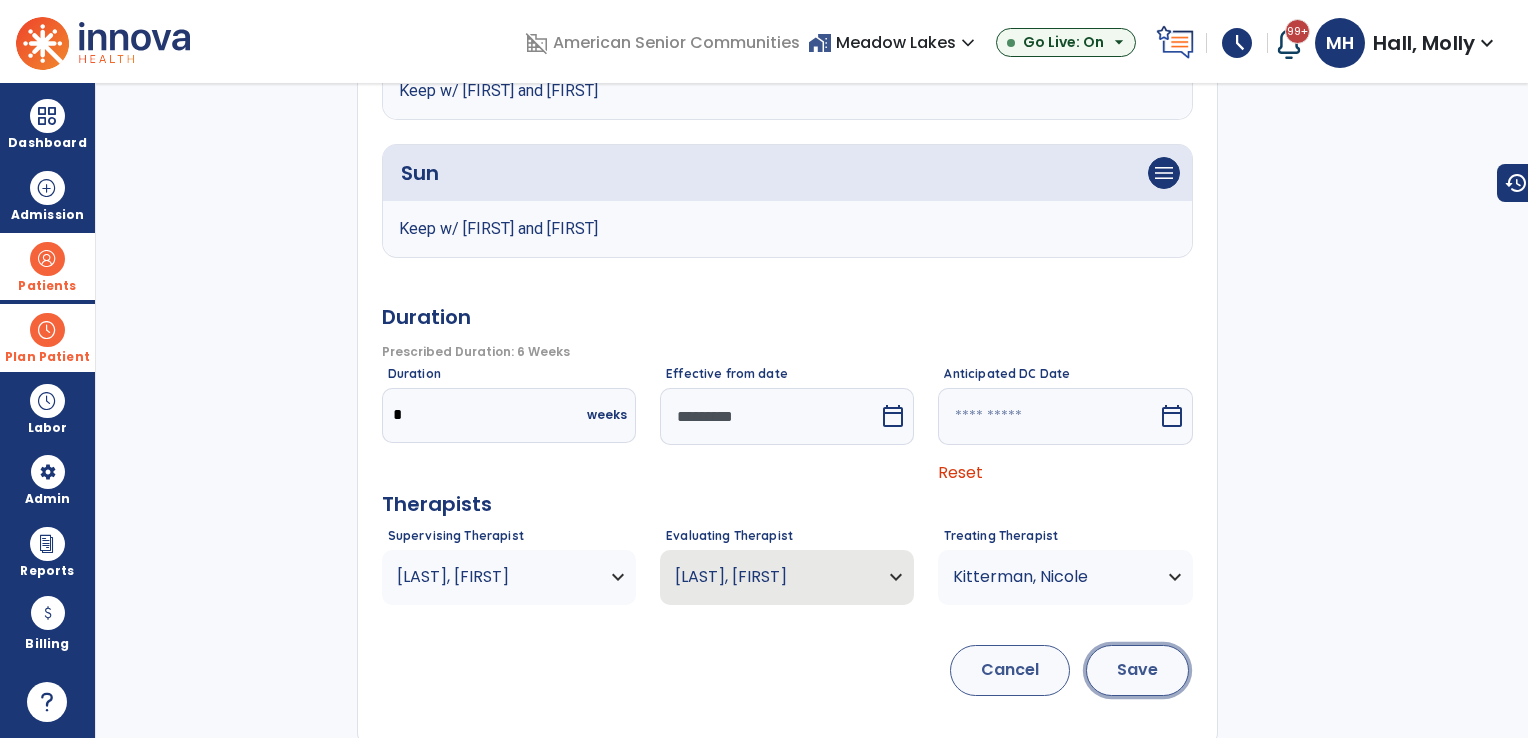 click on "Save" at bounding box center [1137, 670] 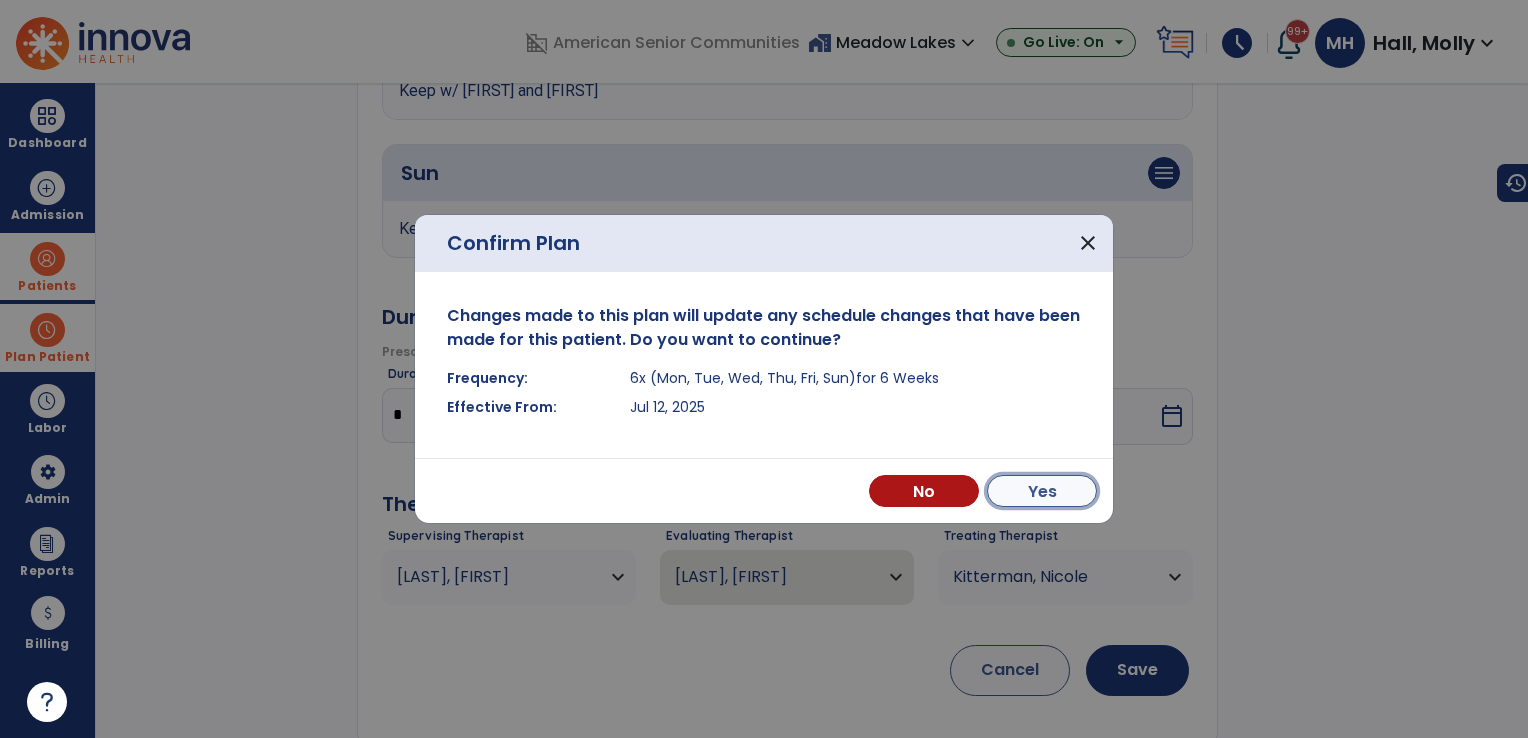 click on "Yes" at bounding box center [1042, 491] 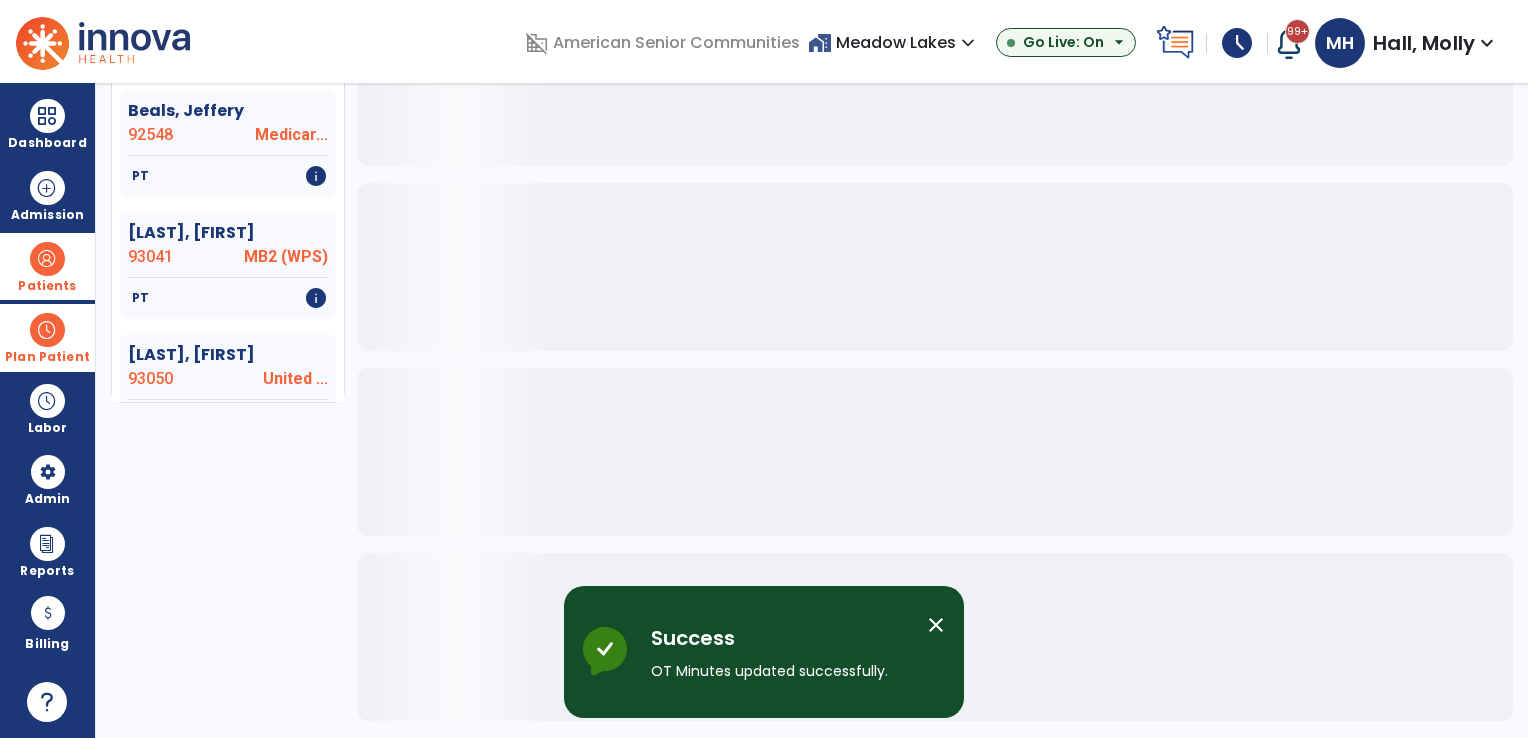scroll, scrollTop: 336, scrollLeft: 0, axis: vertical 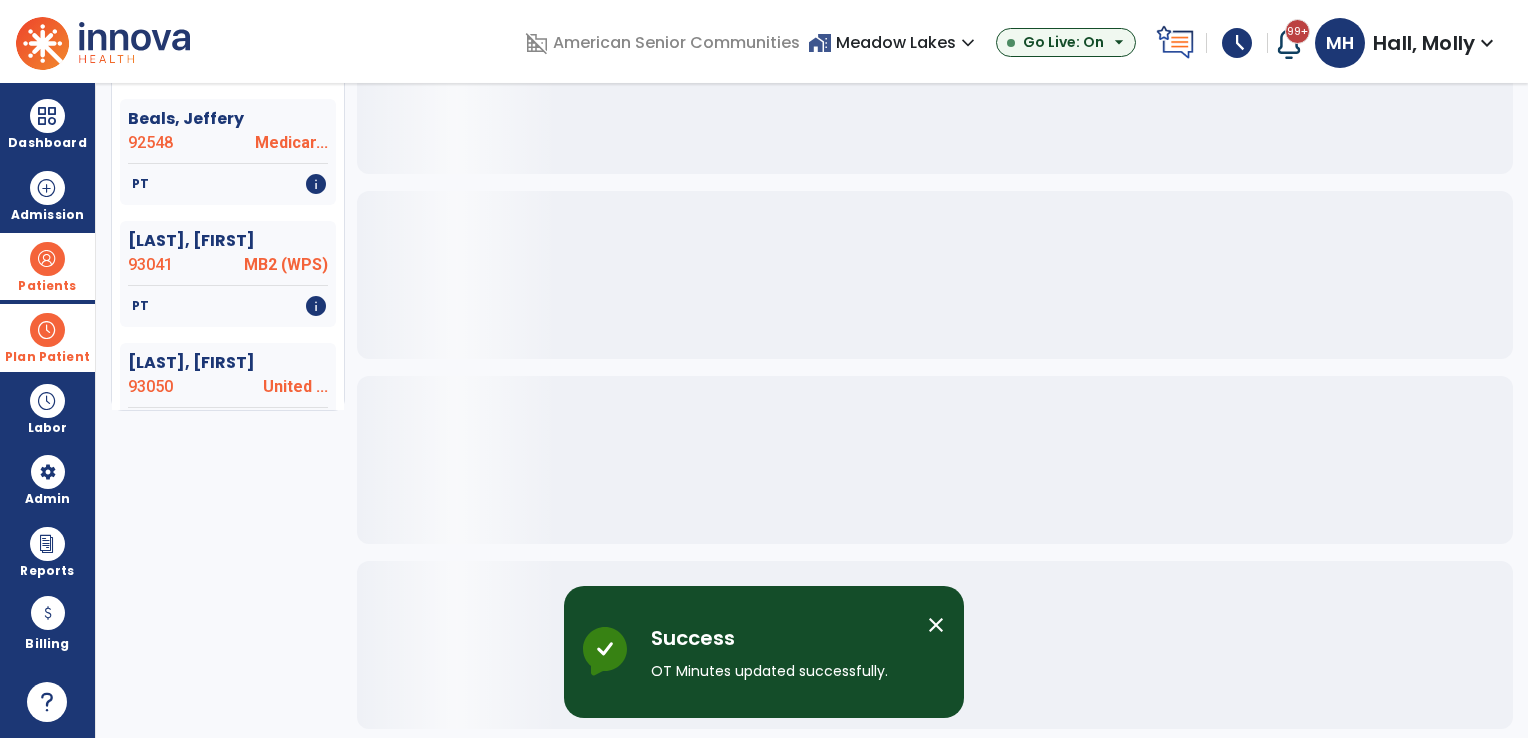 click on "Plan Patient" at bounding box center [47, 357] 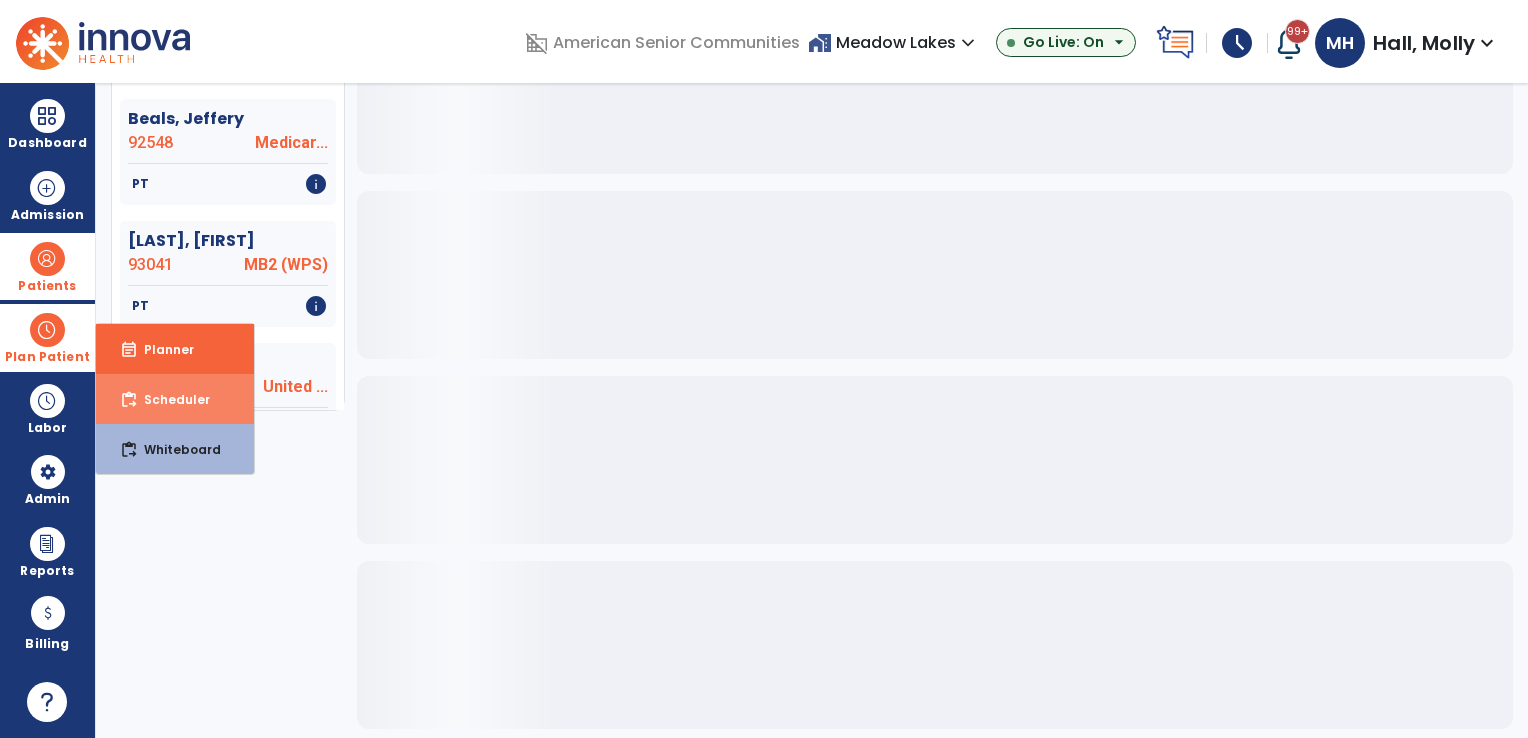 click on "Scheduler" at bounding box center [169, 399] 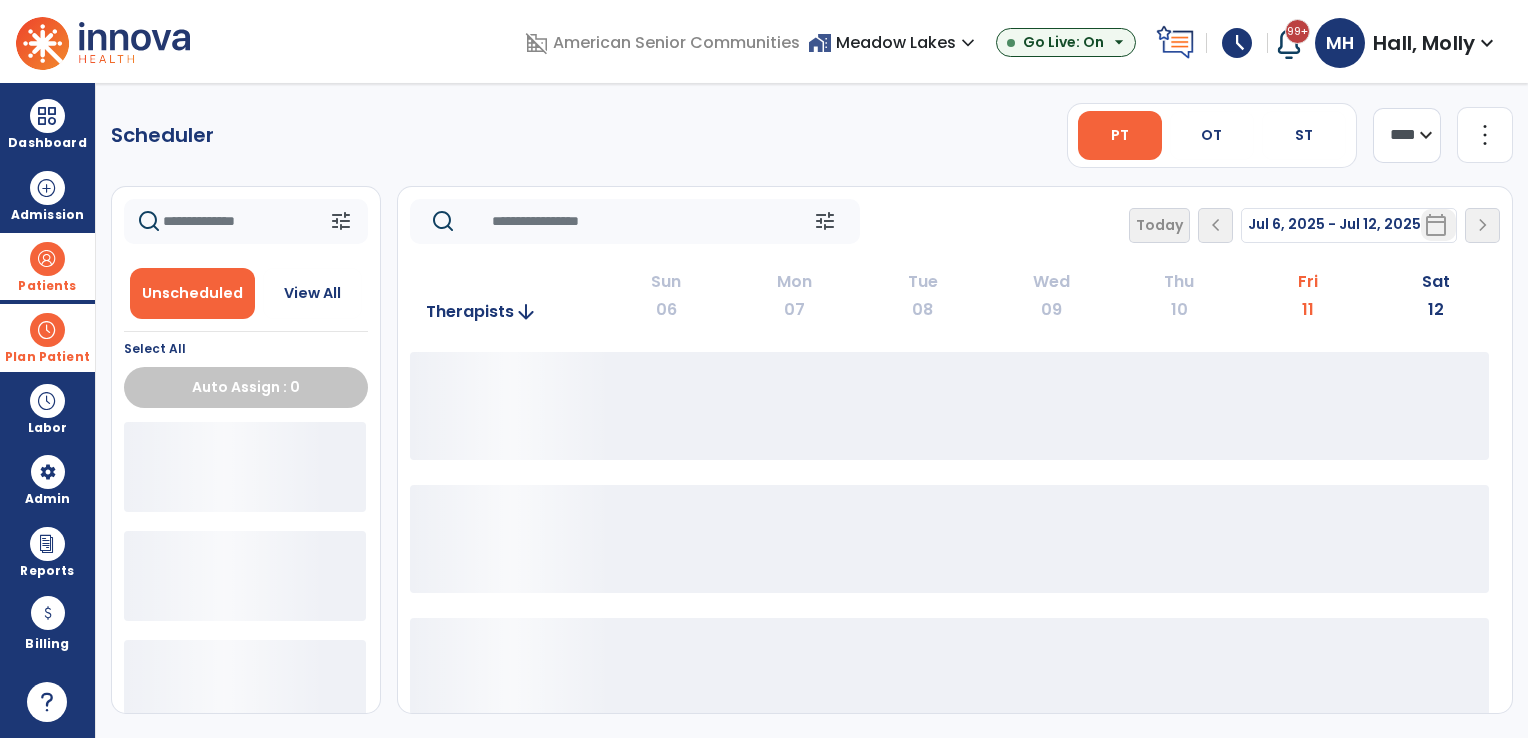 scroll, scrollTop: 0, scrollLeft: 0, axis: both 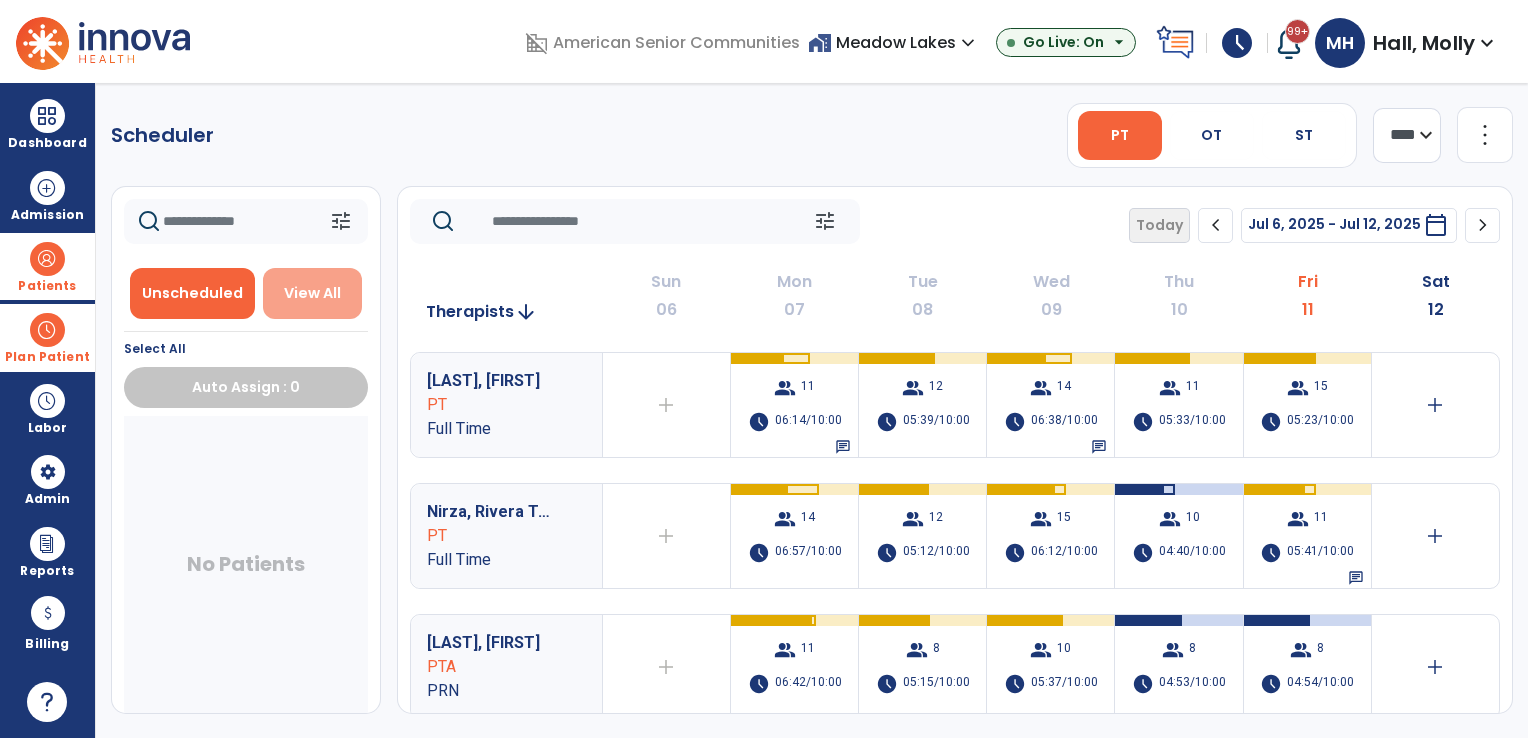 click on "View All" at bounding box center [313, 293] 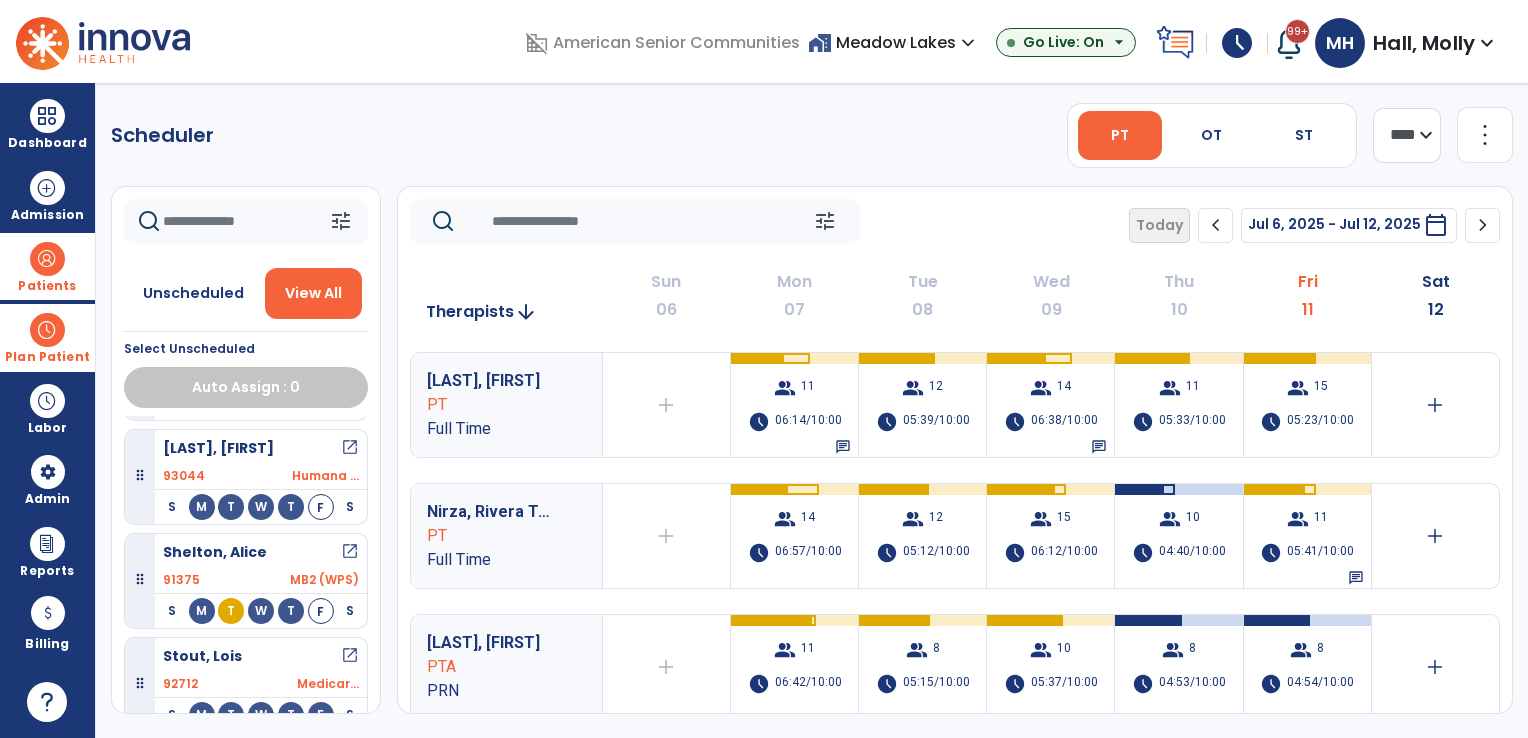 scroll, scrollTop: 2391, scrollLeft: 0, axis: vertical 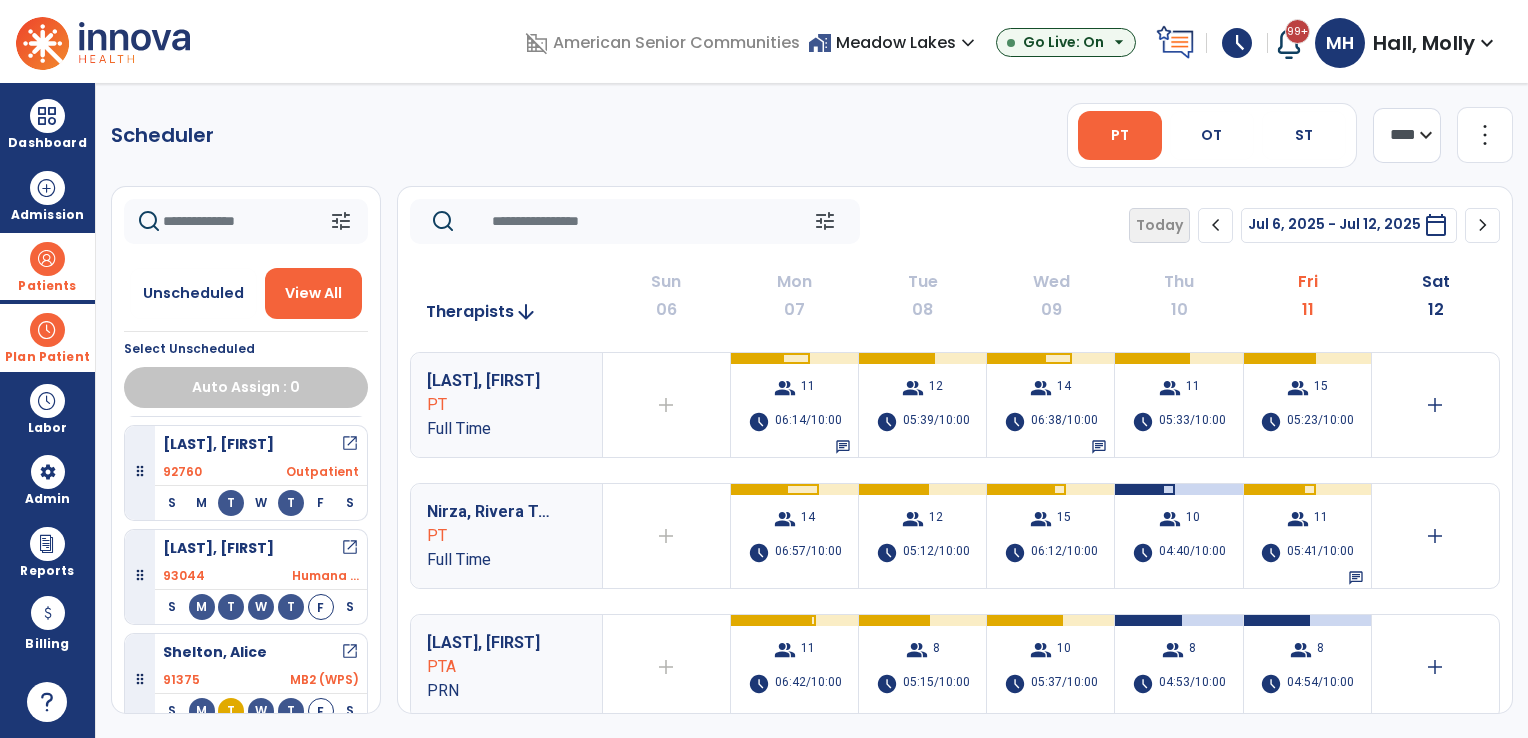 click on "chevron_right" 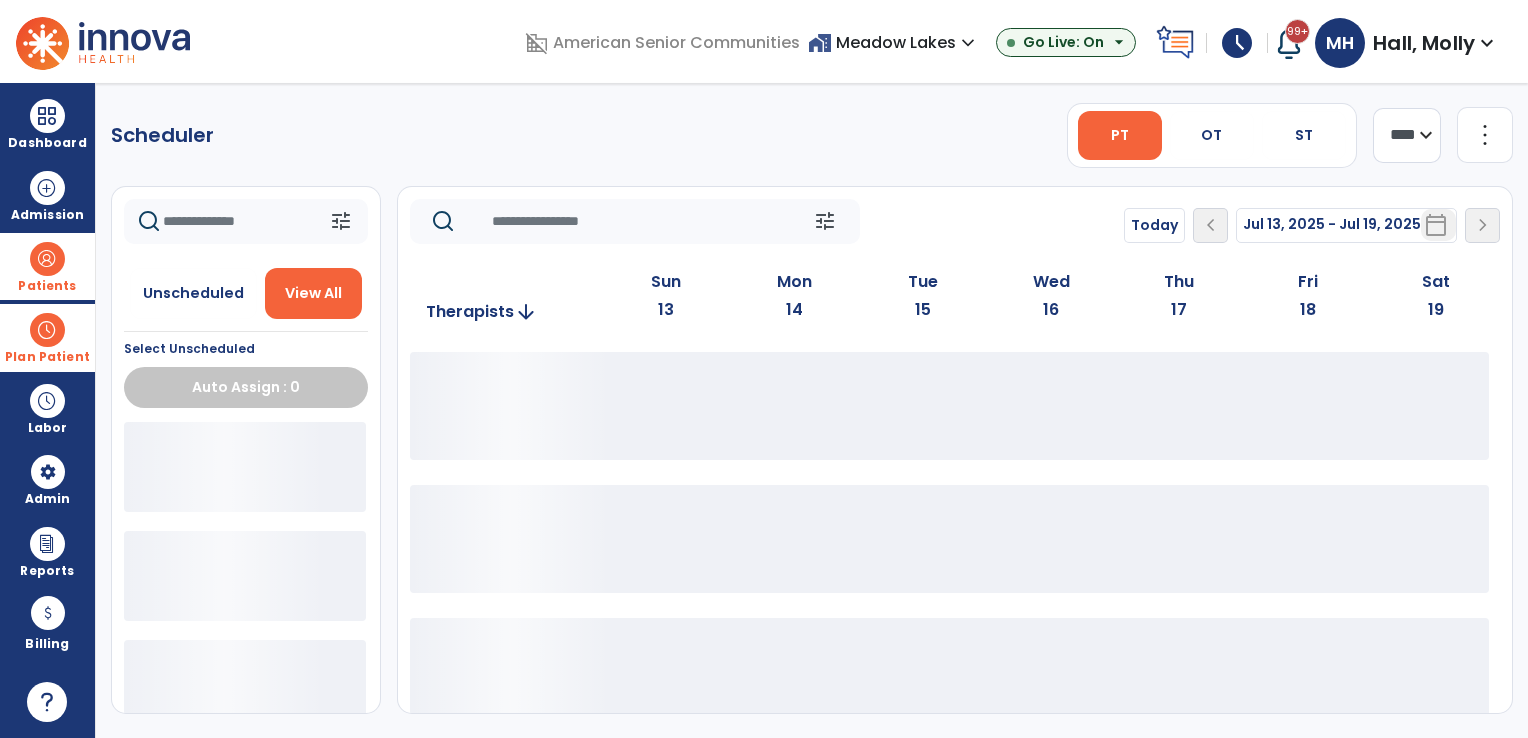click 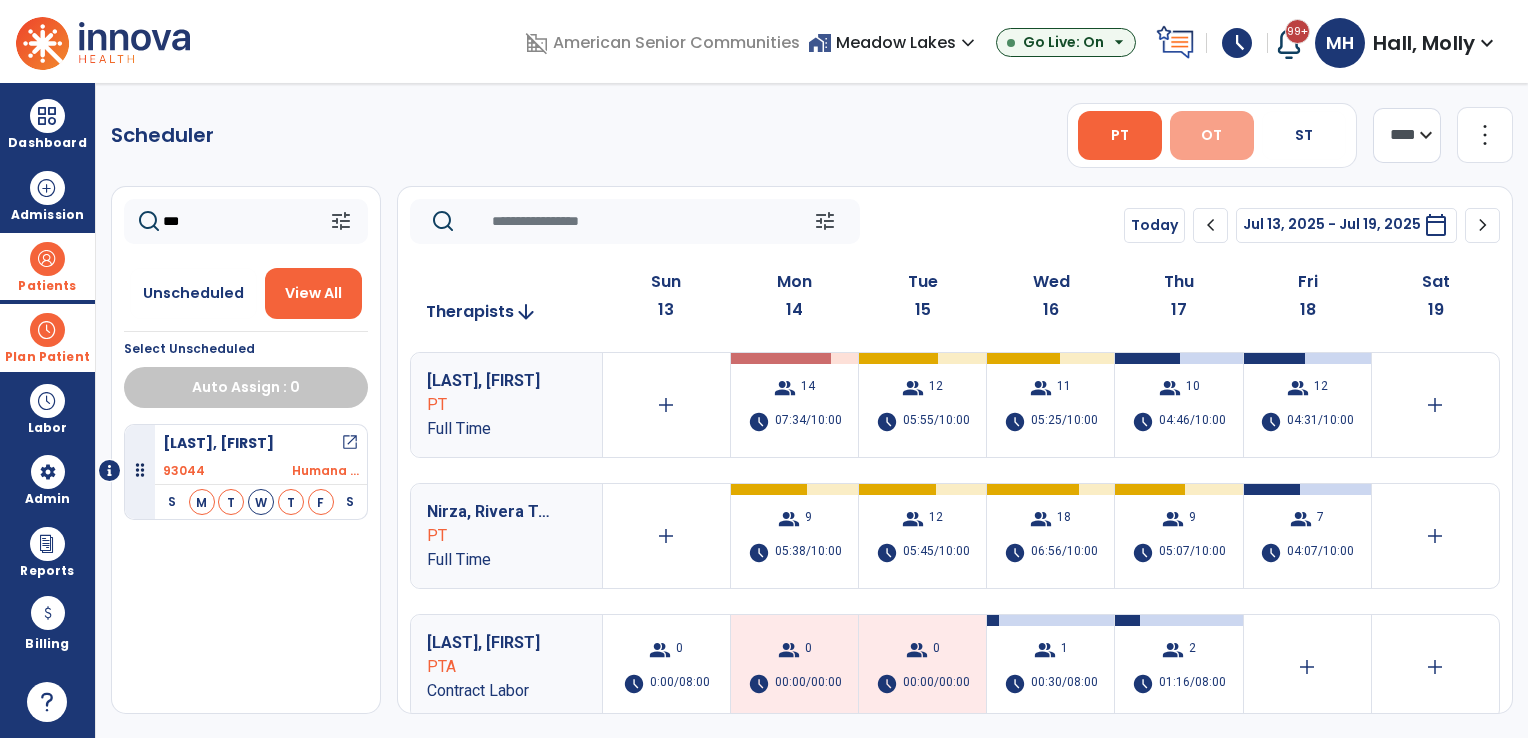 type on "***" 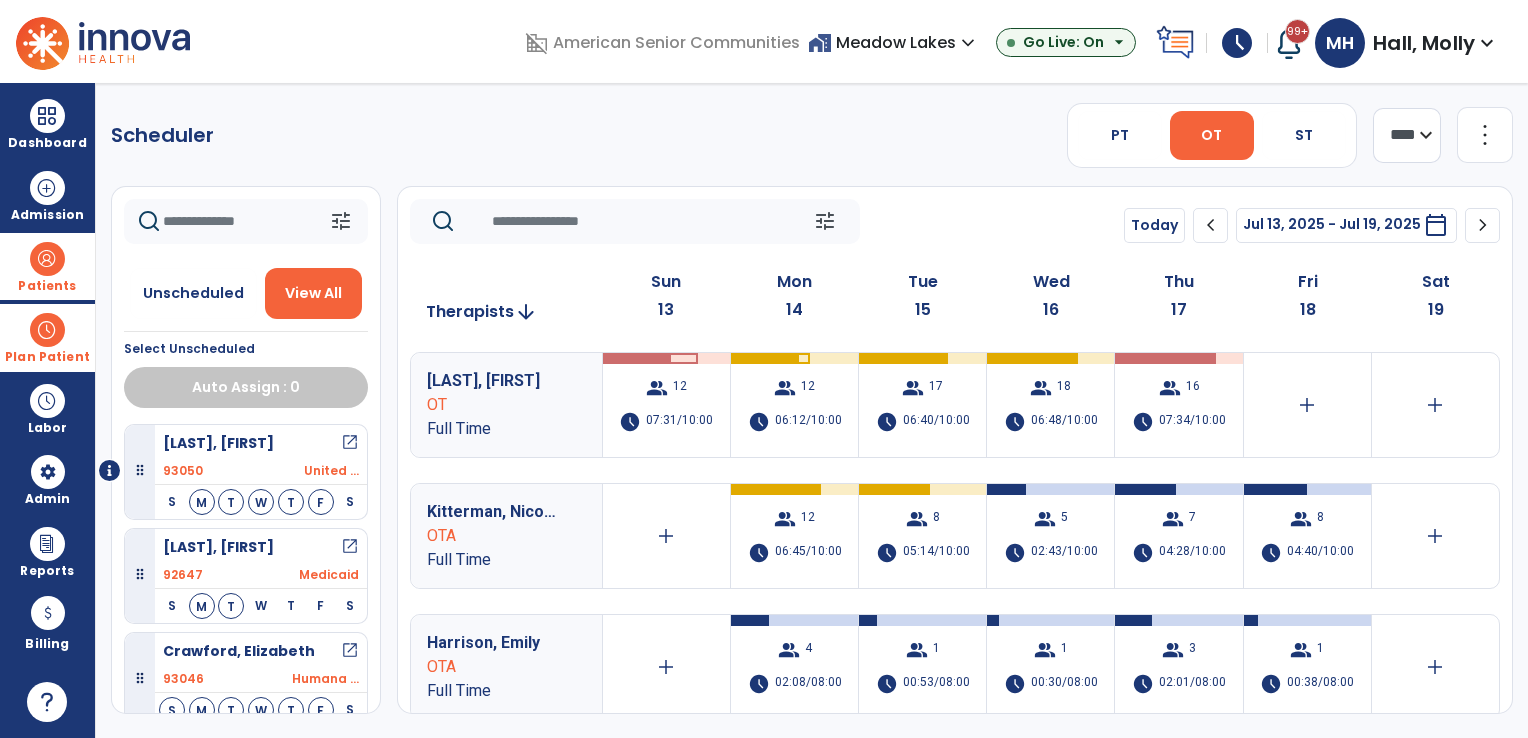click 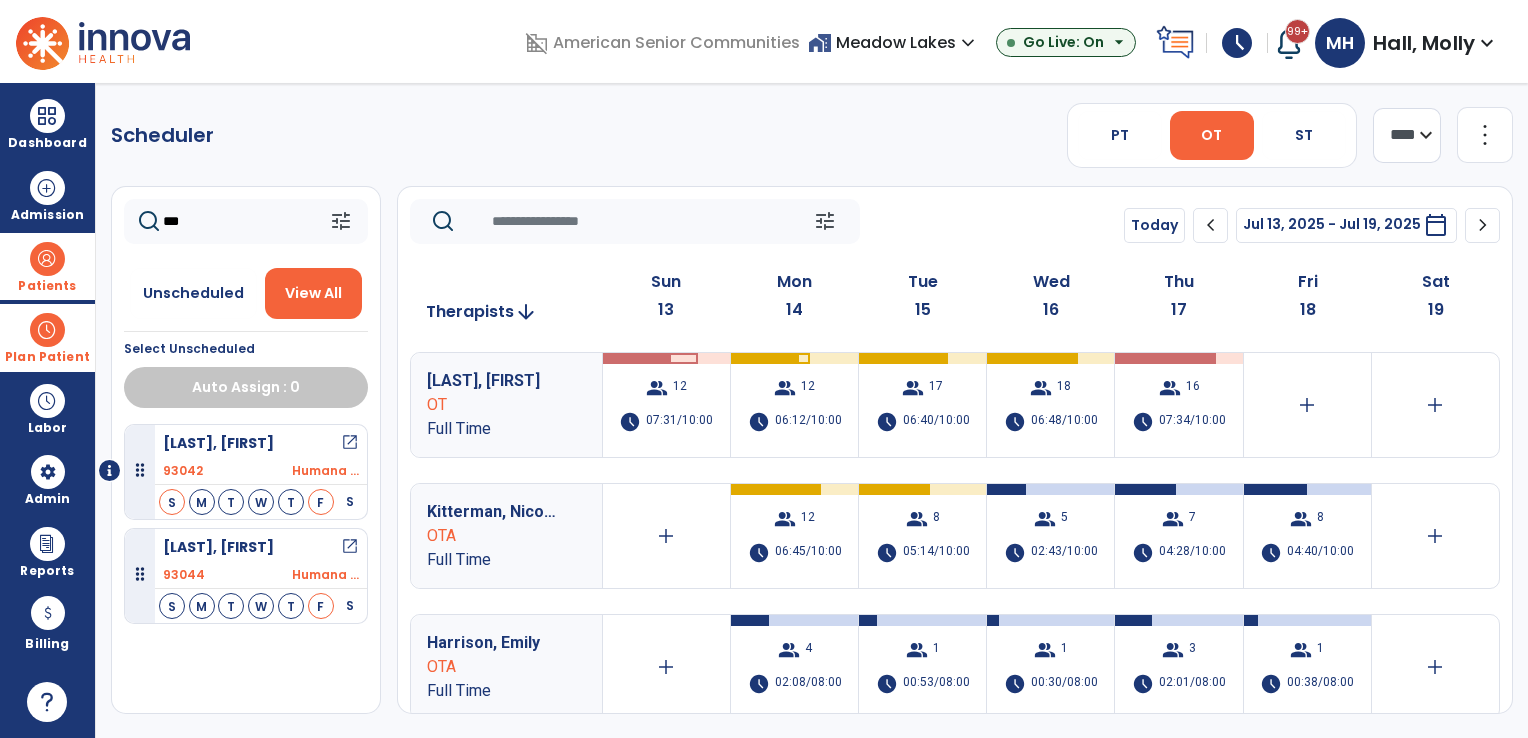 type on "***" 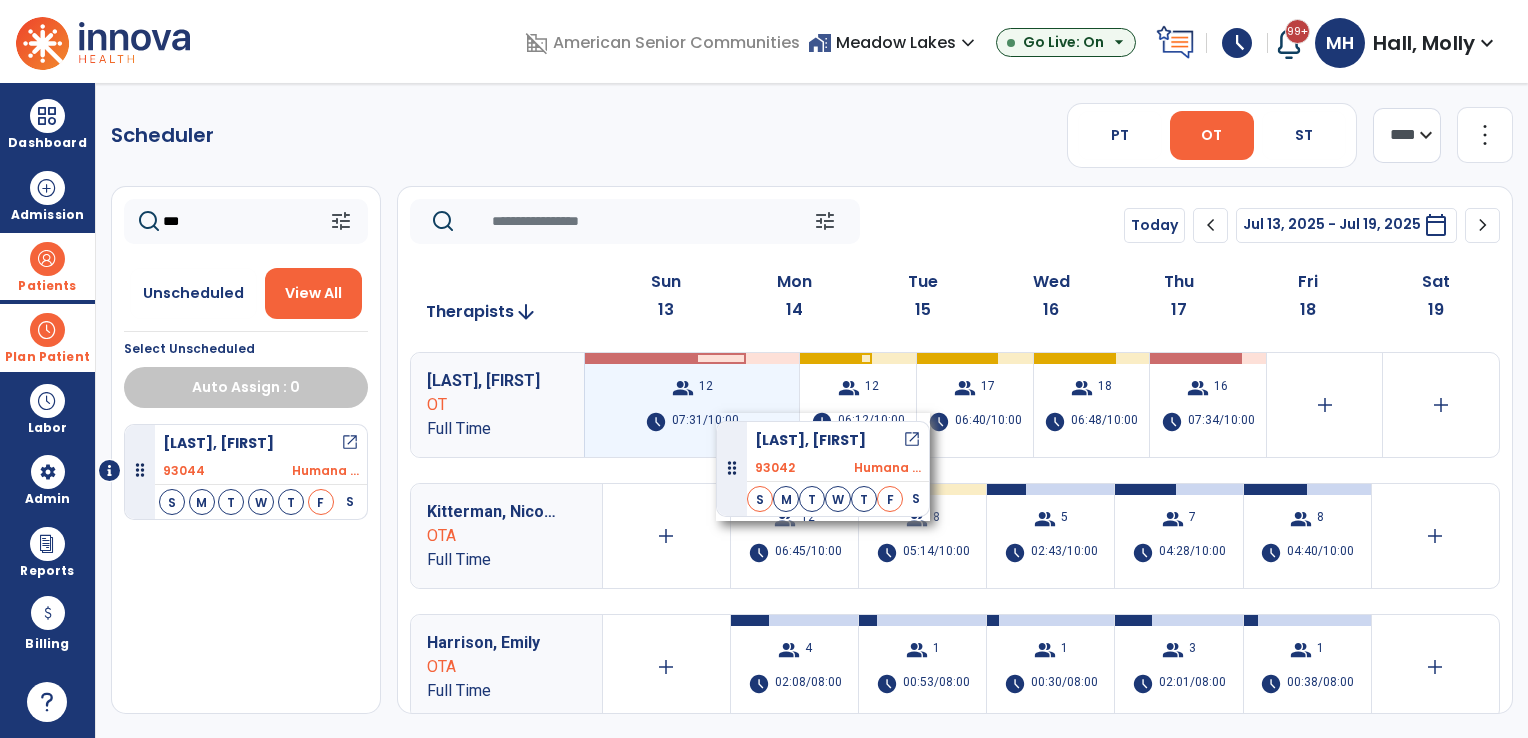 drag, startPoint x: 137, startPoint y: 472, endPoint x: 716, endPoint y: 413, distance: 581.9983 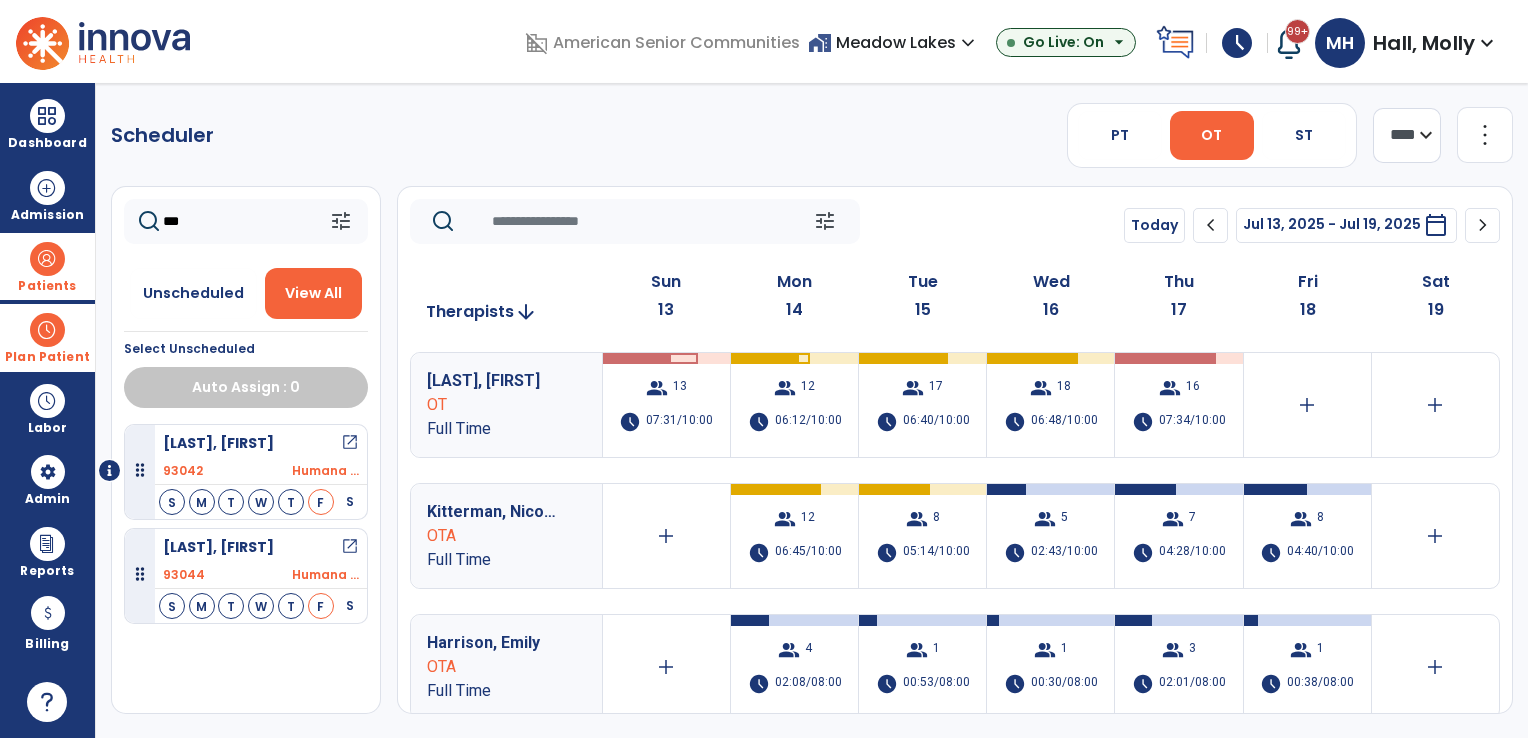 click on "open_in_new" at bounding box center (350, 547) 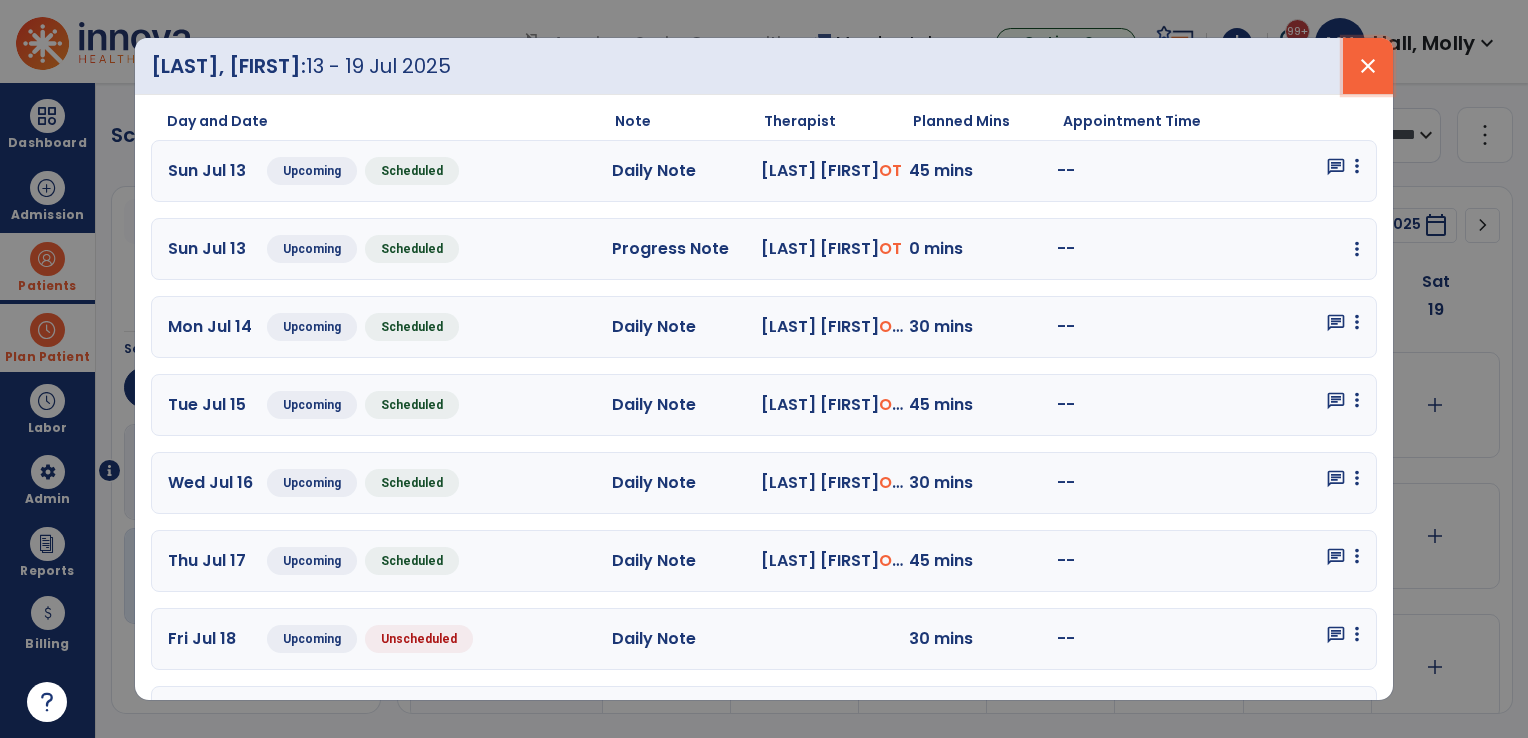 click on "close" at bounding box center (1368, 66) 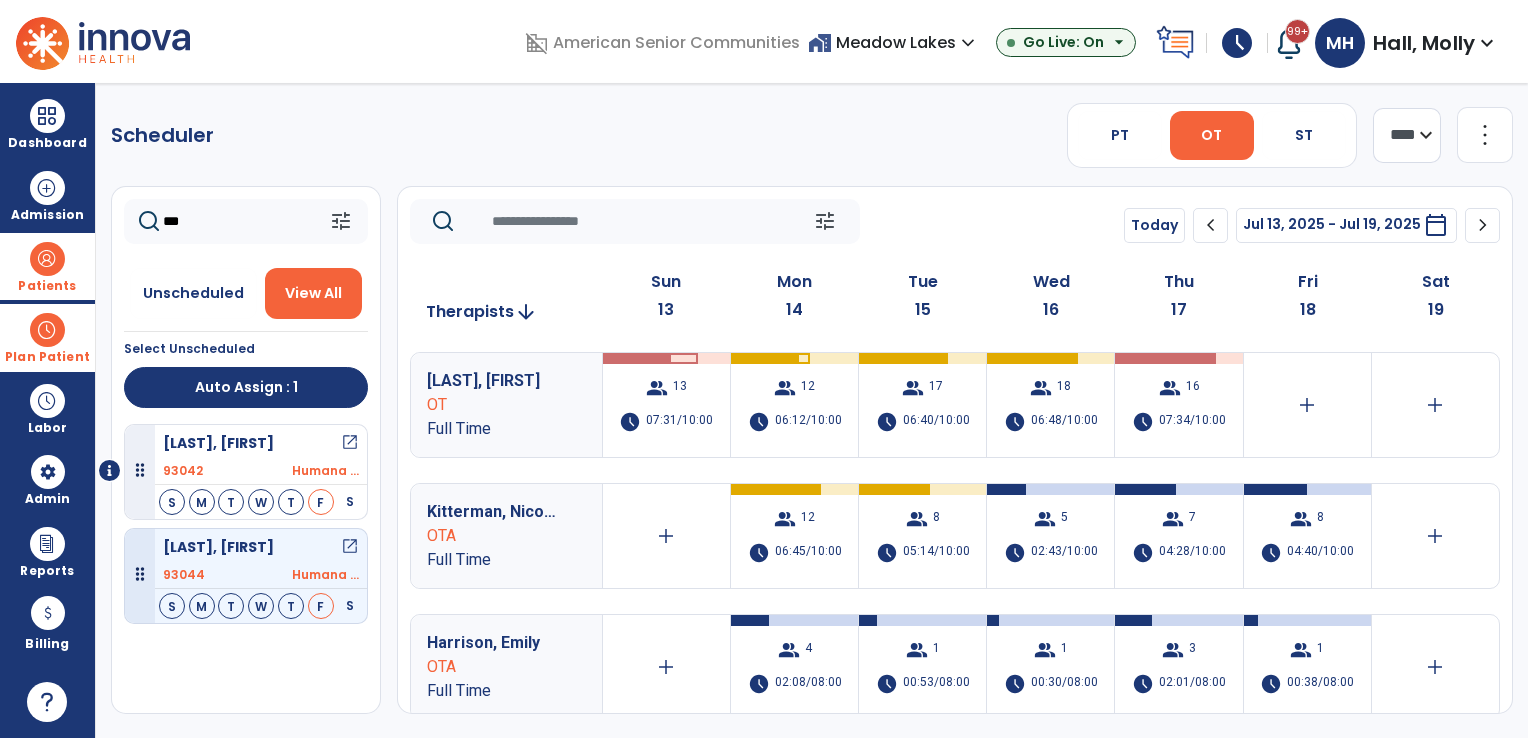 click on "93044 Humana ..." at bounding box center (261, 575) 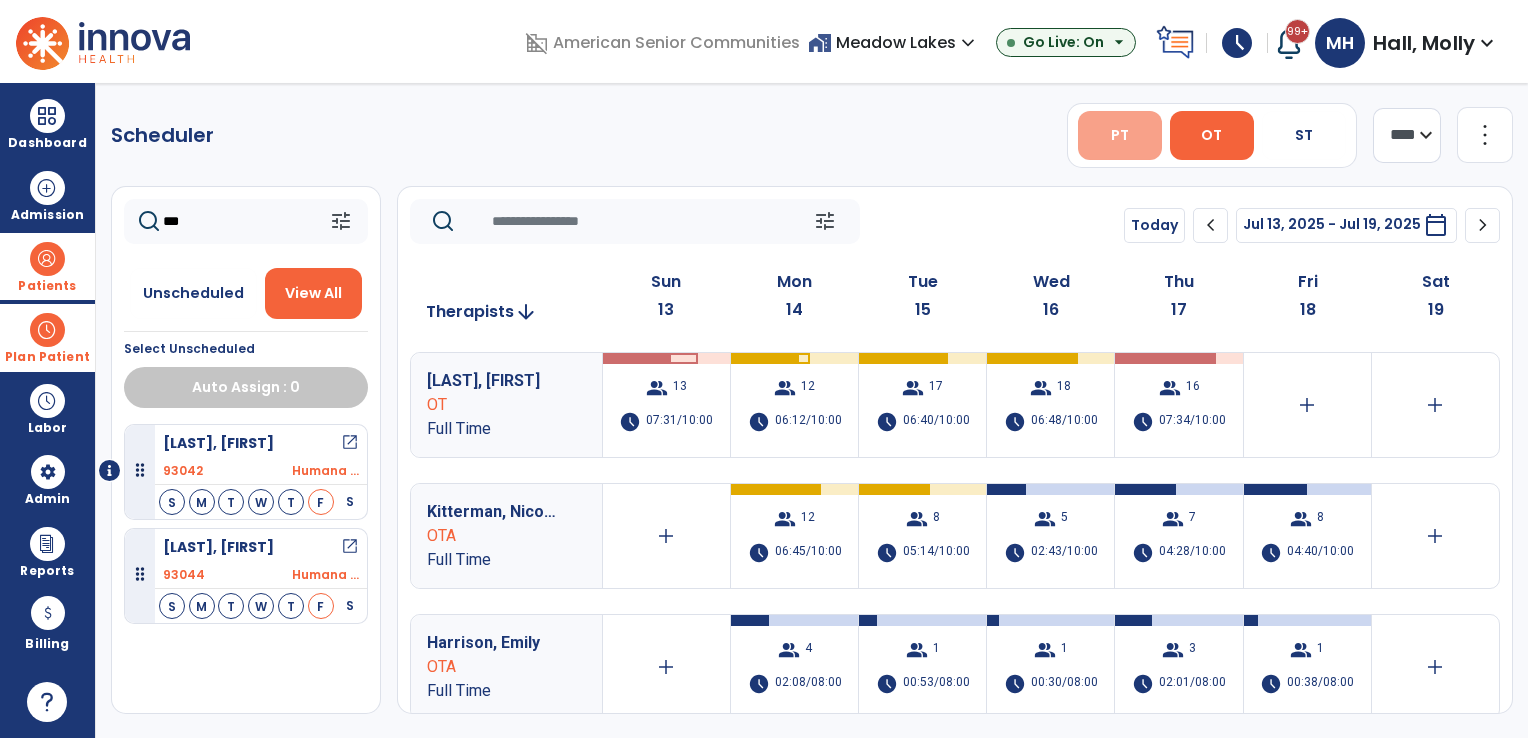 click on "PT" at bounding box center (1120, 135) 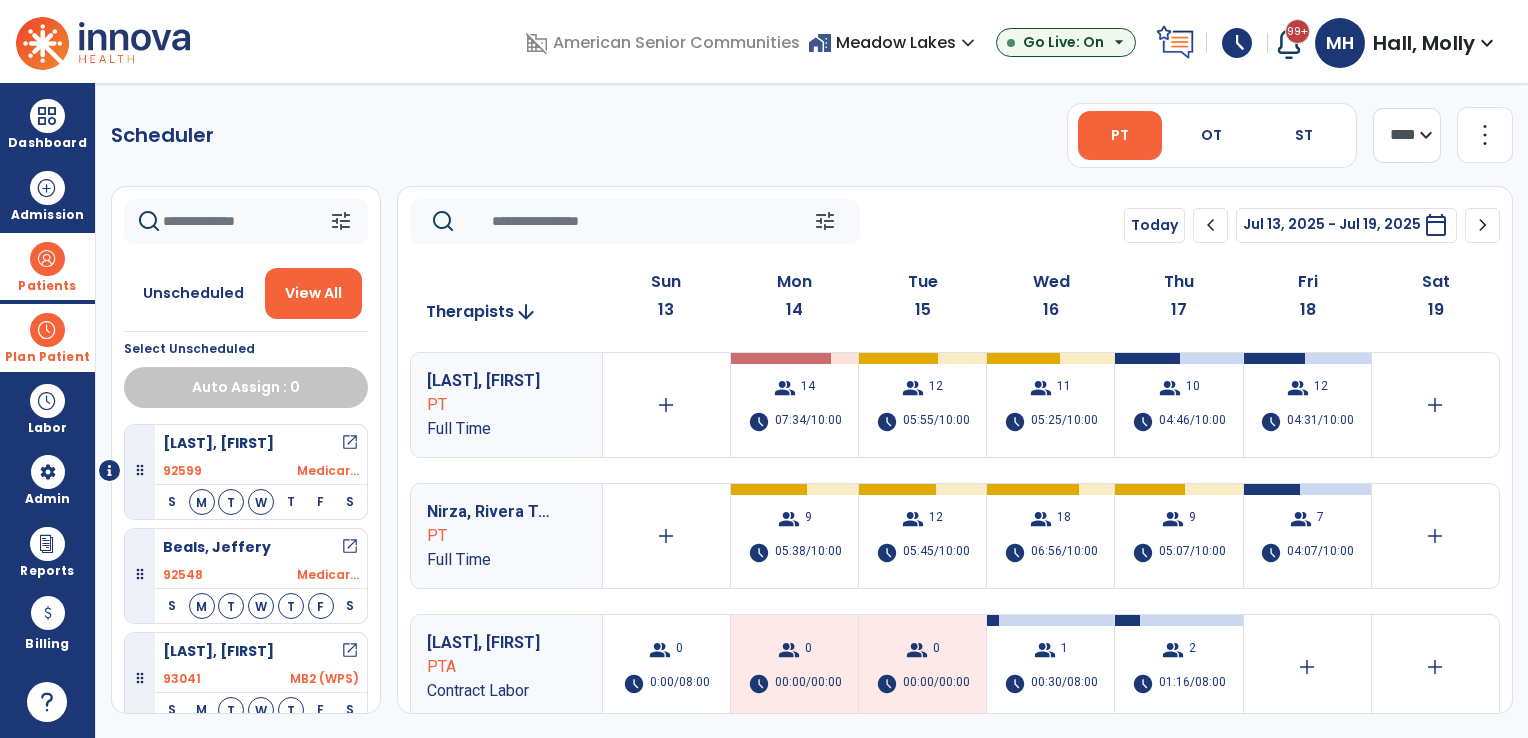click 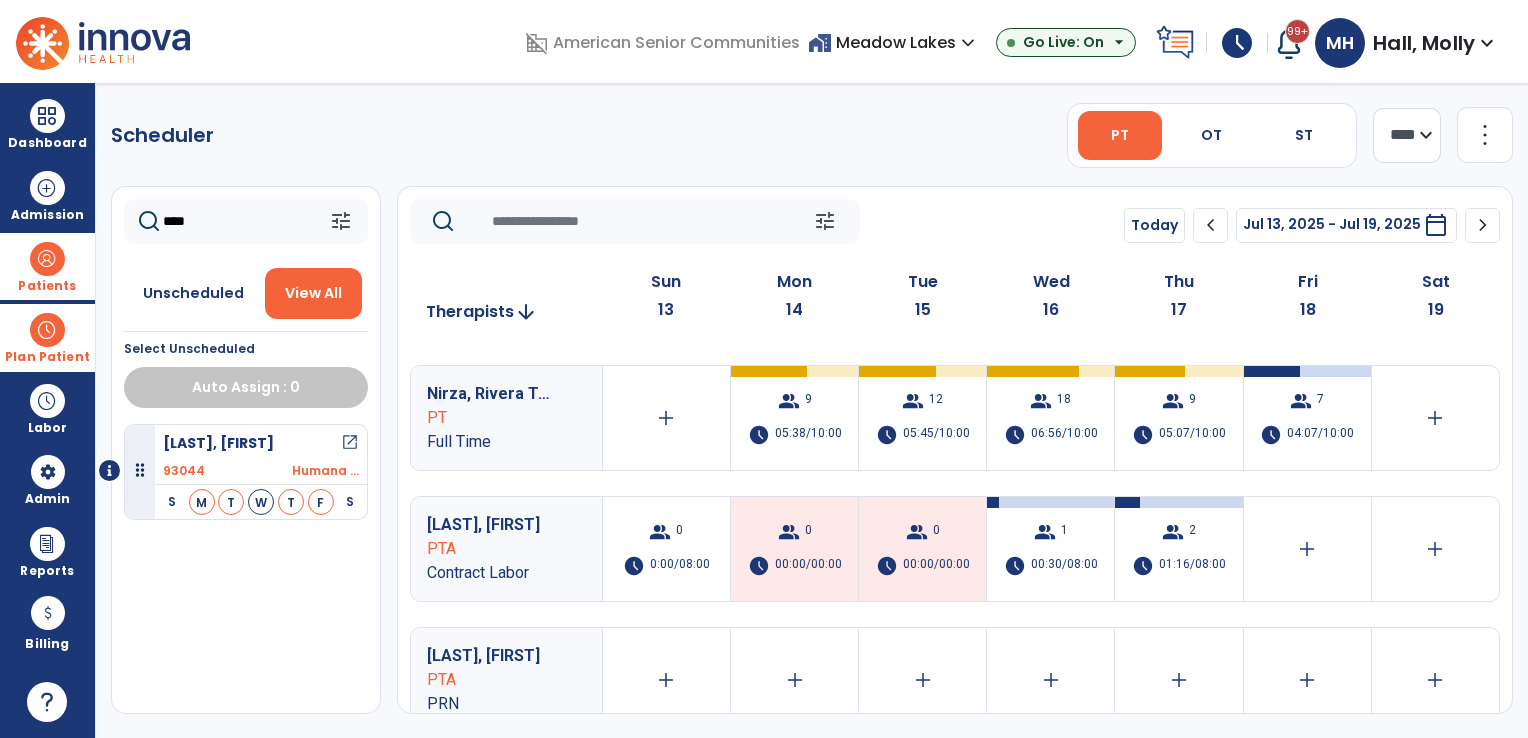 scroll, scrollTop: 135, scrollLeft: 0, axis: vertical 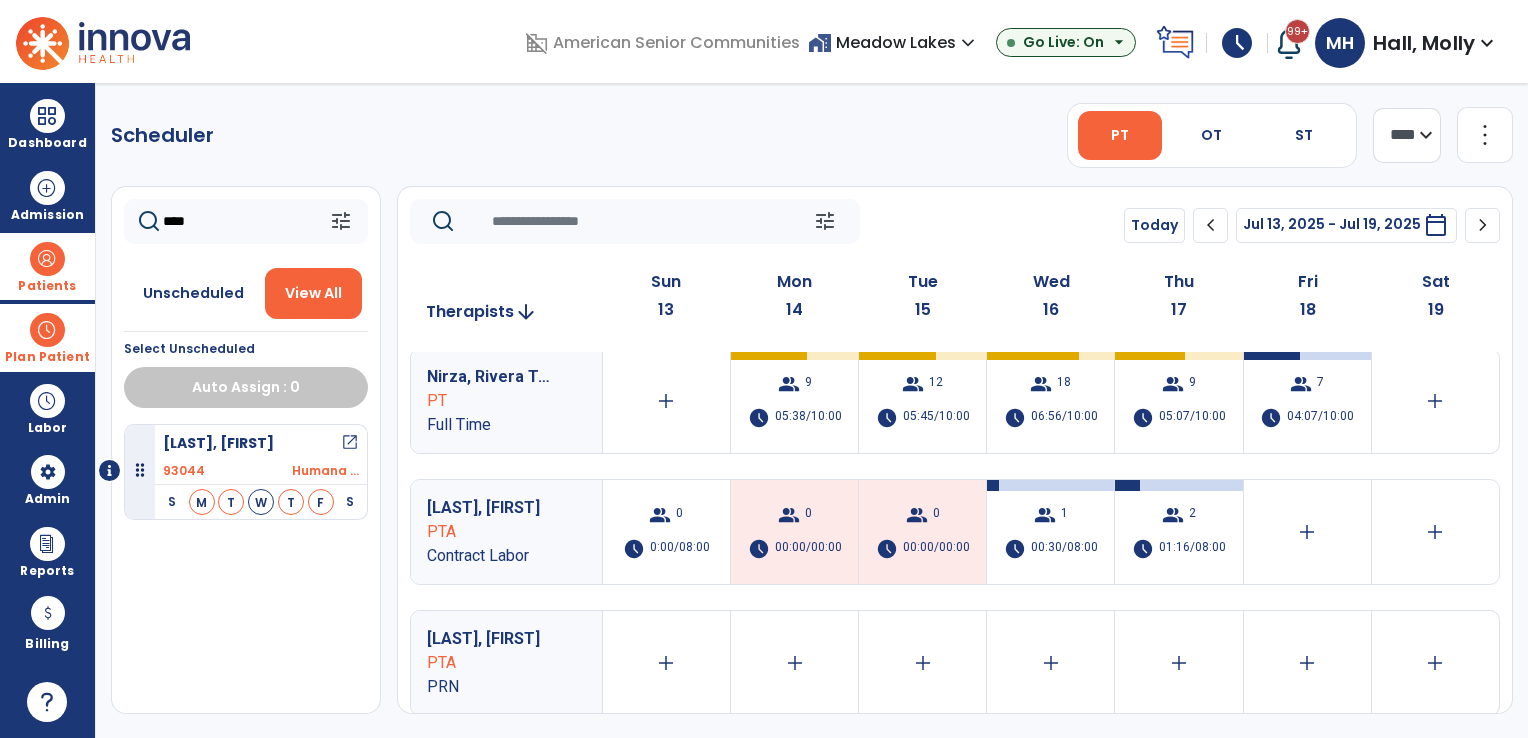 type on "****" 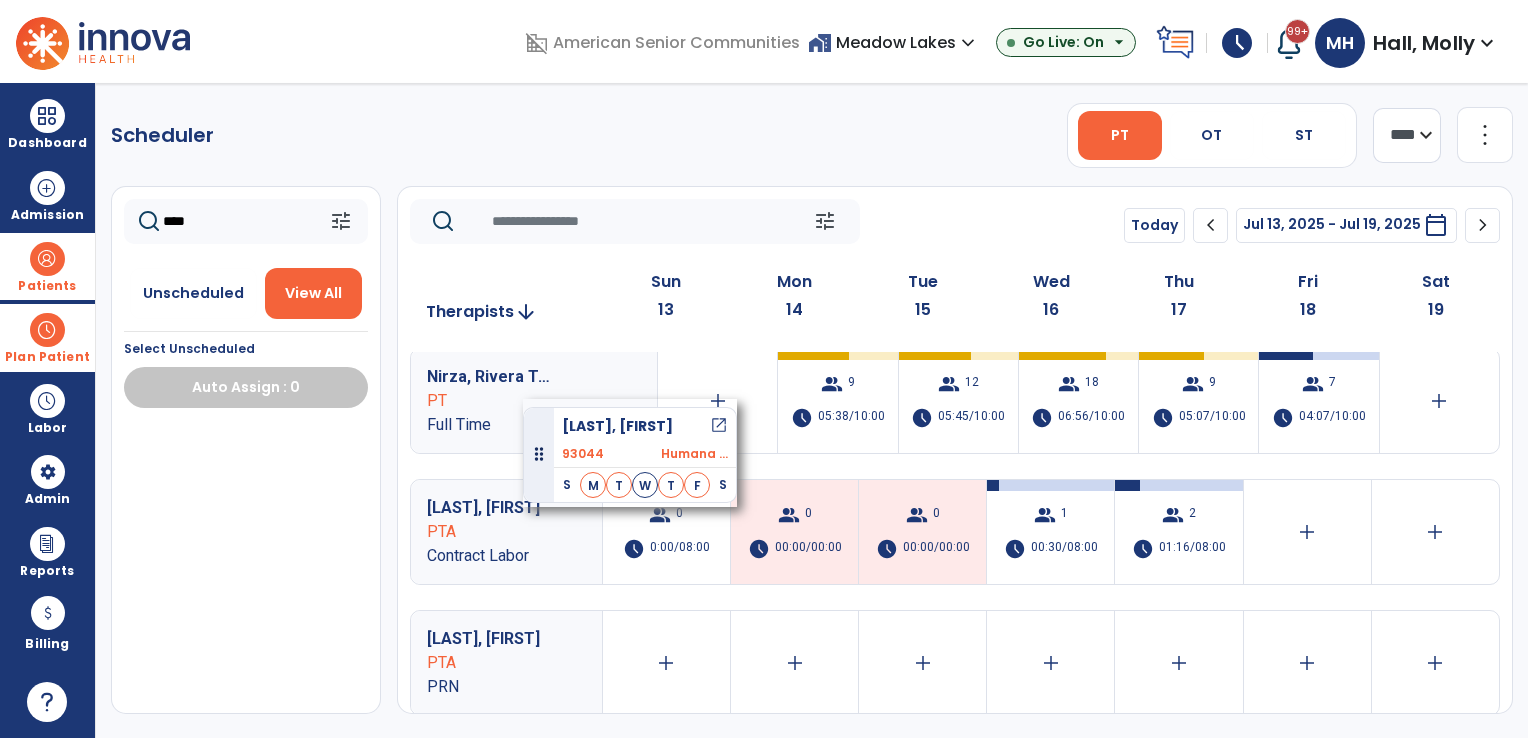 drag, startPoint x: 140, startPoint y: 474, endPoint x: 524, endPoint y: 398, distance: 391.44858 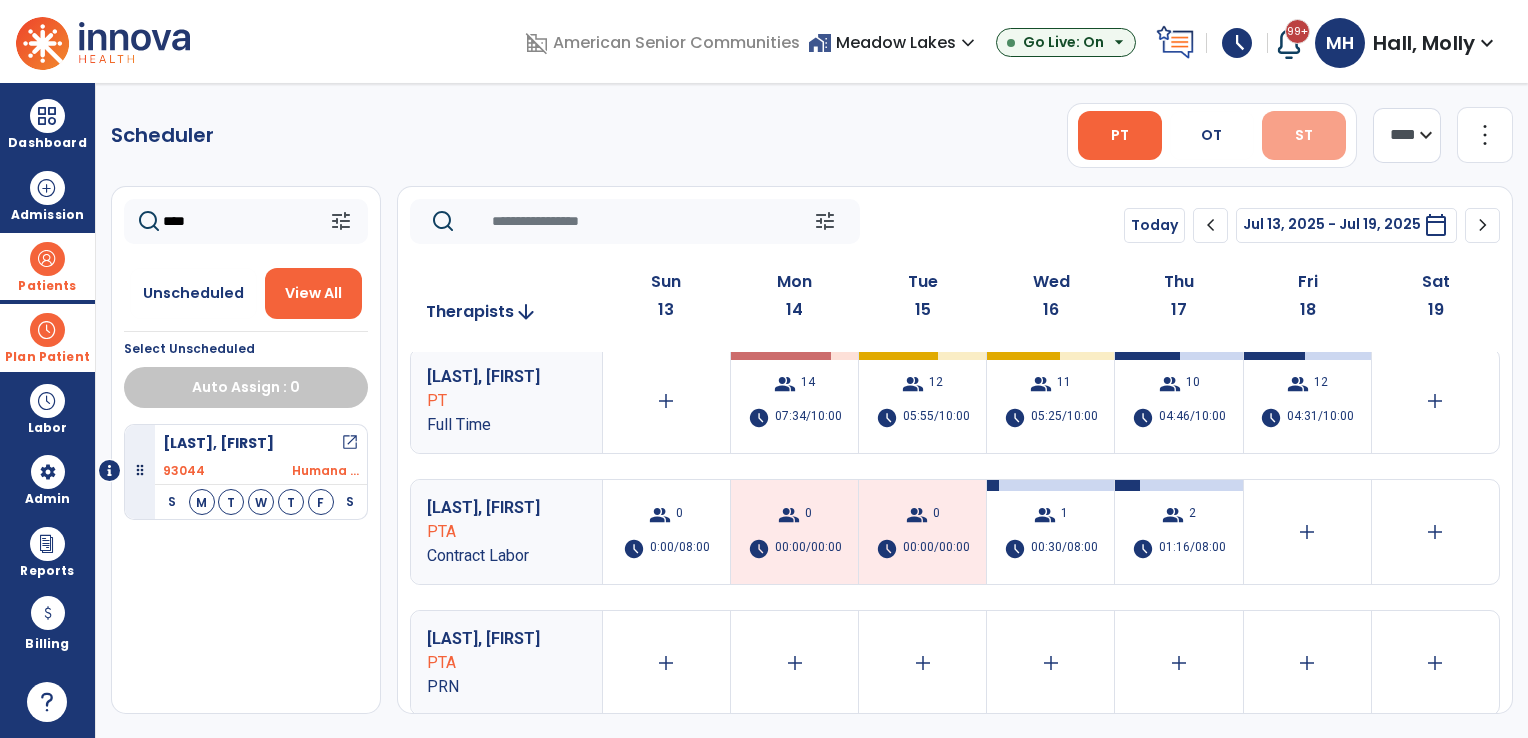 click on "ST" at bounding box center (1304, 135) 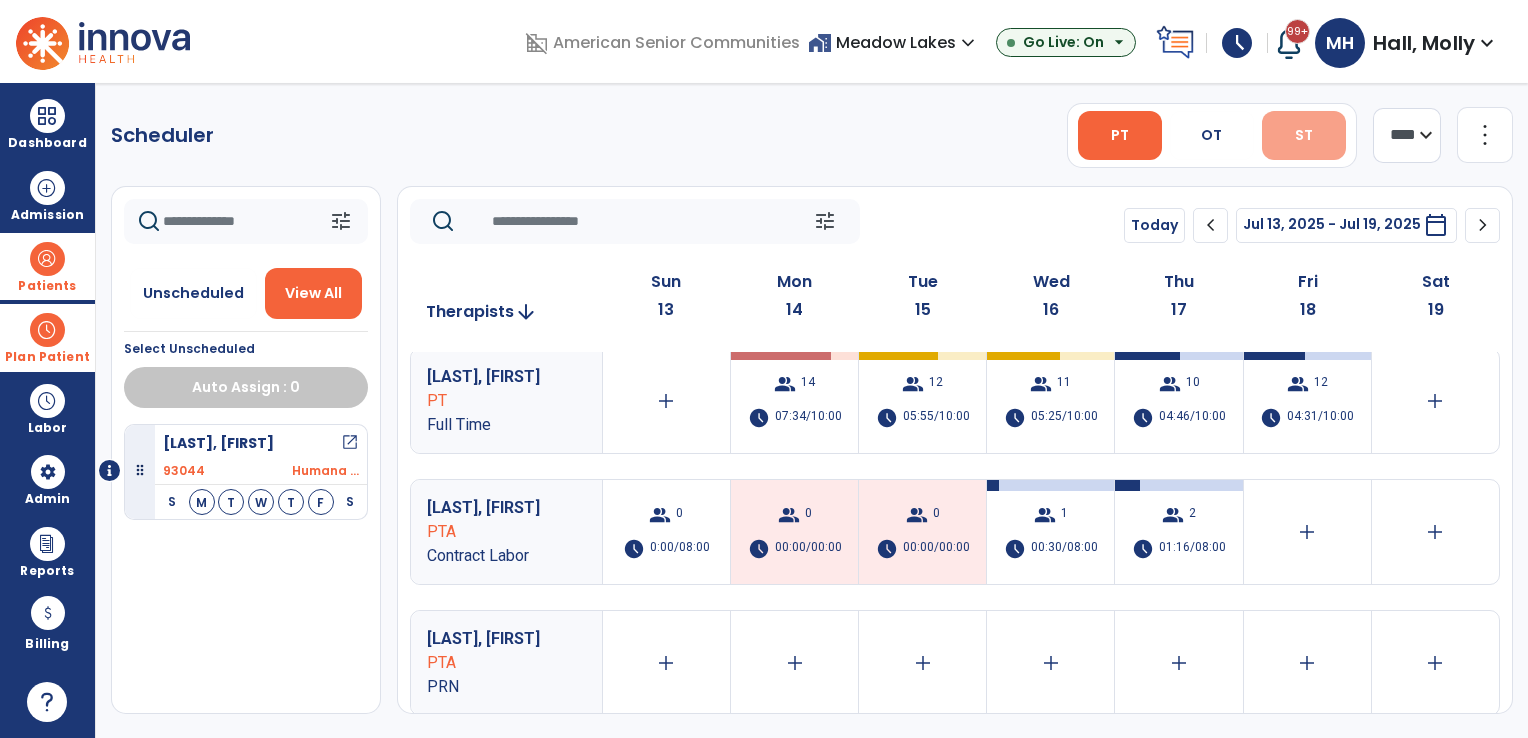 scroll, scrollTop: 0, scrollLeft: 0, axis: both 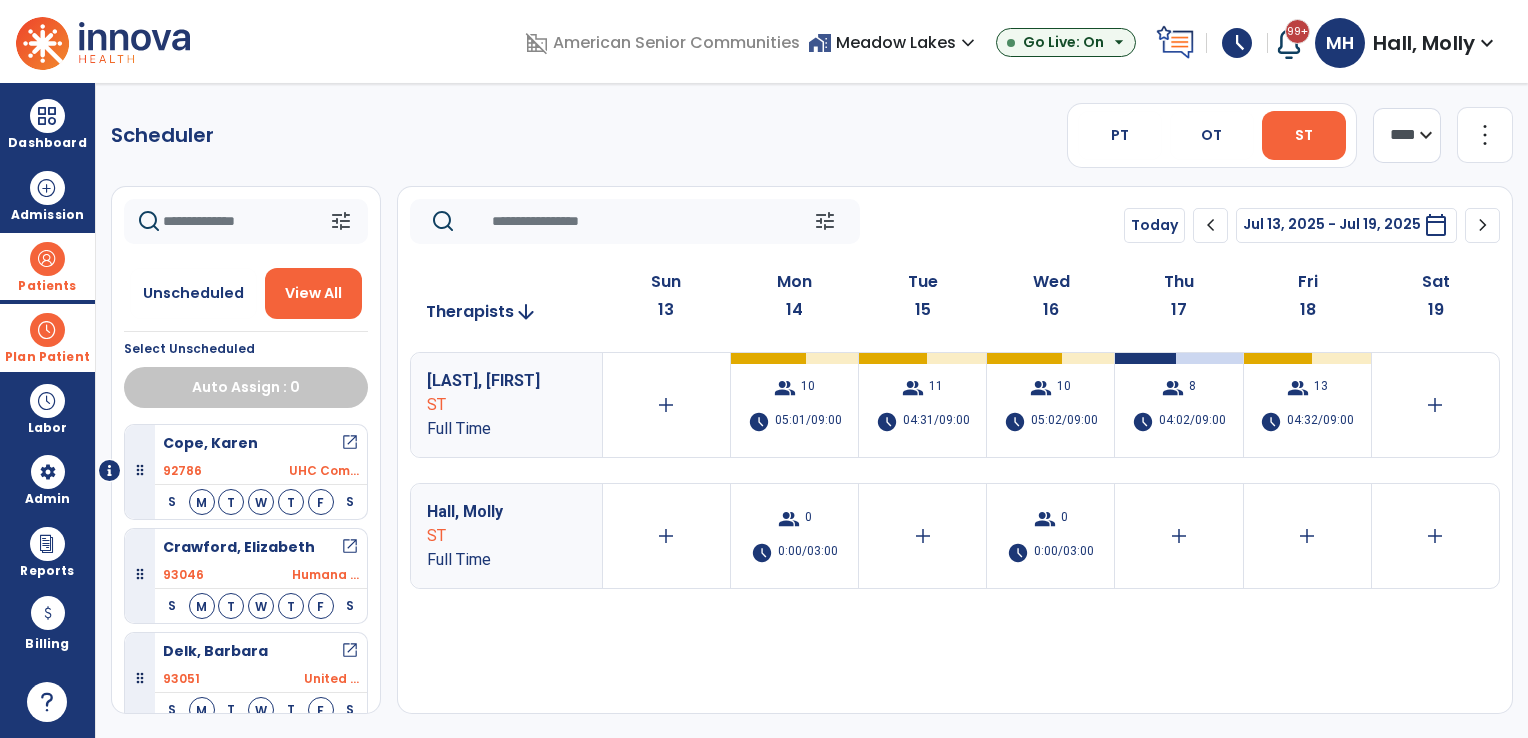 click 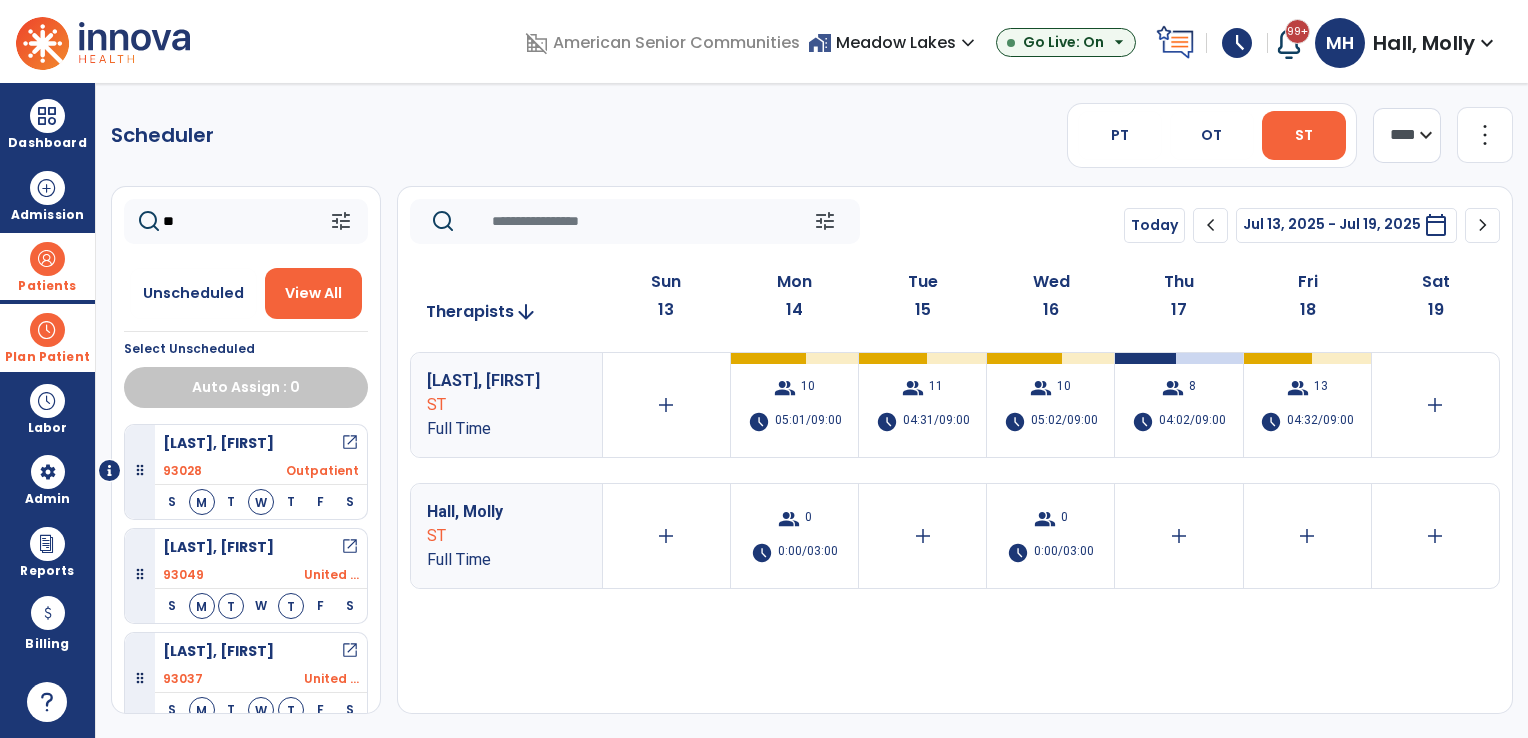 type on "*" 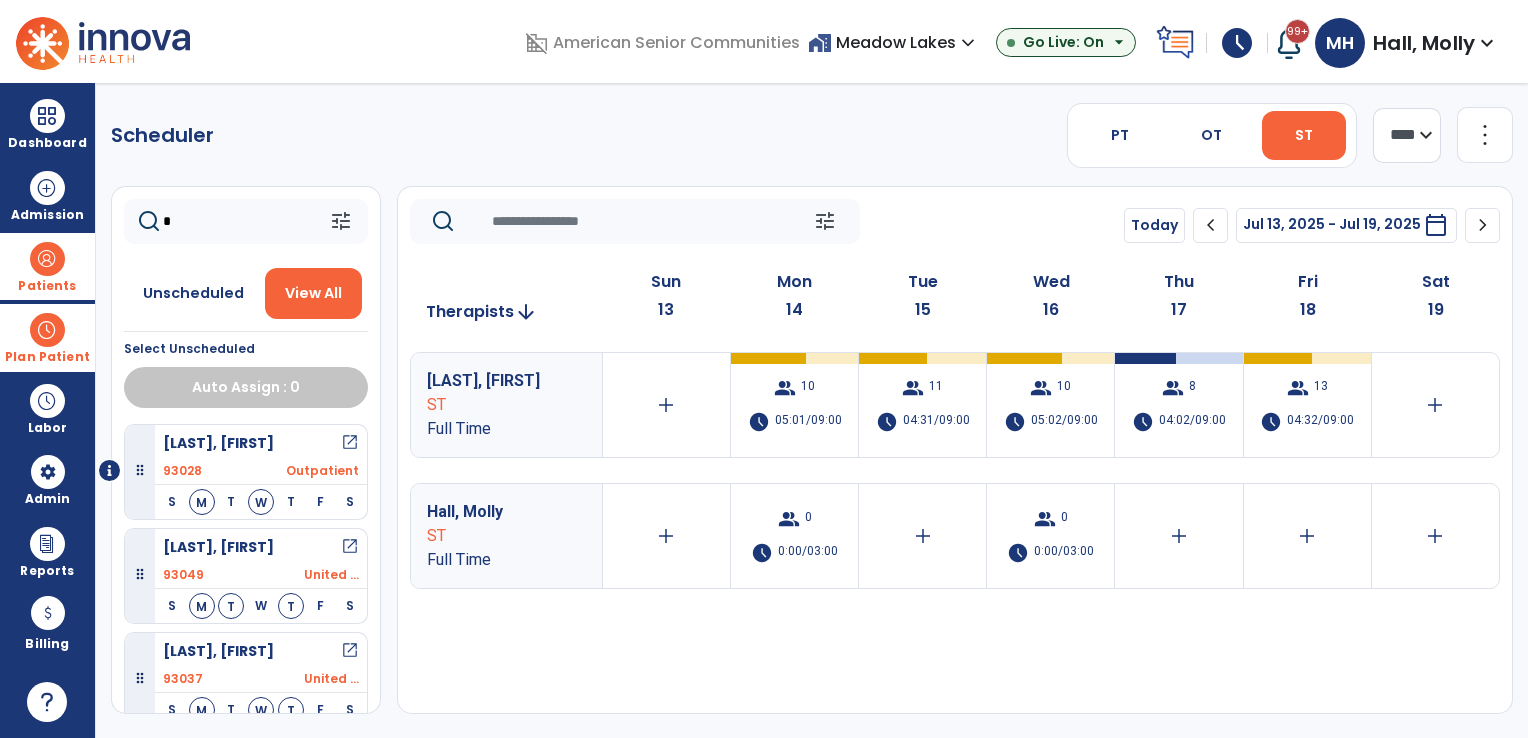 type 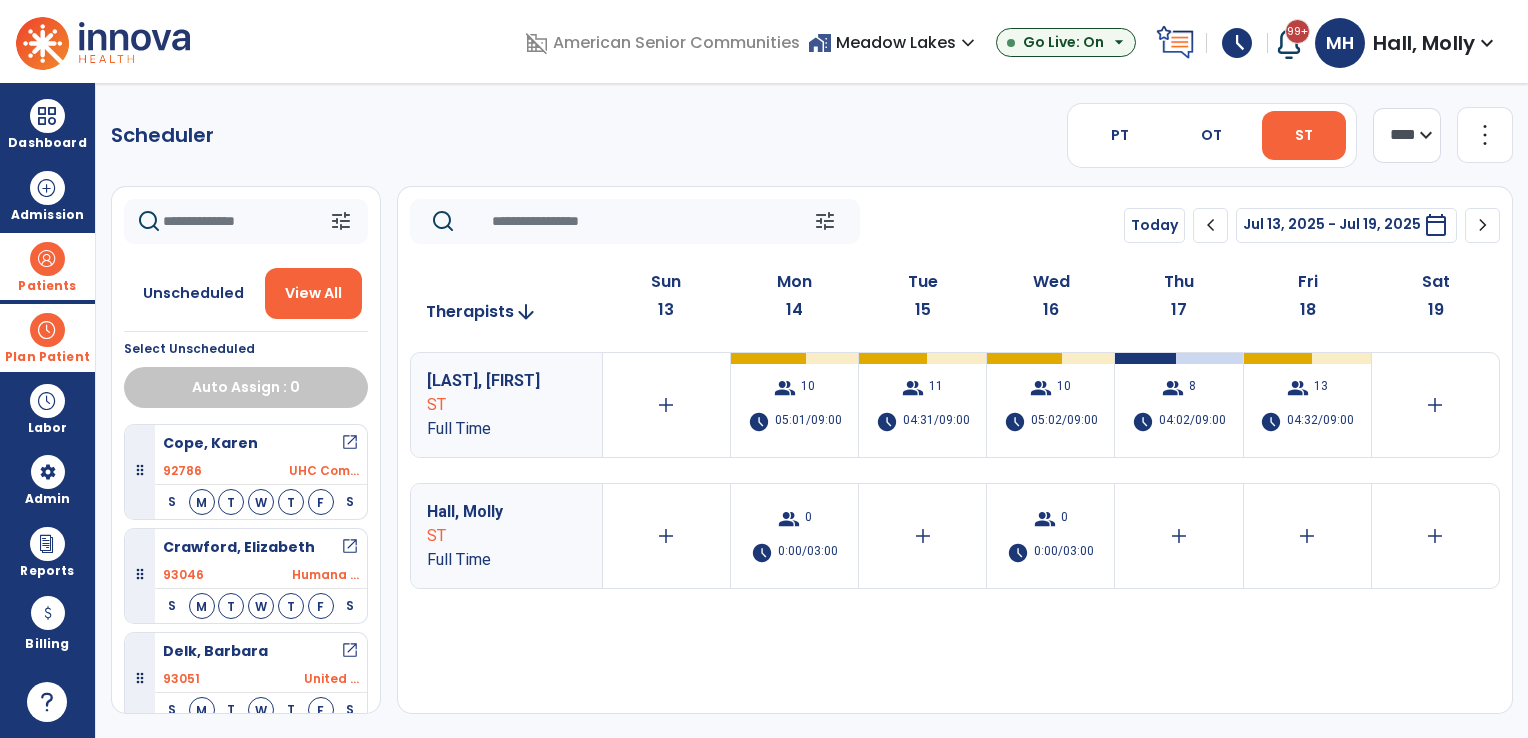 drag, startPoint x: 56, startPoint y: 274, endPoint x: 76, endPoint y: 270, distance: 20.396078 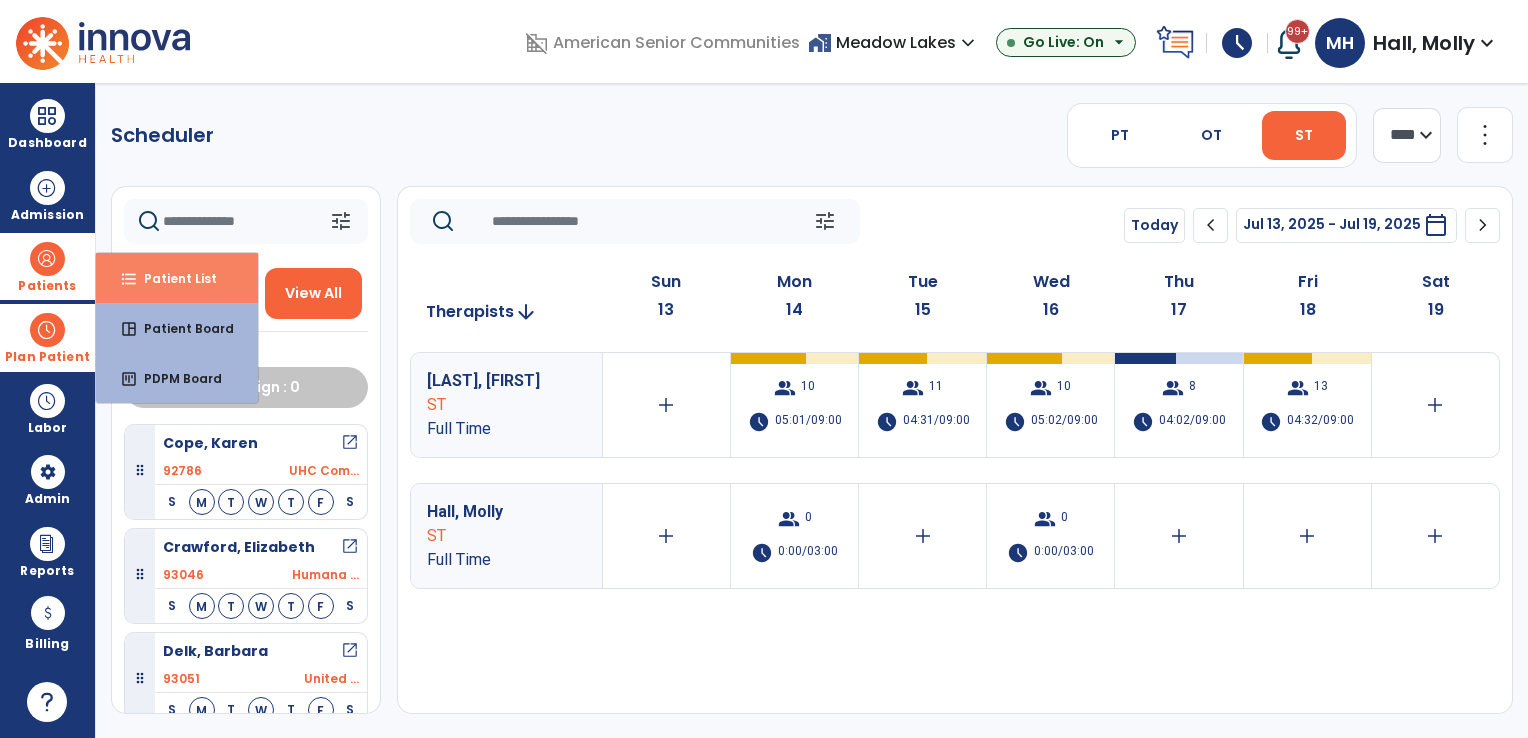 click on "Patient List" at bounding box center (172, 278) 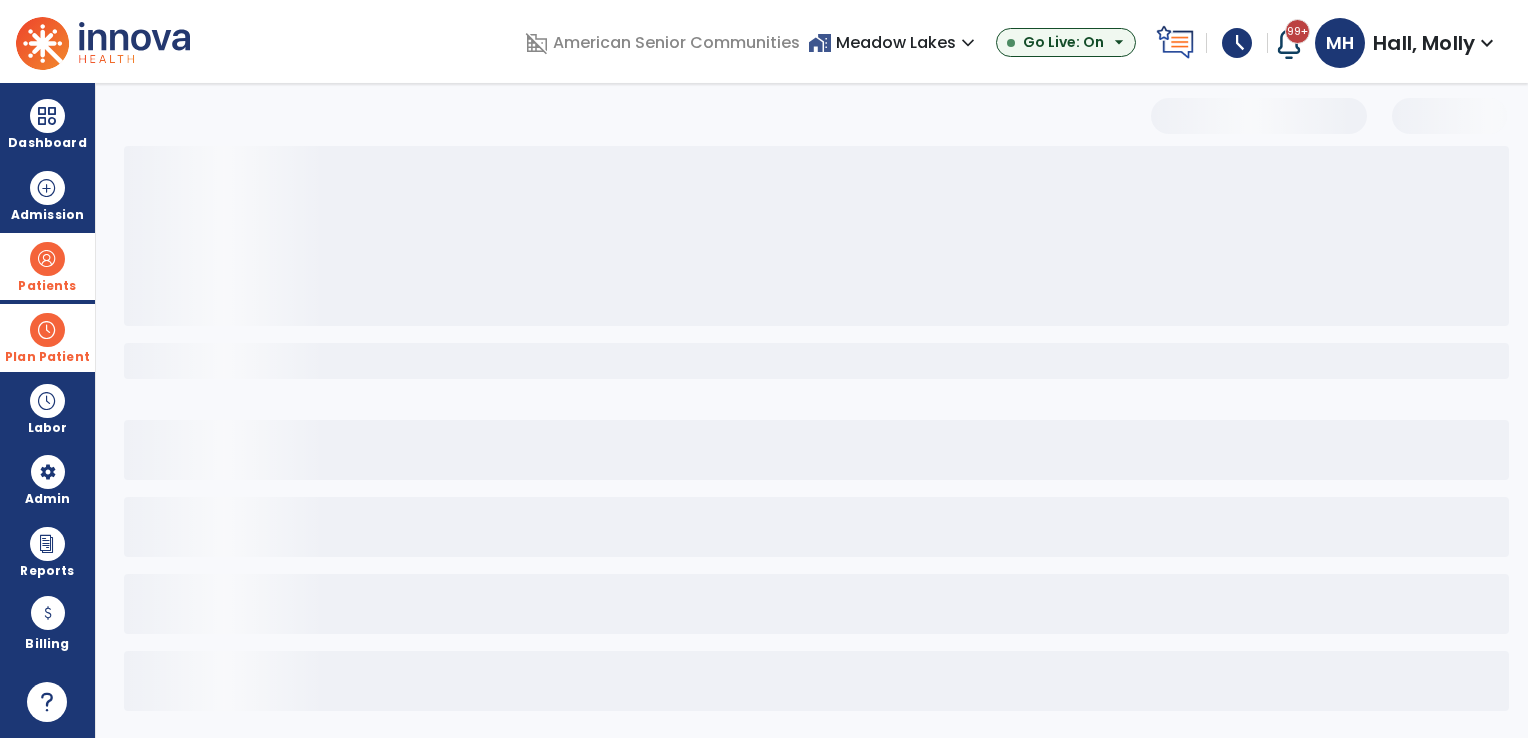 select on "***" 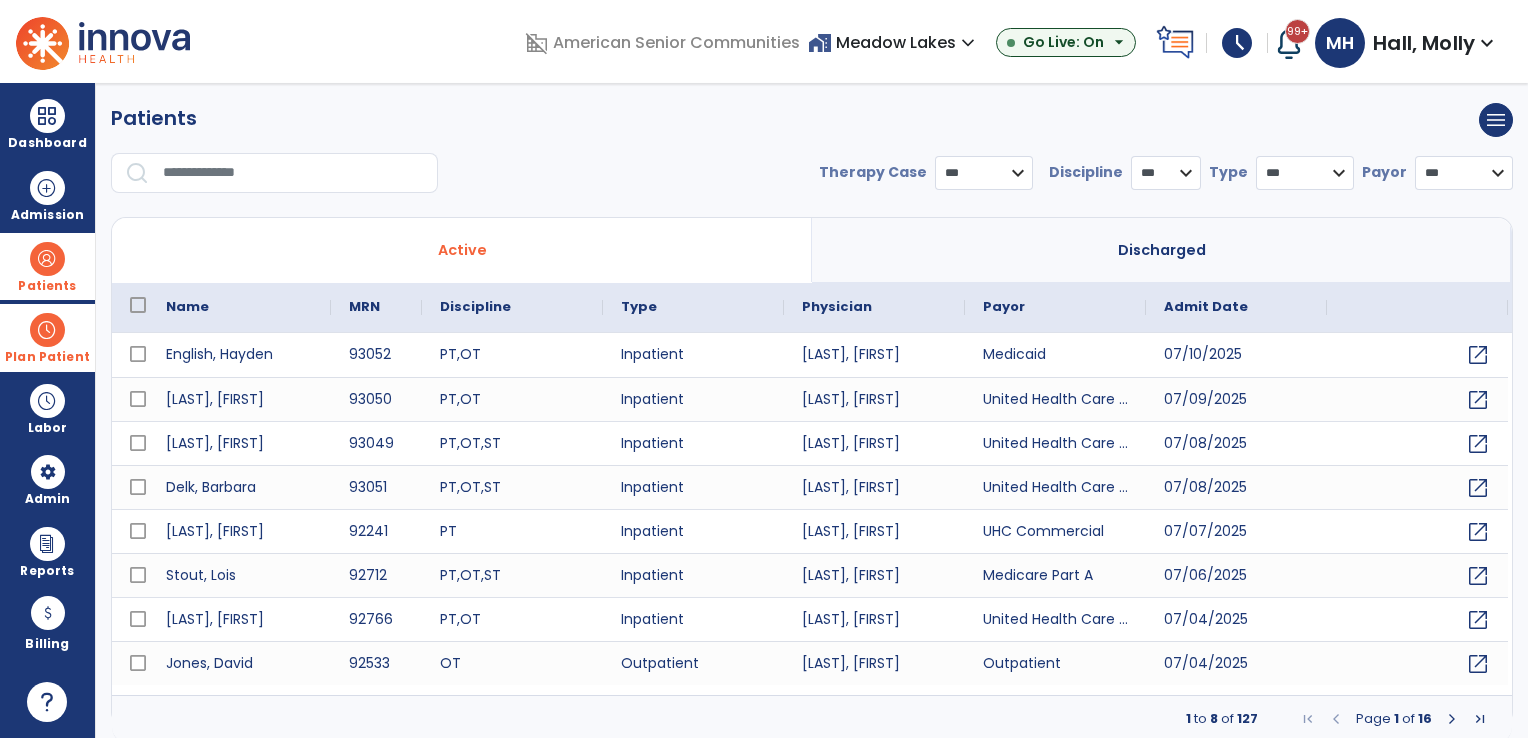 click at bounding box center [293, 173] 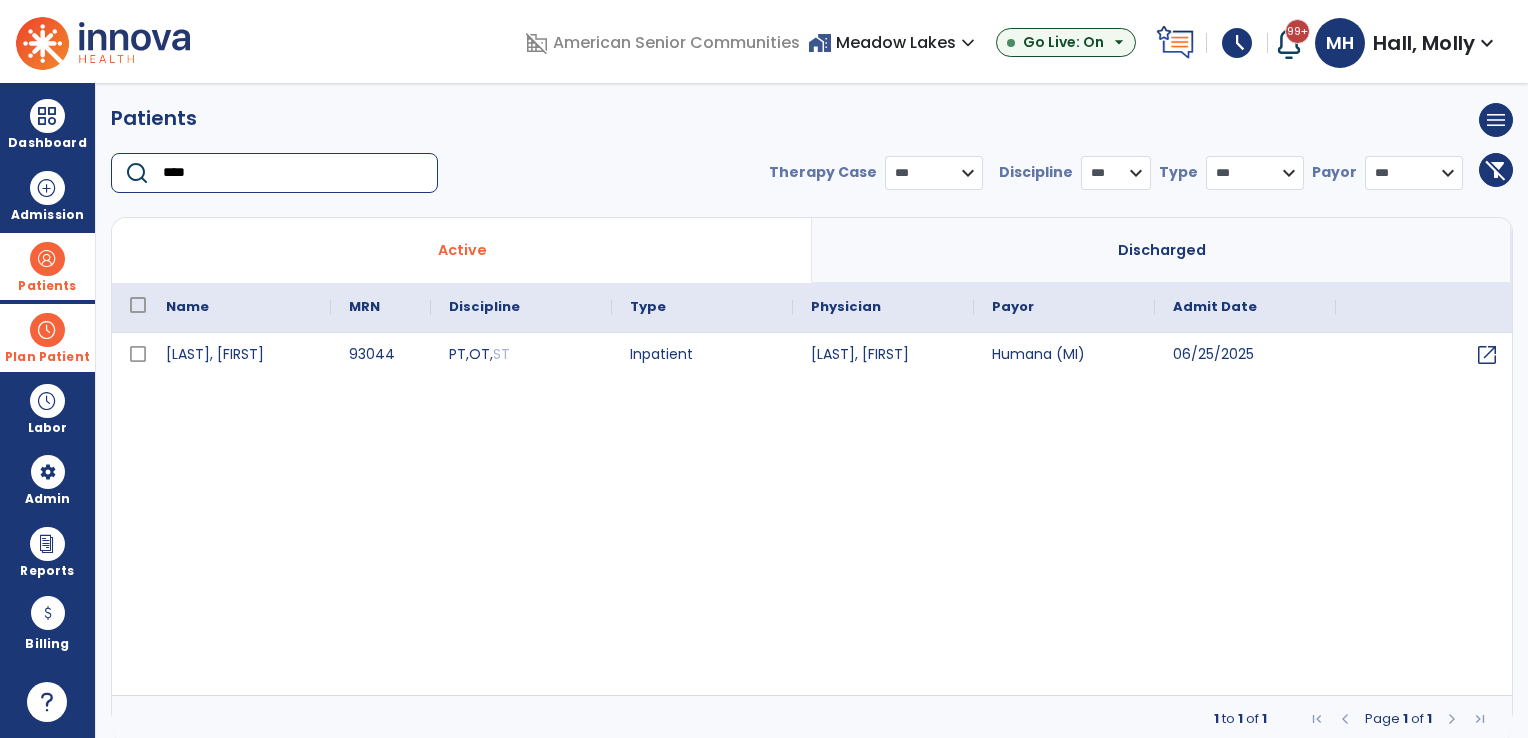 type on "****" 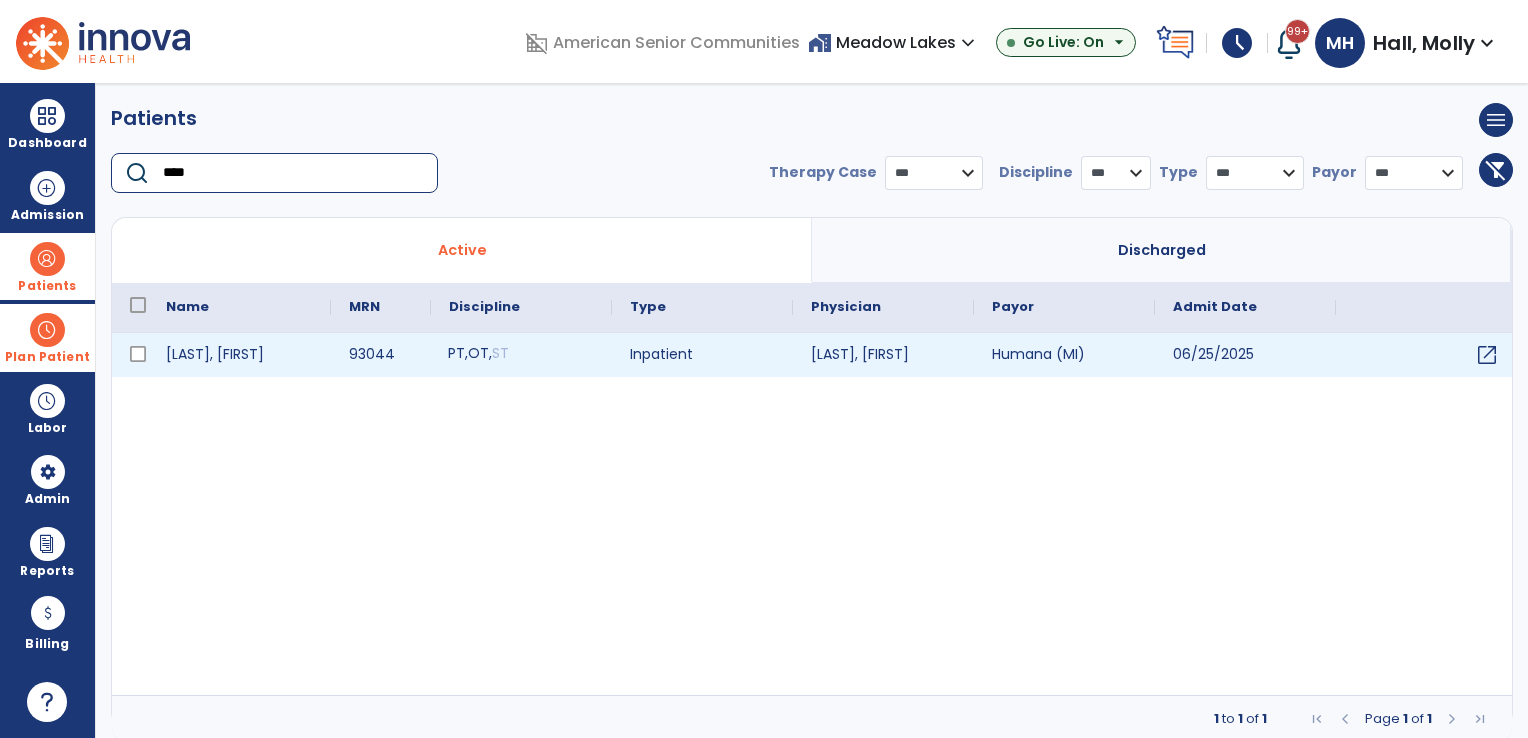 click on "PT , OT , ST" at bounding box center (521, 355) 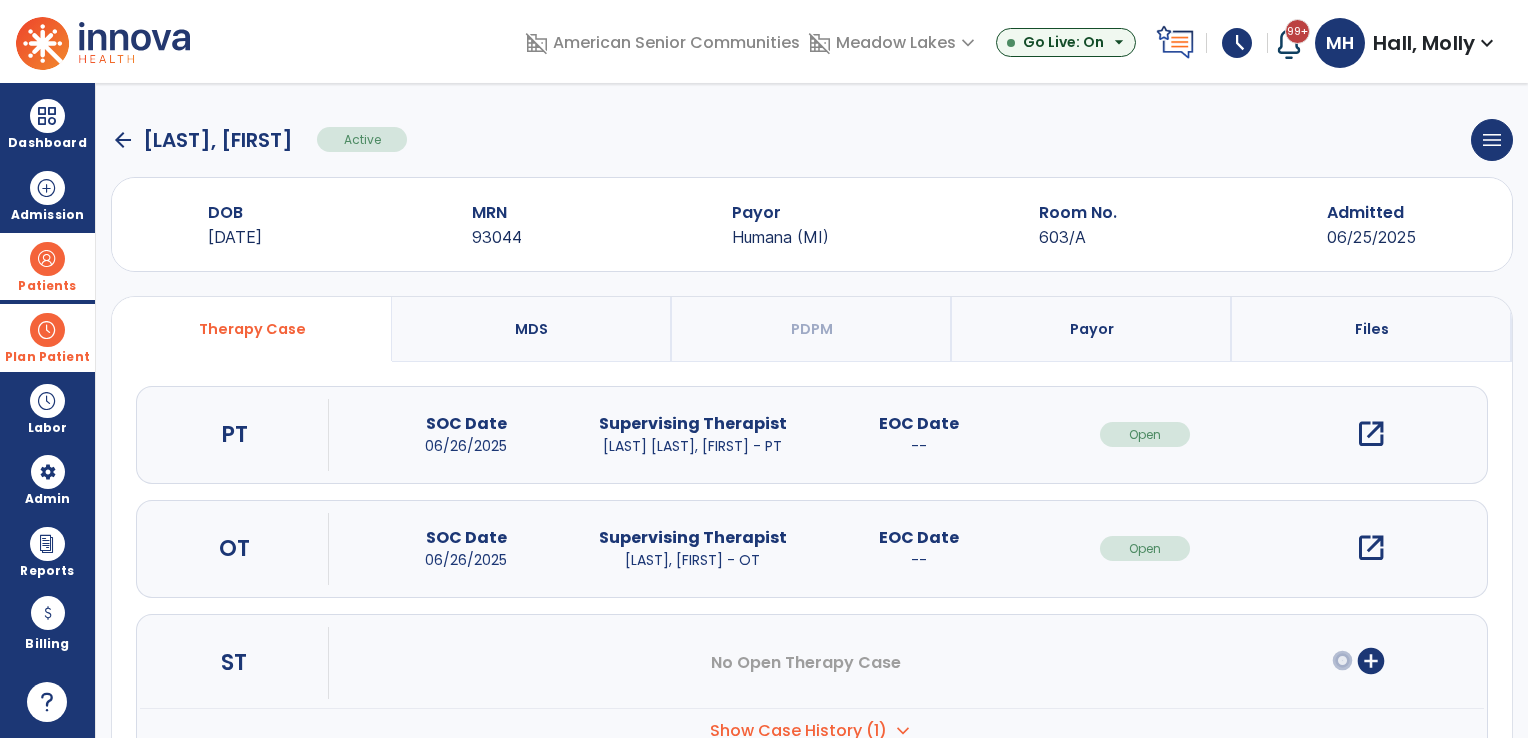 scroll, scrollTop: 64, scrollLeft: 0, axis: vertical 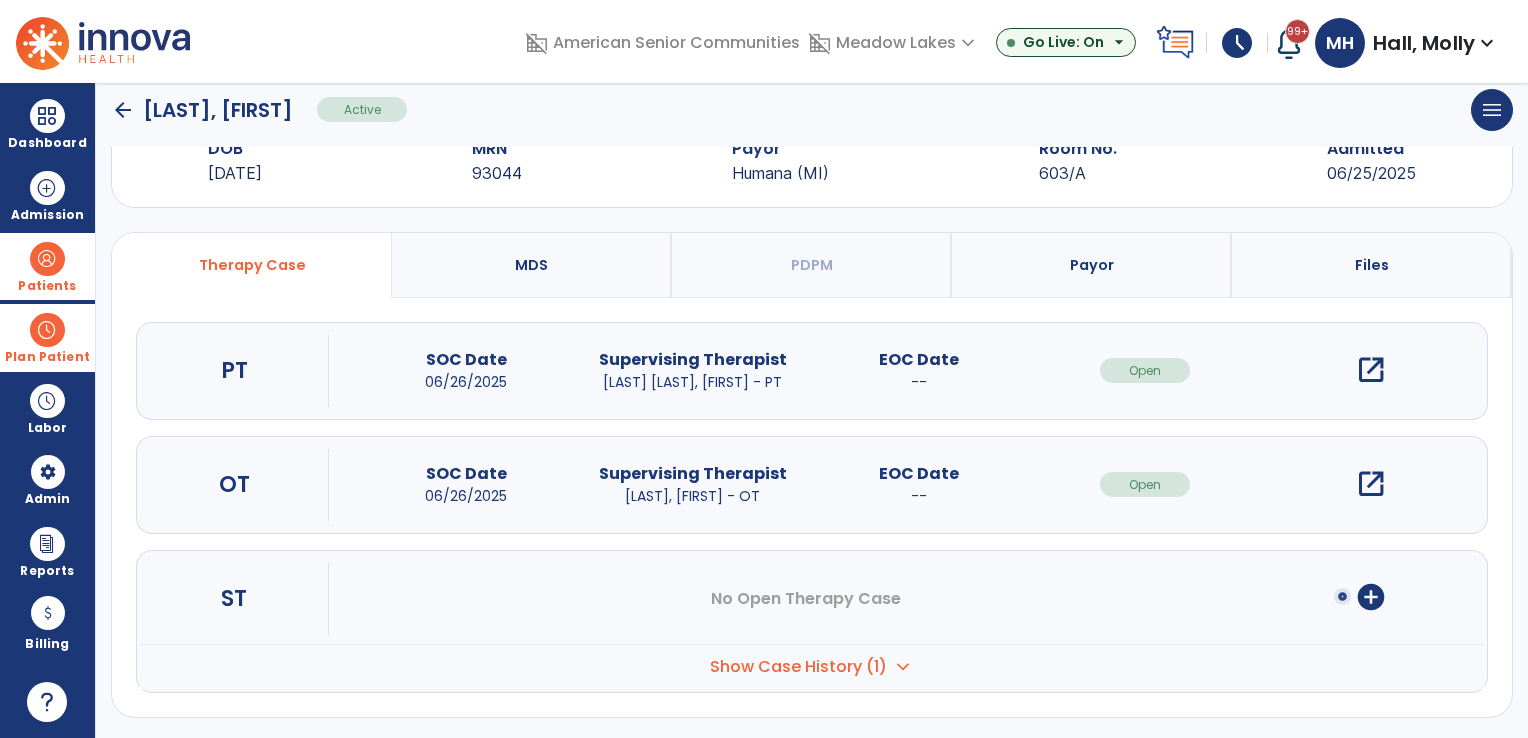 click on "Show Case History (1)" at bounding box center [798, 667] 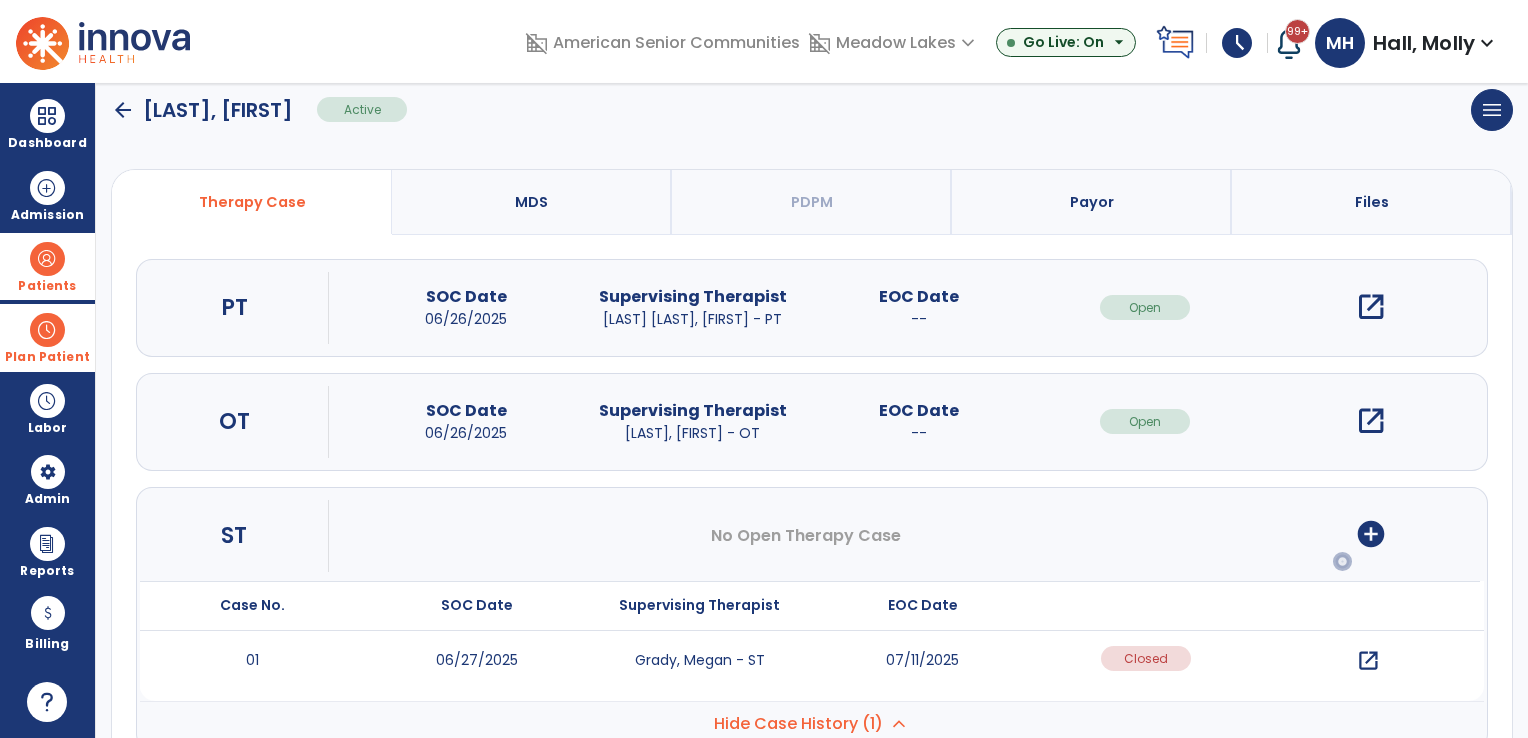 scroll, scrollTop: 184, scrollLeft: 0, axis: vertical 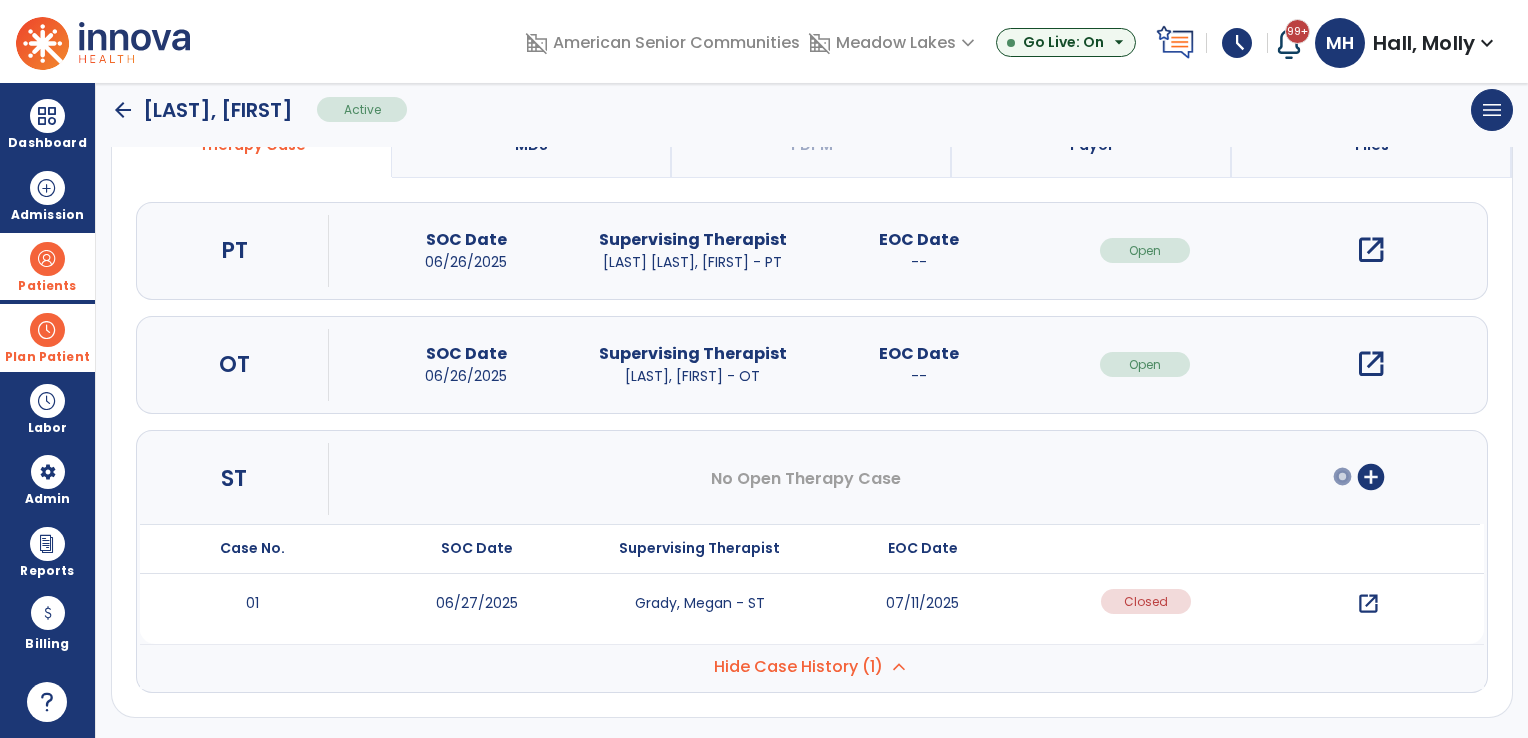 click on "open_in_new" at bounding box center (1368, 604) 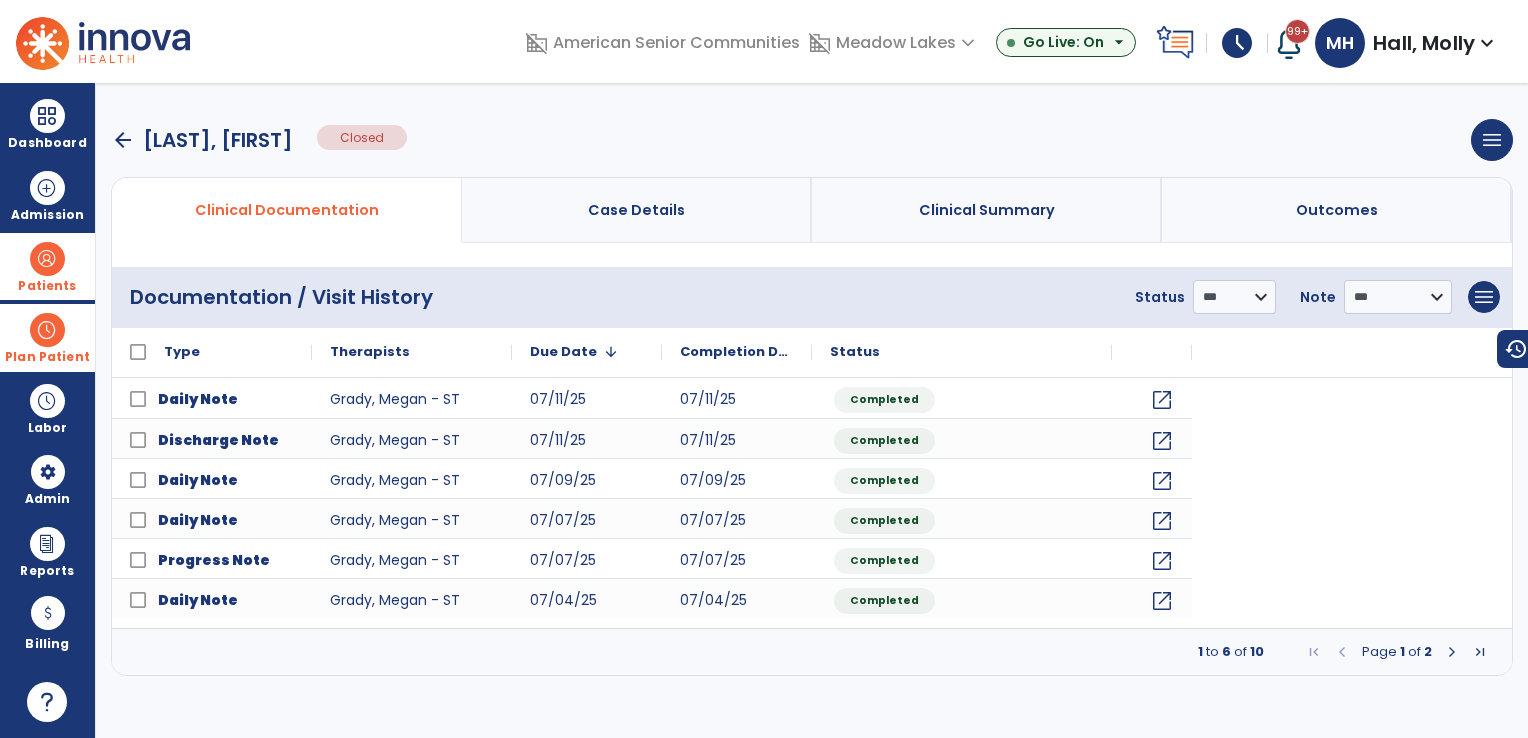 scroll, scrollTop: 0, scrollLeft: 0, axis: both 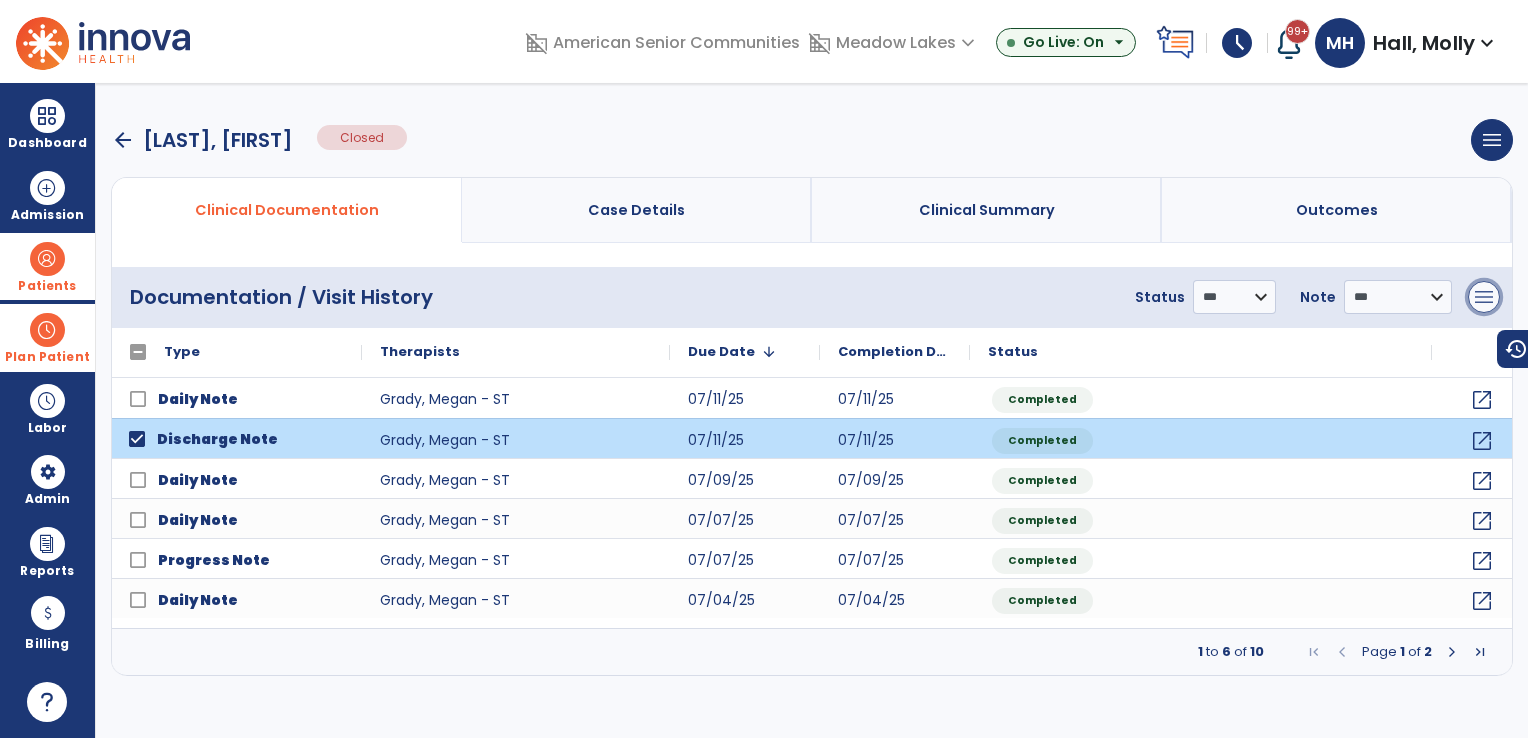 click on "menu" at bounding box center (1484, 297) 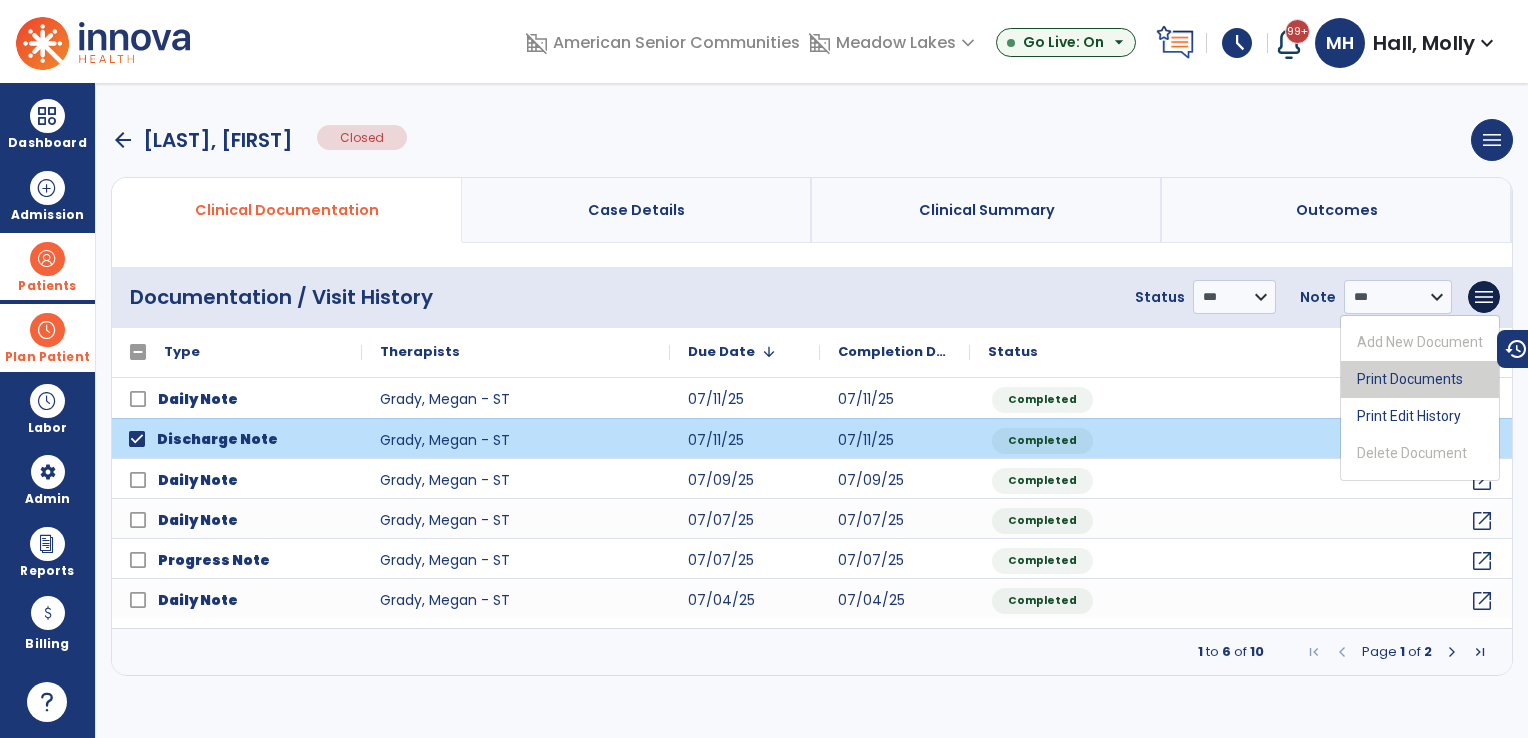 click on "Print Documents" at bounding box center [1420, 379] 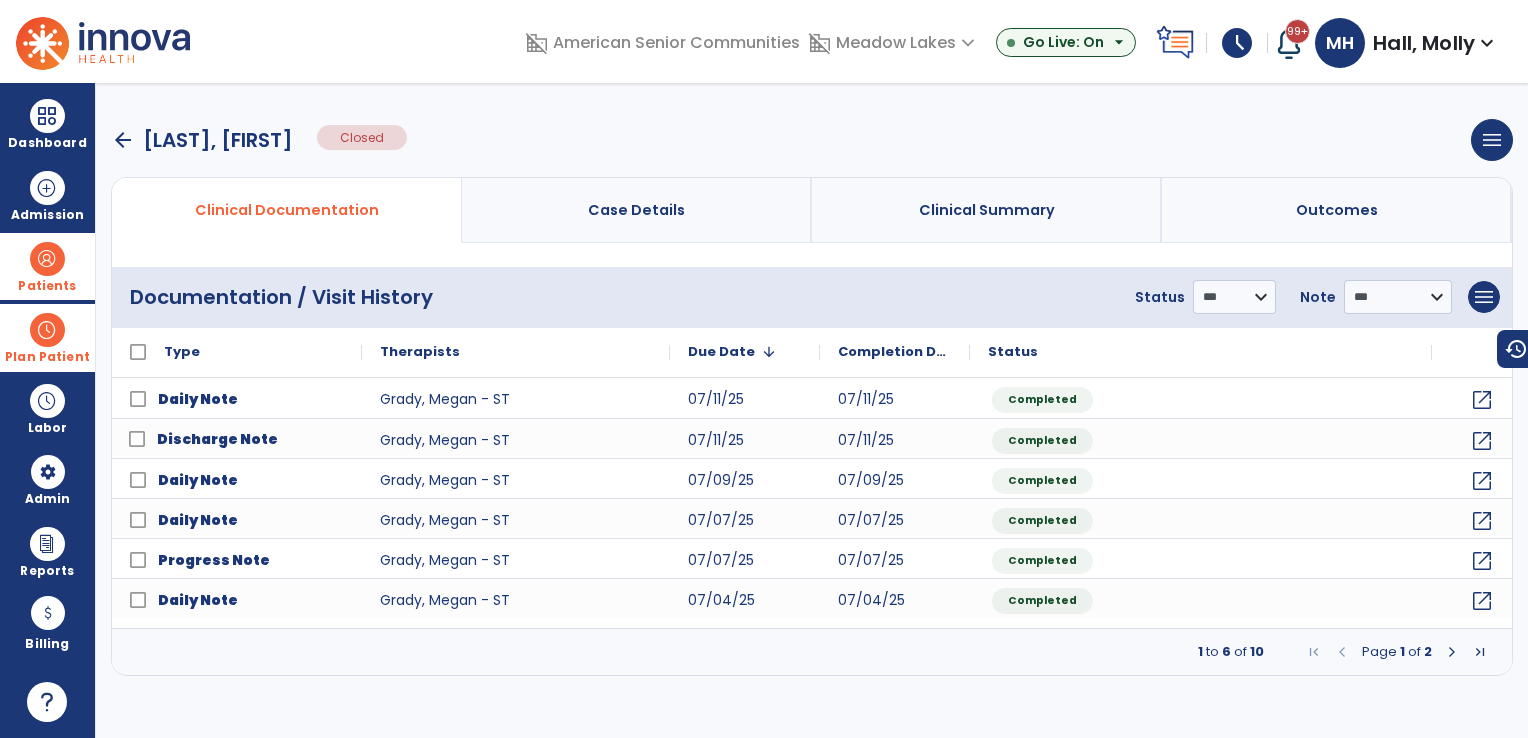 click on "arrow_back" at bounding box center (123, 140) 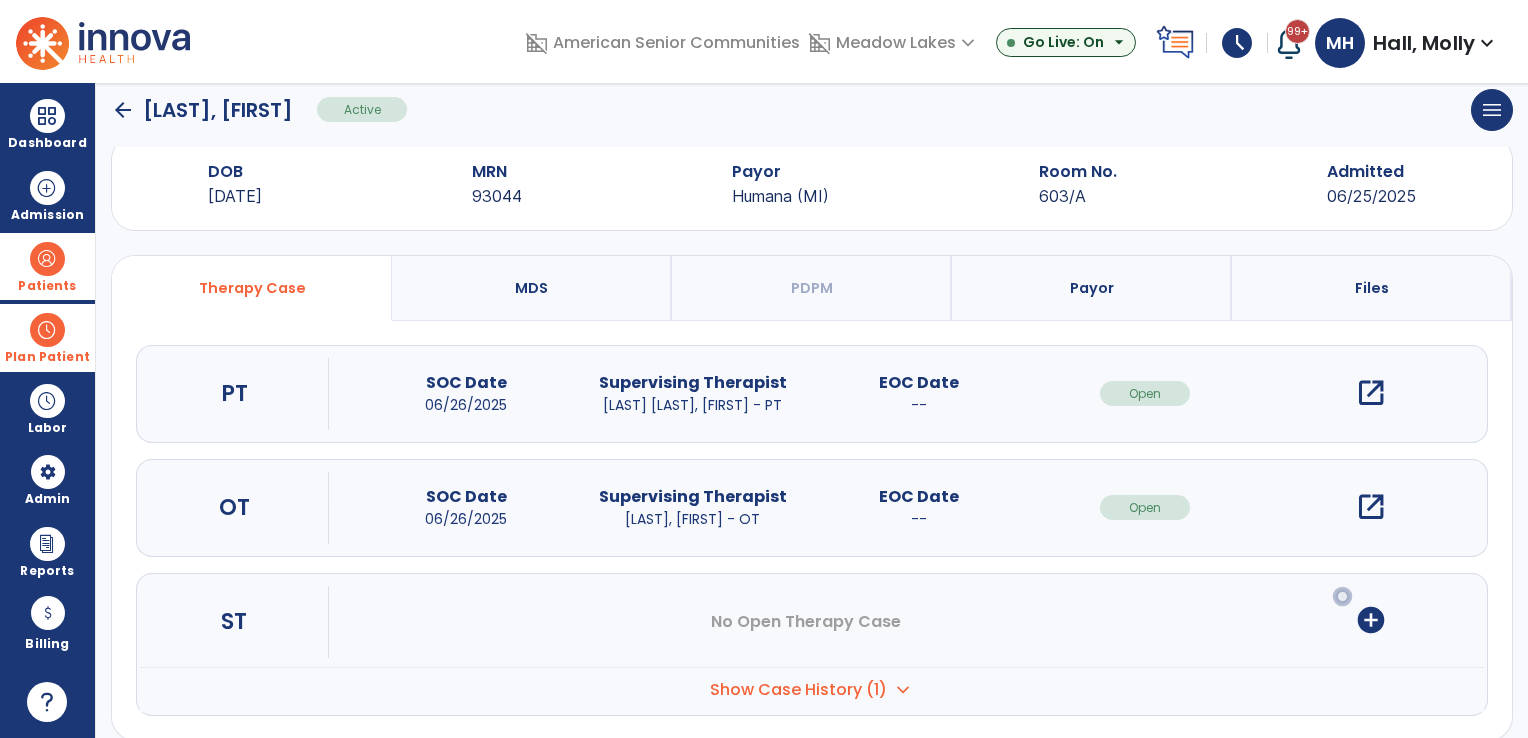scroll, scrollTop: 64, scrollLeft: 0, axis: vertical 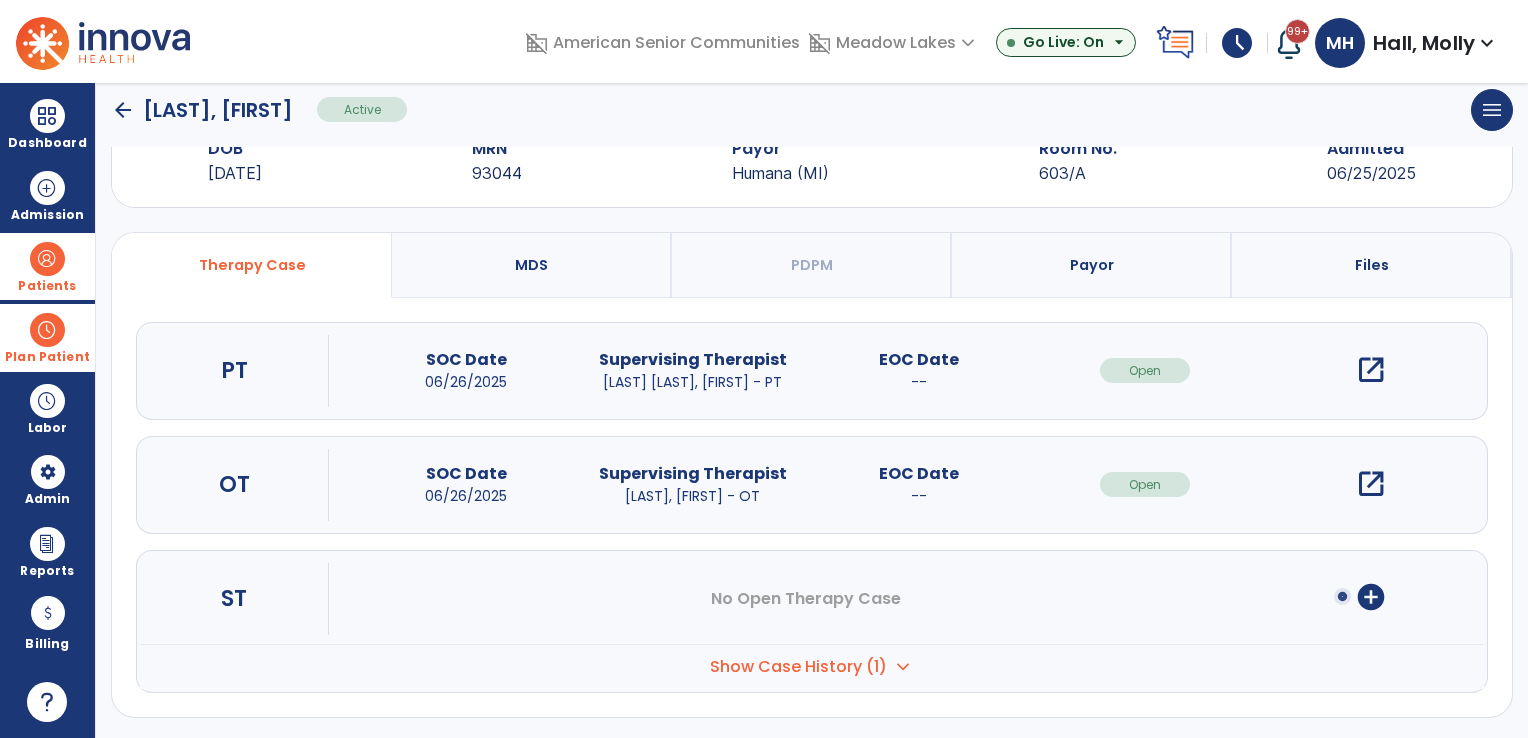 click at bounding box center [47, 330] 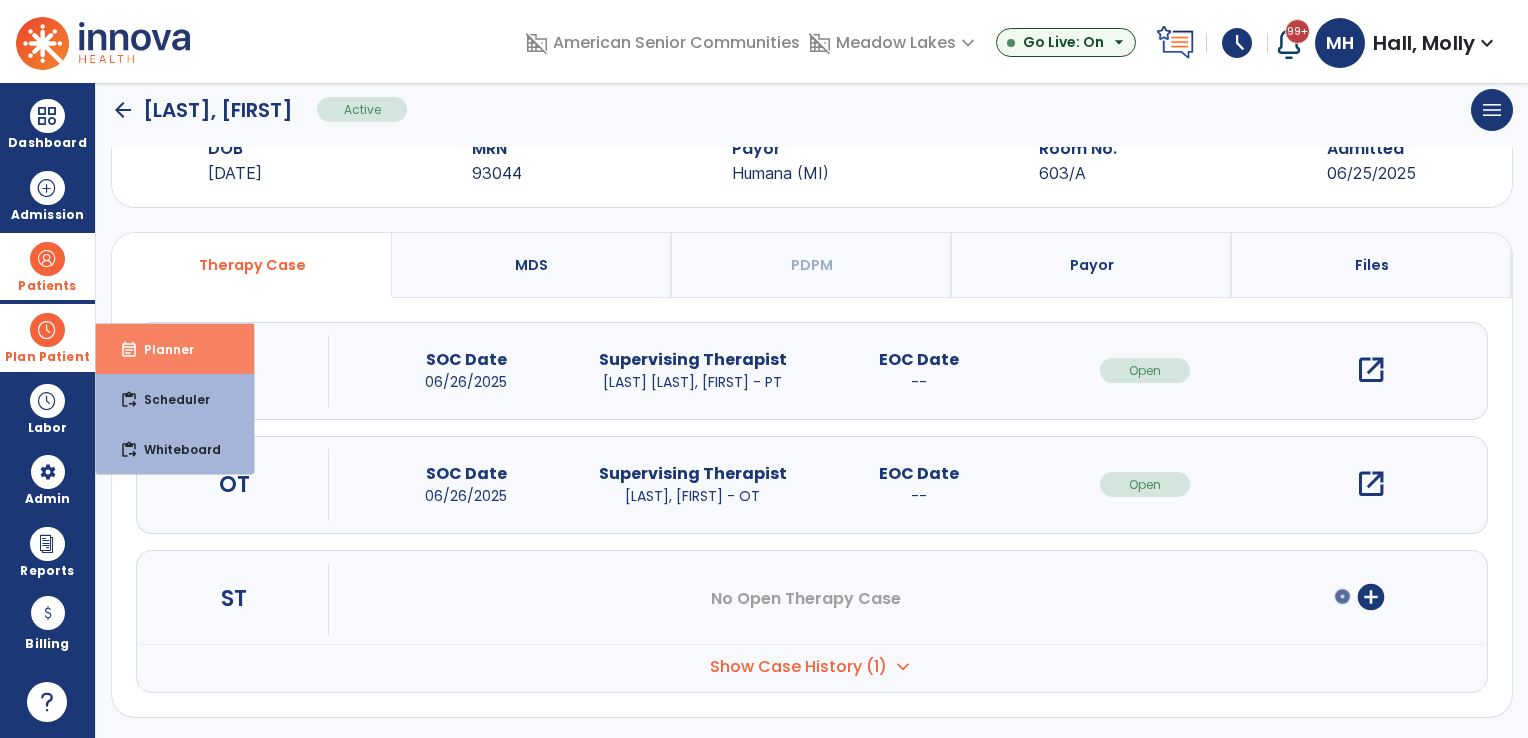 click on "event_note  Planner" at bounding box center [175, 349] 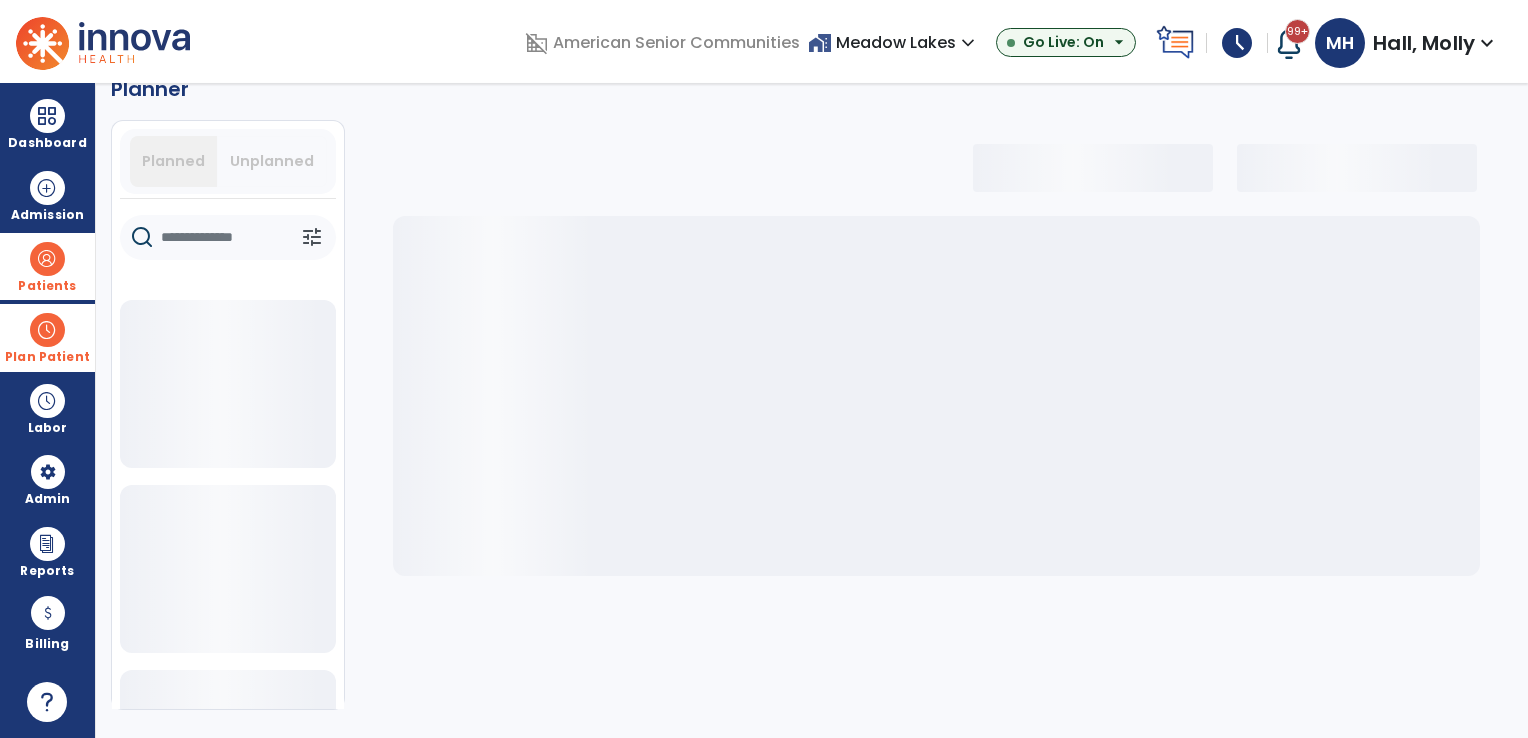 scroll, scrollTop: 36, scrollLeft: 0, axis: vertical 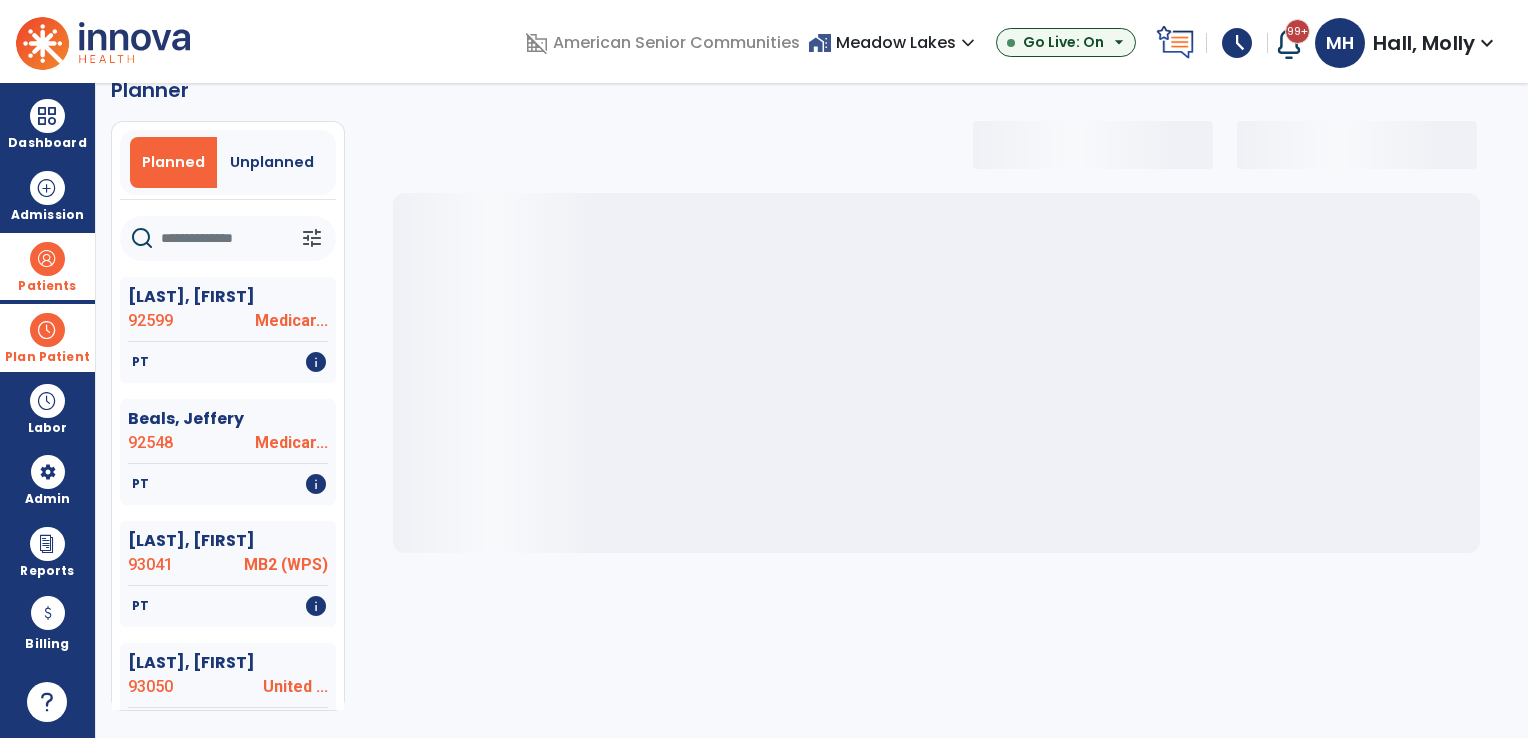 select on "***" 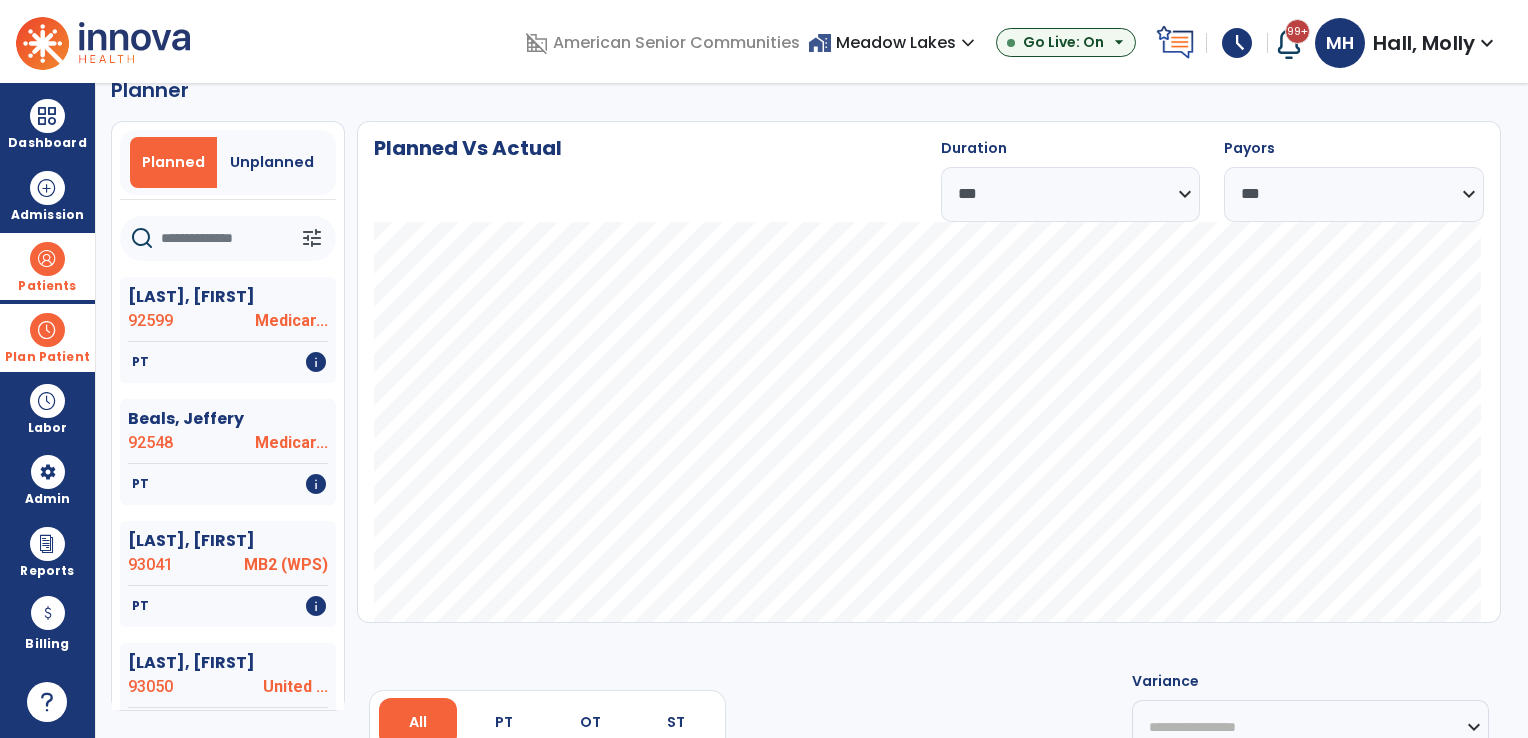 click 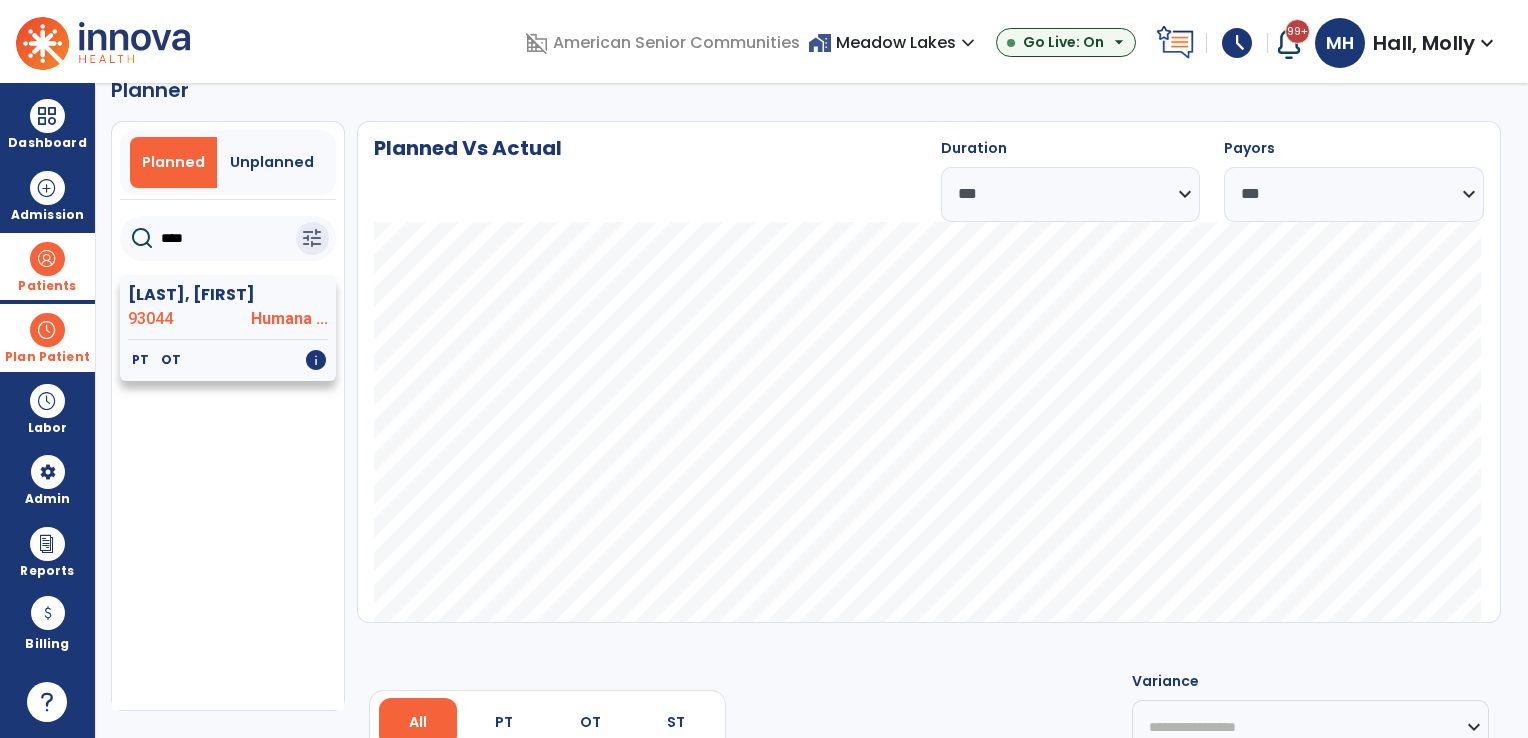 type on "****" 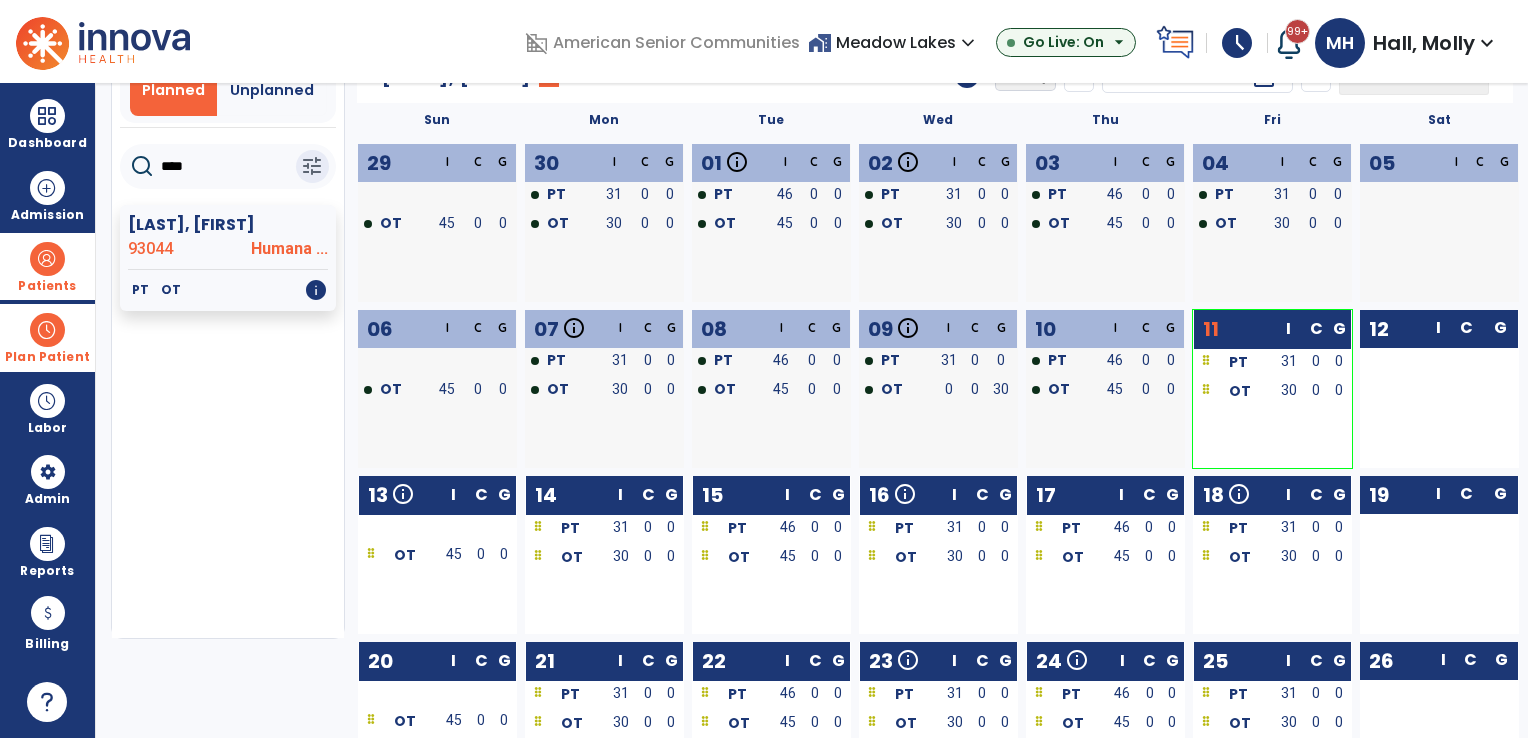 scroll, scrollTop: 0, scrollLeft: 0, axis: both 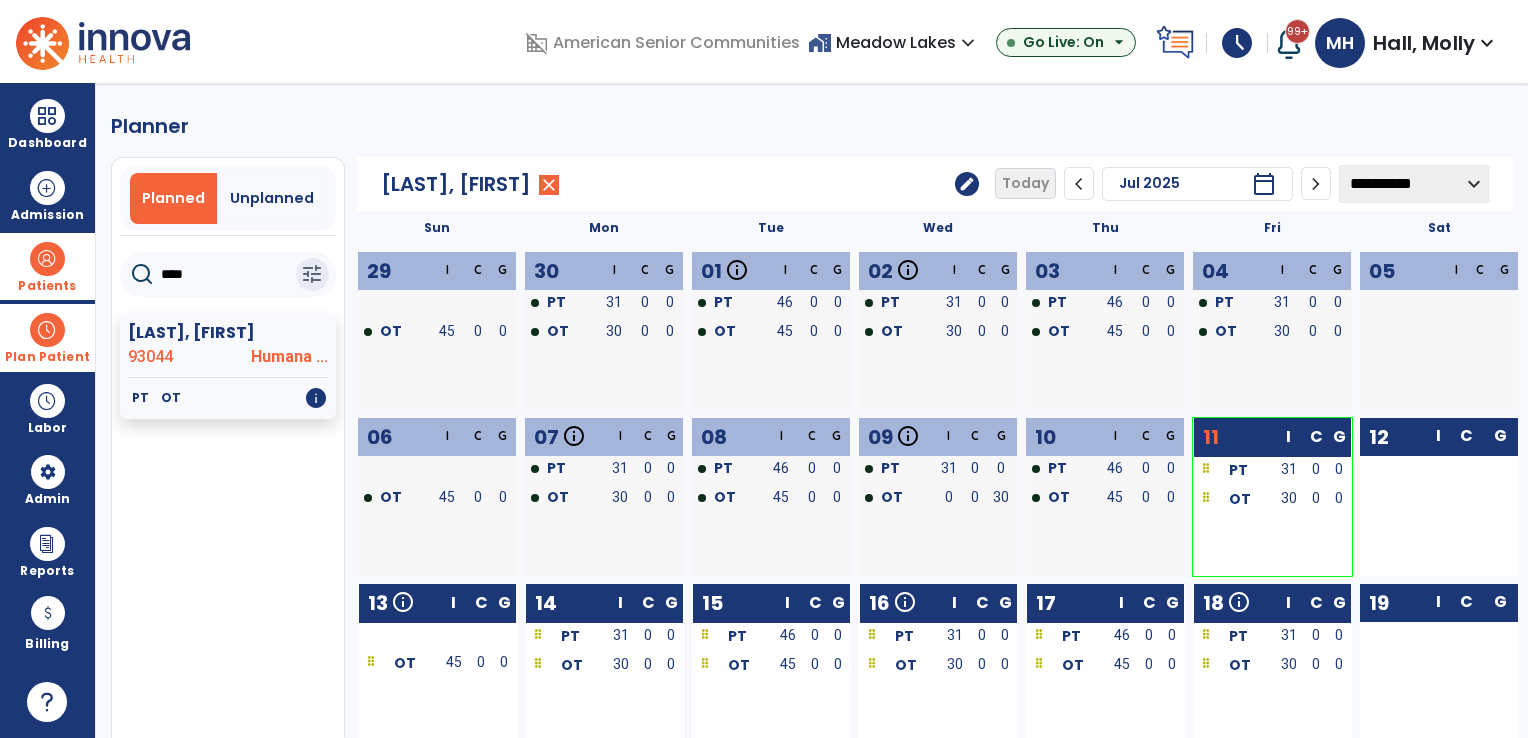 click on "****" 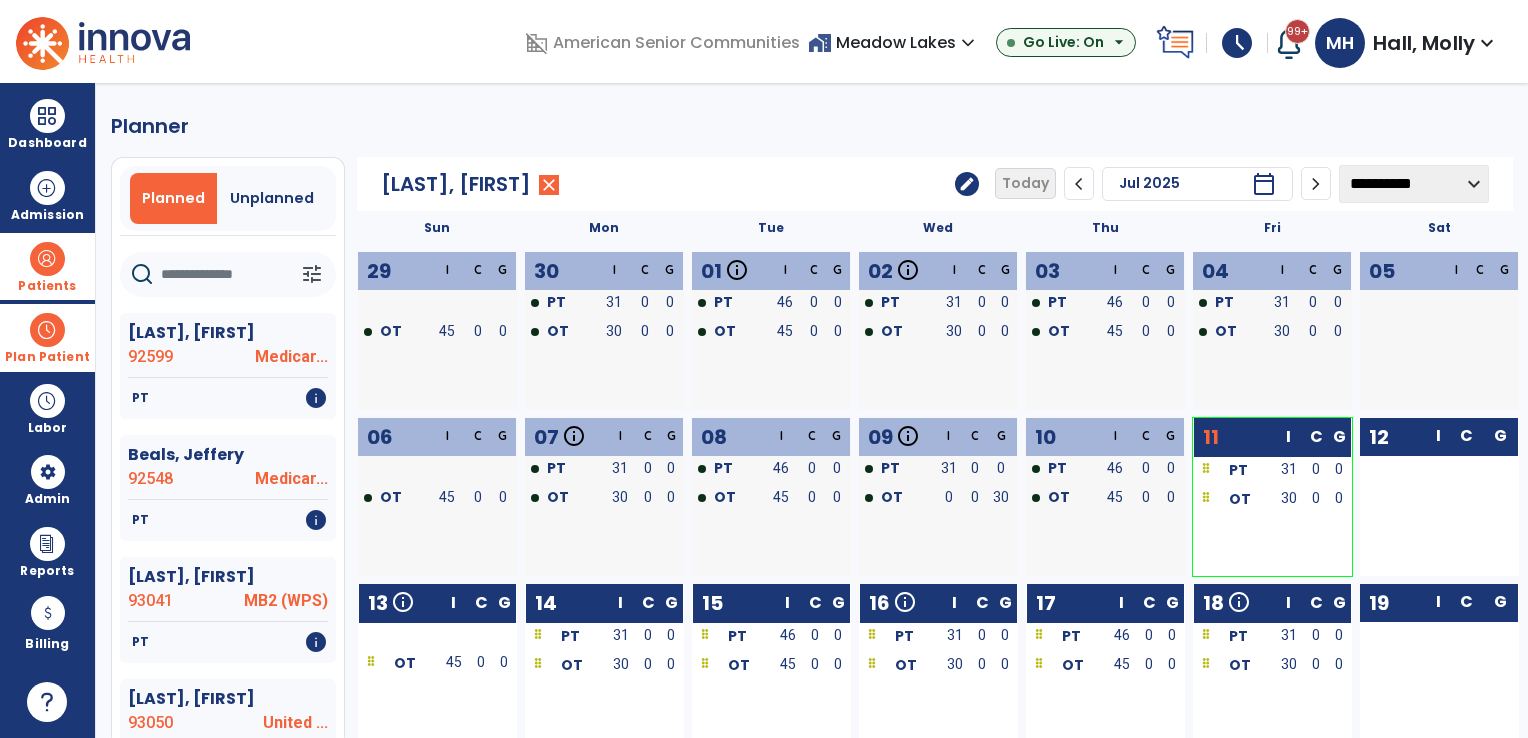 type 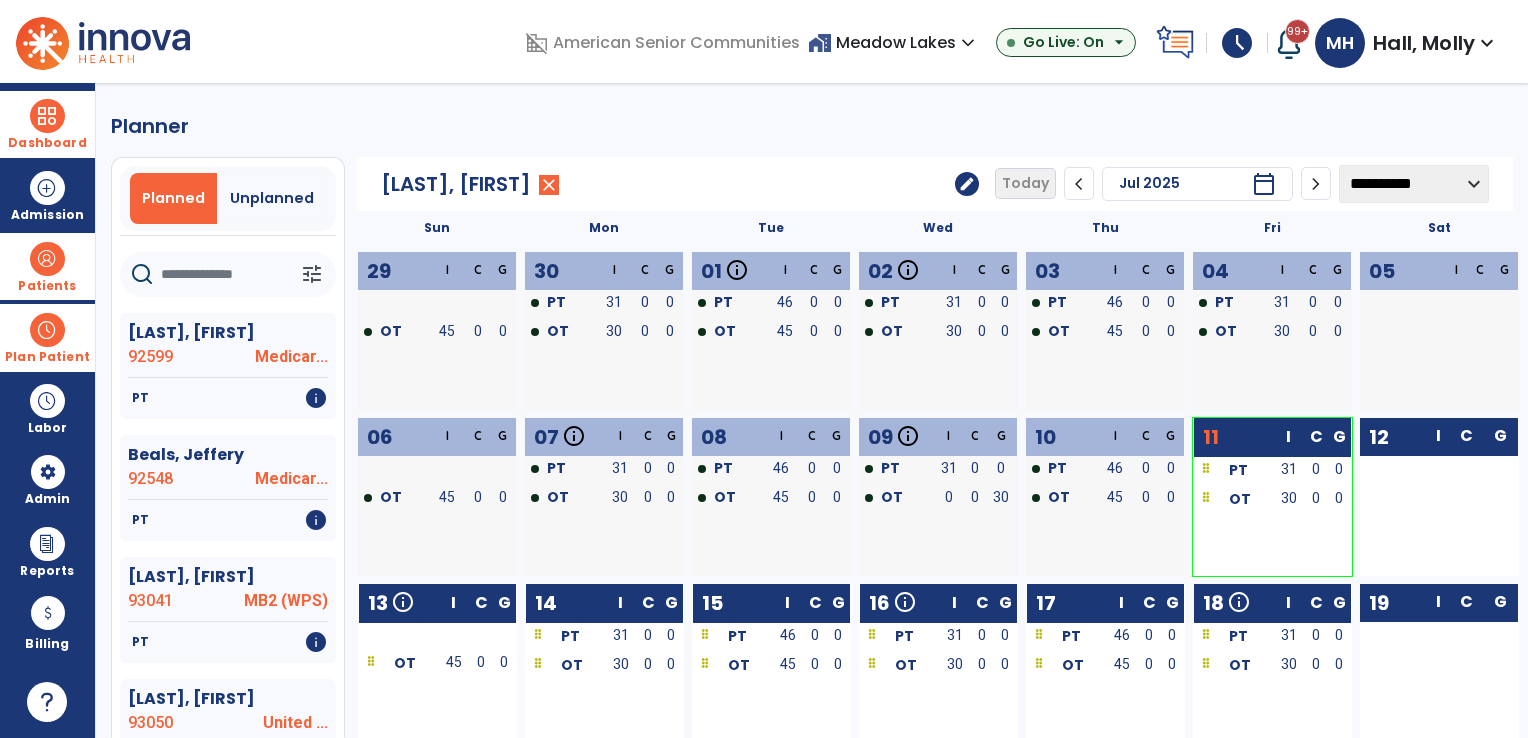 click on "Dashboard" at bounding box center [47, 124] 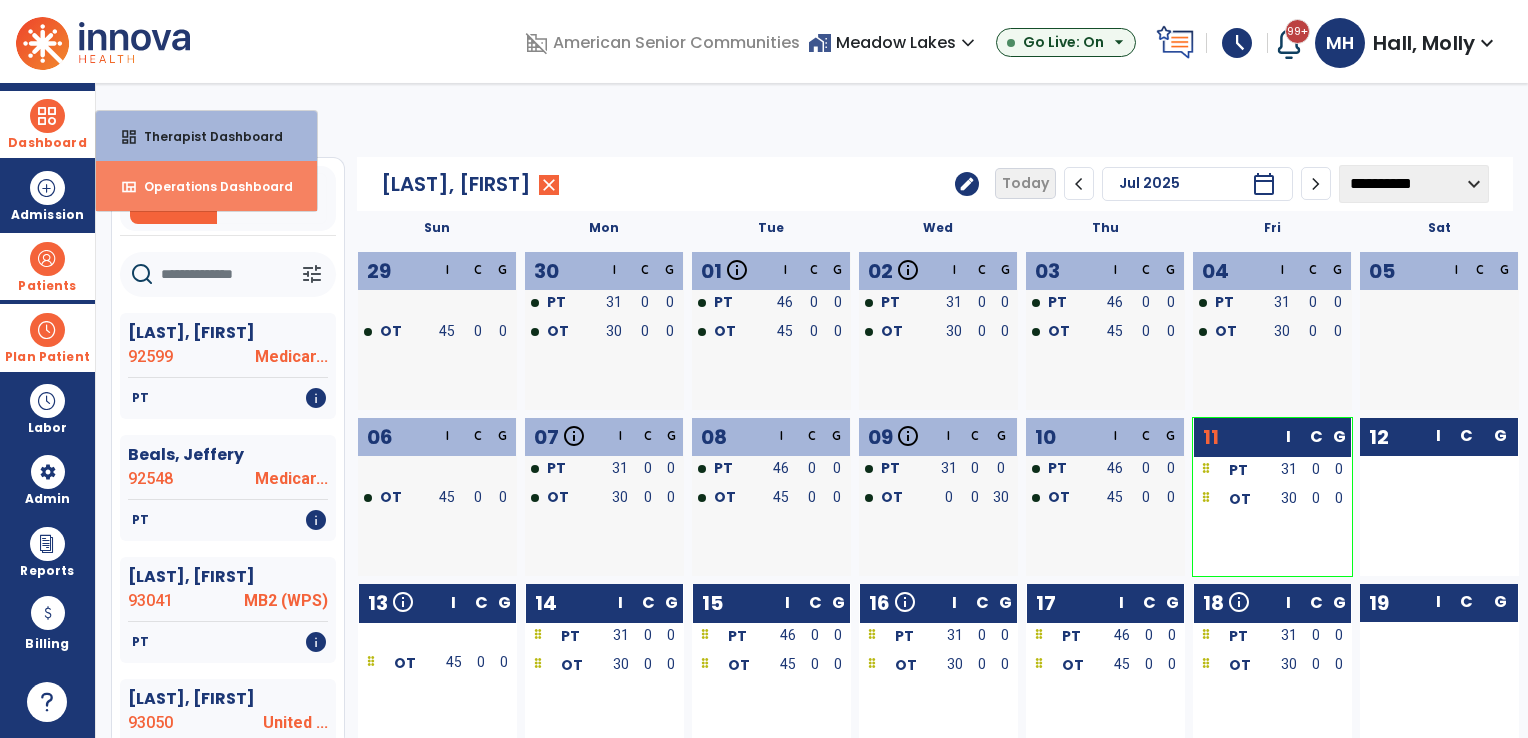click on "Operations Dashboard" at bounding box center [210, 186] 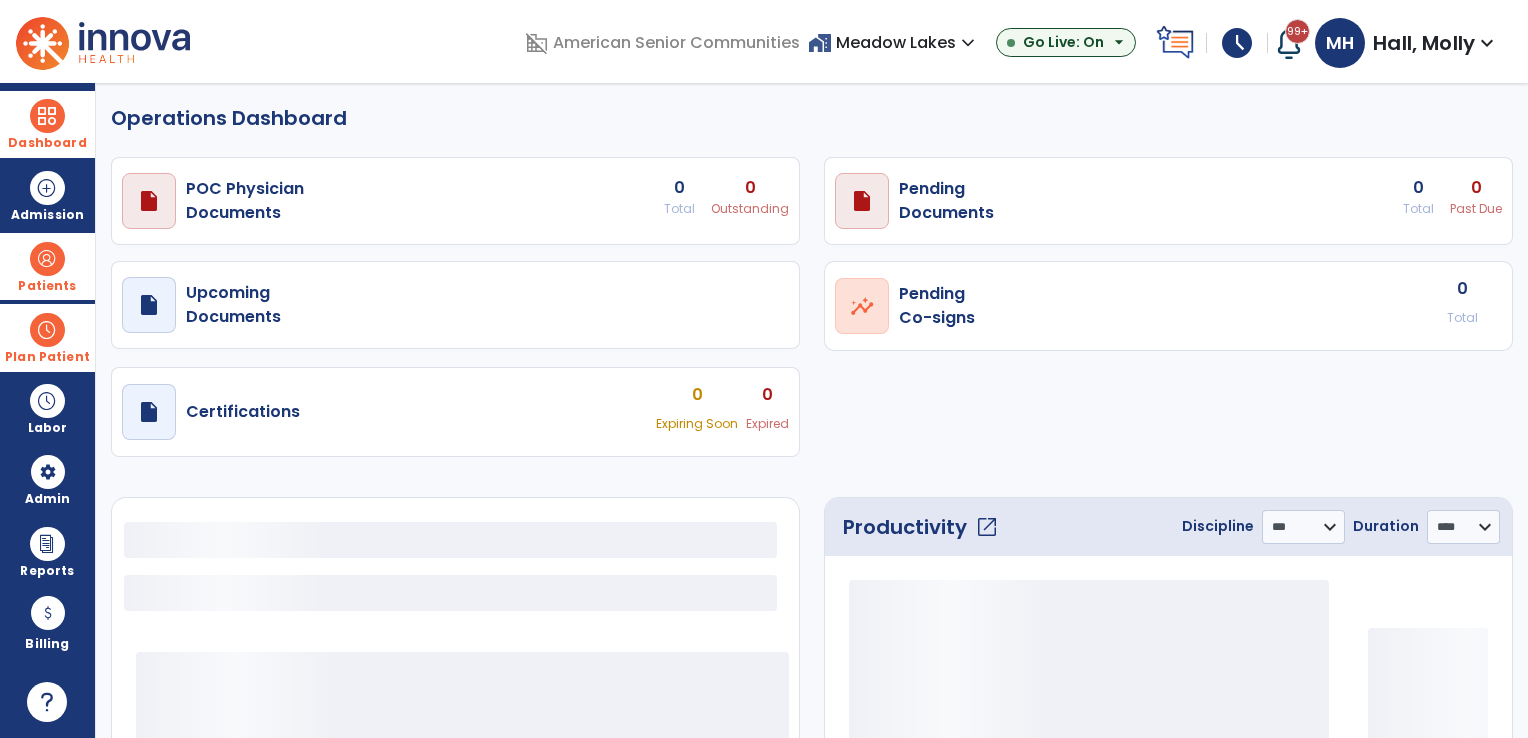 select on "***" 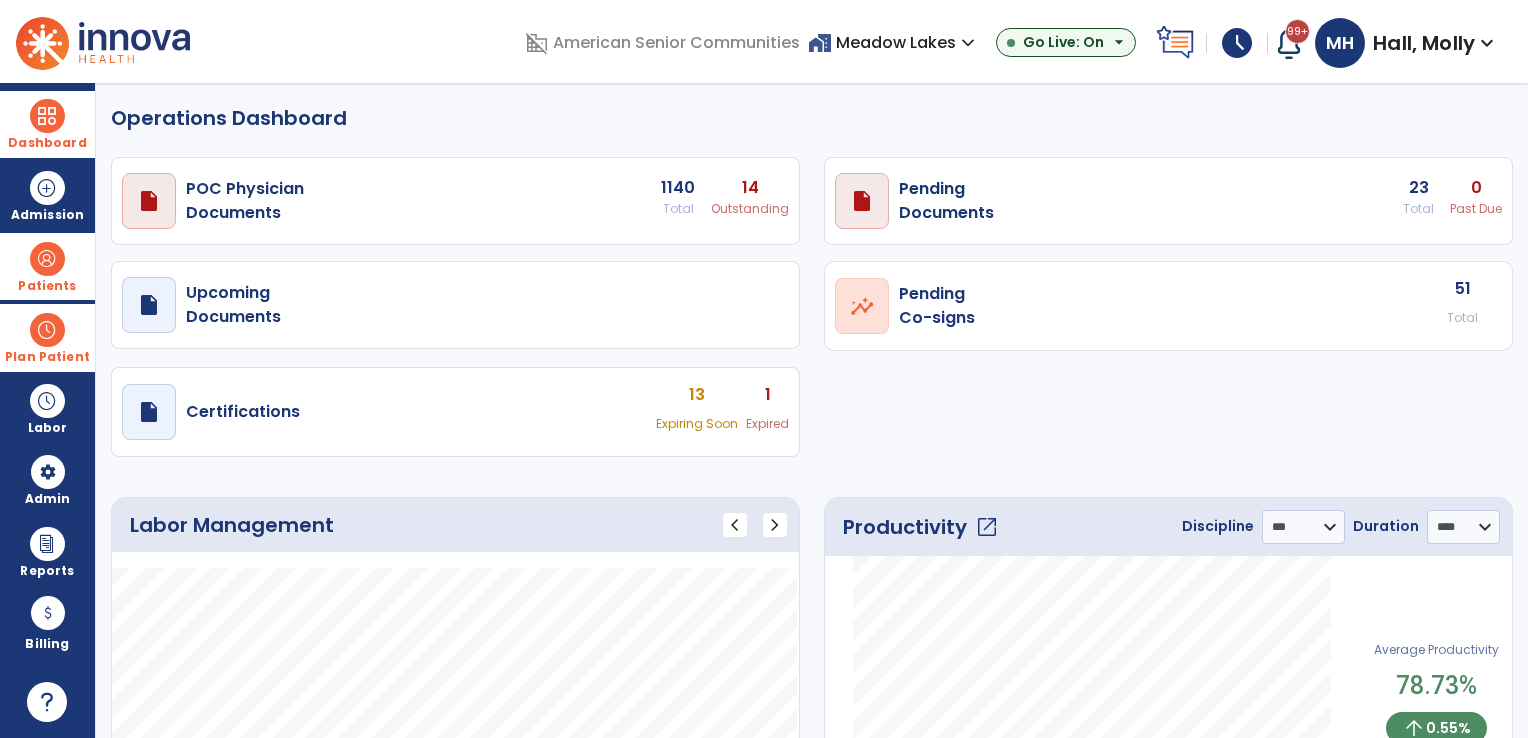 click on "Plan Patient" at bounding box center [47, 266] 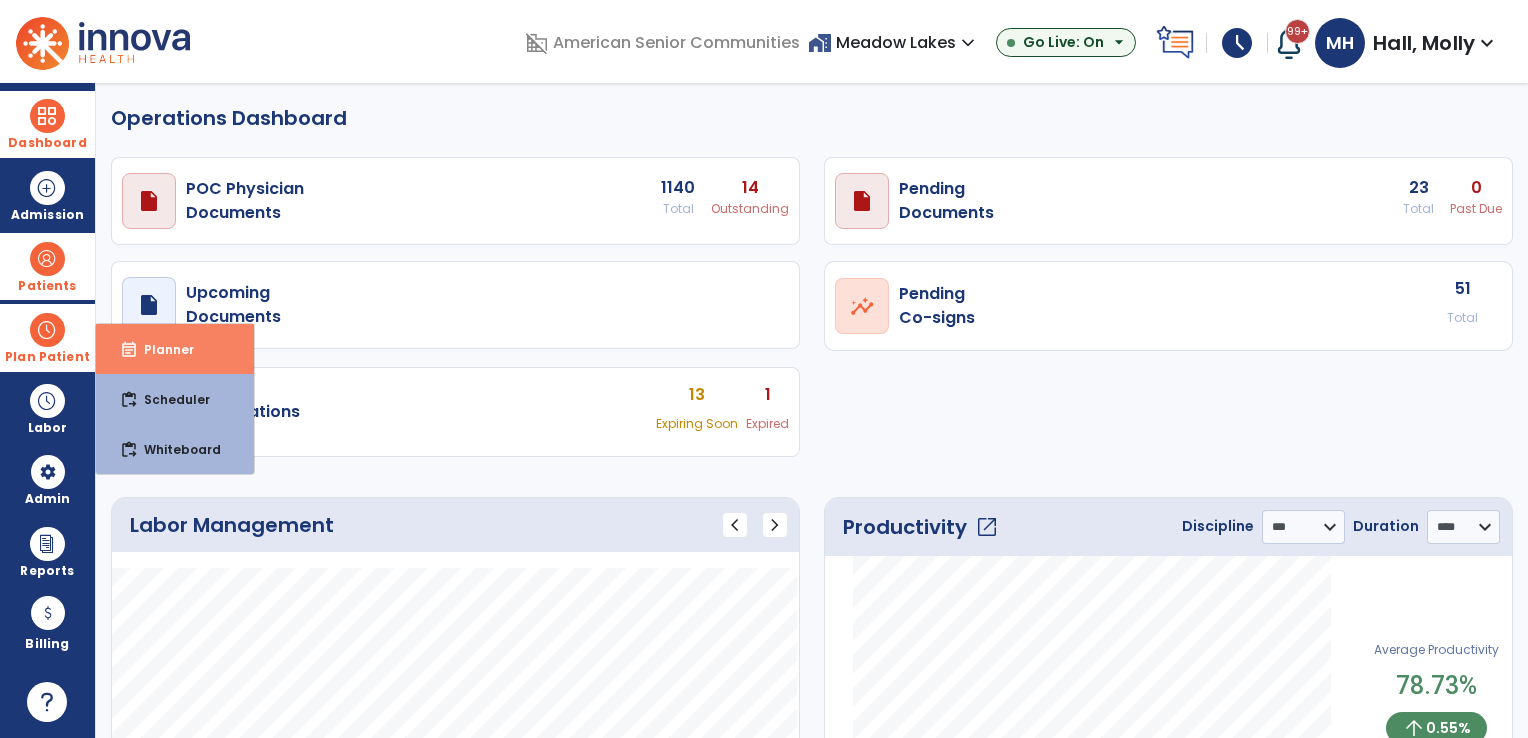 click on "Planner" at bounding box center [161, 349] 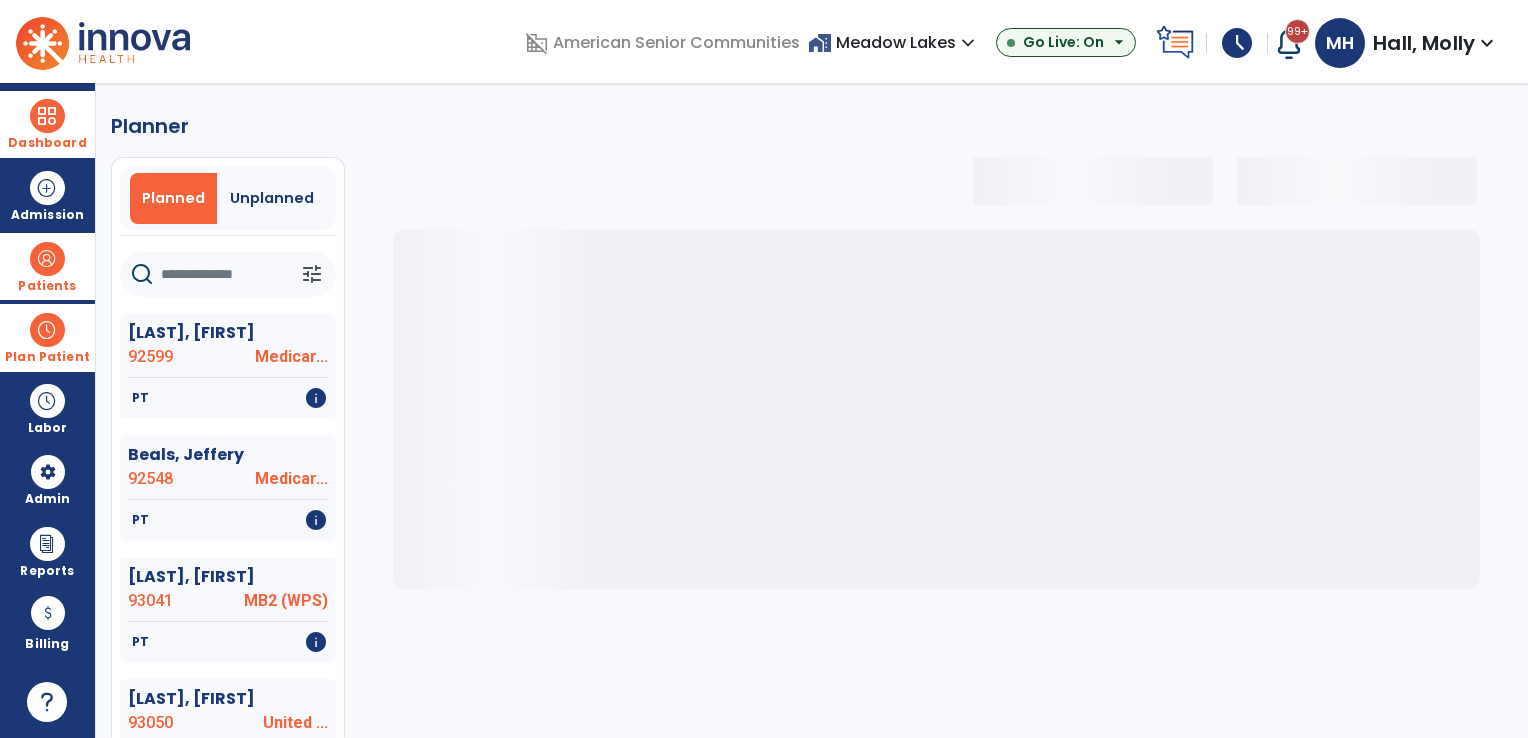 select on "***" 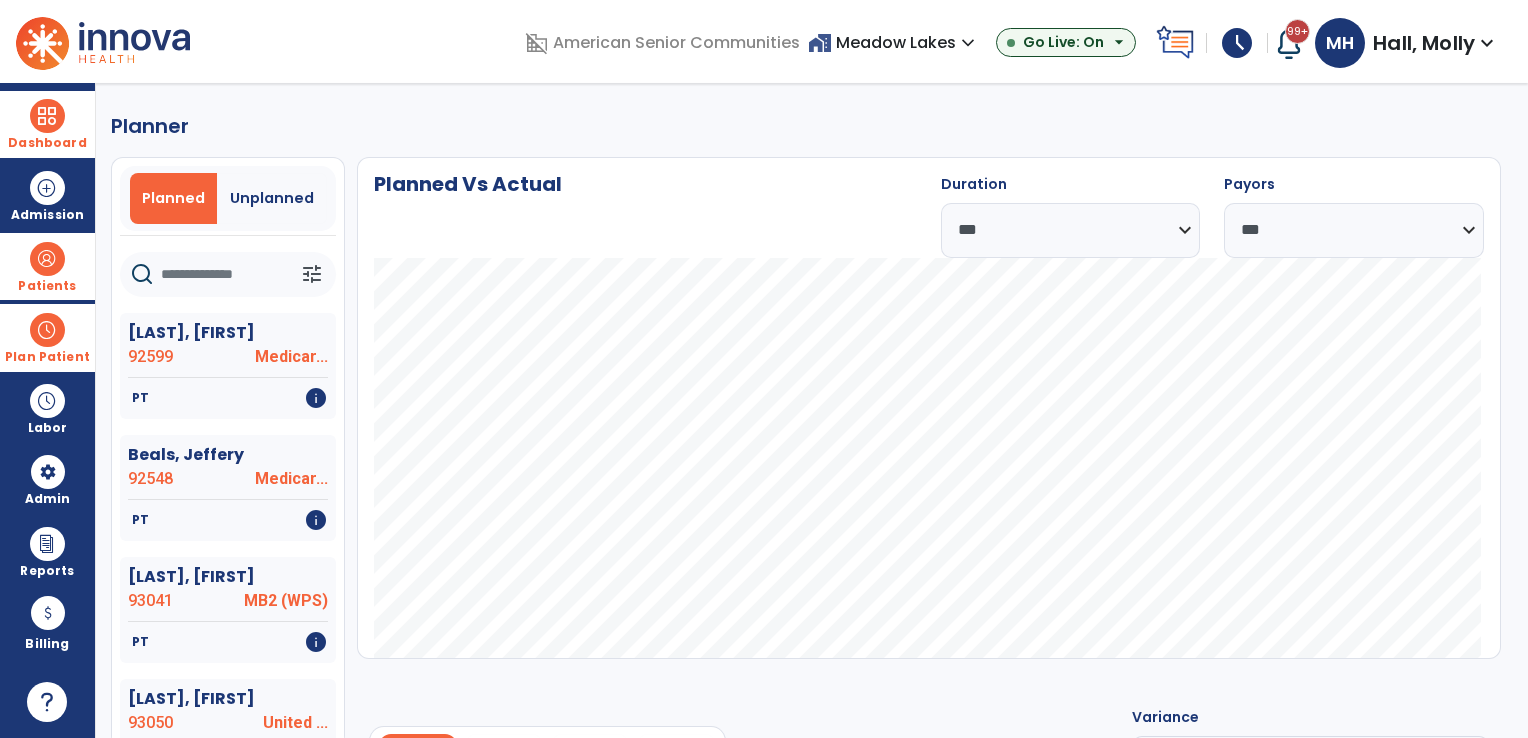 click 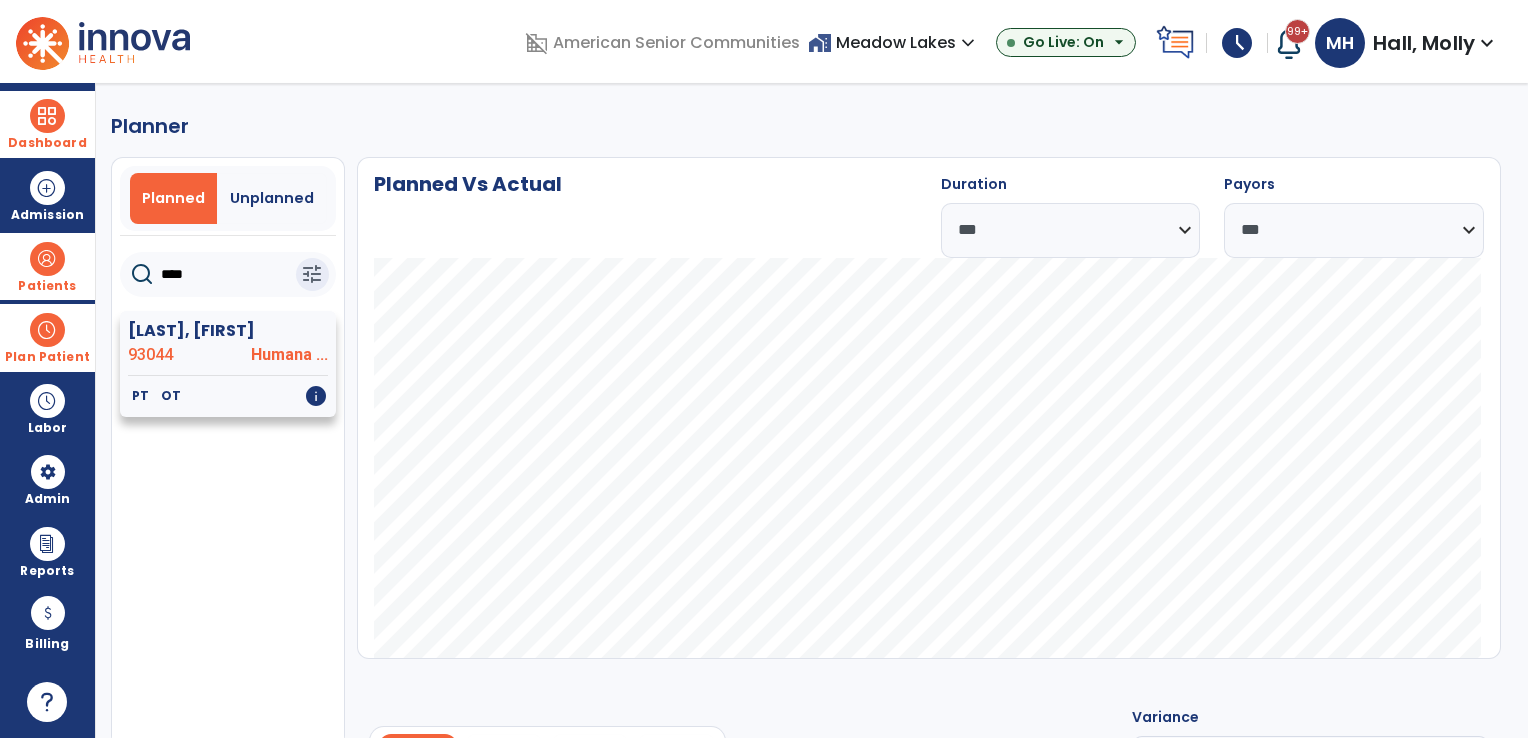 type on "****" 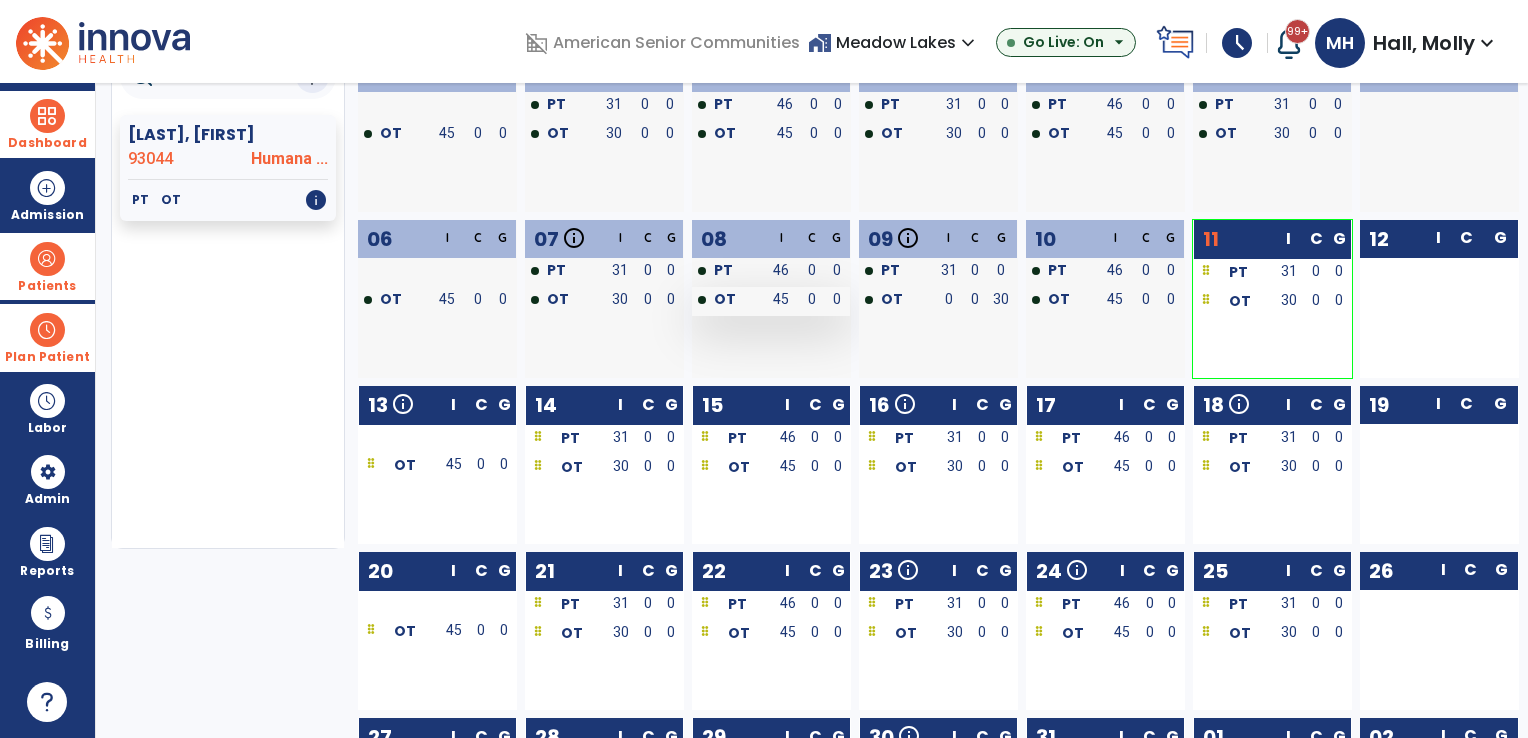 scroll, scrollTop: 200, scrollLeft: 0, axis: vertical 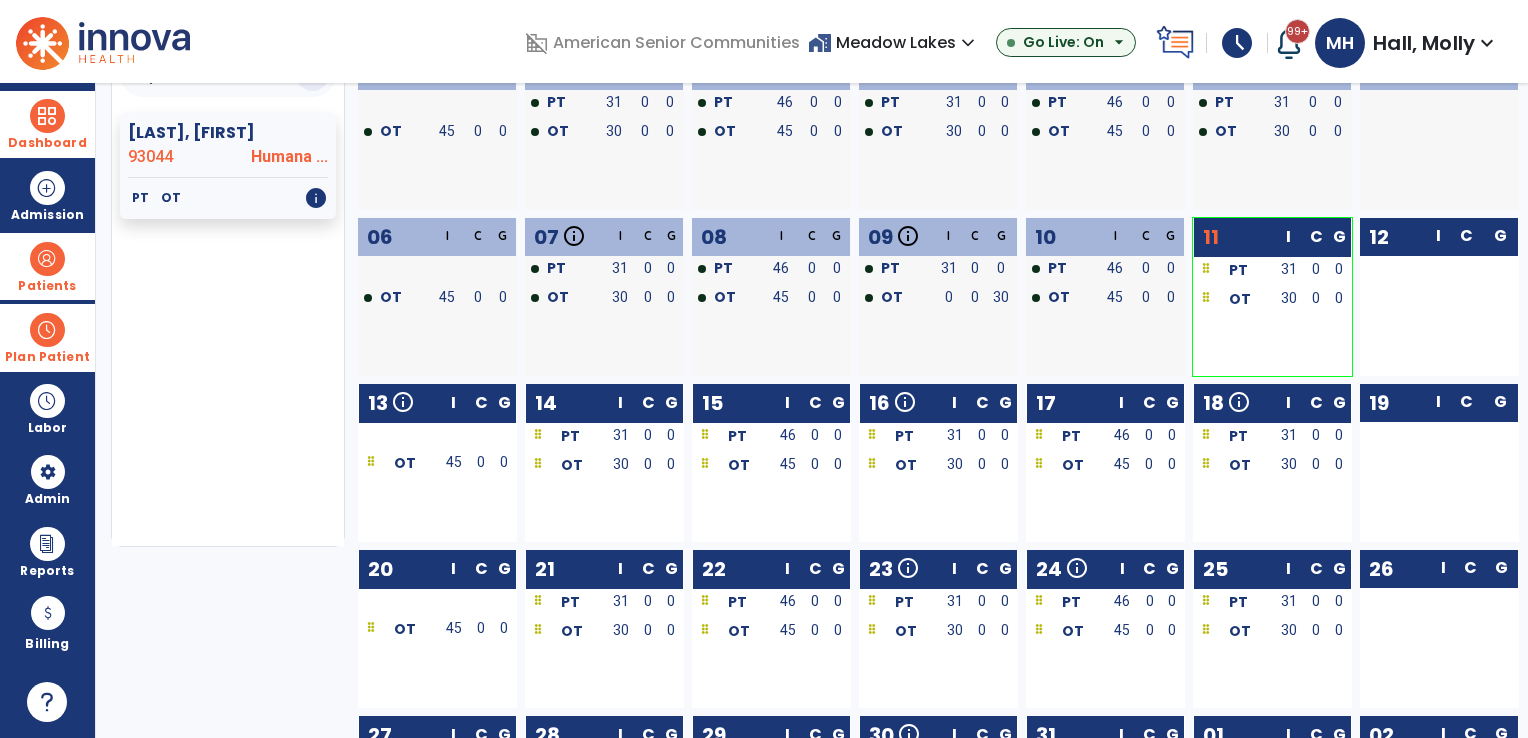 click on "Dashboard" at bounding box center [47, 143] 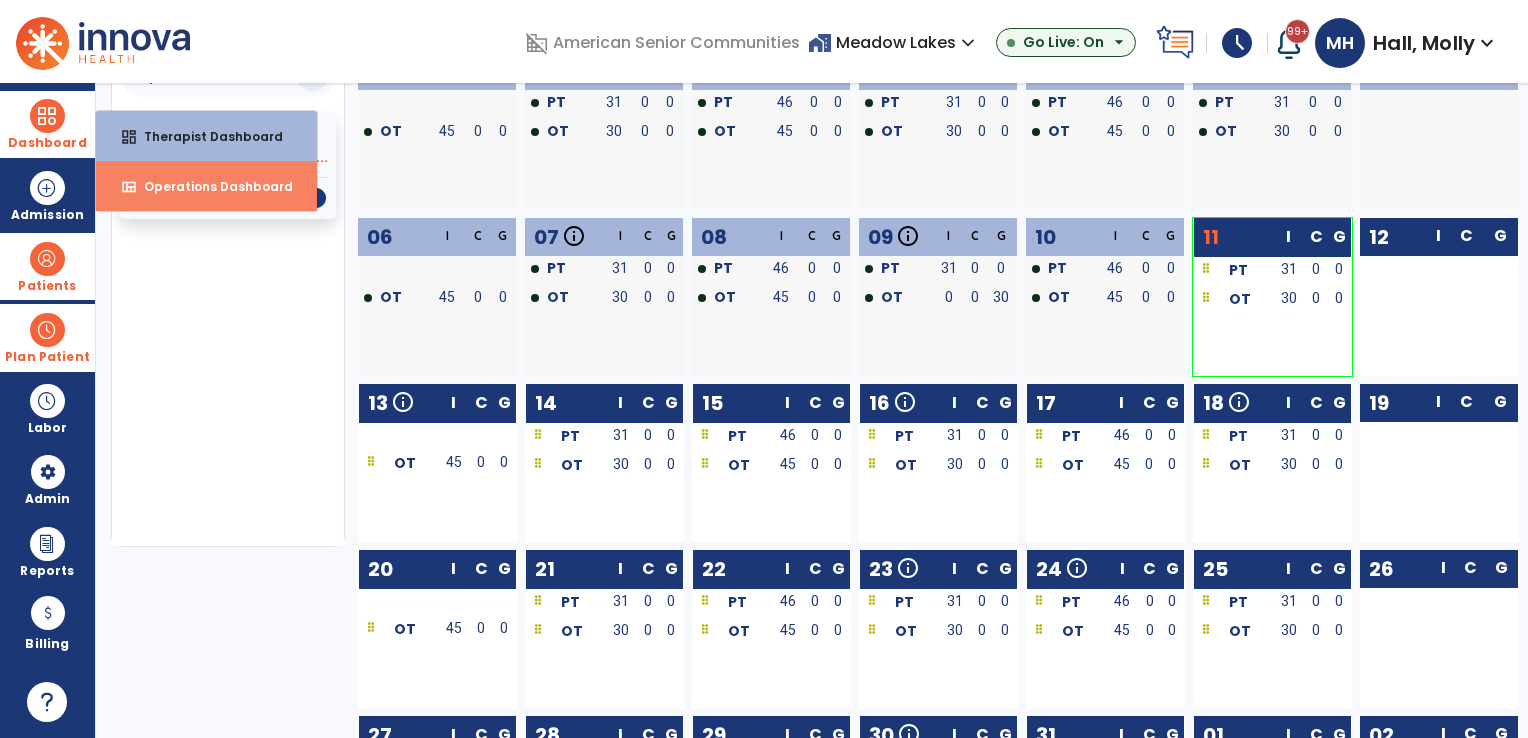 click on "Operations Dashboard" at bounding box center [210, 186] 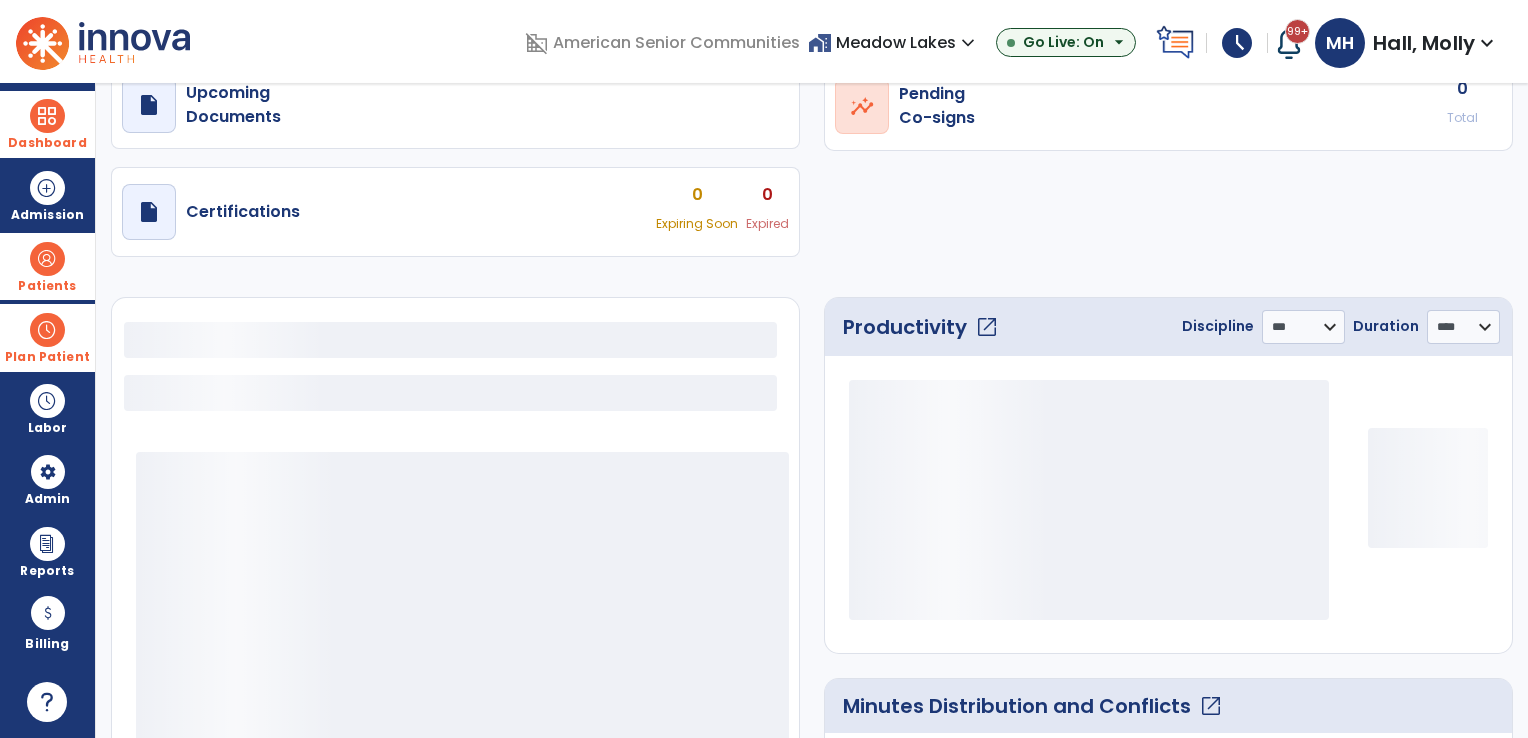 select on "***" 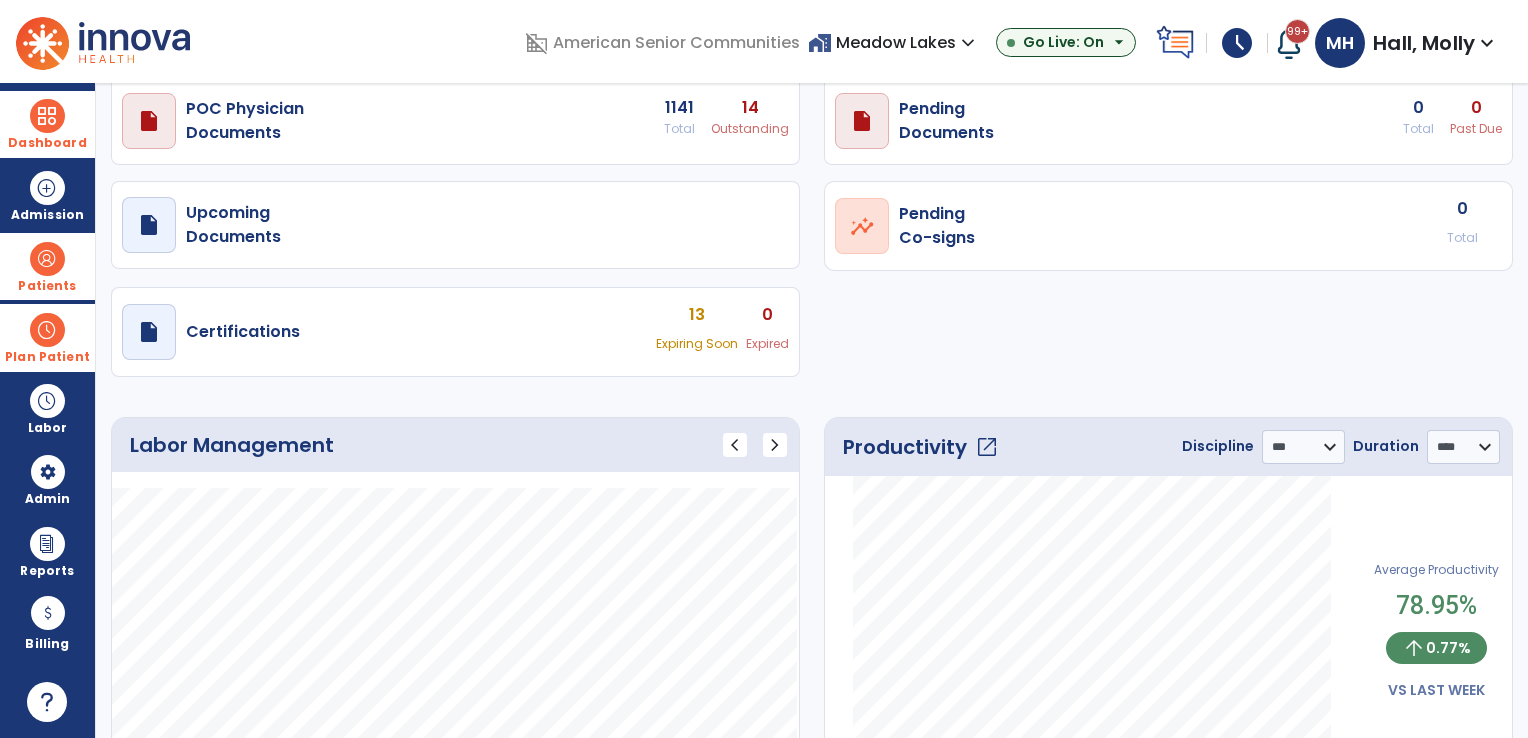 scroll, scrollTop: 0, scrollLeft: 0, axis: both 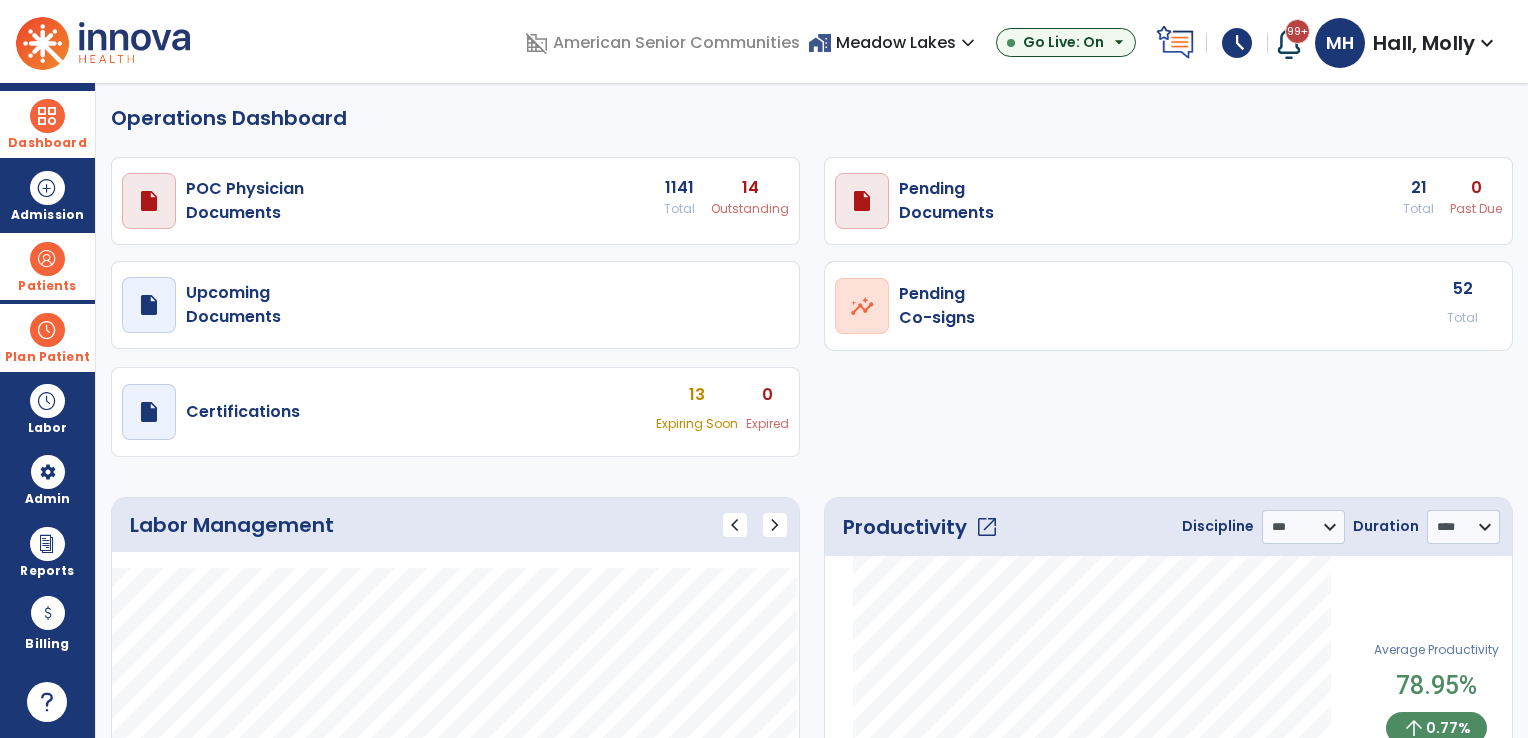 click on "Plan Patient" at bounding box center (47, 266) 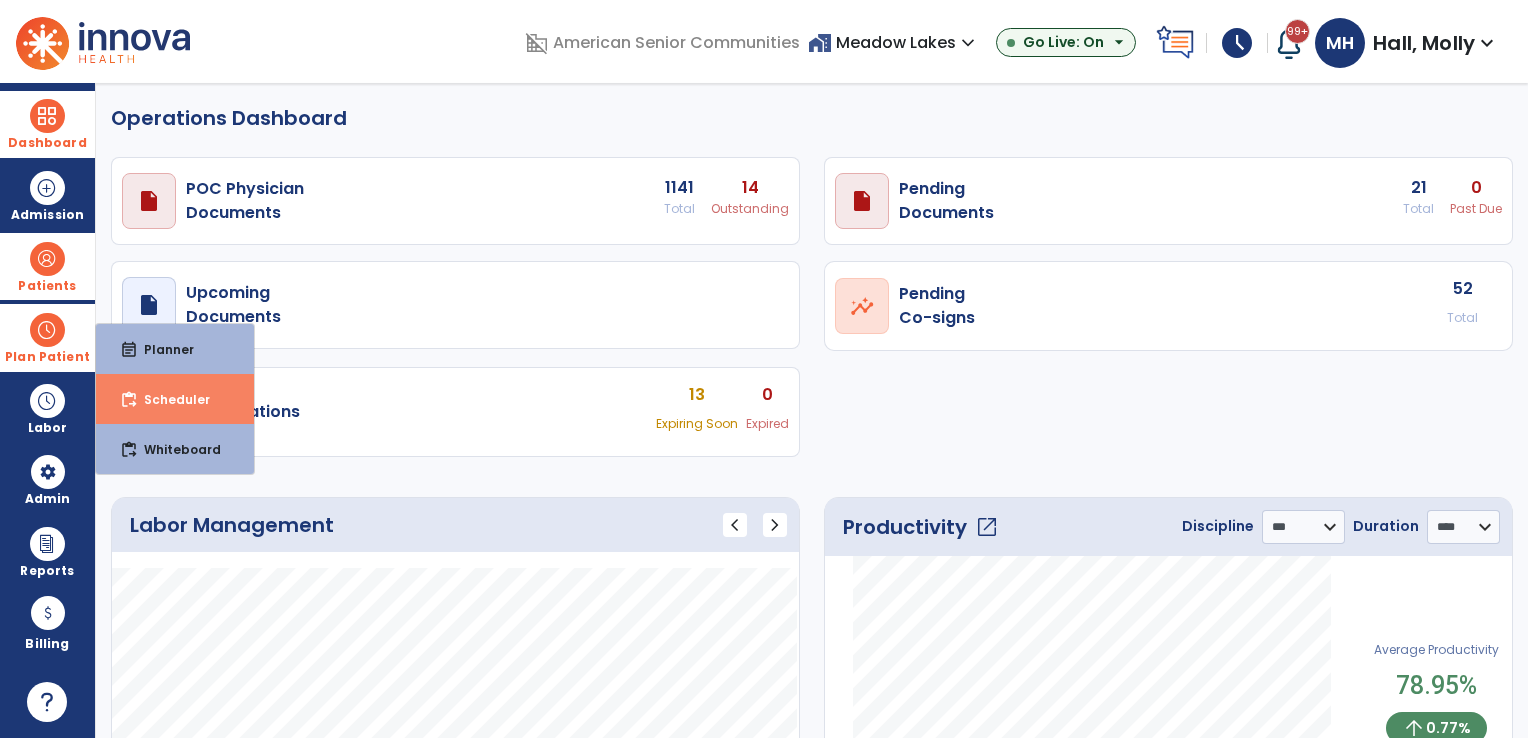 click on "content_paste_go  Scheduler" at bounding box center [175, 399] 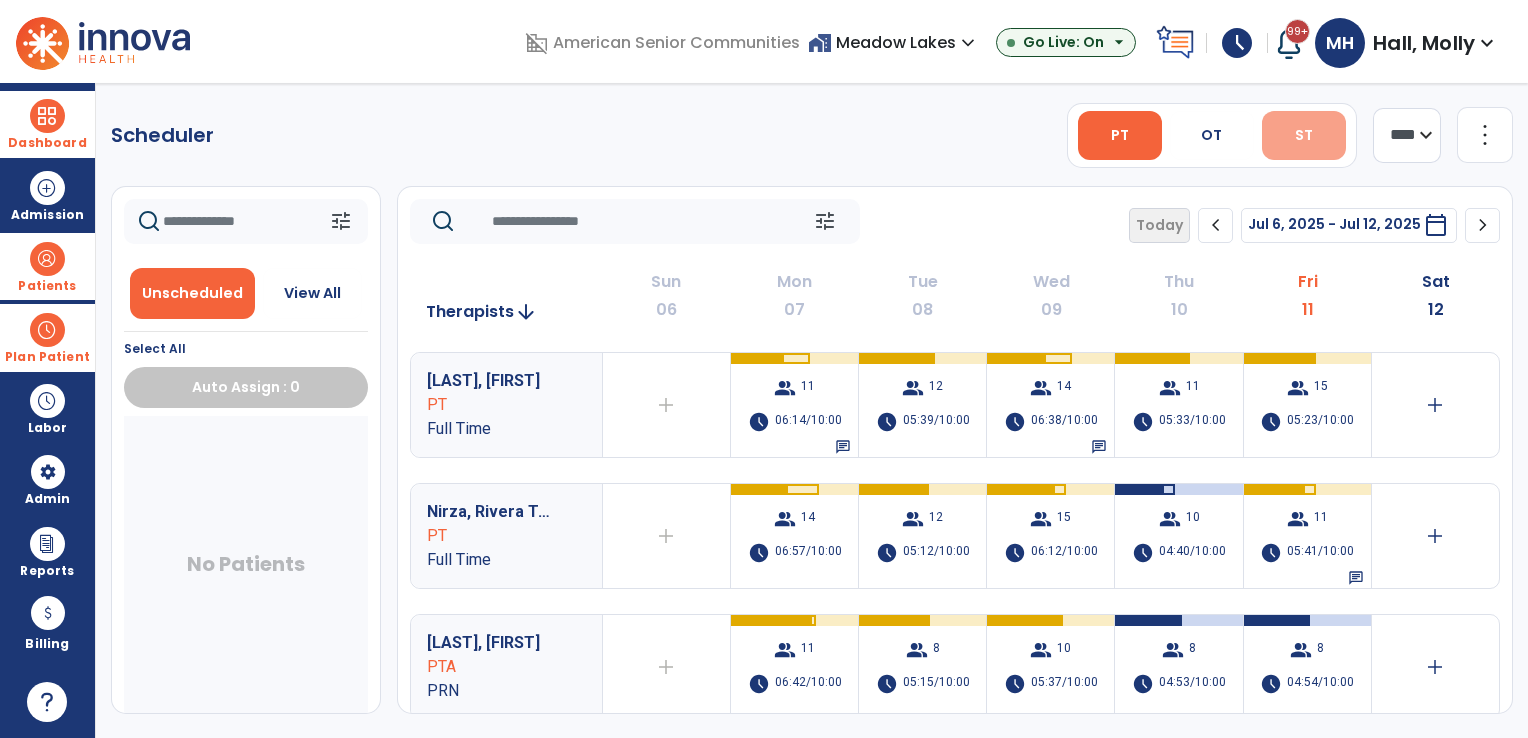 click on "ST" at bounding box center (1304, 135) 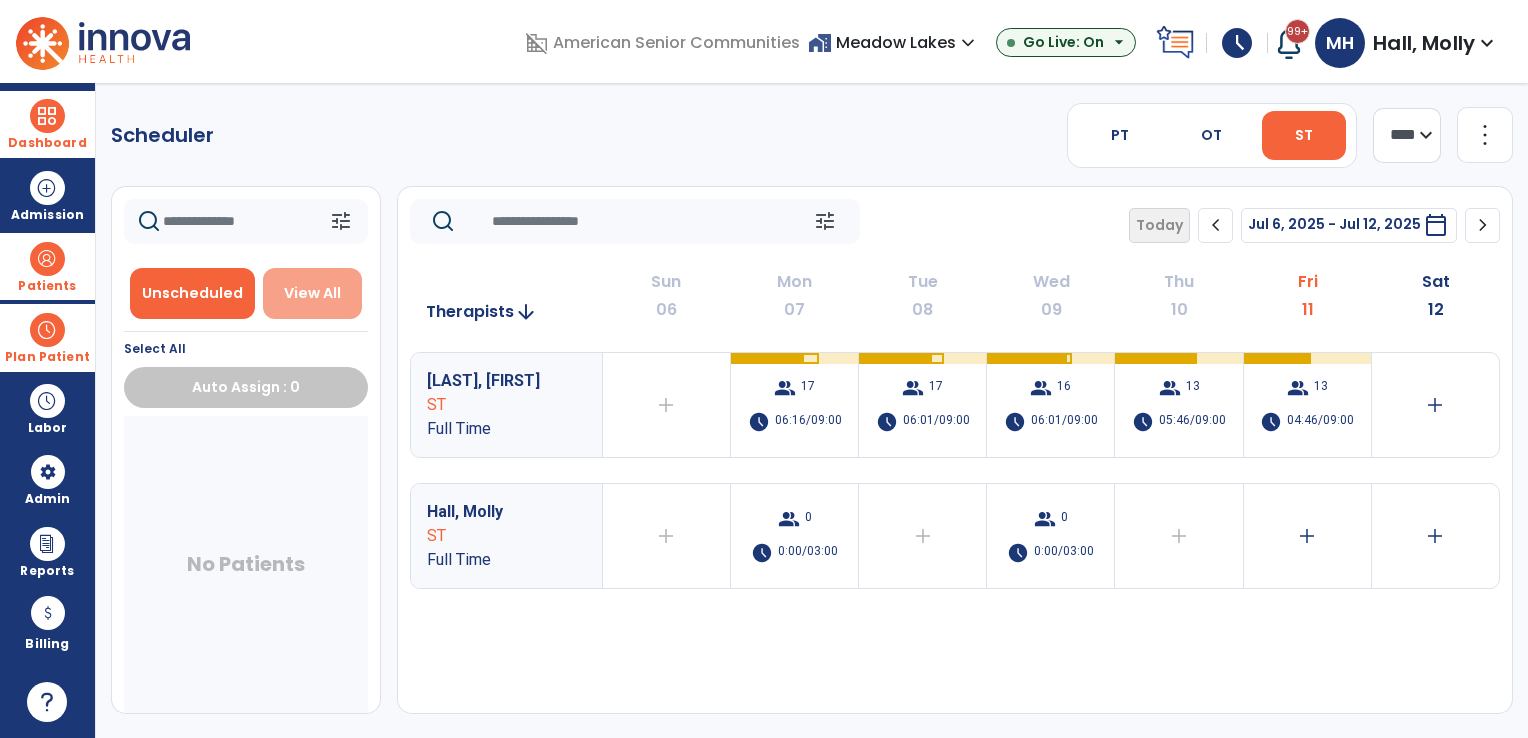 click on "View All" at bounding box center [312, 293] 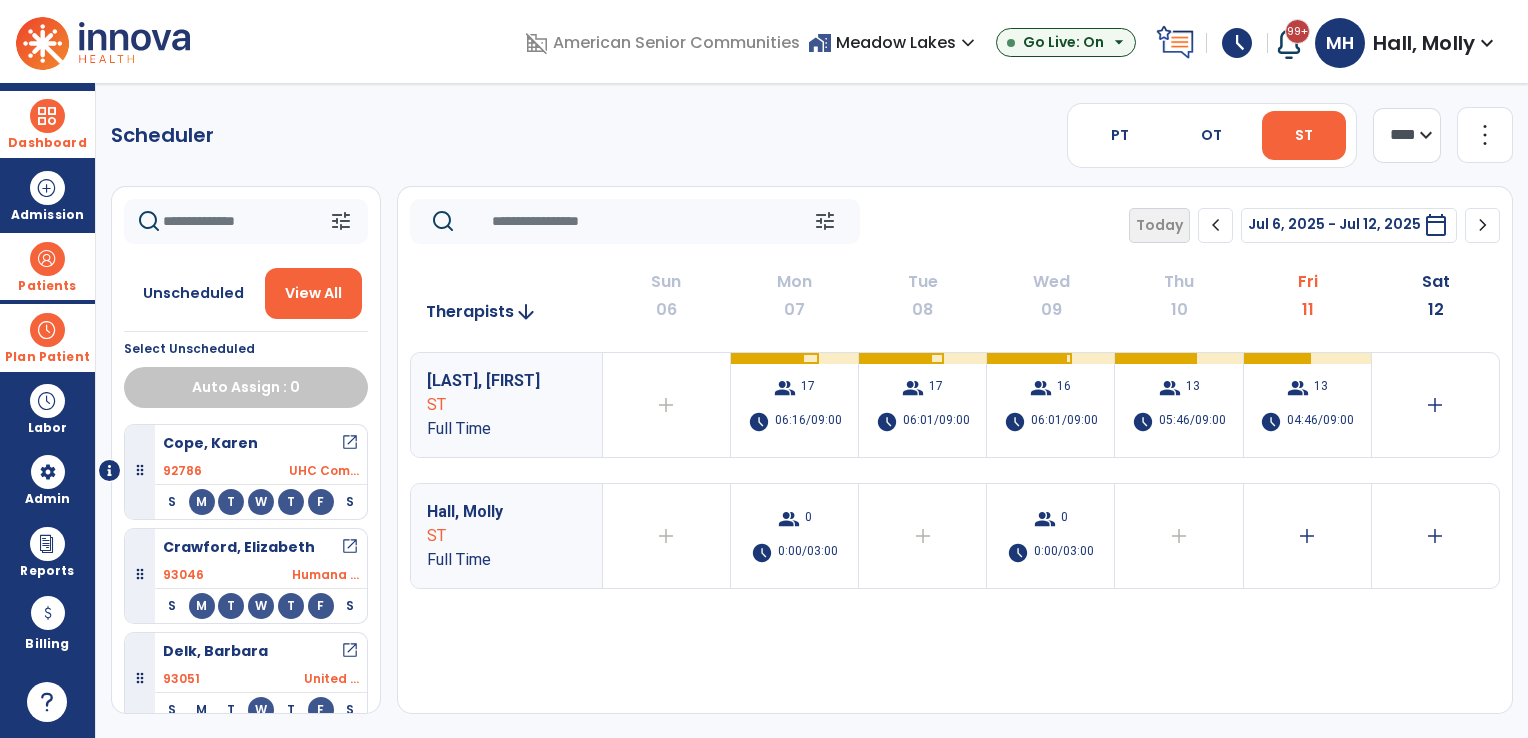 click on "chevron_right" 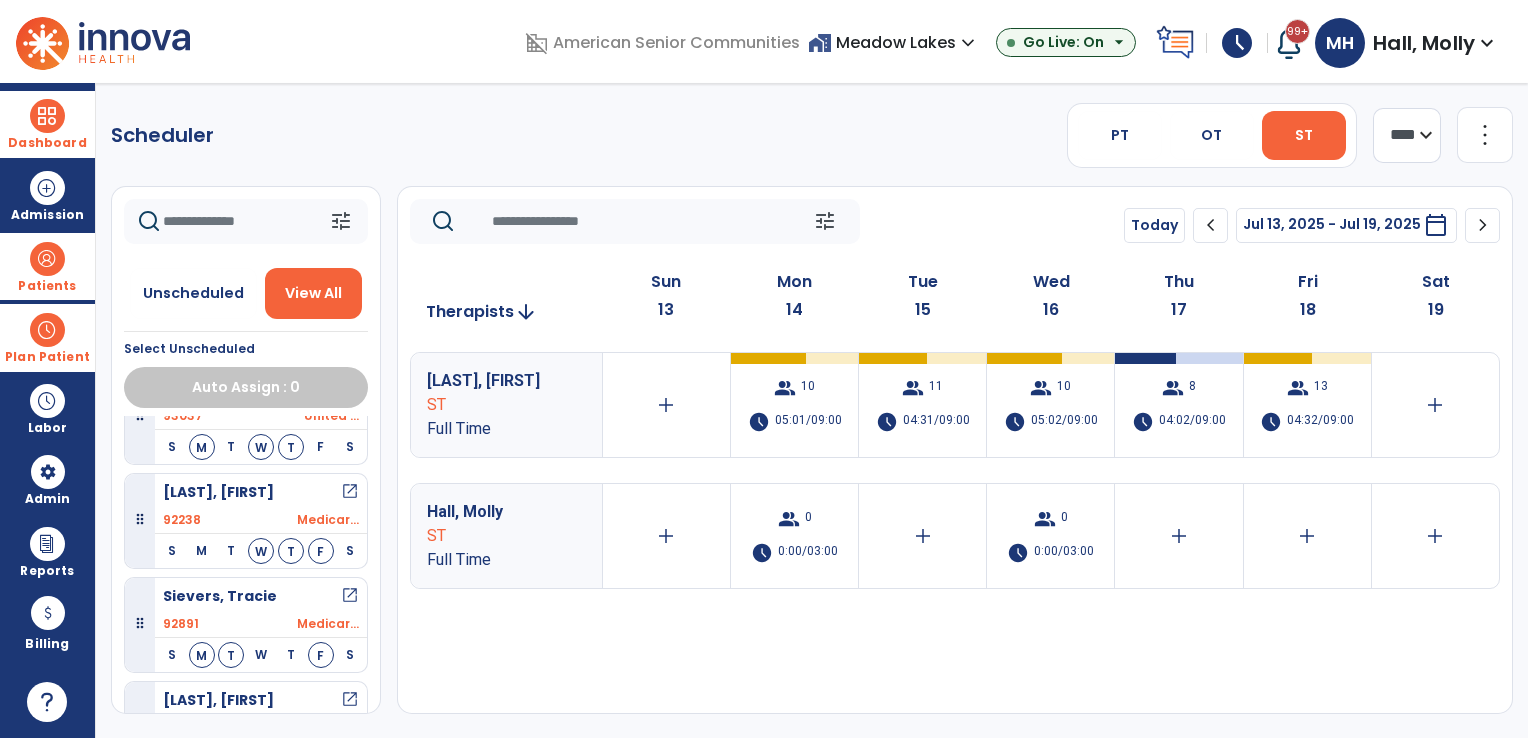 scroll, scrollTop: 1244, scrollLeft: 0, axis: vertical 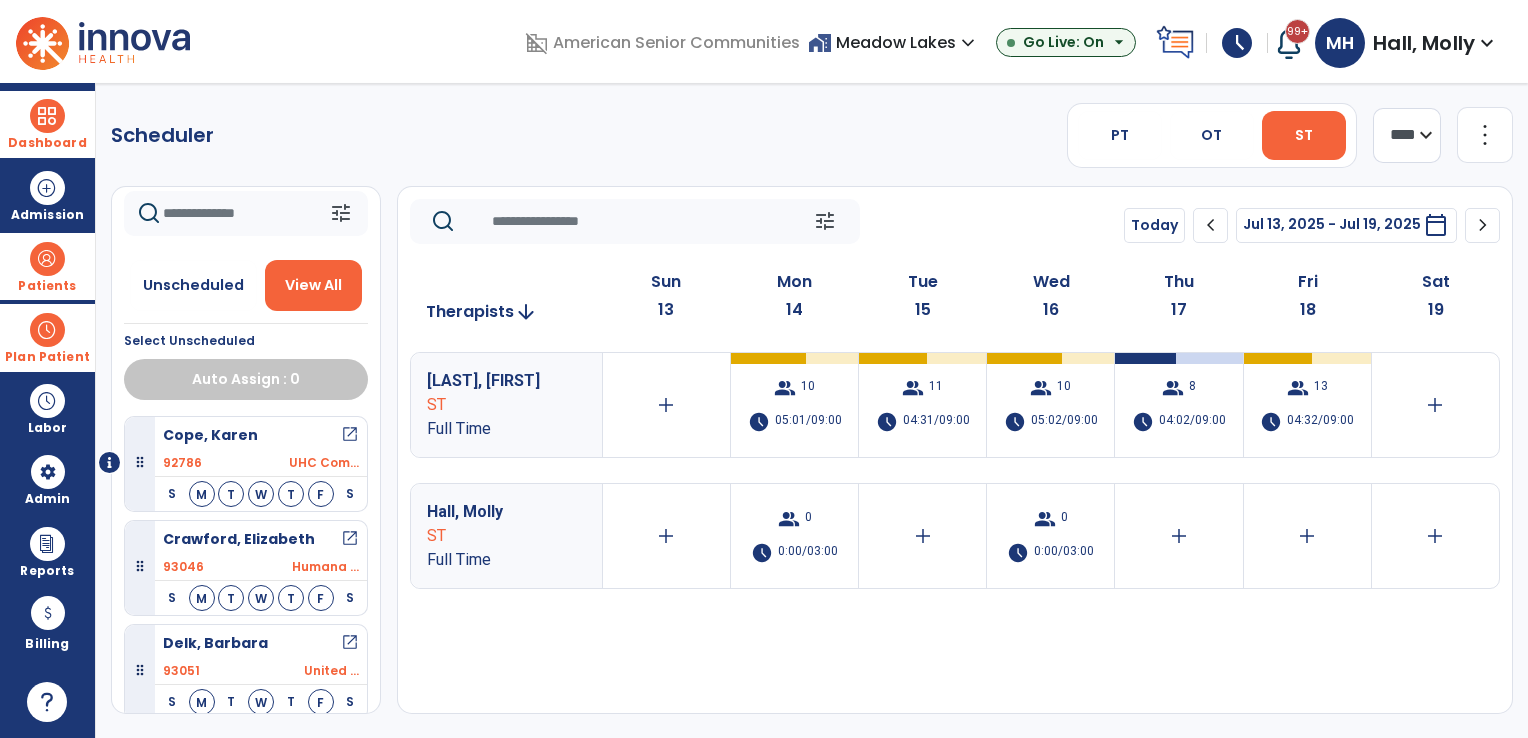 click on "Patients" at bounding box center (47, 286) 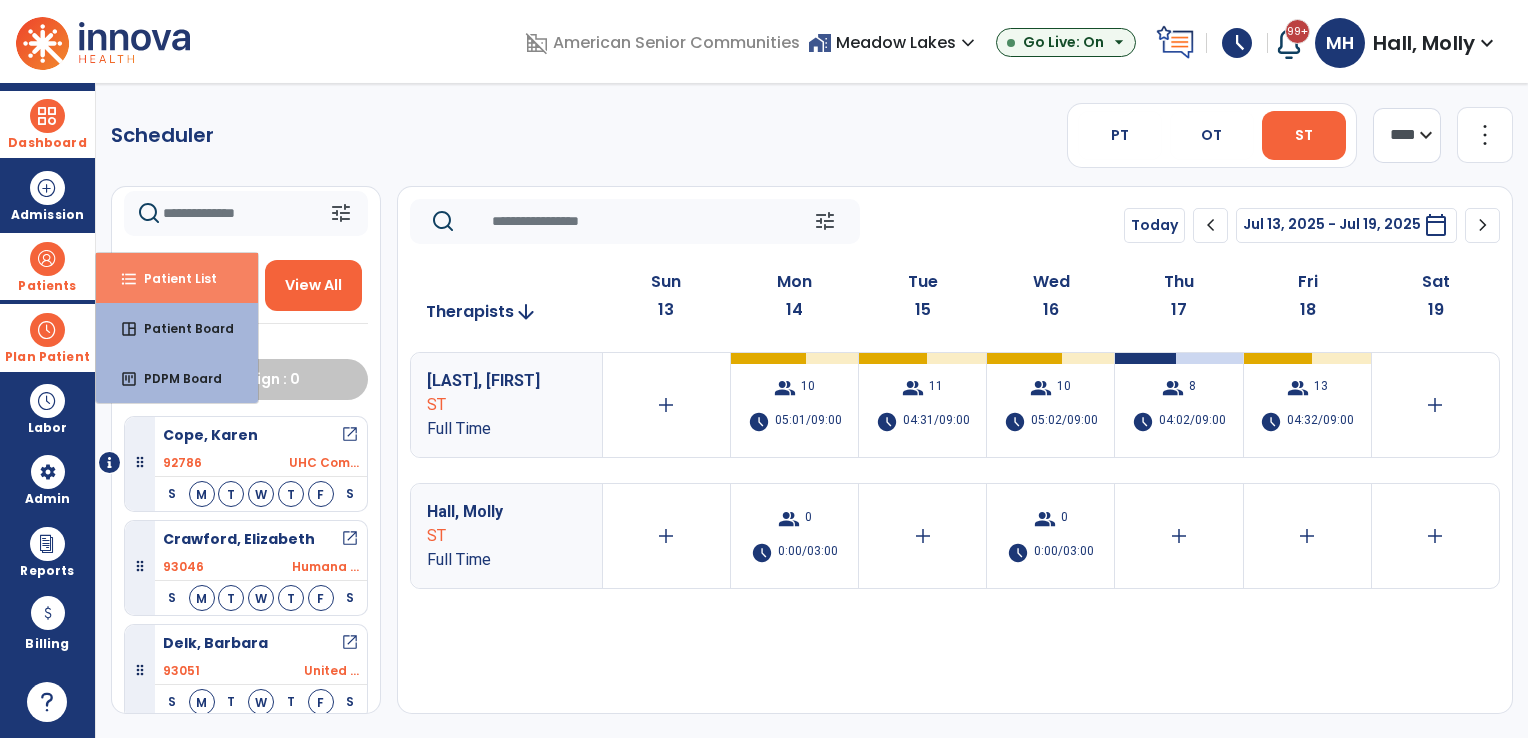 click on "format_list_bulleted" at bounding box center (129, 279) 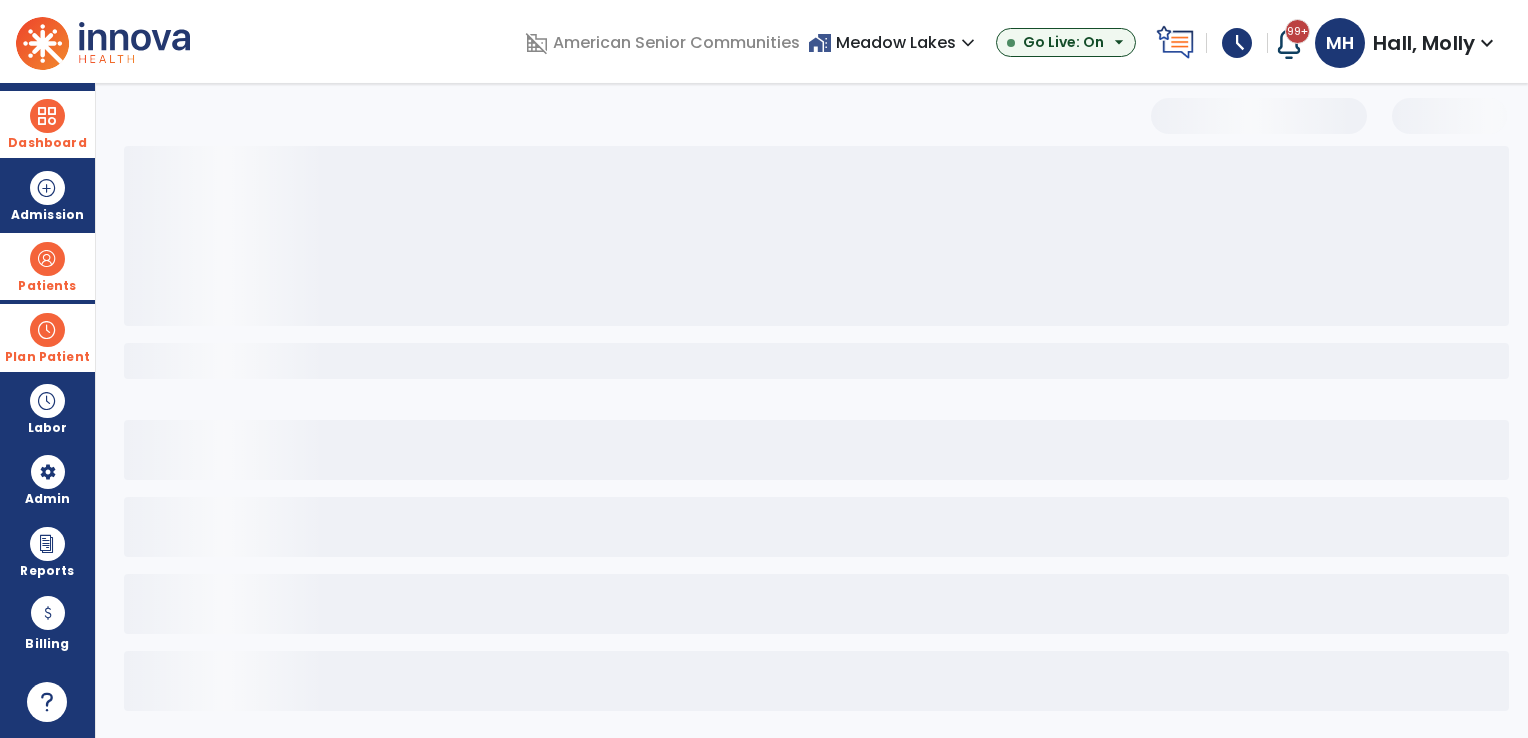 select on "***" 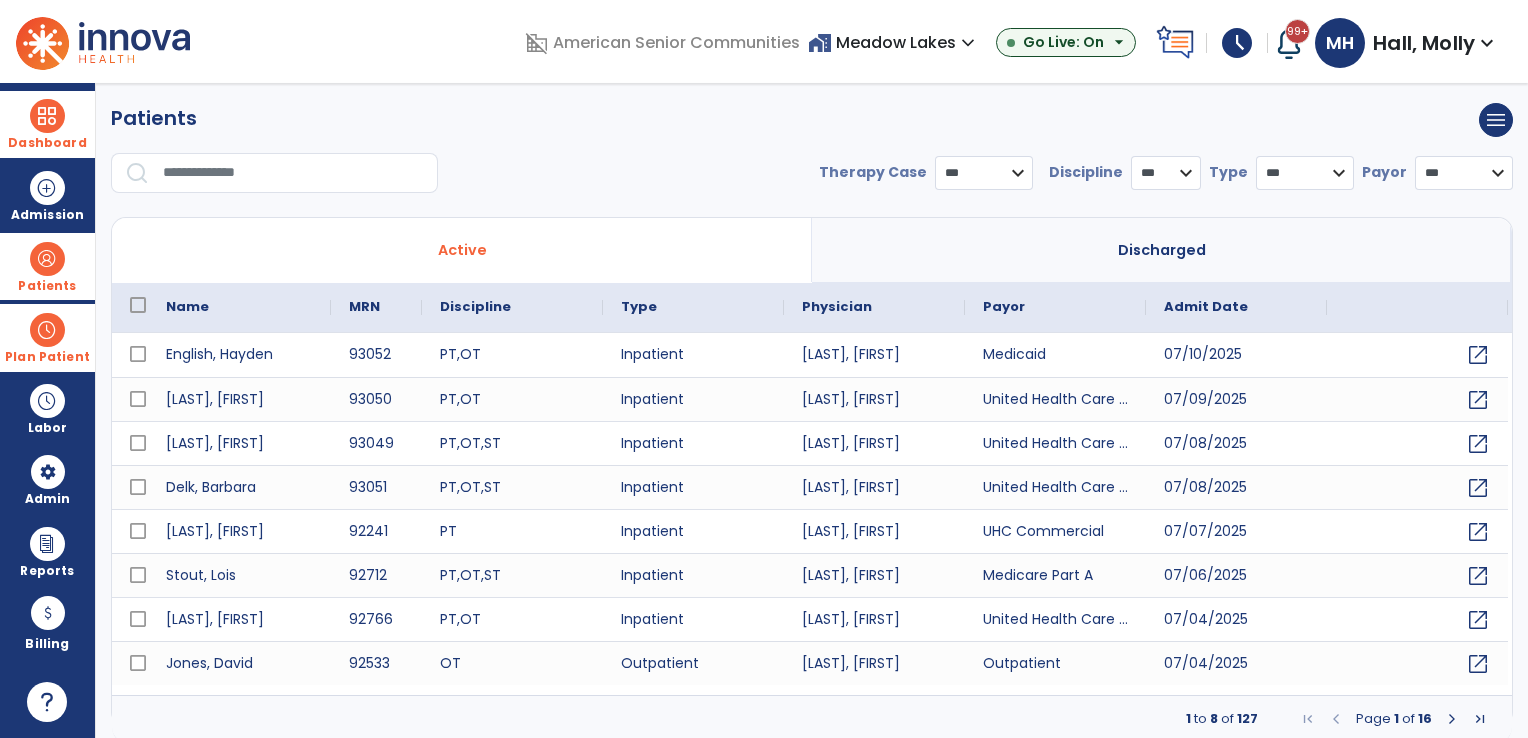 click at bounding box center (47, 330) 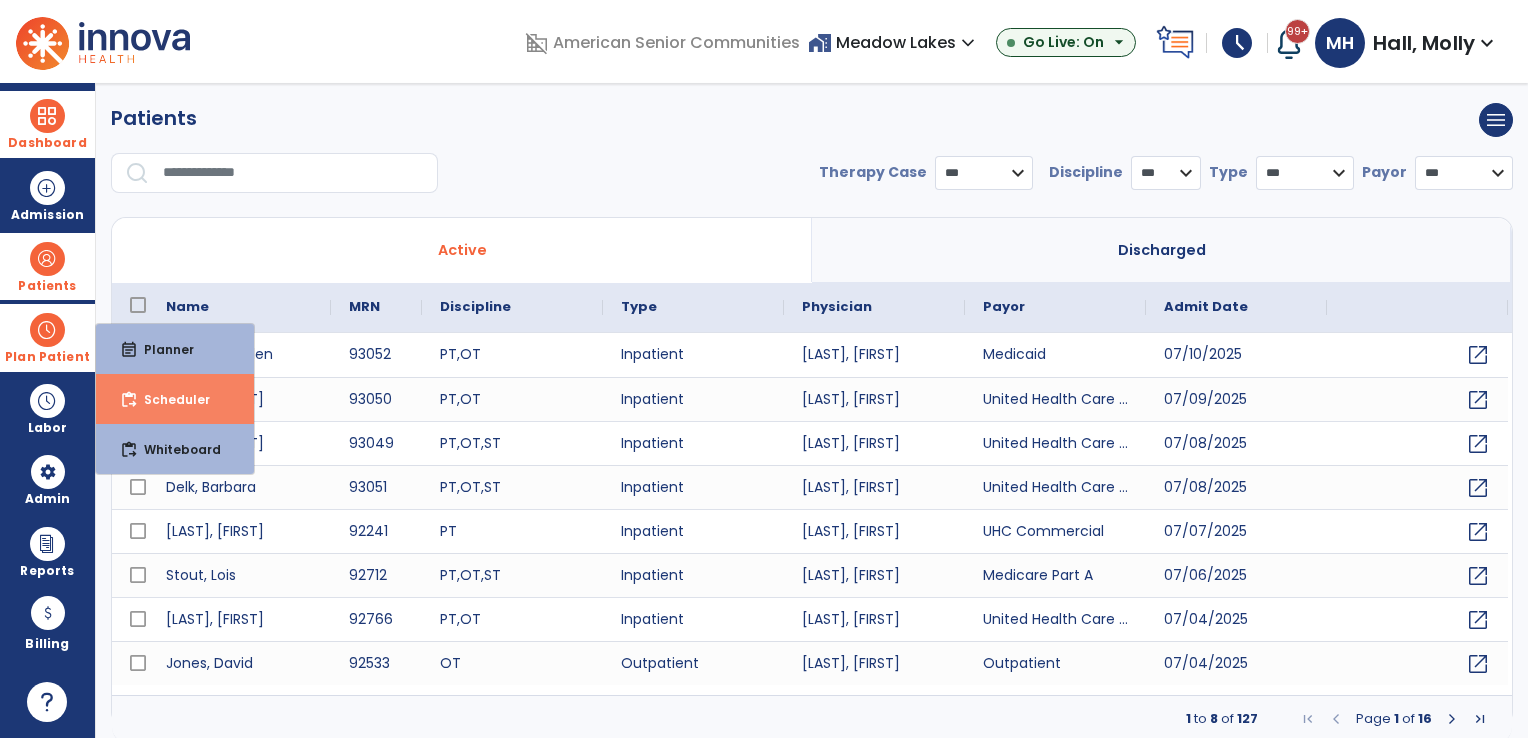 click on "content_paste_go  Scheduler" at bounding box center (175, 399) 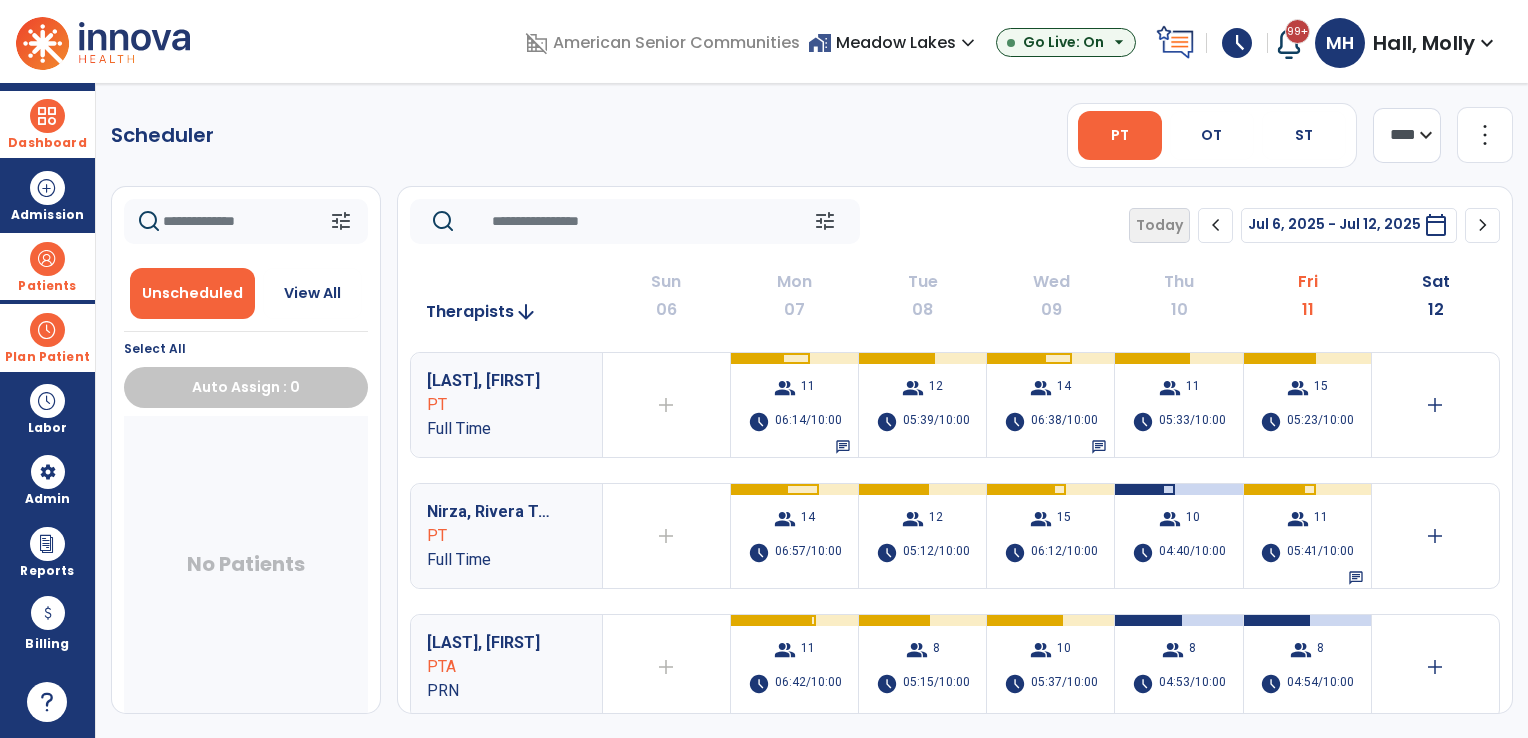 click on "chevron_right" 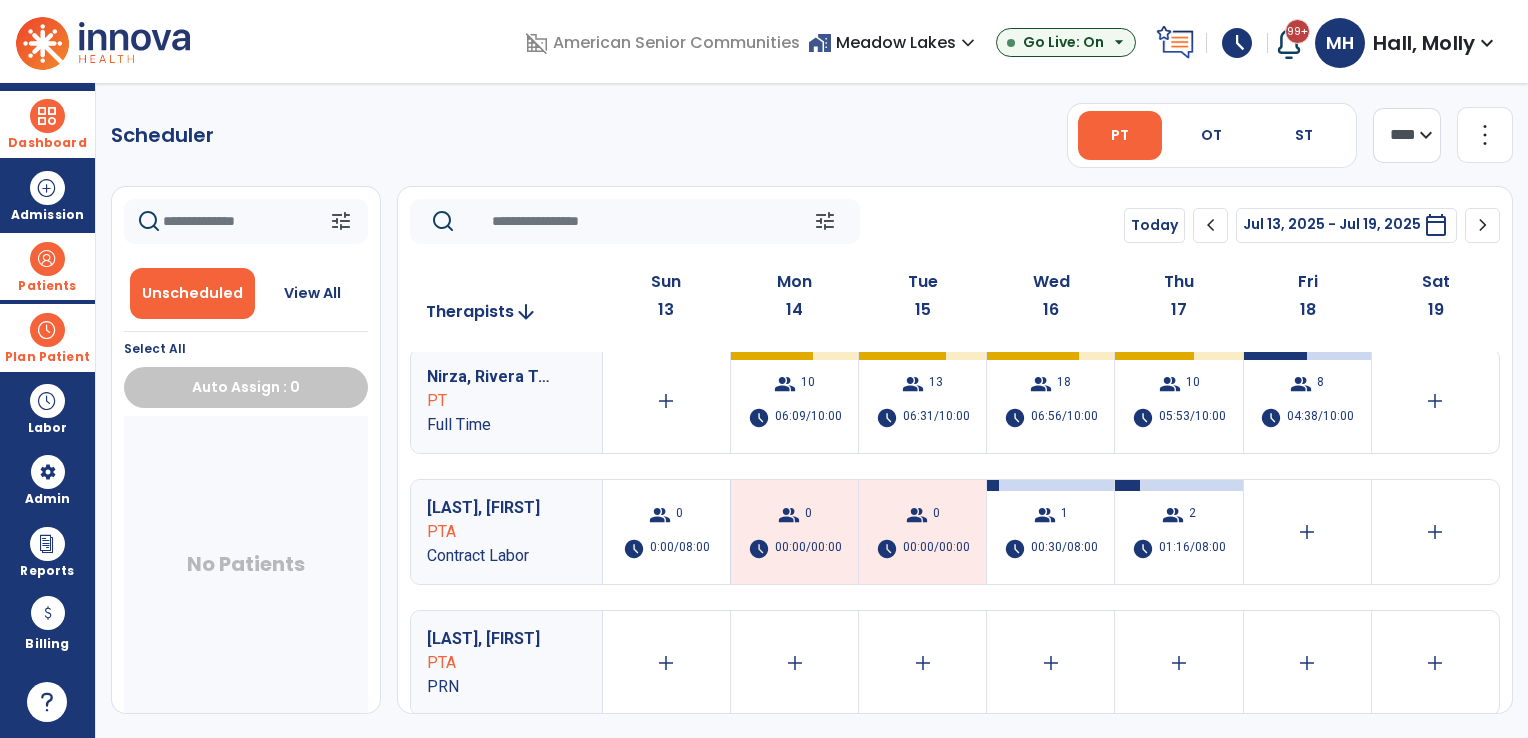 scroll, scrollTop: 0, scrollLeft: 0, axis: both 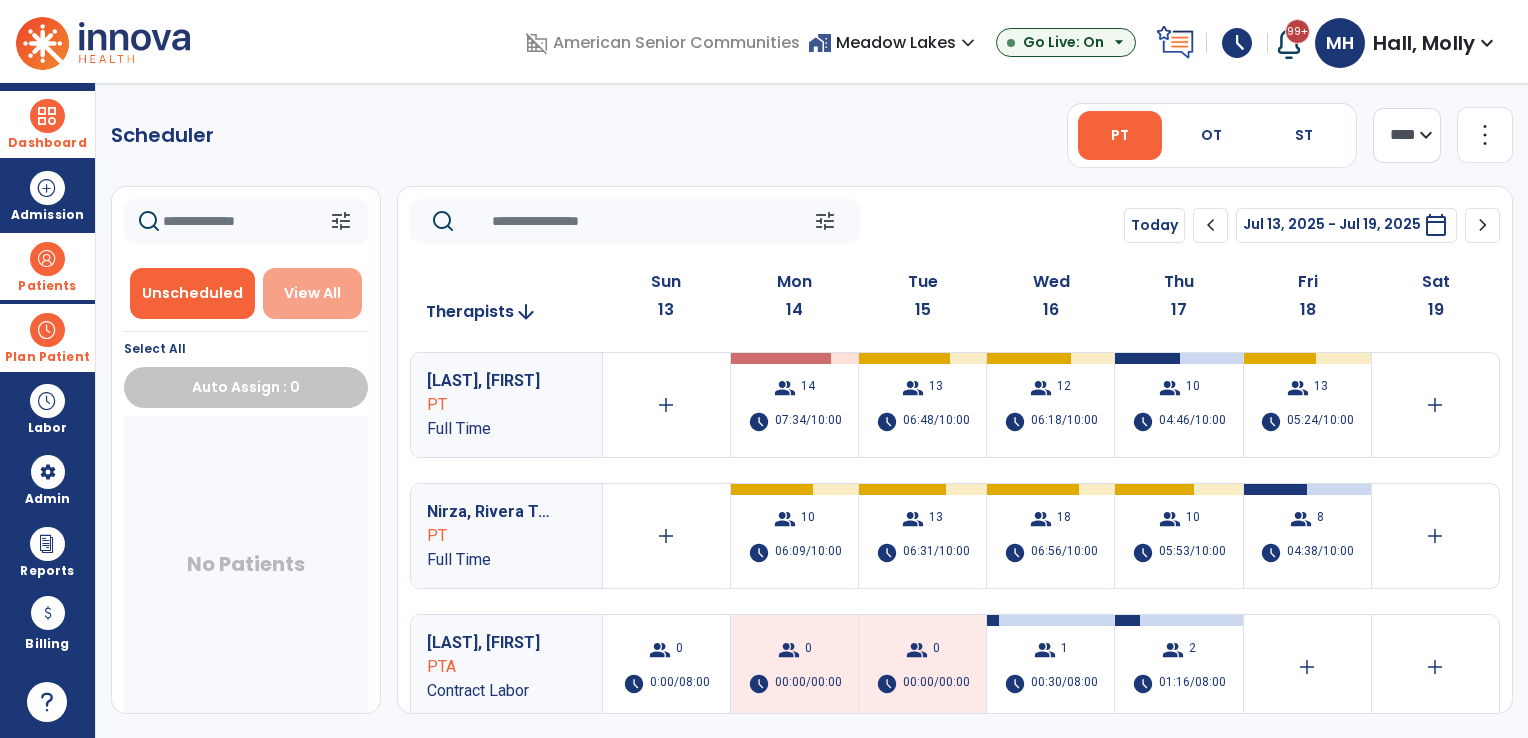 click on "View All" at bounding box center [312, 293] 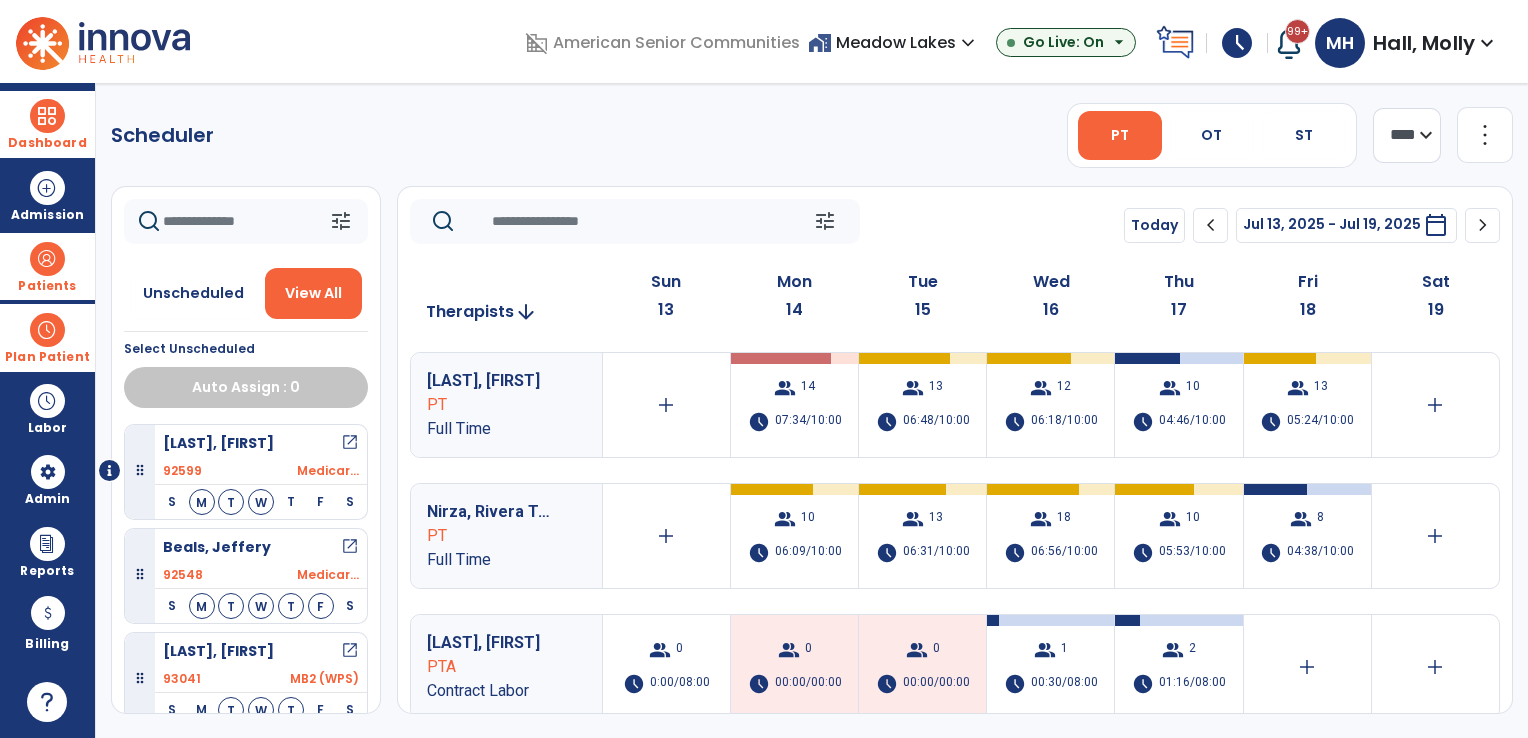click 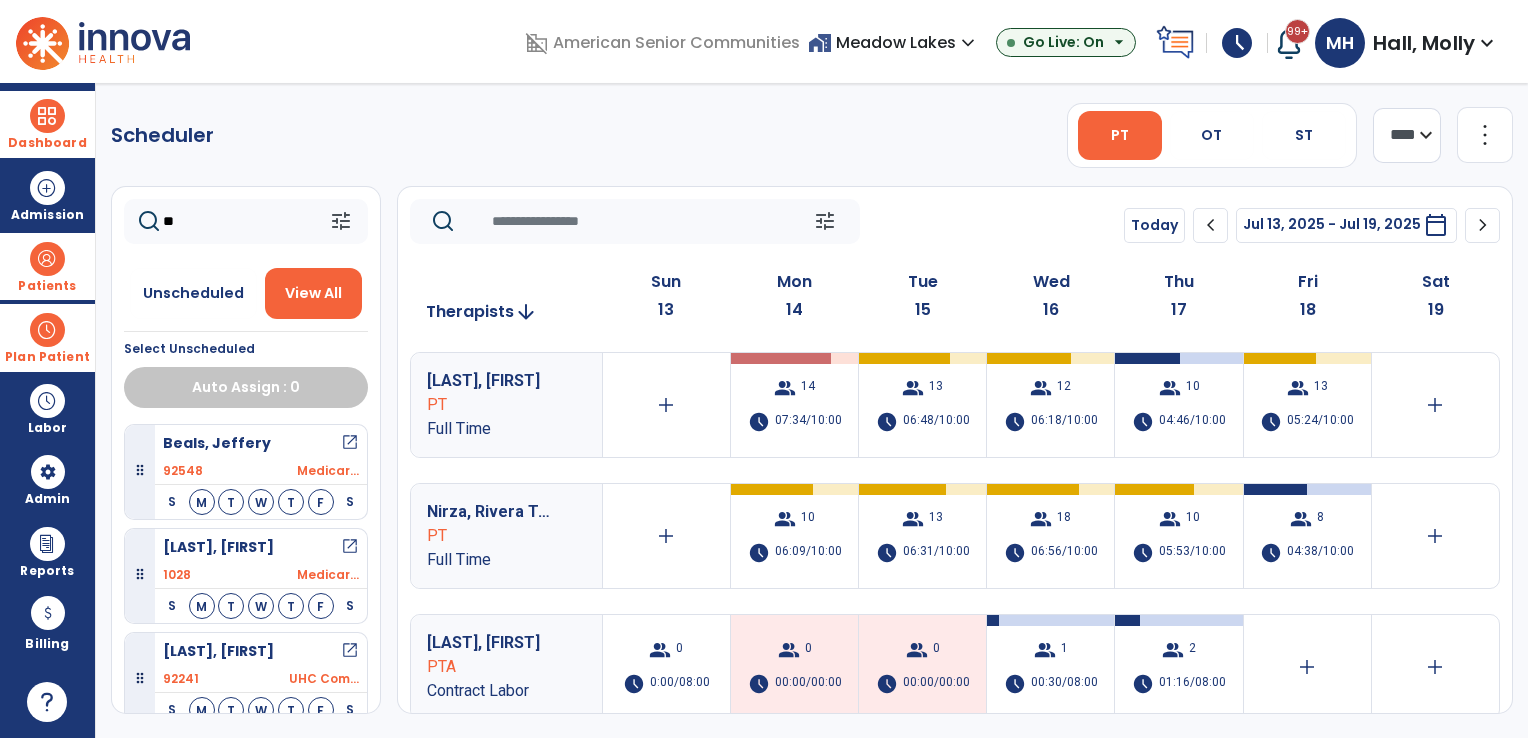 type on "*" 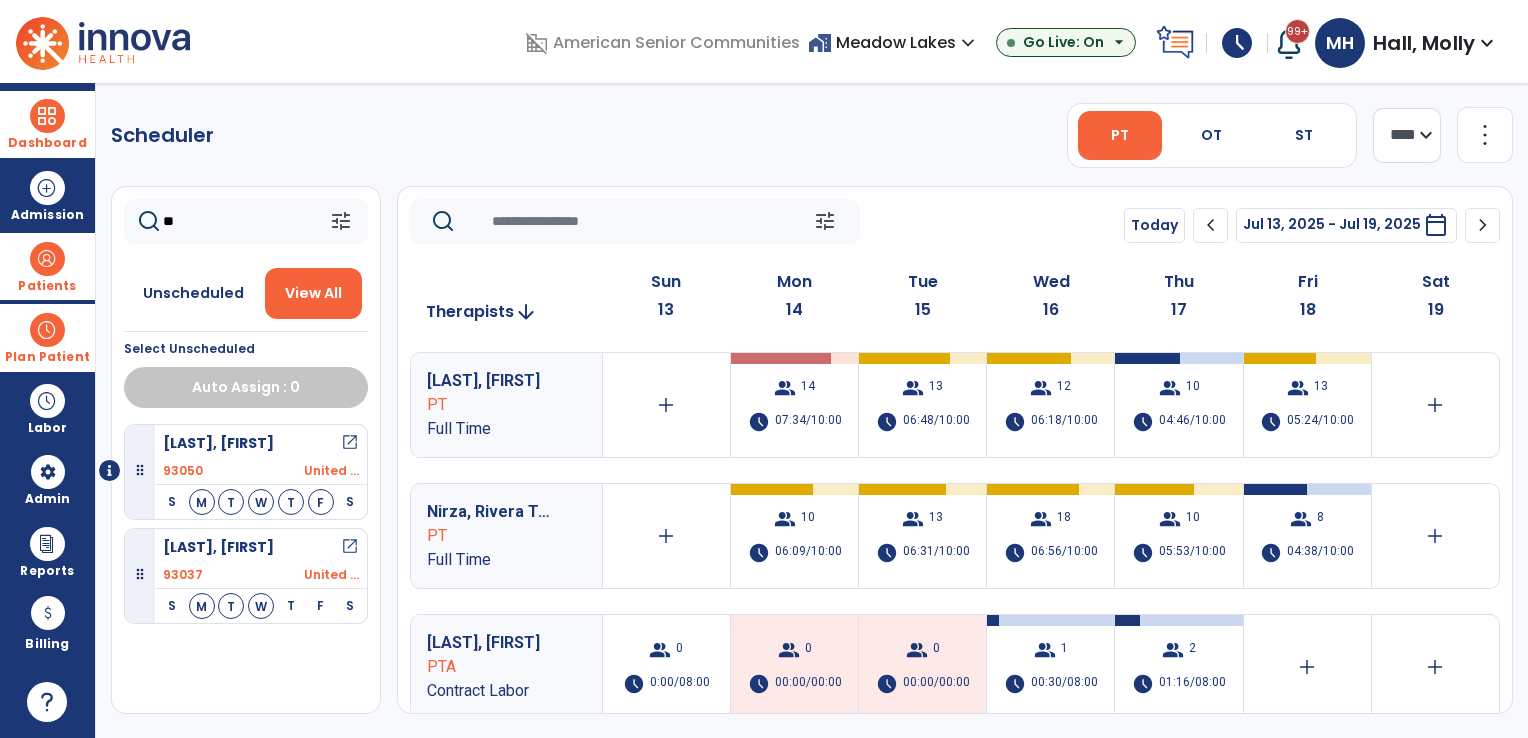 type on "***" 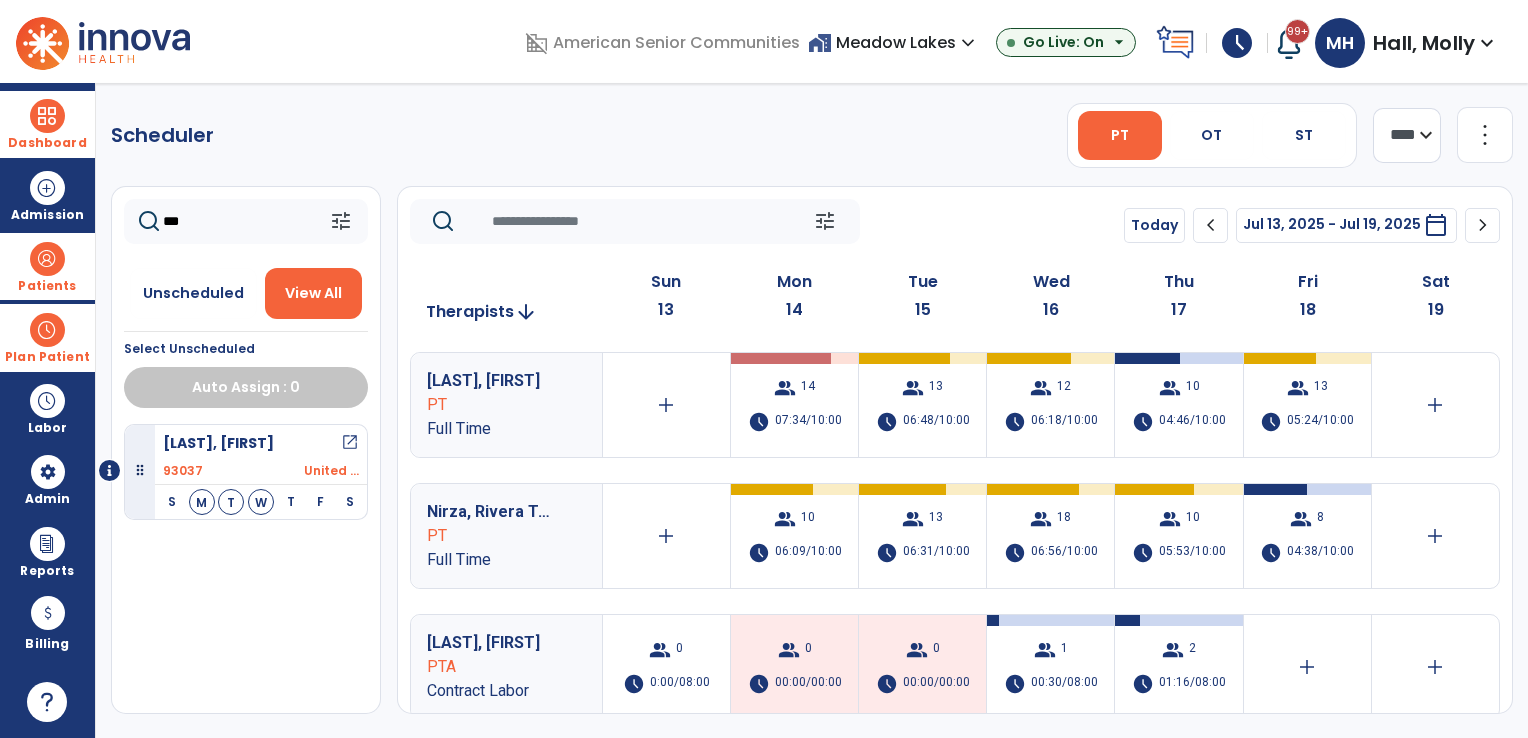 click on "***" 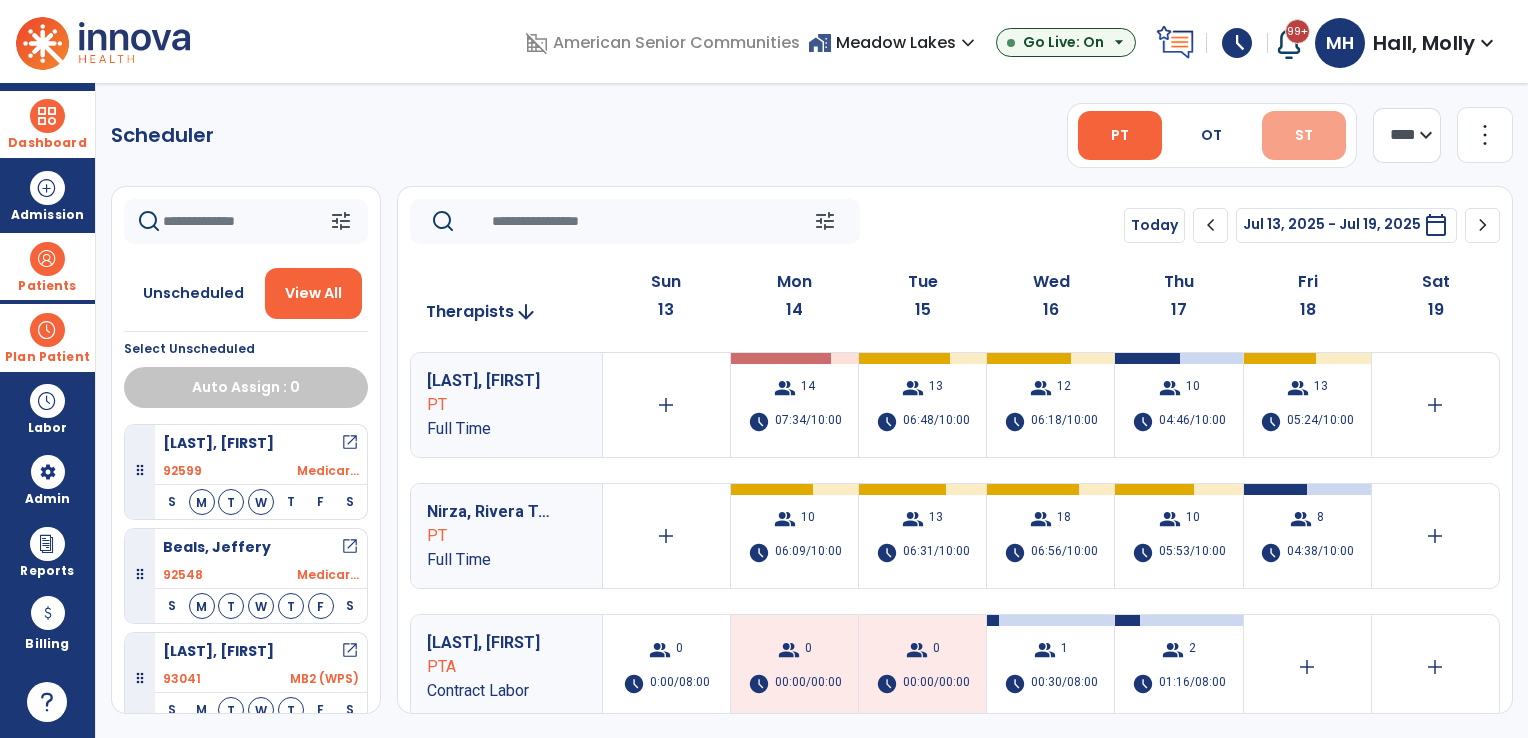 click on "ST" at bounding box center (1304, 135) 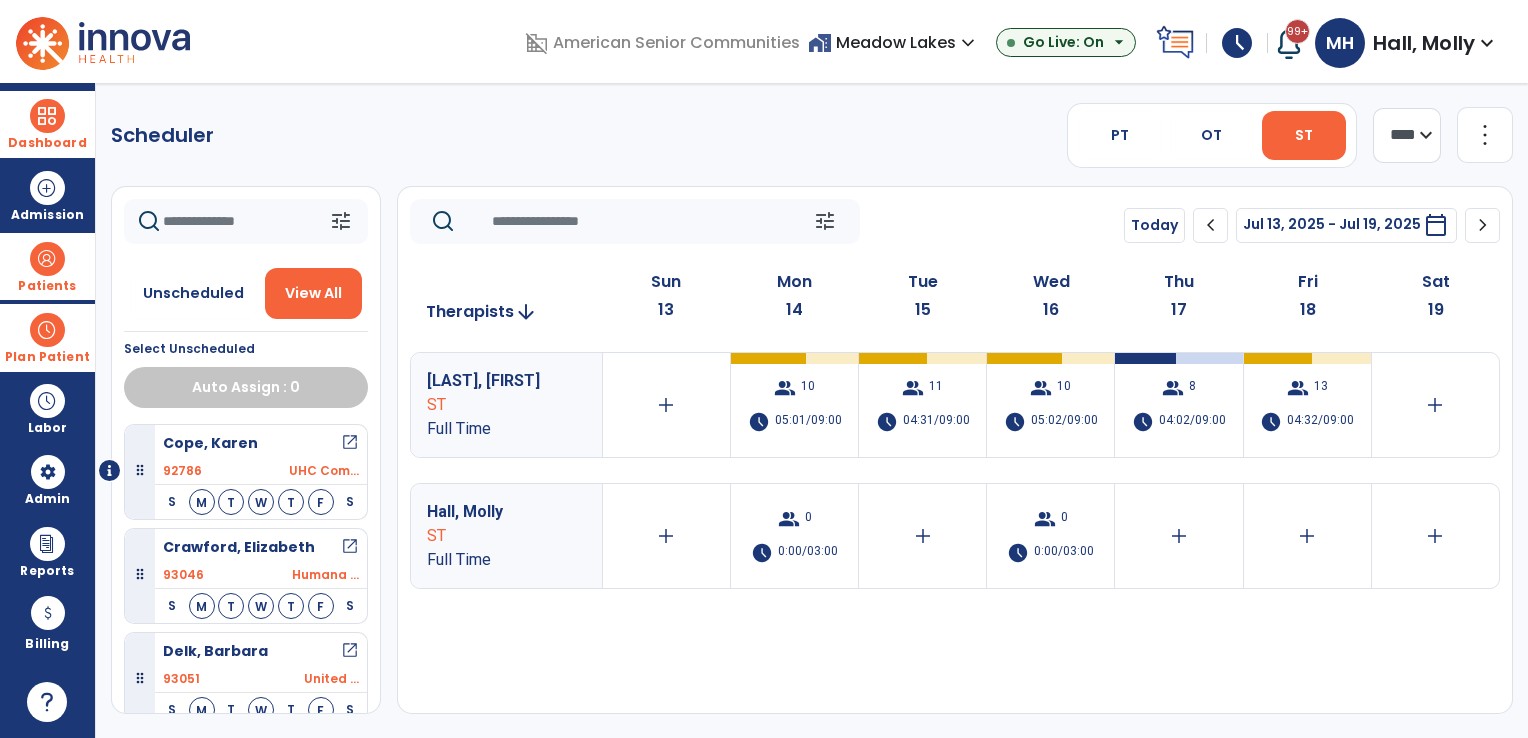 click on "home_work   Meadow Lakes   expand_more" at bounding box center (894, 42) 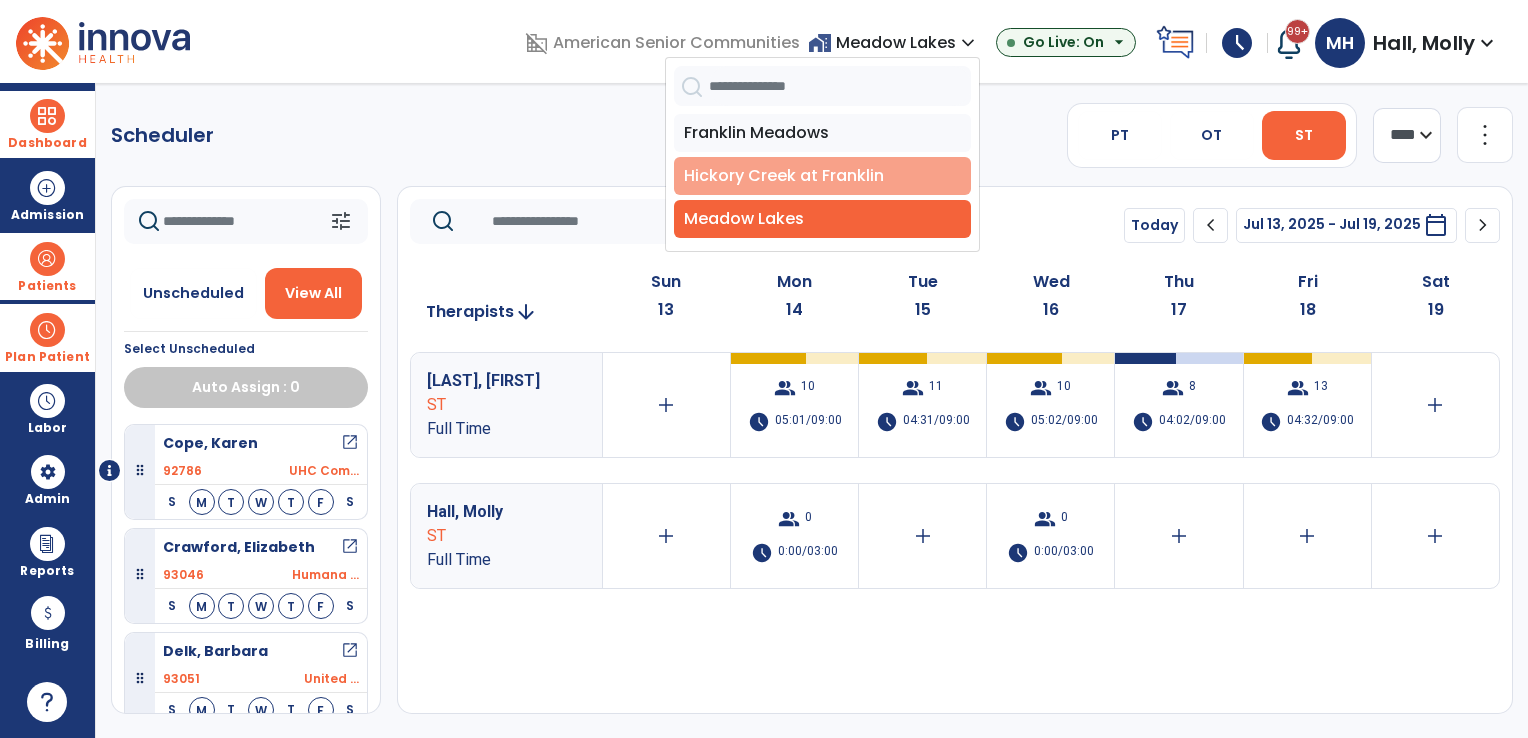 click on "Hickory Creek at Franklin" at bounding box center [822, 176] 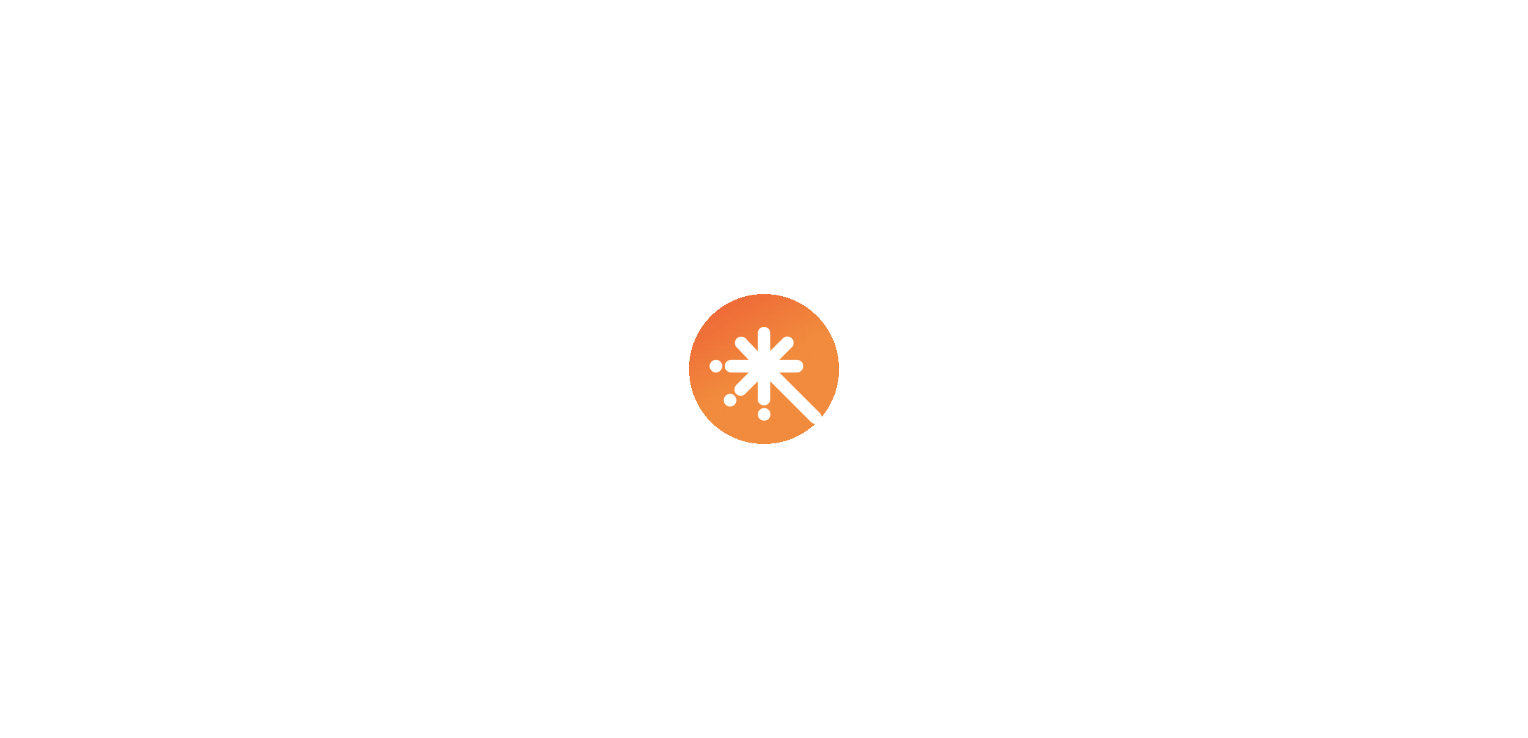 scroll, scrollTop: 0, scrollLeft: 0, axis: both 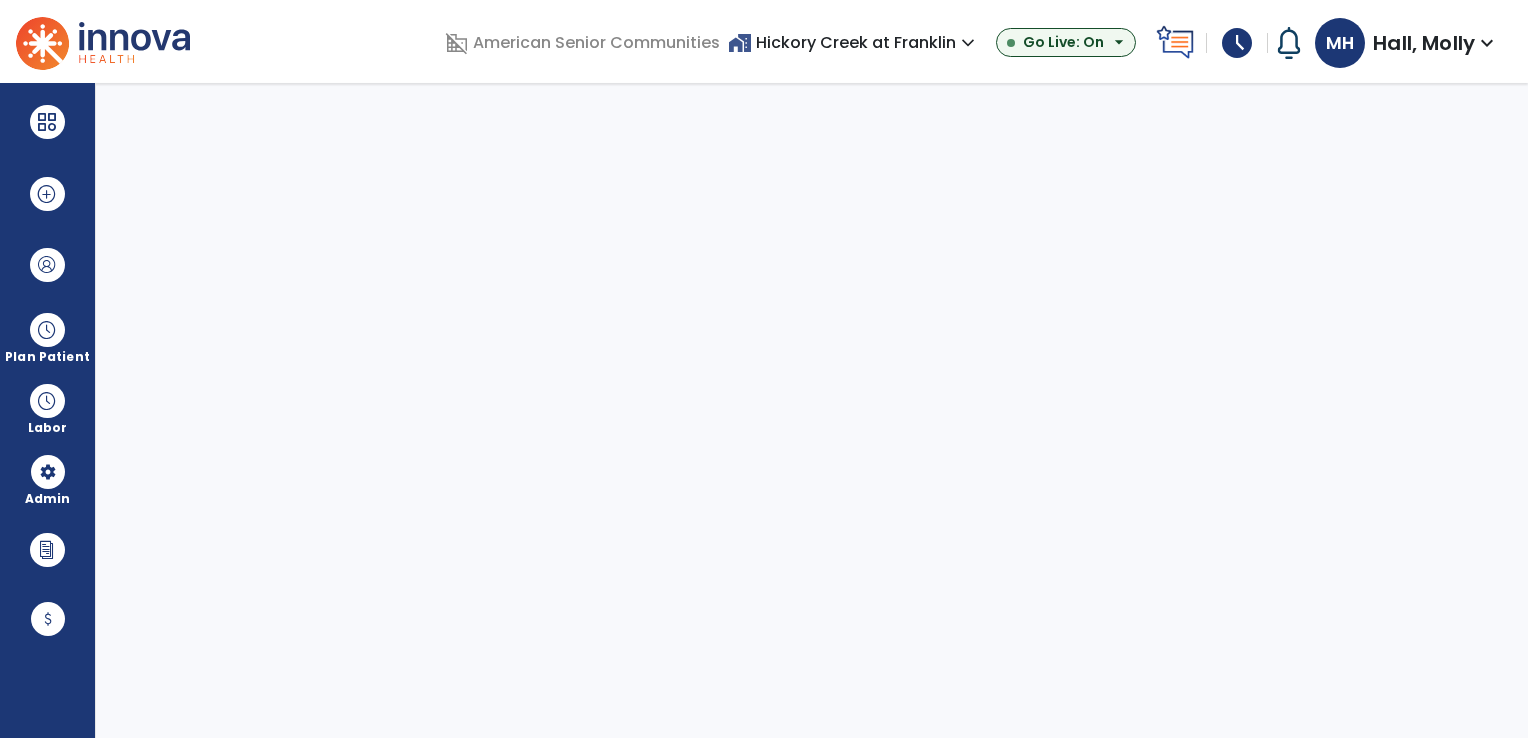 select on "***" 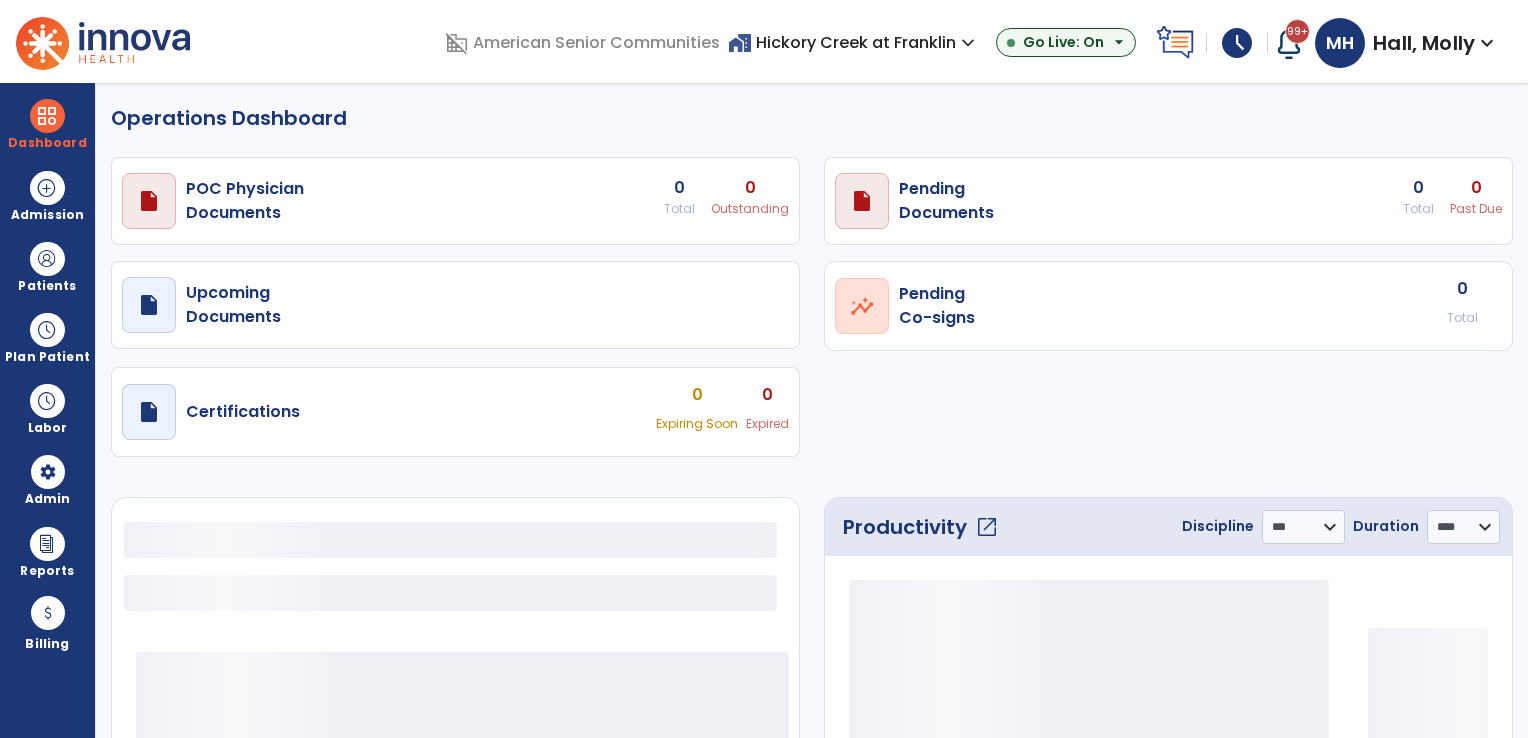 select on "***" 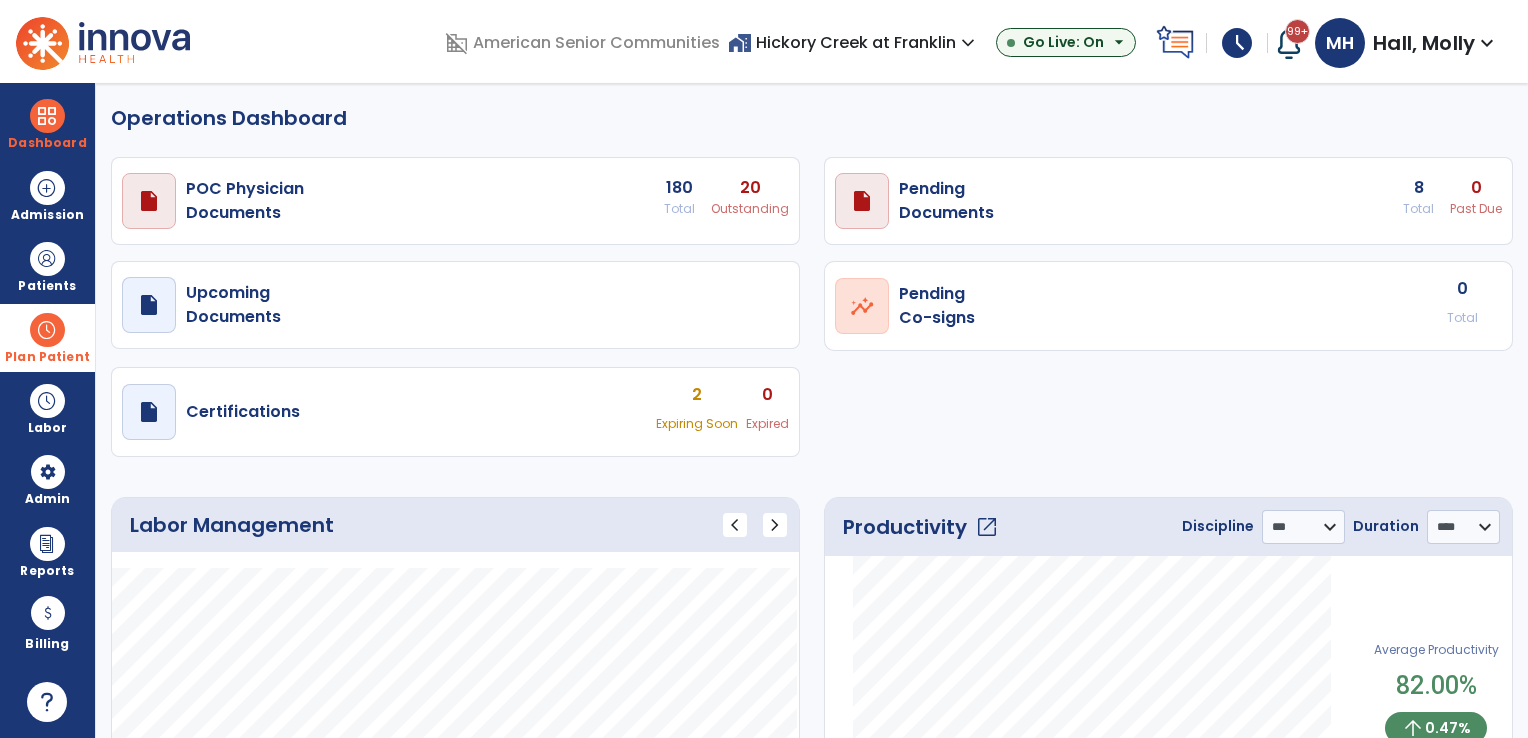 click at bounding box center [47, 330] 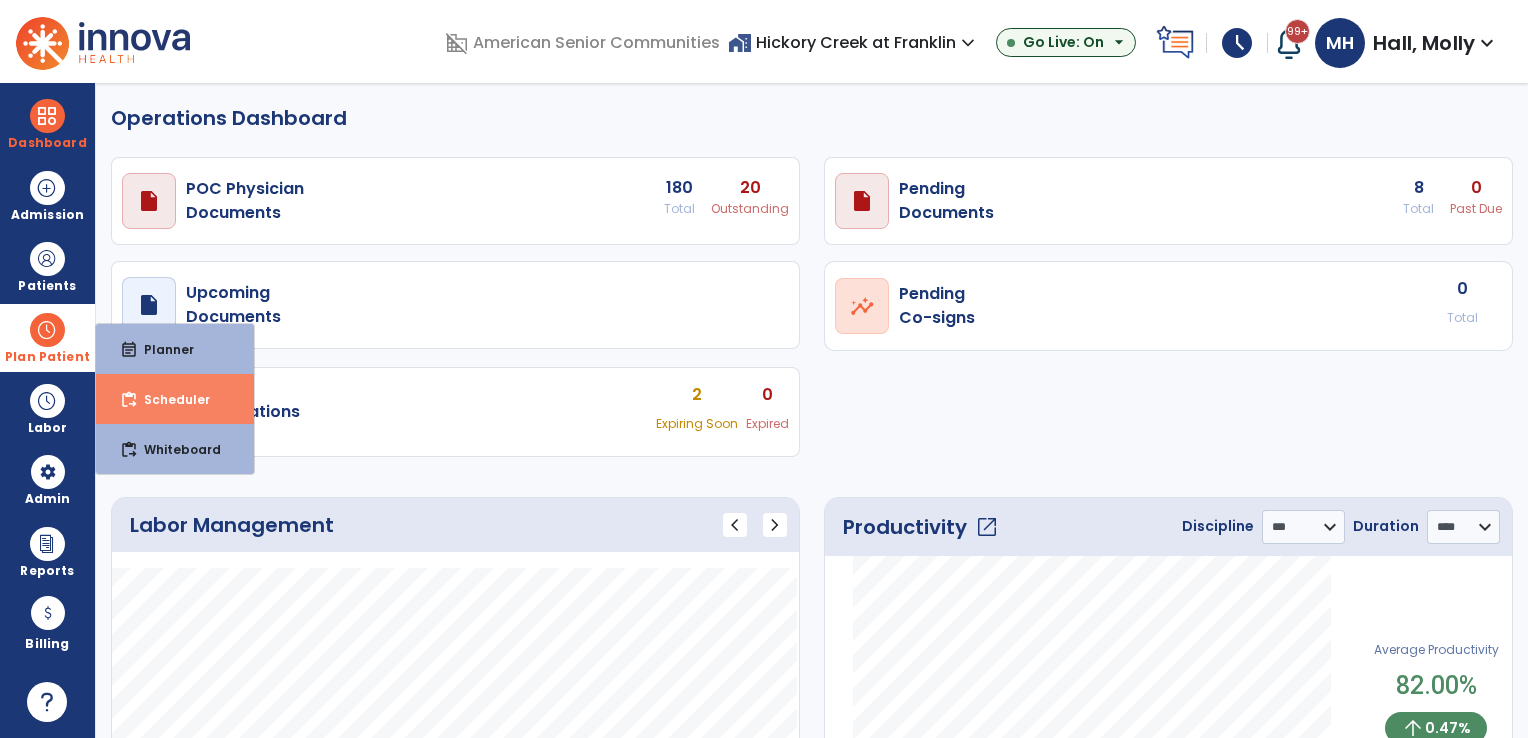 click on "content_paste_go  Scheduler" at bounding box center (175, 399) 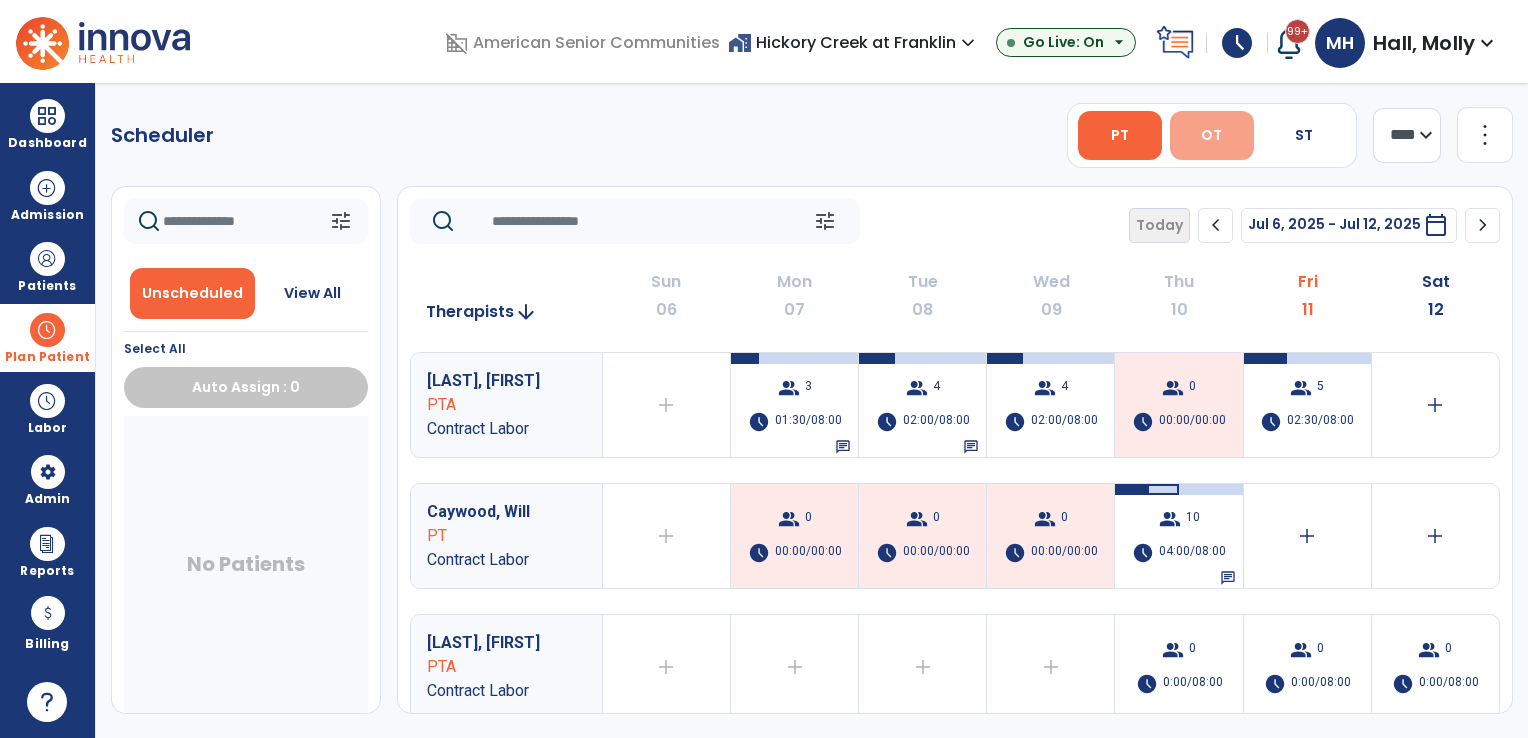click on "OT" at bounding box center (1212, 135) 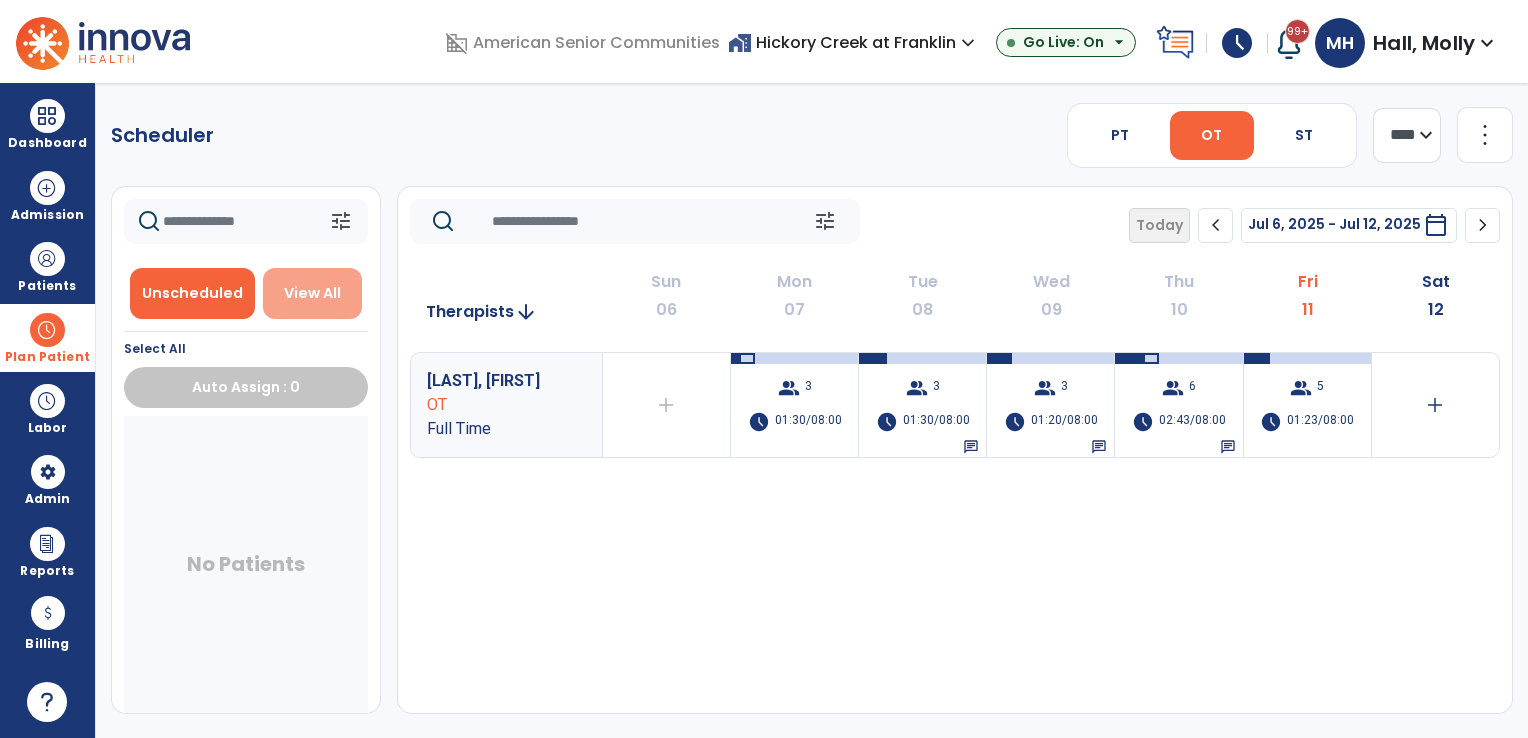 click on "View All" at bounding box center [313, 293] 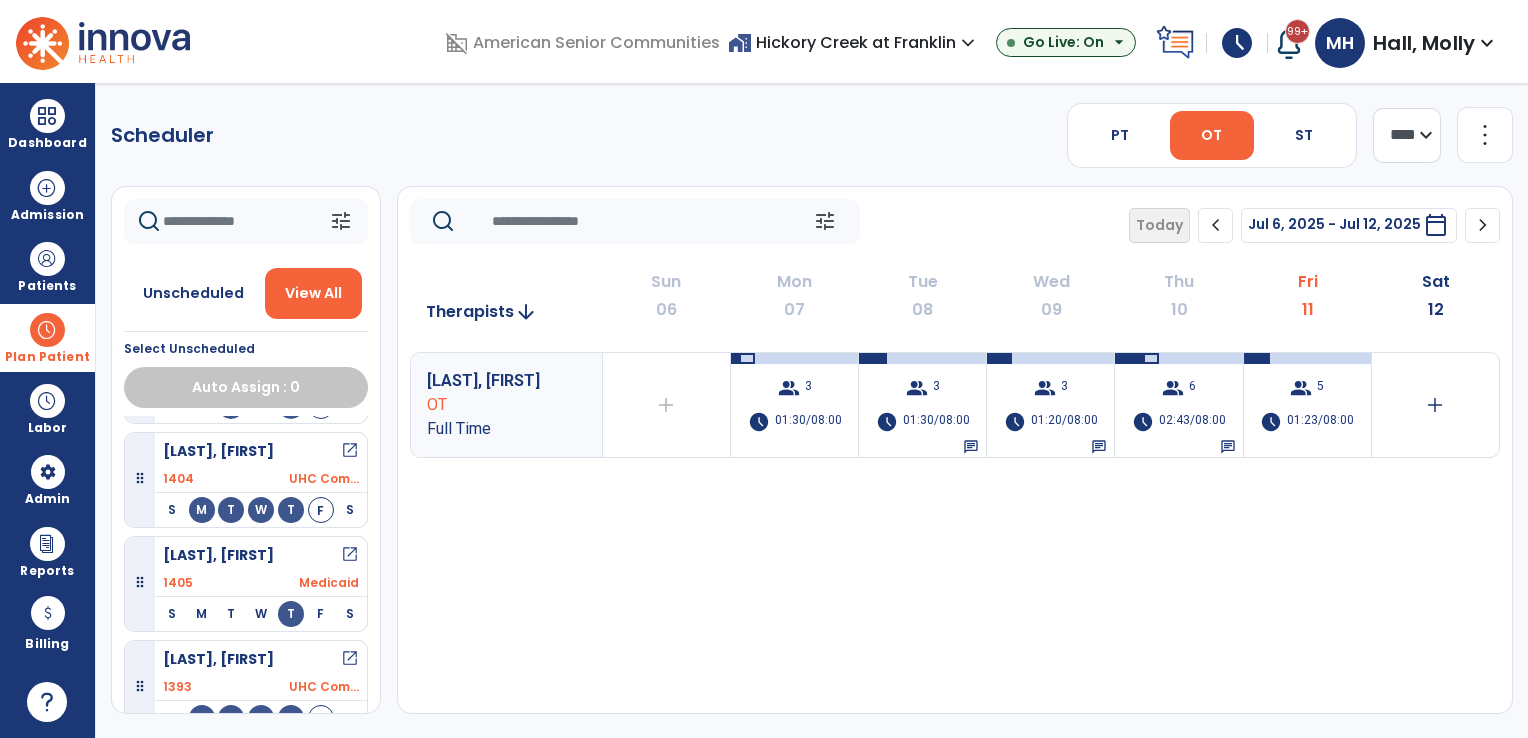 scroll, scrollTop: 209, scrollLeft: 0, axis: vertical 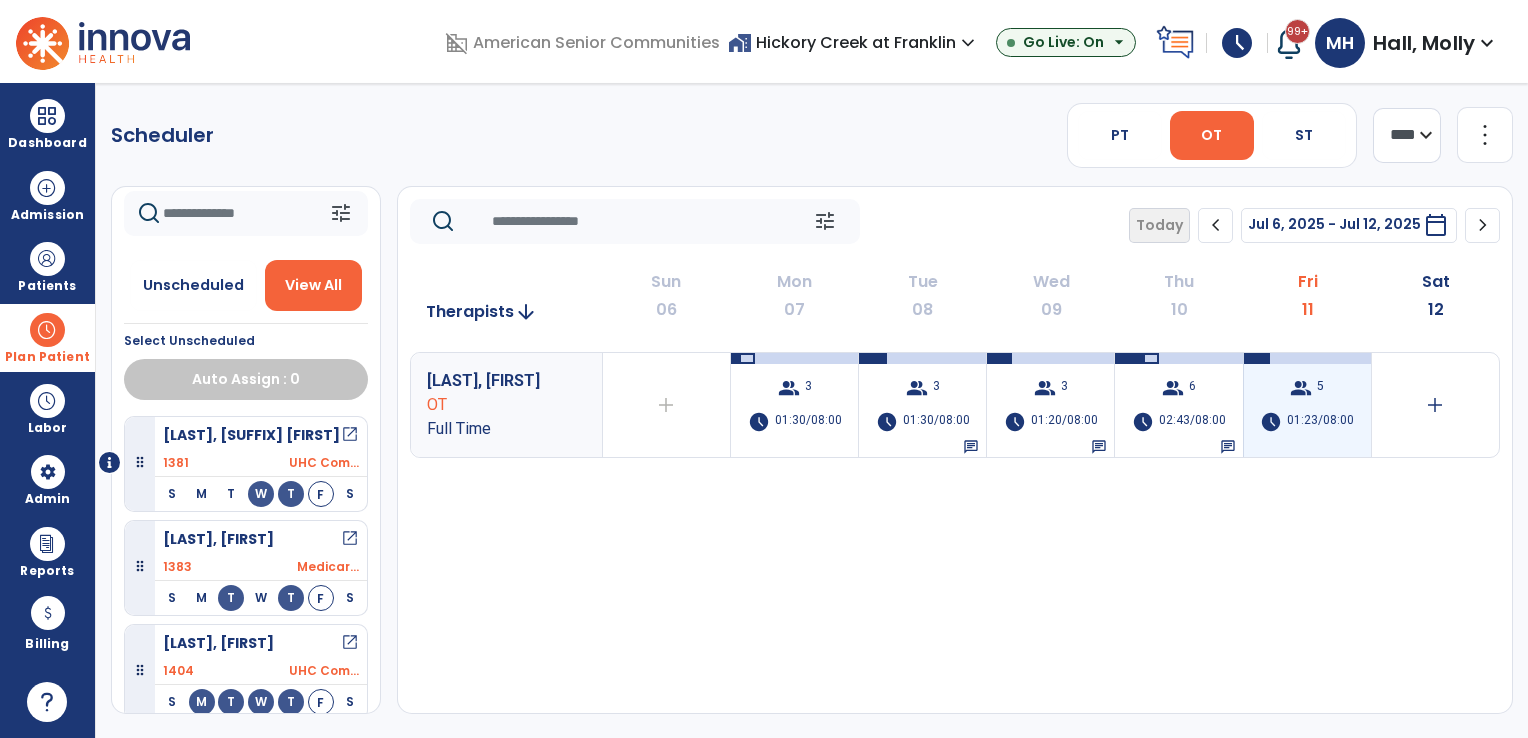 click on "01:23/08:00" at bounding box center (1320, 422) 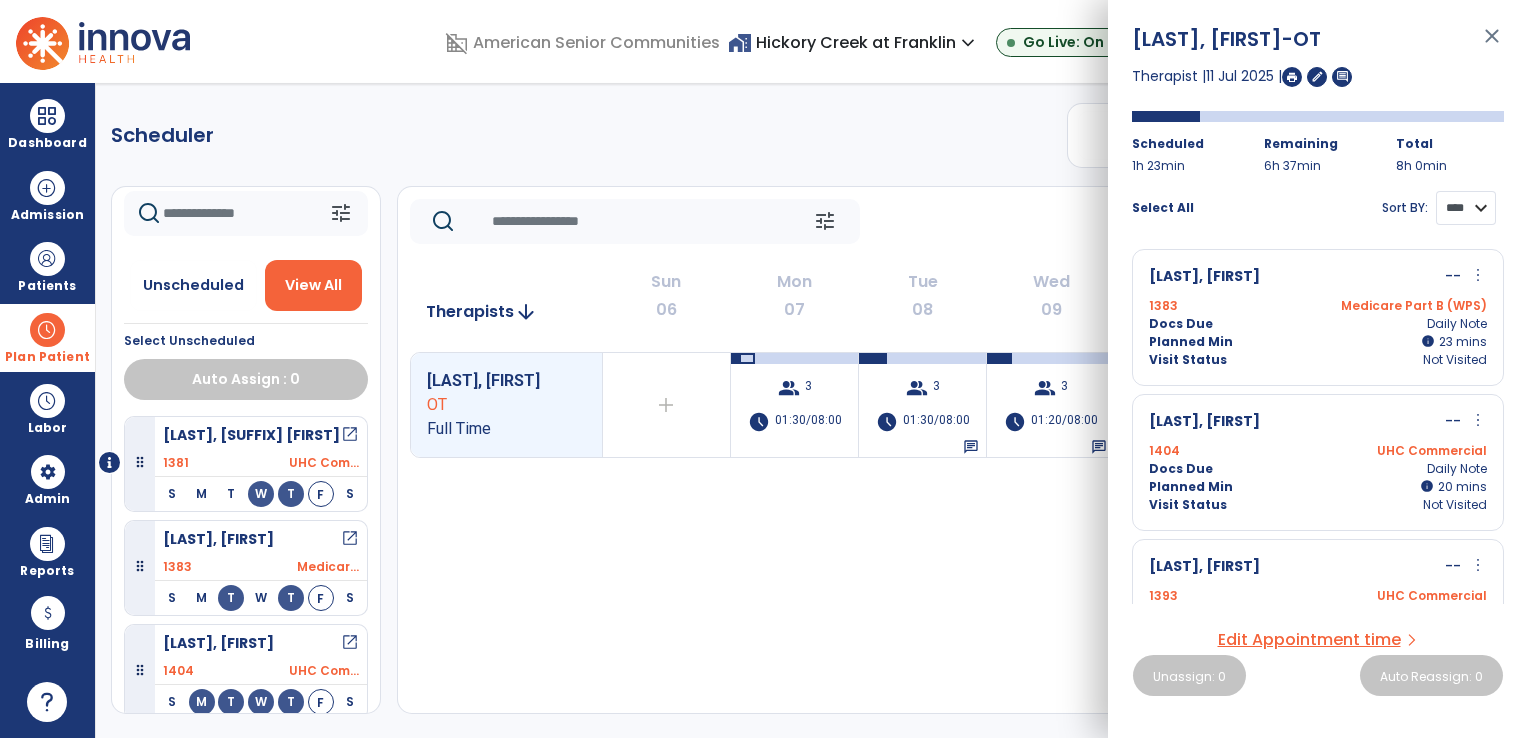 drag, startPoint x: 1454, startPoint y: 214, endPoint x: 1454, endPoint y: 226, distance: 12 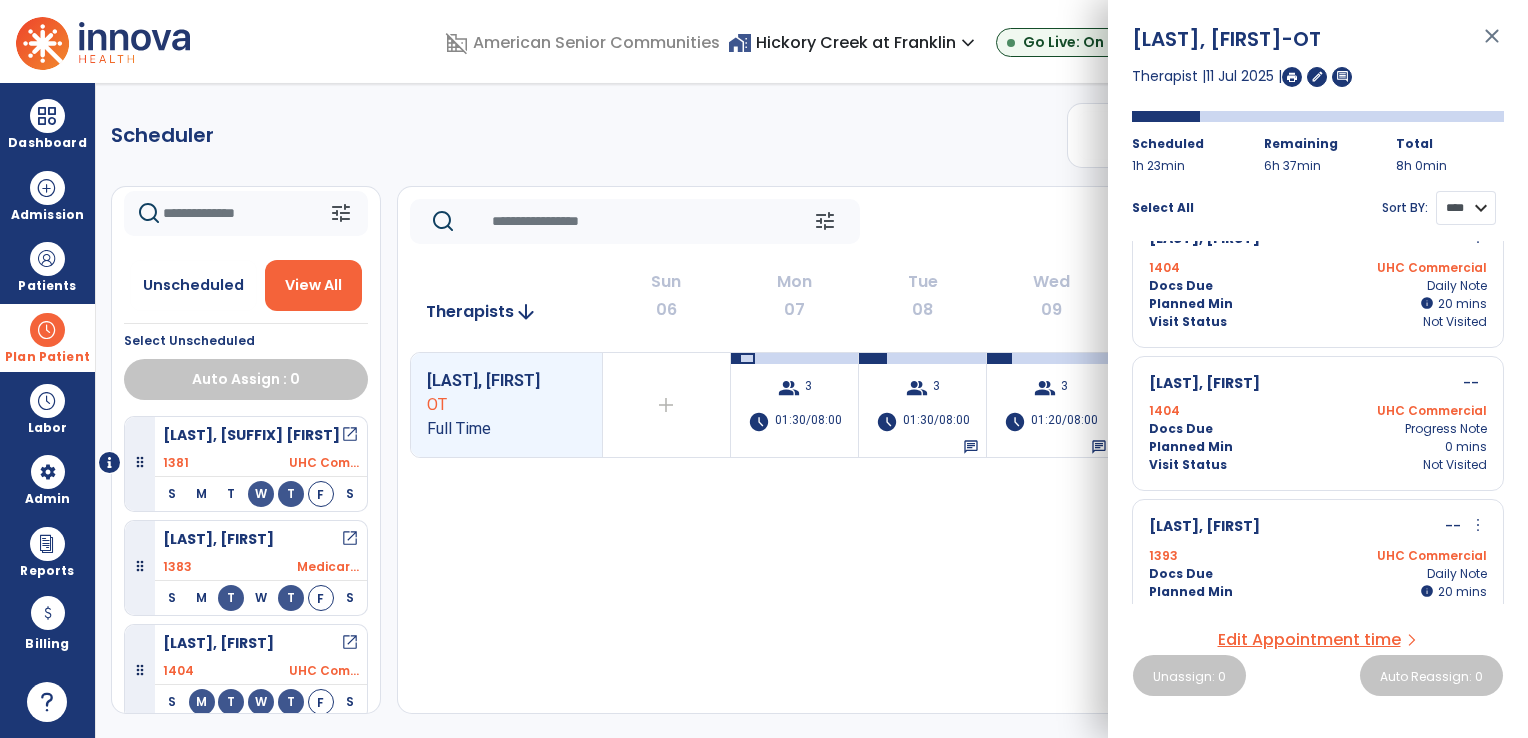 scroll, scrollTop: 356, scrollLeft: 0, axis: vertical 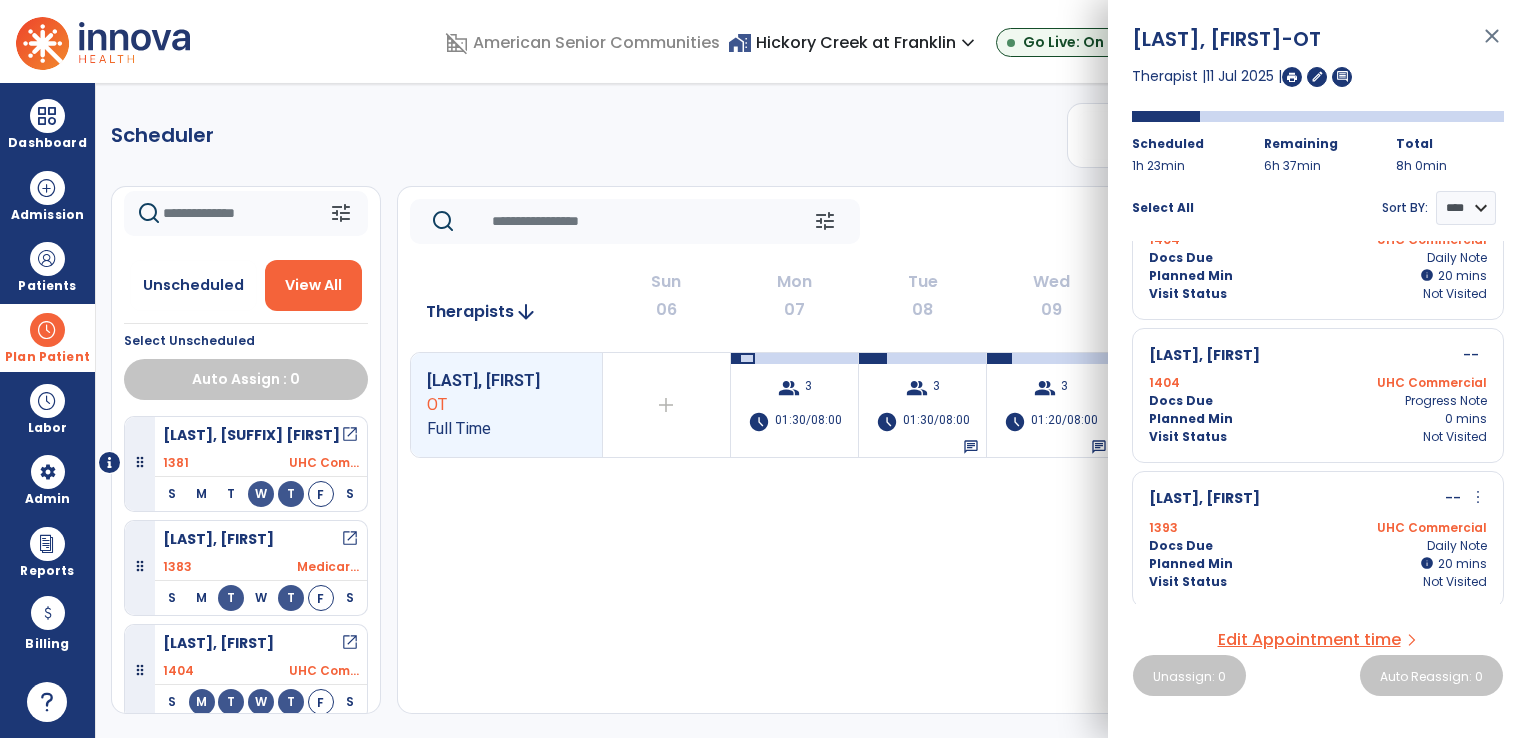 click on "Scheduler   PT   OT   ST  **** *** more_vert  Manage Labor   View All Therapists   Print" 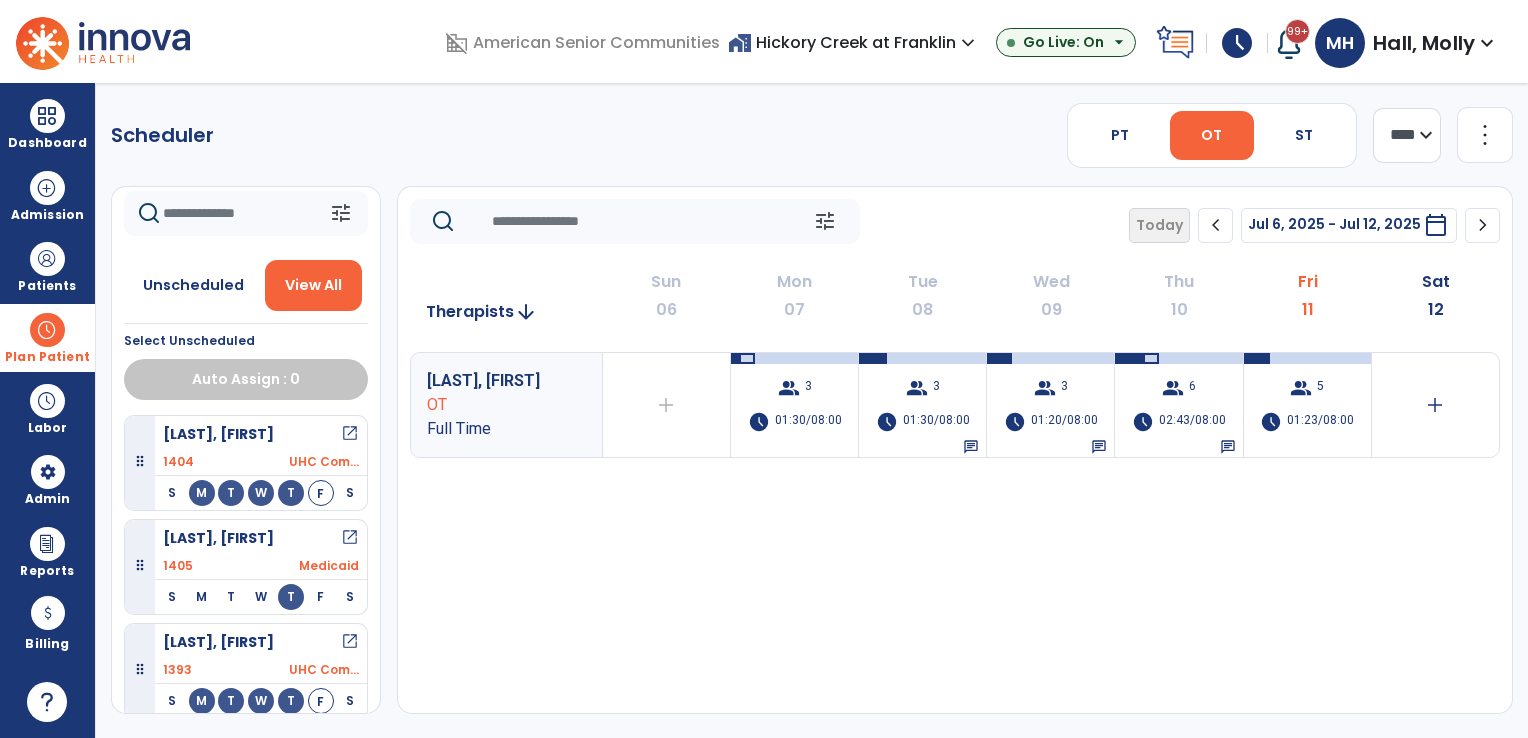 scroll, scrollTop: 0, scrollLeft: 0, axis: both 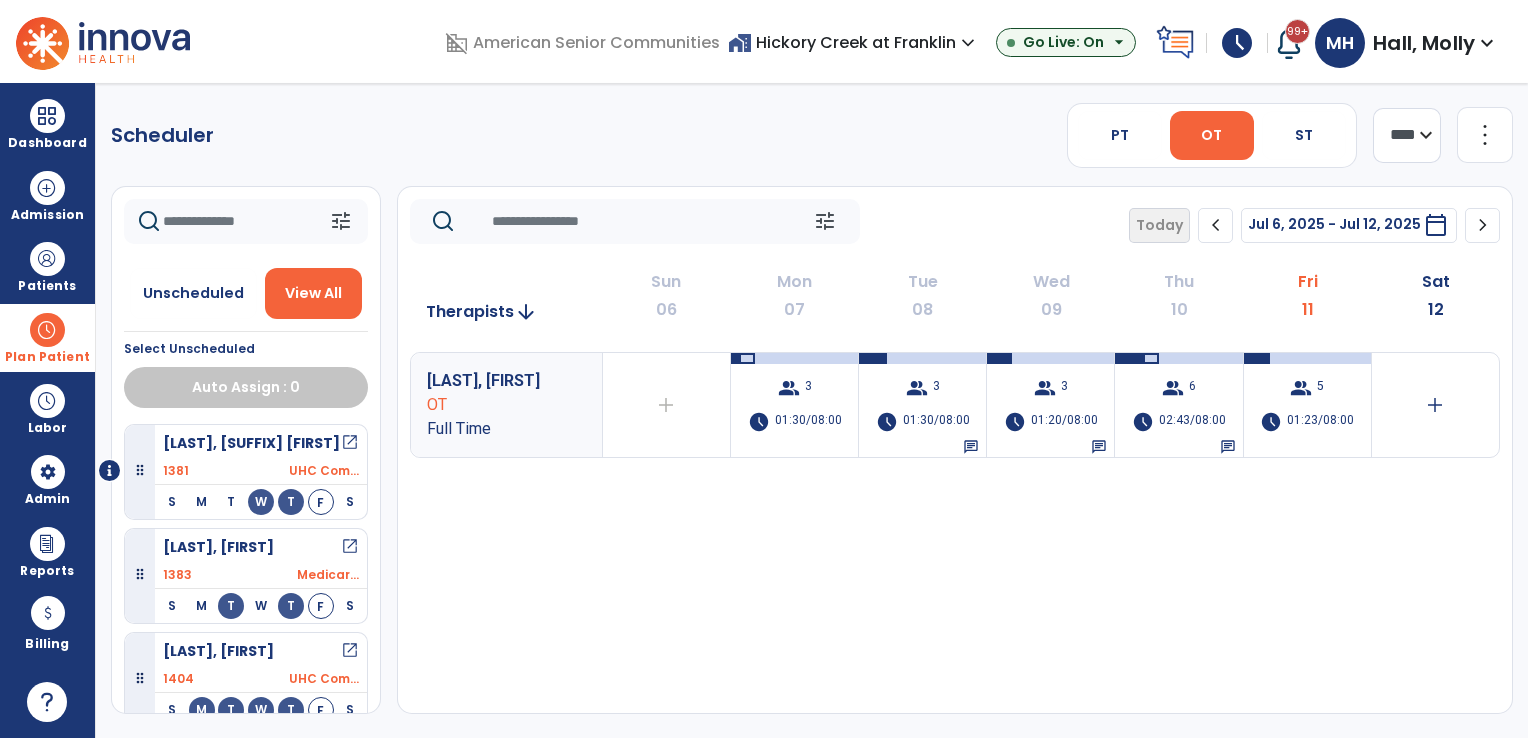 click on "home_work   Hickory Creek at Franklin   expand_more" at bounding box center (854, 42) 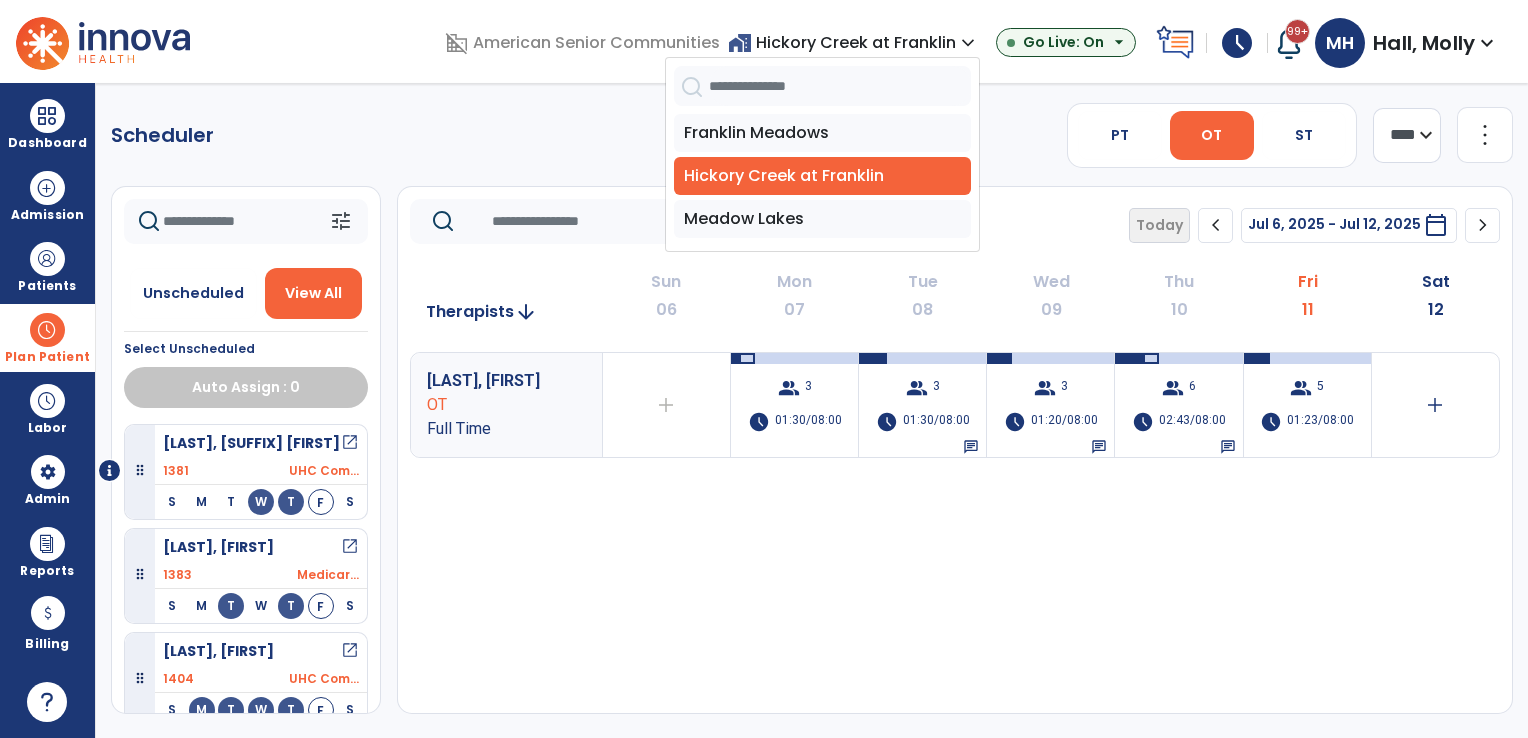 click on "Scheduler   PT   OT   ST  **** *** more_vert  Manage Labor   View All Therapists   Print" 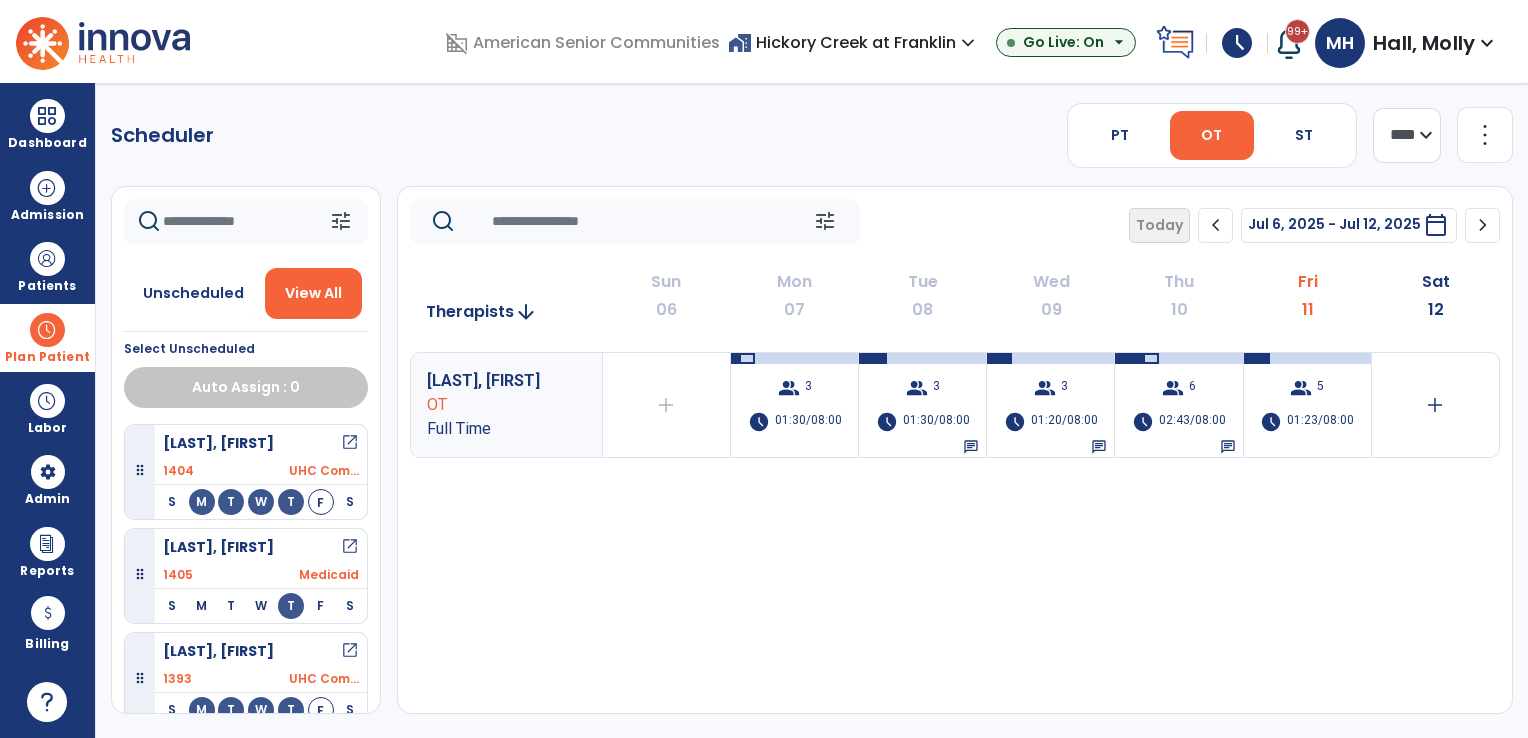 scroll, scrollTop: 209, scrollLeft: 0, axis: vertical 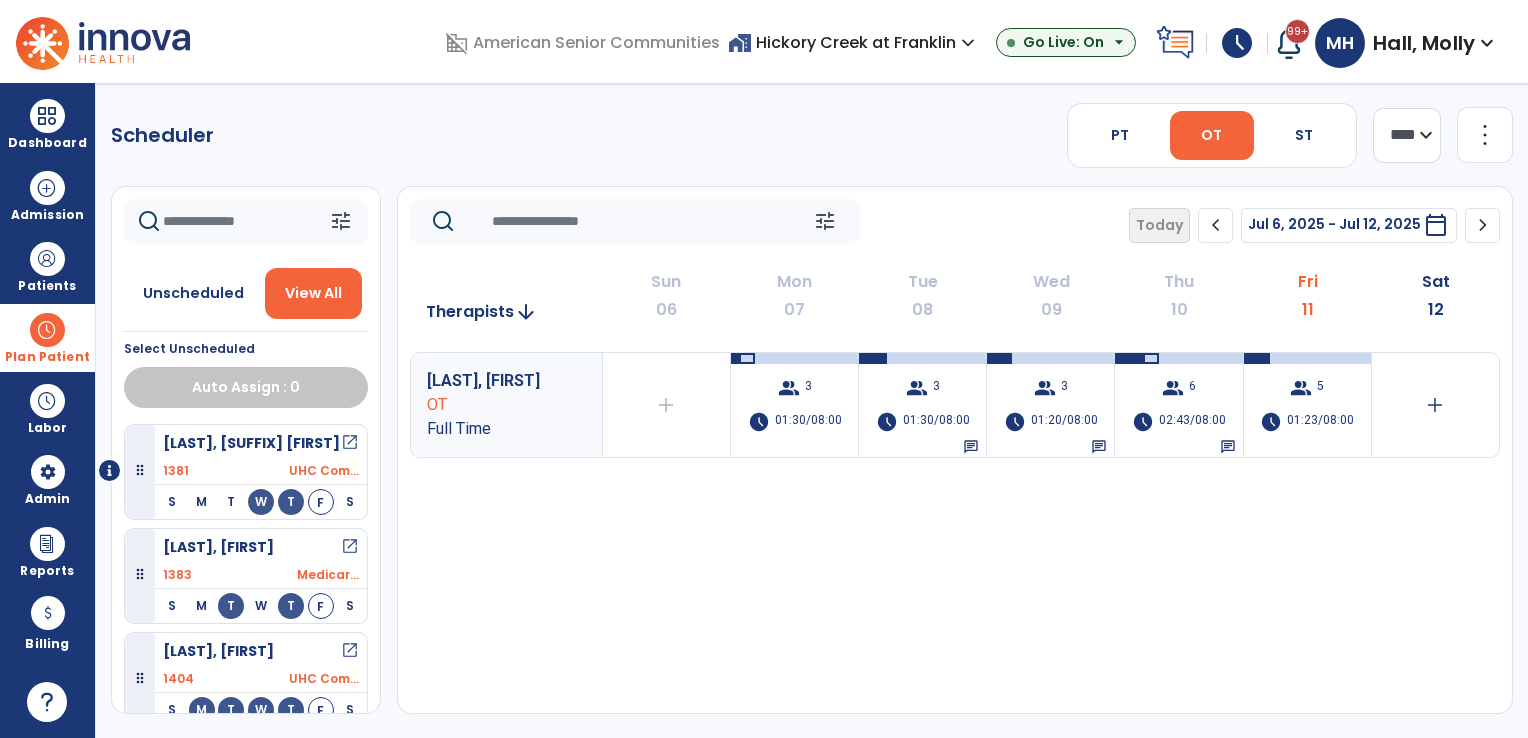 click on "home_work   Hickory Creek at Franklin   expand_more" at bounding box center (854, 42) 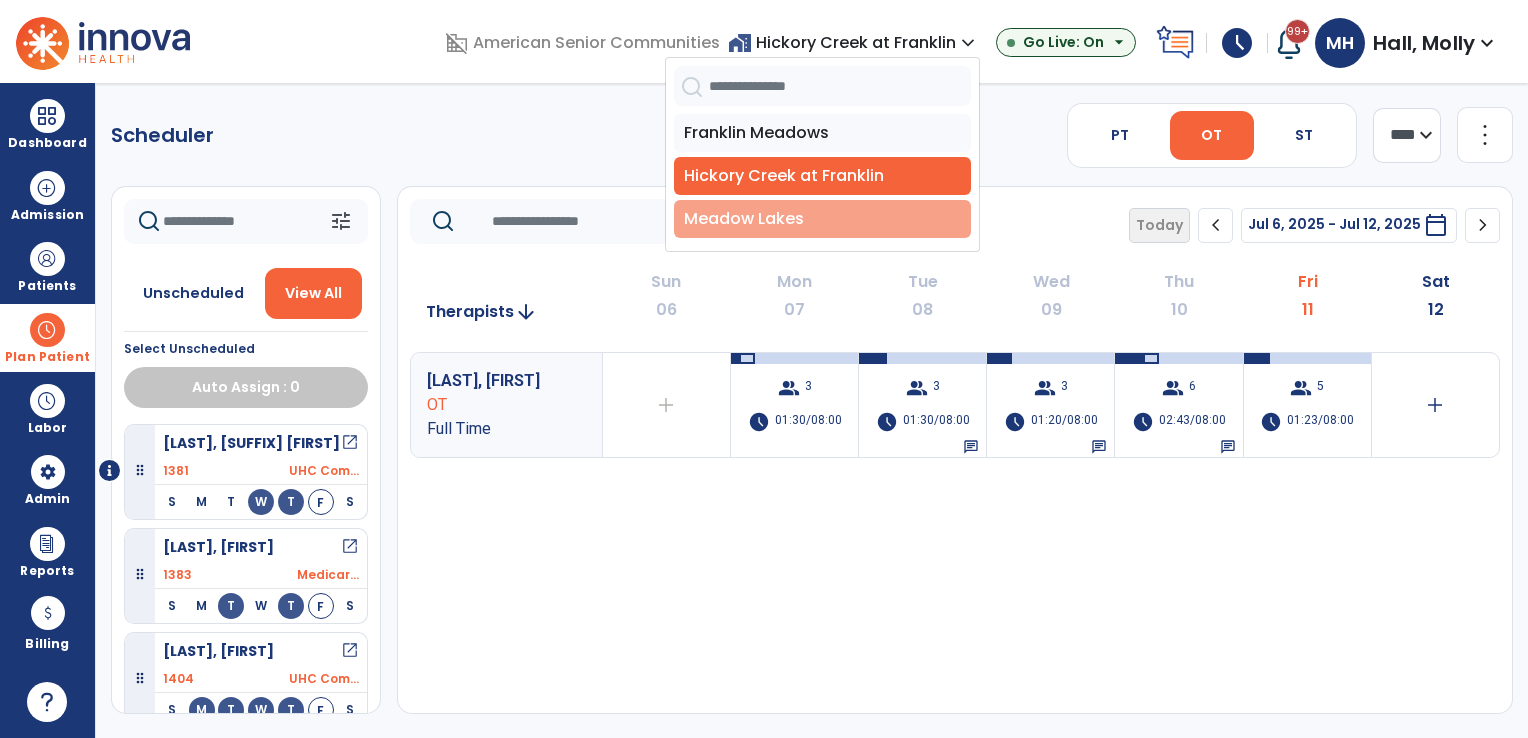 click on "Meadow Lakes" at bounding box center (822, 219) 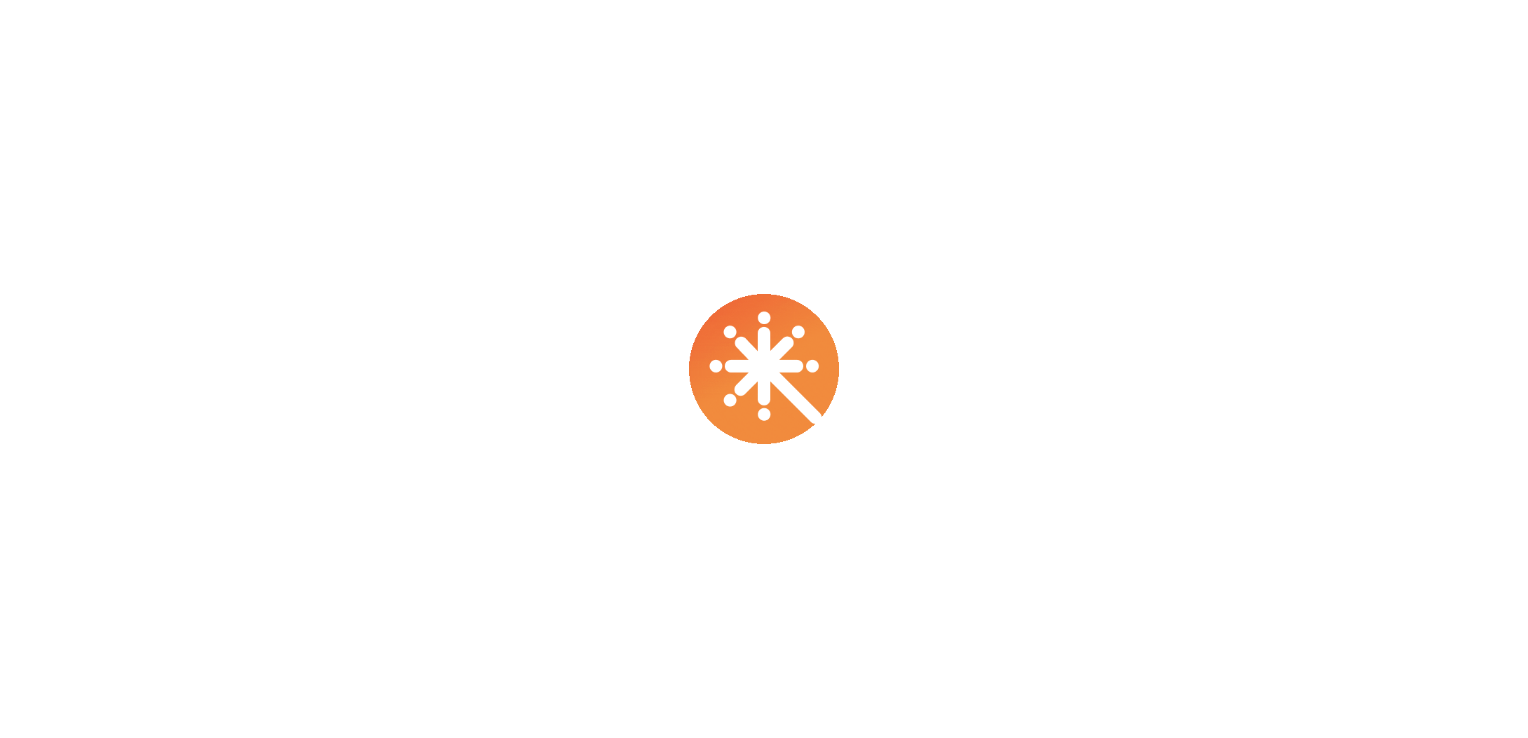 scroll, scrollTop: 0, scrollLeft: 0, axis: both 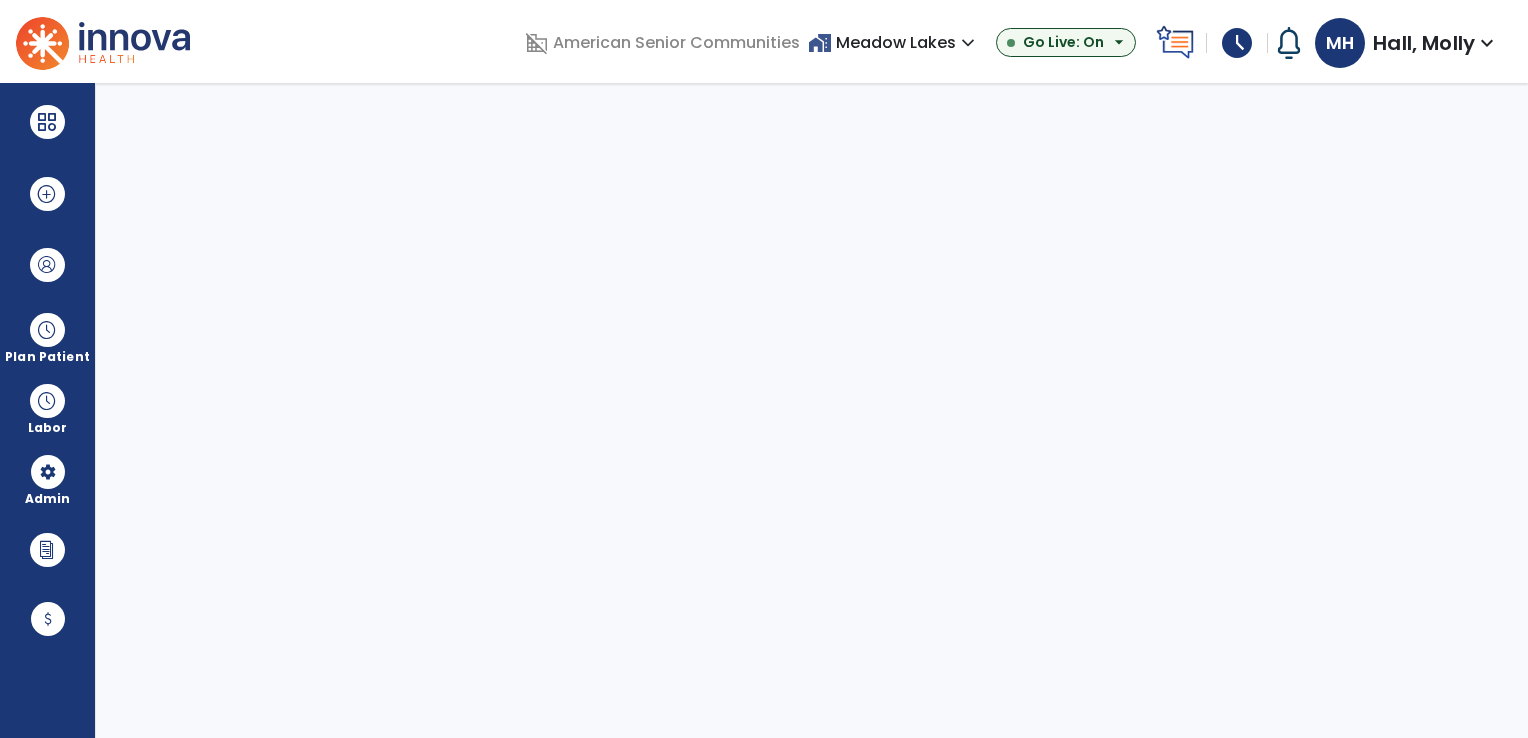 select on "***" 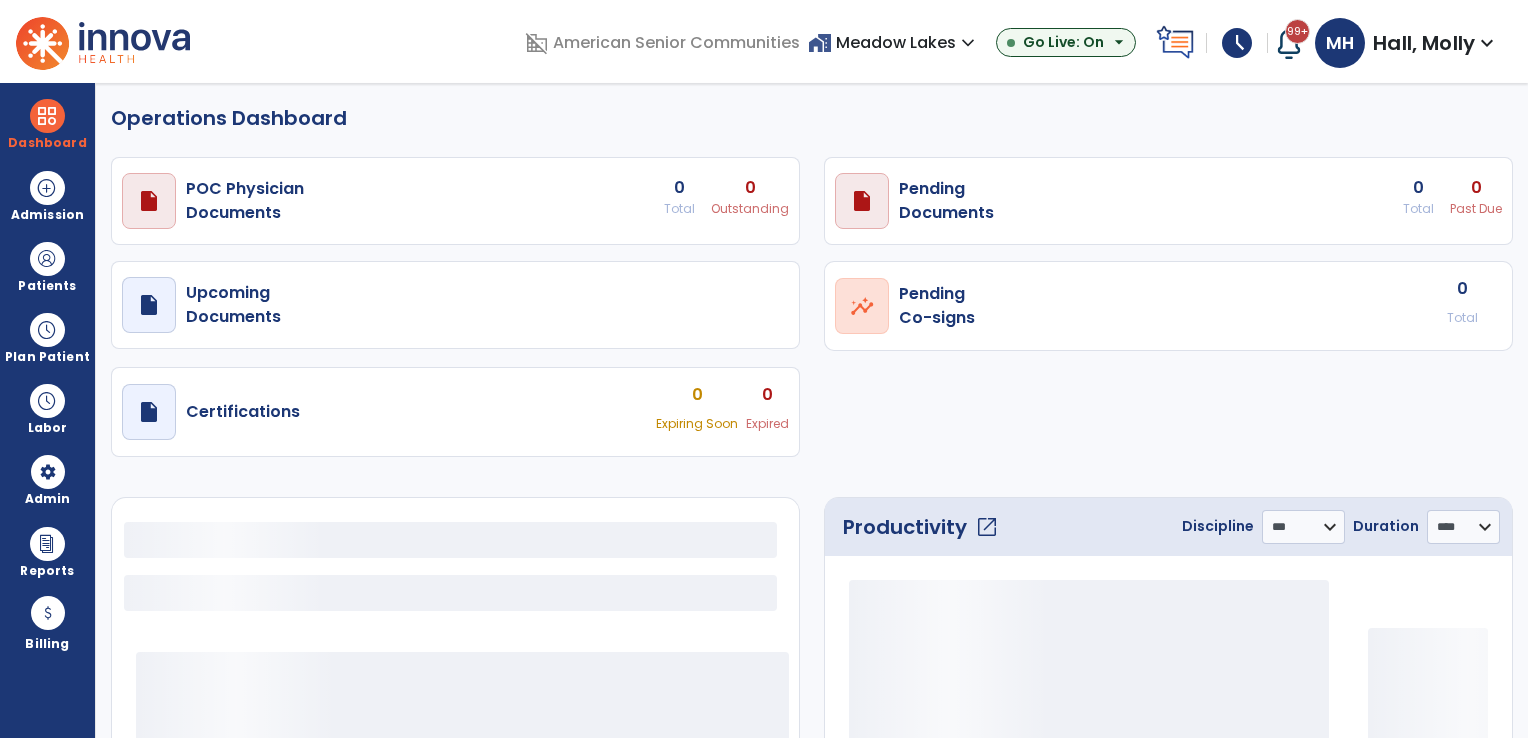 select on "***" 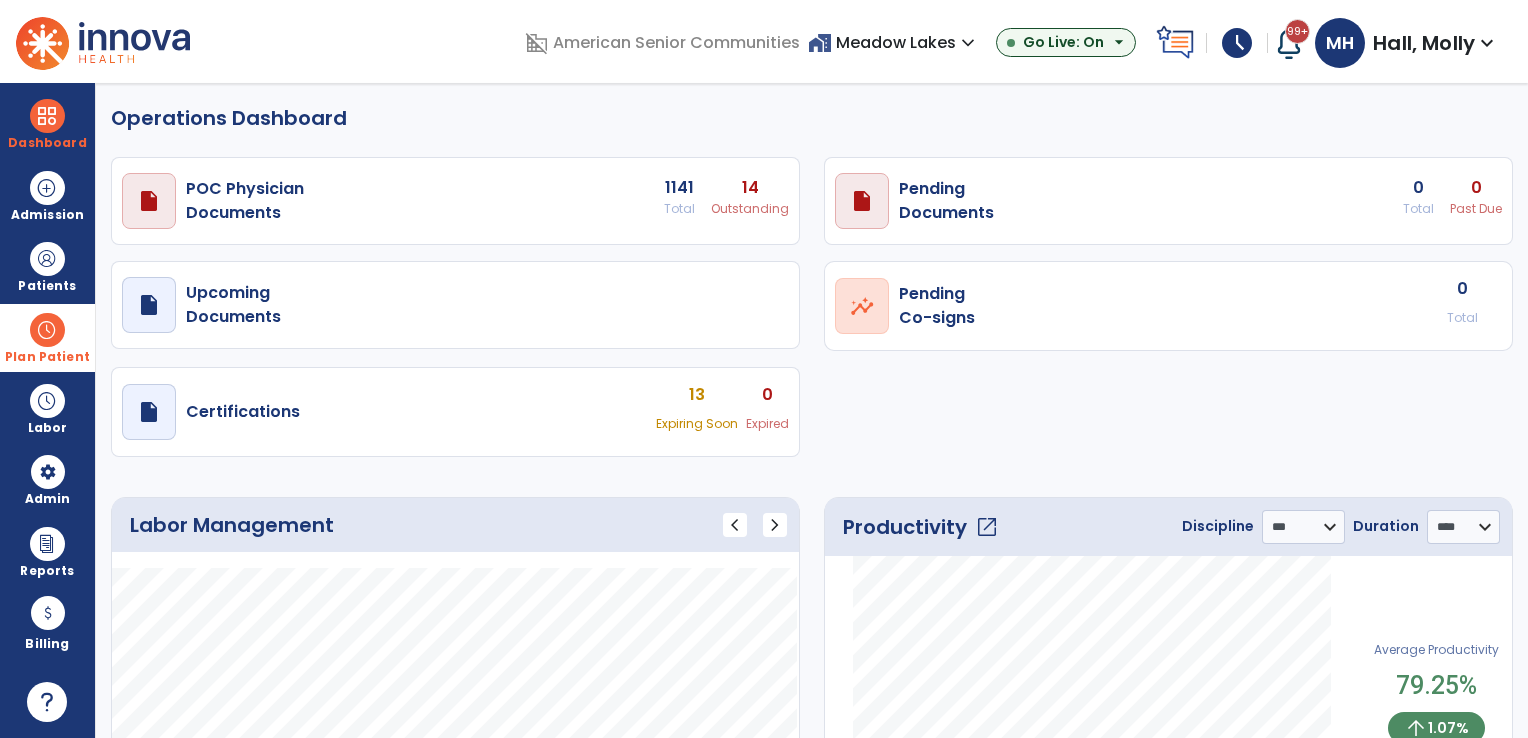 click at bounding box center (47, 330) 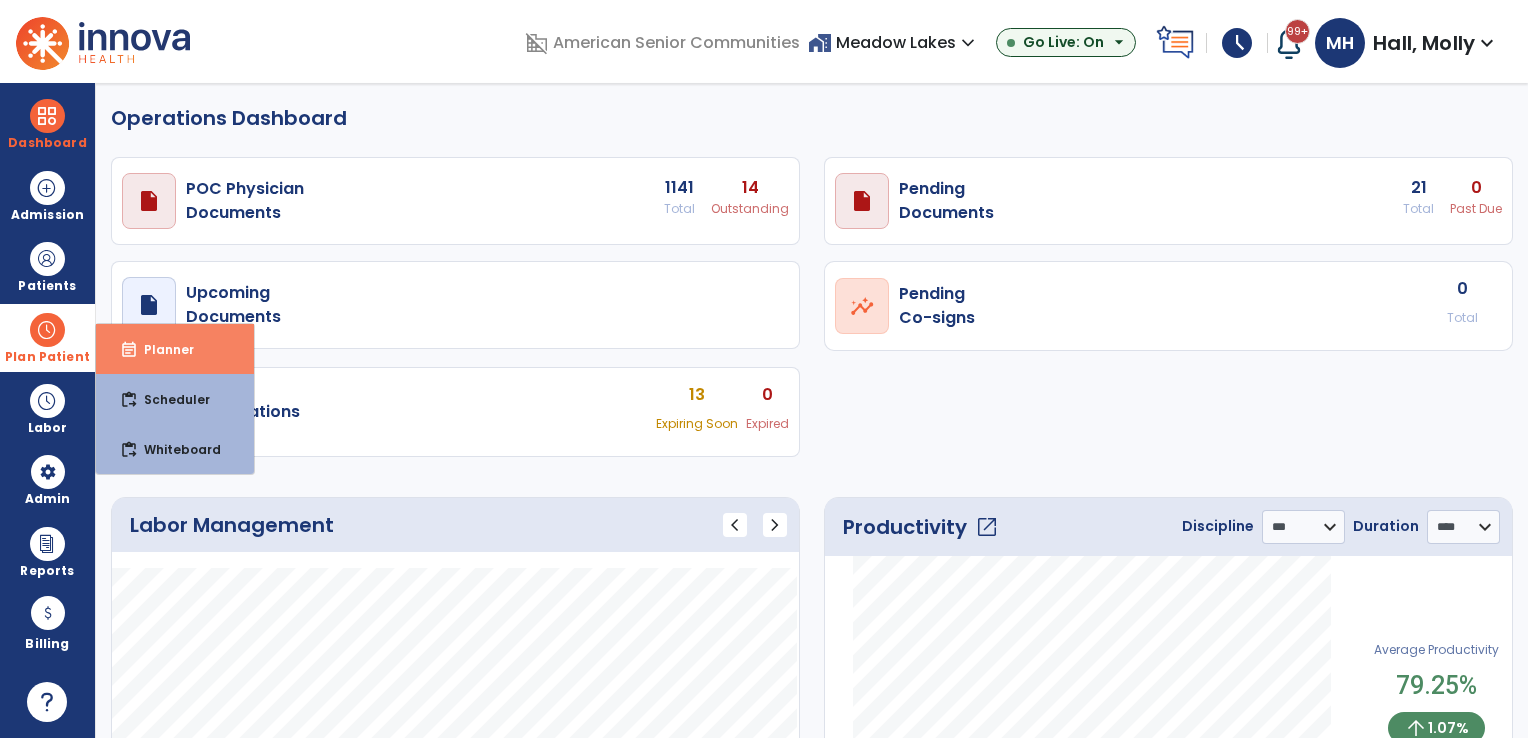 click on "Planner" at bounding box center (161, 349) 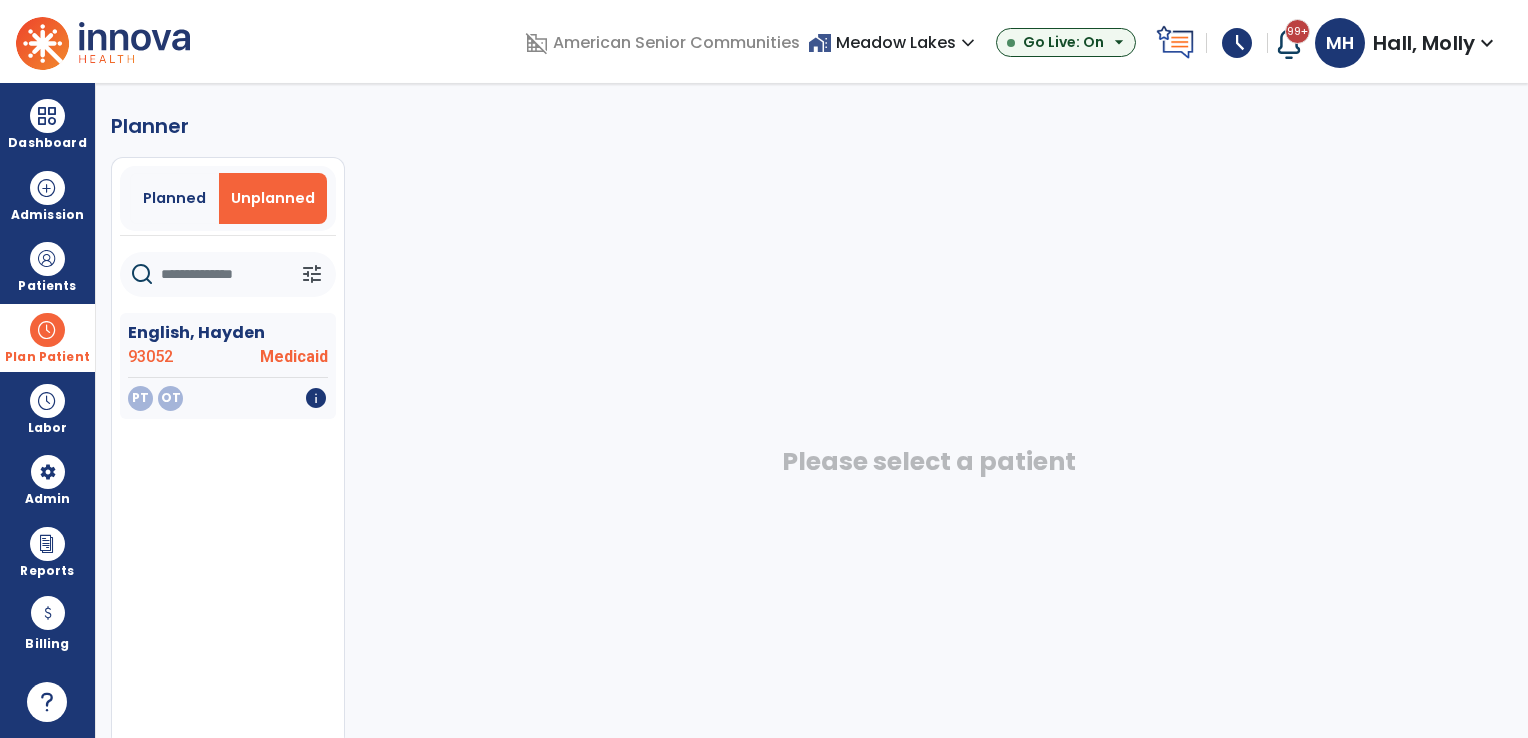 click on "Planned" at bounding box center [174, 198] 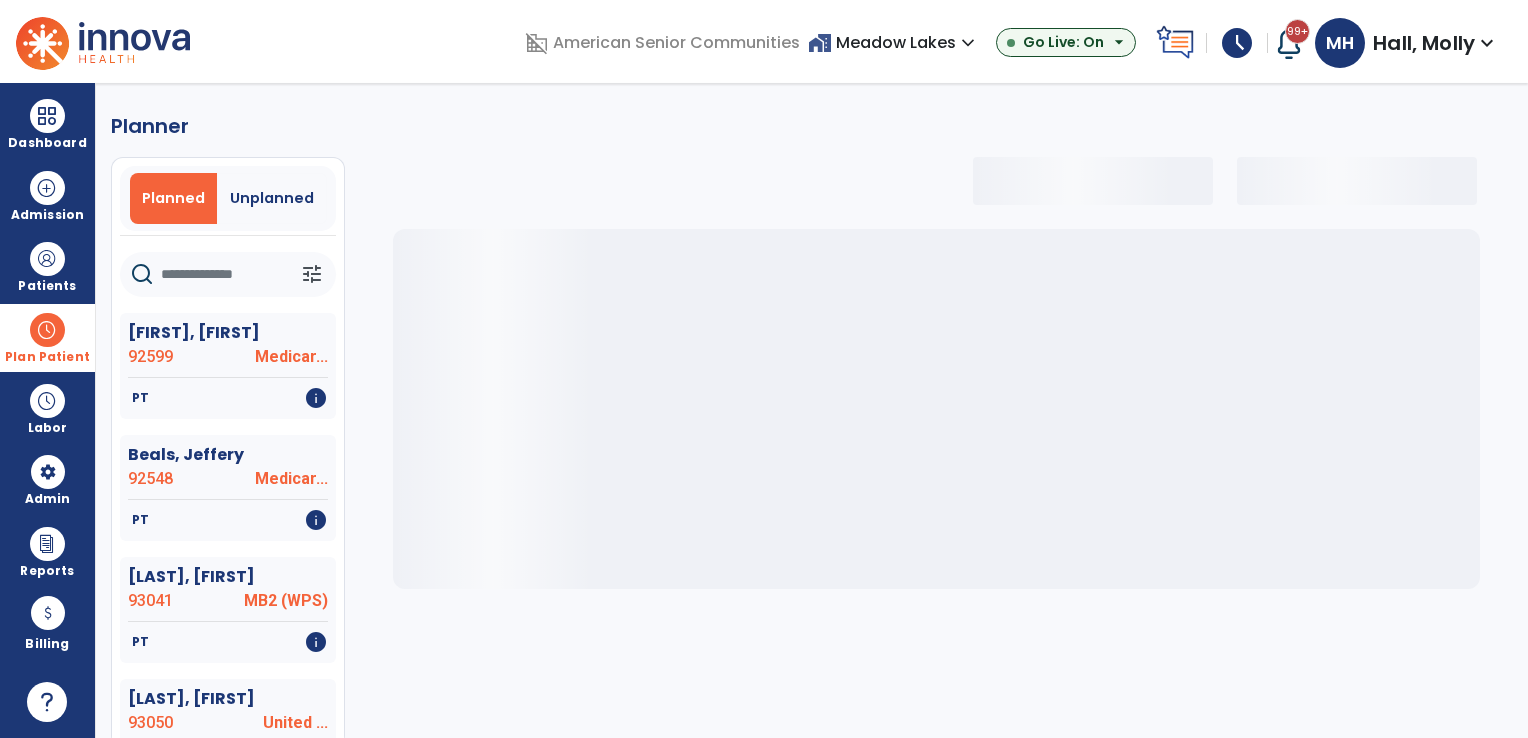 click 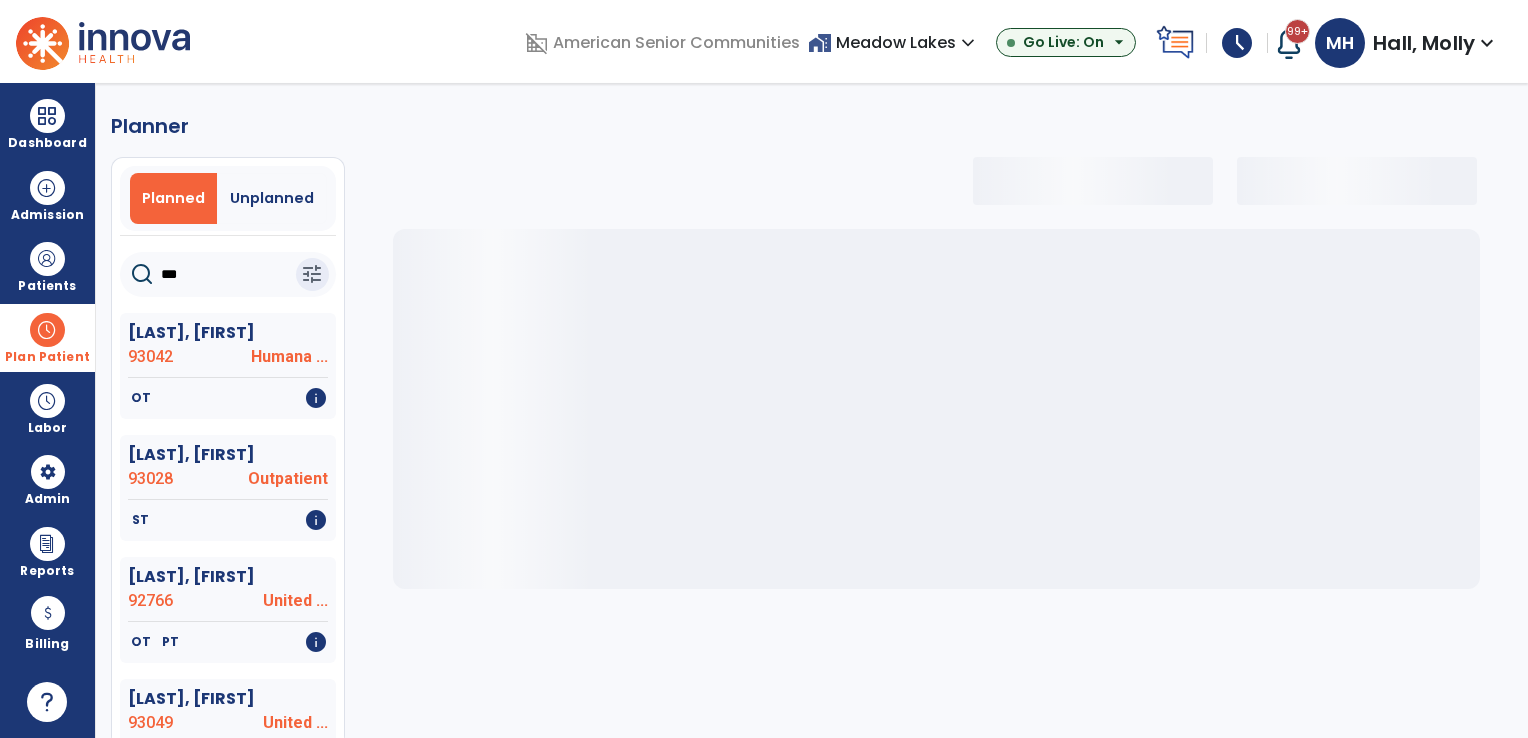 type on "****" 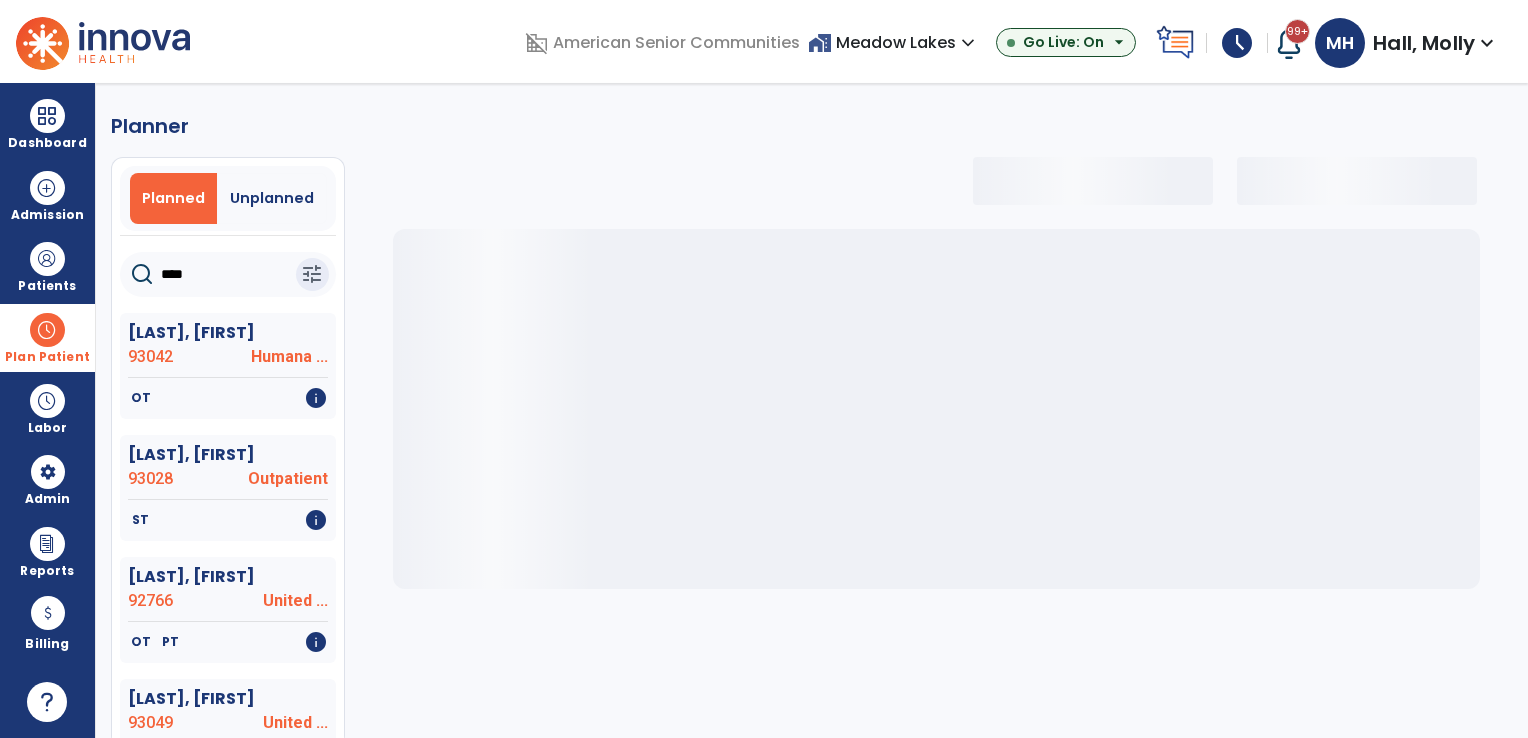 select on "***" 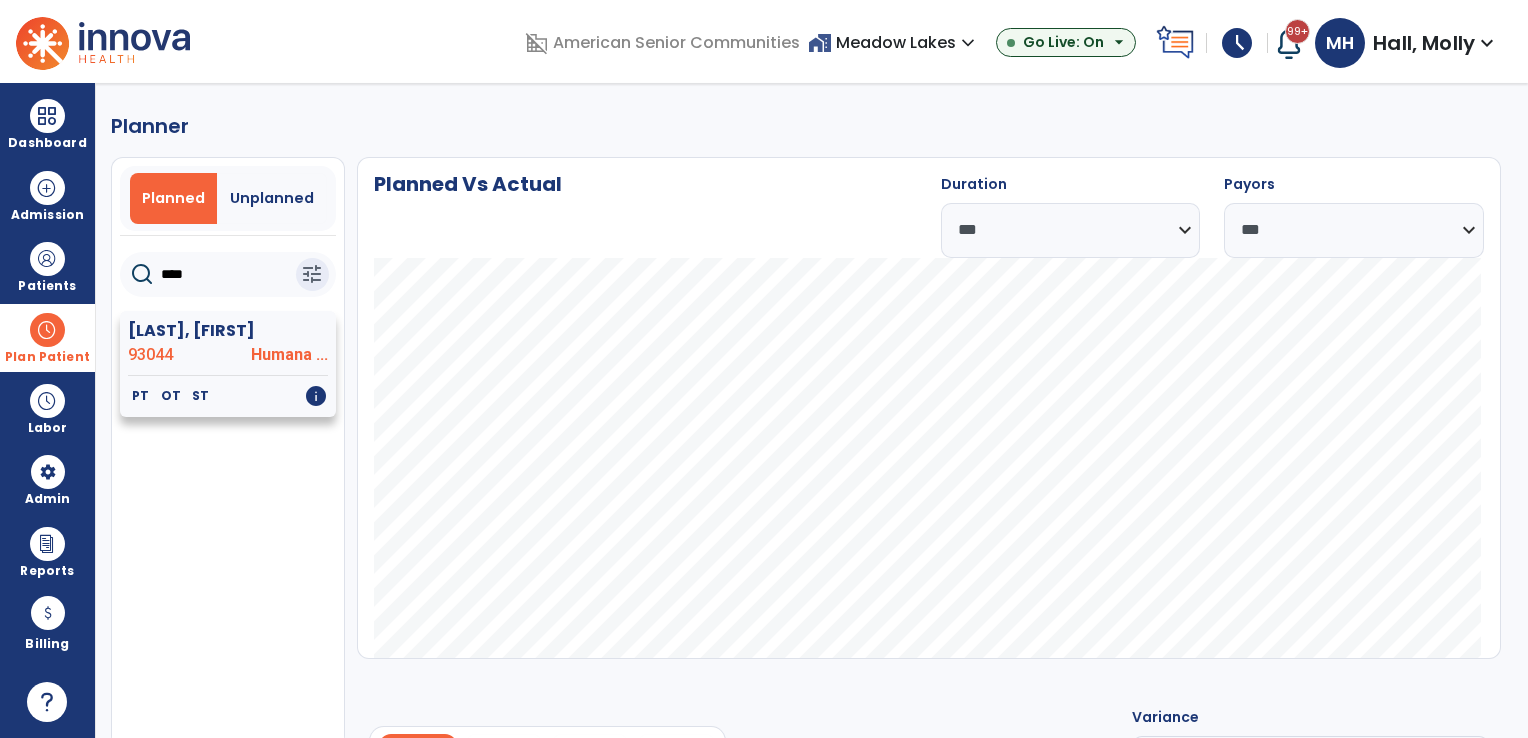 type on "****" 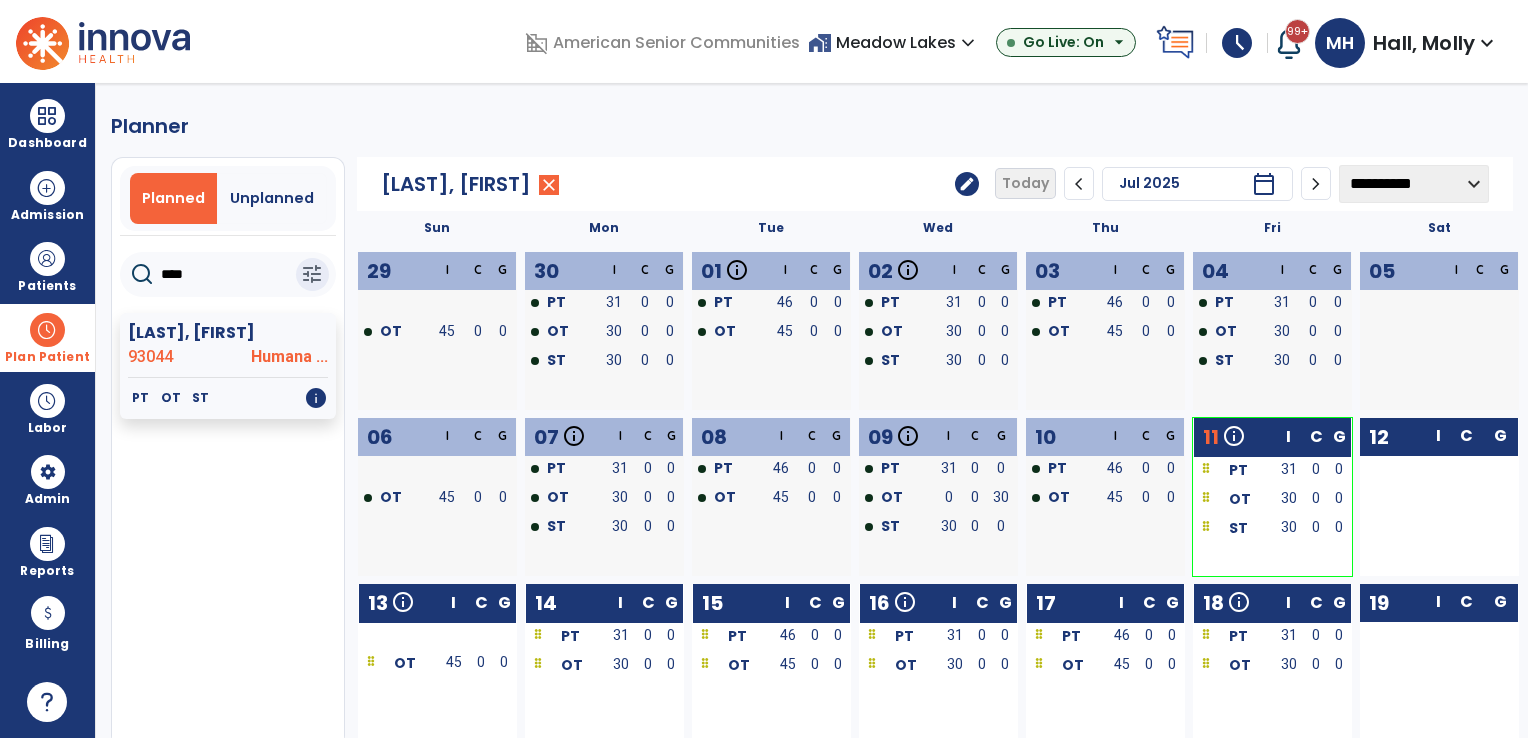 click on "**********" 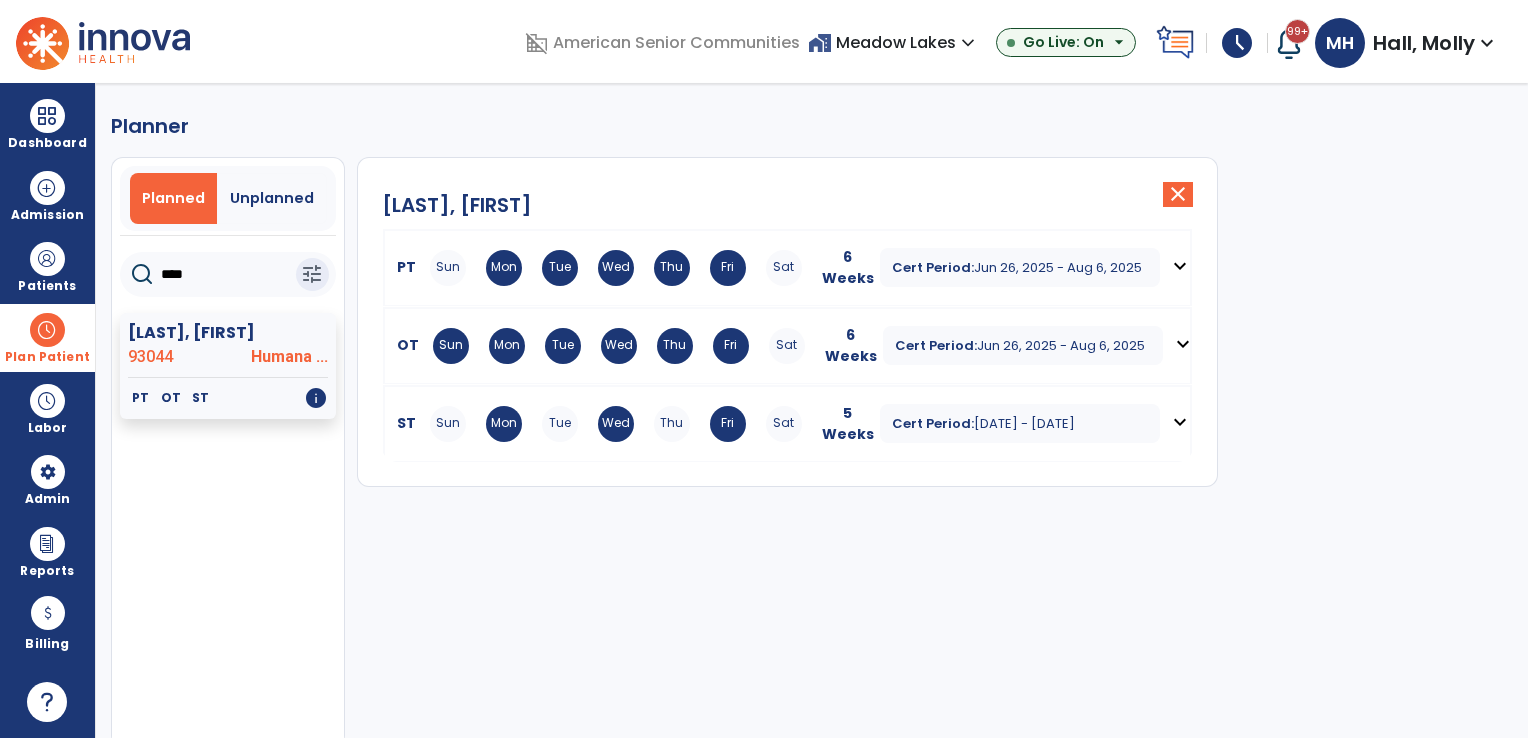 click on "Thu" at bounding box center (672, 424) 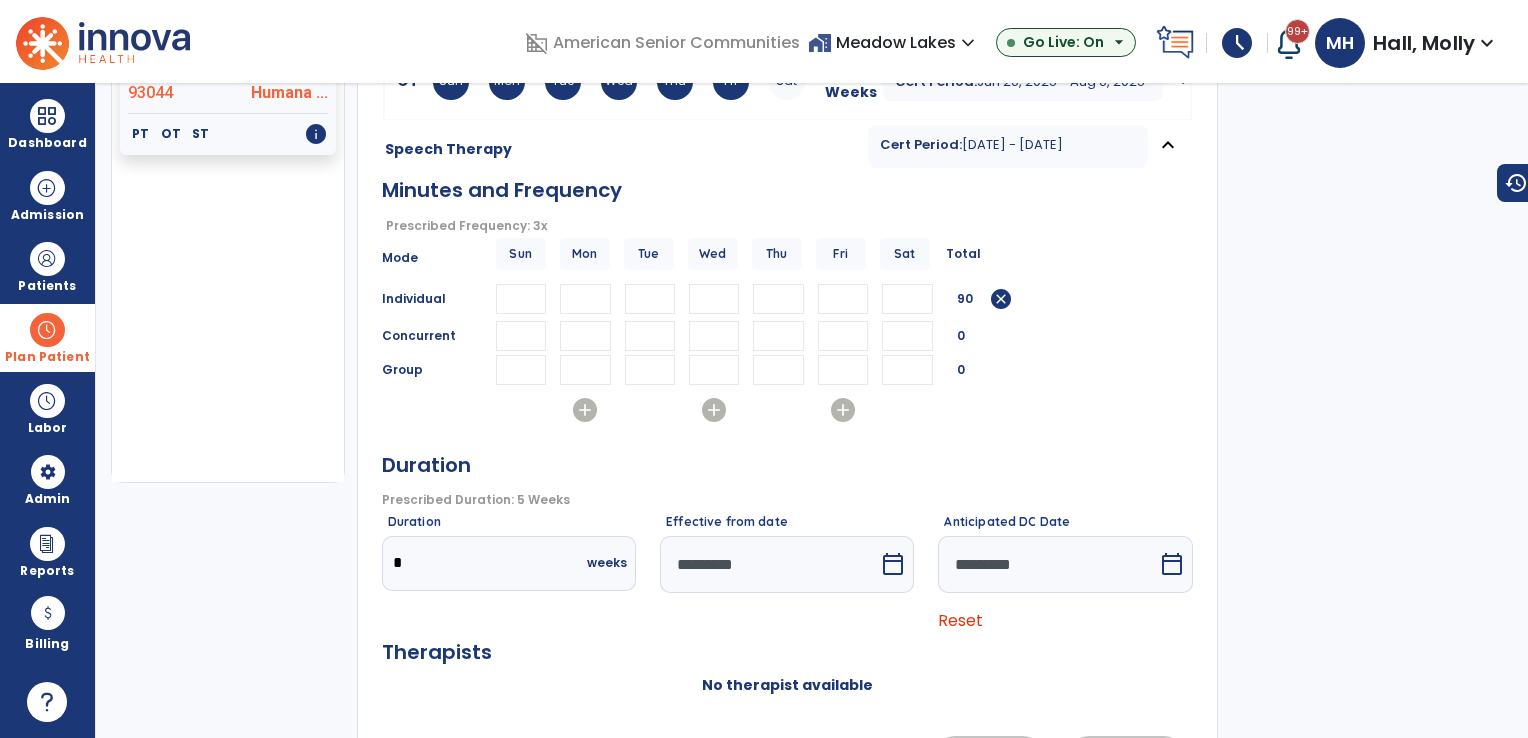 scroll, scrollTop: 300, scrollLeft: 0, axis: vertical 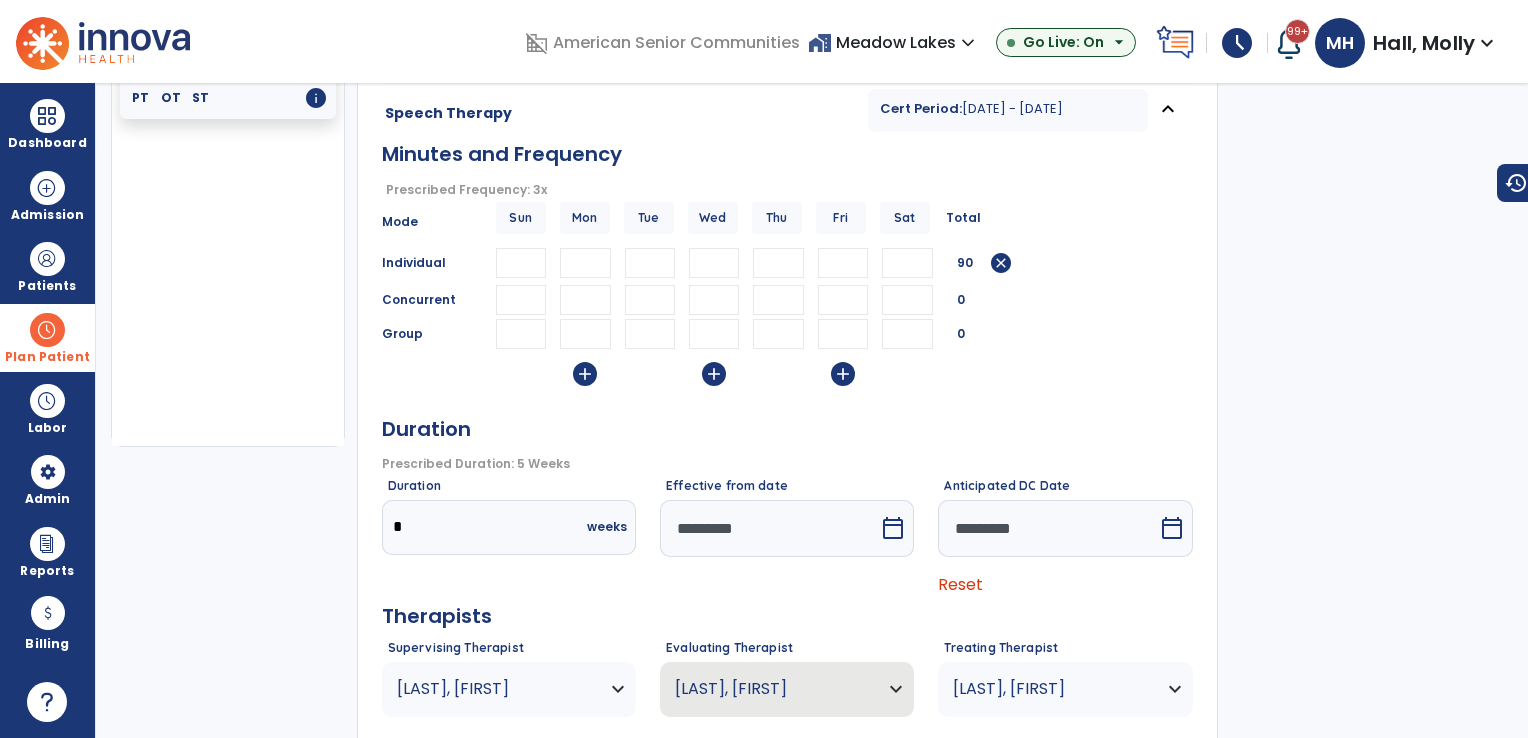 click on "*********" at bounding box center (769, 528) 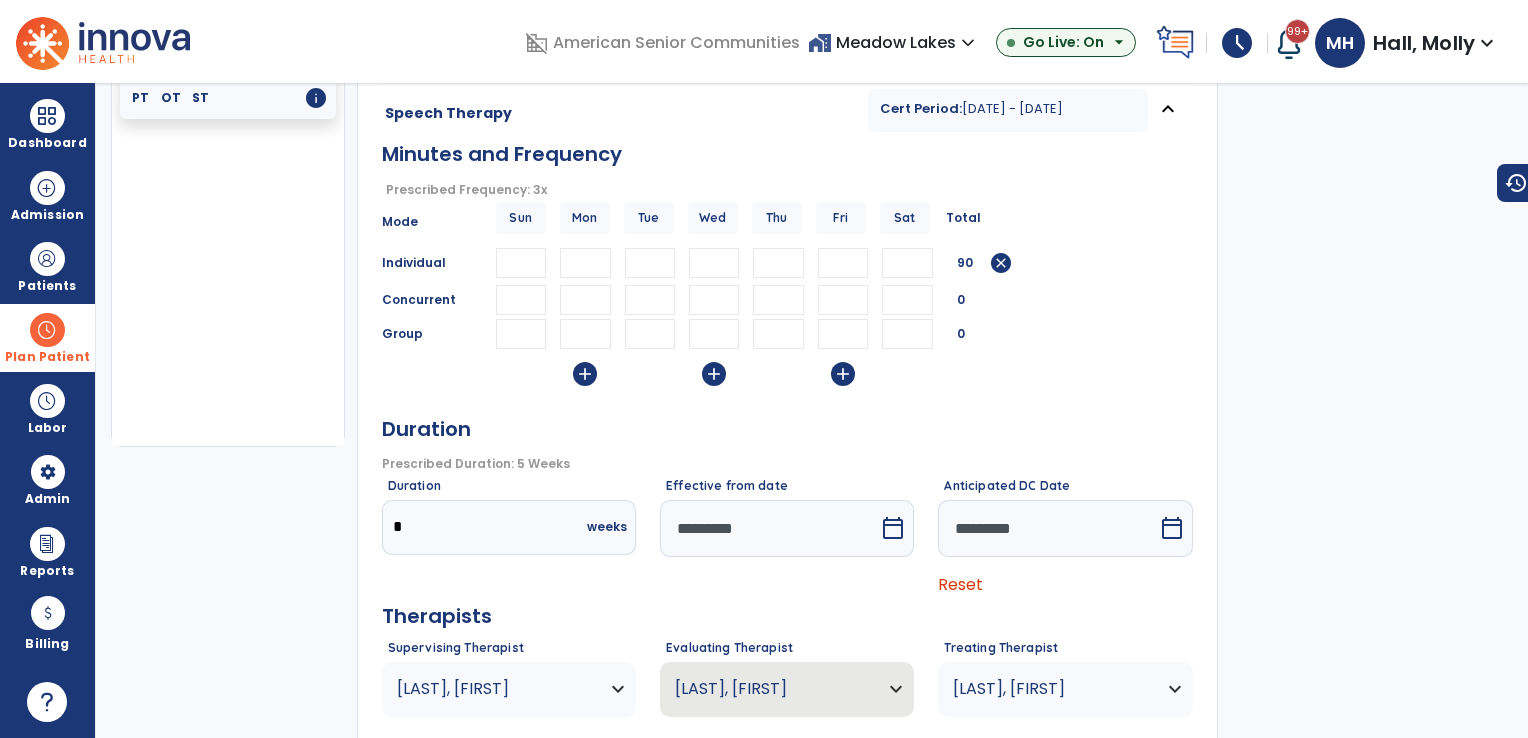 select on "*" 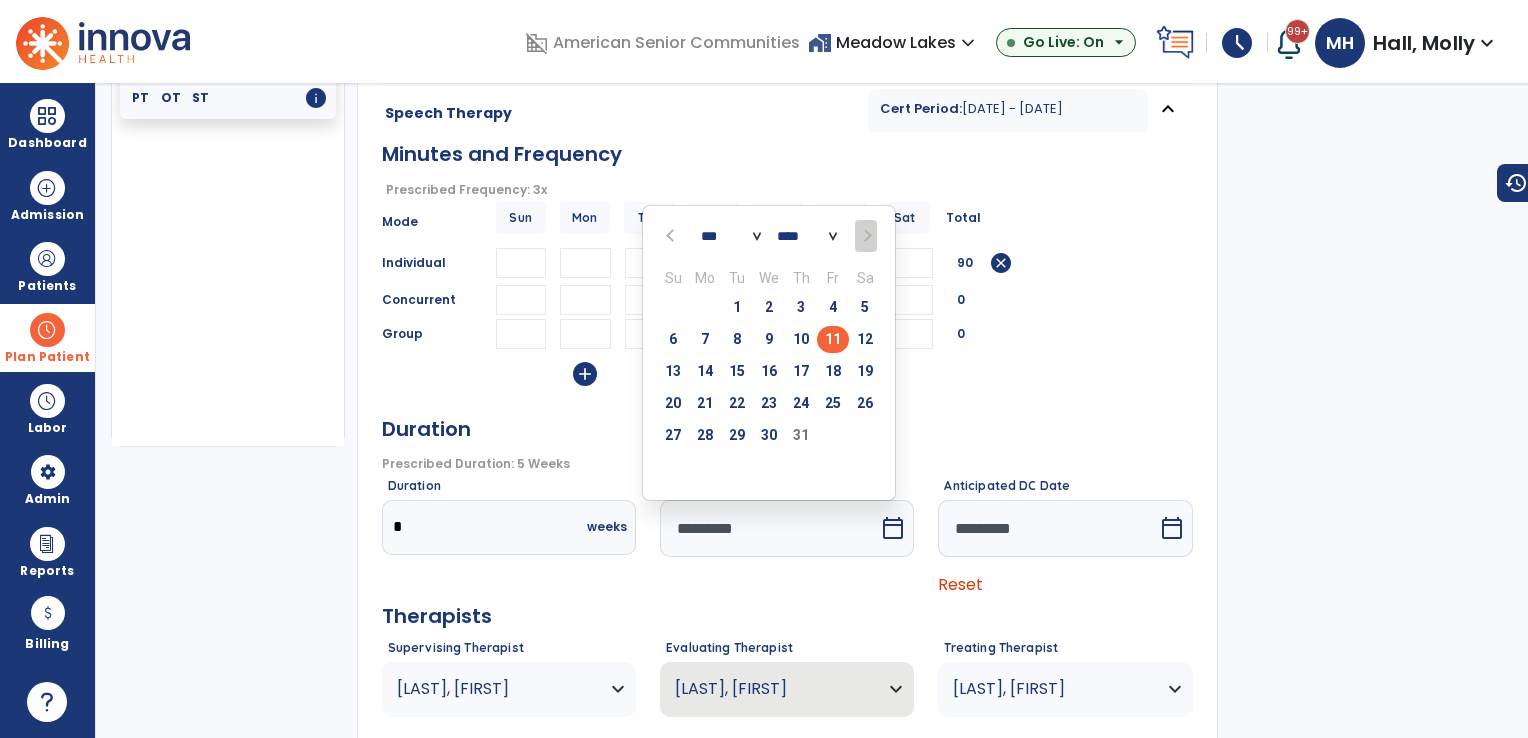 click on "Duration" at bounding box center (787, 427) 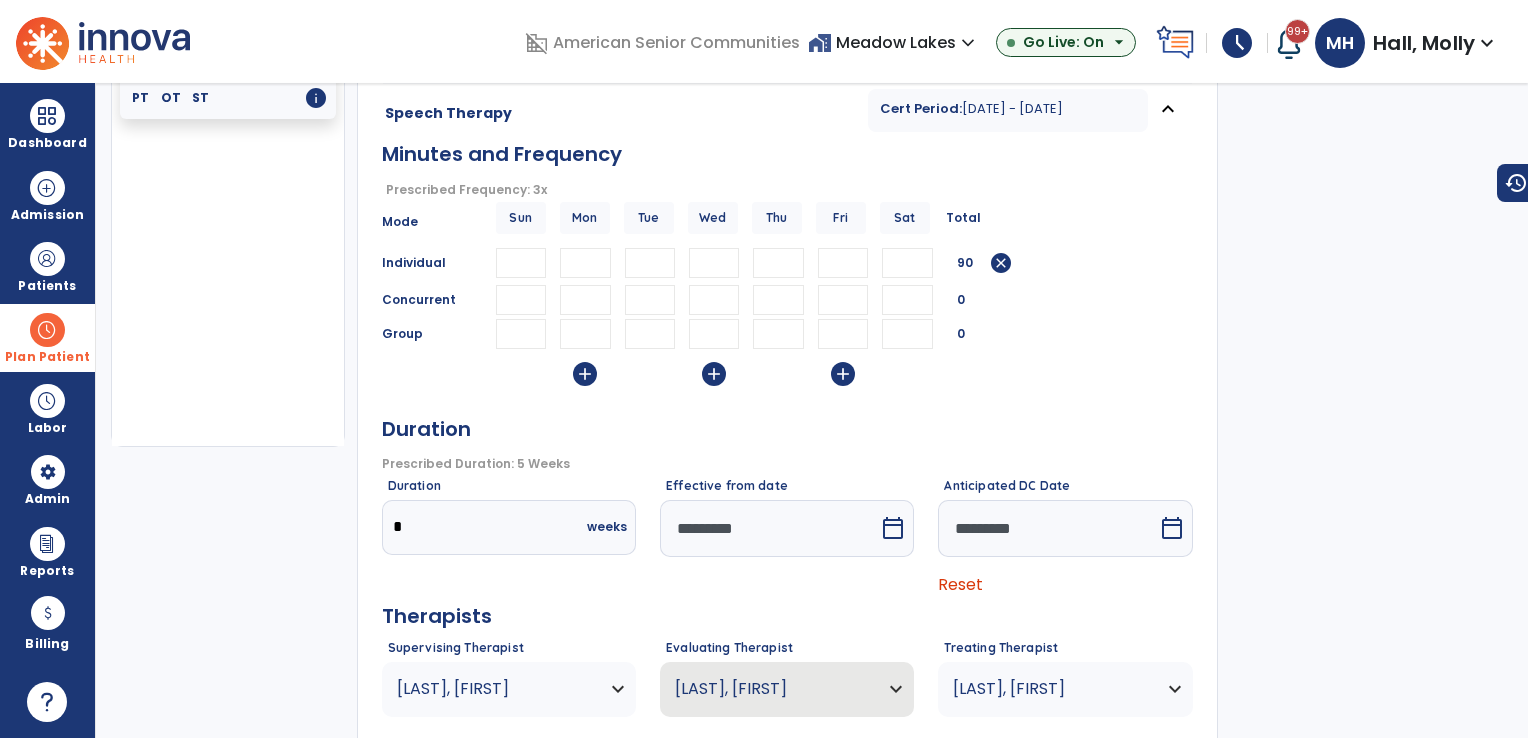 click on "Reset" at bounding box center (960, 584) 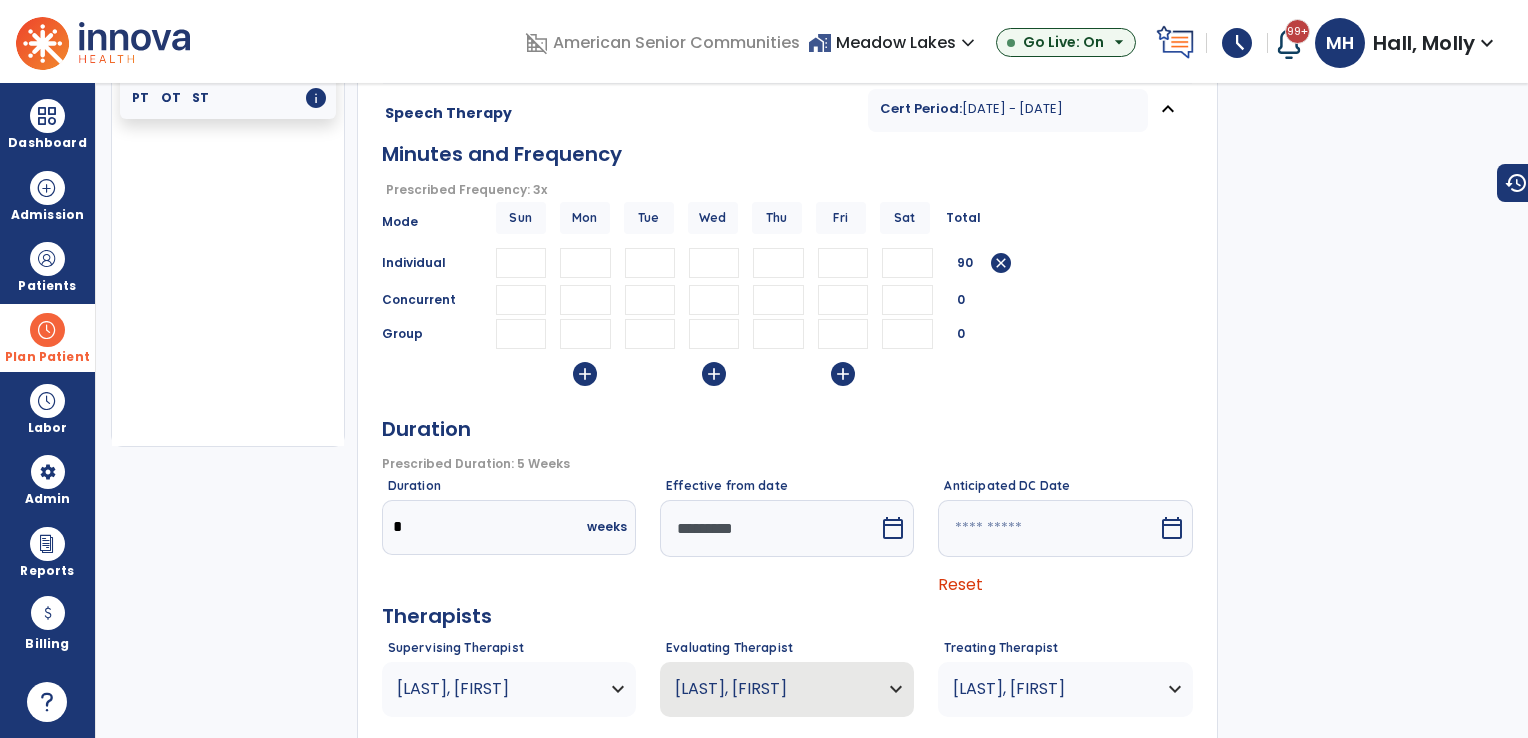click on "*********" at bounding box center [769, 528] 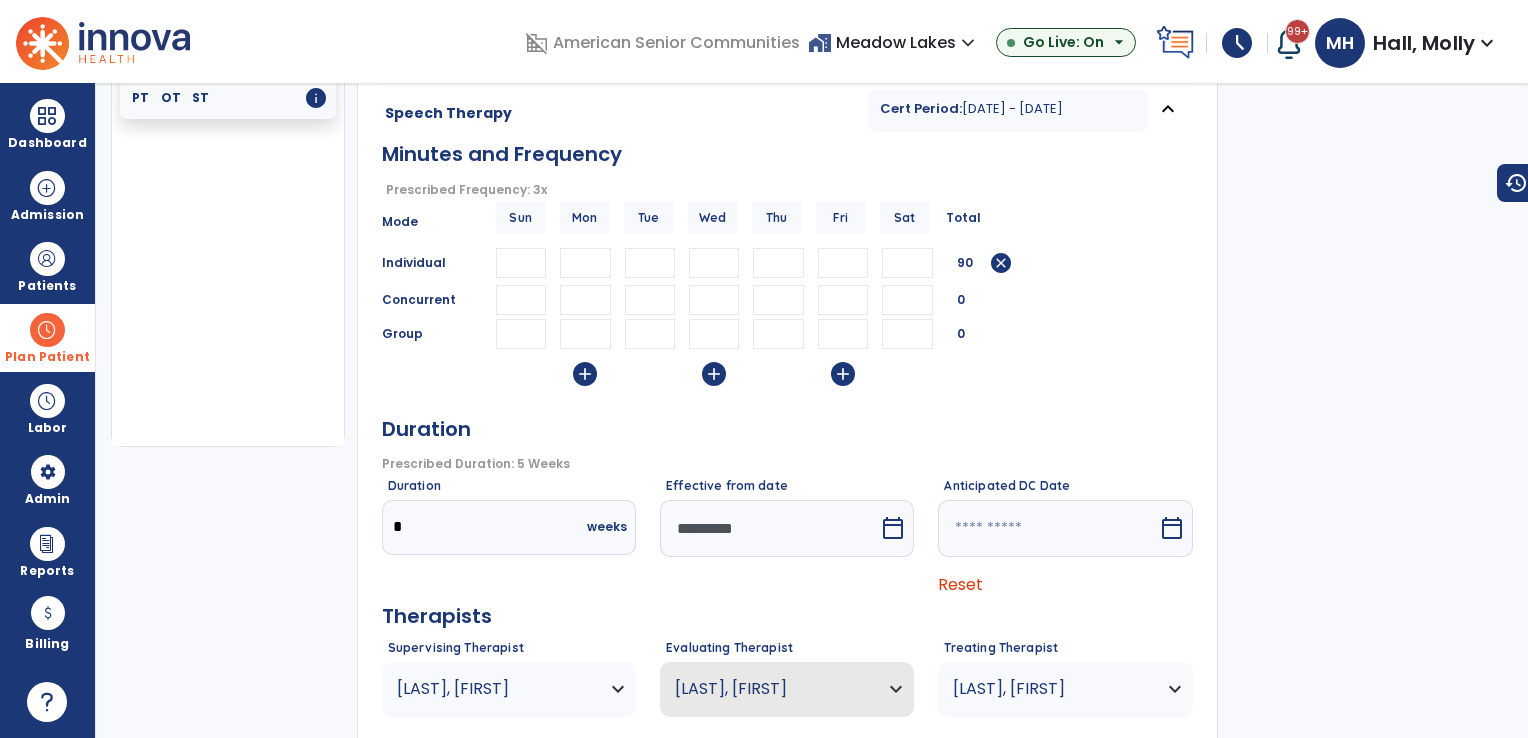 select on "*" 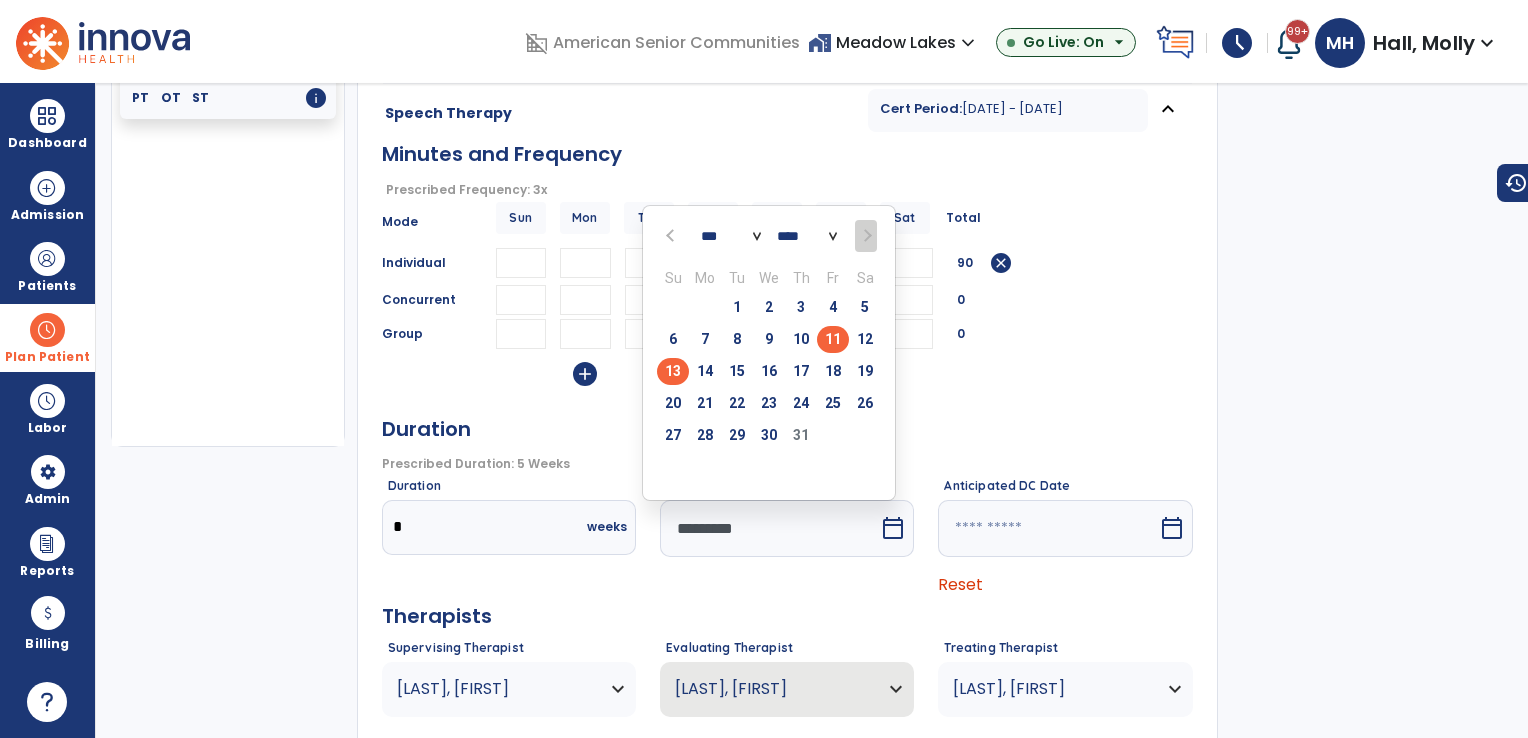 click on "13" at bounding box center (673, 371) 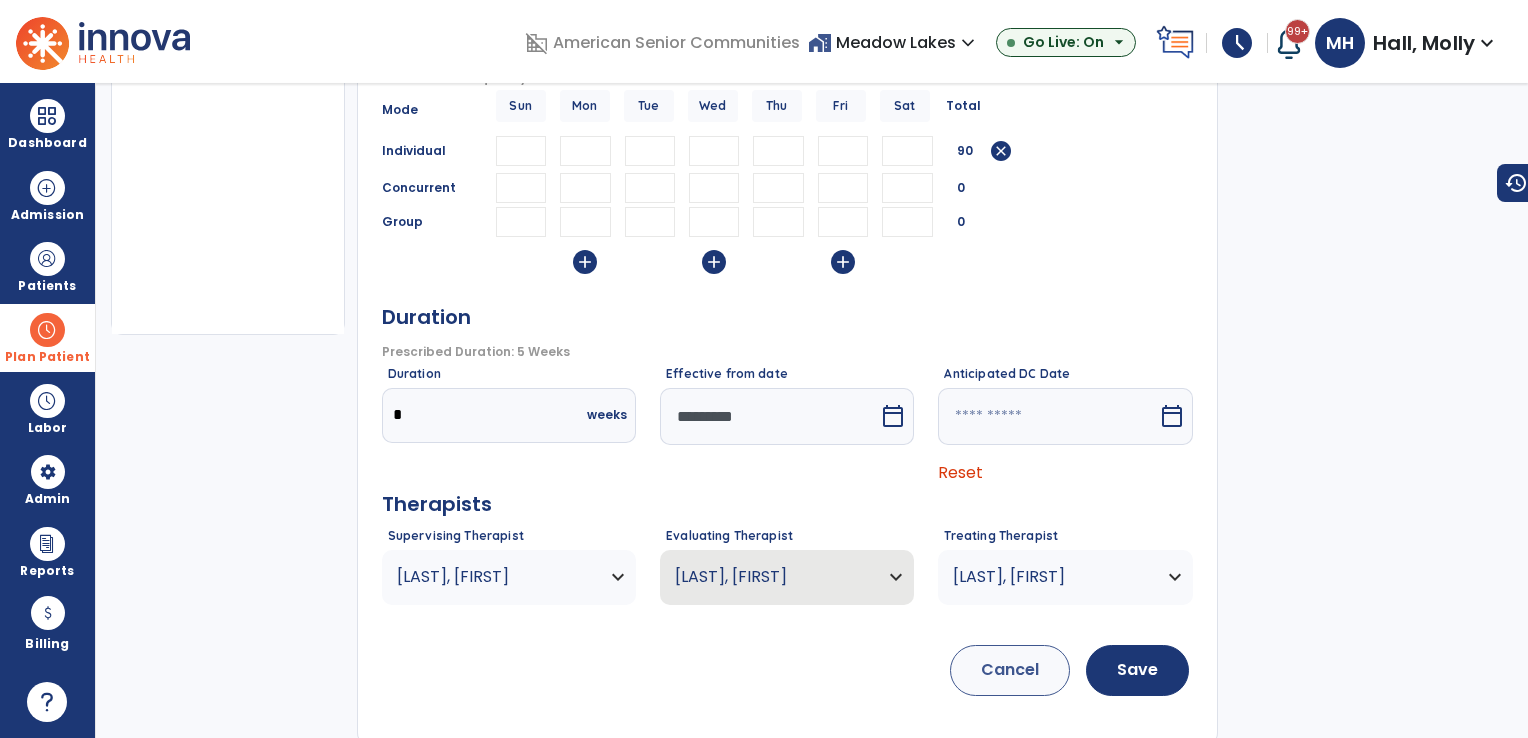 scroll, scrollTop: 414, scrollLeft: 0, axis: vertical 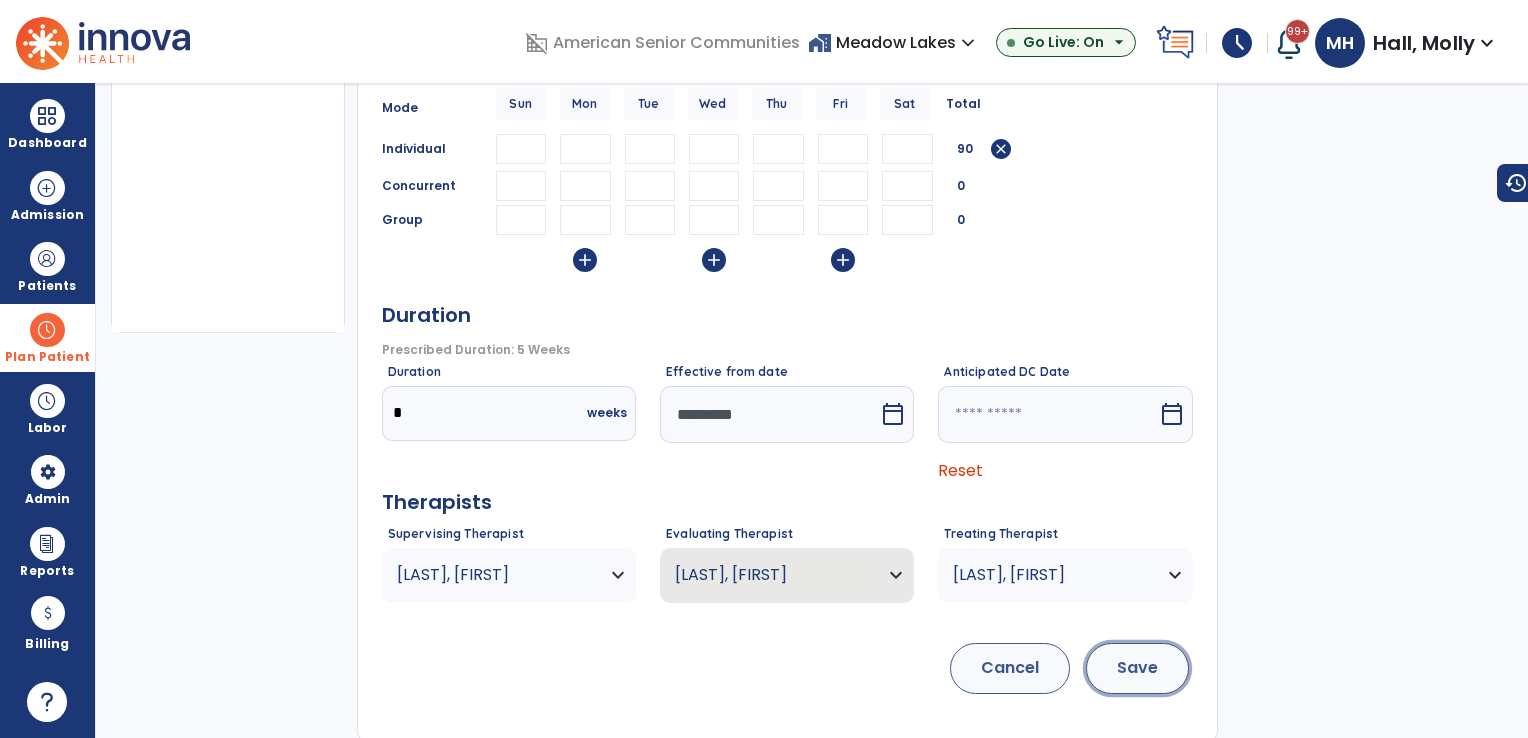click on "Save" at bounding box center [1137, 668] 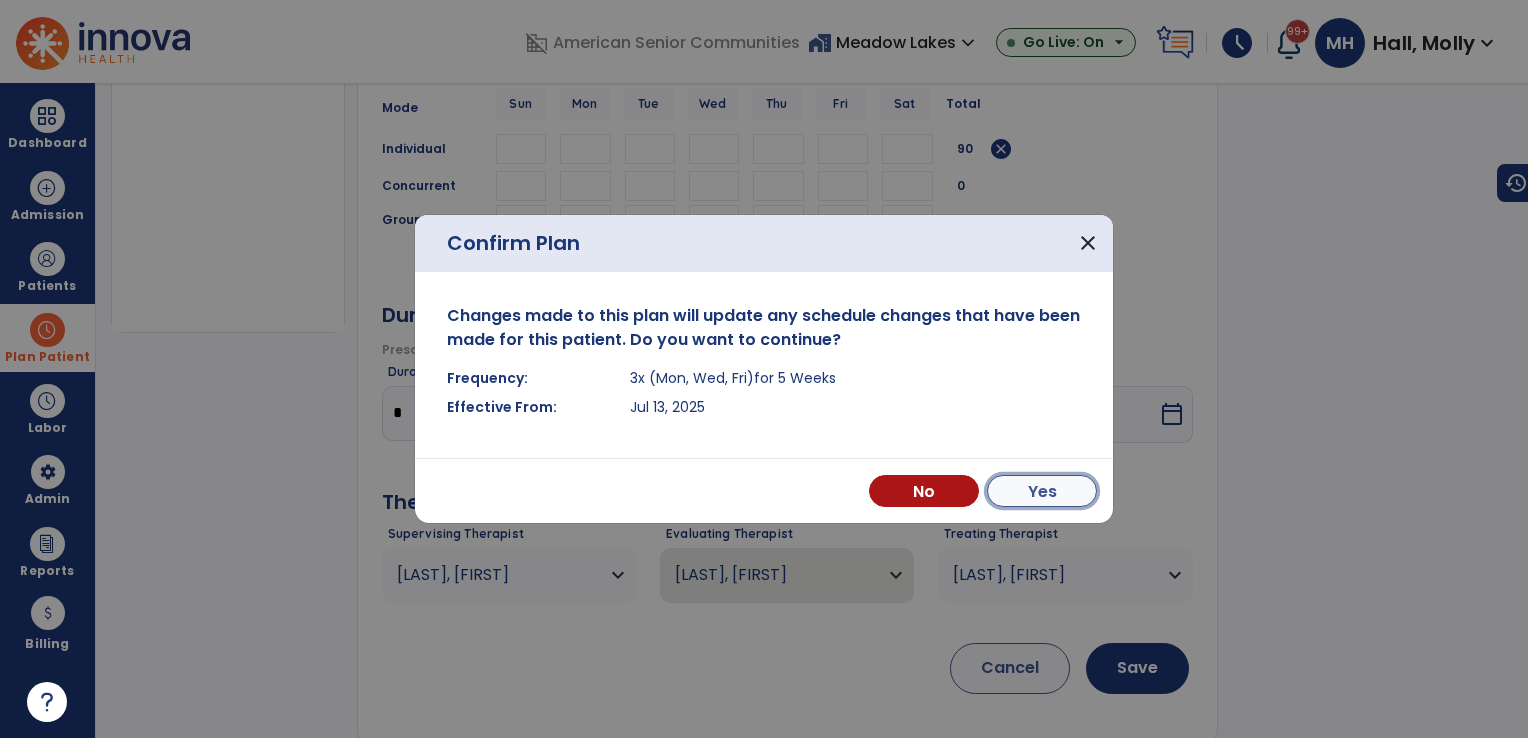 click on "Yes" at bounding box center (1042, 491) 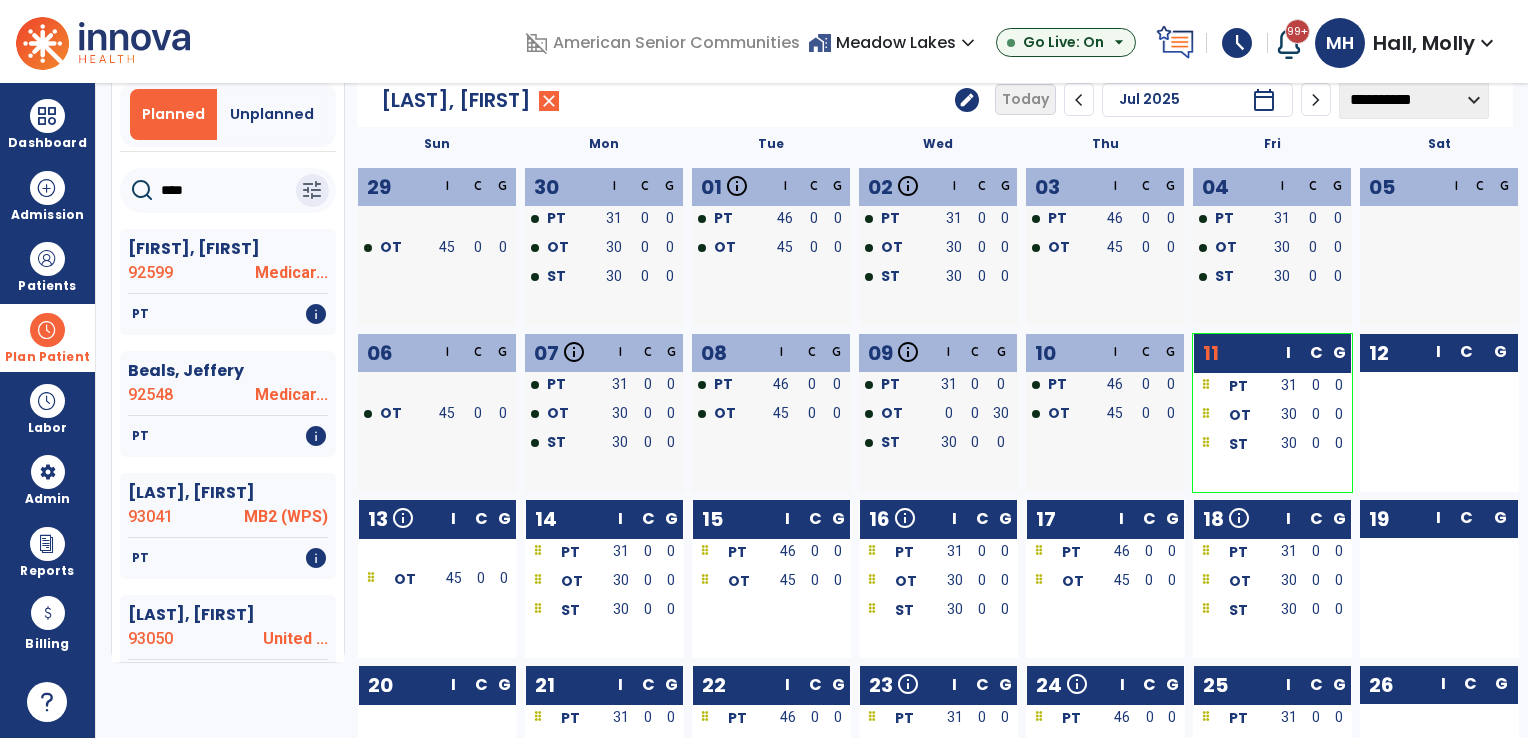 scroll, scrollTop: 0, scrollLeft: 0, axis: both 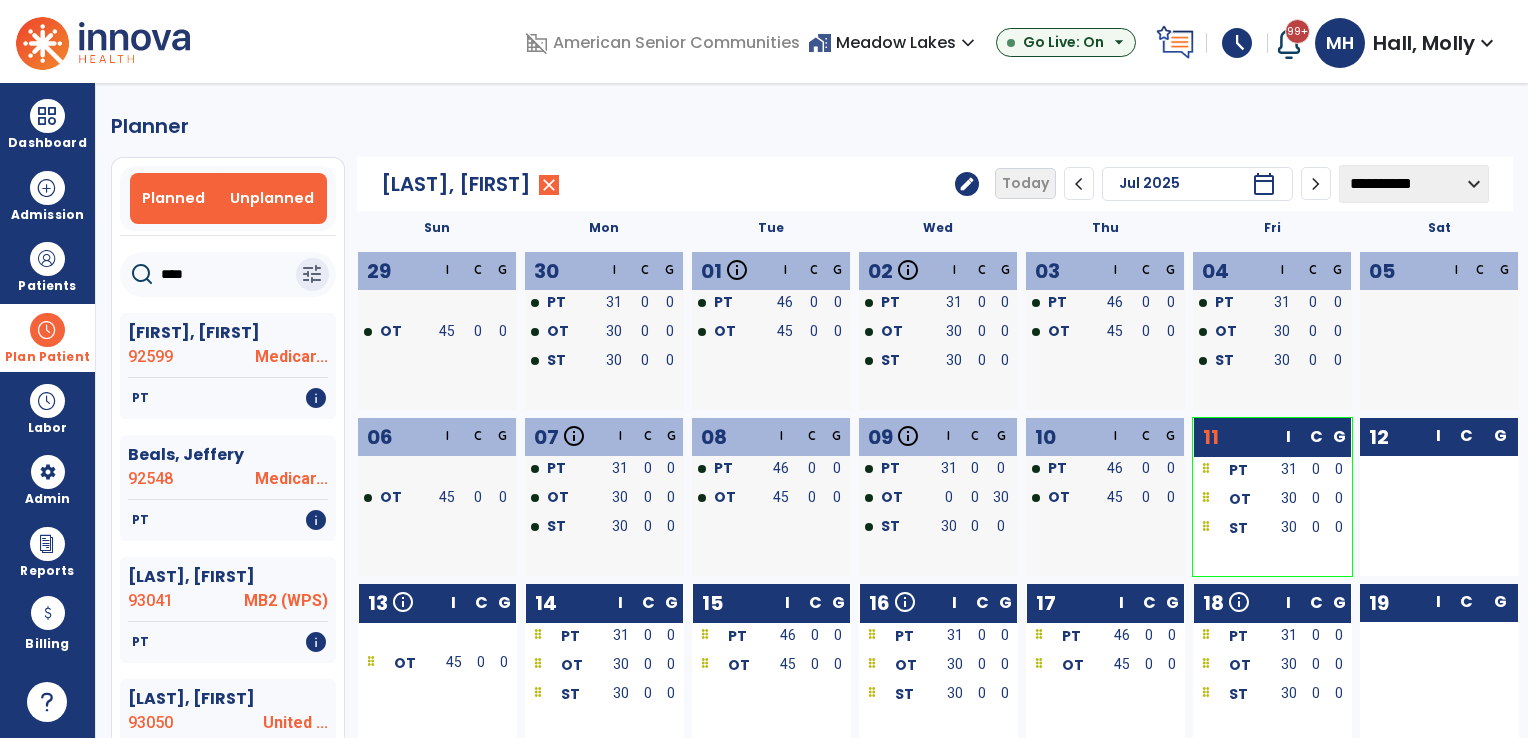 click on "Unplanned" at bounding box center (272, 198) 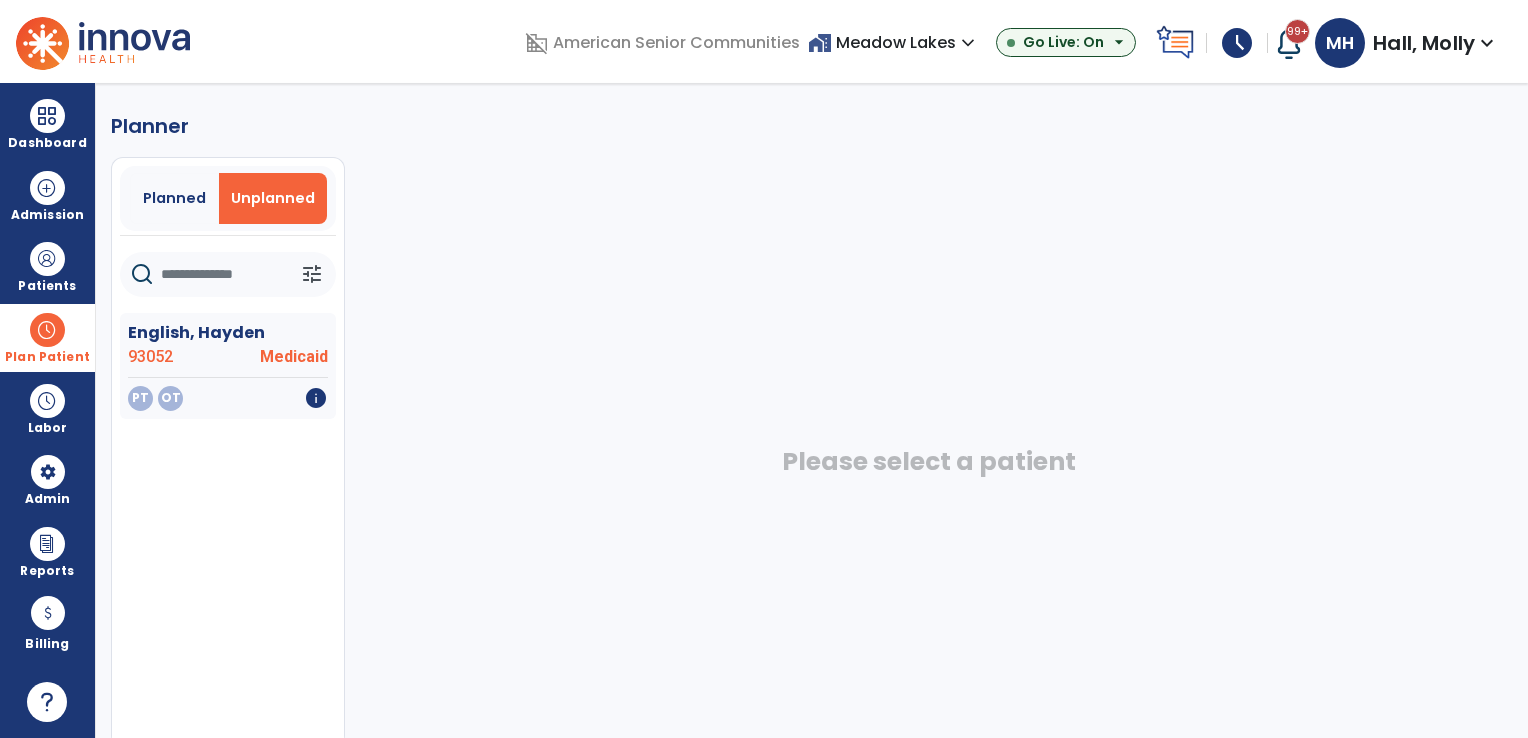 click on "Plan Patient" at bounding box center [47, 357] 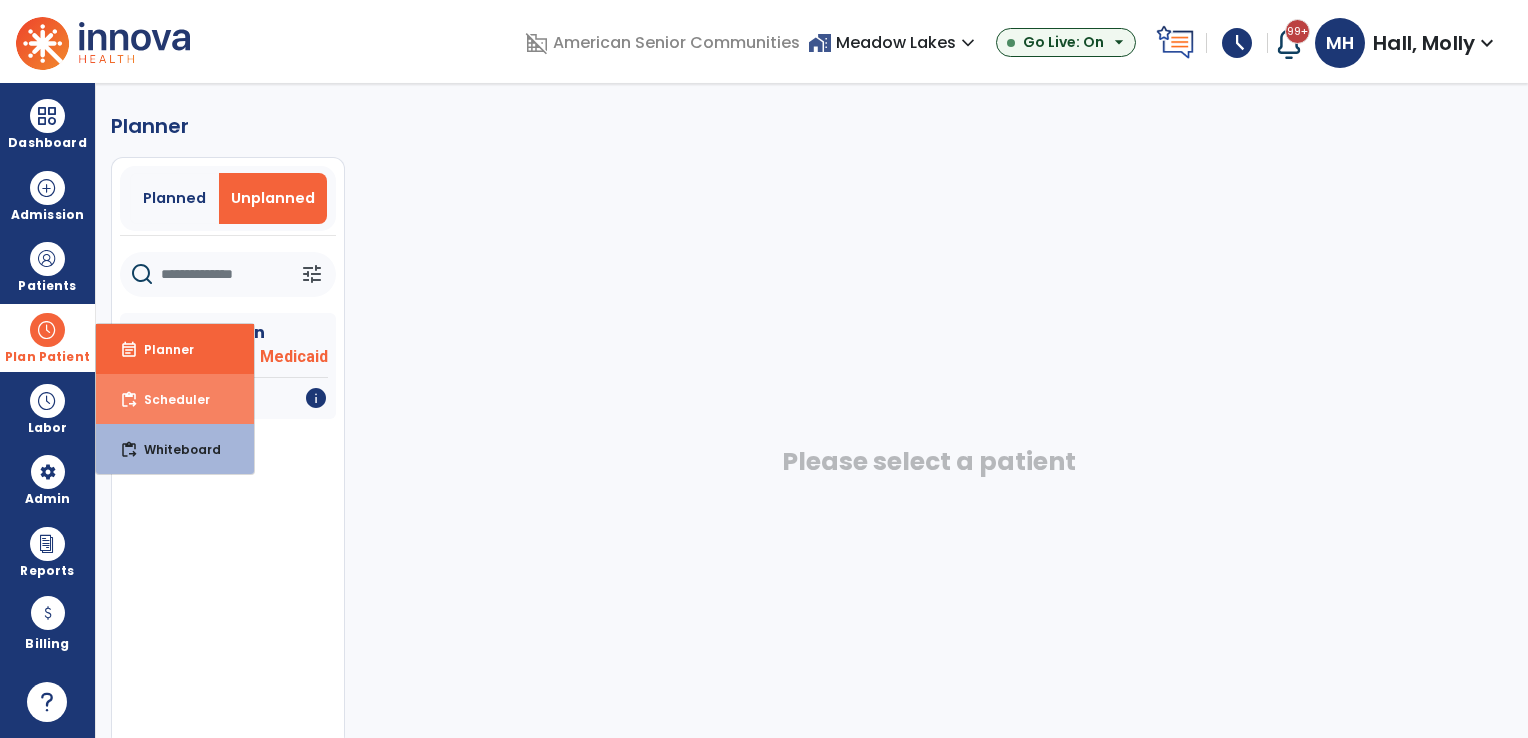 click on "Scheduler" at bounding box center [169, 399] 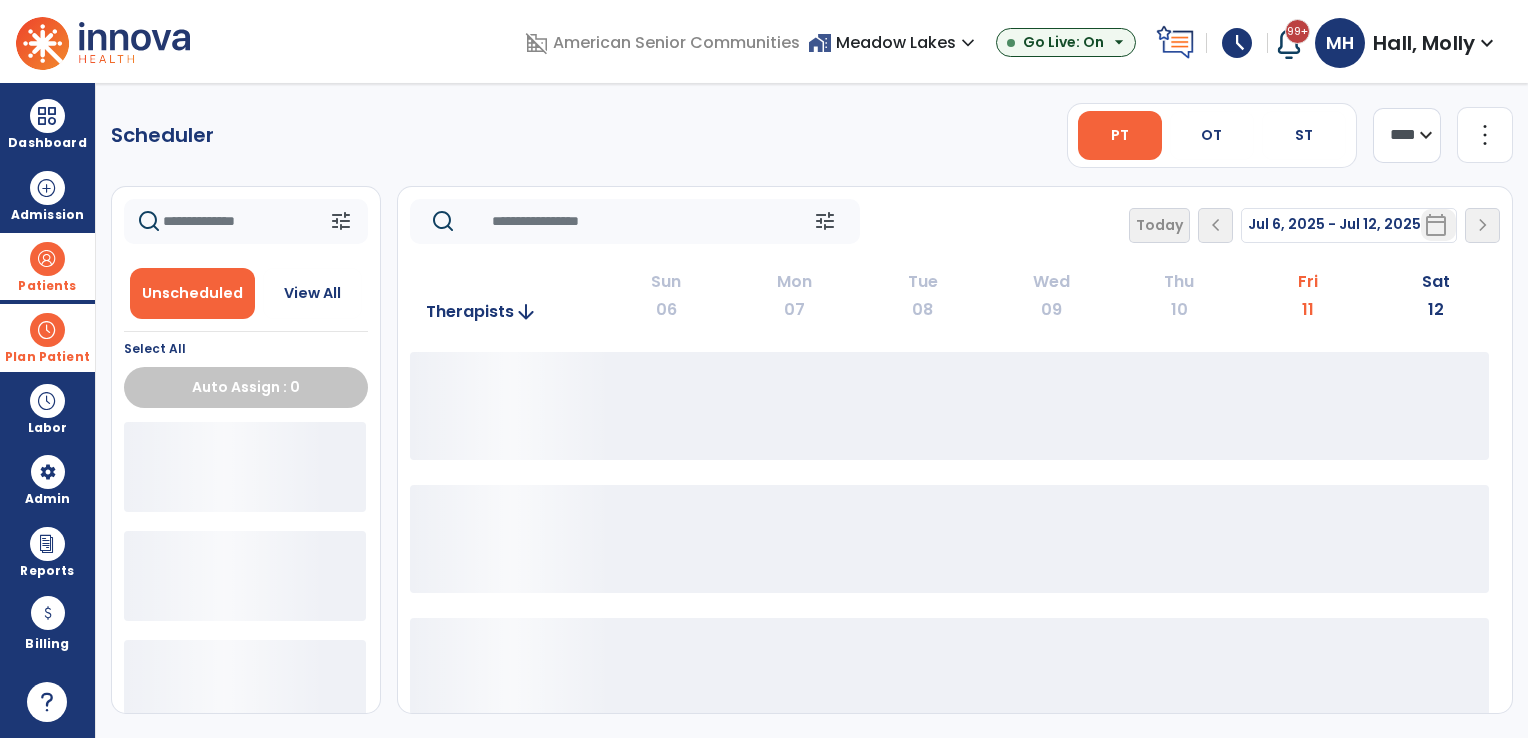 click at bounding box center (47, 259) 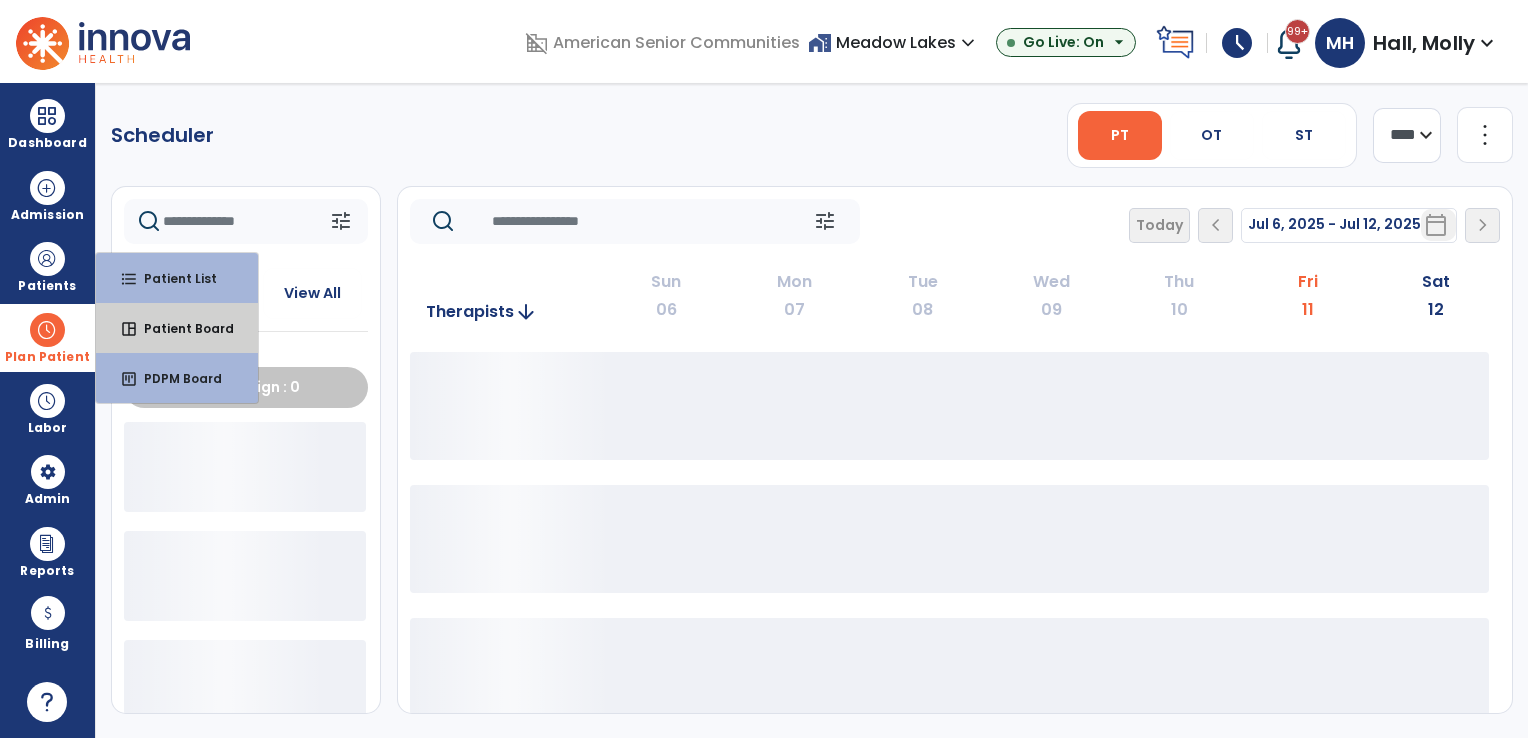 click on "Patient Board" at bounding box center (181, 328) 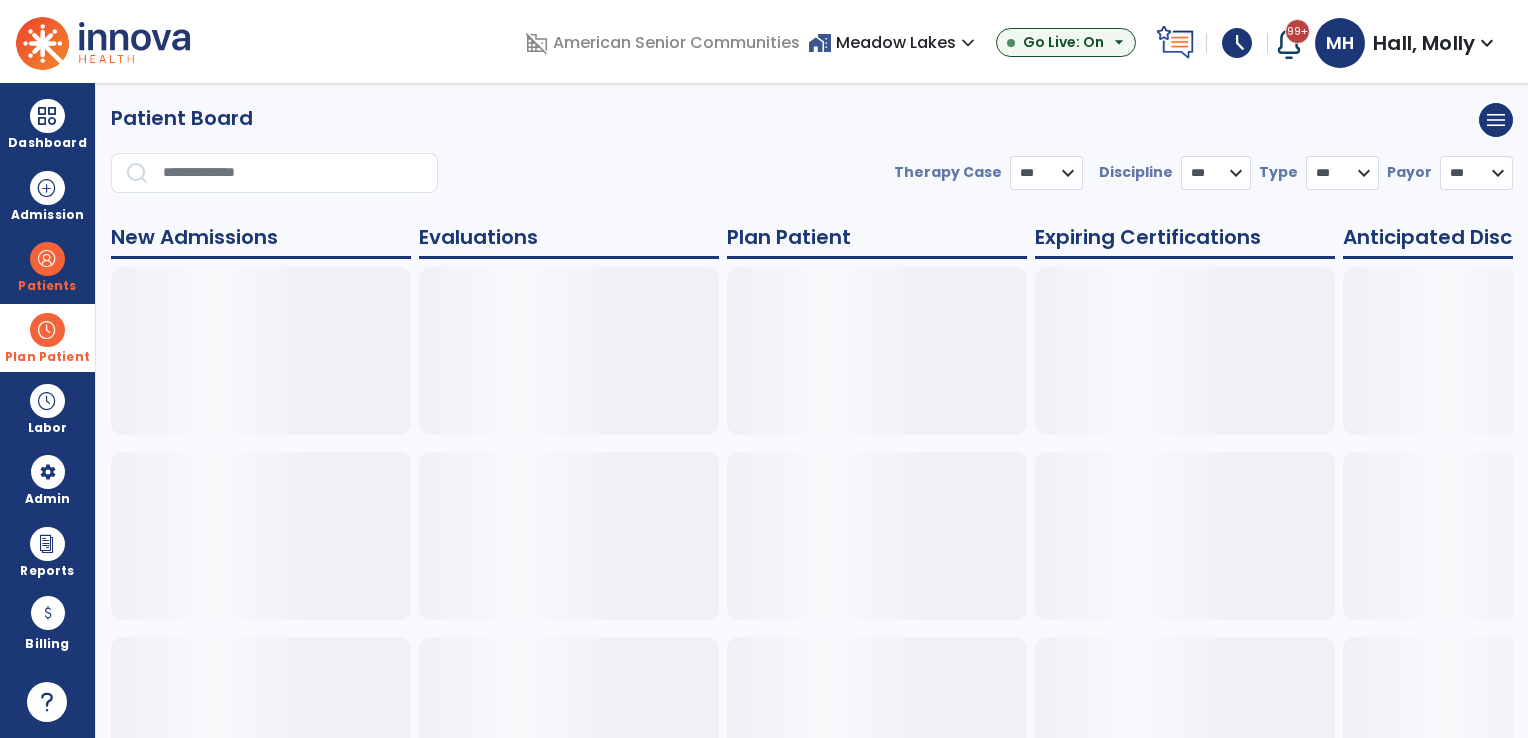 select on "***" 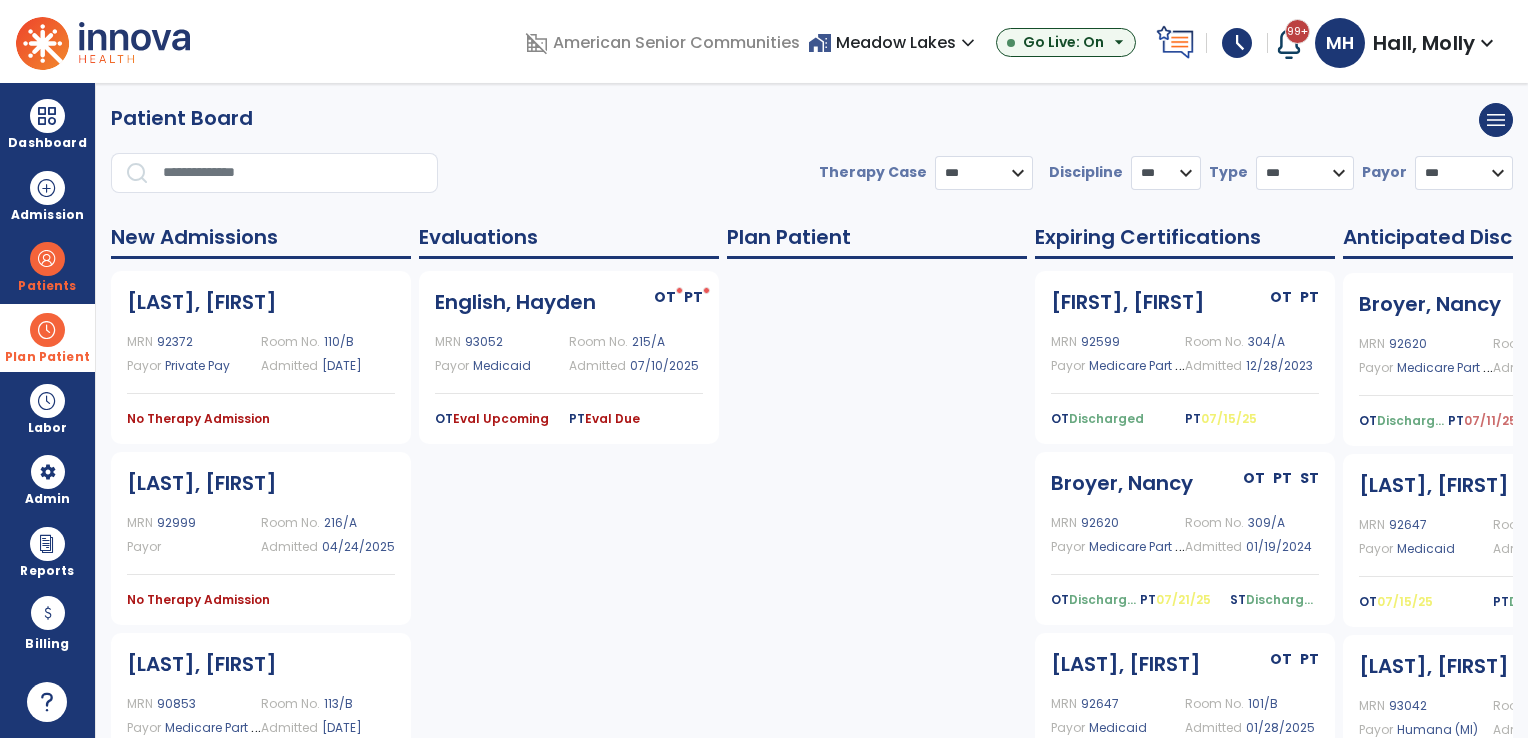 click on "Plan Patient" at bounding box center (47, 286) 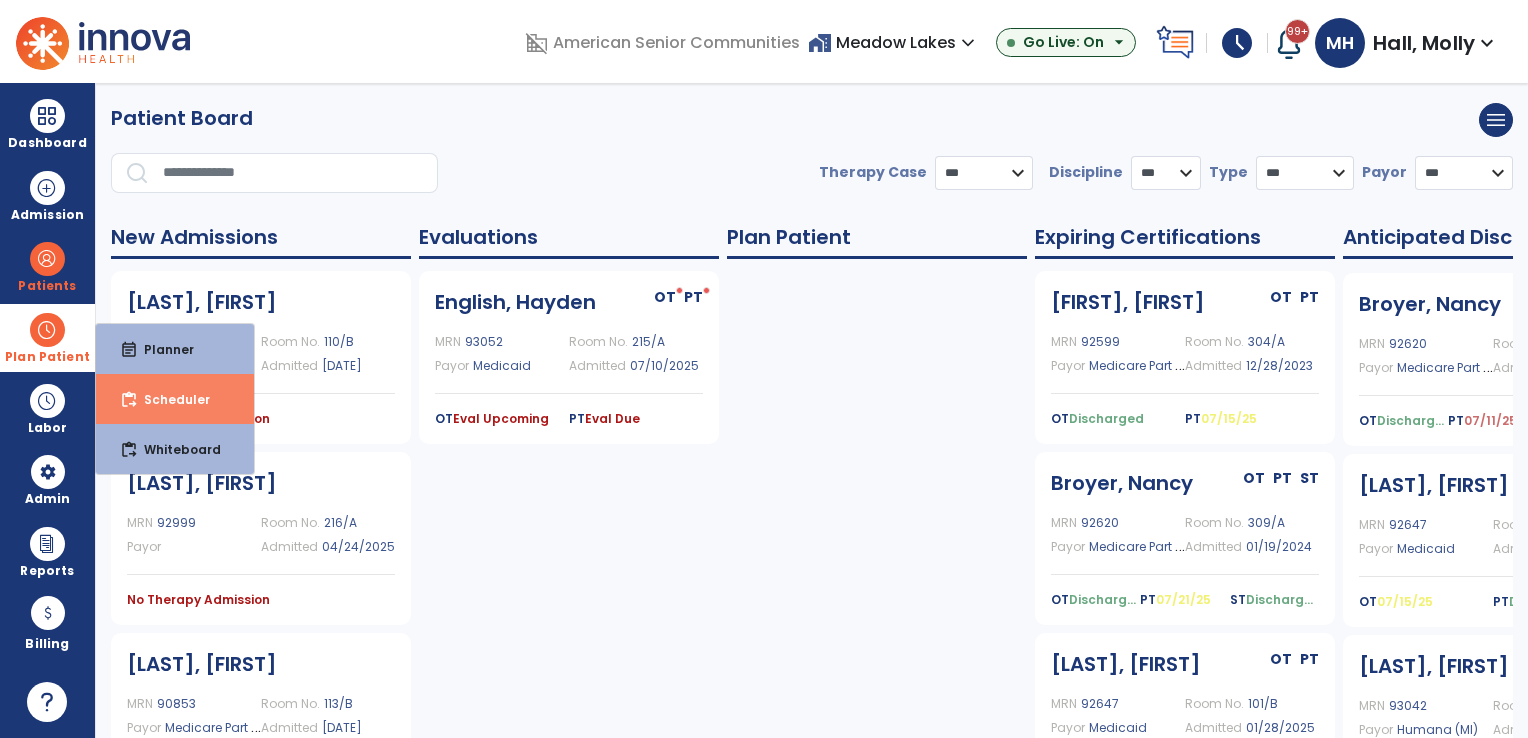 click on "content_paste_go  Scheduler" at bounding box center [175, 399] 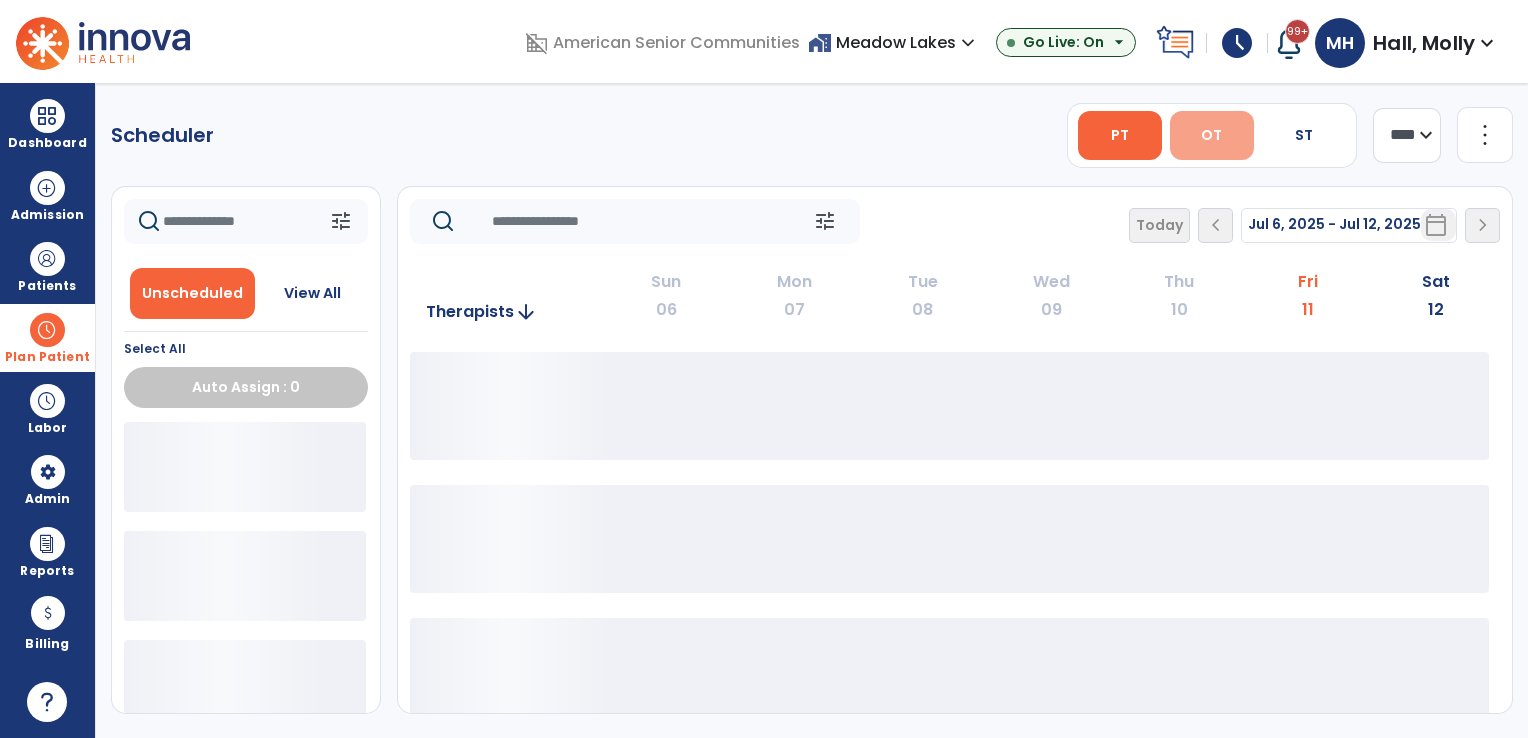 click on "OT" at bounding box center (1212, 135) 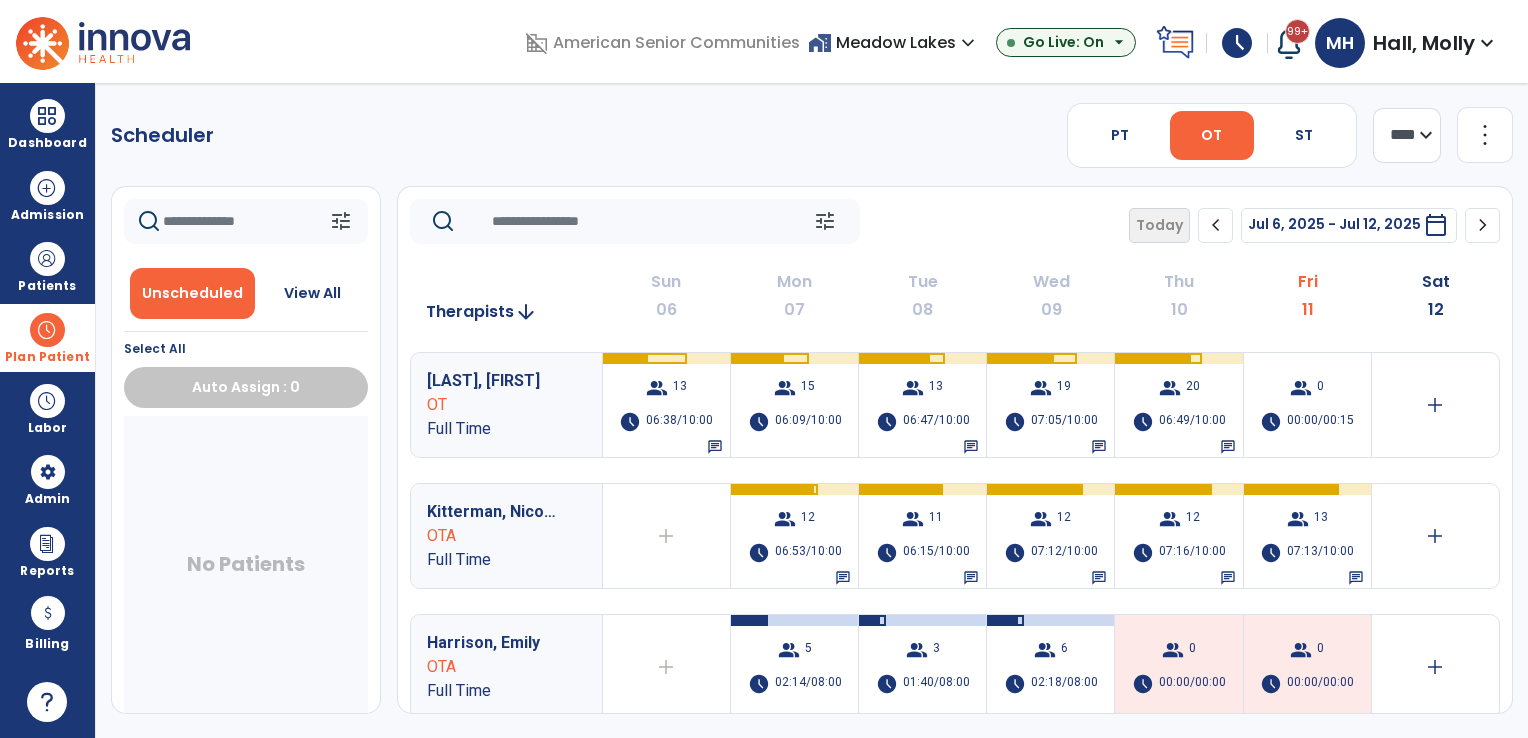 click on "chevron_right" 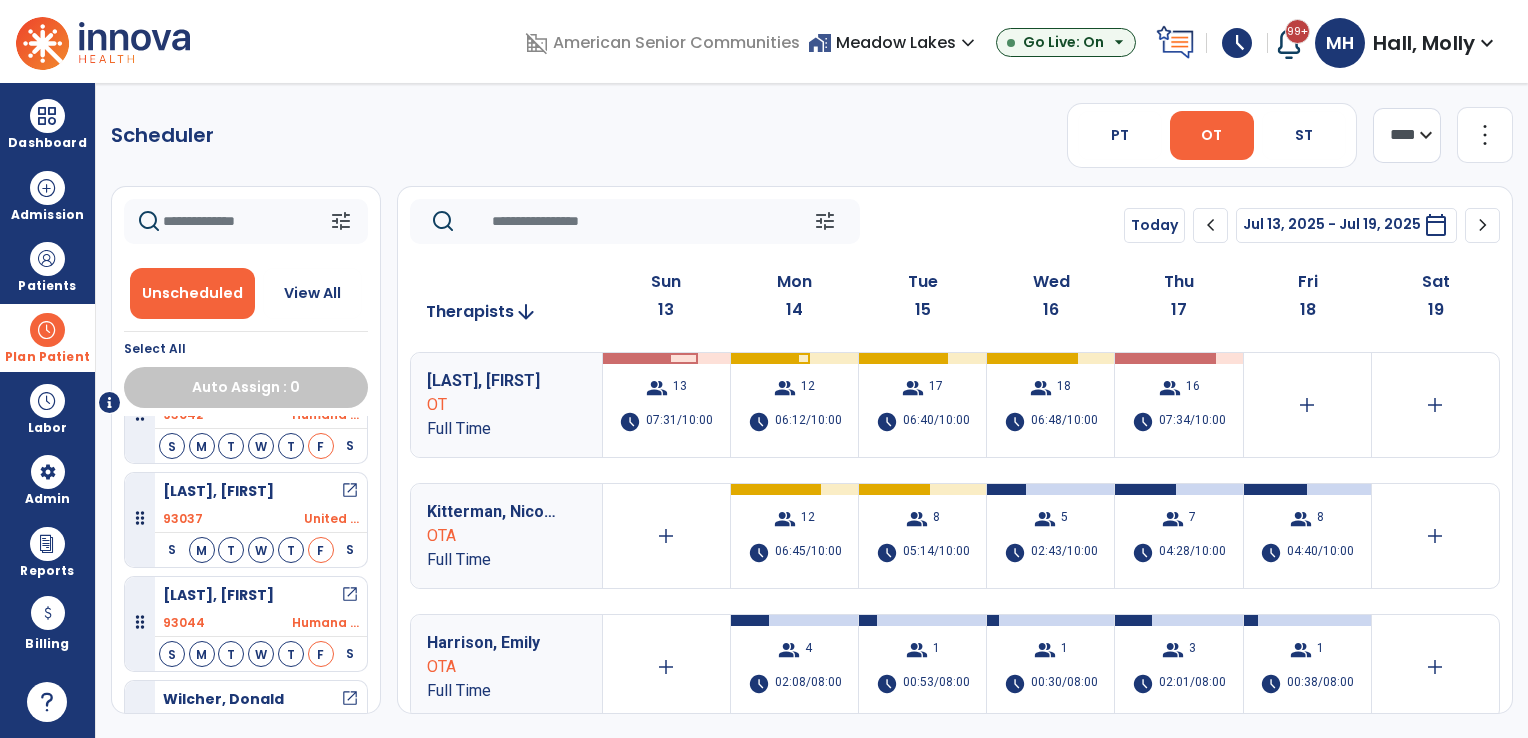 scroll, scrollTop: 106, scrollLeft: 0, axis: vertical 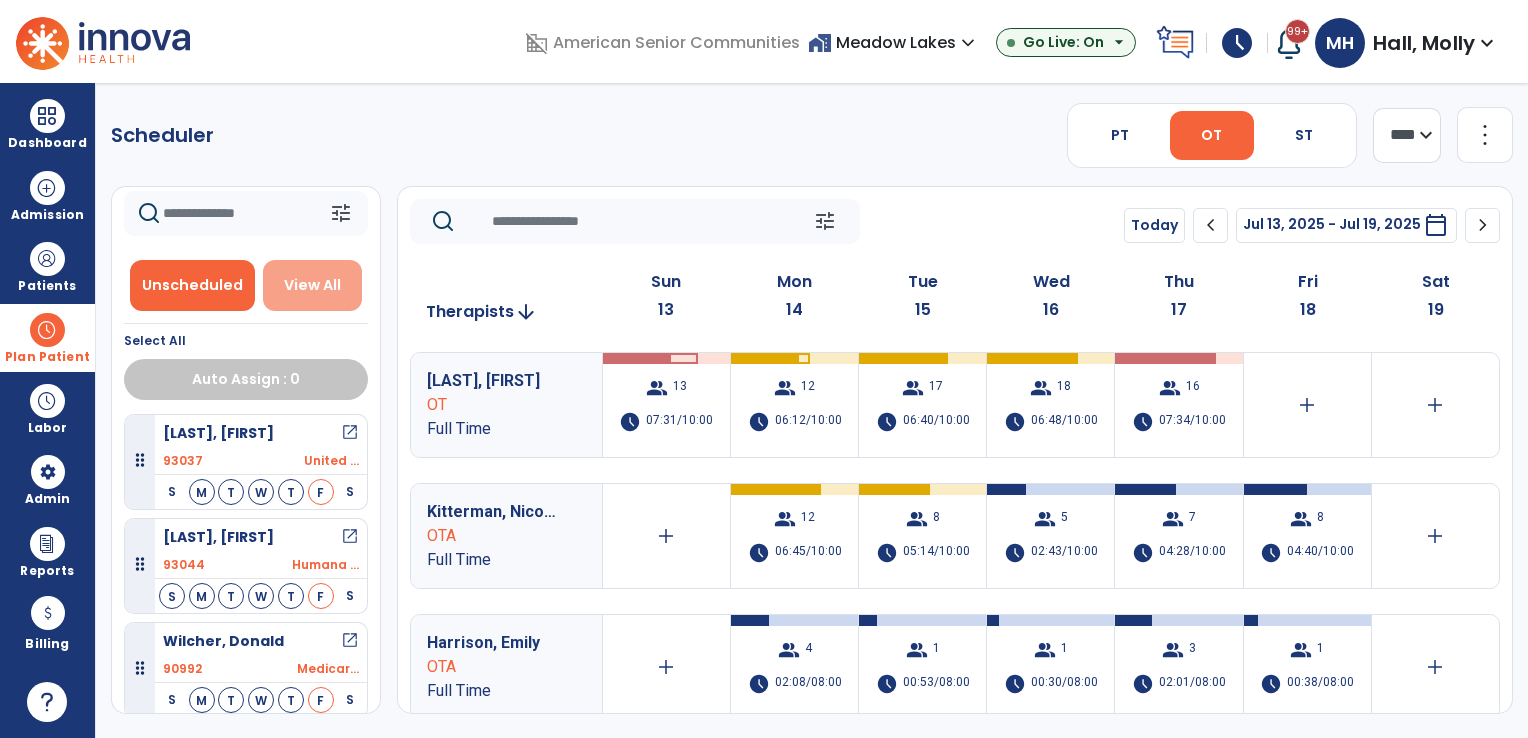 click on "View All" at bounding box center (312, 285) 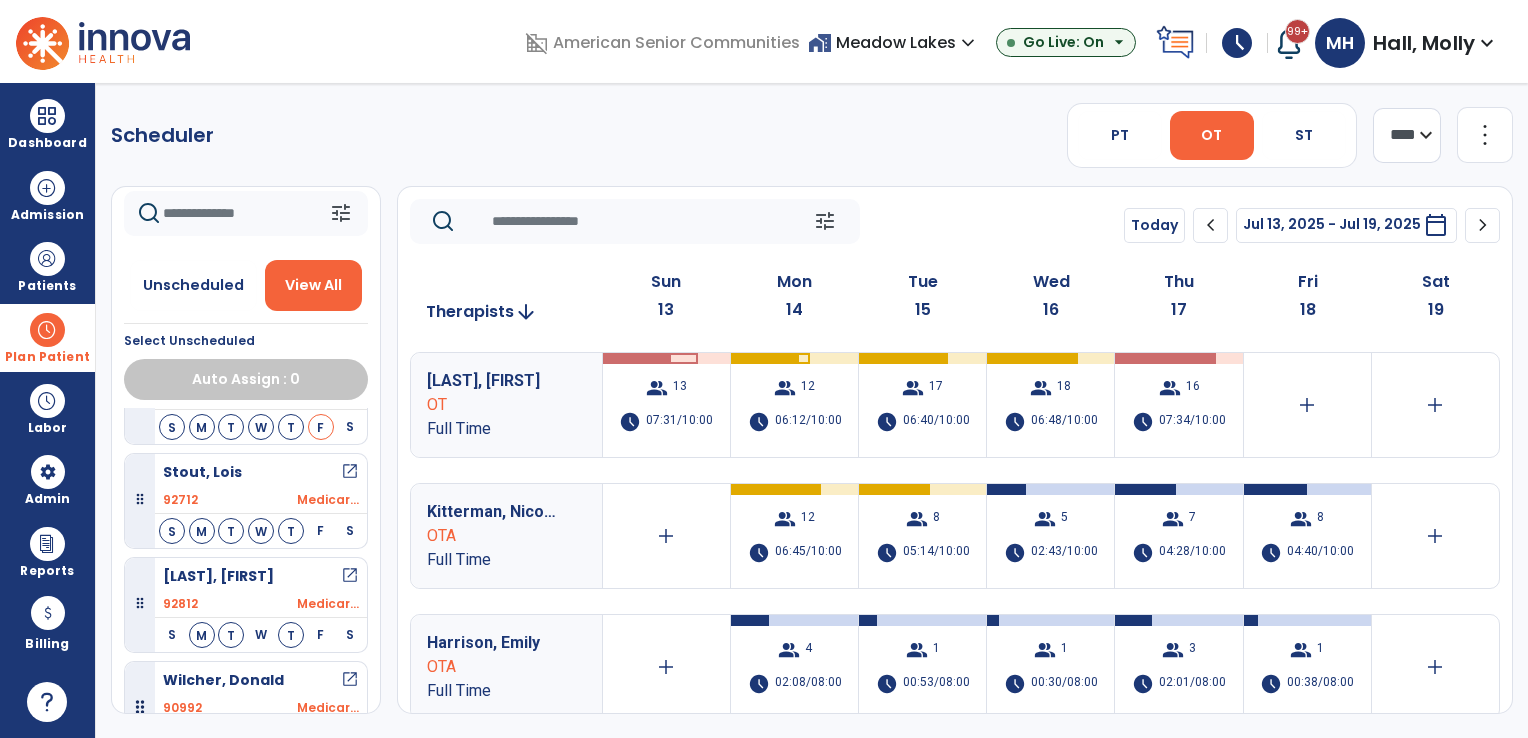 scroll, scrollTop: 2488, scrollLeft: 0, axis: vertical 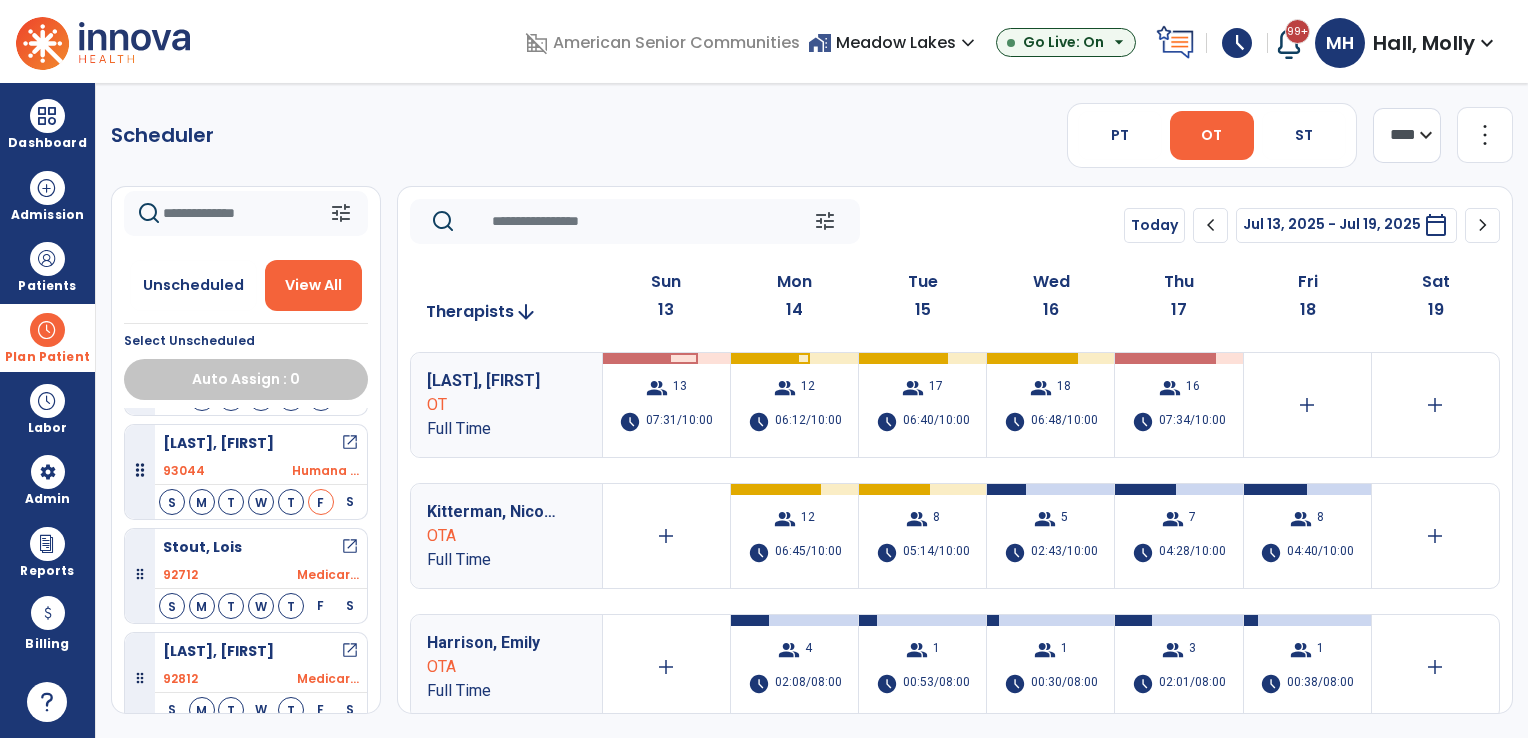 click at bounding box center [47, 330] 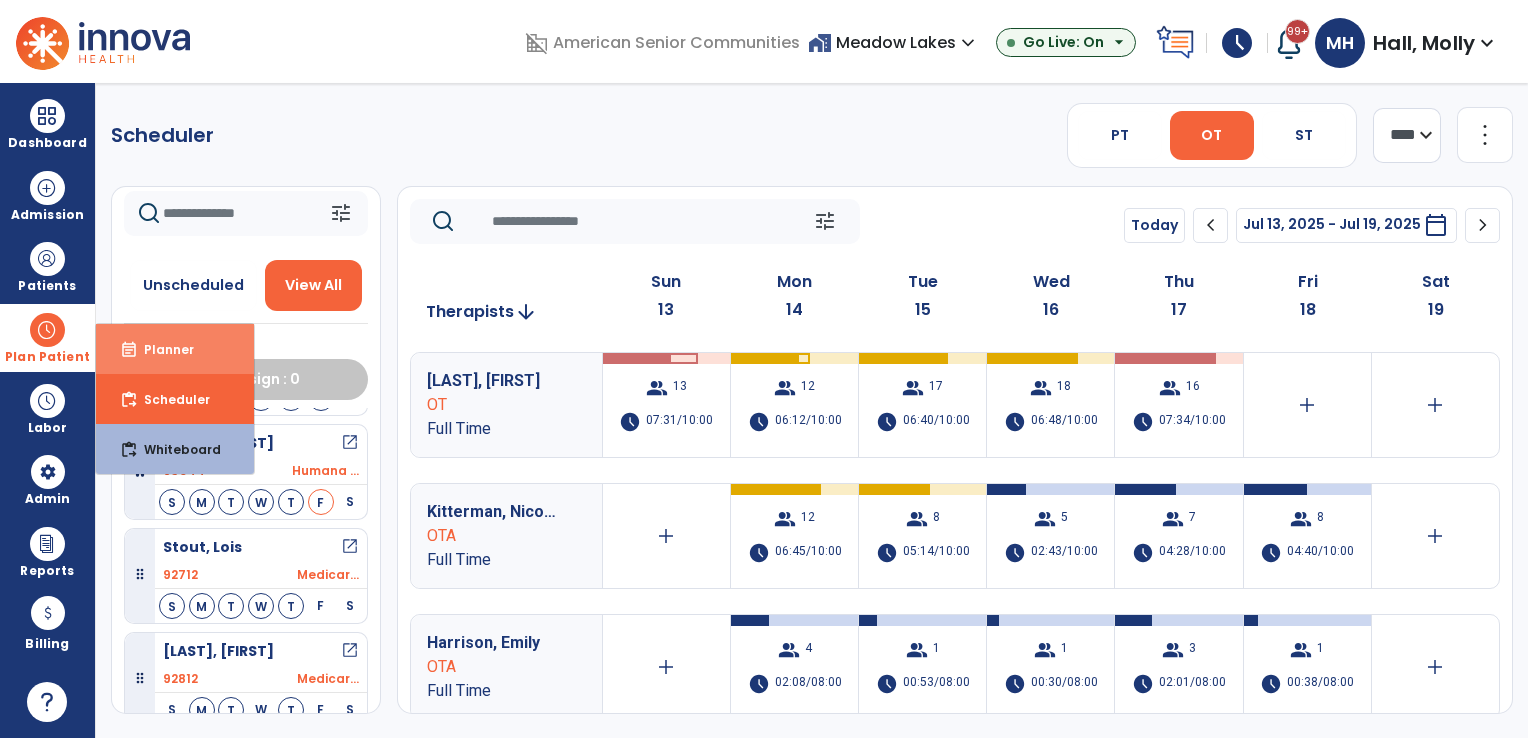 click on "Planner" at bounding box center [161, 349] 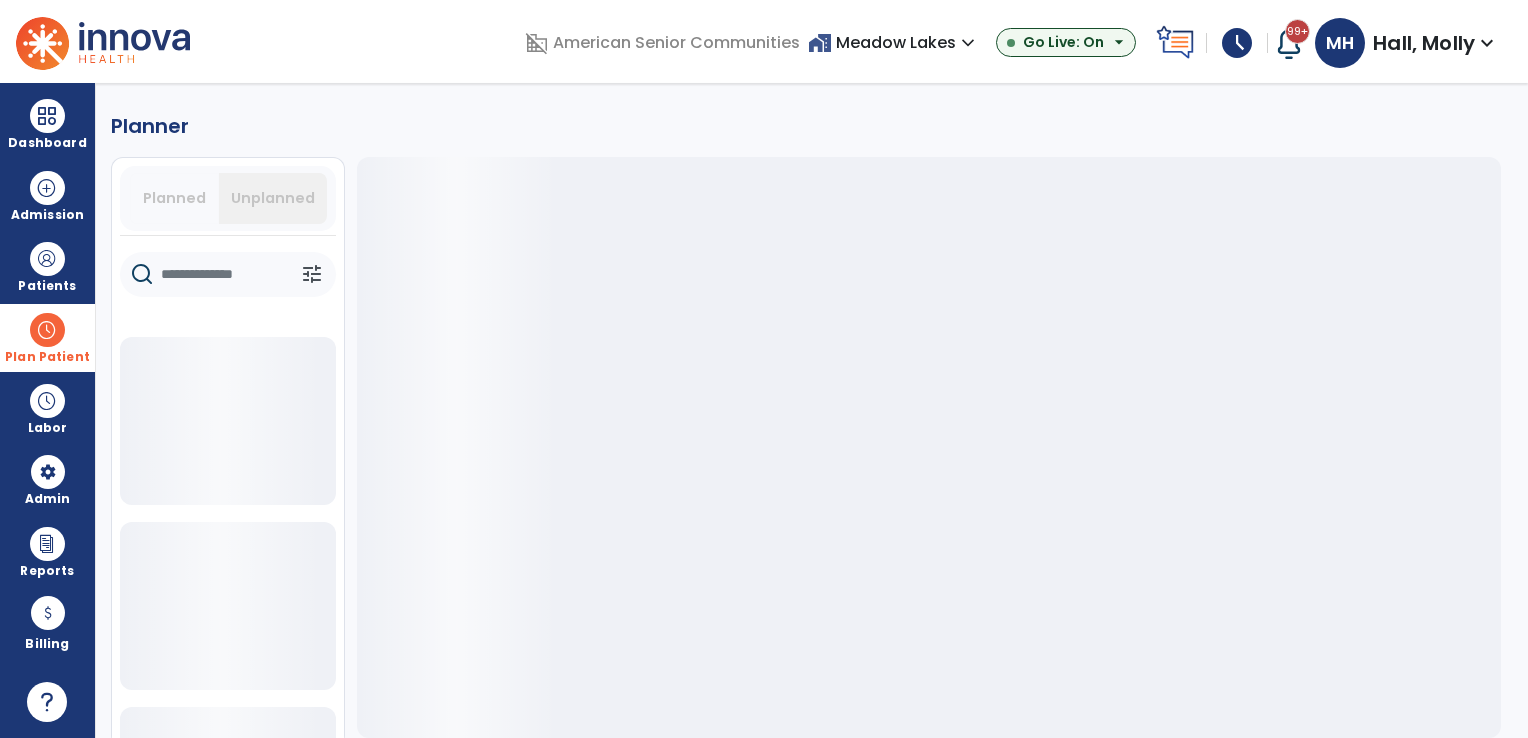 click on "Planned" at bounding box center [174, 198] 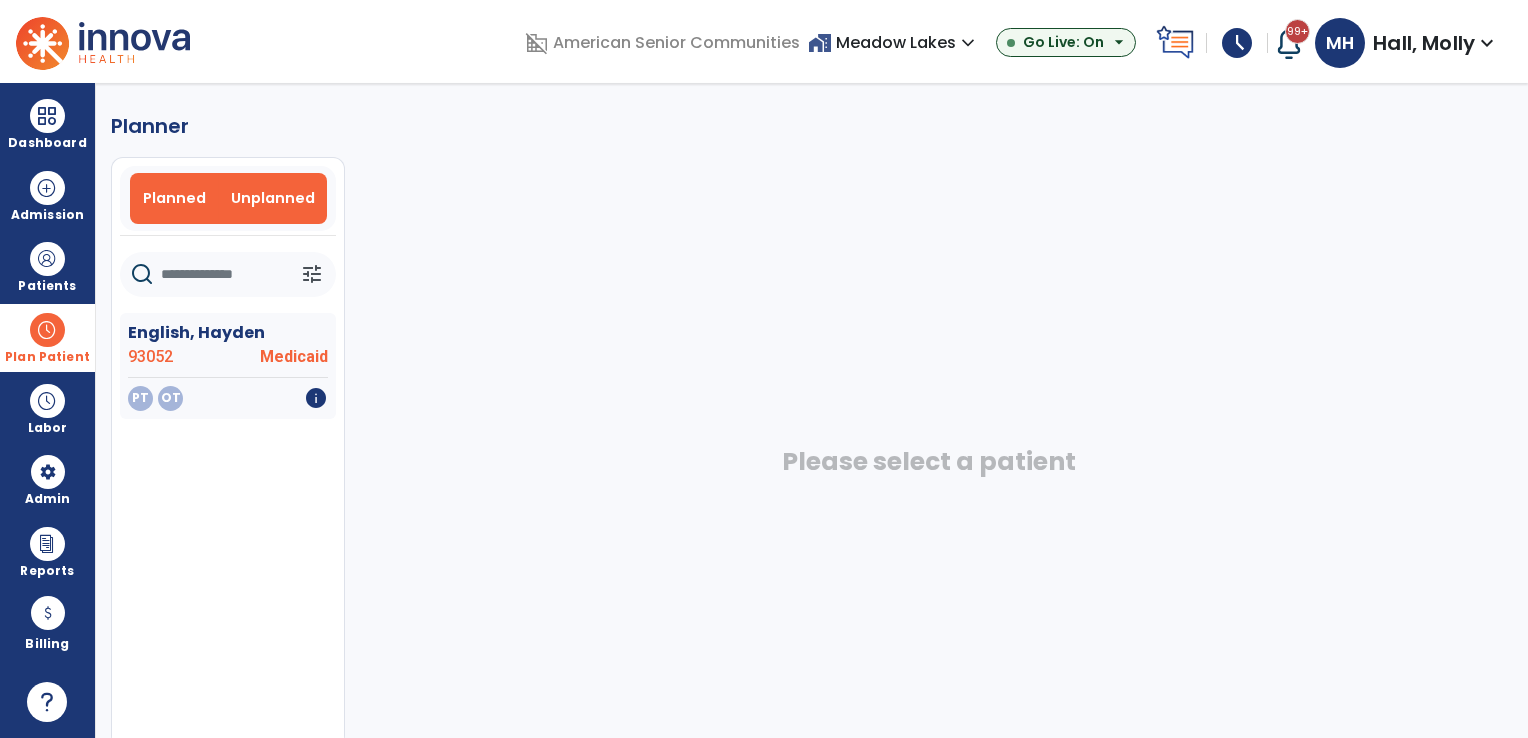 click on "Planned" at bounding box center [174, 198] 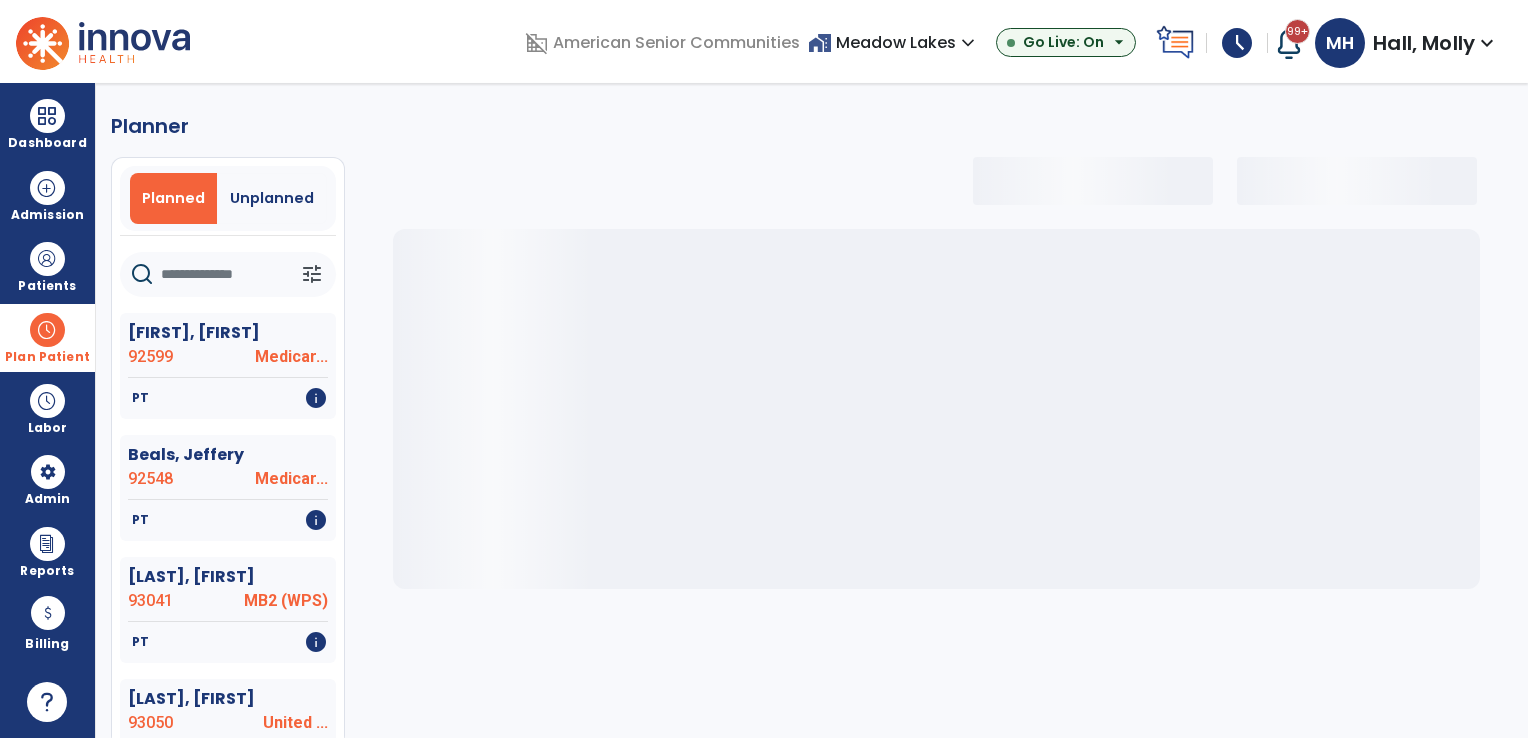 click 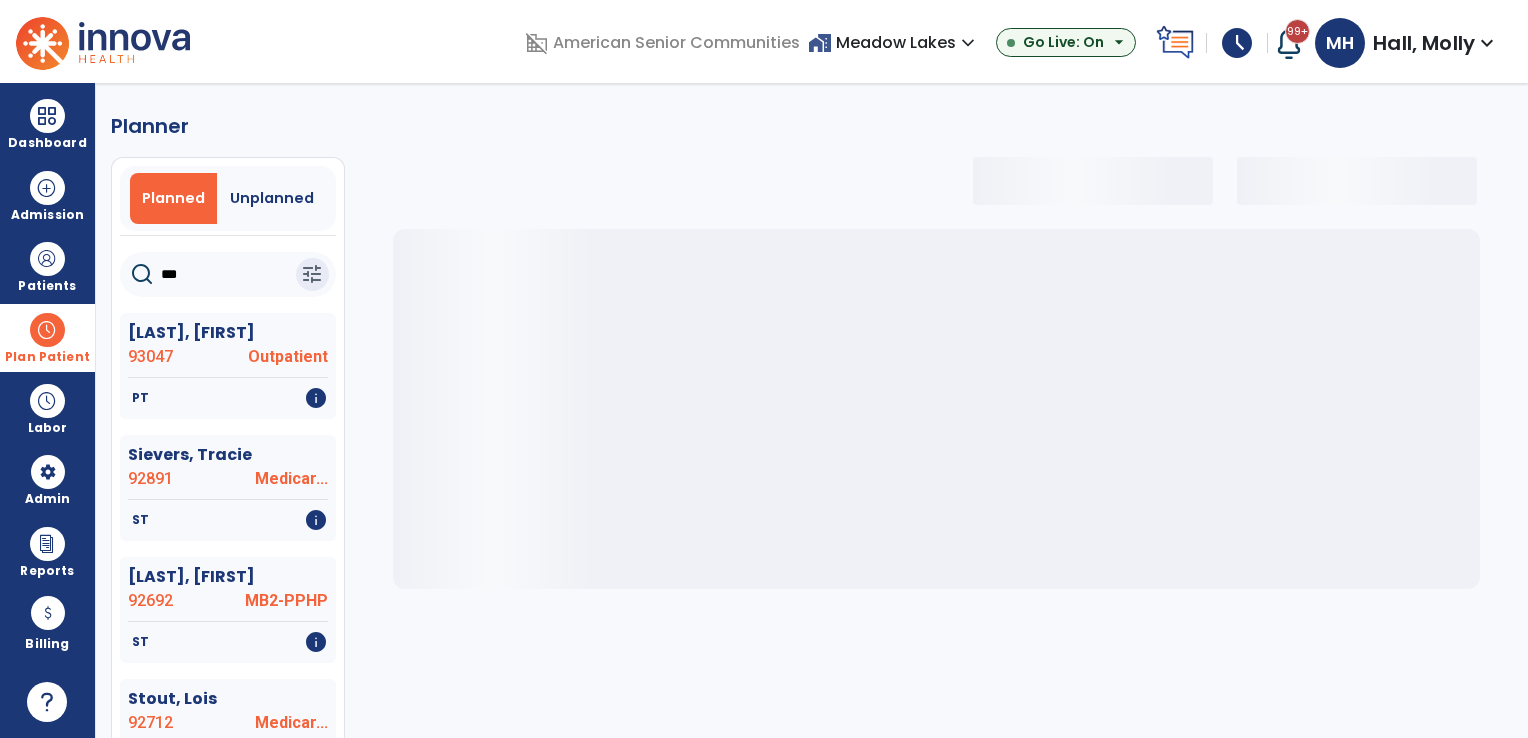 type on "****" 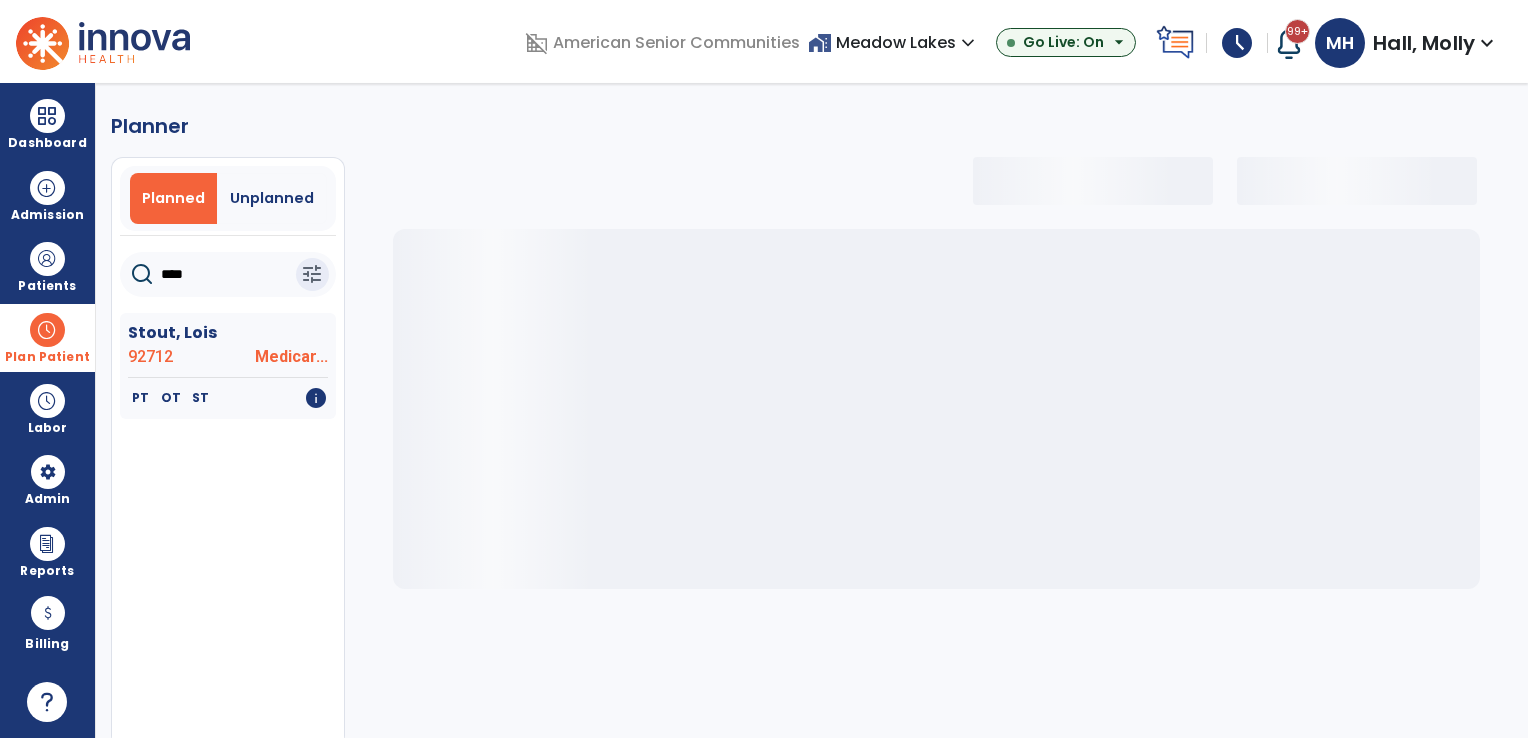 select on "***" 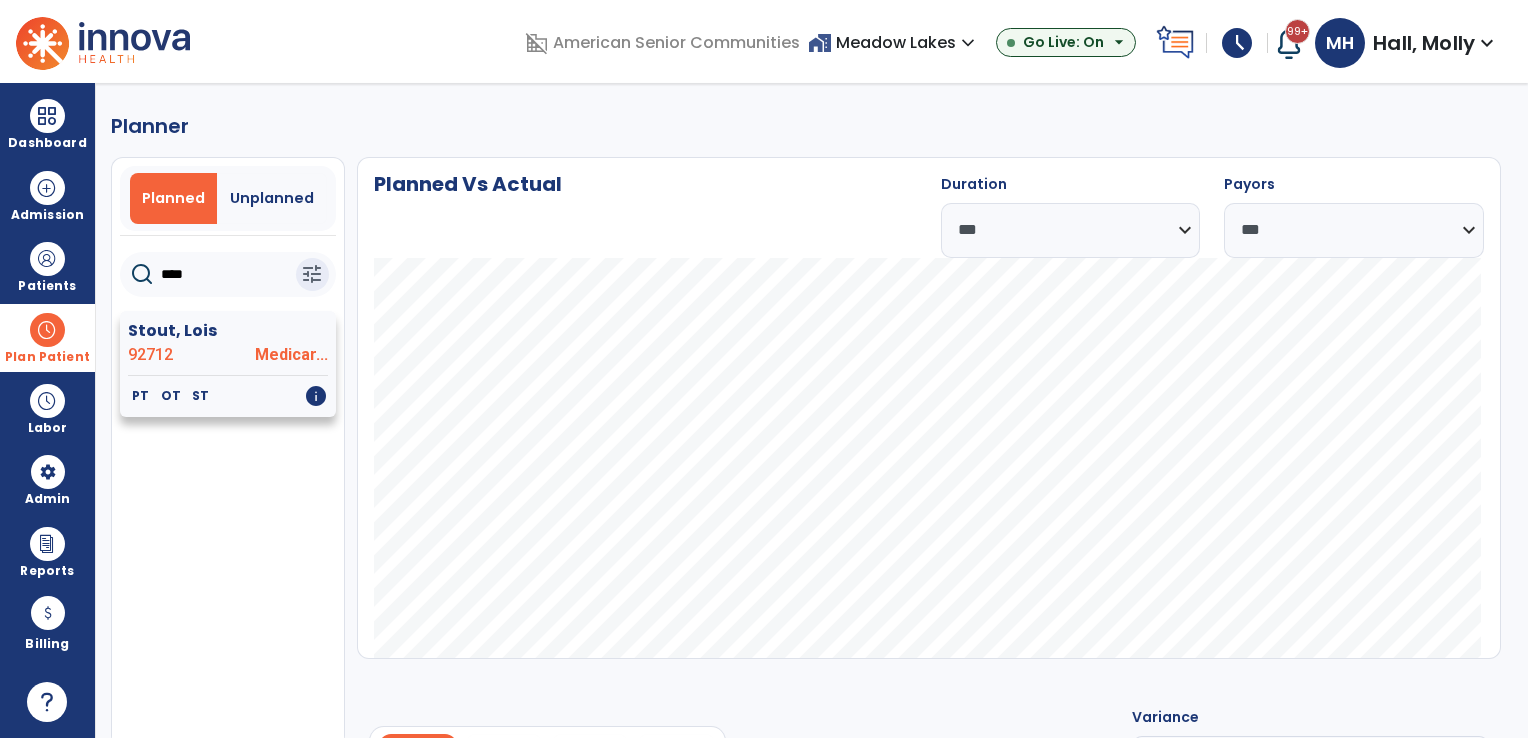 type on "****" 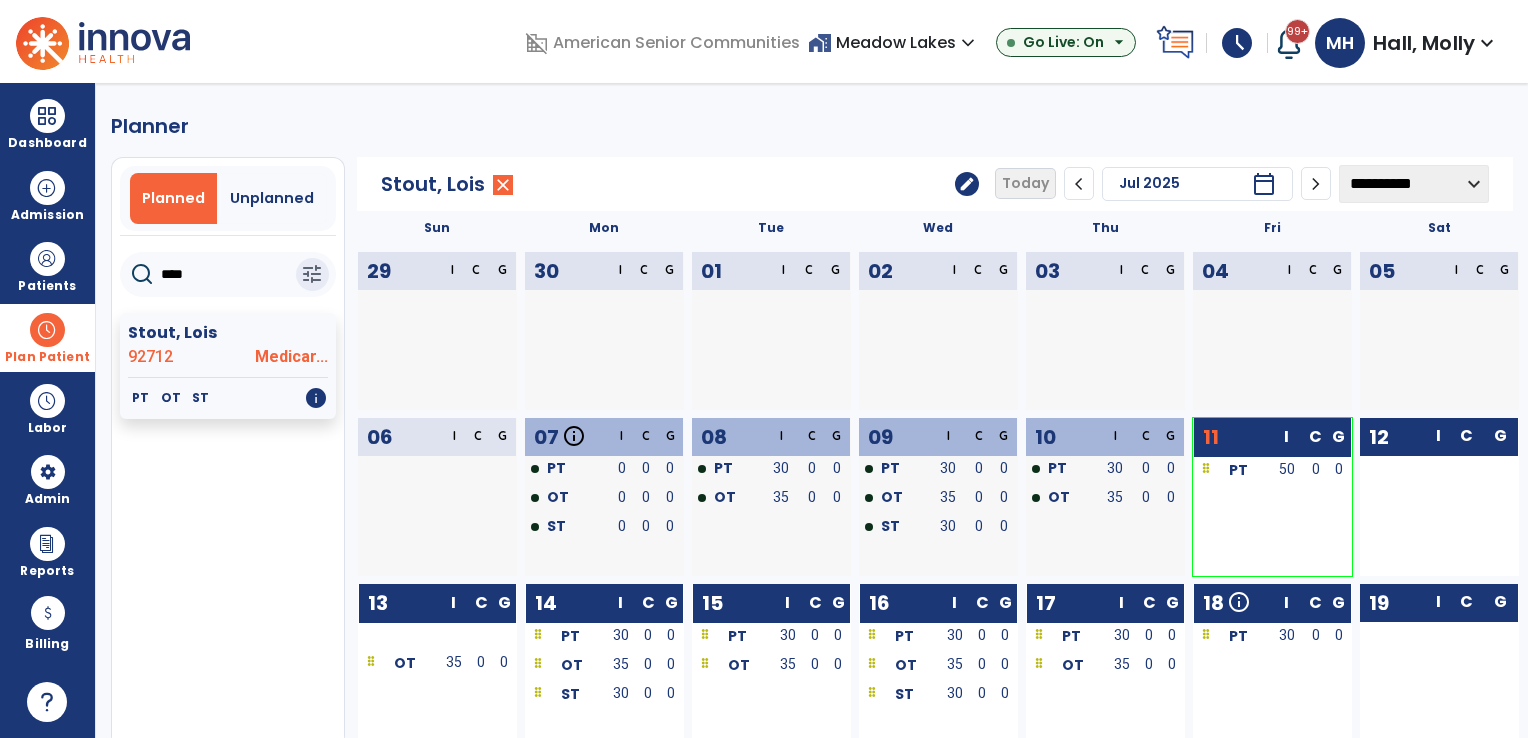 click on "edit" 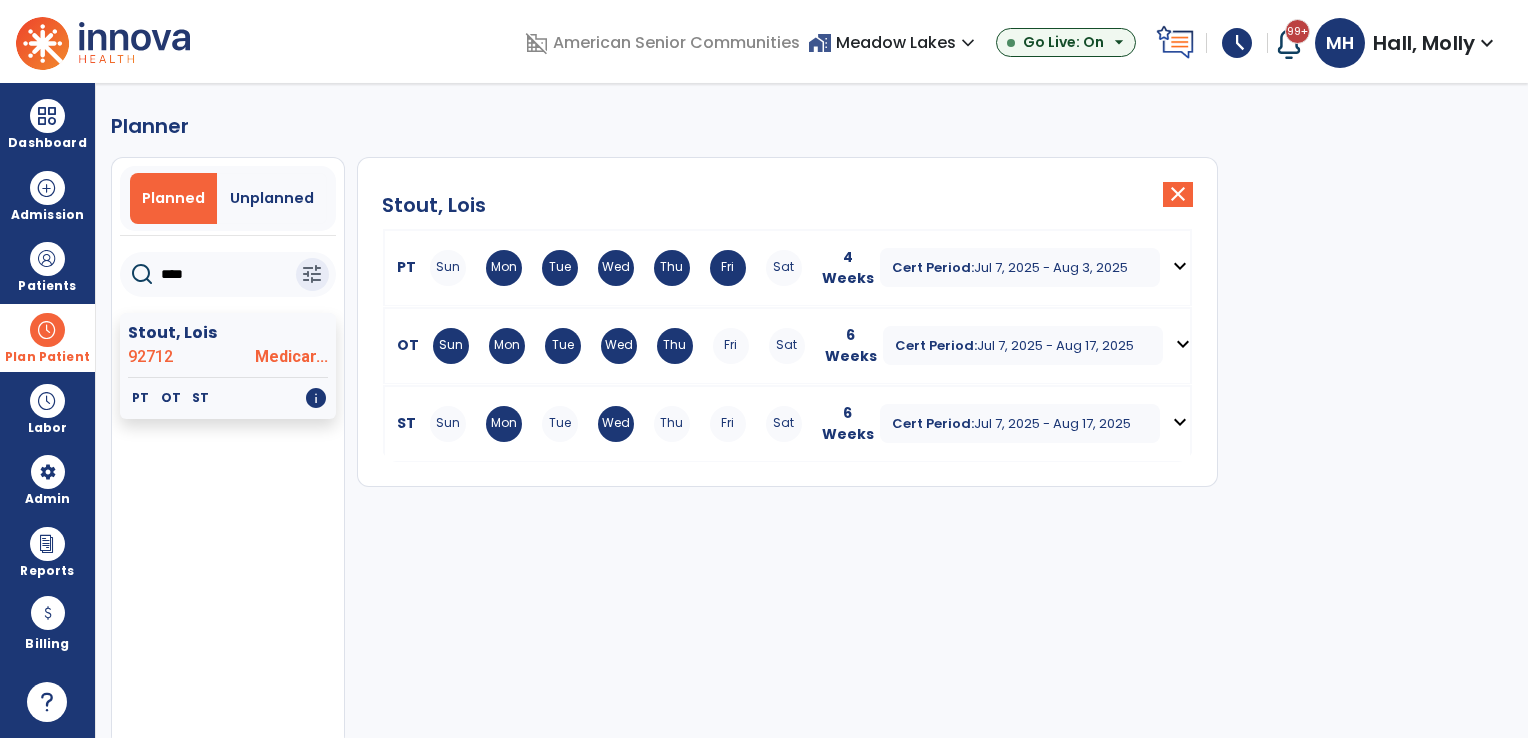 click on "Wed" at bounding box center (619, 346) 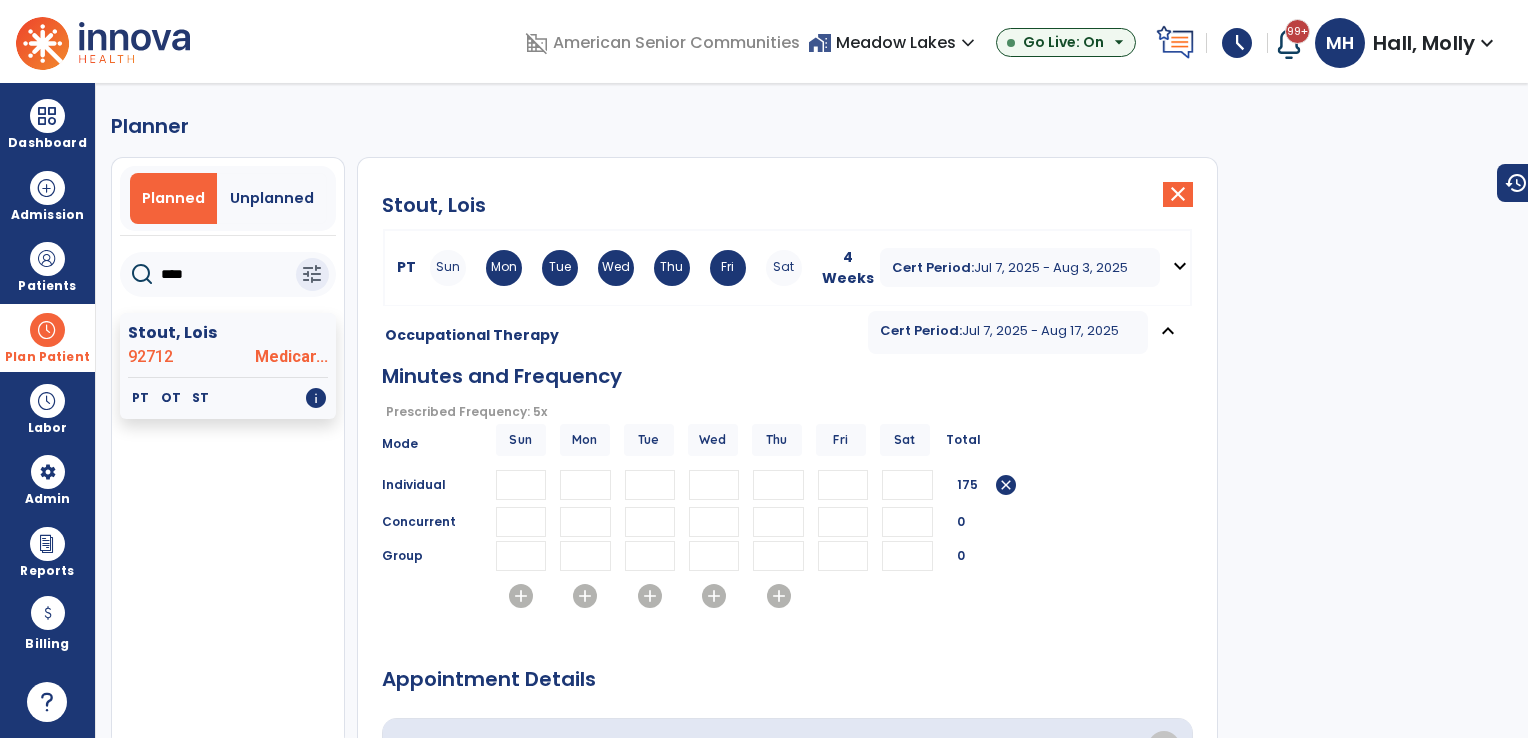 click on "**" at bounding box center [521, 485] 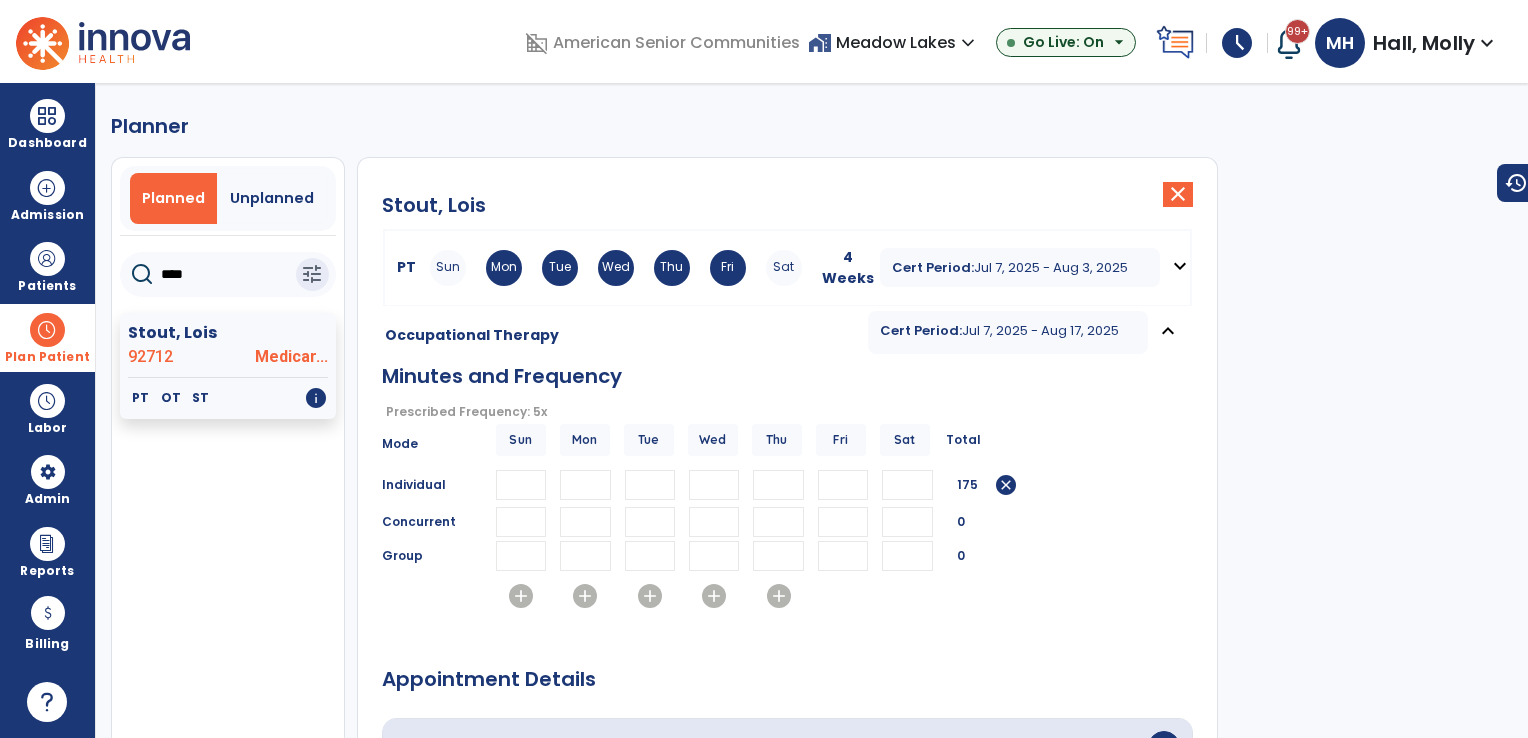 type on "*" 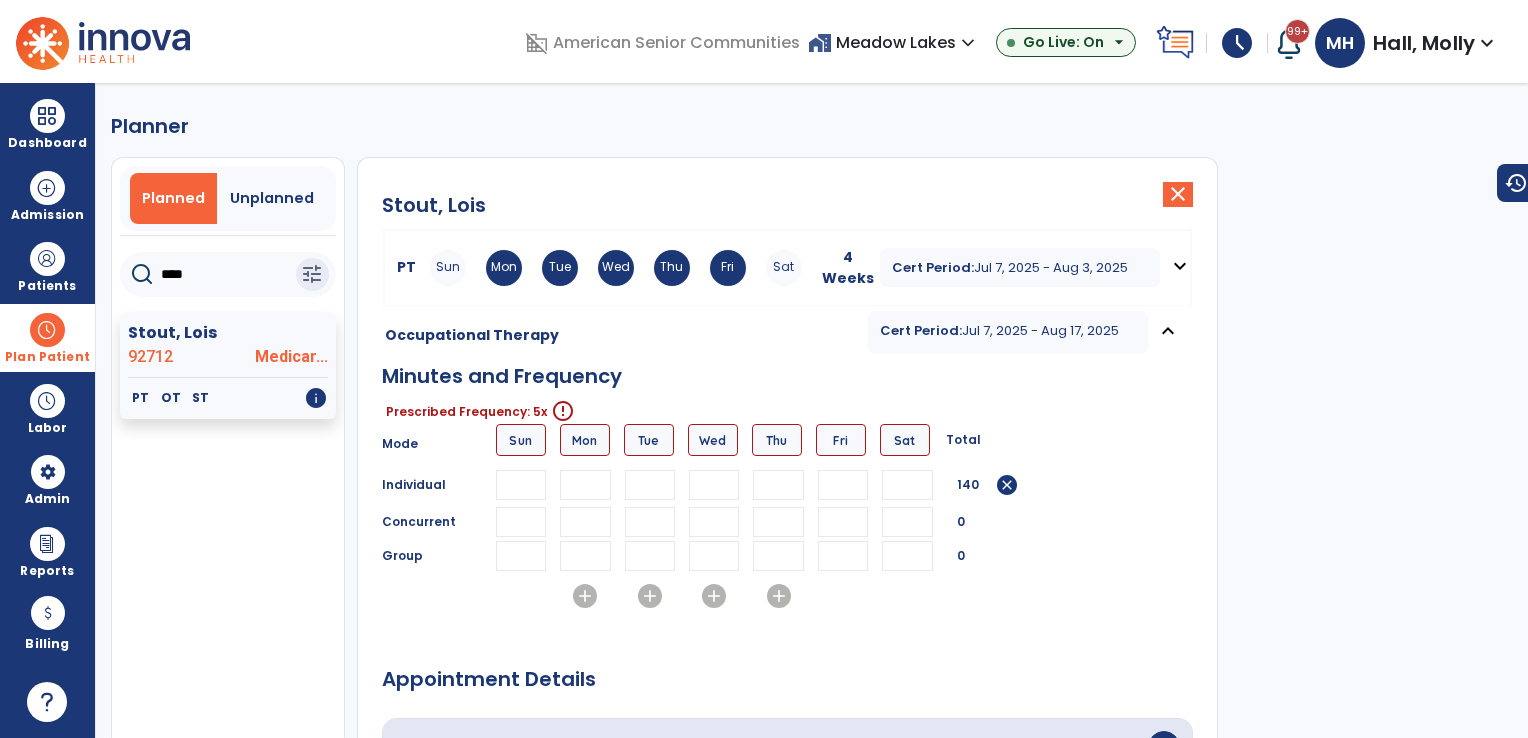 type 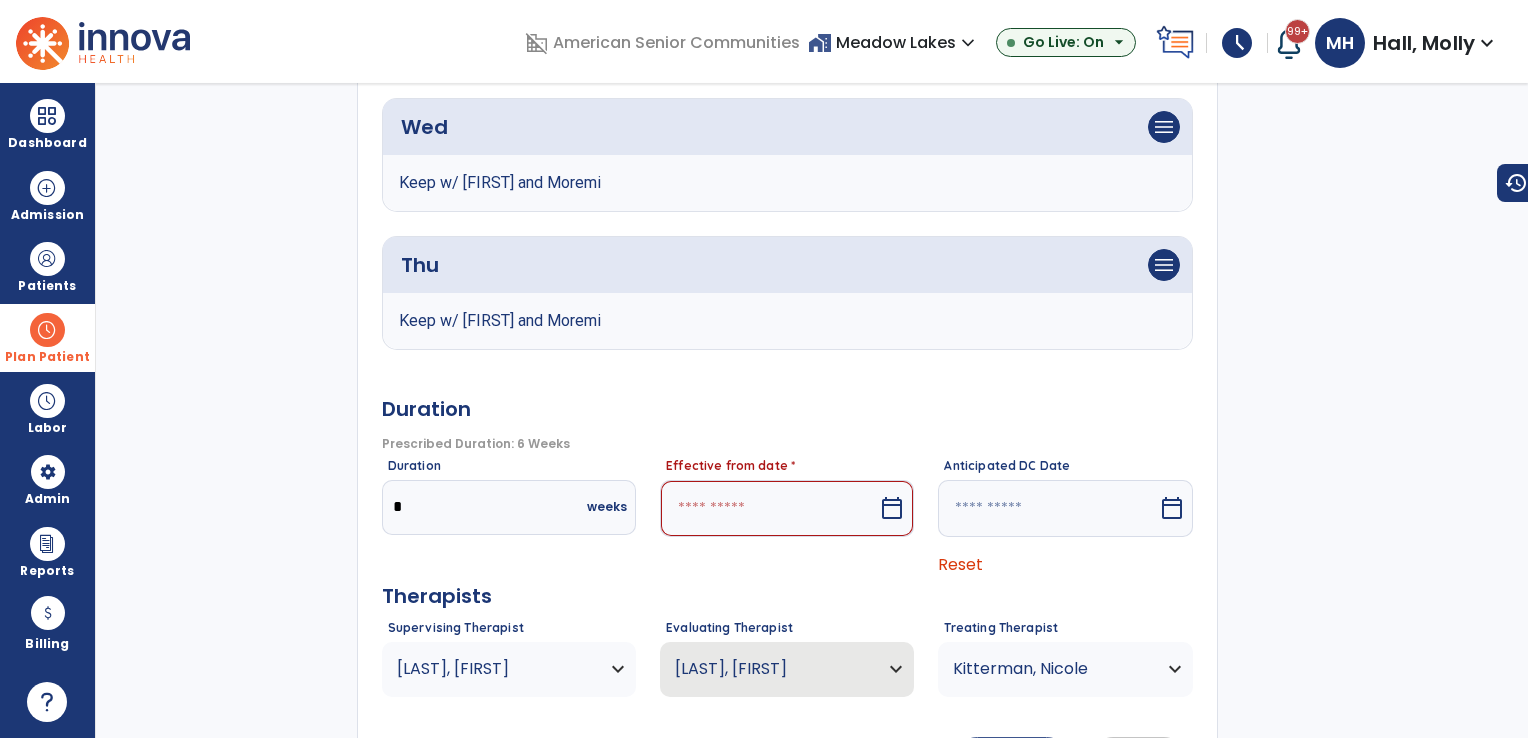 scroll, scrollTop: 900, scrollLeft: 0, axis: vertical 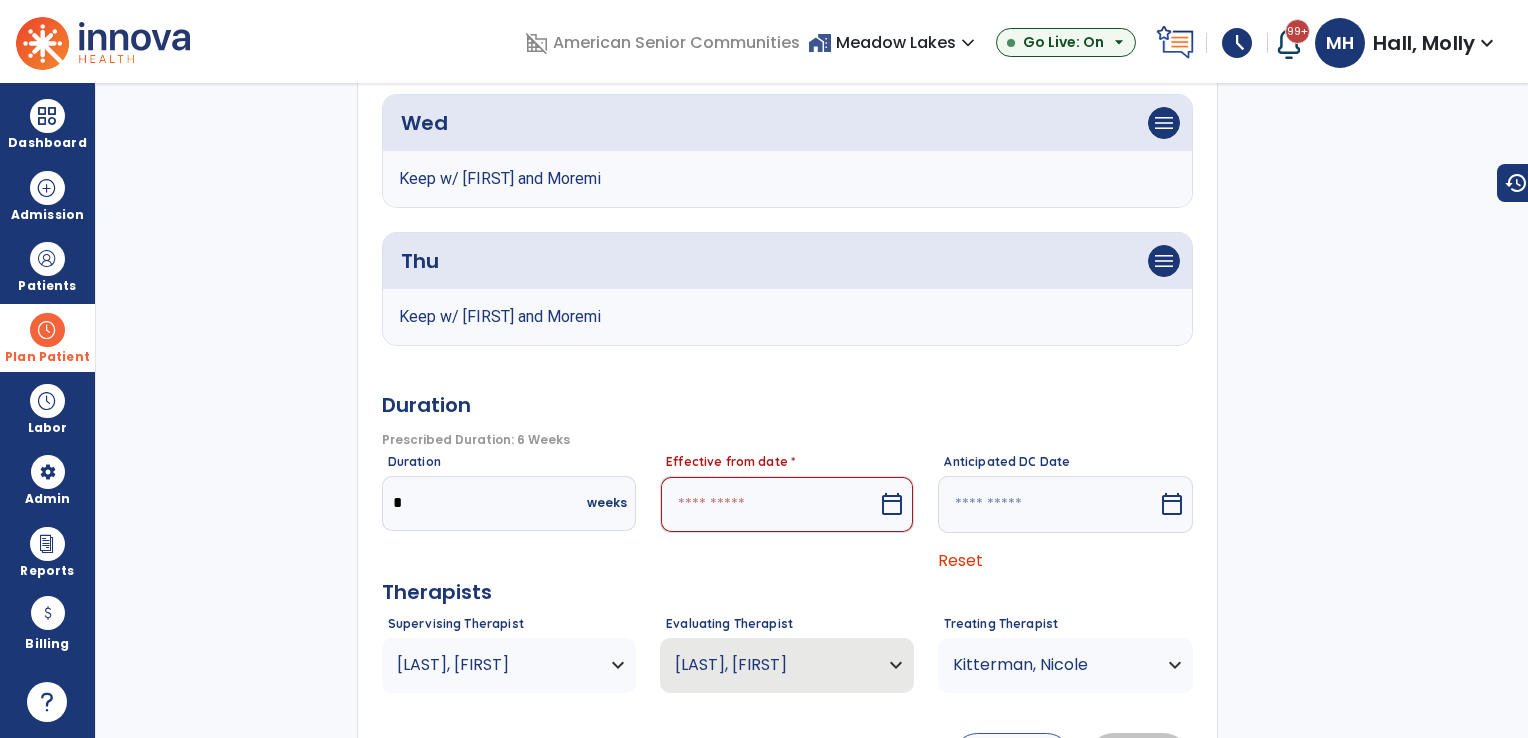 type on "**" 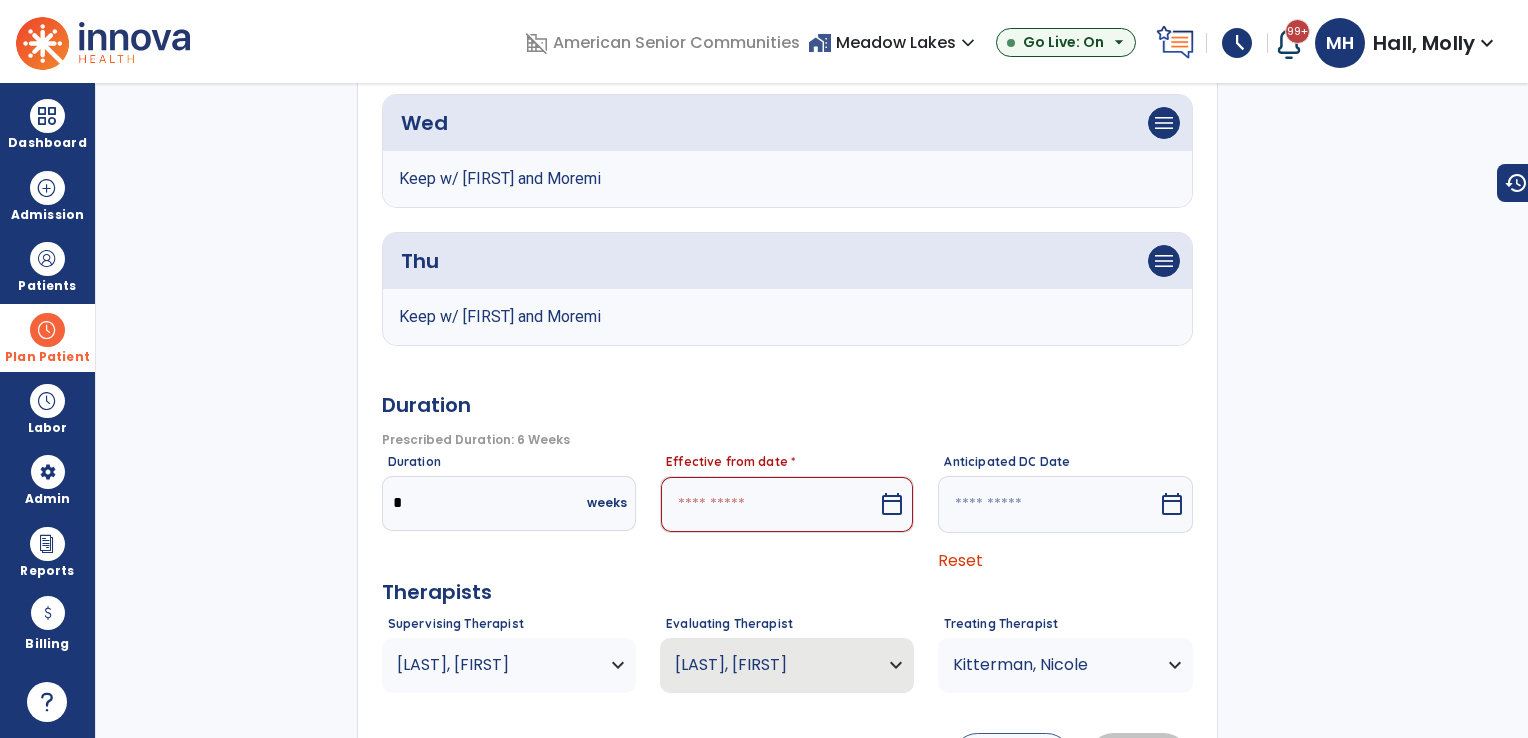 click at bounding box center (769, 504) 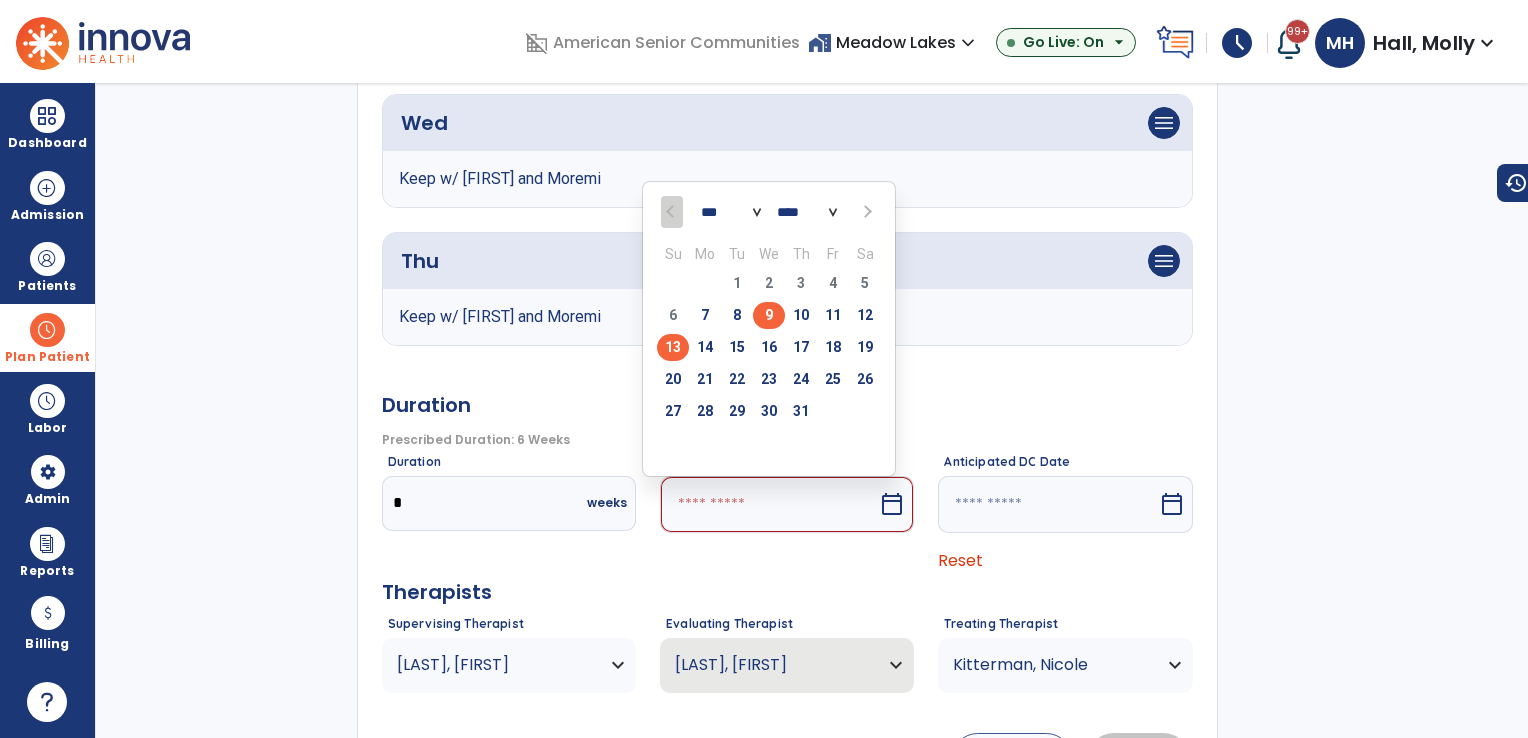 click on "13" at bounding box center (673, 347) 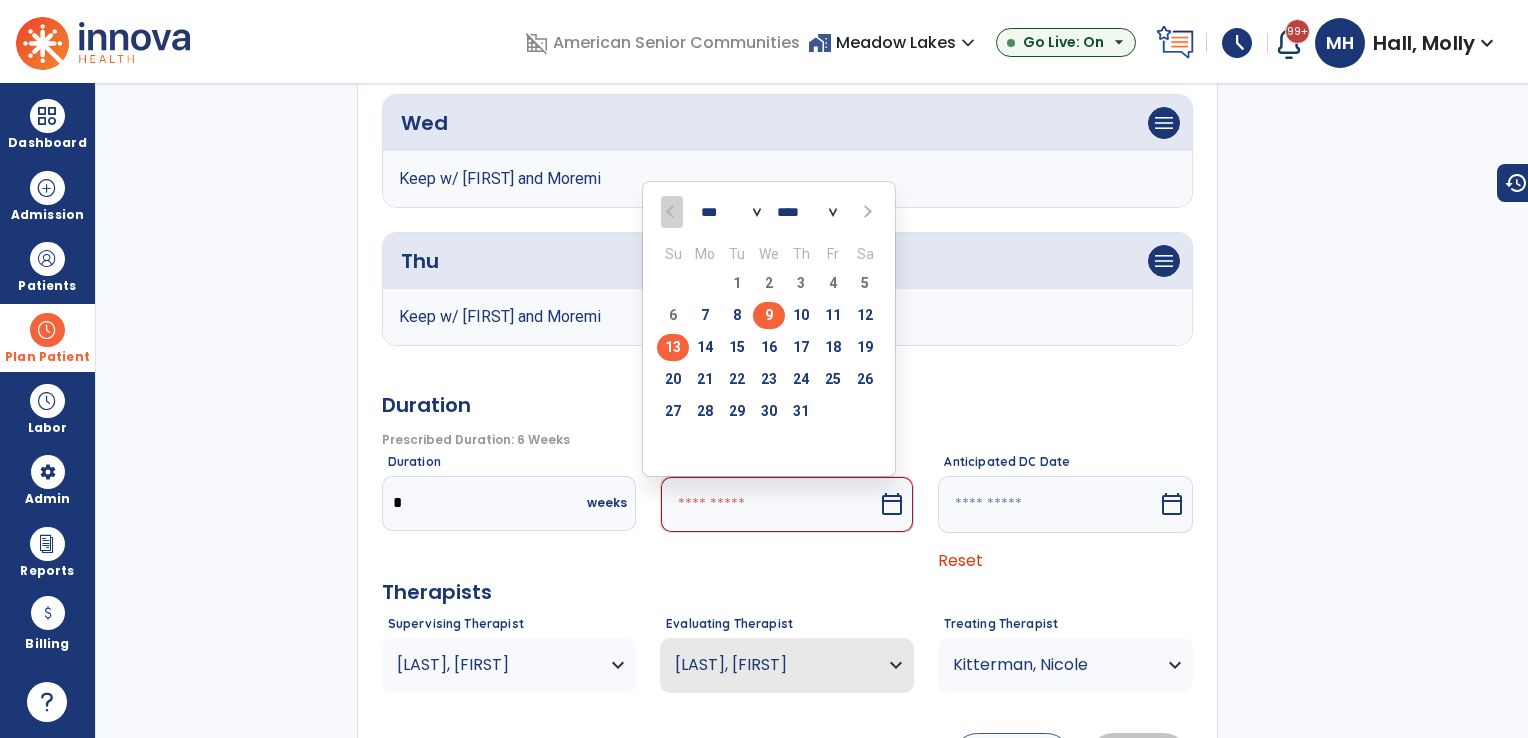 type on "*********" 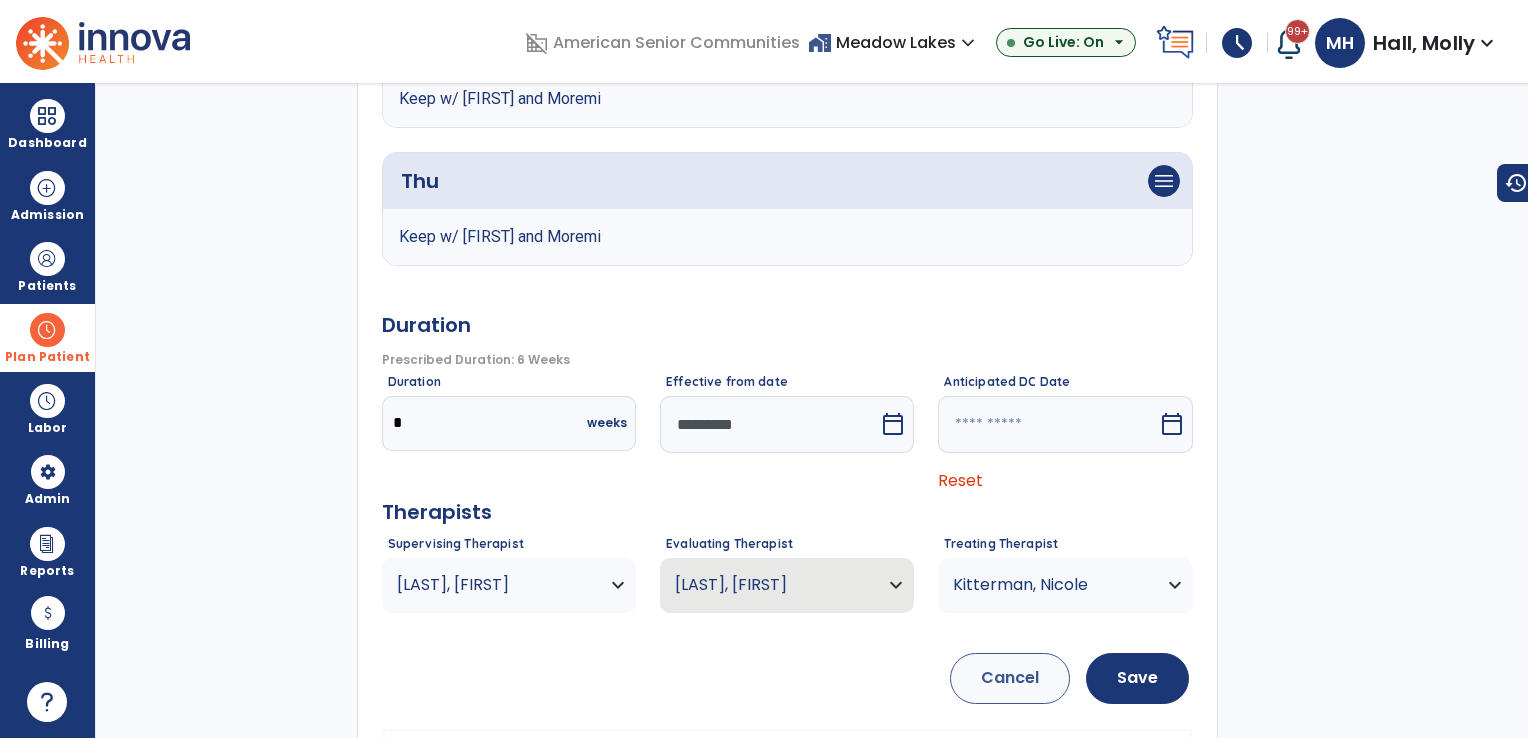 scroll, scrollTop: 1067, scrollLeft: 0, axis: vertical 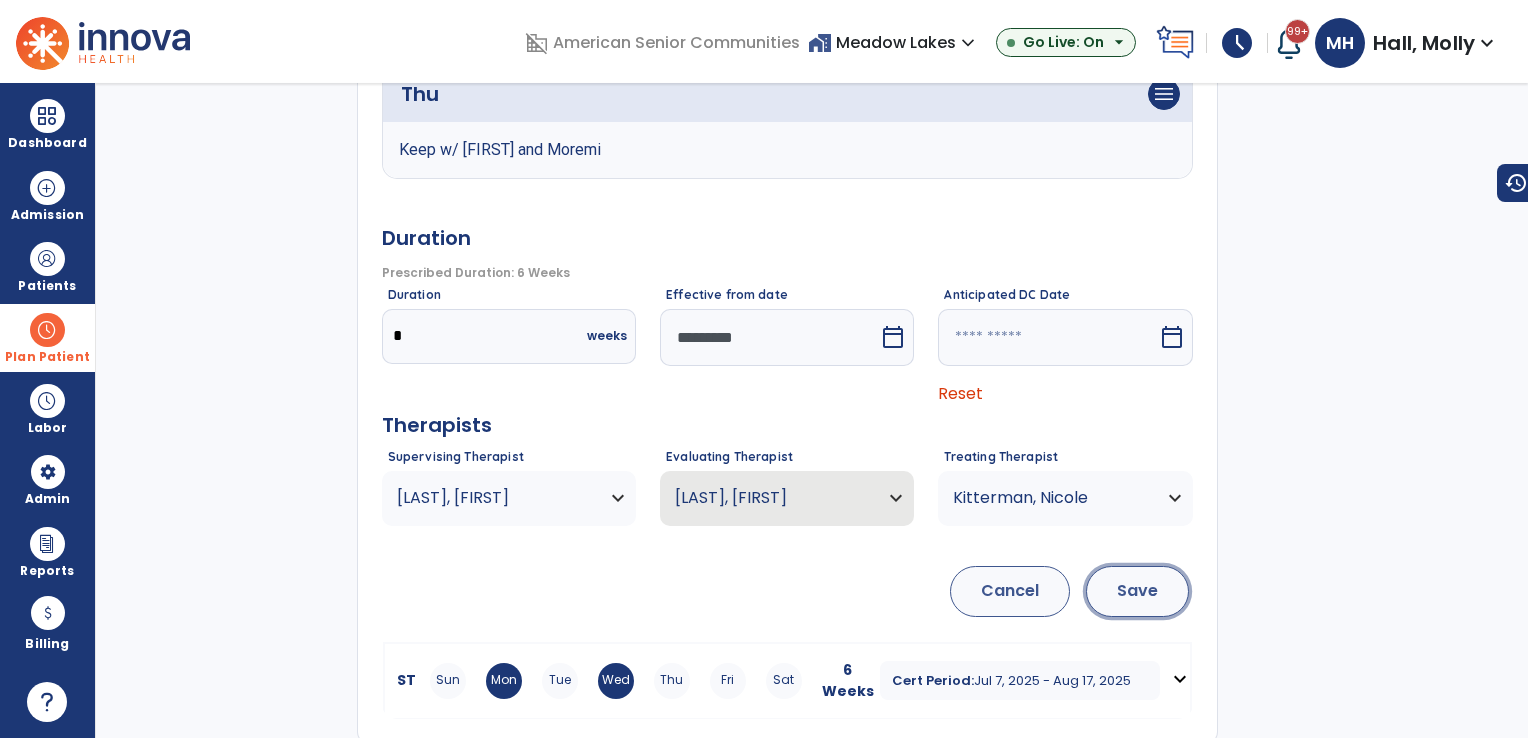 click on "Save" at bounding box center [1137, 591] 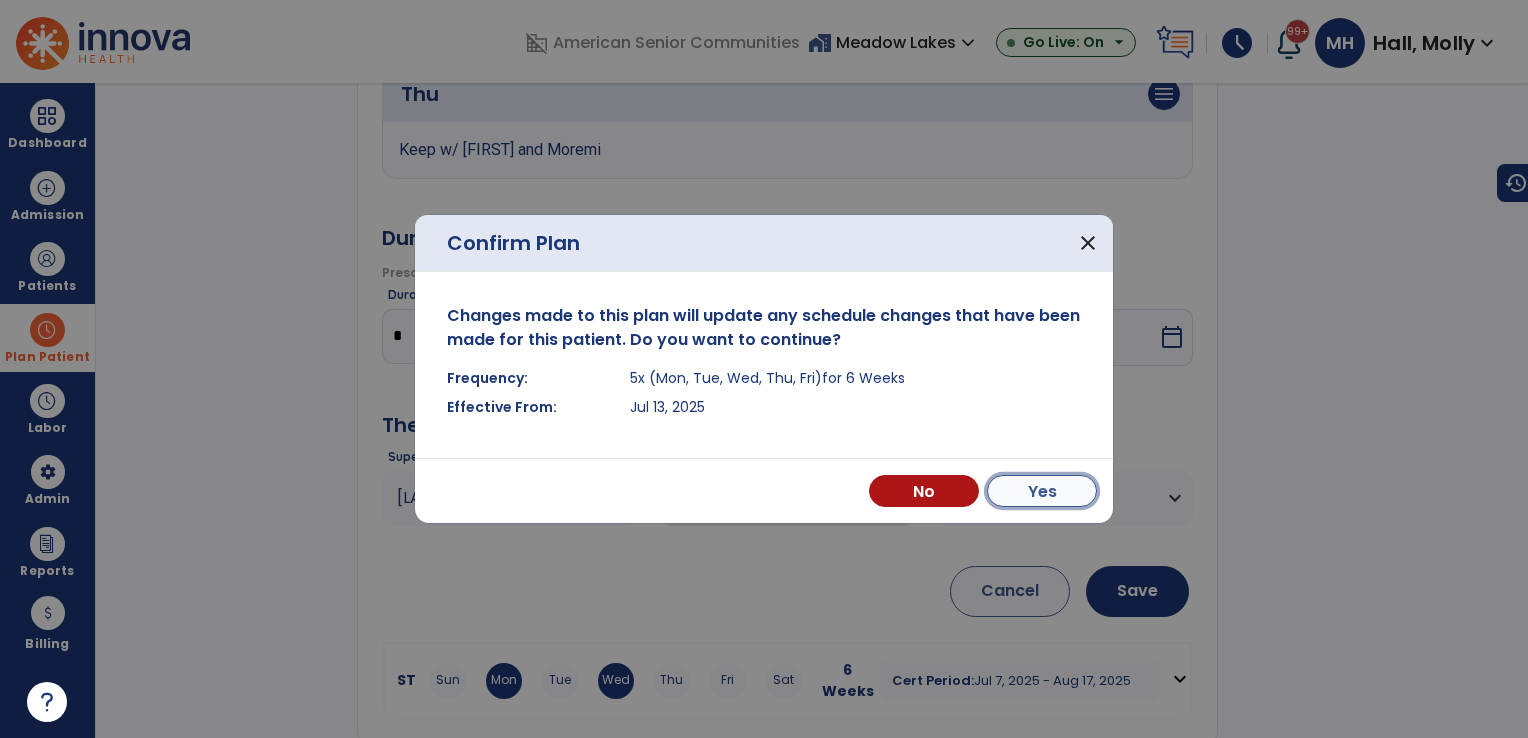 click on "Yes" at bounding box center (1042, 491) 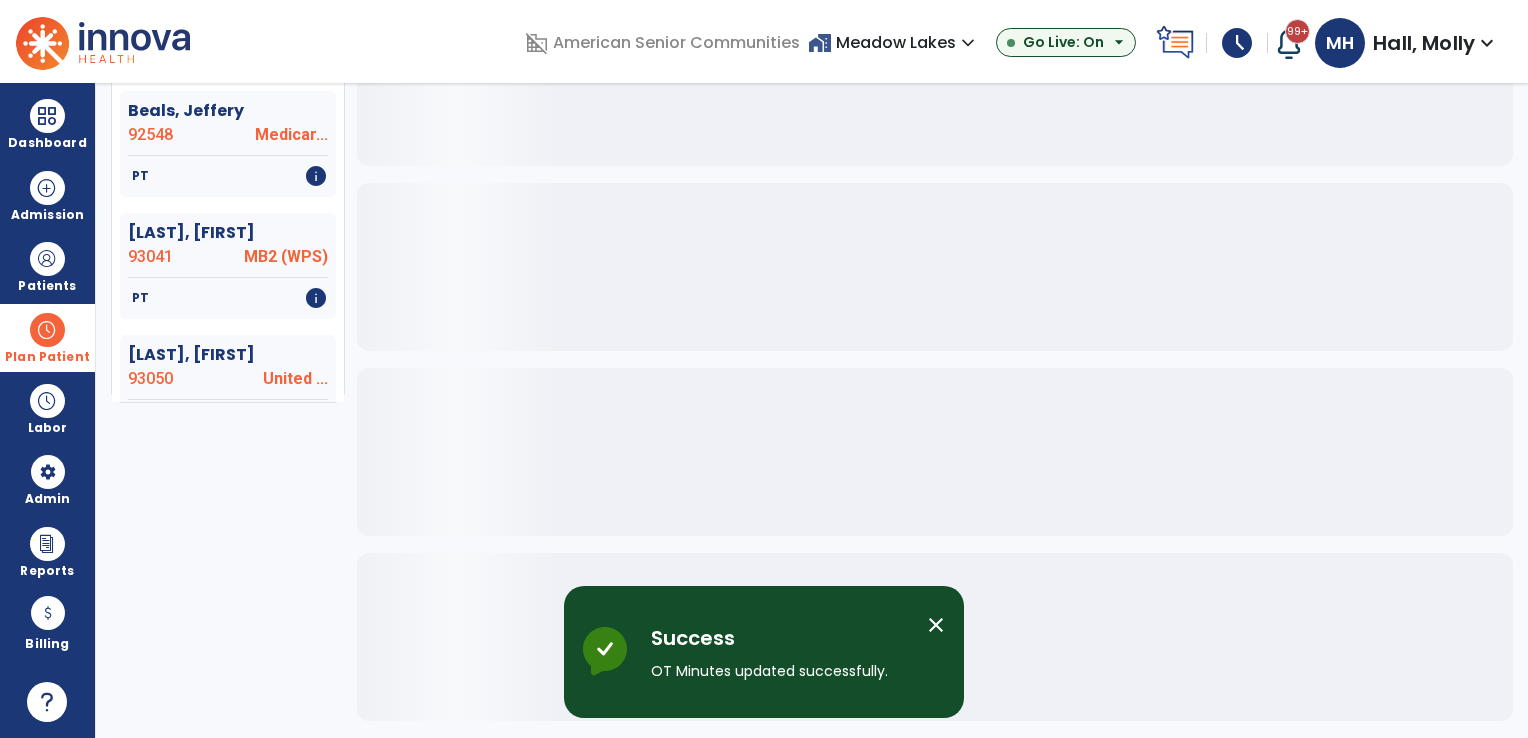 scroll, scrollTop: 336, scrollLeft: 0, axis: vertical 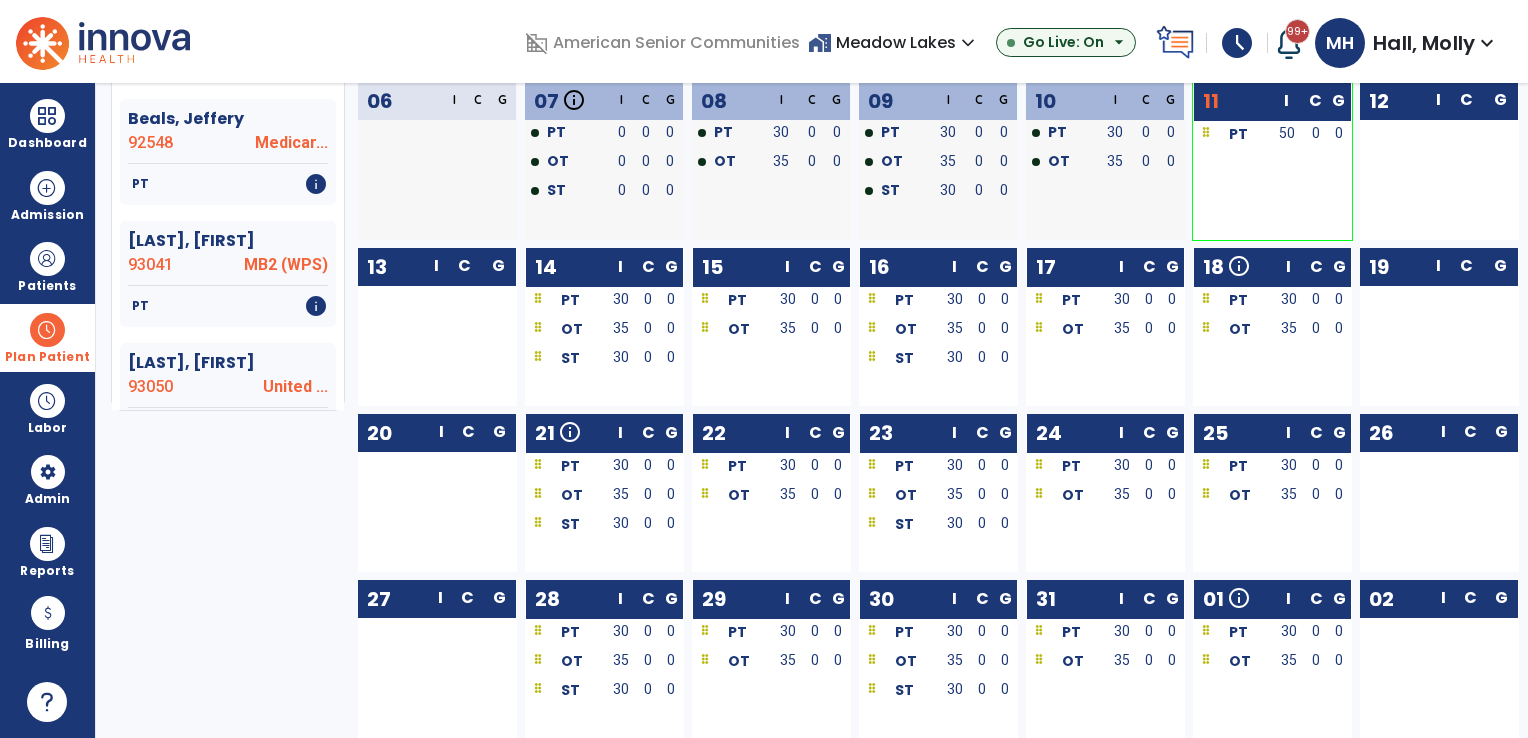click at bounding box center [47, 330] 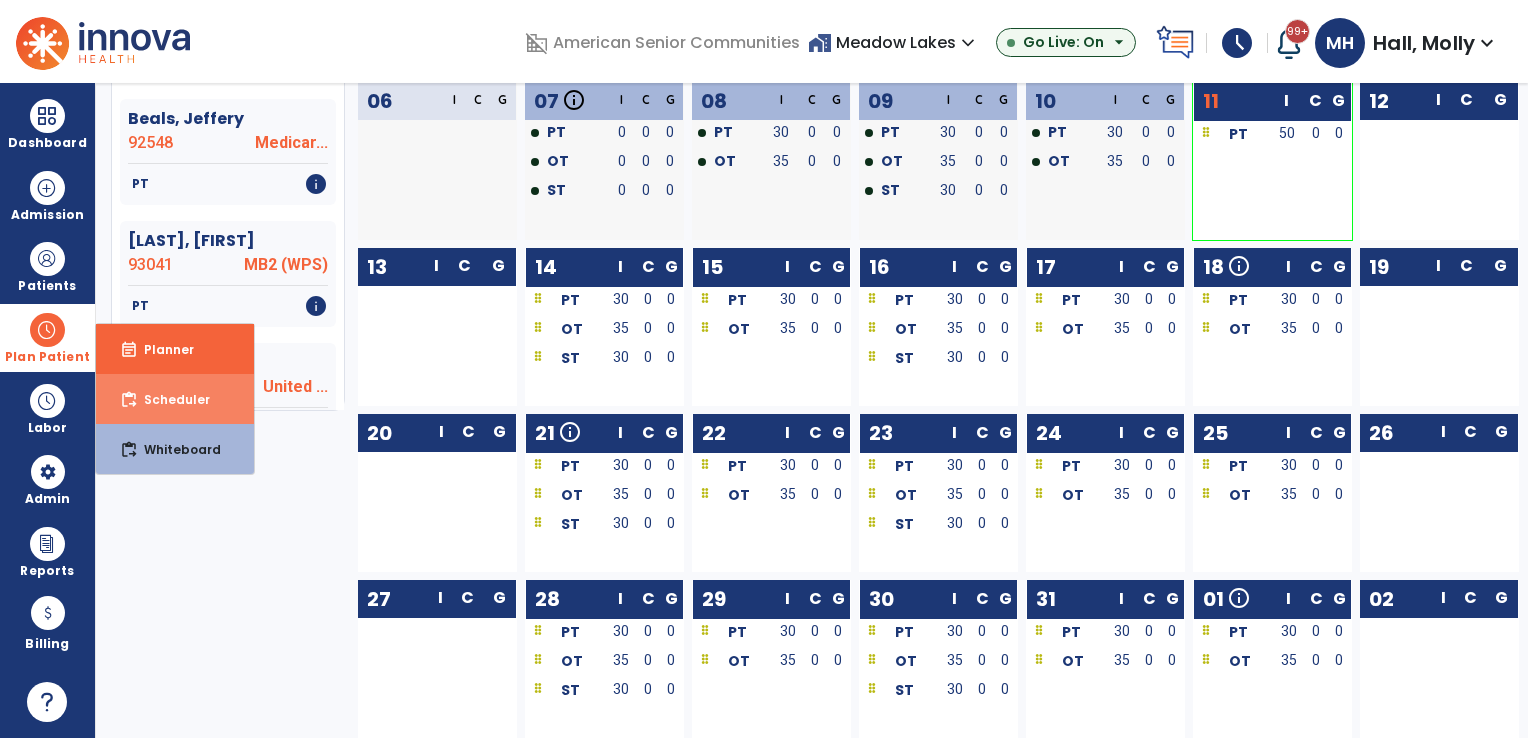 click on "Scheduler" at bounding box center (169, 399) 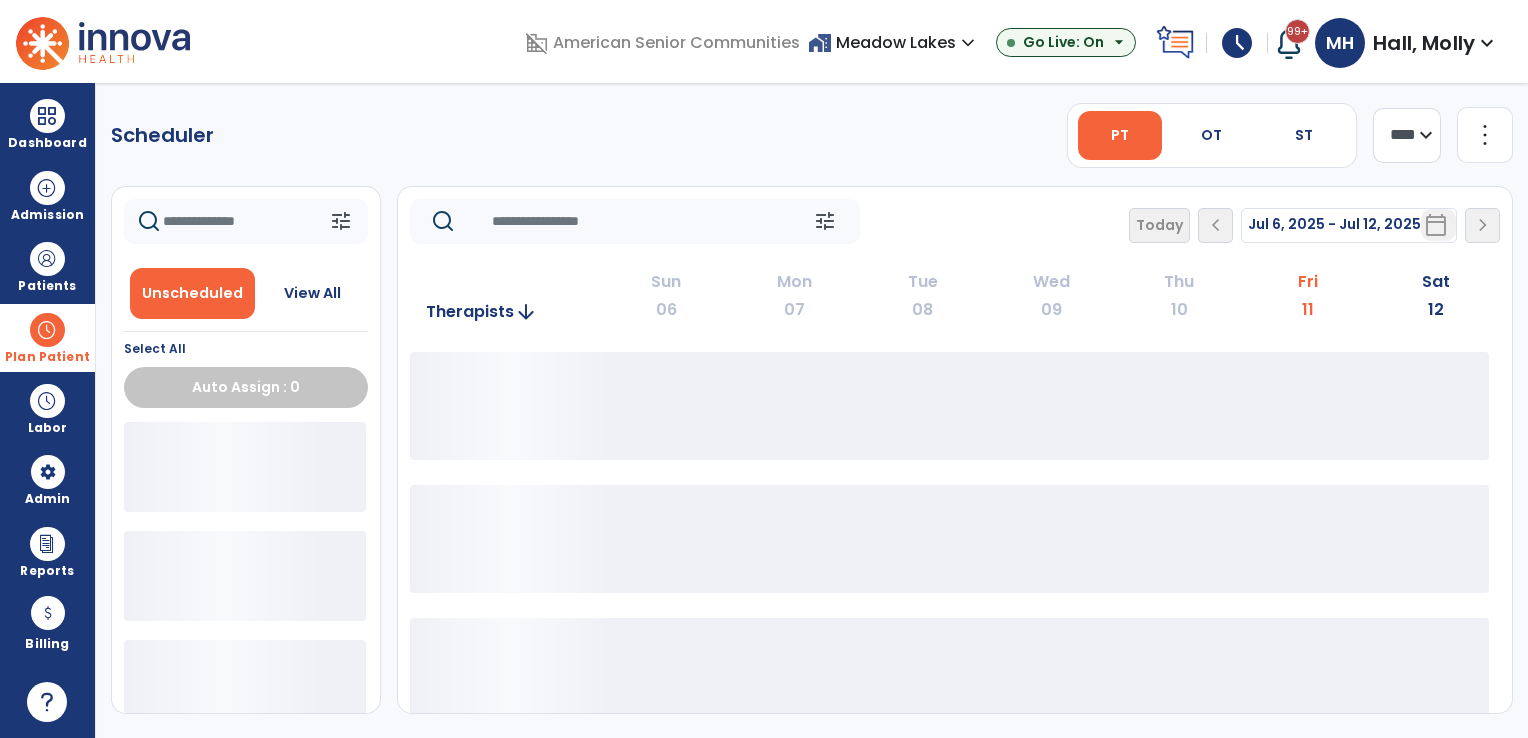 scroll, scrollTop: 0, scrollLeft: 0, axis: both 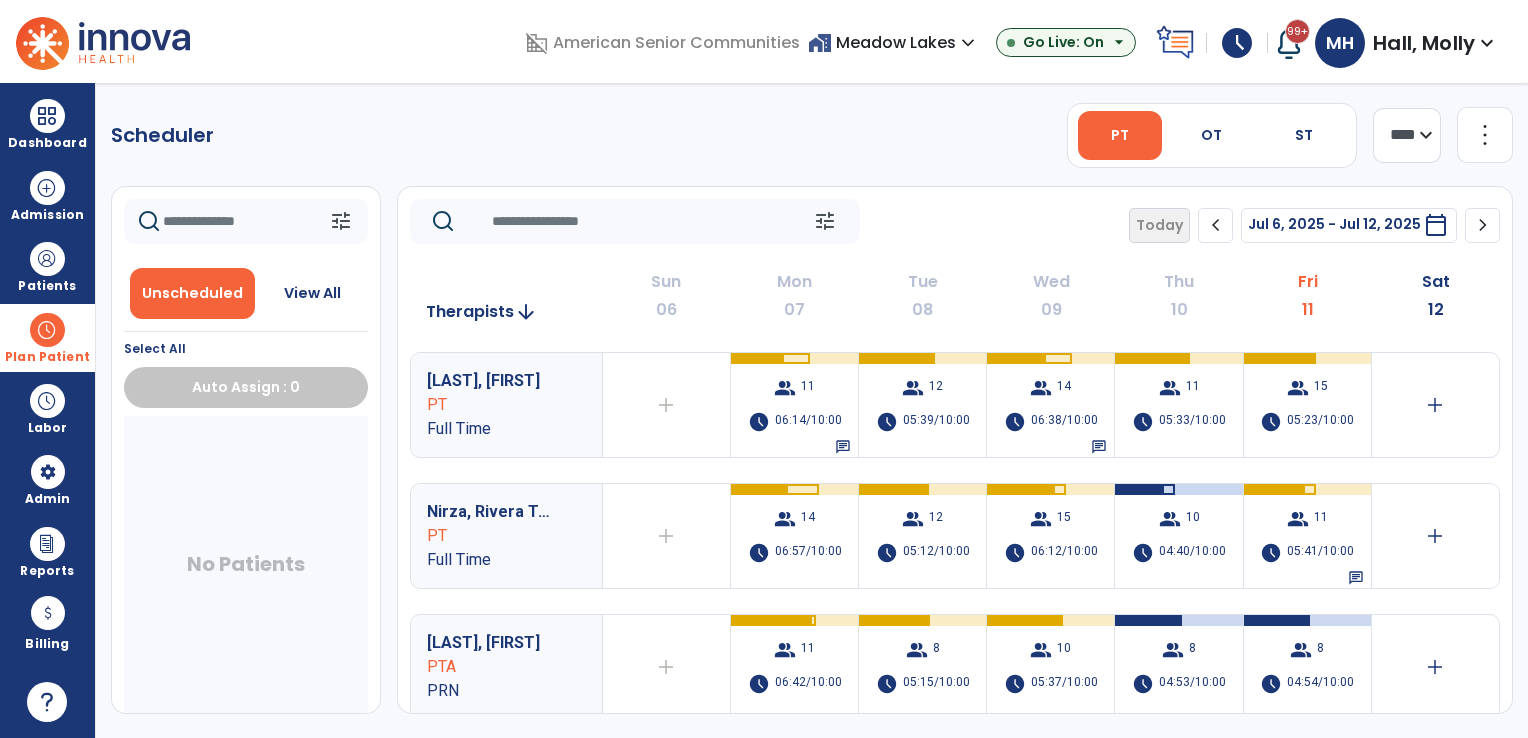 click on "chevron_right" 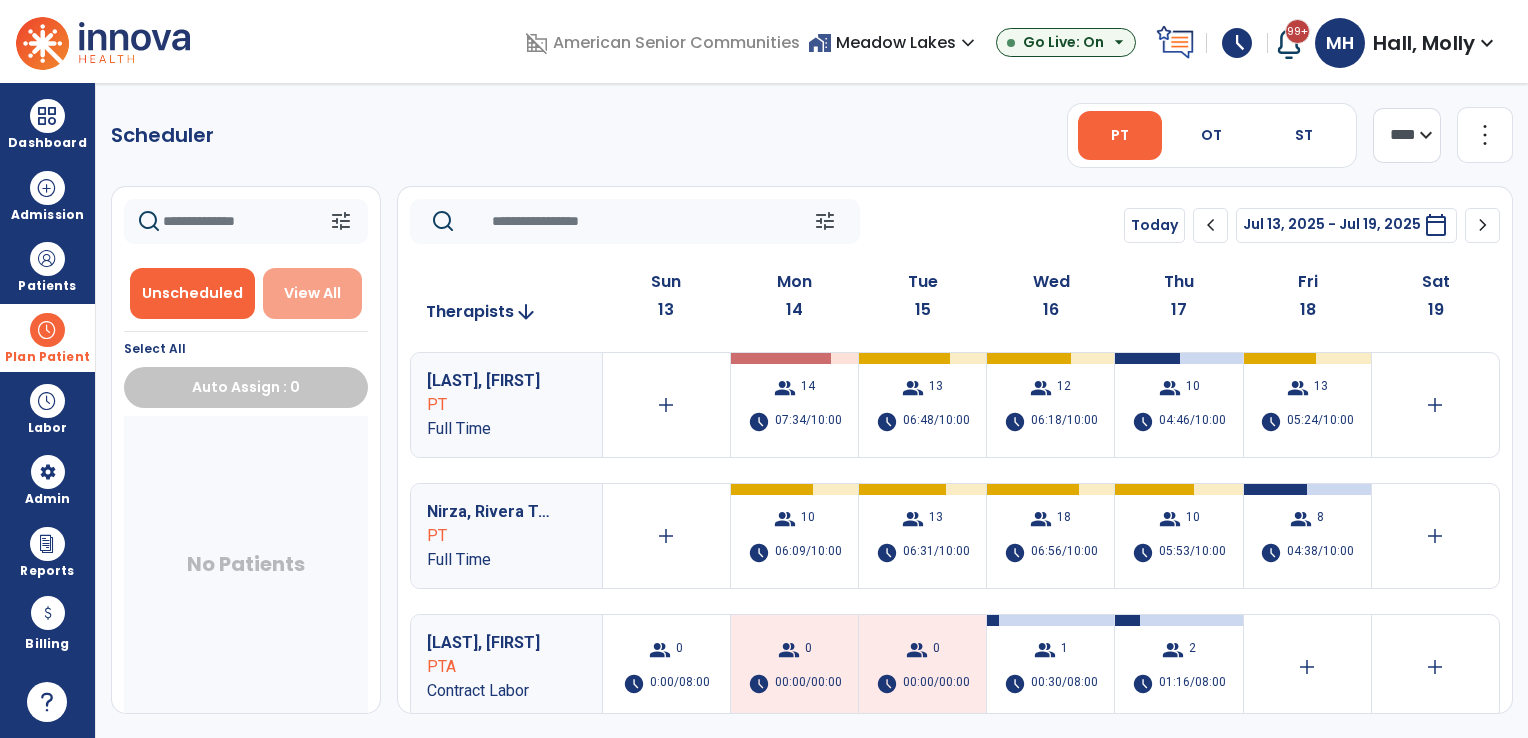 click on "View All" at bounding box center [312, 293] 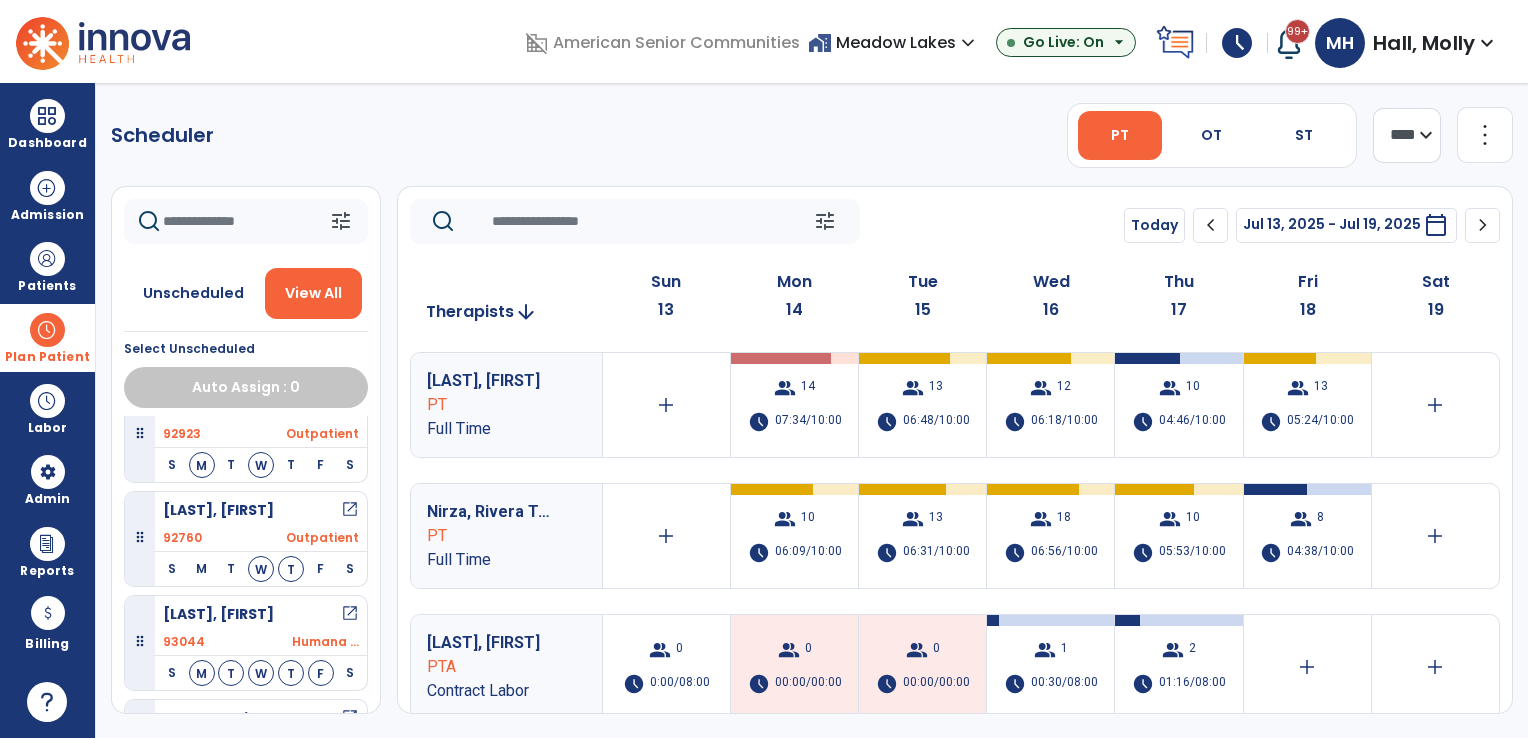 scroll, scrollTop: 2084, scrollLeft: 0, axis: vertical 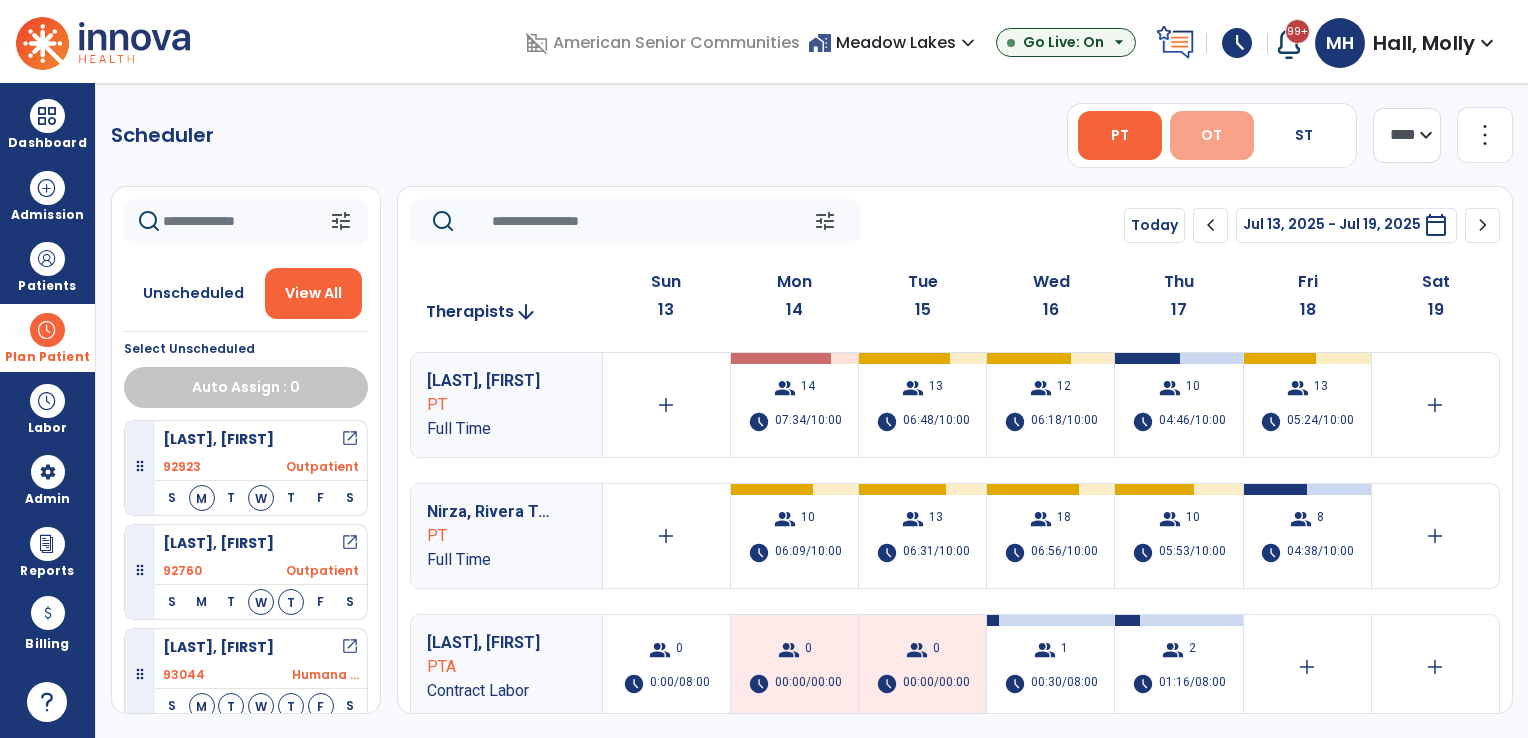 click on "OT" at bounding box center (1212, 135) 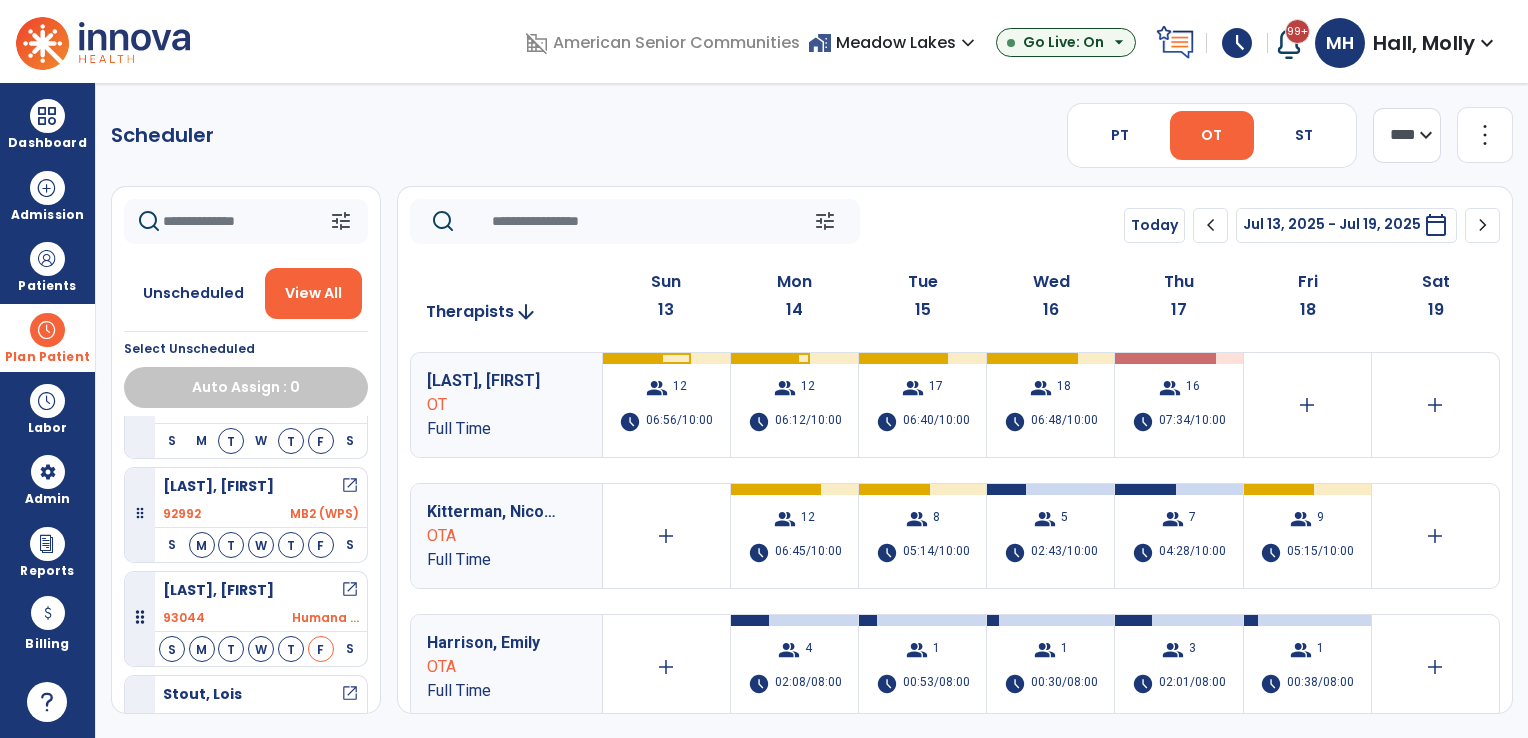 scroll, scrollTop: 2588, scrollLeft: 0, axis: vertical 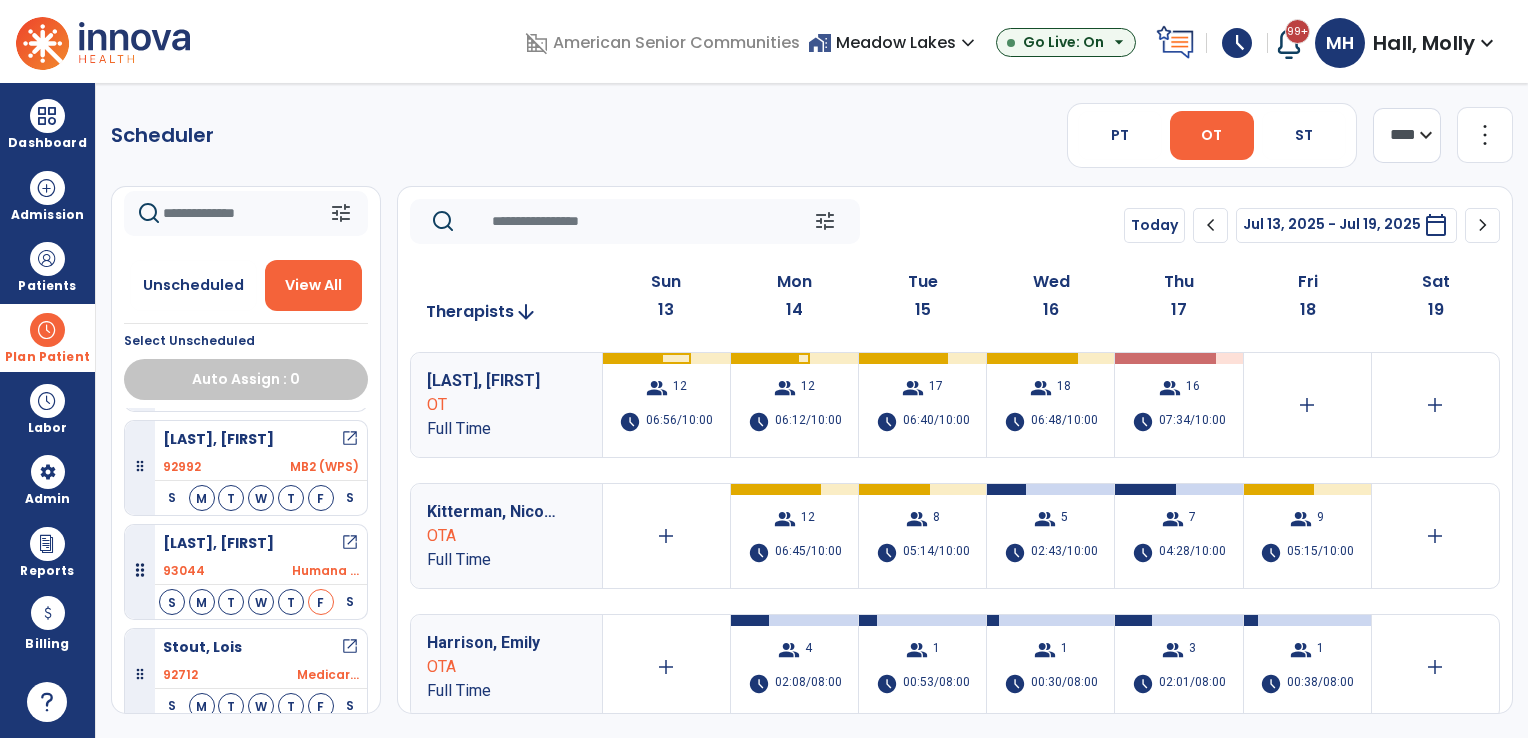 click on "open_in_new" at bounding box center [350, 543] 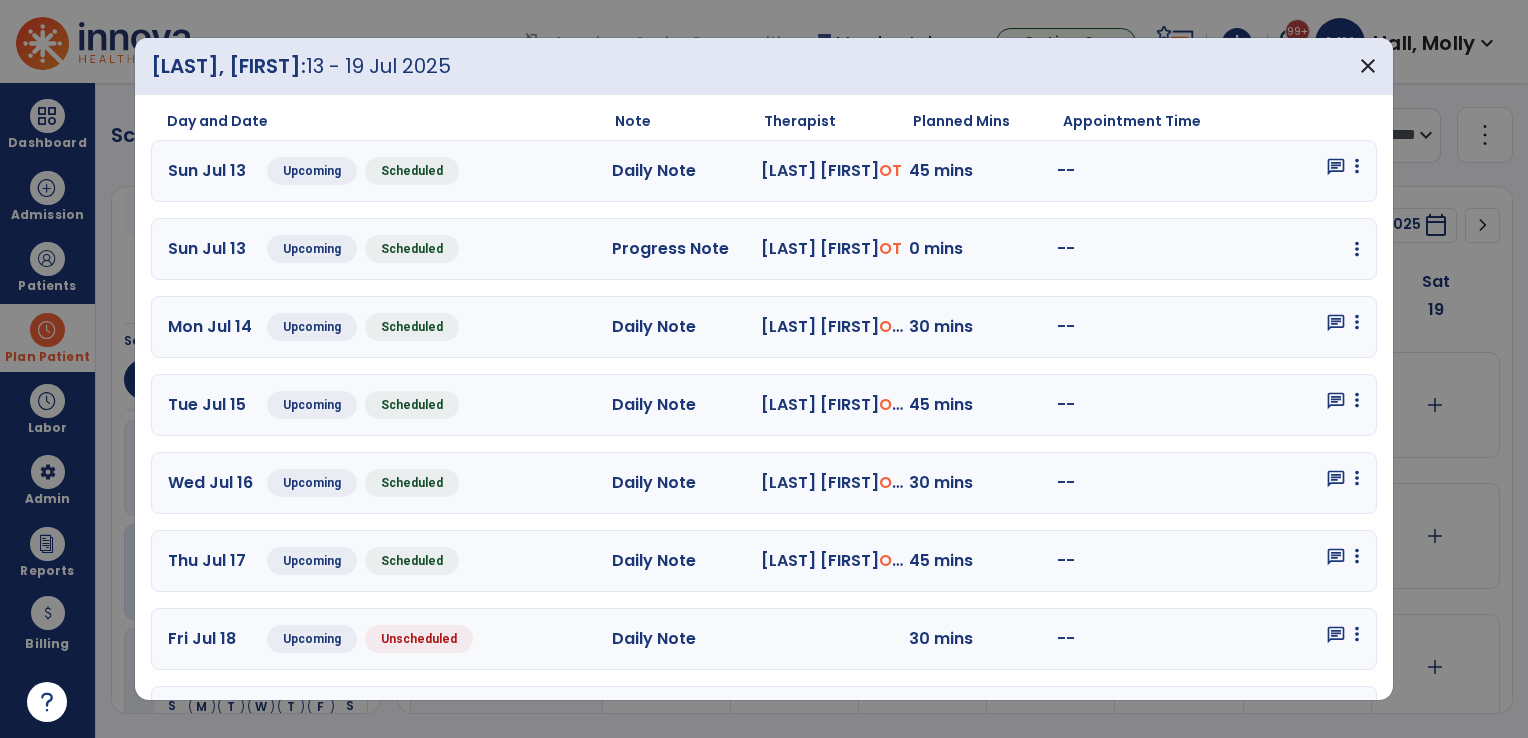scroll, scrollTop: 59, scrollLeft: 0, axis: vertical 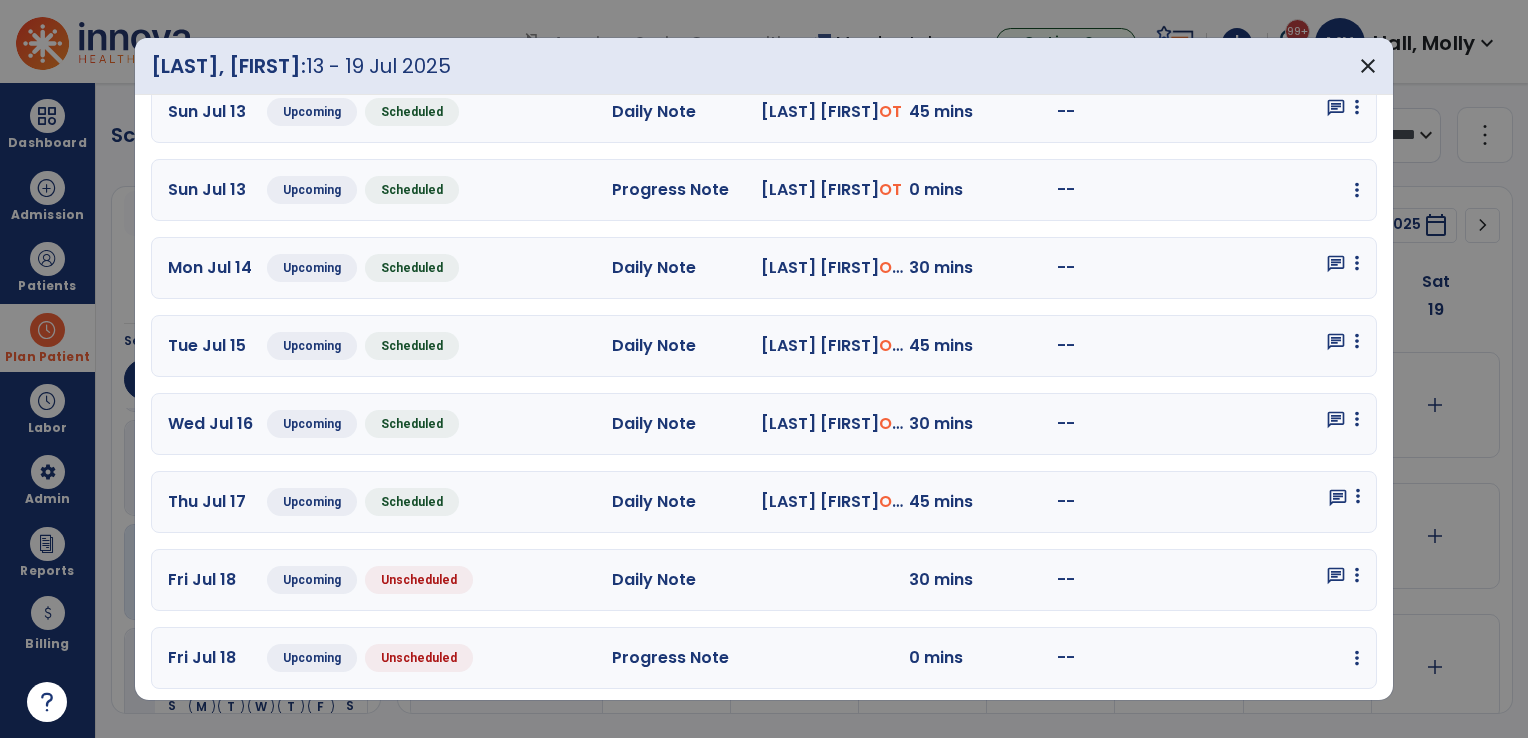 click at bounding box center [1357, 107] 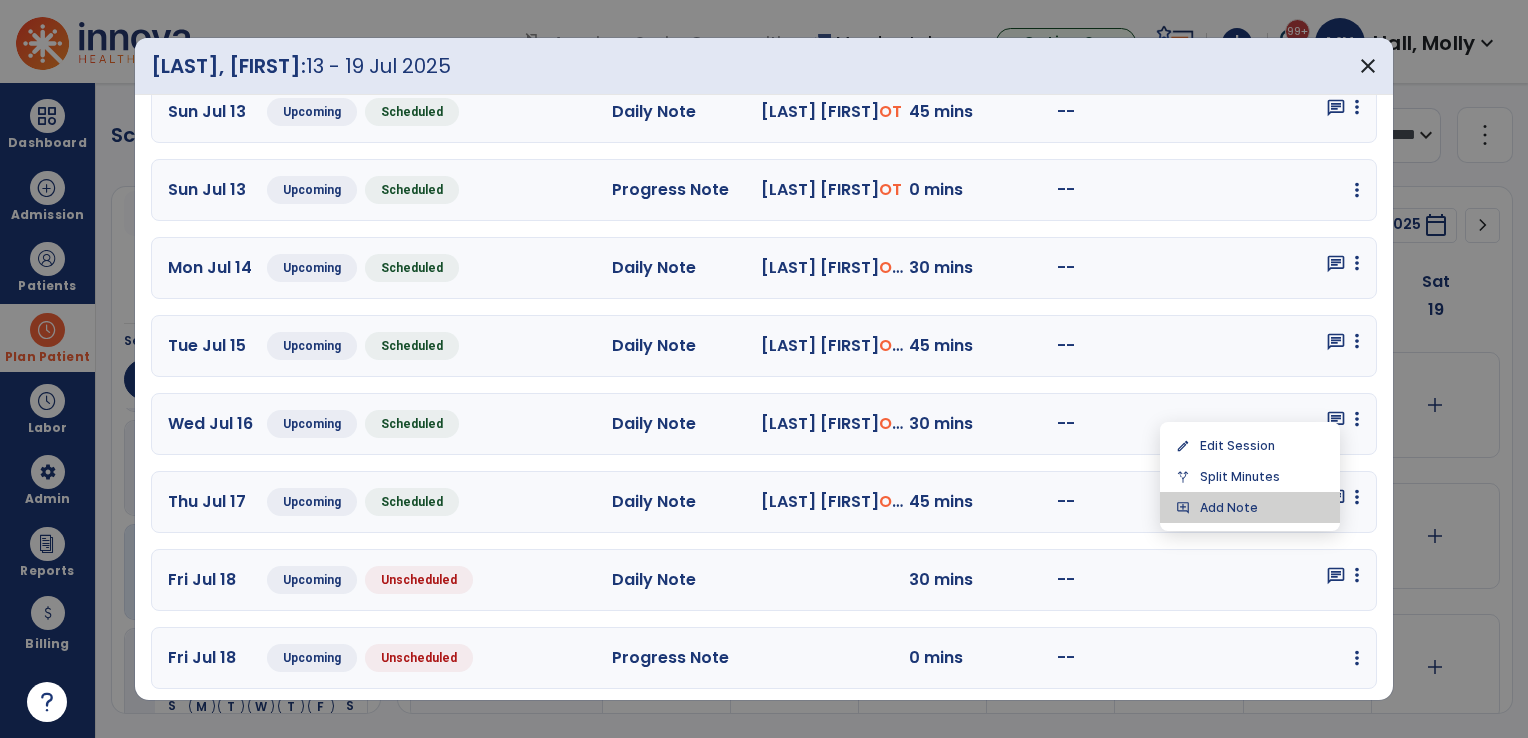 click on "add_comment  Add Note" at bounding box center [1250, 507] 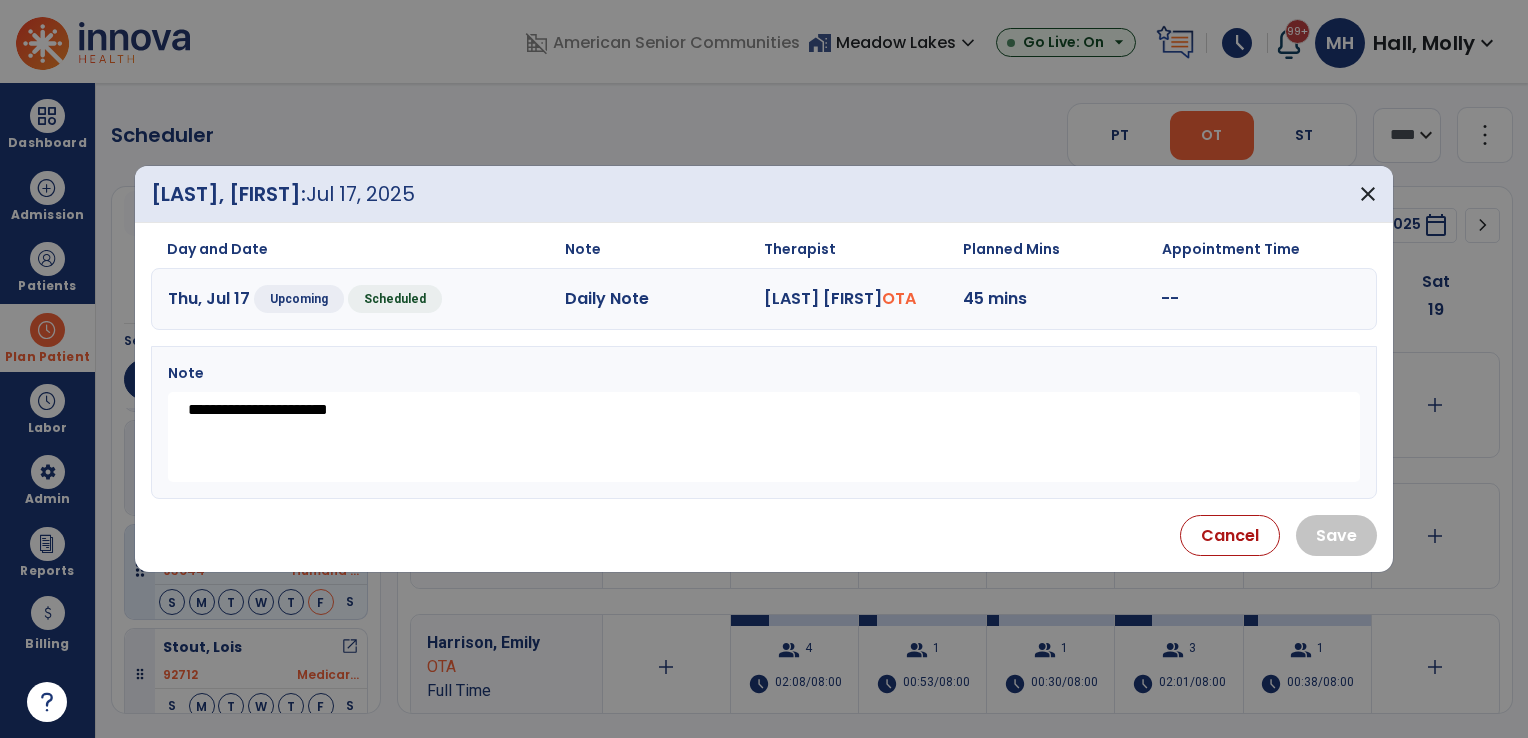 scroll, scrollTop: 0, scrollLeft: 0, axis: both 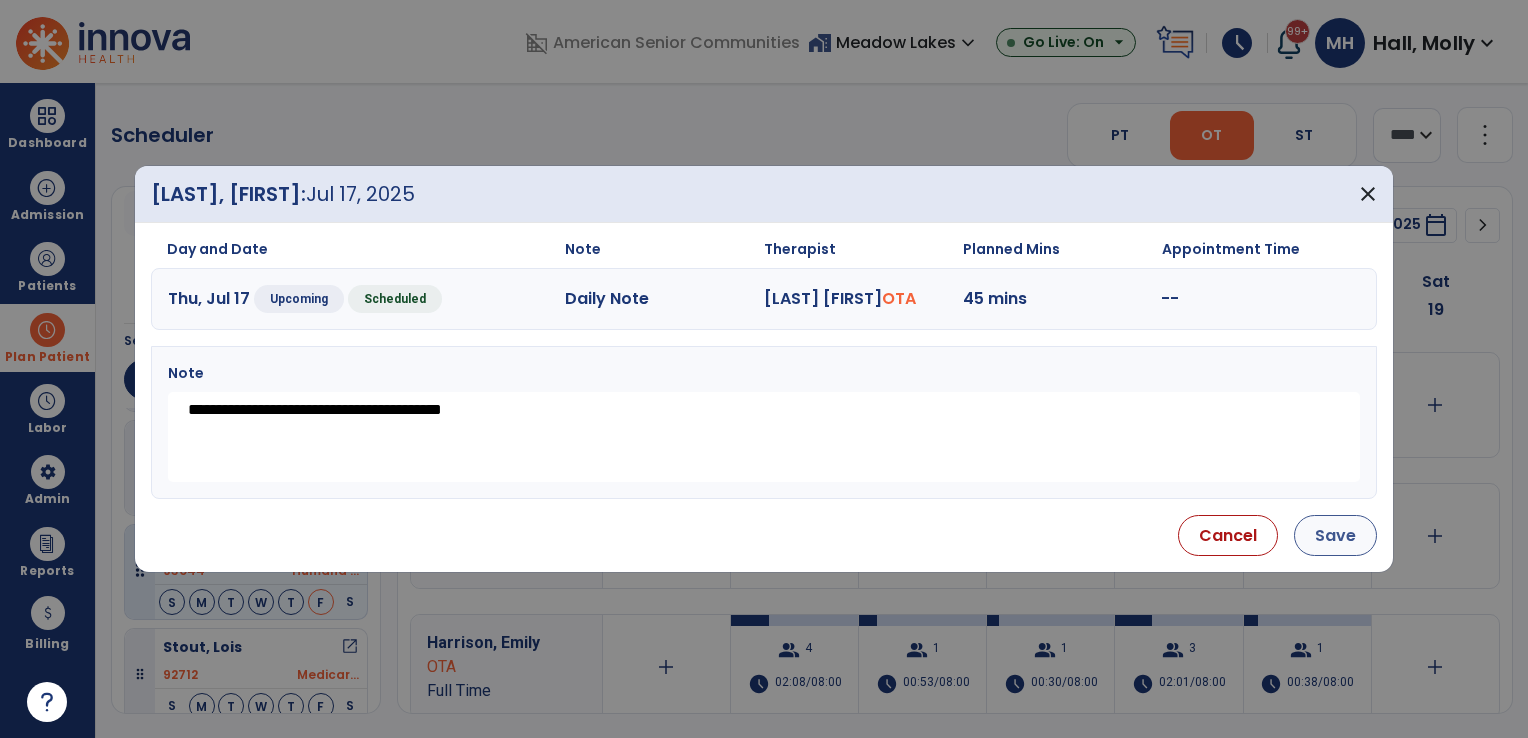 type on "**********" 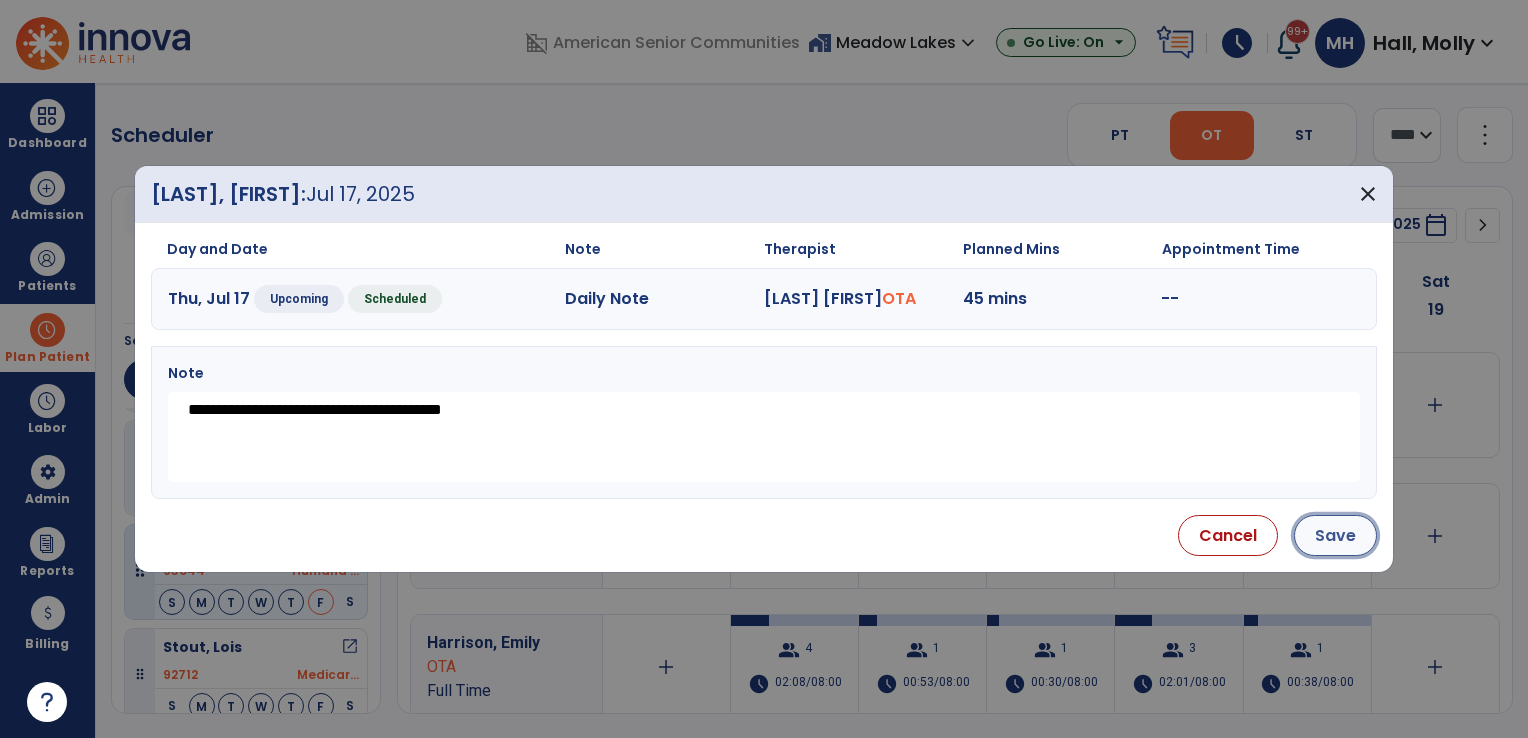 click on "Save" at bounding box center (1335, 535) 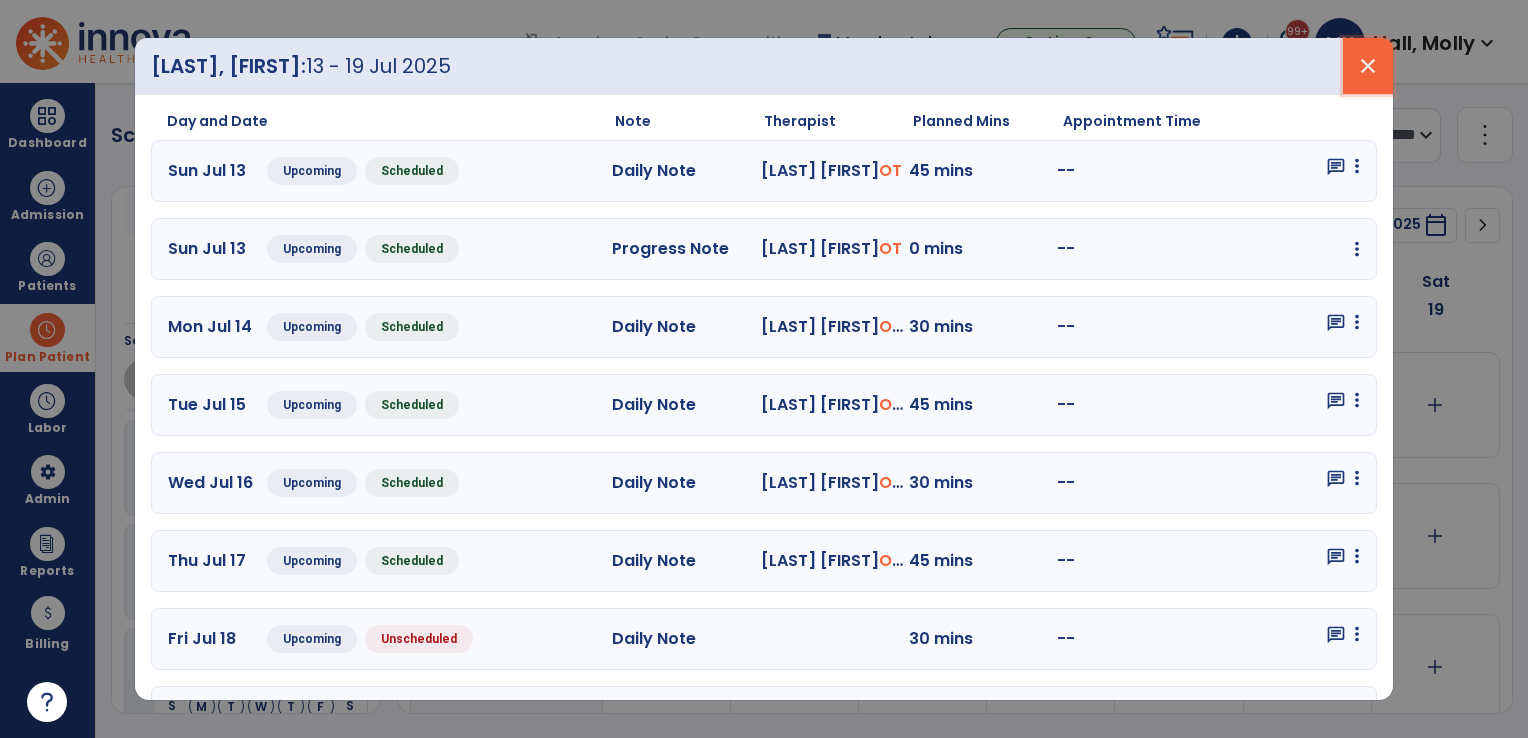 click on "close" at bounding box center (1368, 66) 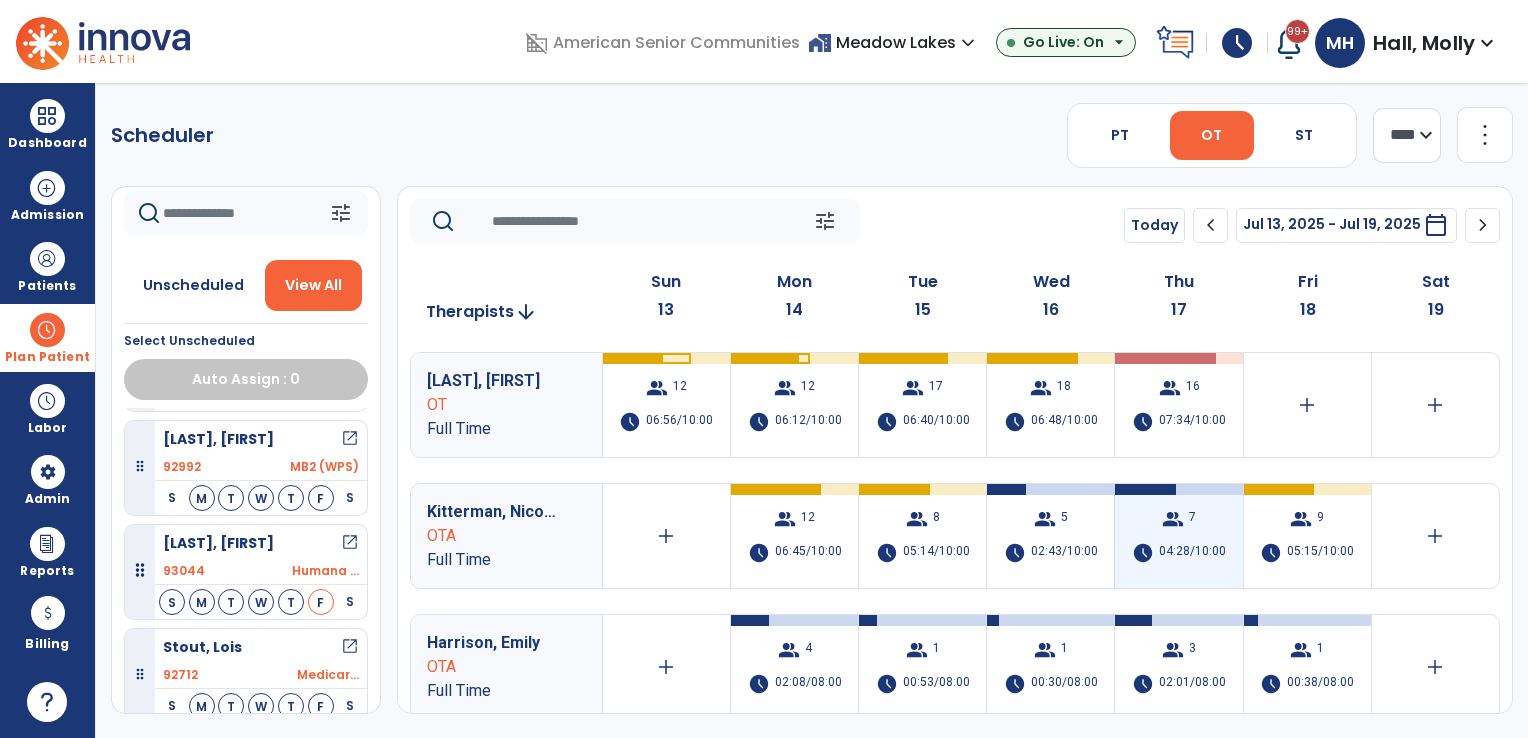 click on "04:28/10:00" at bounding box center (1192, 553) 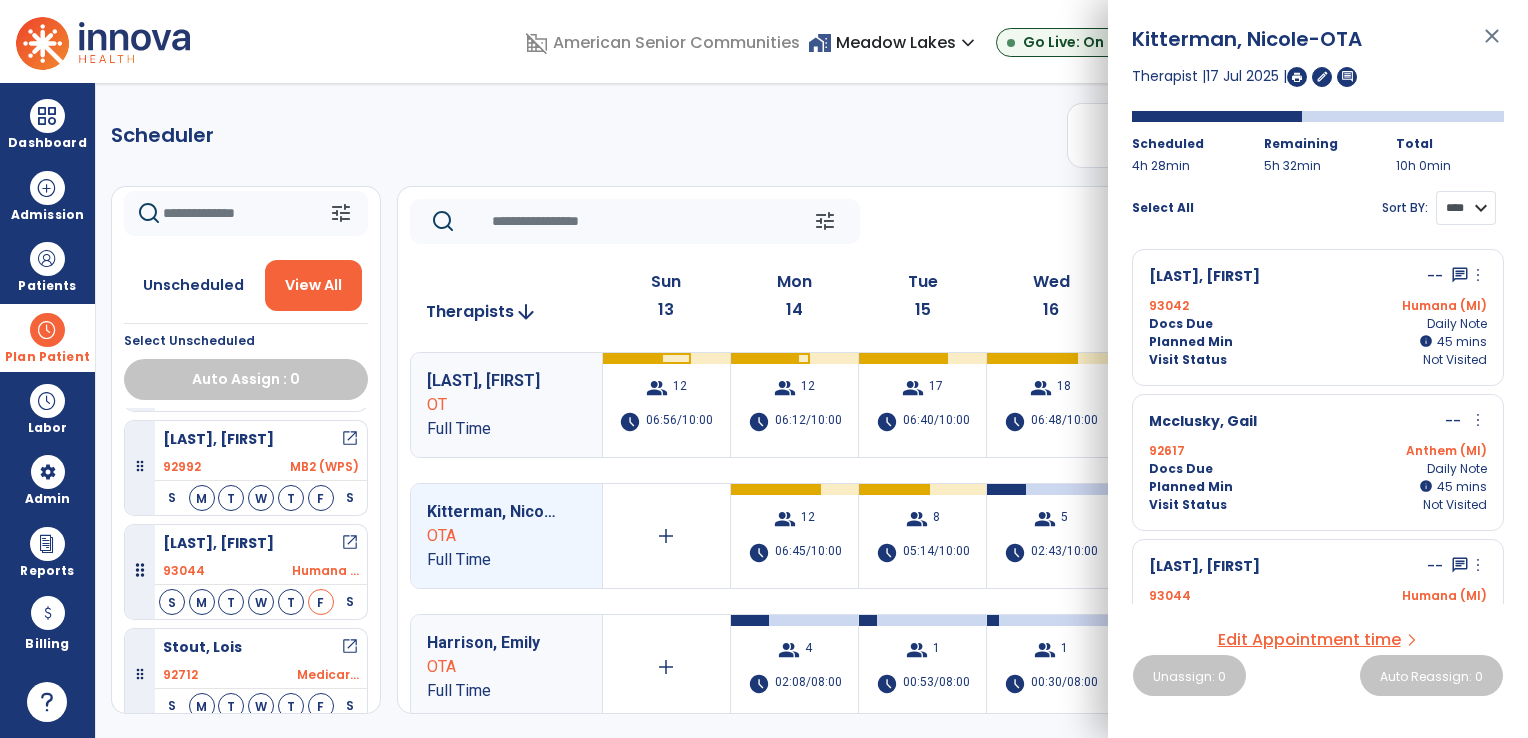 click on "**** ****" at bounding box center (1466, 208) 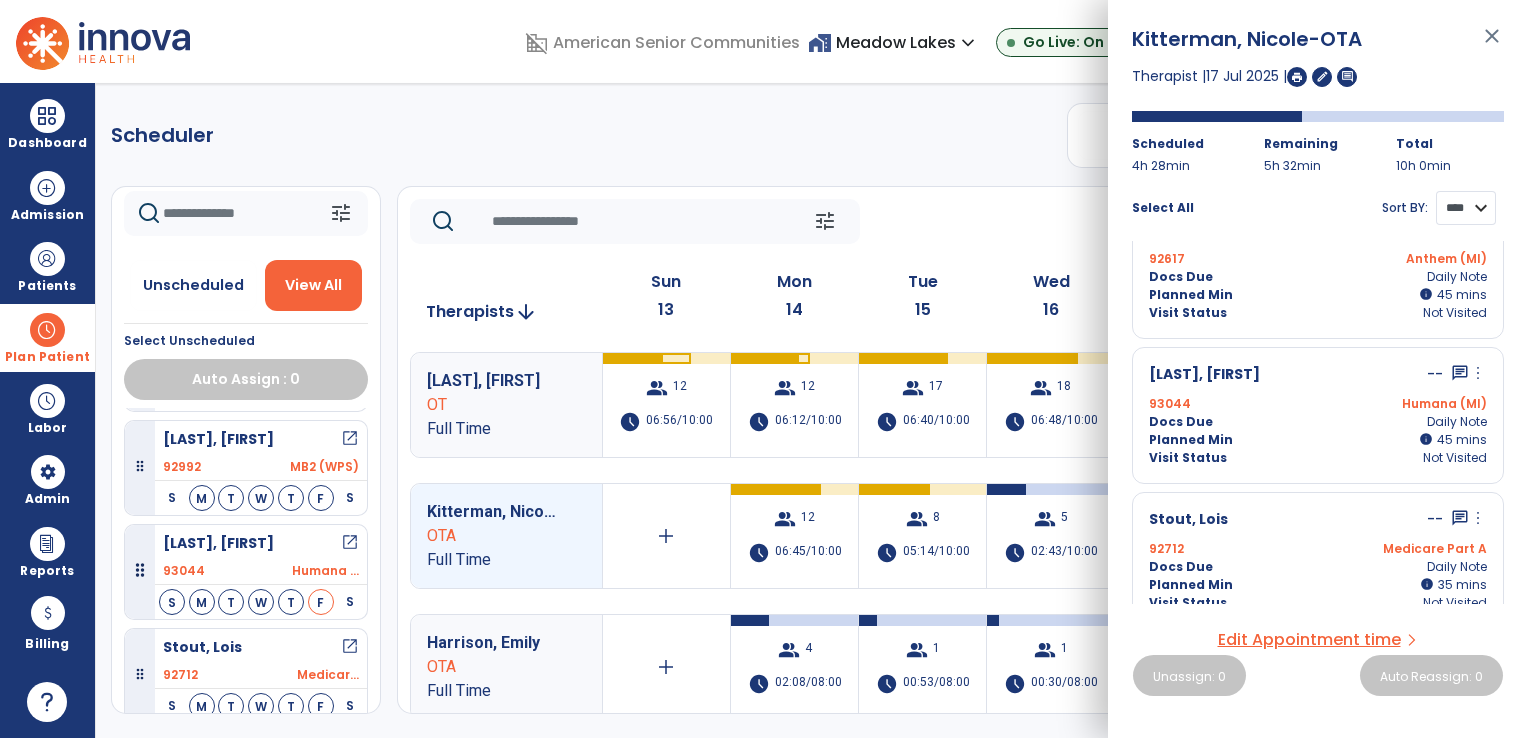 scroll, scrollTop: 447, scrollLeft: 0, axis: vertical 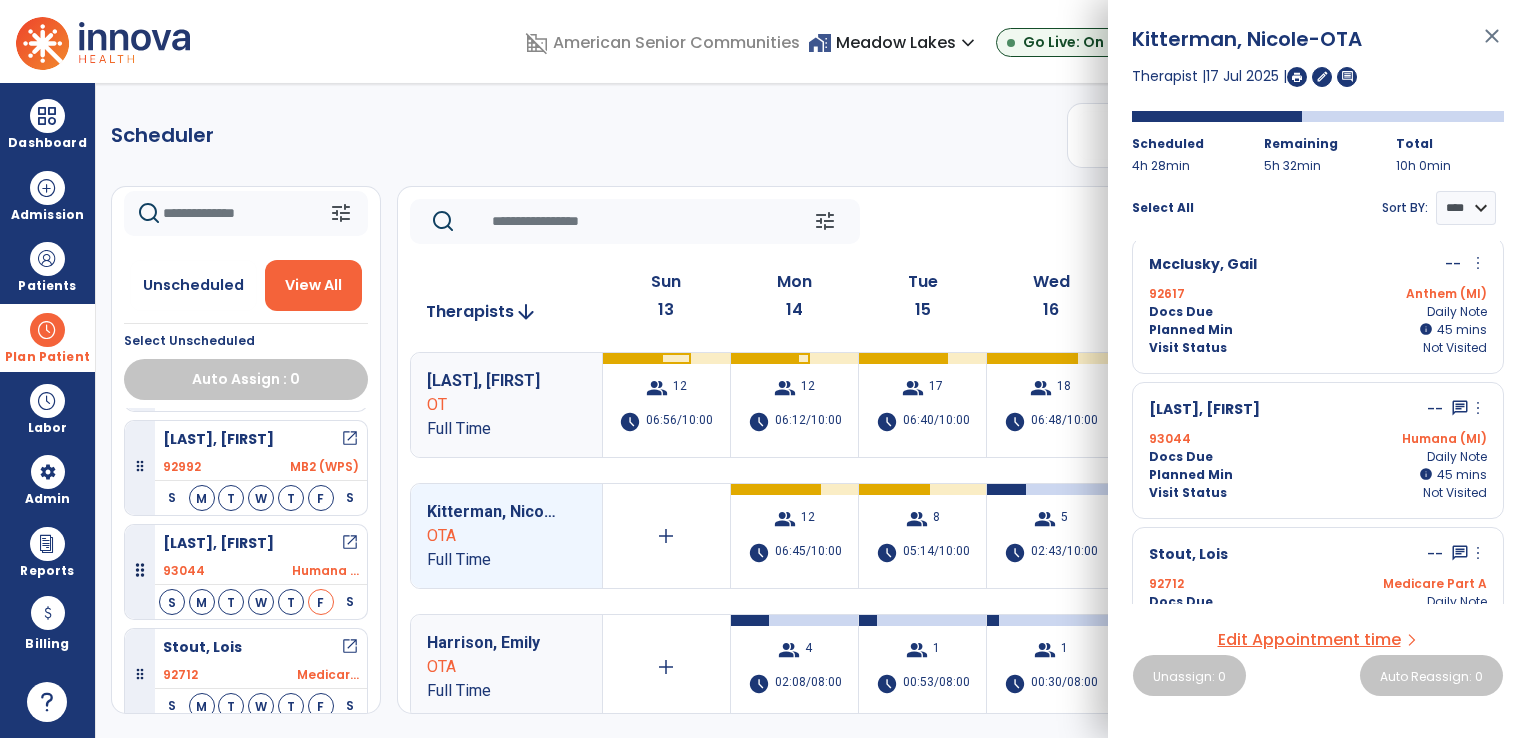 click on "Docs Due Daily Note" at bounding box center [1318, 457] 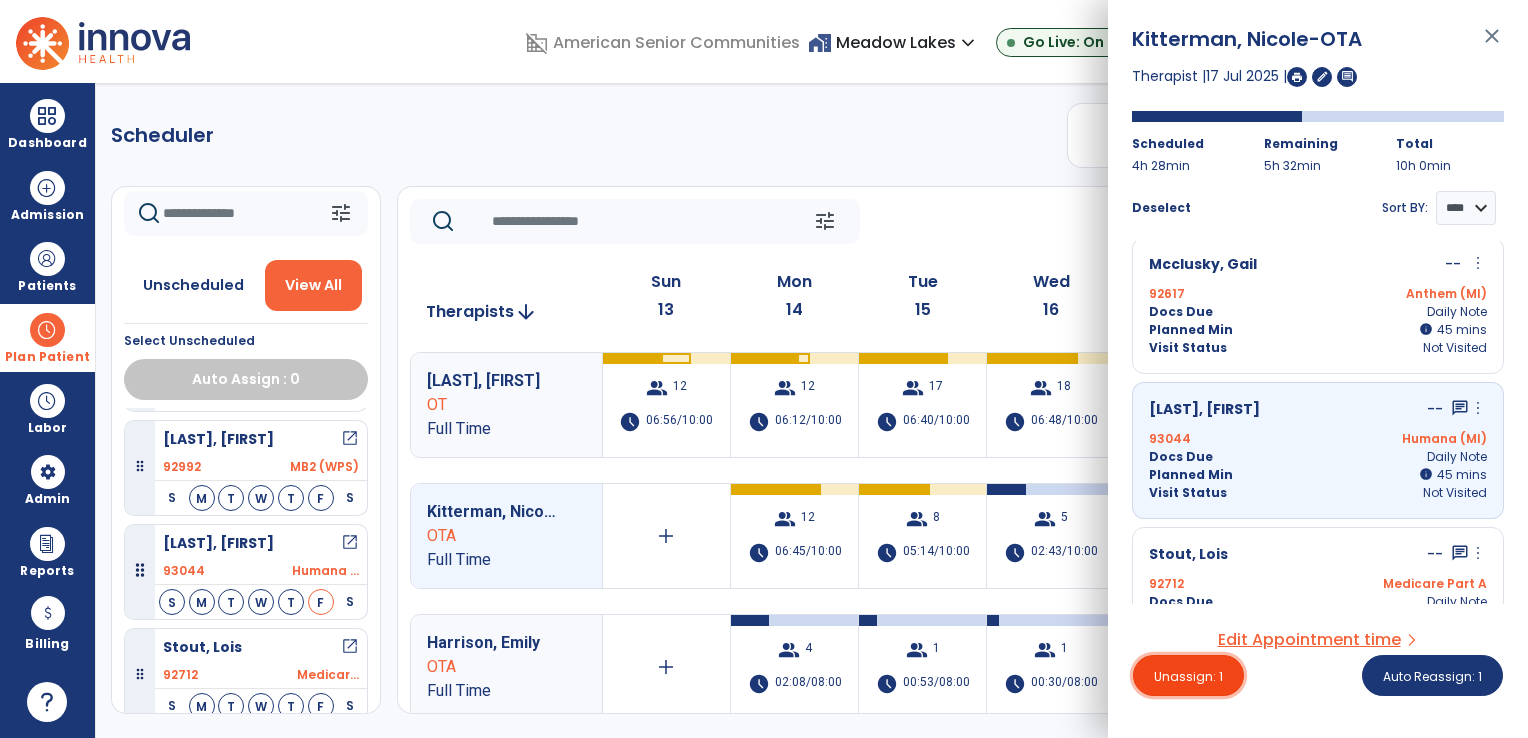 drag, startPoint x: 1215, startPoint y: 676, endPoint x: 1121, endPoint y: 575, distance: 137.97464 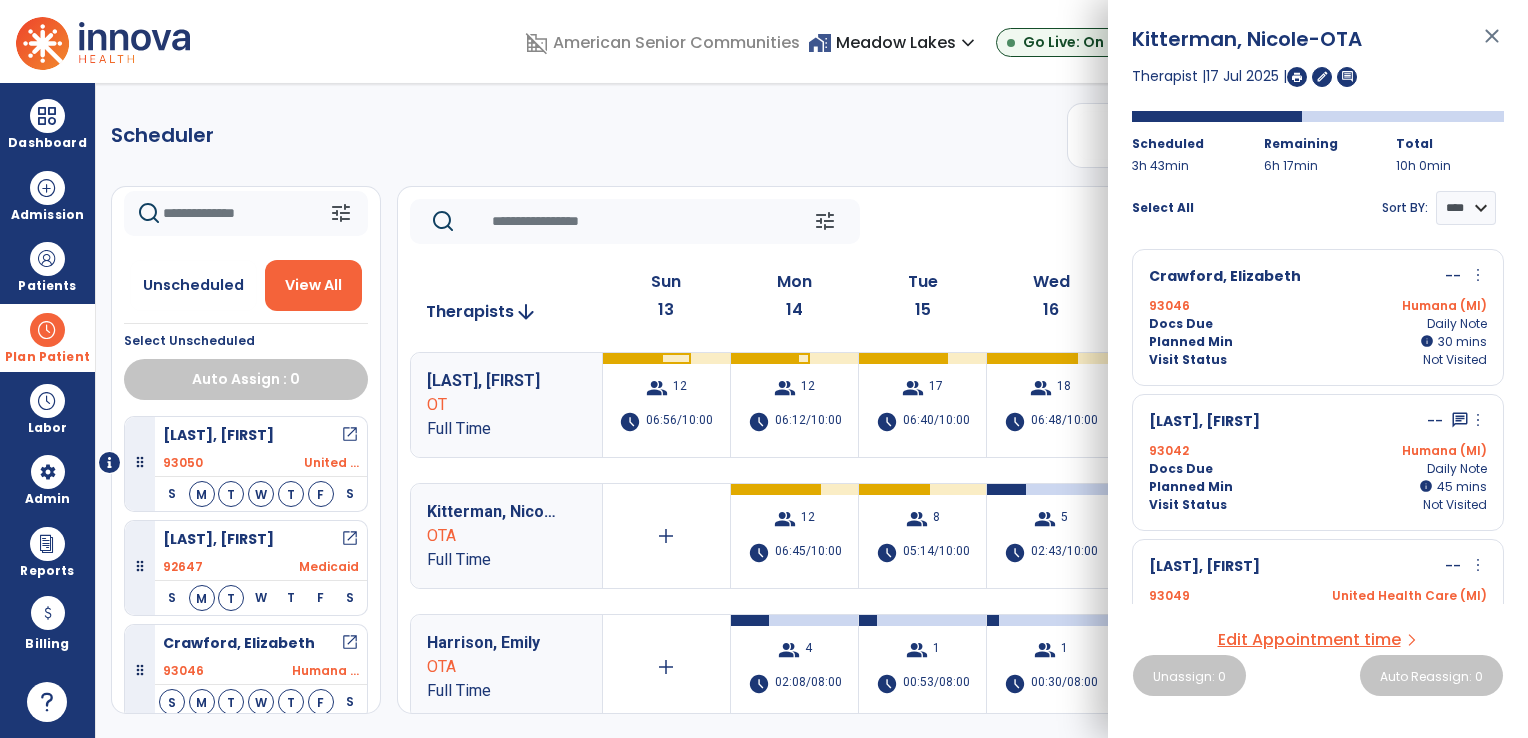 click on "Scheduler   PT   OT   ST  **** *** more_vert  Manage Labor   View All Therapists   Print" 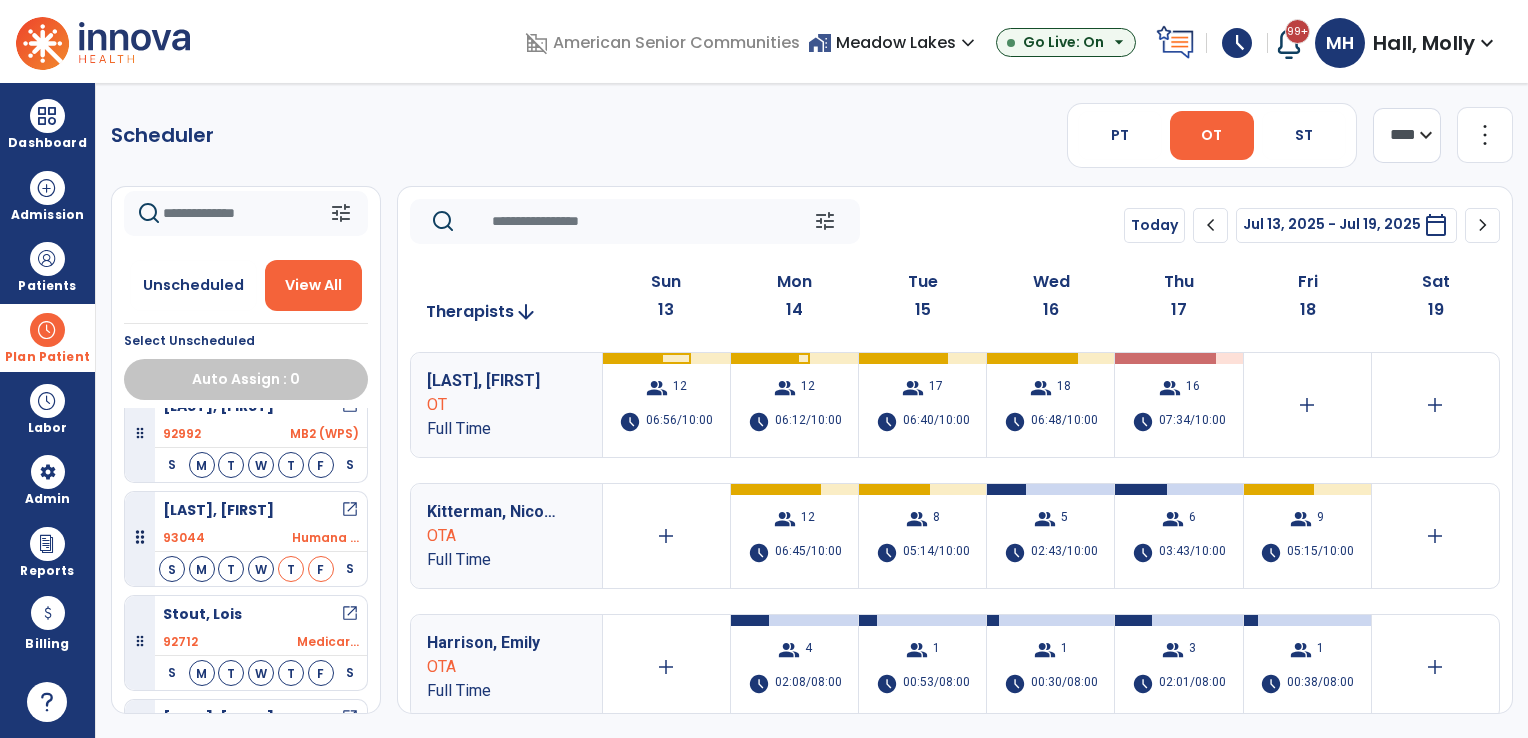 scroll, scrollTop: 2388, scrollLeft: 0, axis: vertical 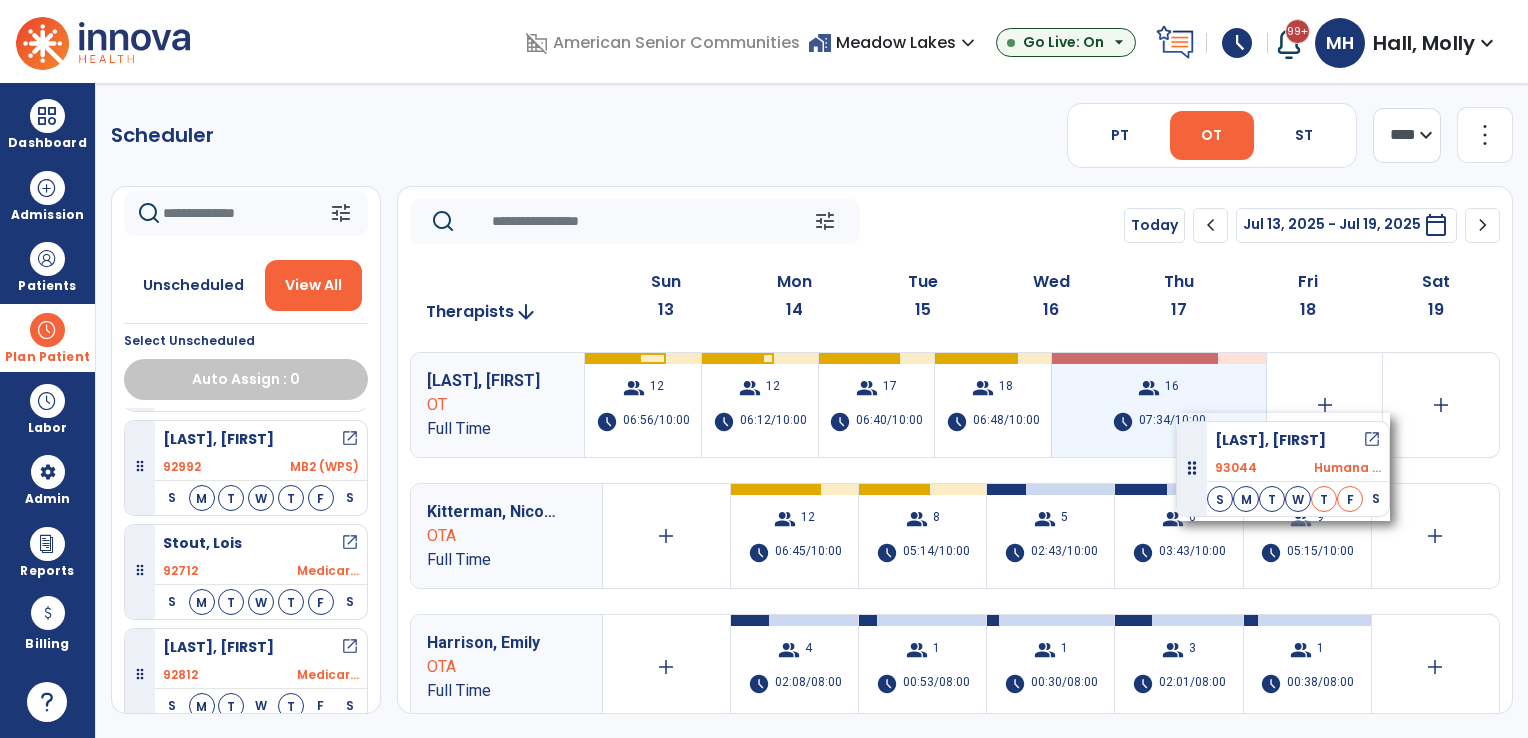 drag, startPoint x: 137, startPoint y: 559, endPoint x: 1176, endPoint y: 413, distance: 1049.2078 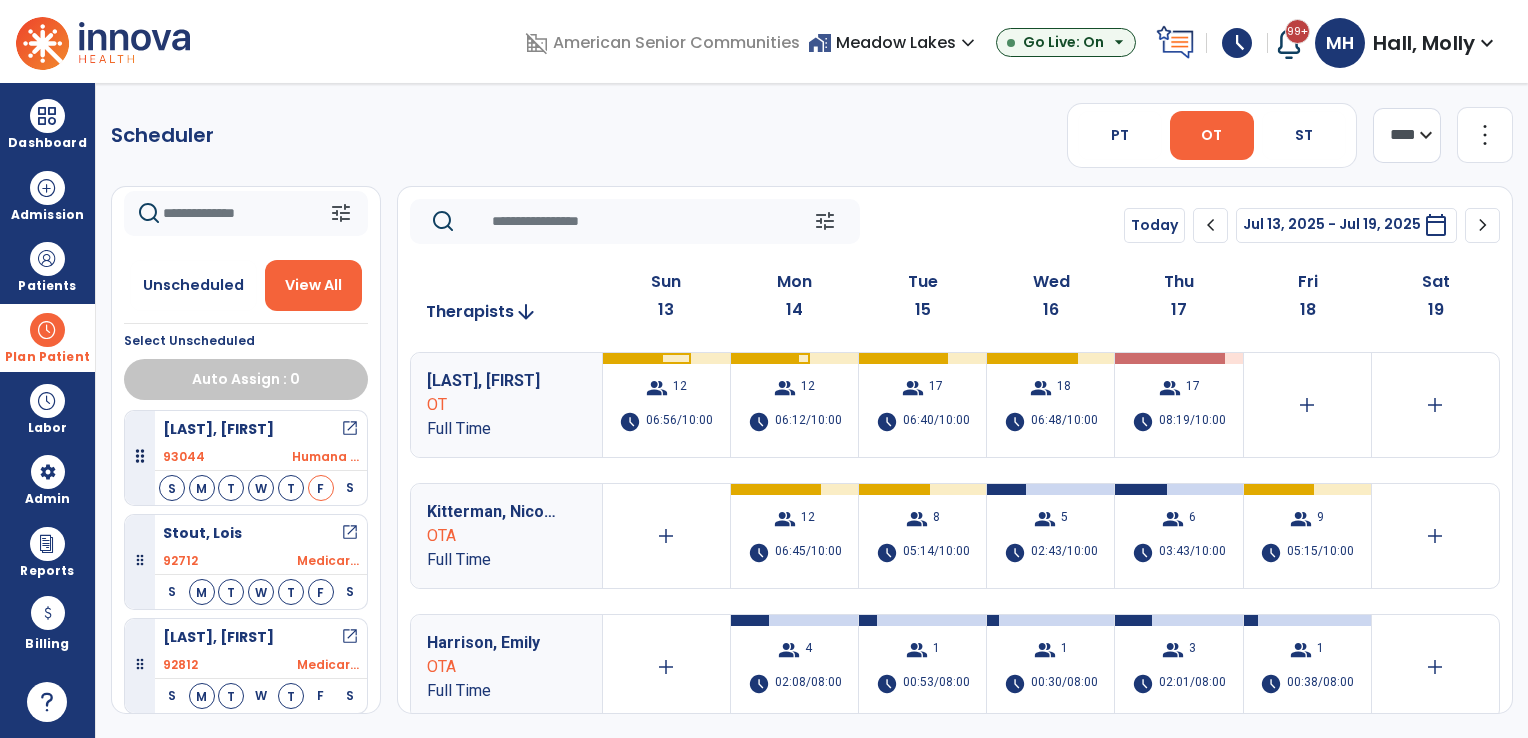 scroll, scrollTop: 2588, scrollLeft: 0, axis: vertical 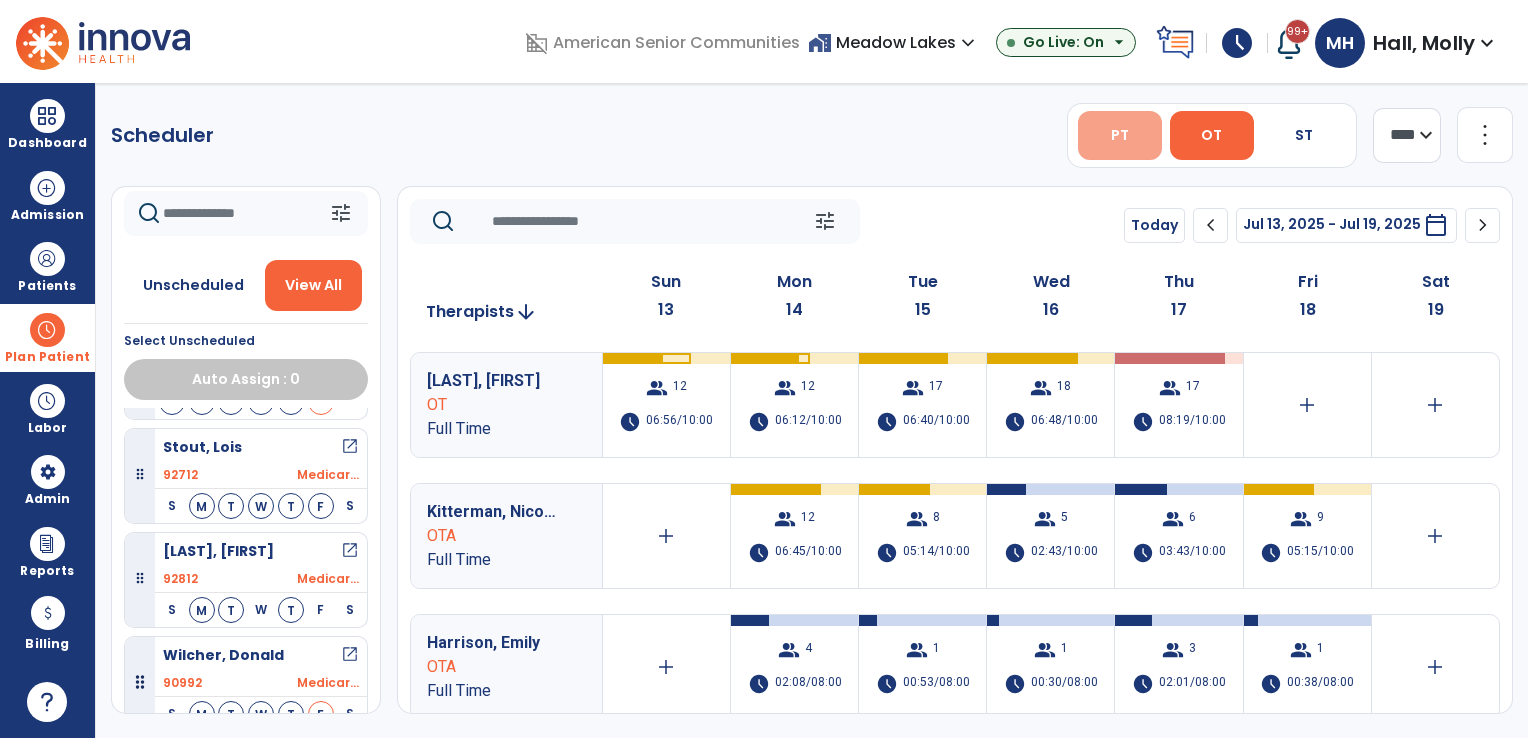 click on "PT" at bounding box center [1120, 135] 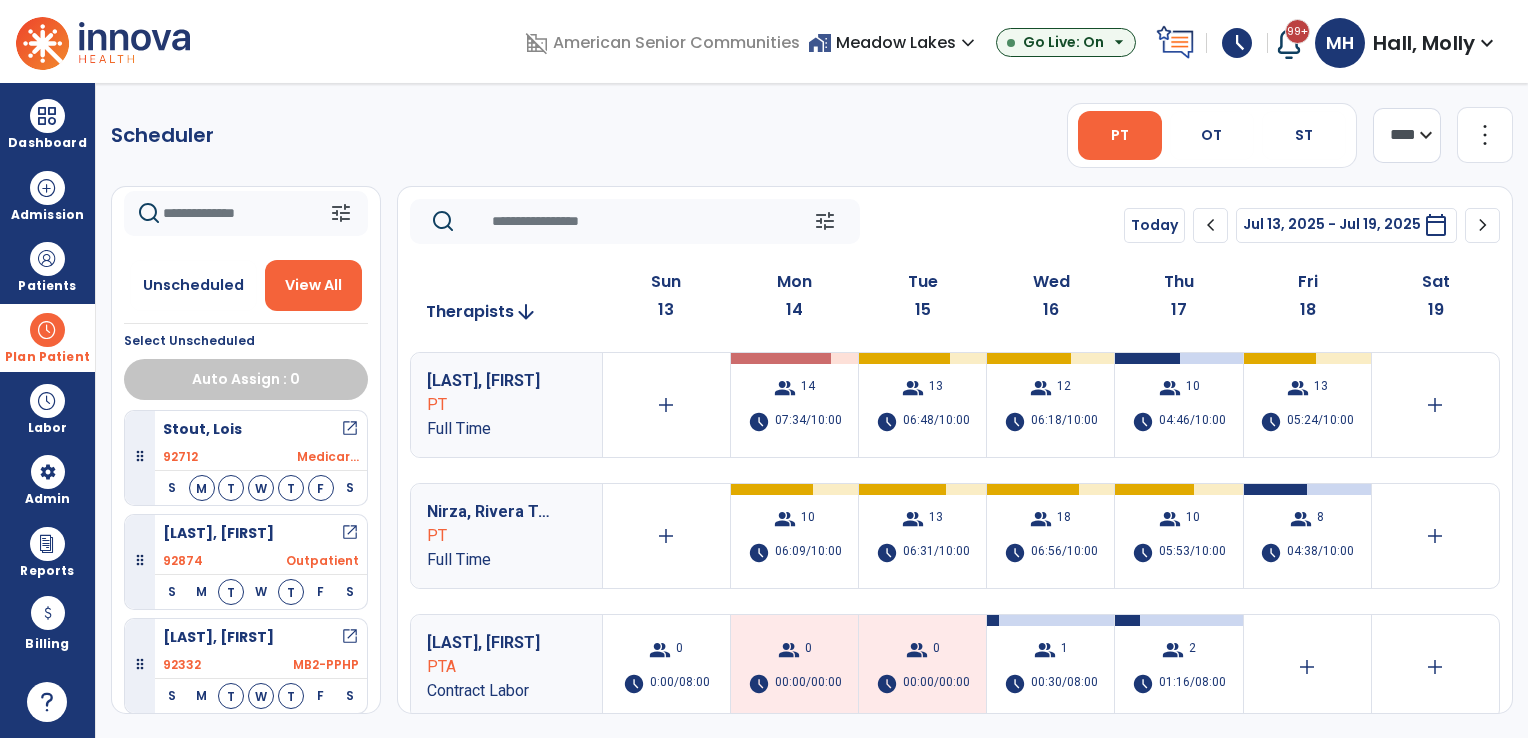 scroll, scrollTop: 2484, scrollLeft: 0, axis: vertical 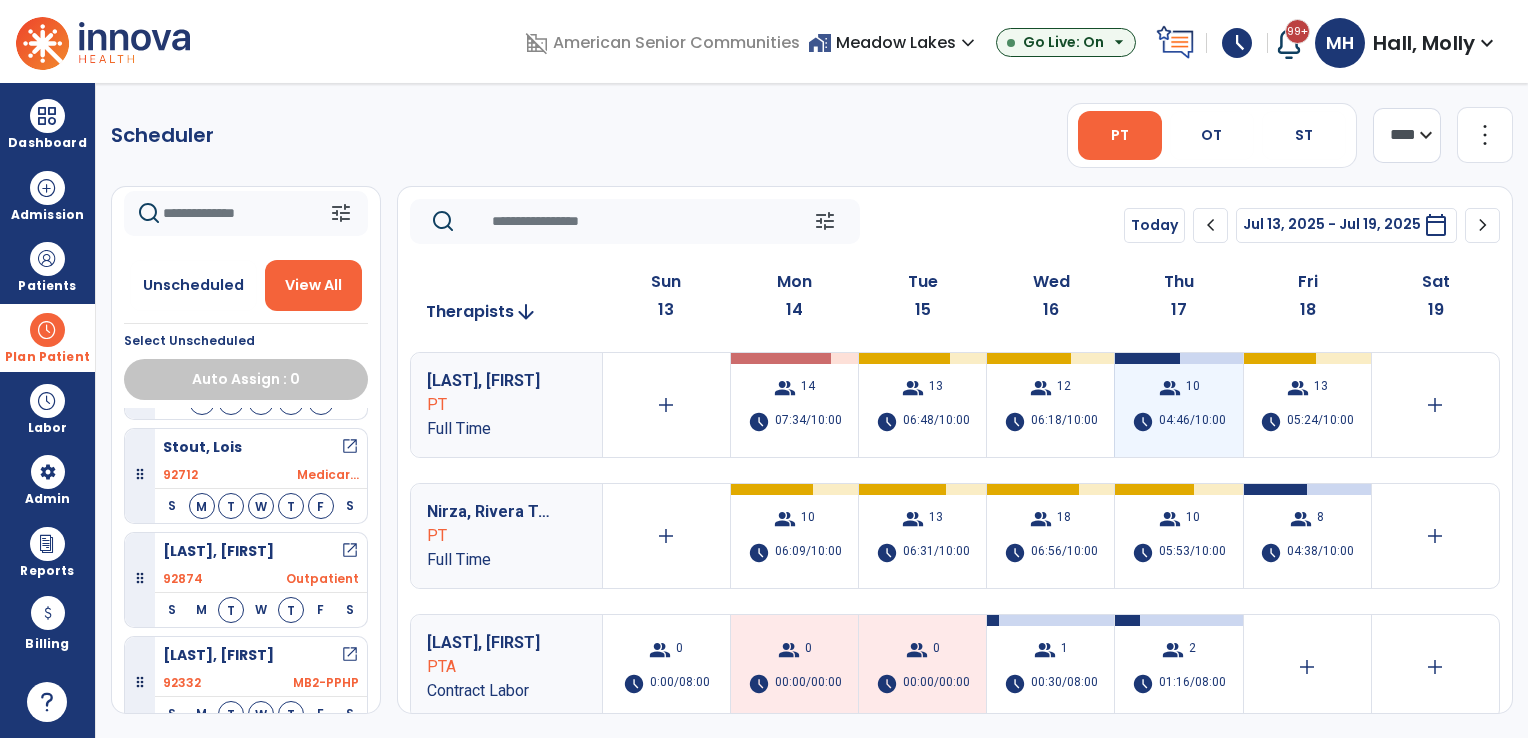 click on "group  10  schedule  04:46/10:00" at bounding box center [1178, 405] 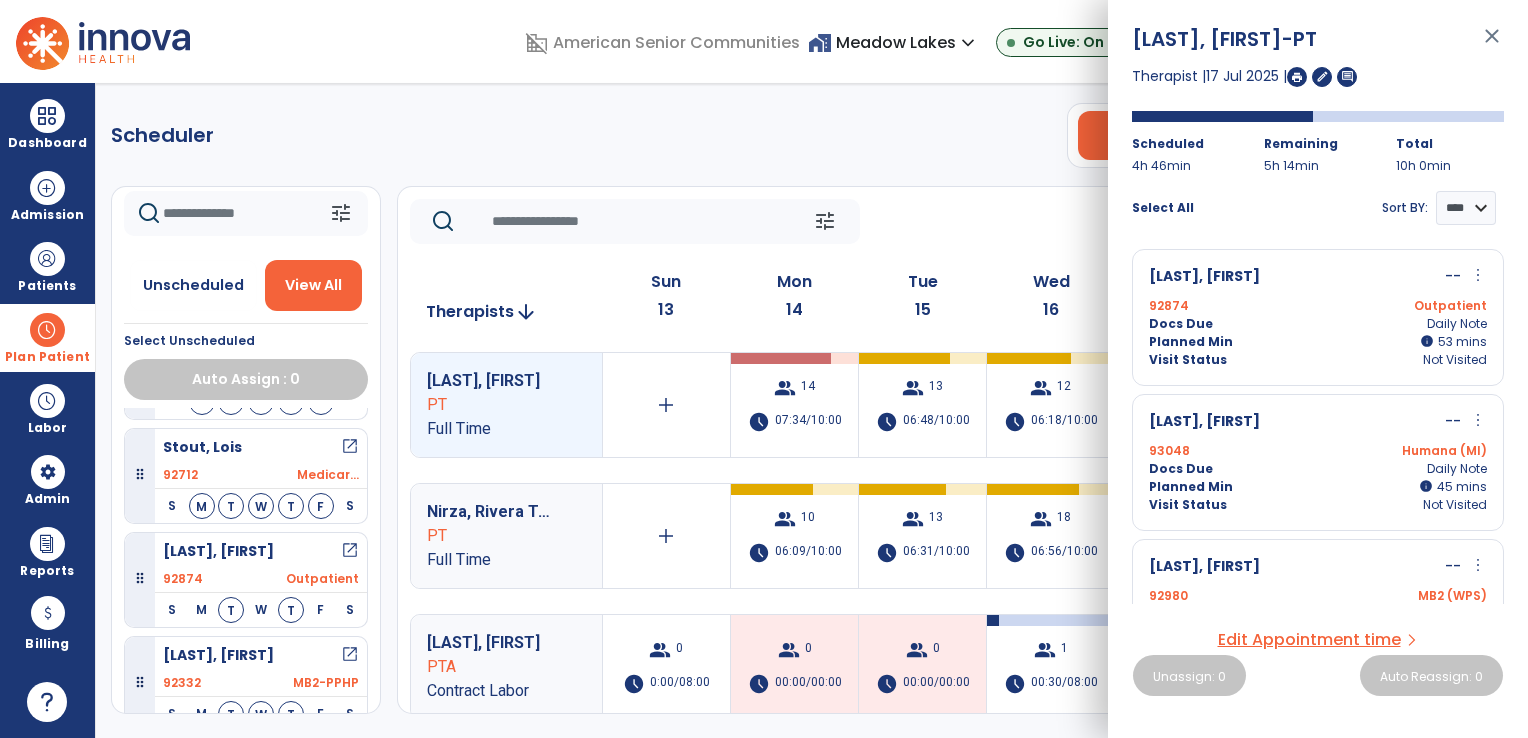click on "more_vert" at bounding box center (1478, 275) 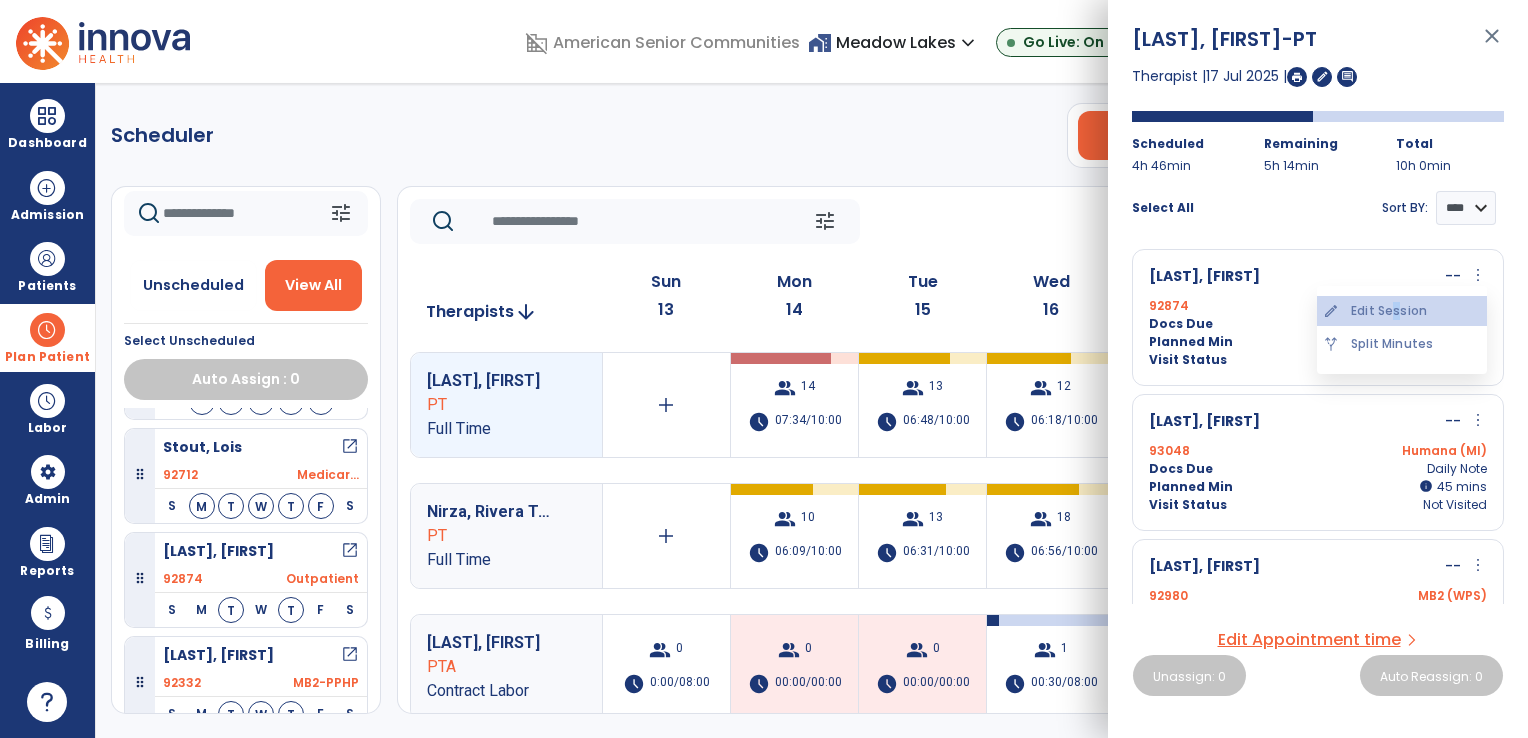 click on "edit   Edit Session" at bounding box center (1402, 311) 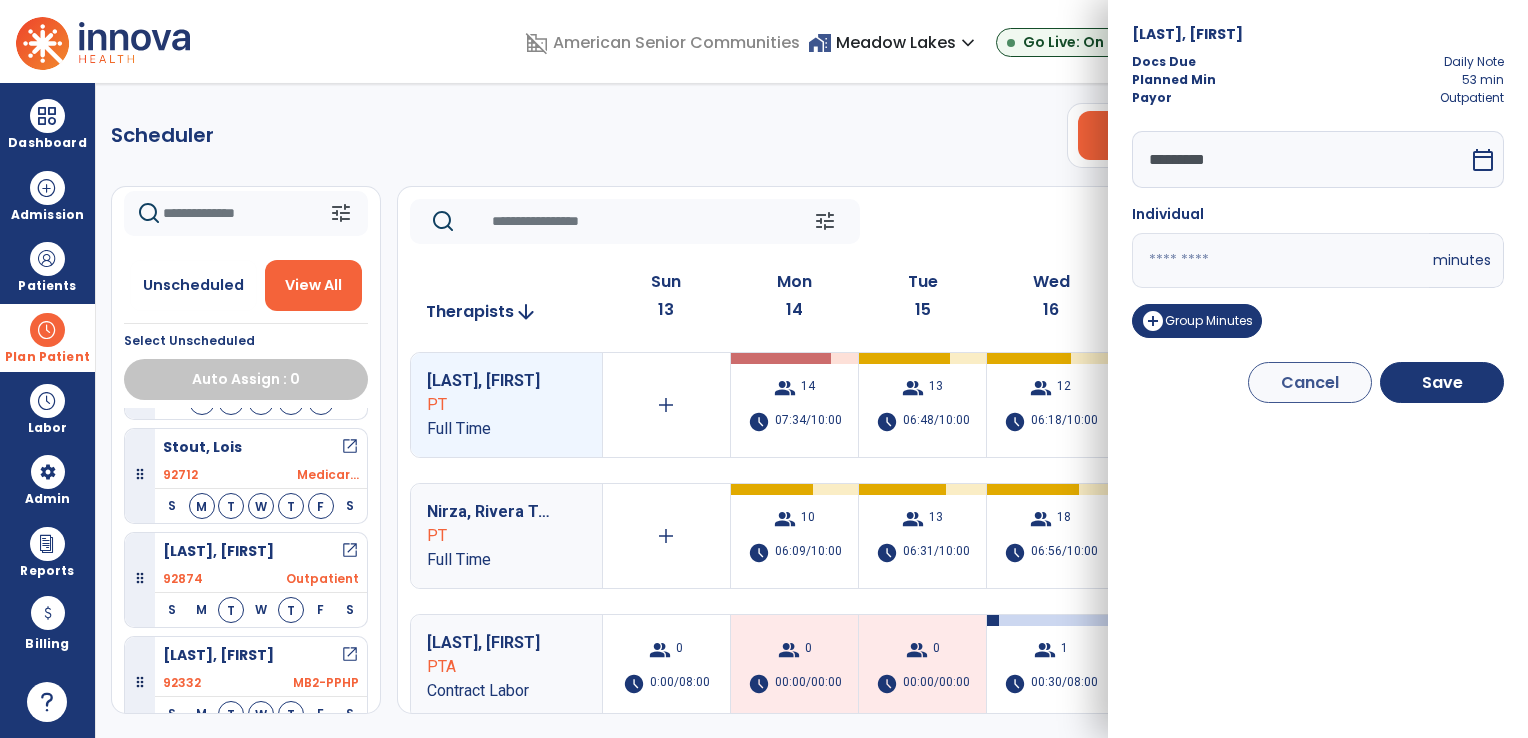 click on "*********" at bounding box center [1300, 159] 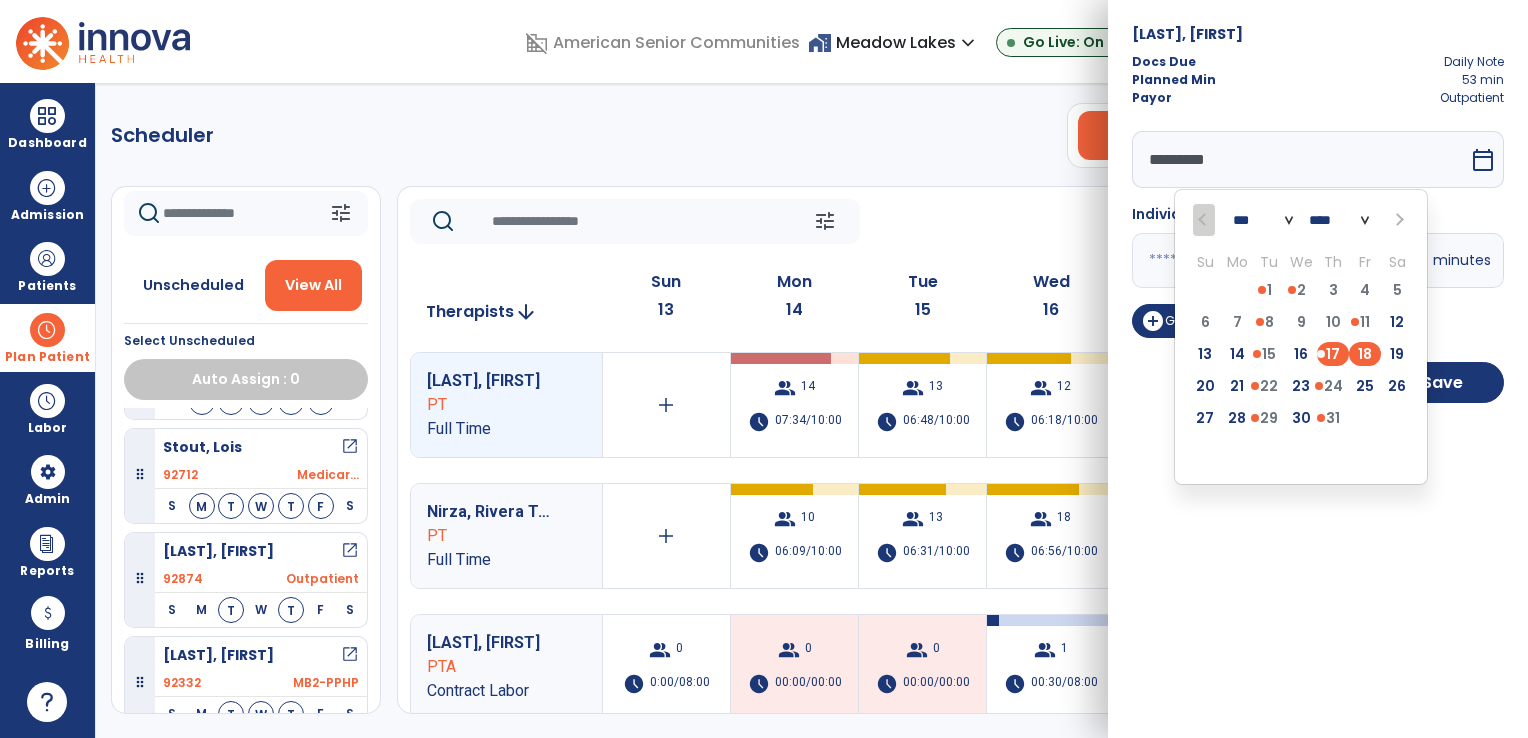 click on "18" at bounding box center (1365, 354) 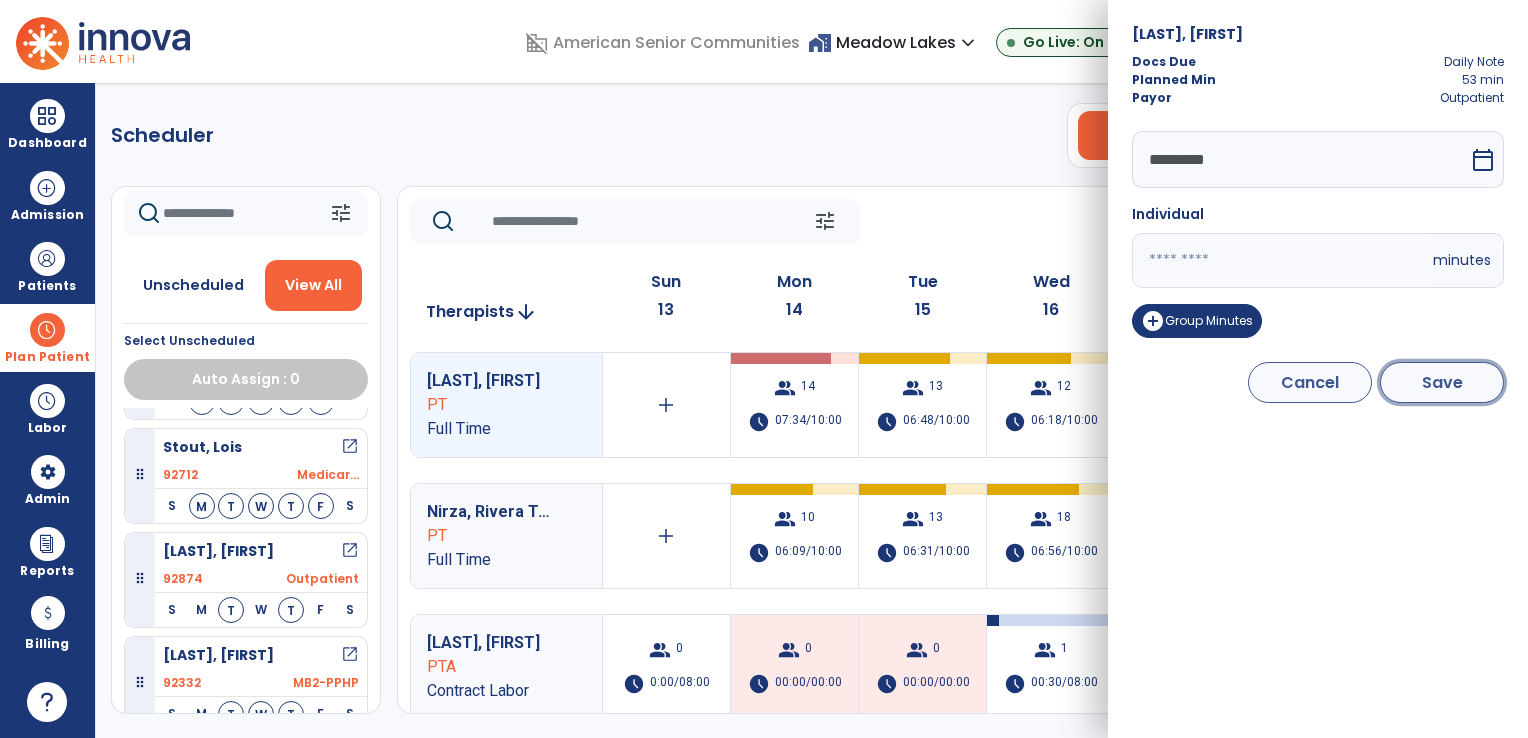 click on "Save" at bounding box center (1442, 382) 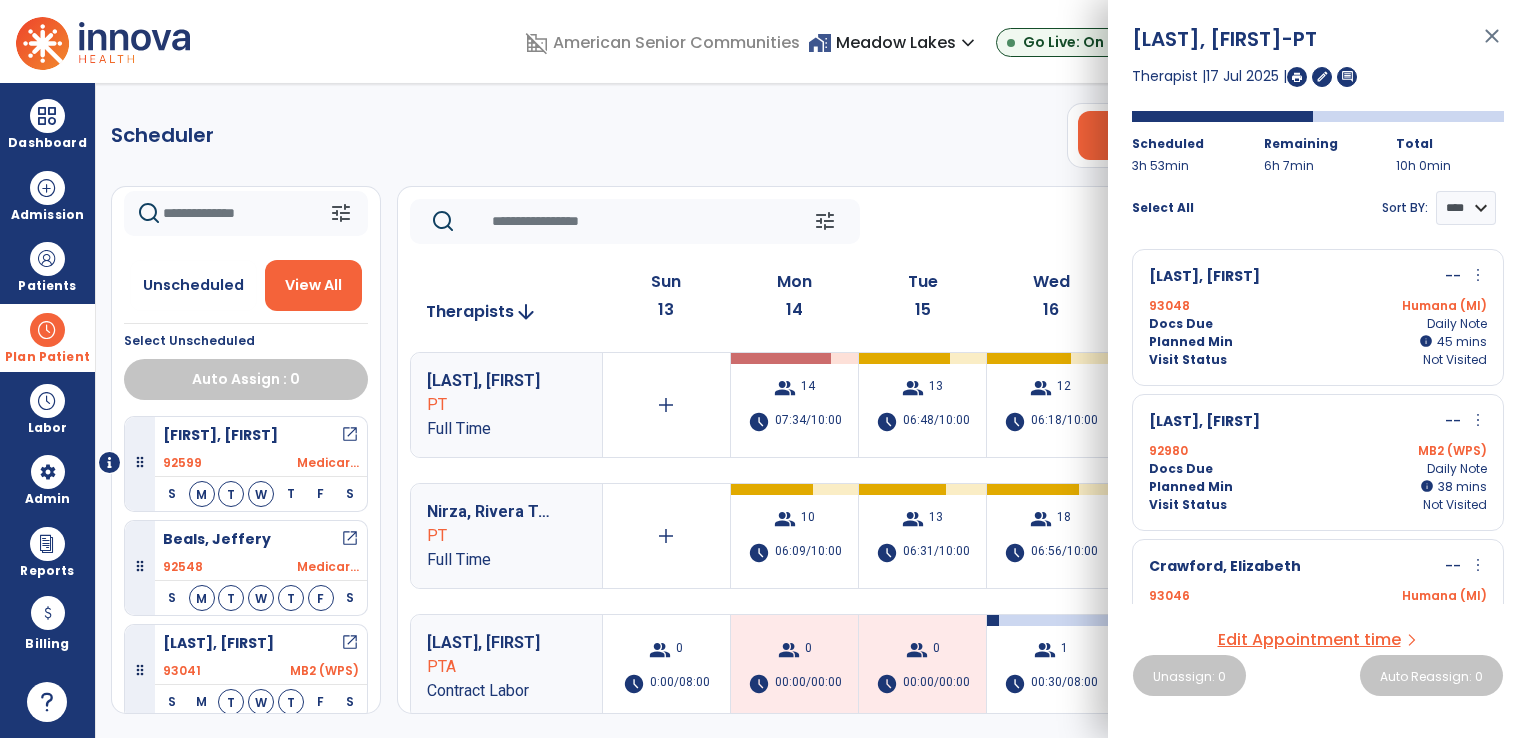 click on "Scheduler   PT   OT   ST  **** *** more_vert  Manage Labor   View All Therapists   Print" 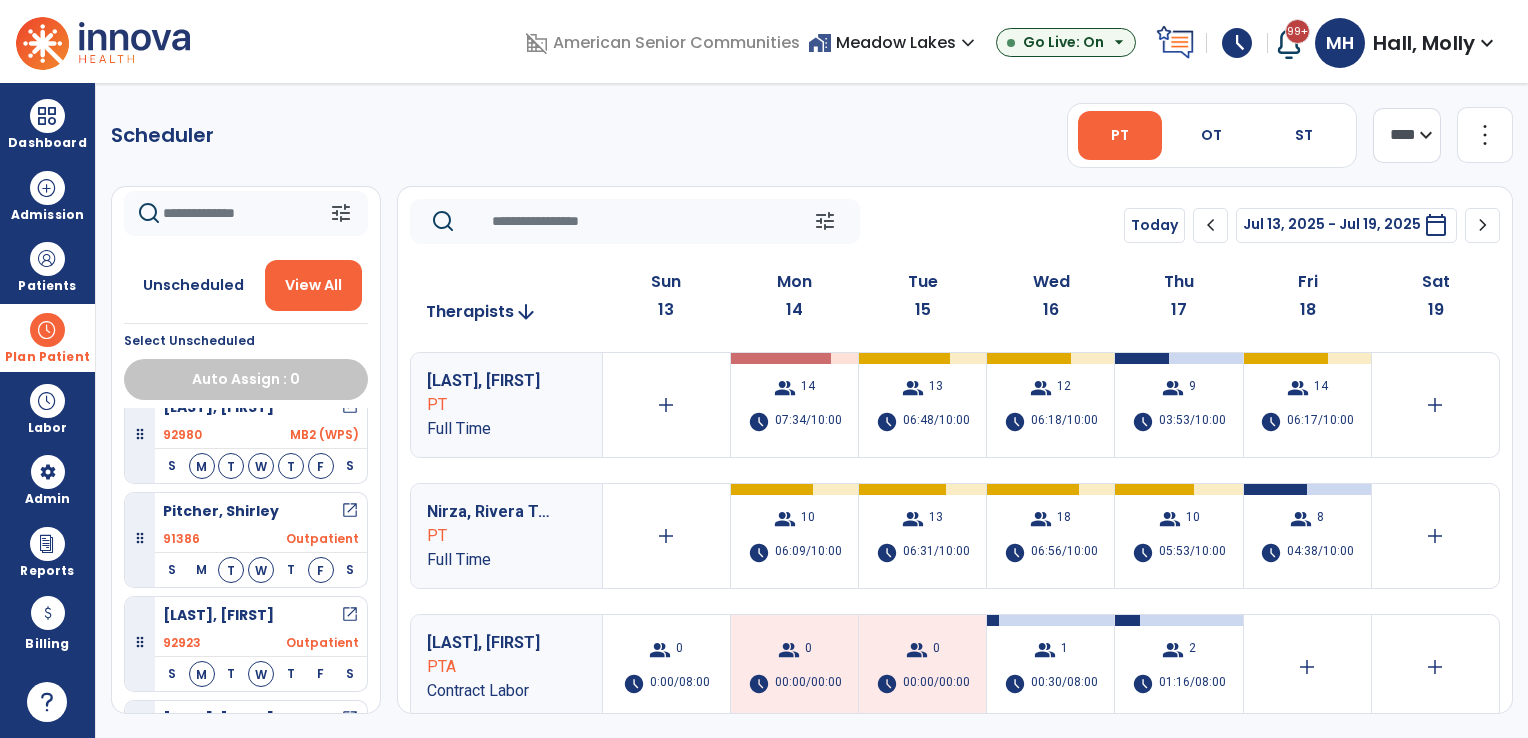 scroll, scrollTop: 2484, scrollLeft: 0, axis: vertical 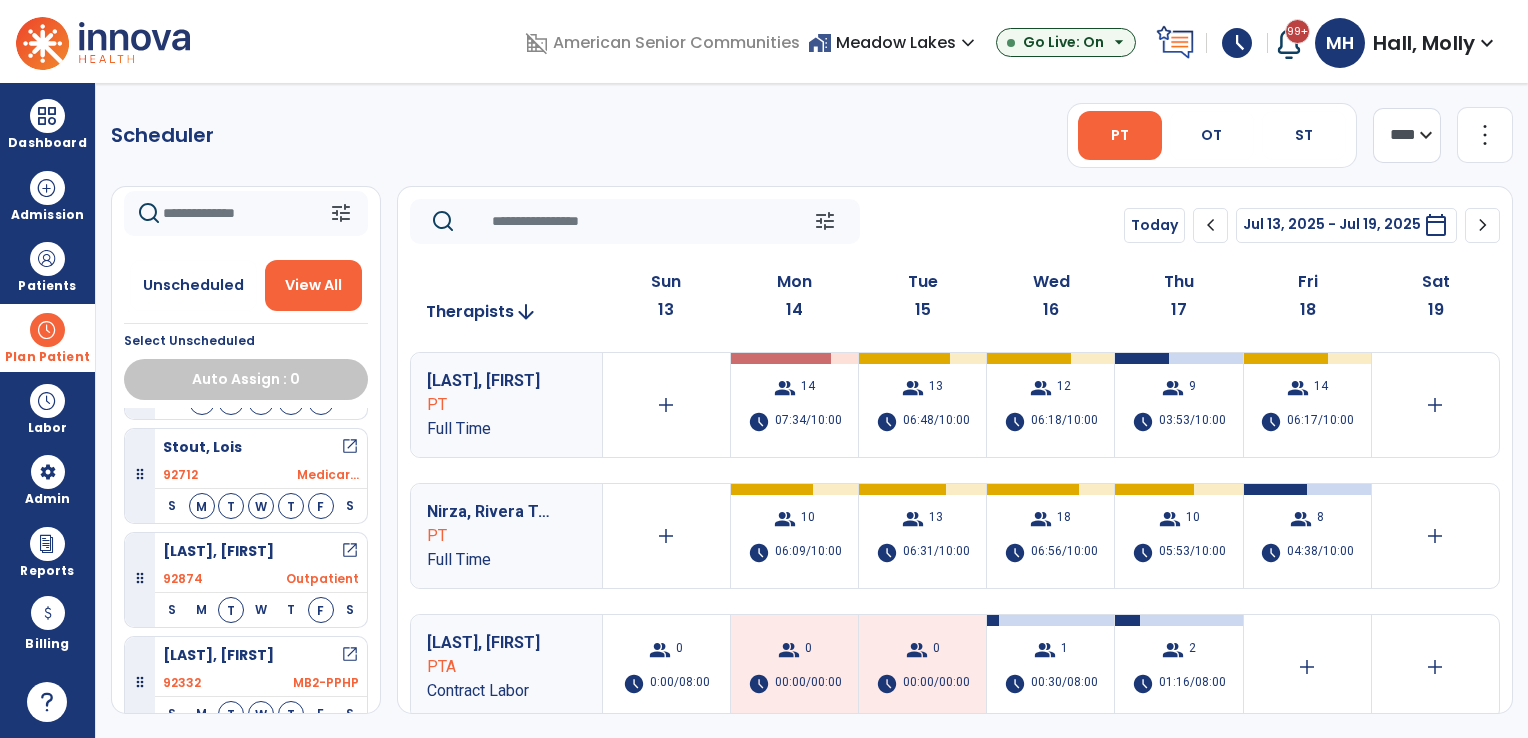 click on "open_in_new" at bounding box center [350, 551] 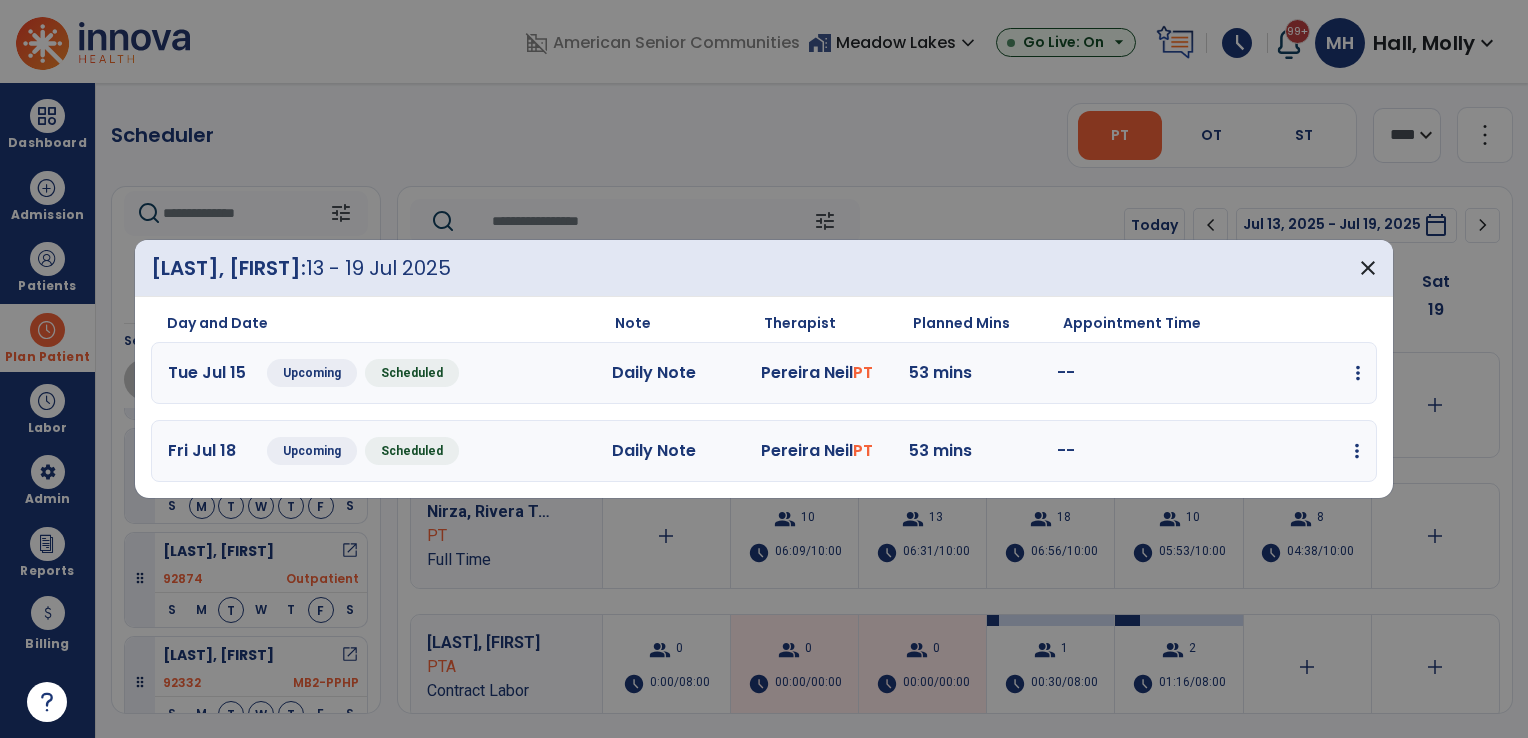 click at bounding box center [1358, 373] 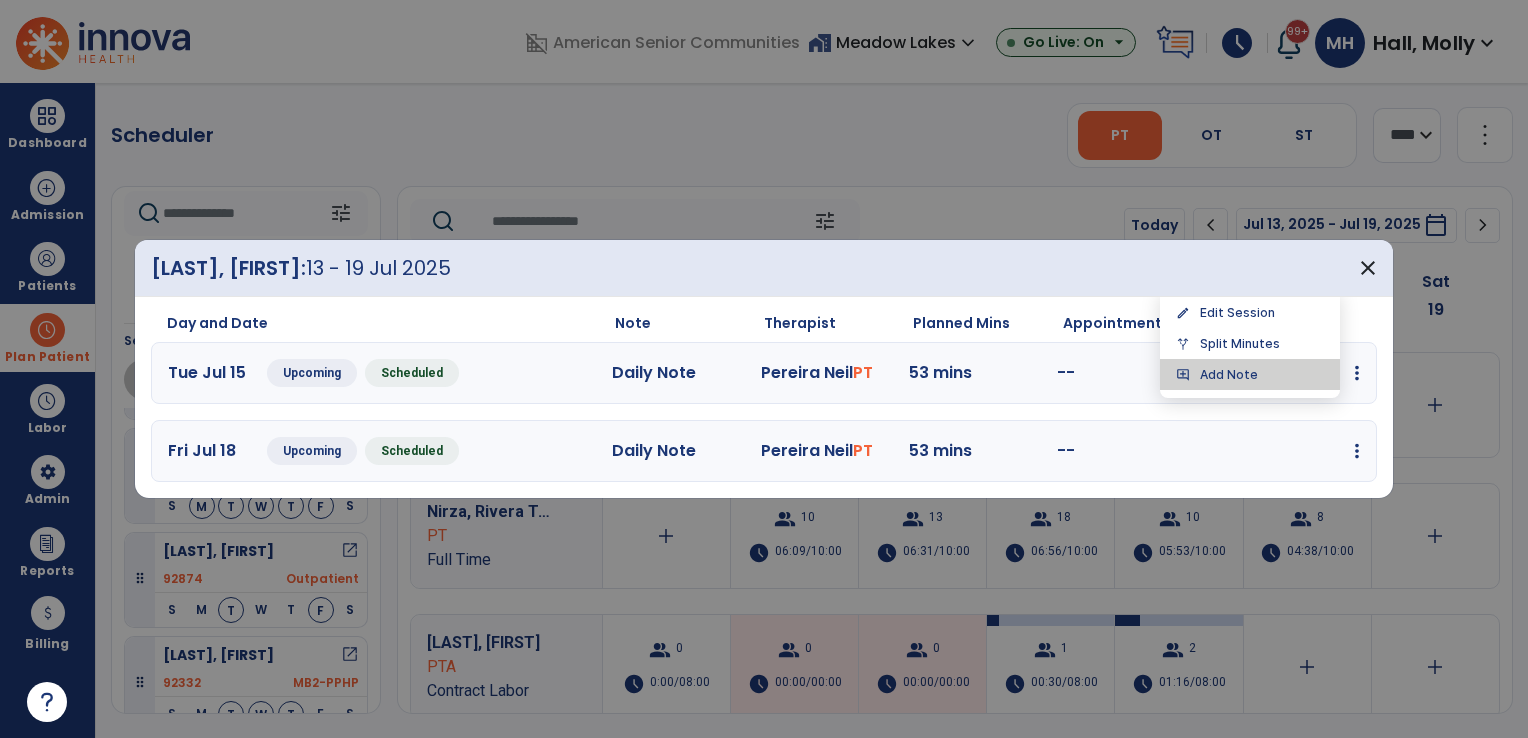 click on "add_comment  Add Note" at bounding box center (1250, 374) 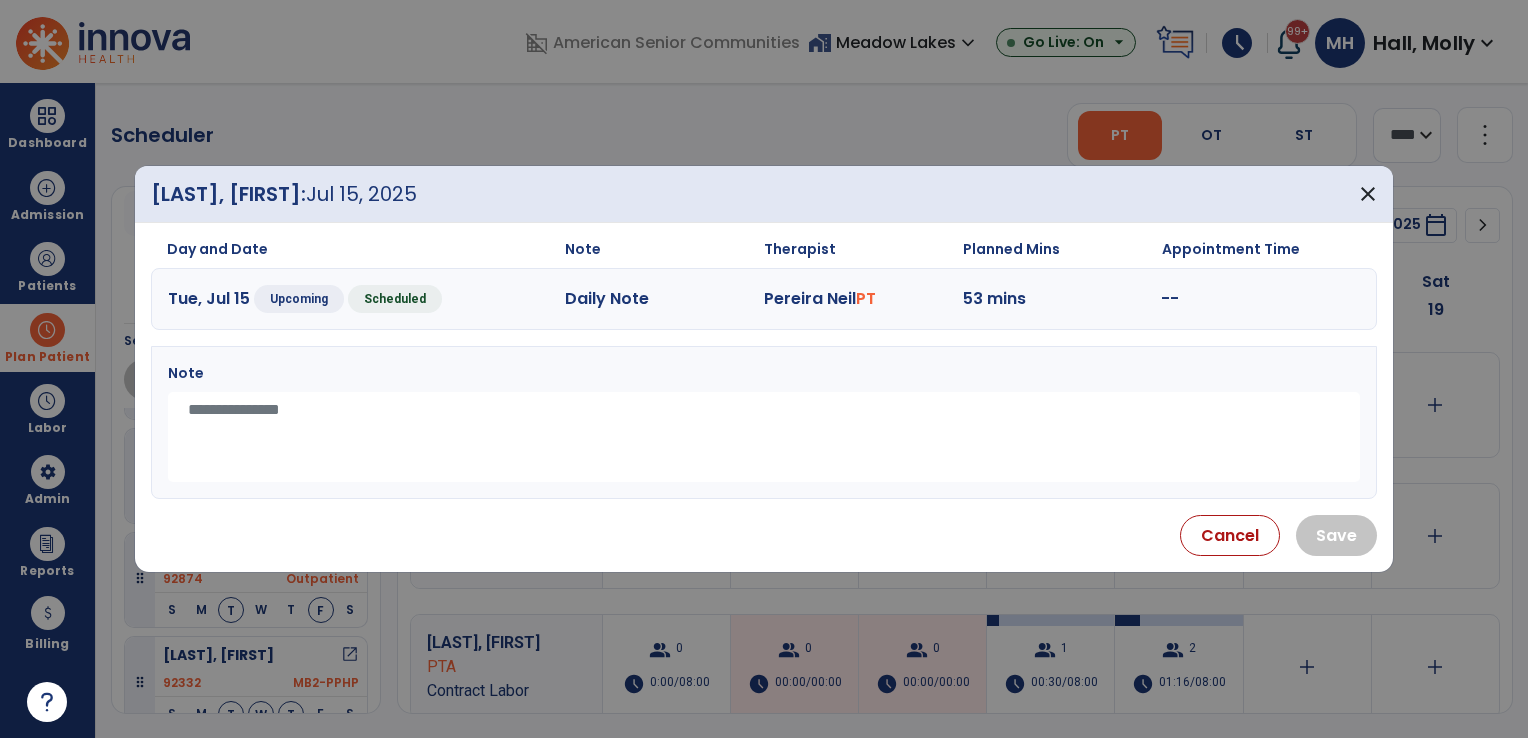 click at bounding box center [764, 437] 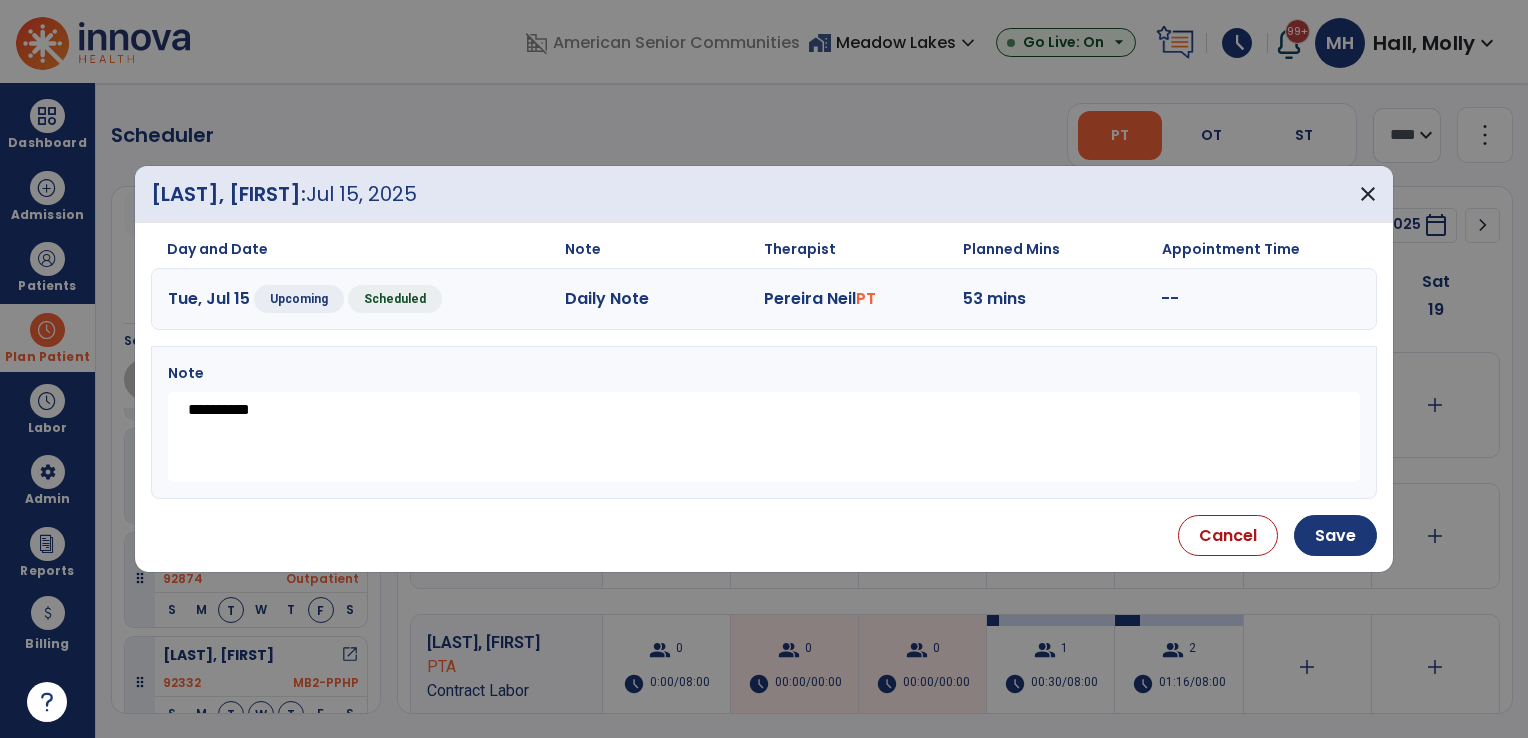 drag, startPoint x: 290, startPoint y: 412, endPoint x: 135, endPoint y: 407, distance: 155.08063 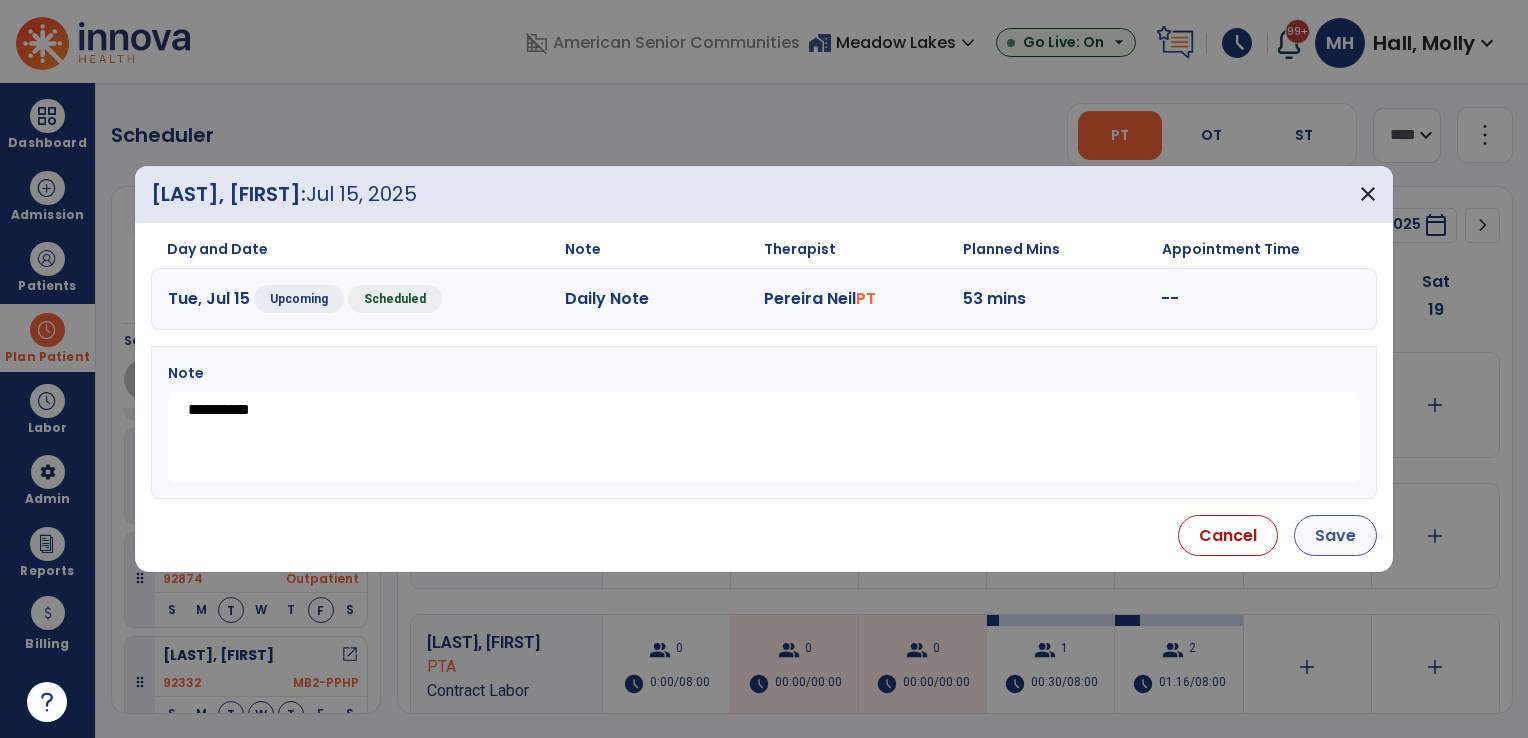 type on "**********" 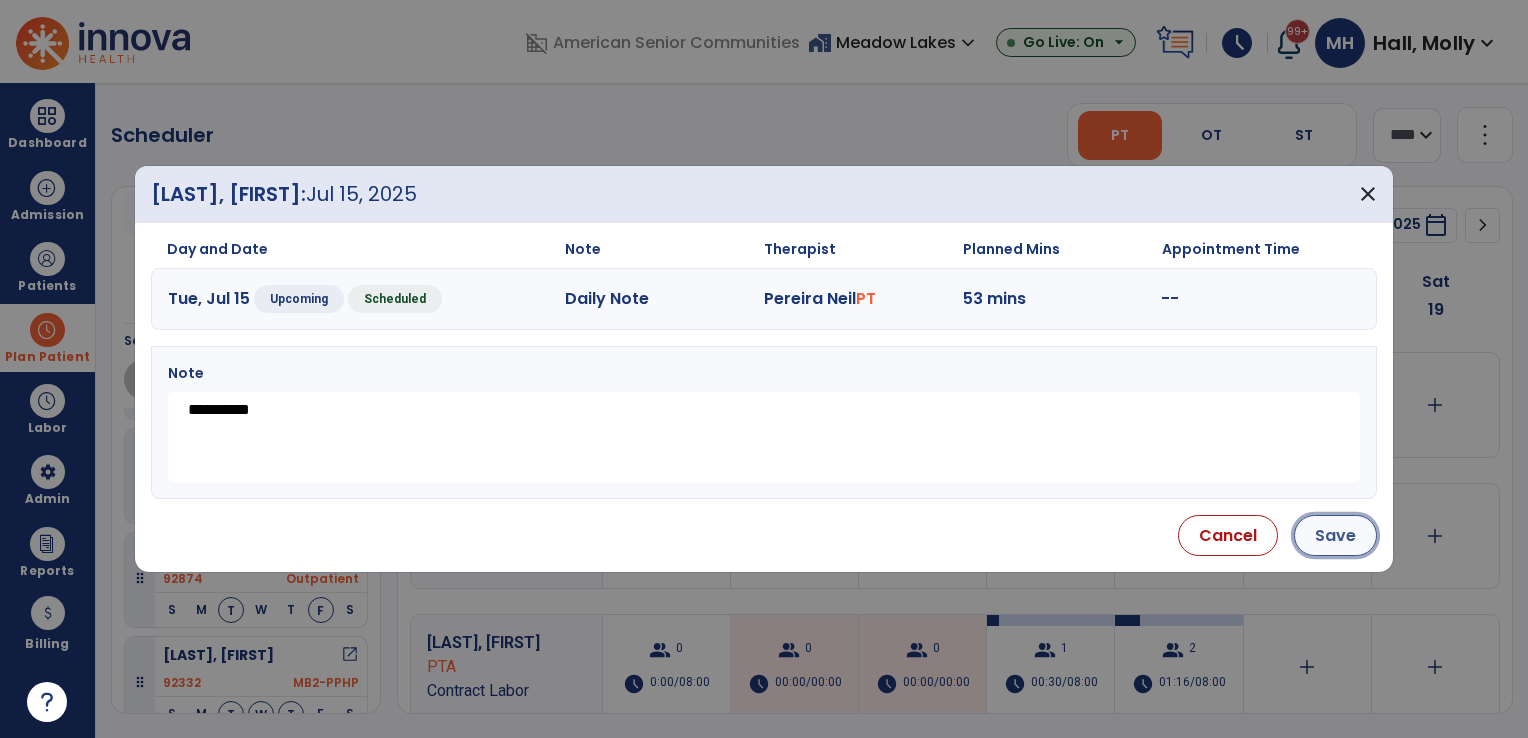 click on "Save" at bounding box center (1335, 535) 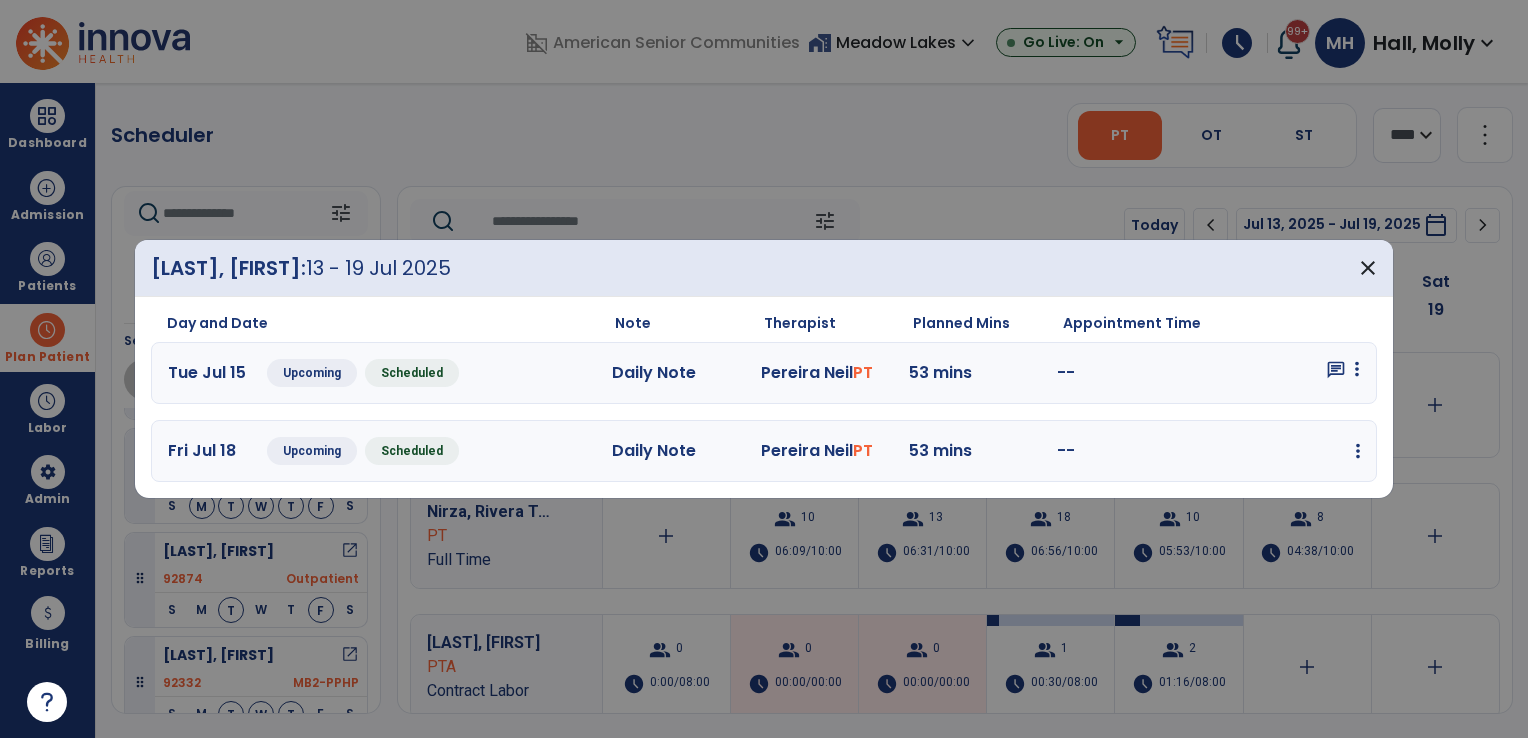 click on "edit   Edit Session   alt_route   Split Minutes  add_comment  Add Note" at bounding box center (1286, 451) 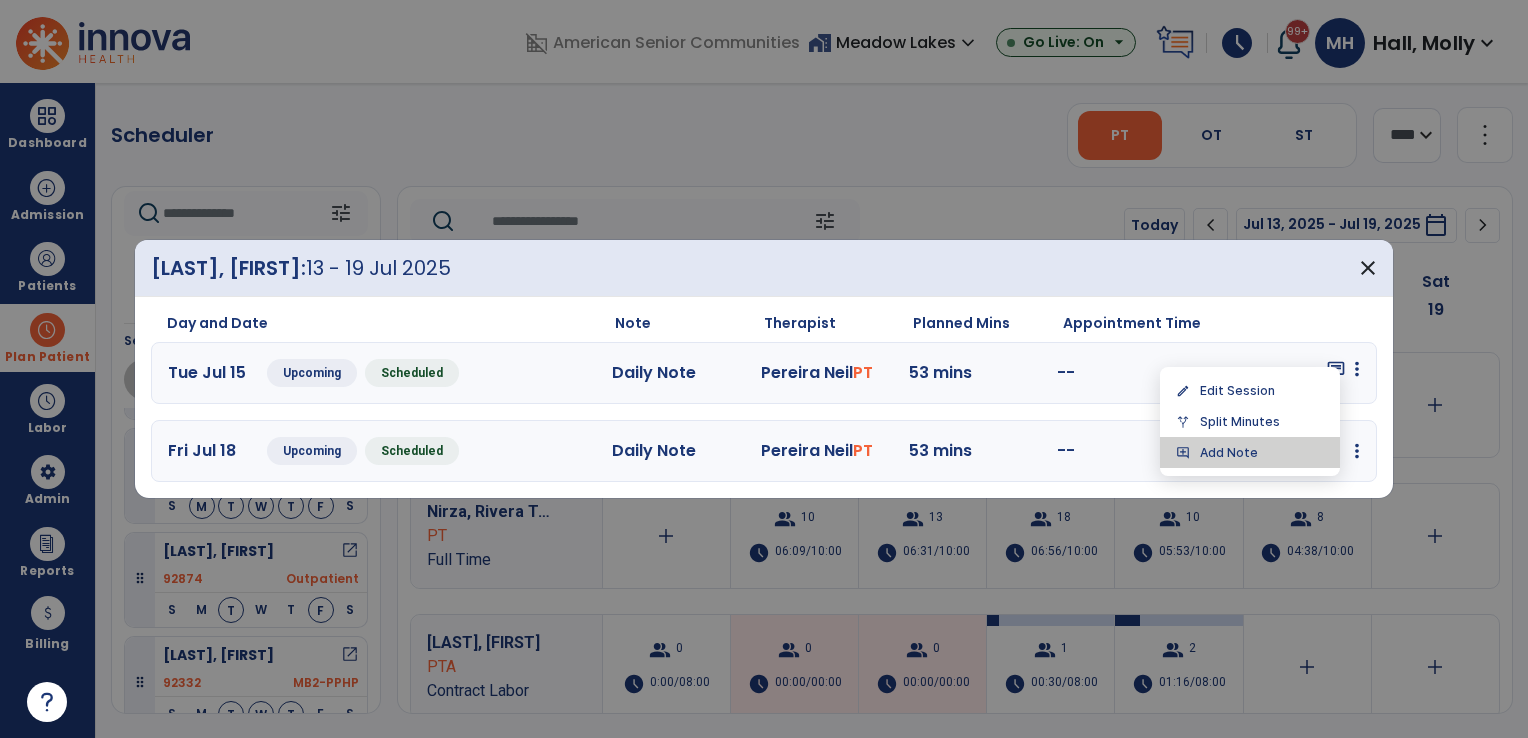 click on "add_comment  Add Note" at bounding box center (1250, 452) 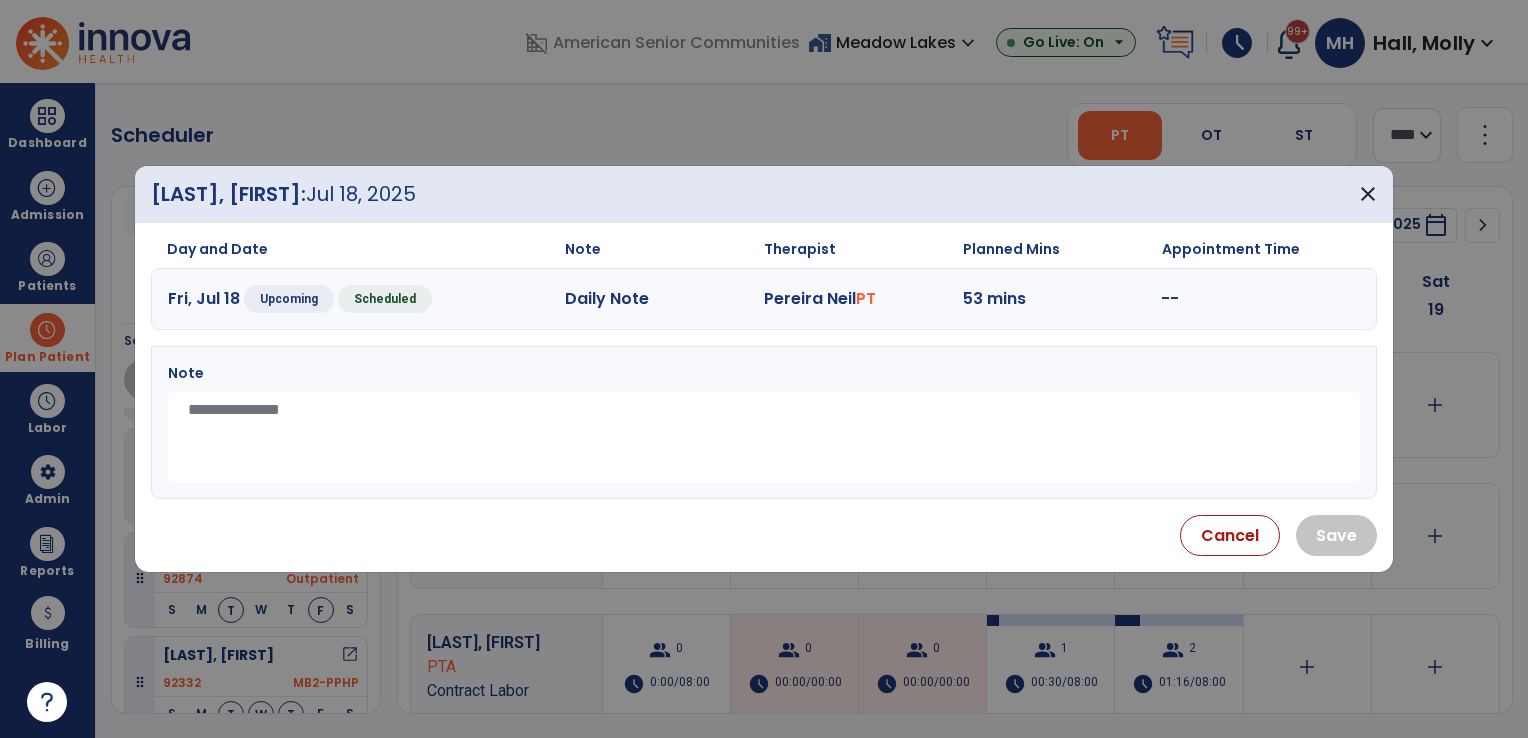 click at bounding box center [764, 437] 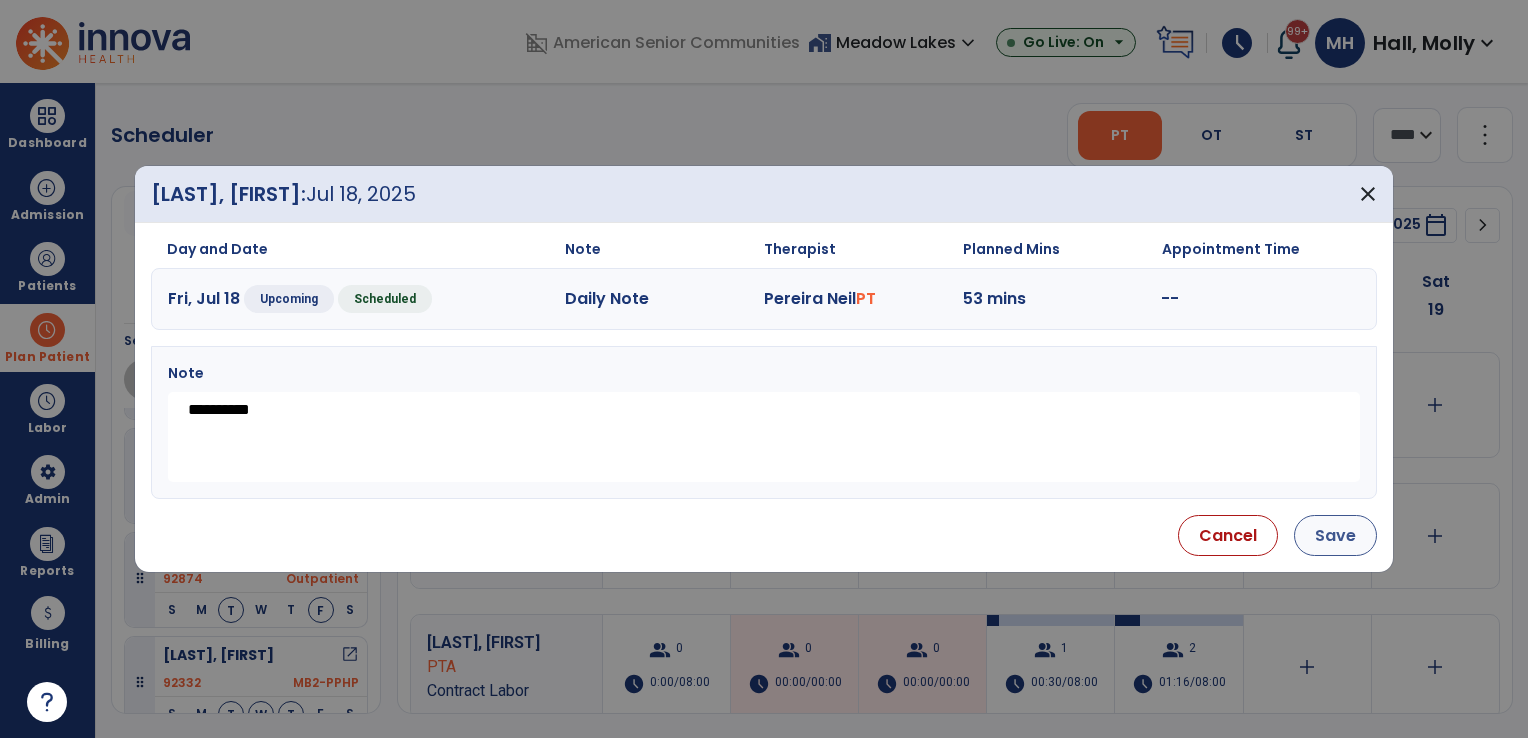 type on "**********" 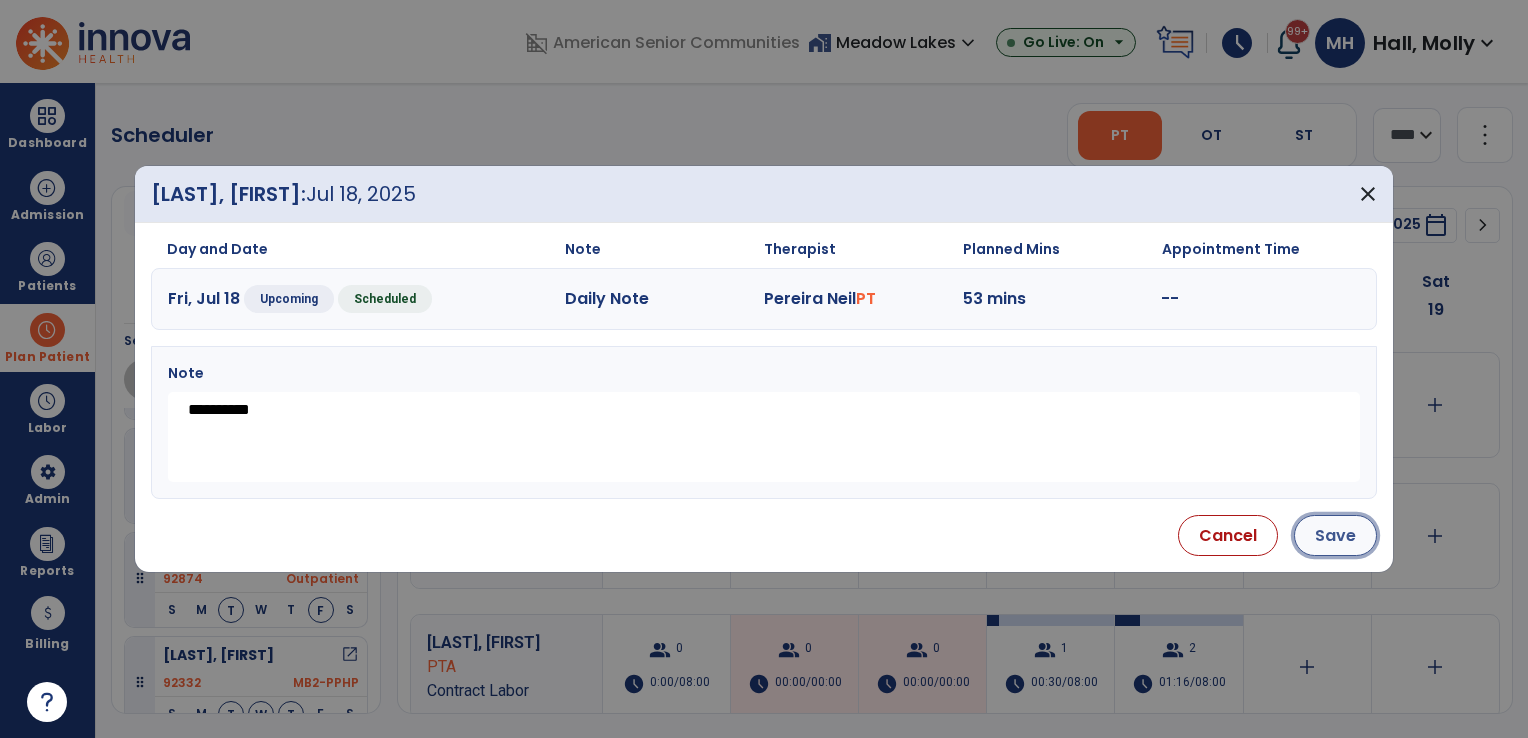 click on "Save" at bounding box center (1335, 535) 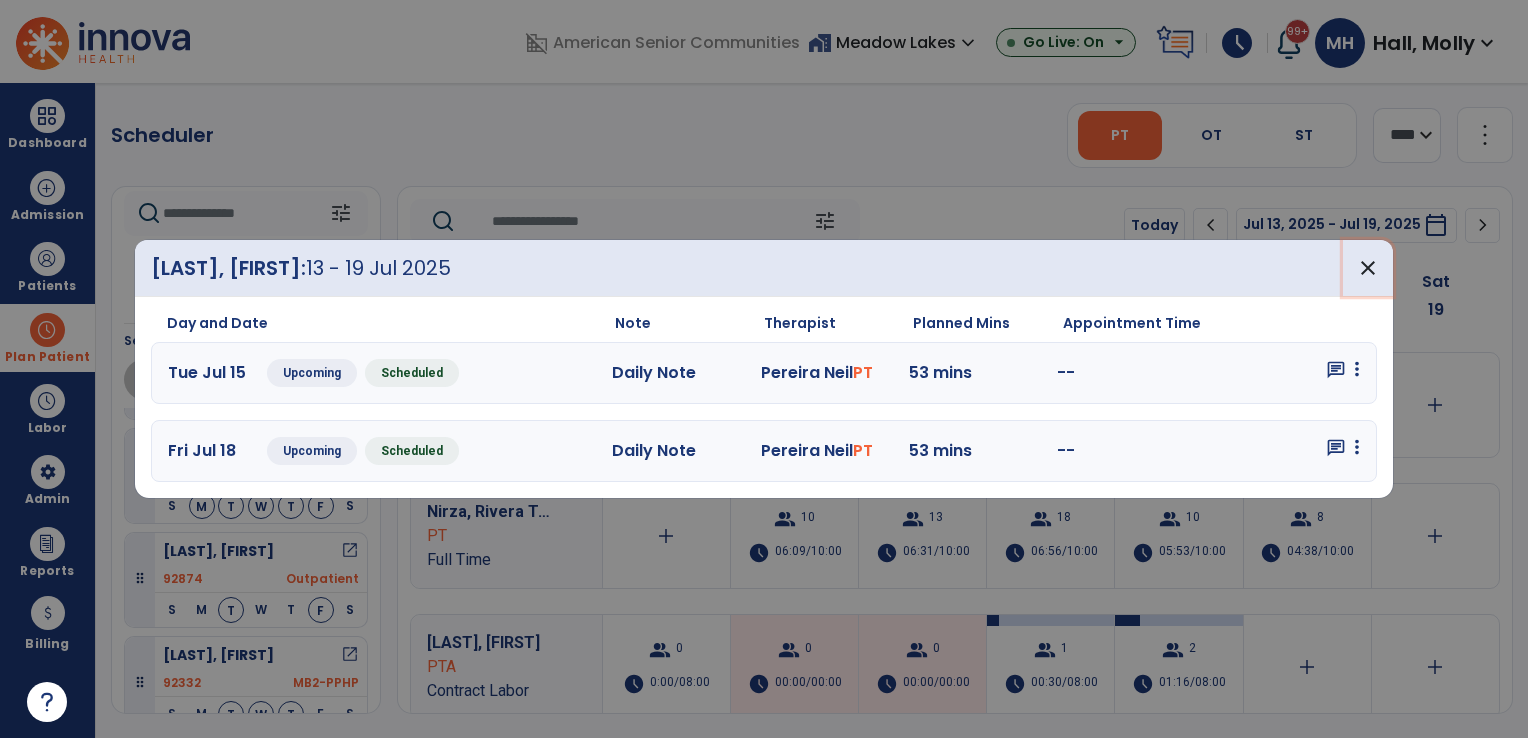 click on "close" at bounding box center [1368, 268] 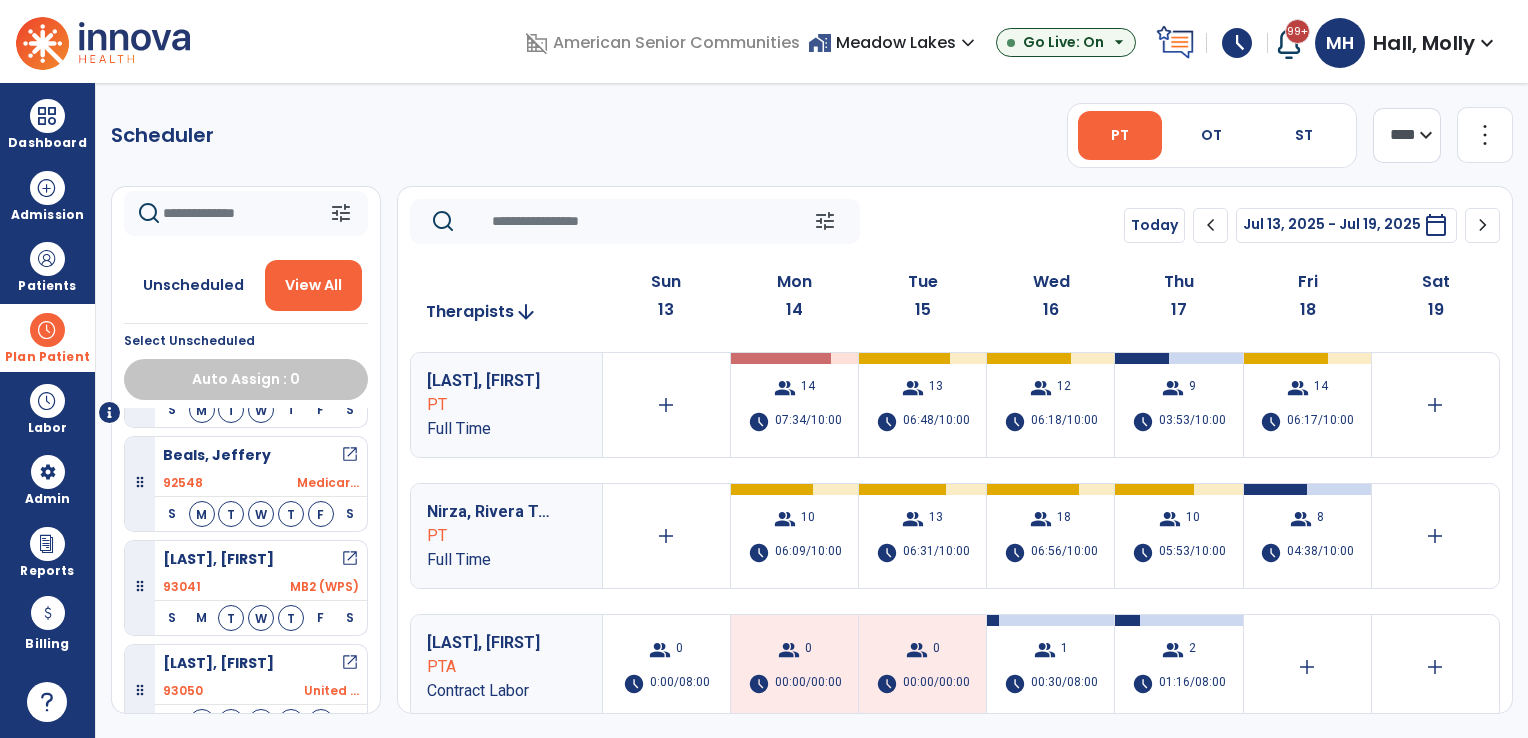 scroll, scrollTop: 0, scrollLeft: 0, axis: both 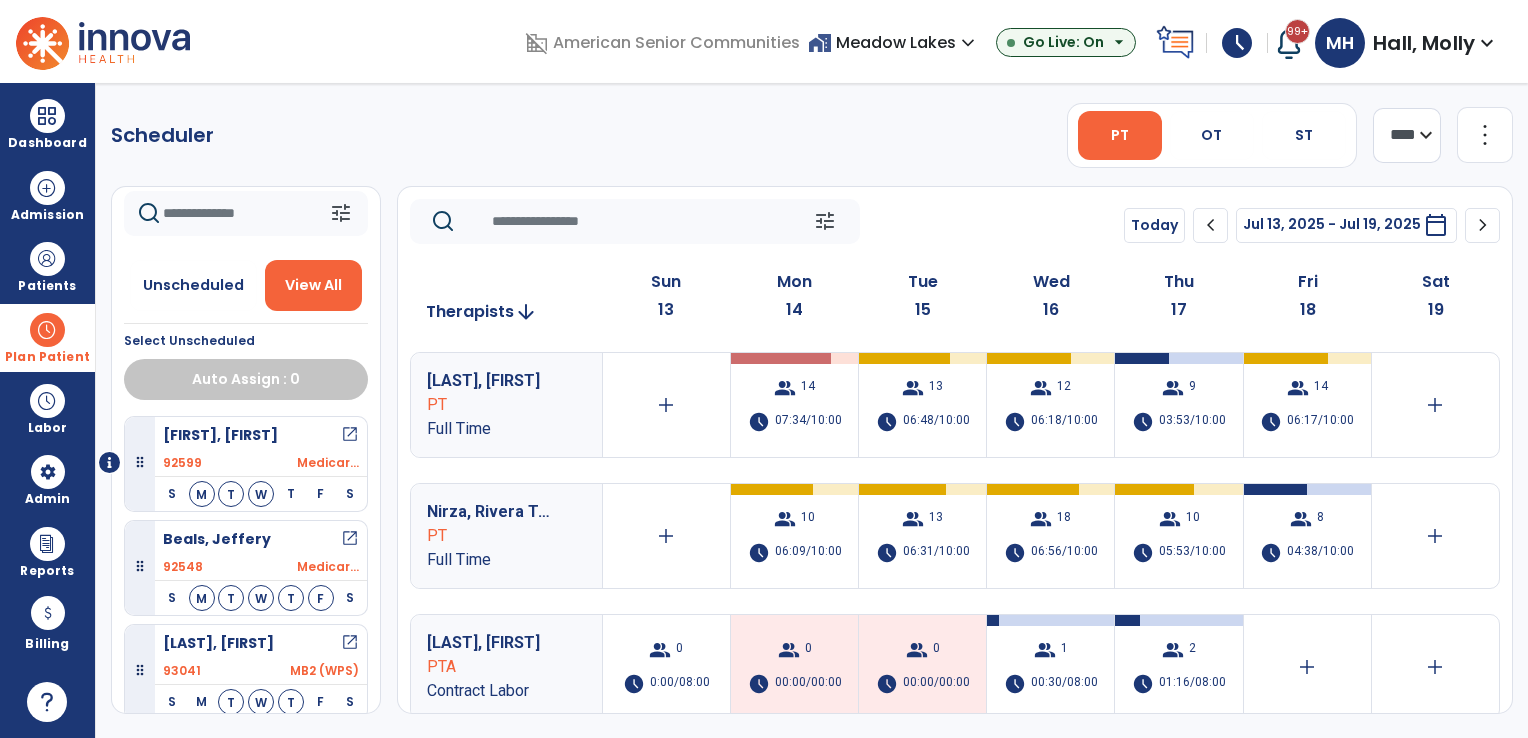 click on "chevron_right" 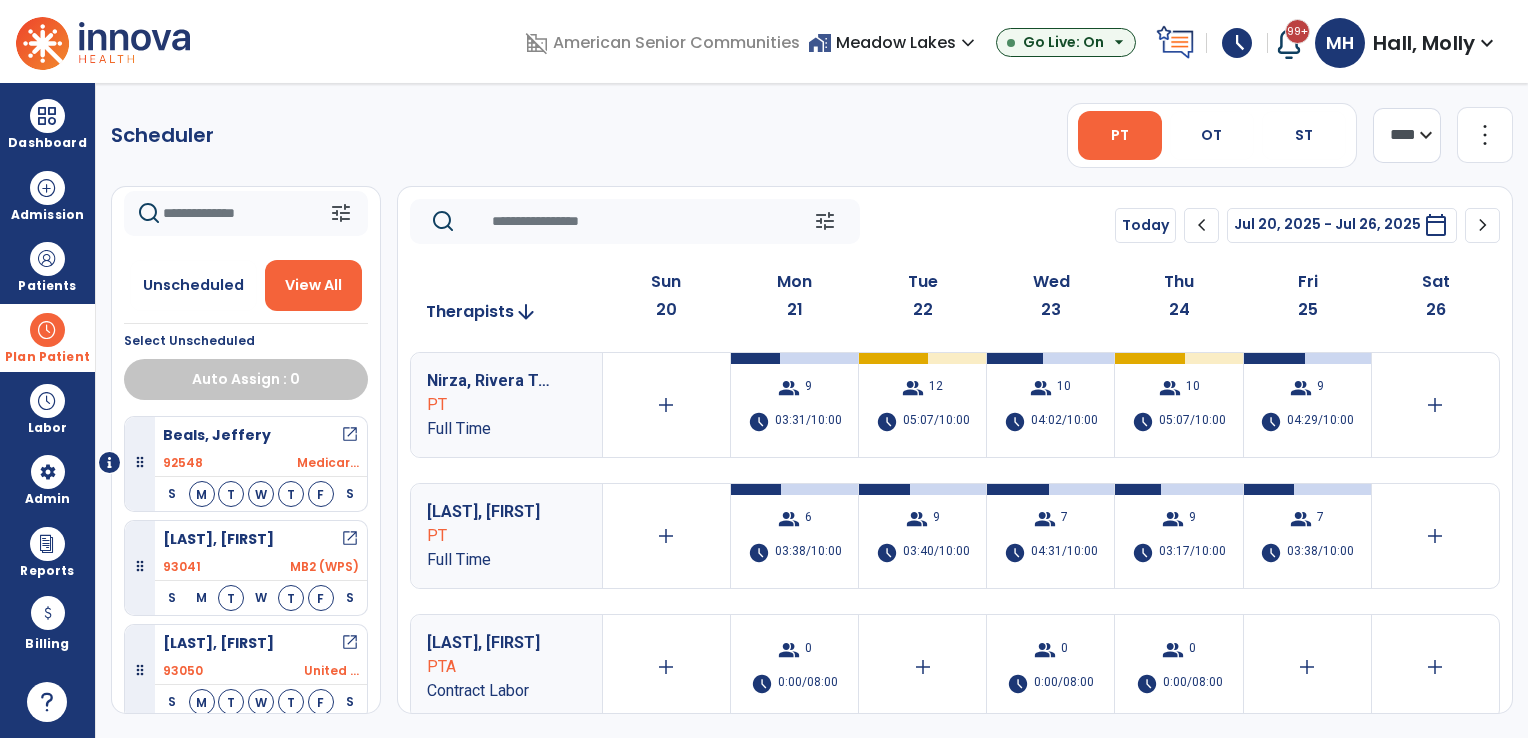 click on "chevron_left" 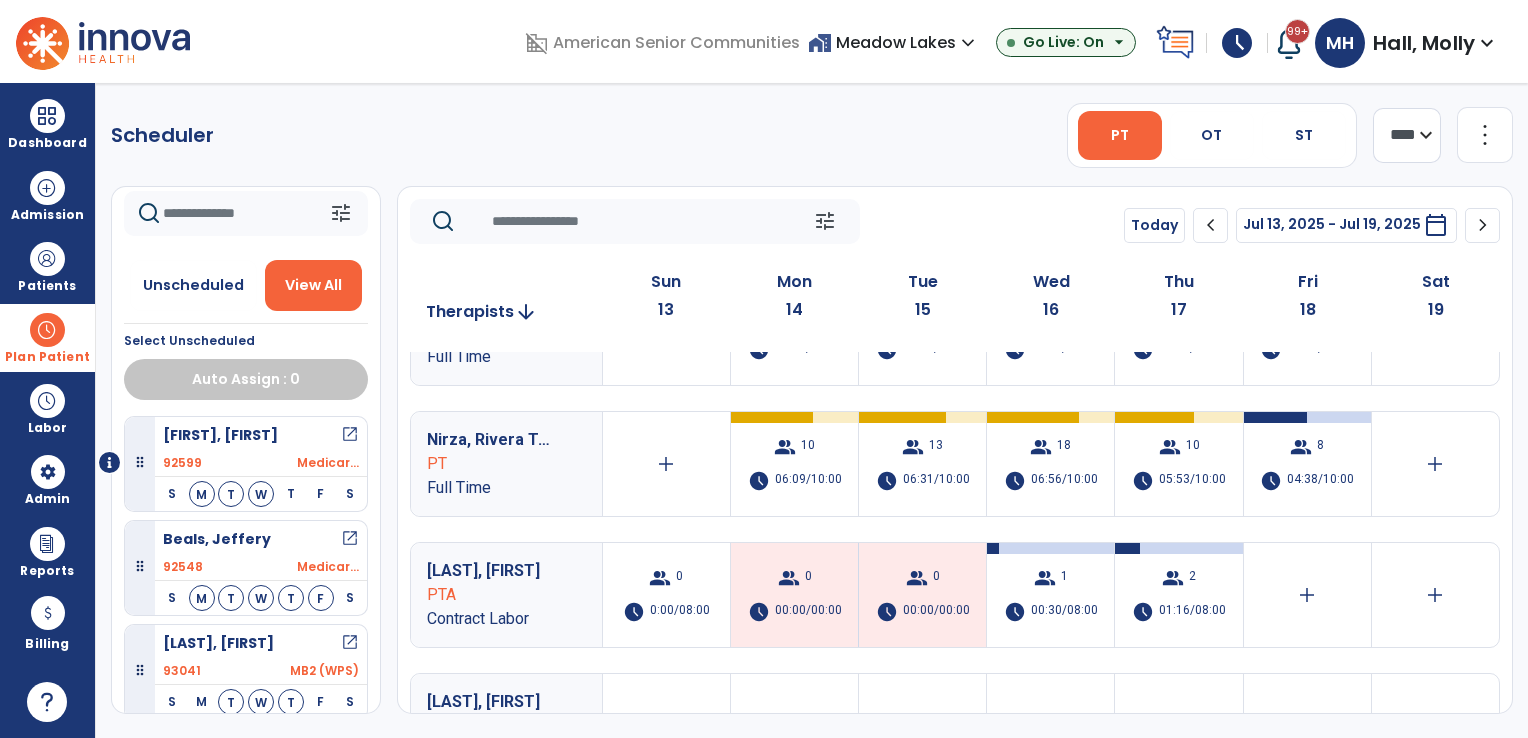 scroll, scrollTop: 0, scrollLeft: 0, axis: both 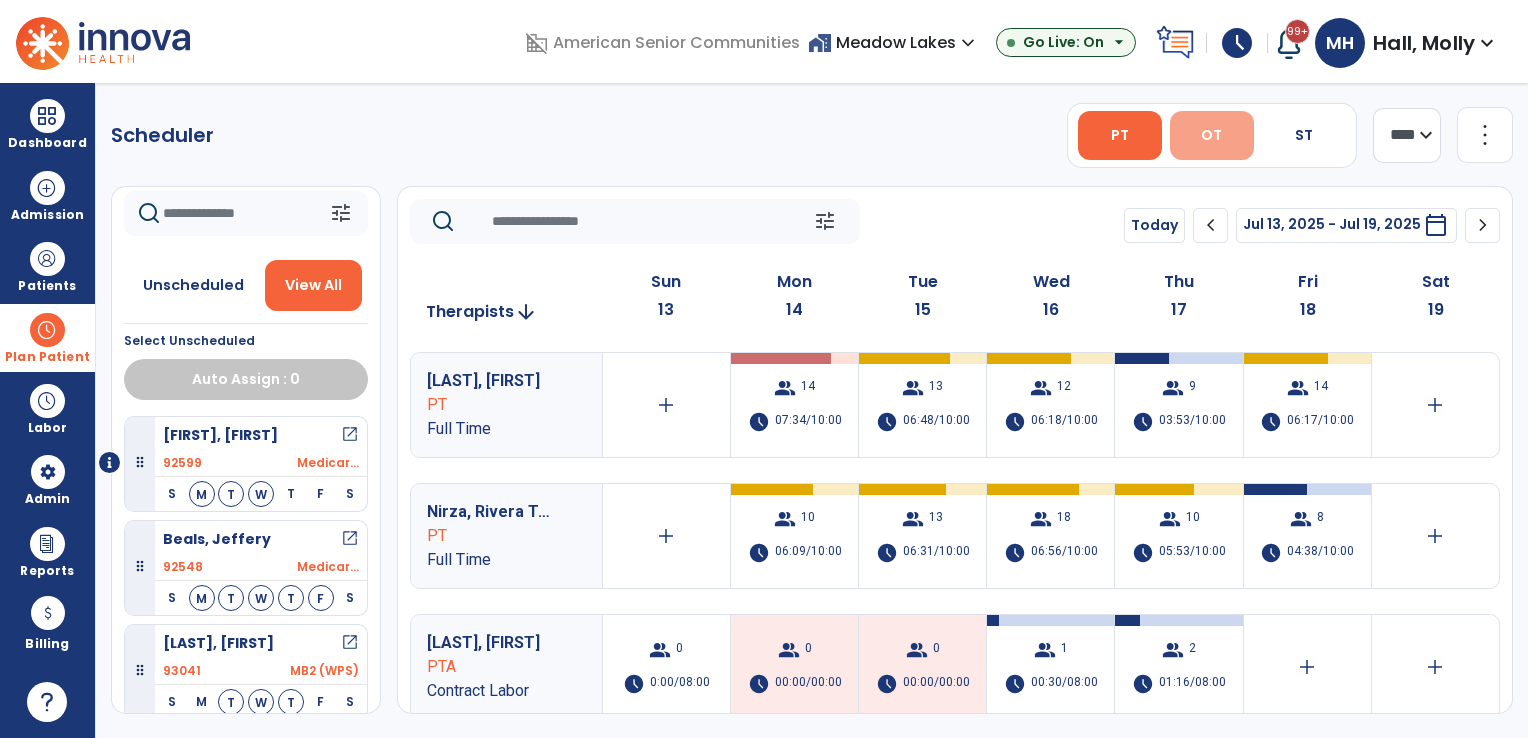 click on "OT" at bounding box center [1212, 135] 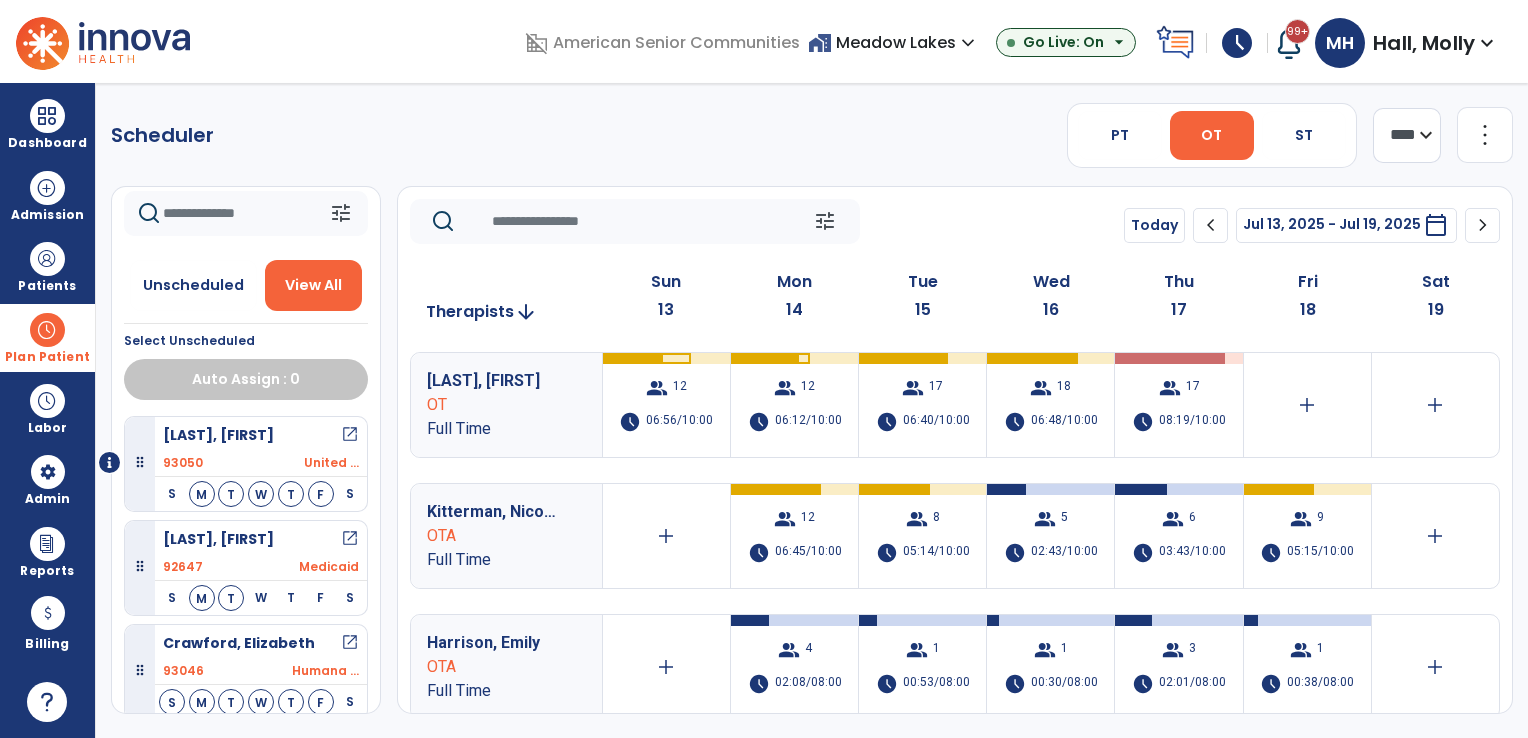 click on "chevron_right" 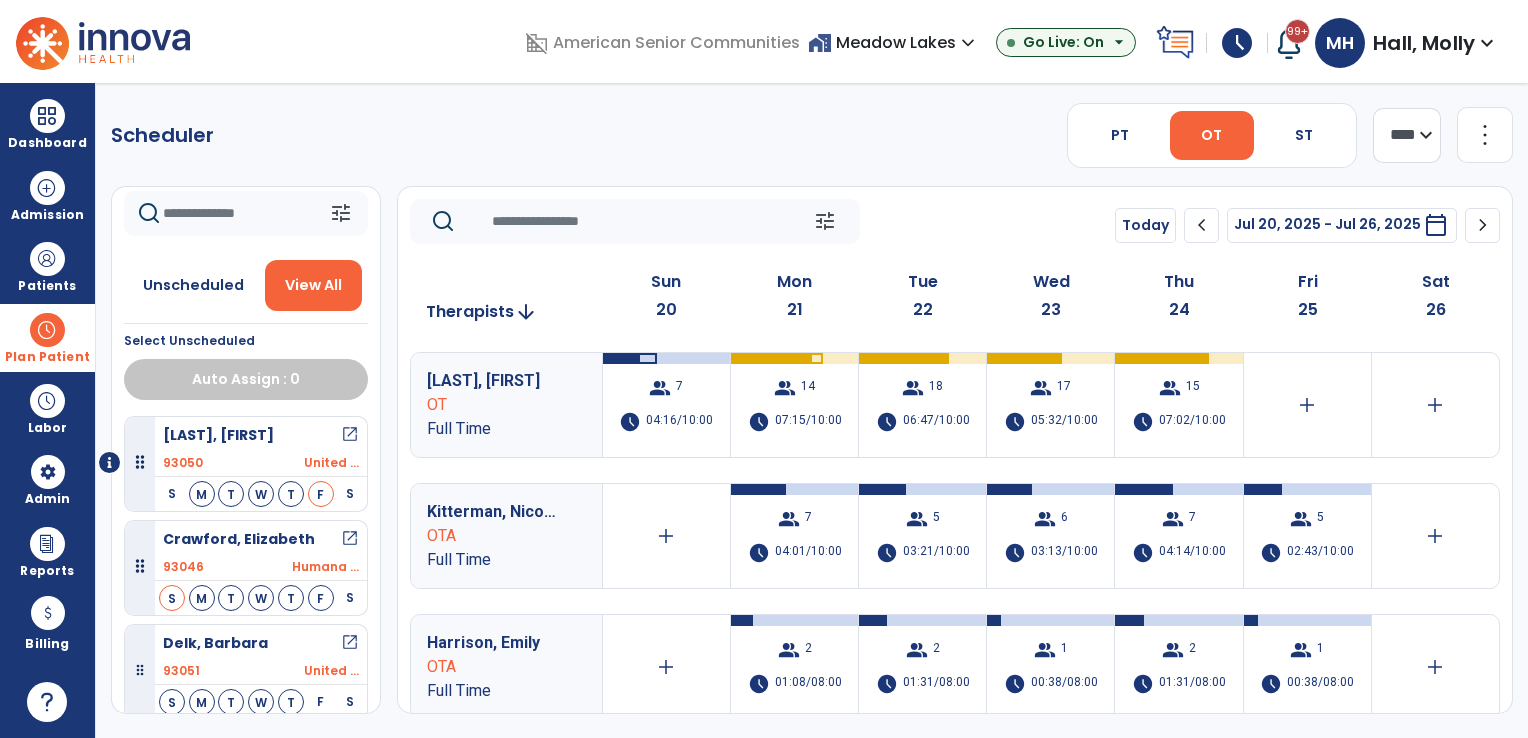 click on "chevron_left" 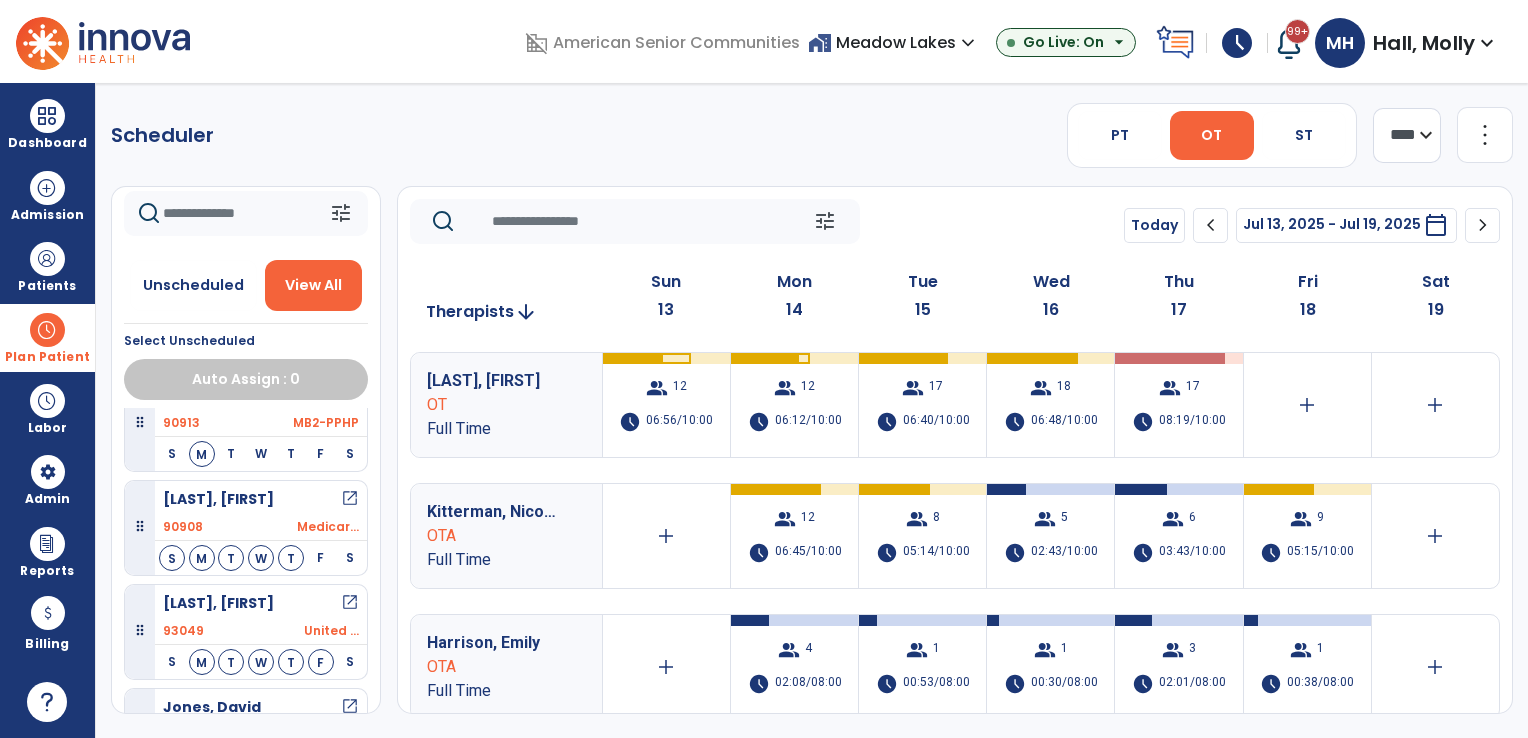 scroll, scrollTop: 1188, scrollLeft: 0, axis: vertical 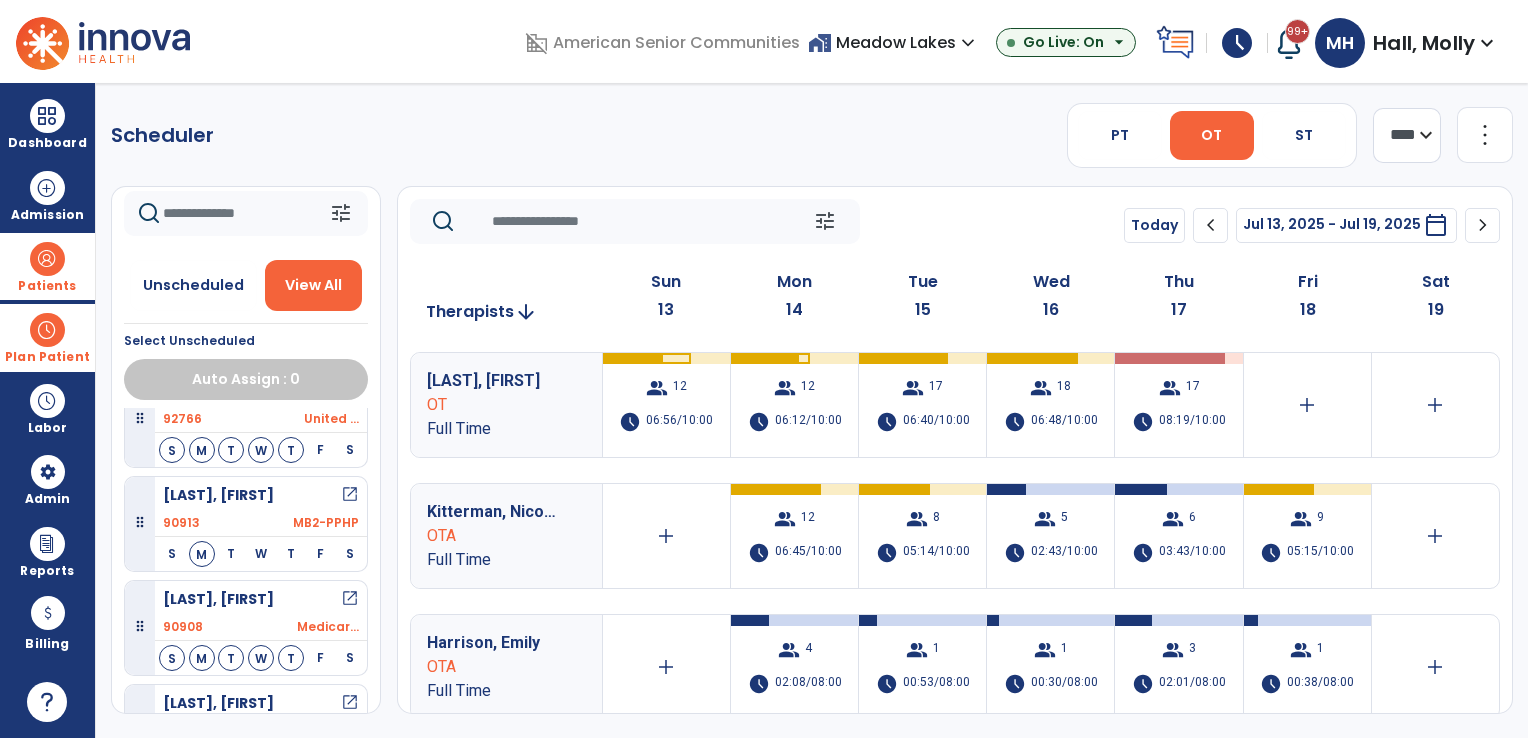 click on "Patients" at bounding box center [47, 266] 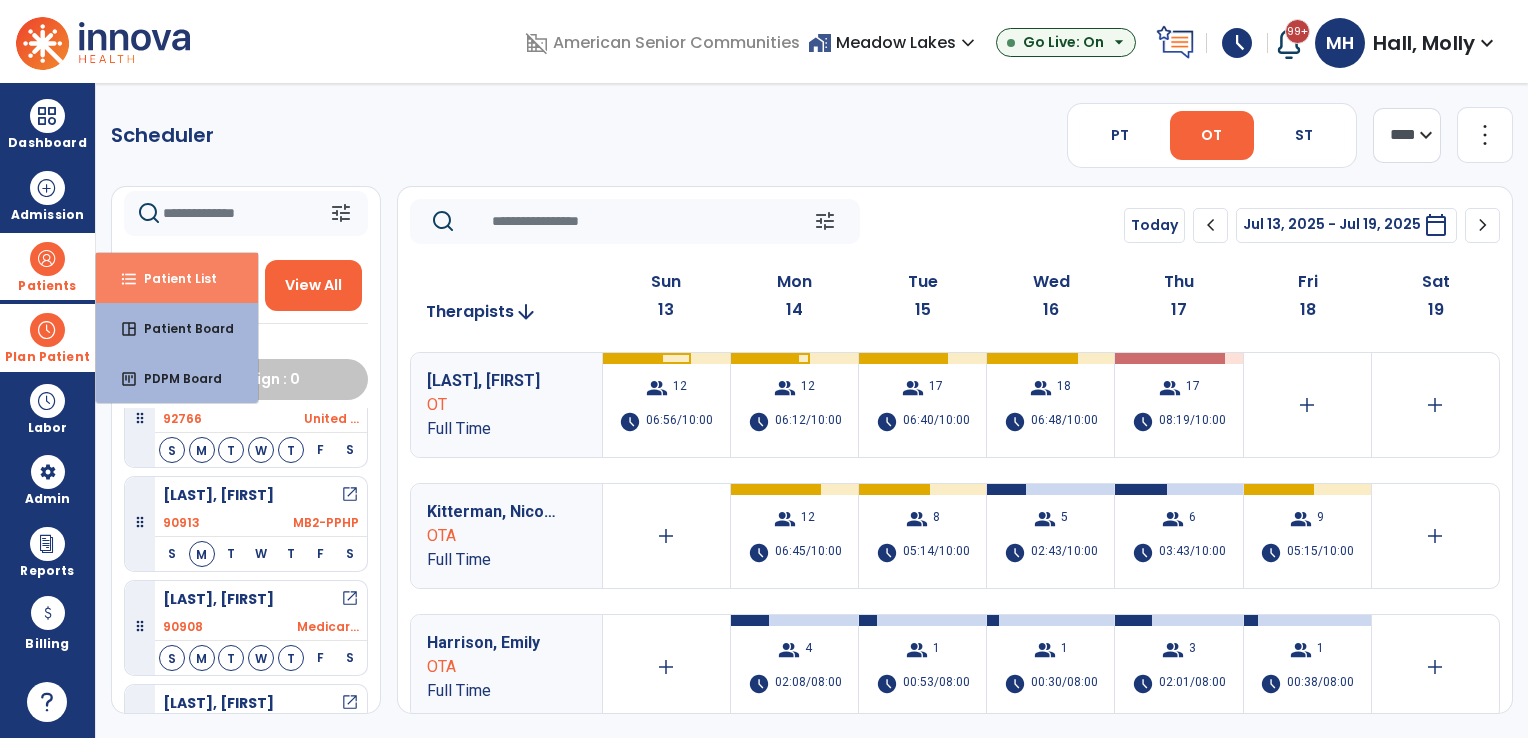 click on "Patient List" at bounding box center (172, 278) 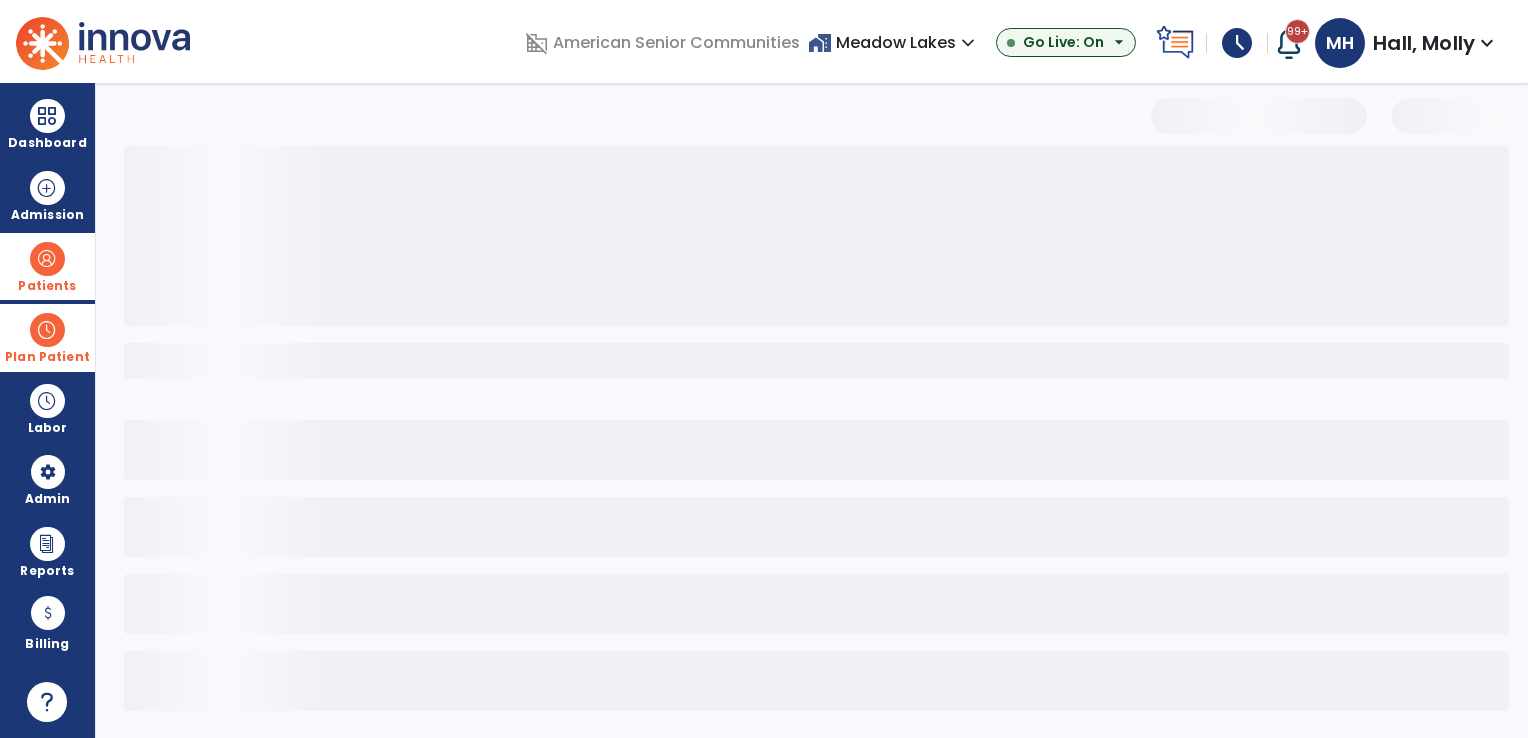 select on "***" 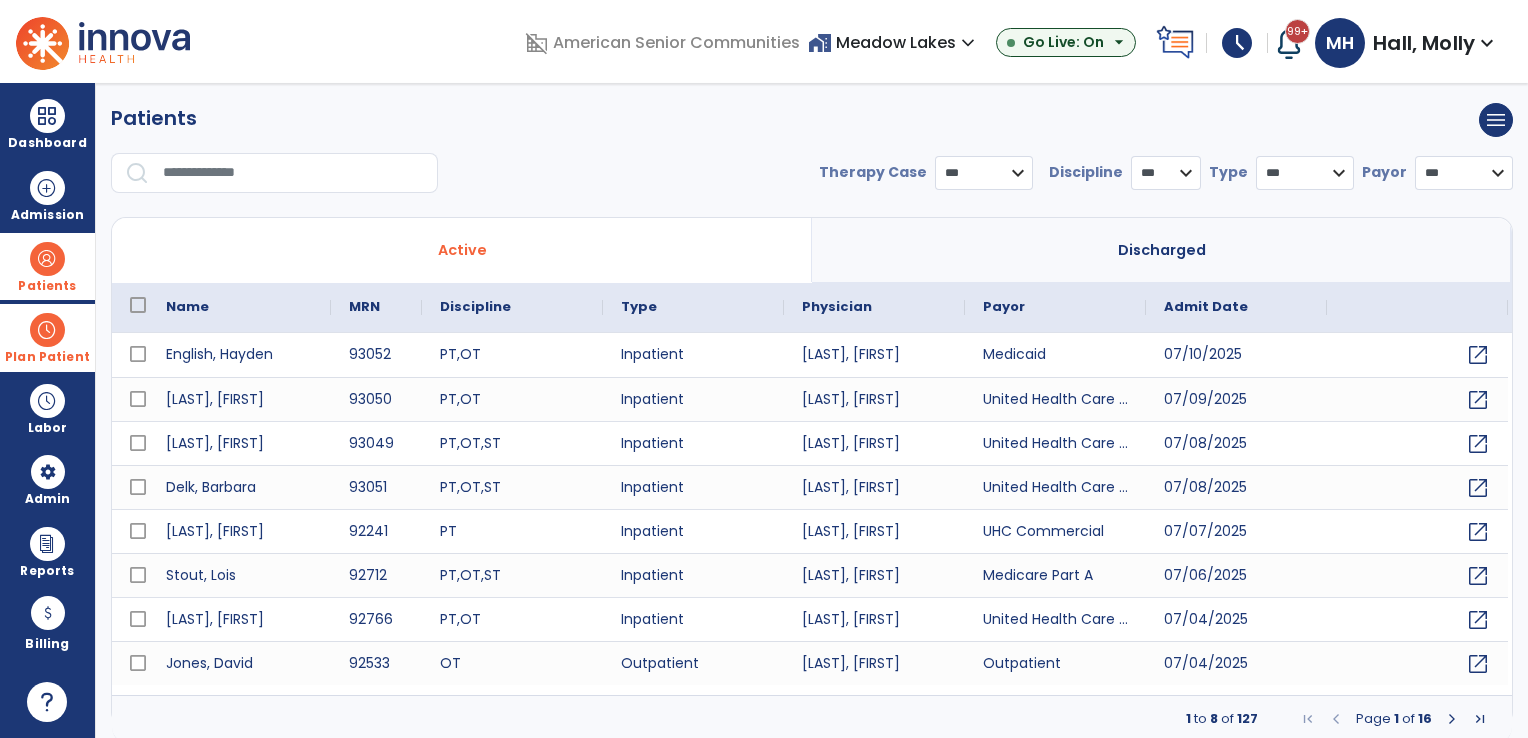 click on "Plan Patient" at bounding box center (47, 266) 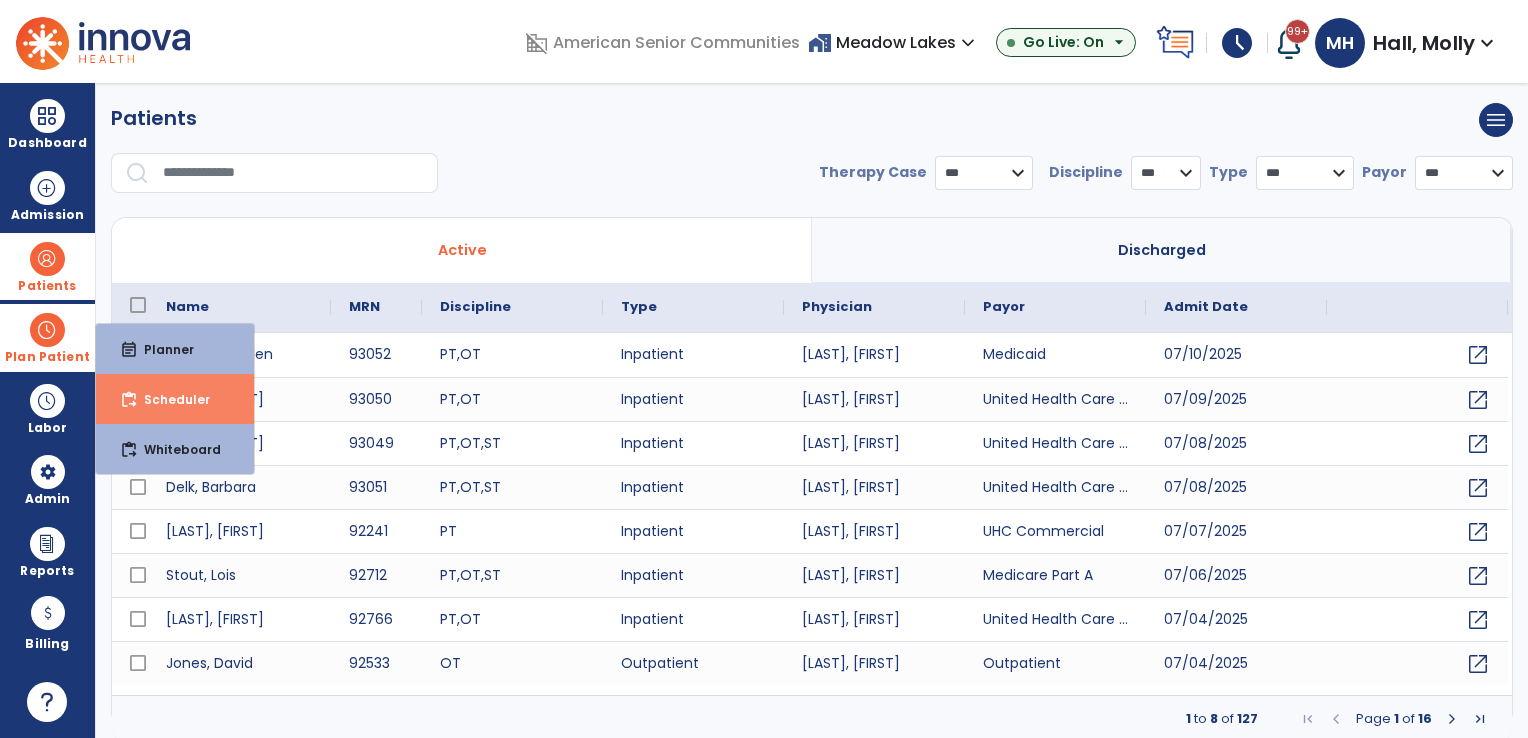 click on "Scheduler" at bounding box center (169, 399) 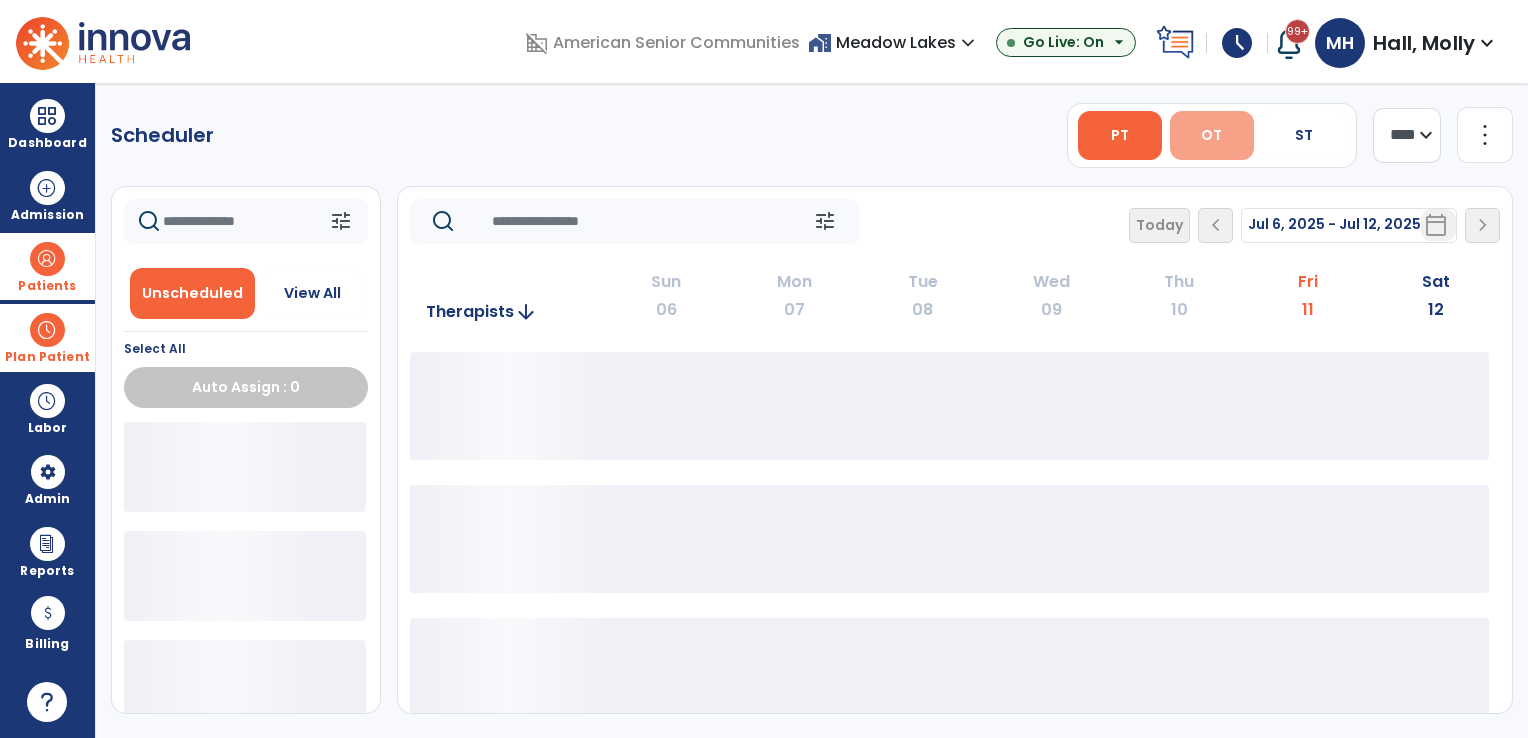 click on "OT" at bounding box center [1212, 135] 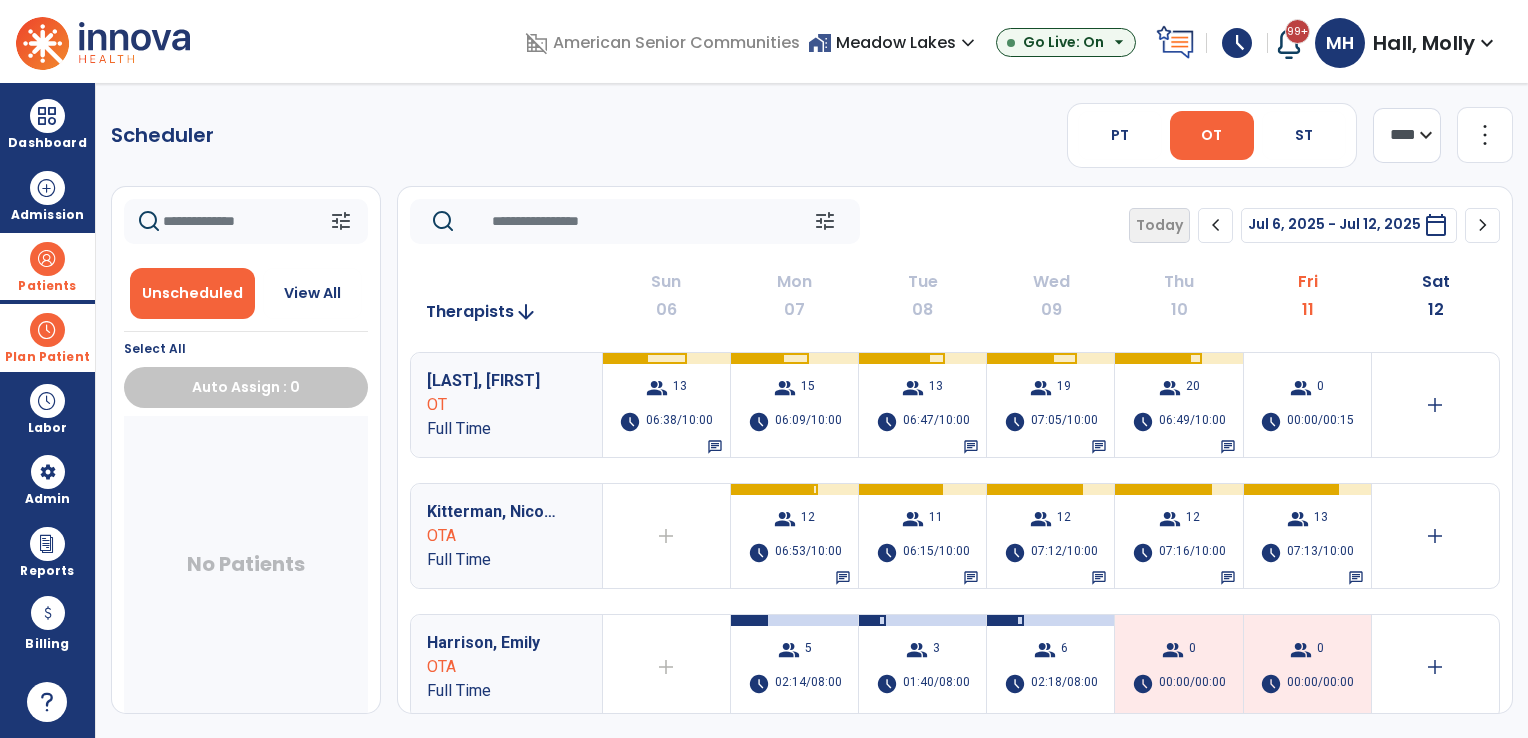 click on "chevron_right" 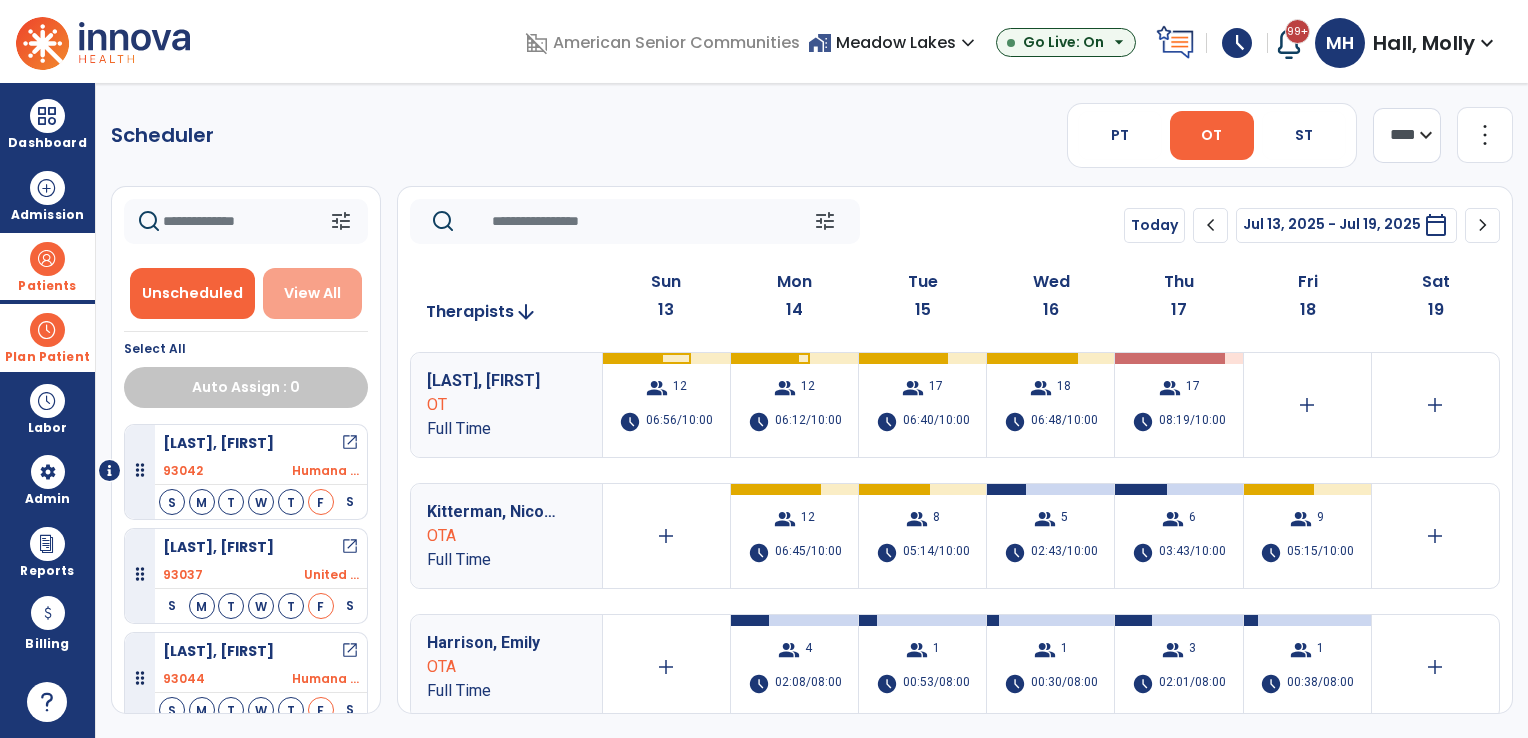 click on "View All" at bounding box center [313, 293] 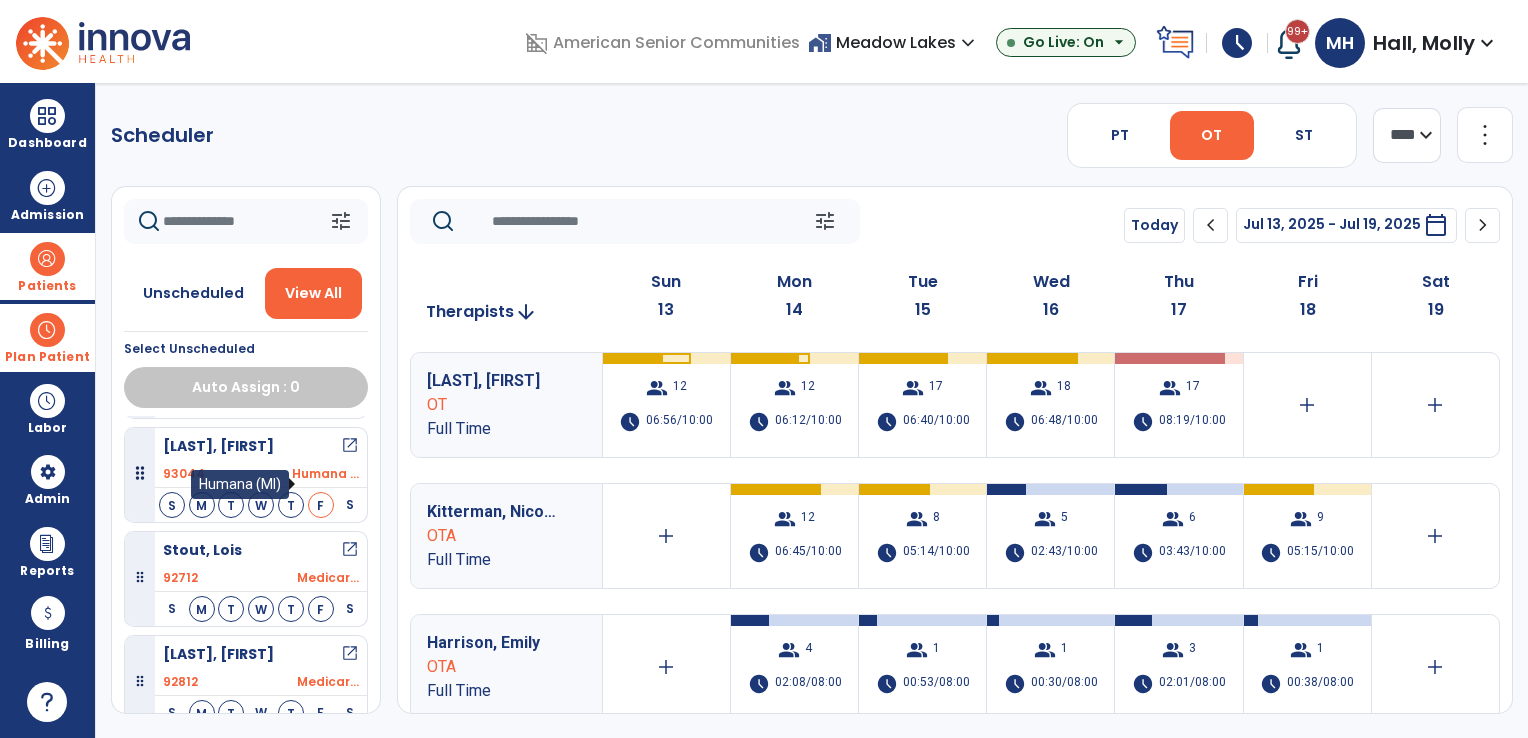scroll, scrollTop: 2588, scrollLeft: 0, axis: vertical 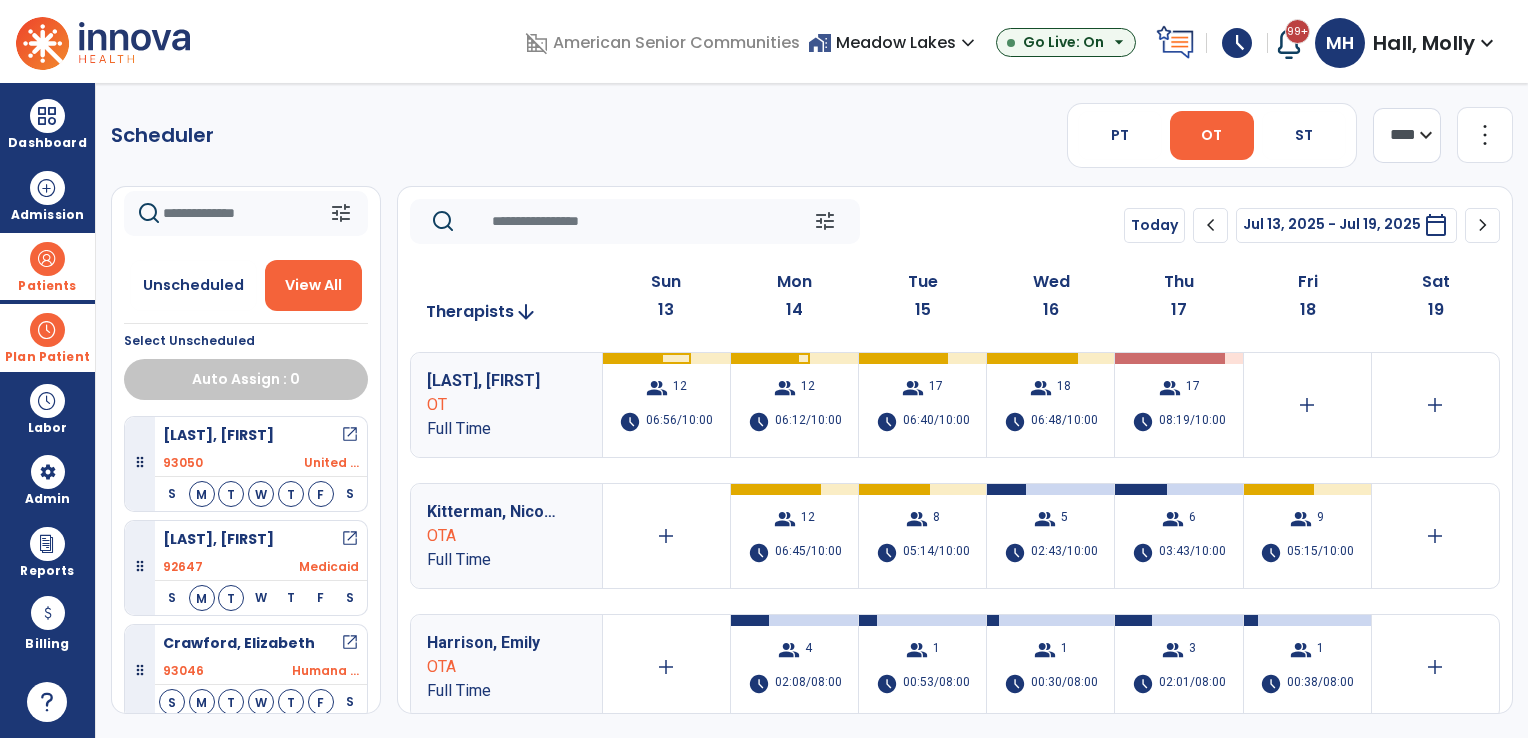 drag, startPoint x: 60, startPoint y: 271, endPoint x: 109, endPoint y: 311, distance: 63.25346 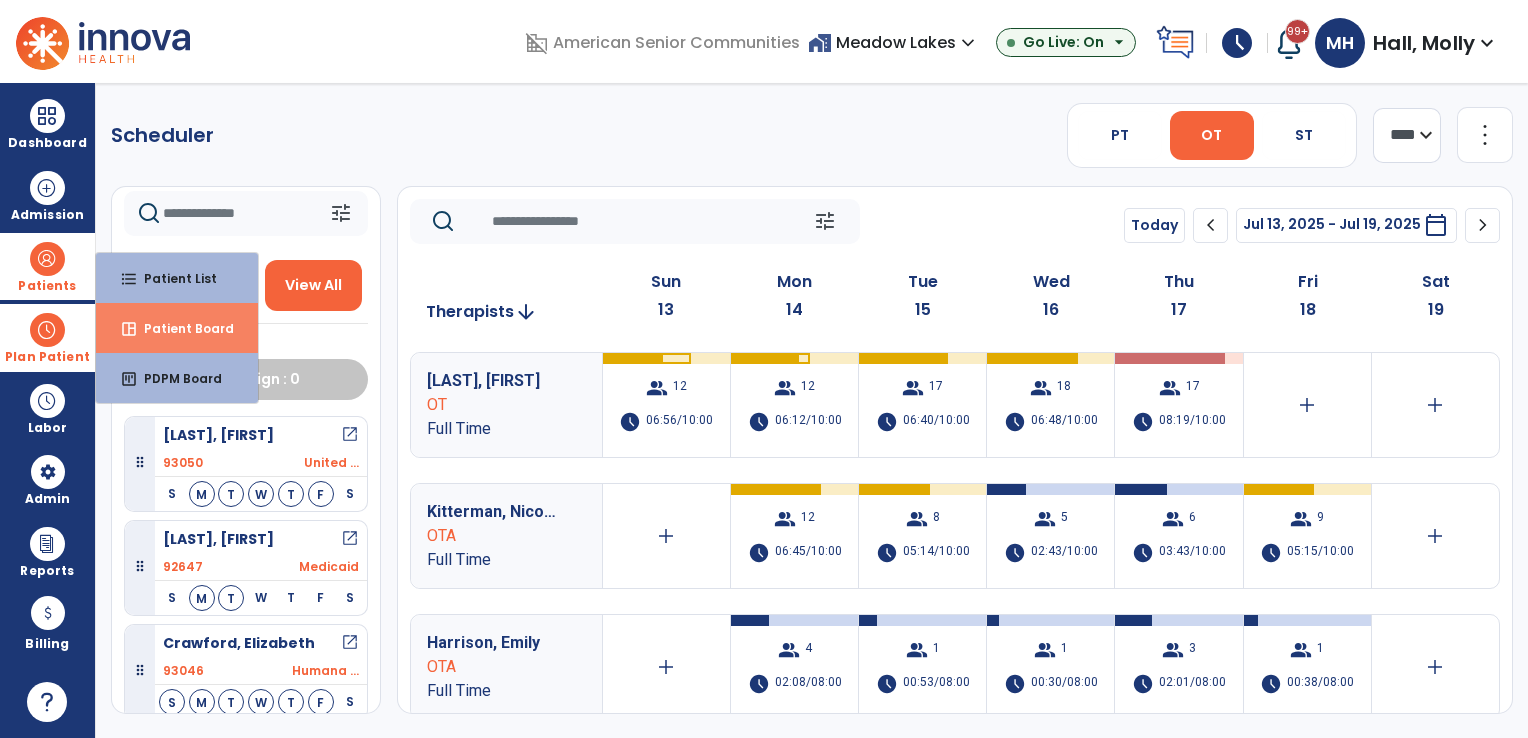 click on "Patient Board" at bounding box center [181, 328] 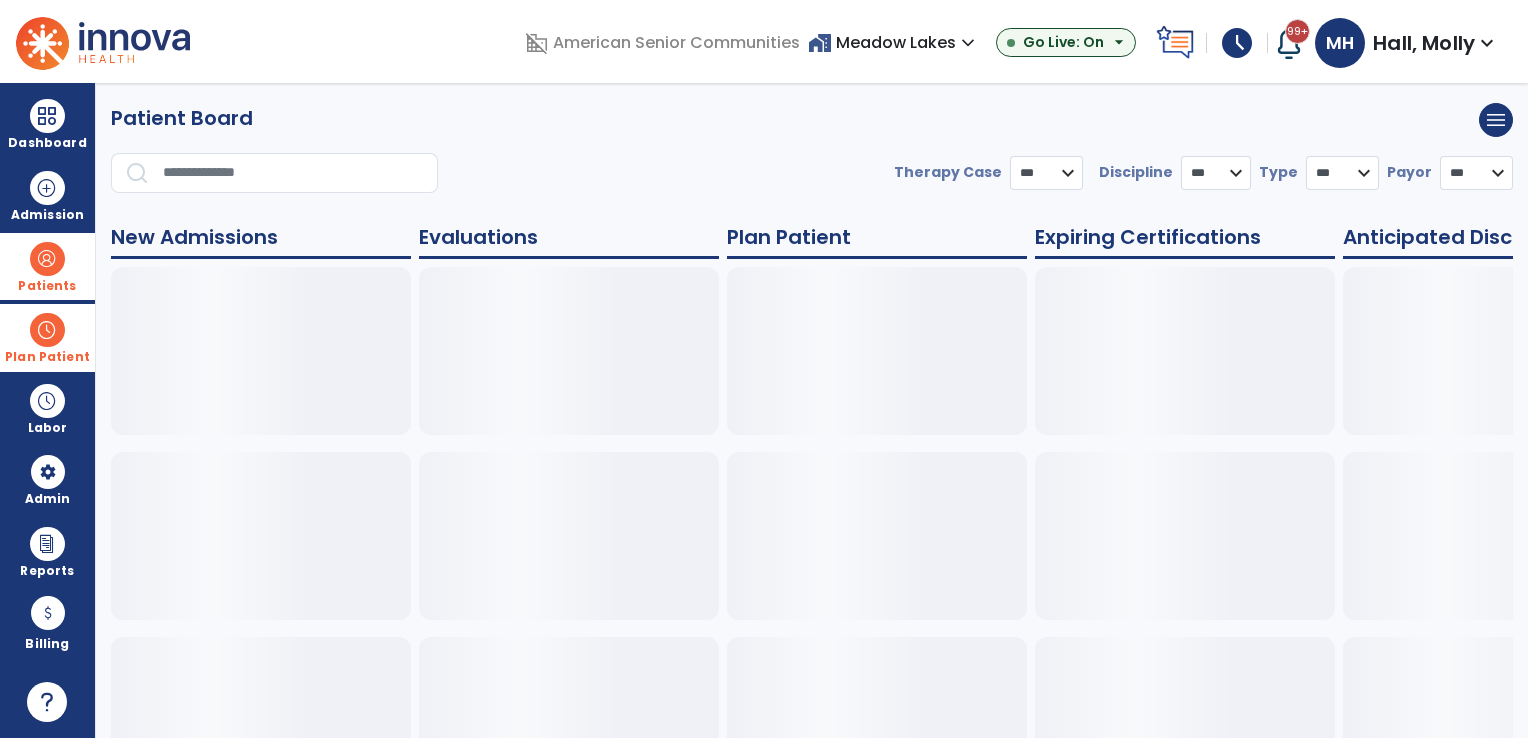 select on "***" 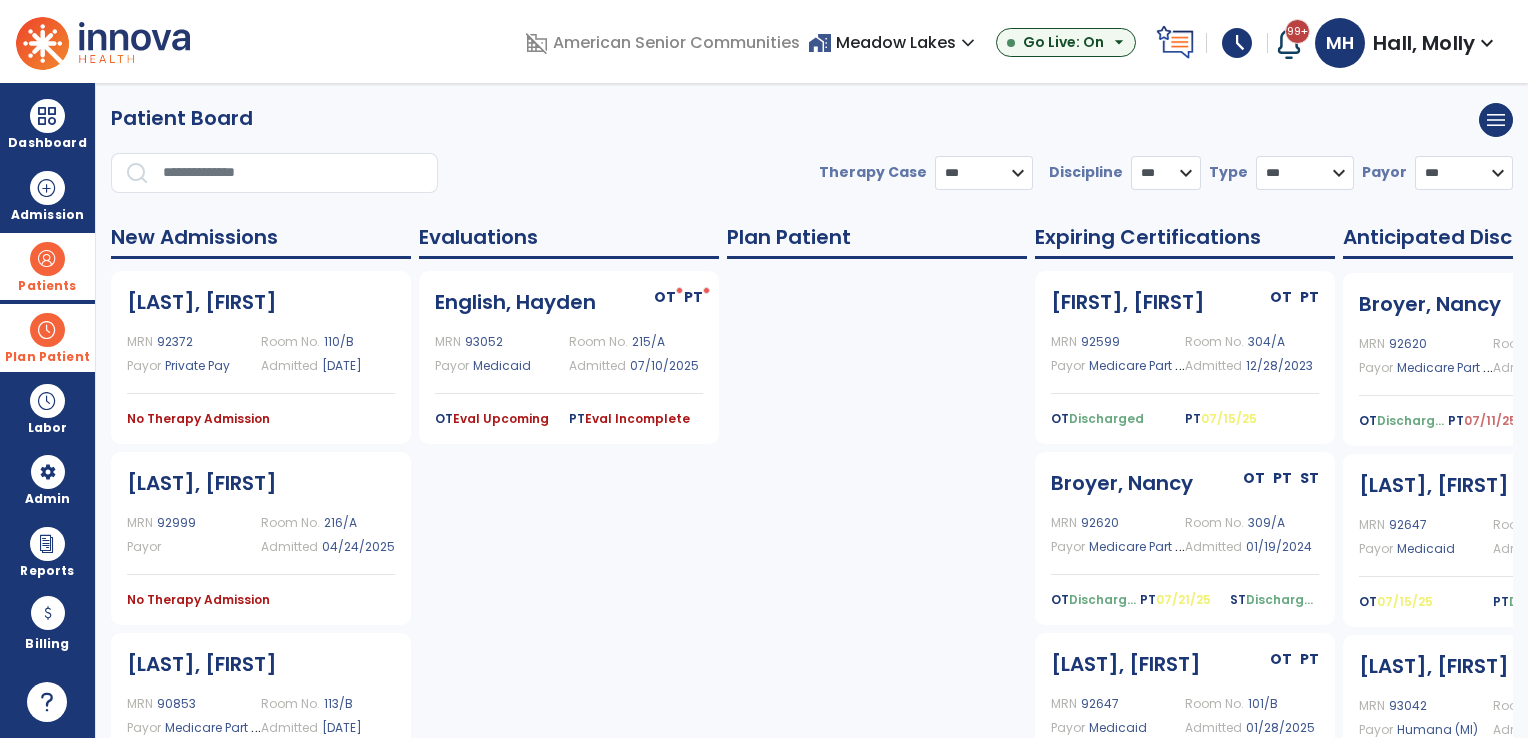 click on "home_work   Meadow Lakes   expand_more" at bounding box center (894, 42) 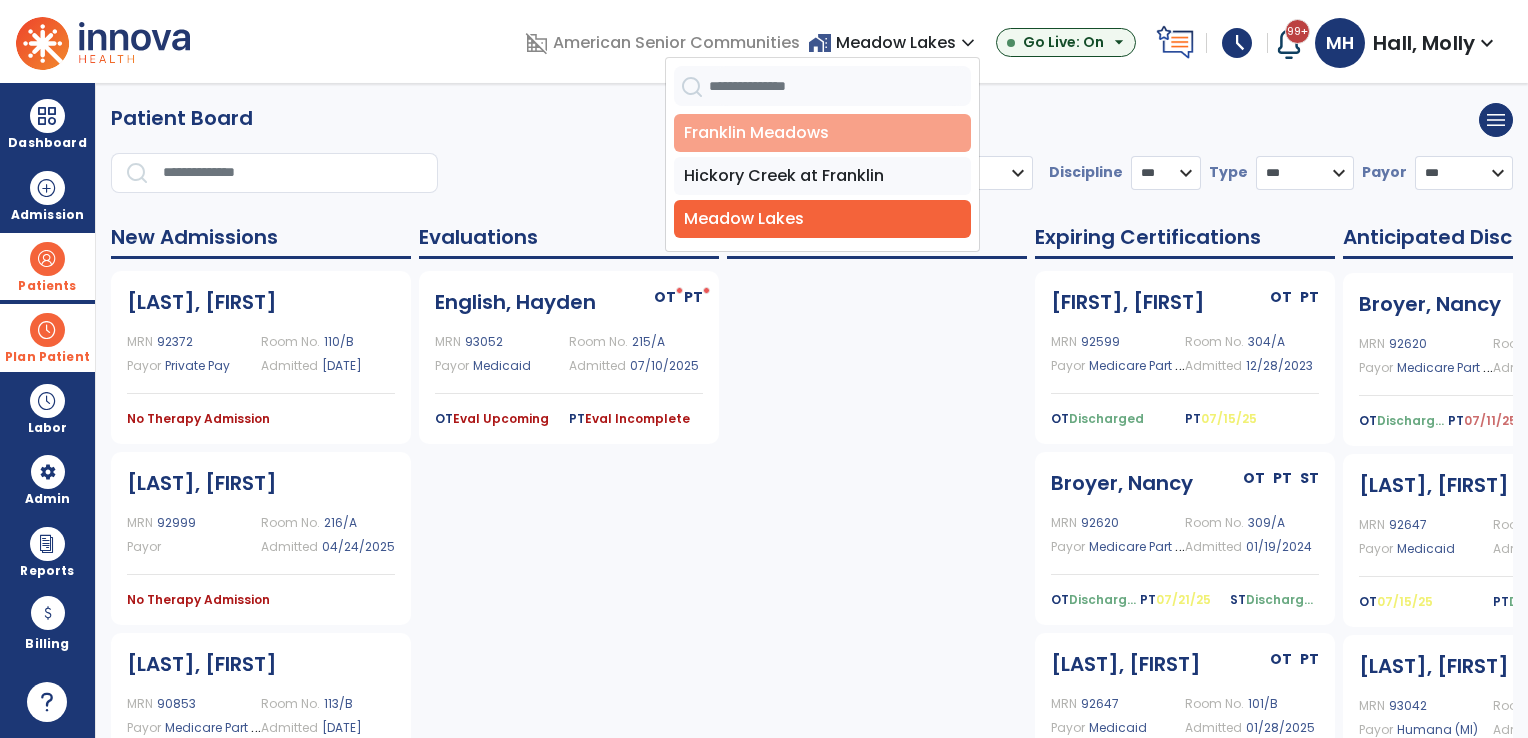 click on "Franklin Meadows" at bounding box center (822, 133) 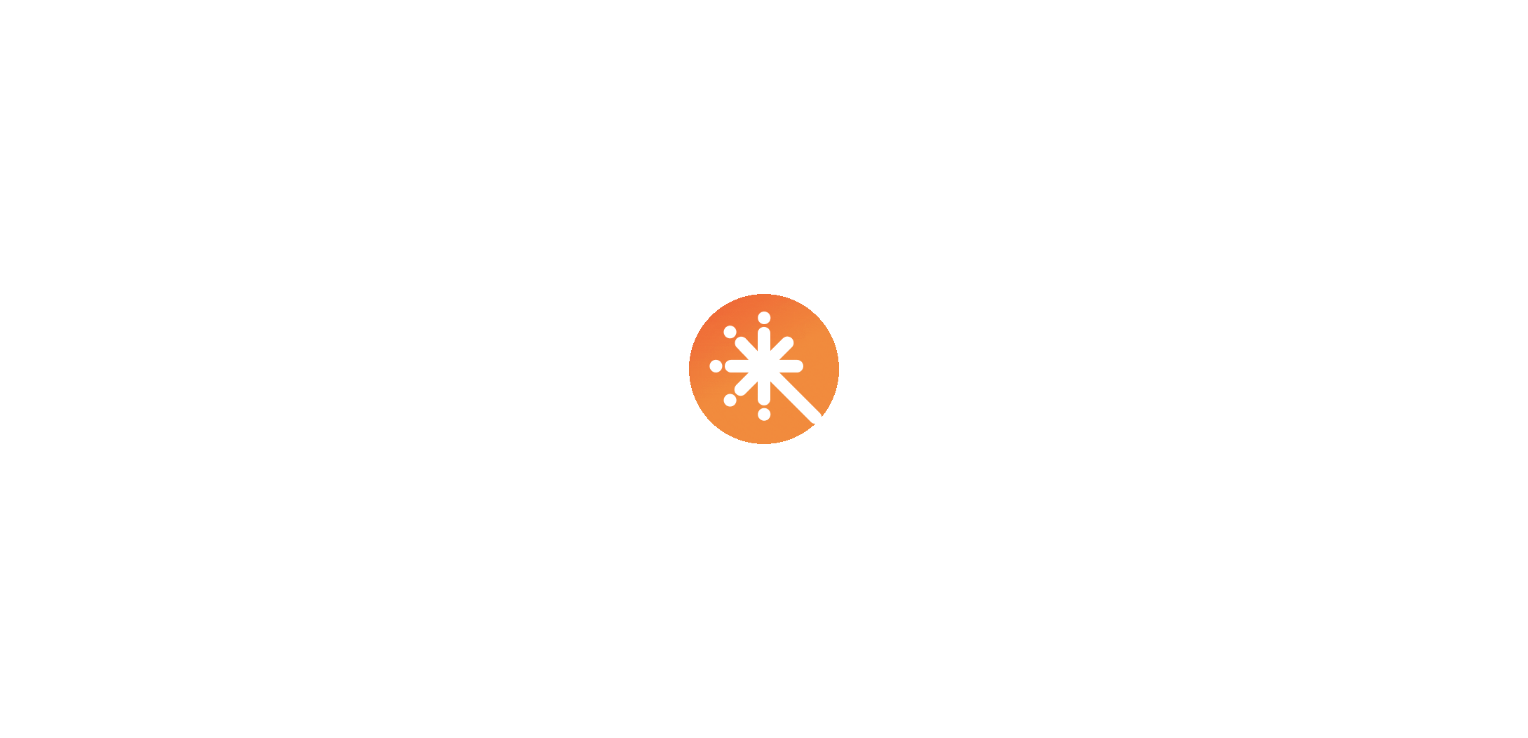 scroll, scrollTop: 0, scrollLeft: 0, axis: both 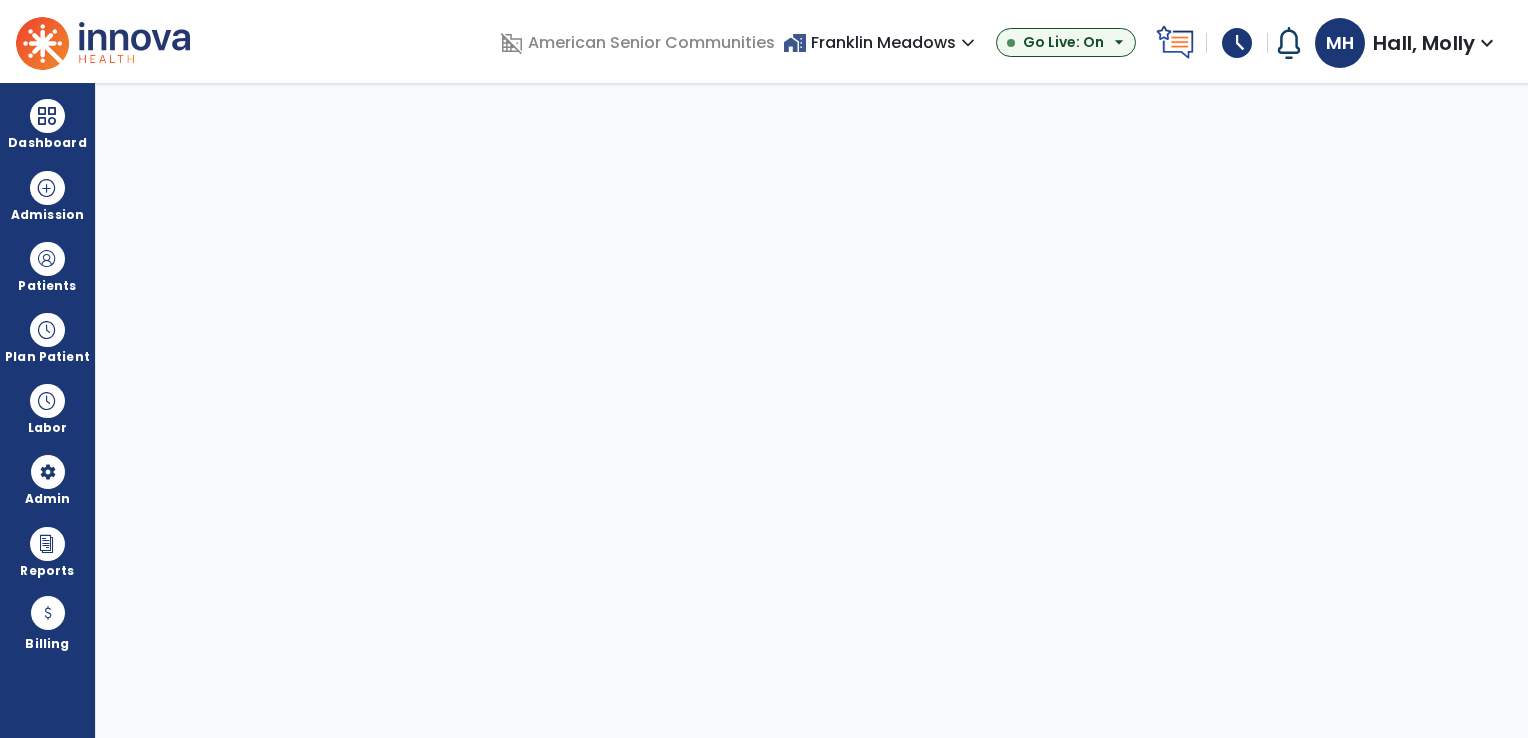 select on "***" 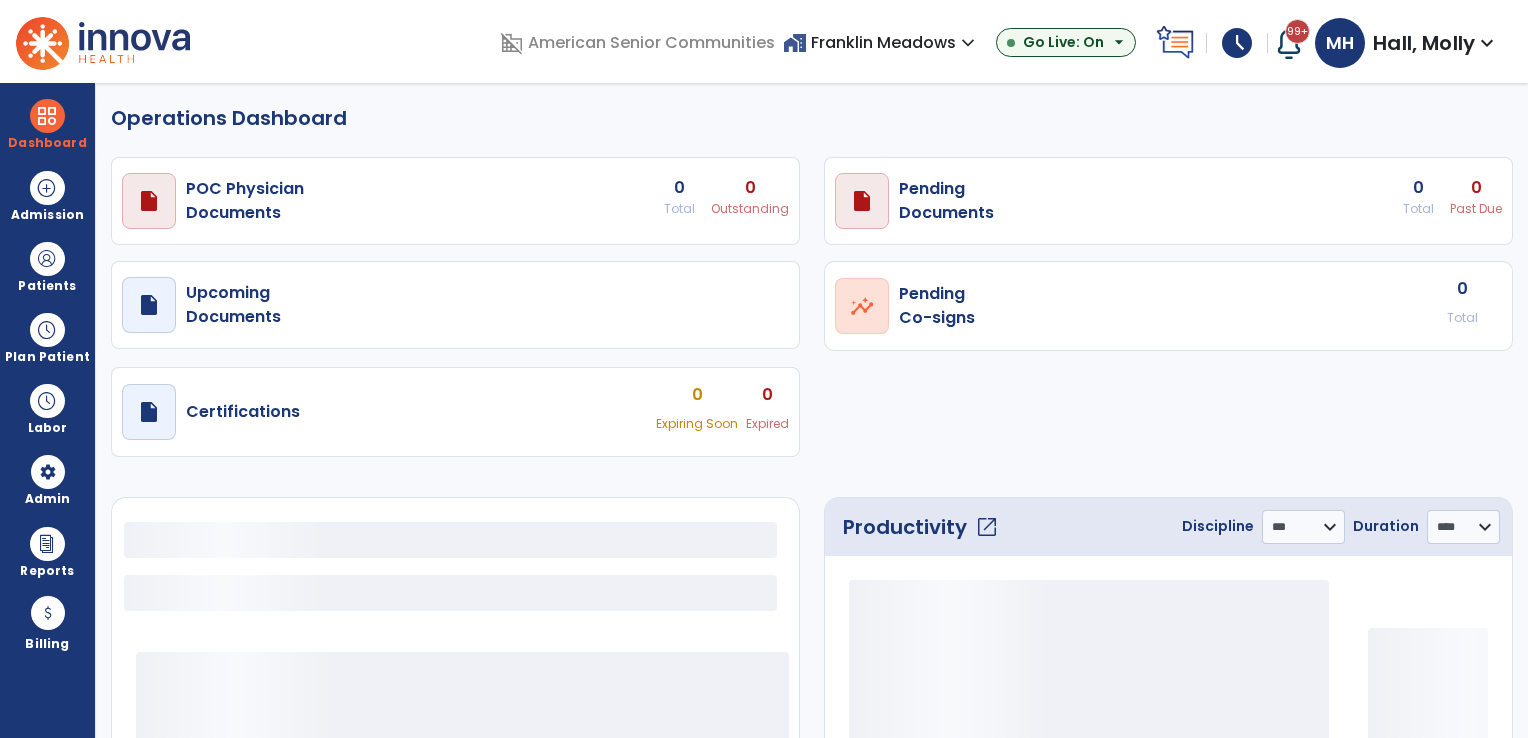 select on "***" 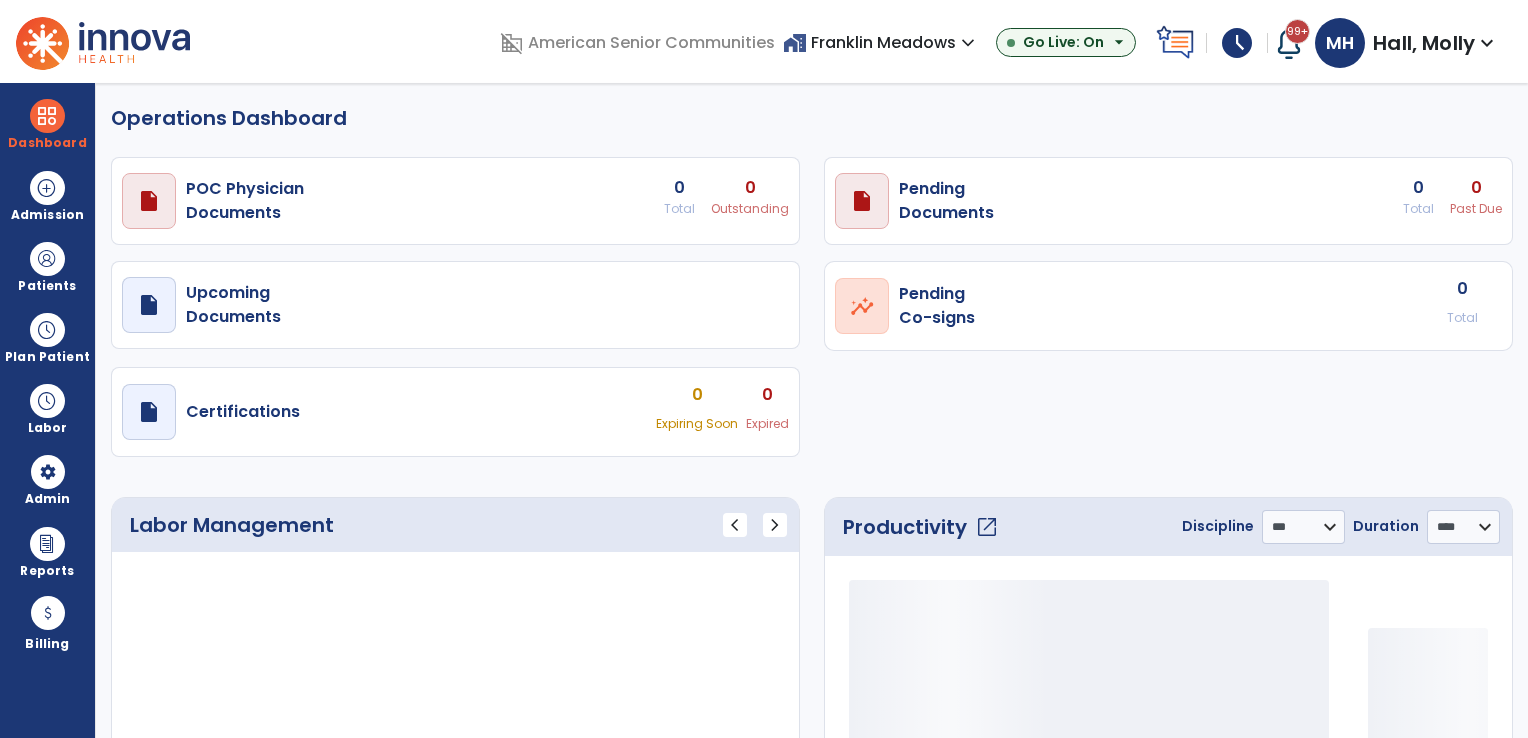 click on "Dashboard" at bounding box center [47, 124] 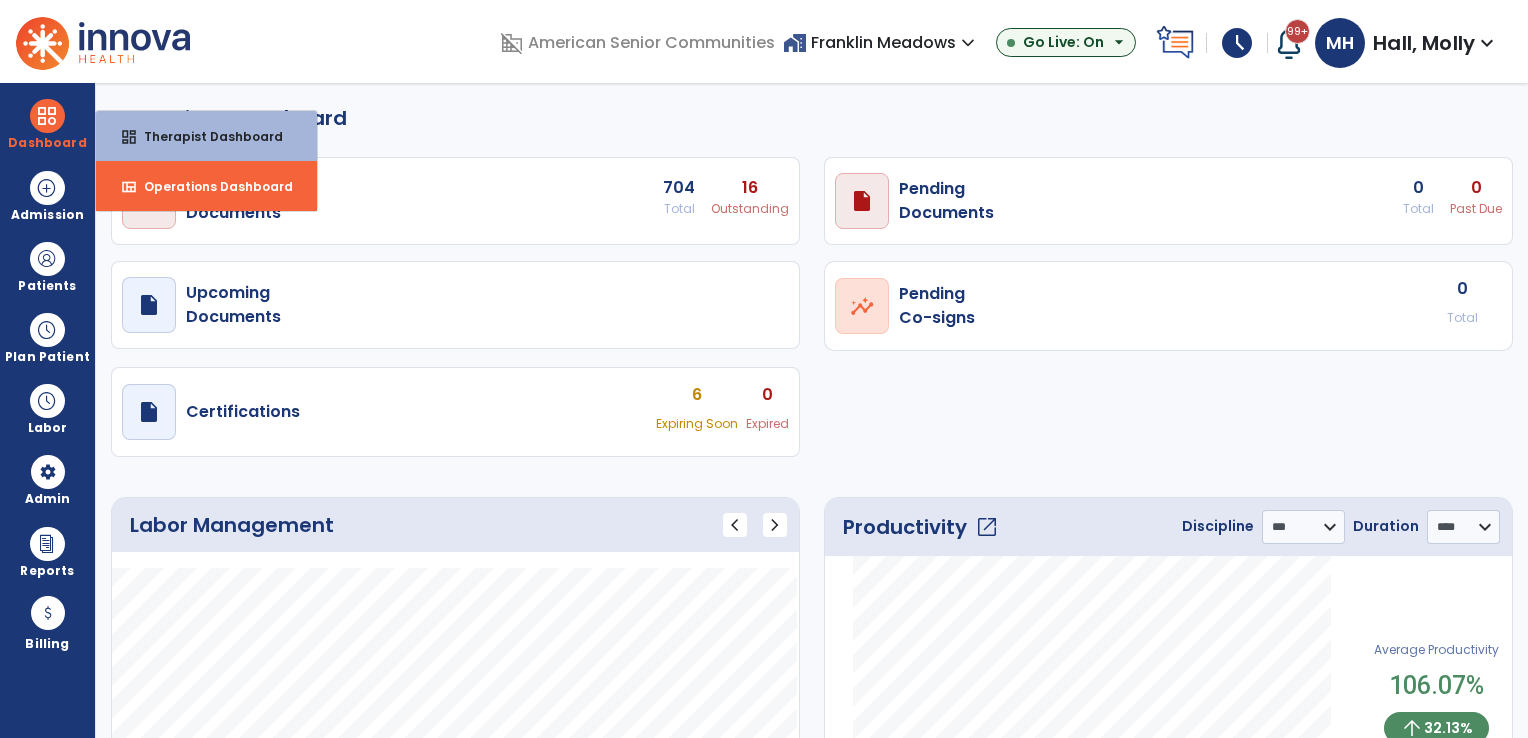 click on "draft   open_in_new  POC Physician  Documents 704 Total 16 Outstanding  draft   open_in_new  Pending   Documents 0 Total 0 Past Due  draft   open_in_new  Upcoming   Documents  open_in_new  Pending   Co-signs  0 Total  draft   open_in_new  Certifications 6 Expiring Soon 0 Expired" 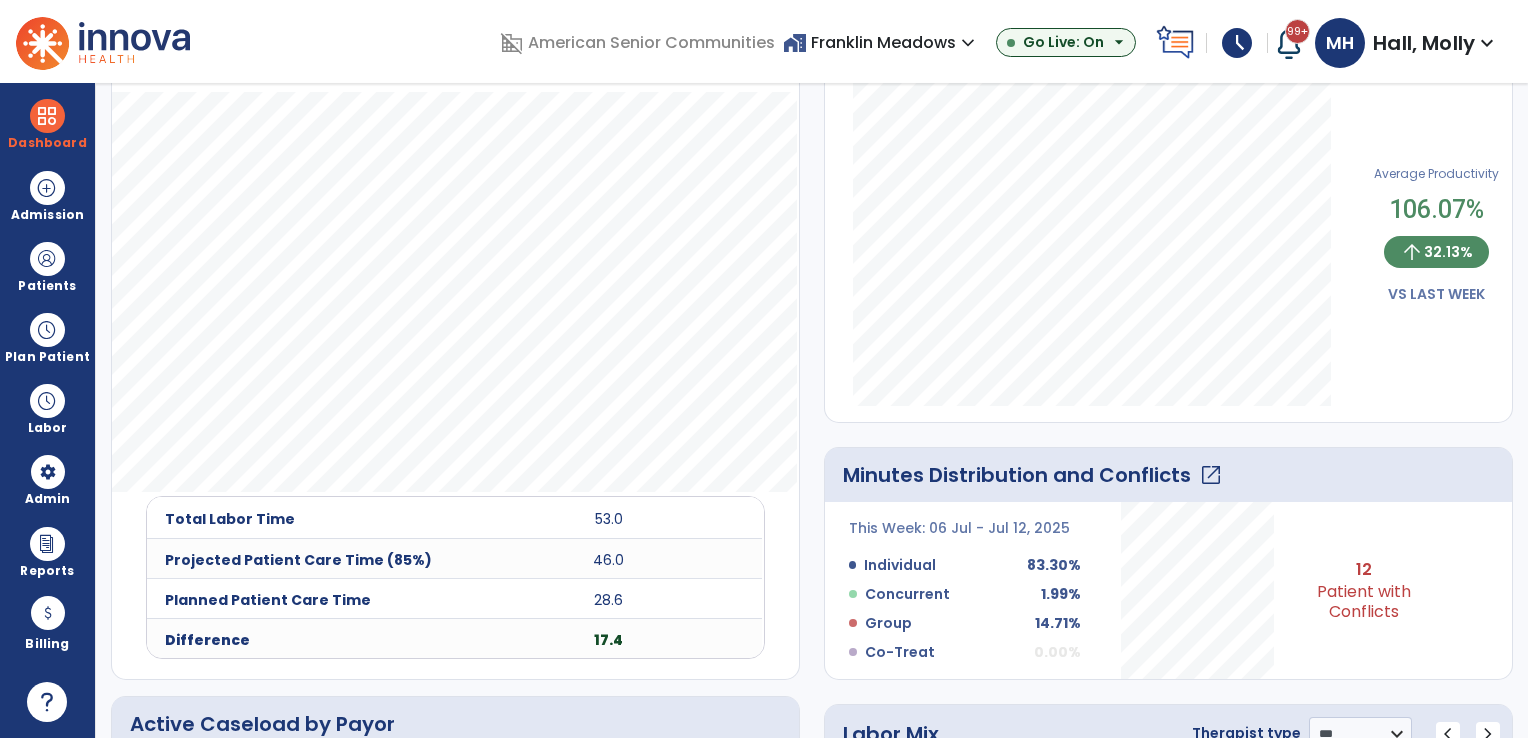scroll, scrollTop: 600, scrollLeft: 0, axis: vertical 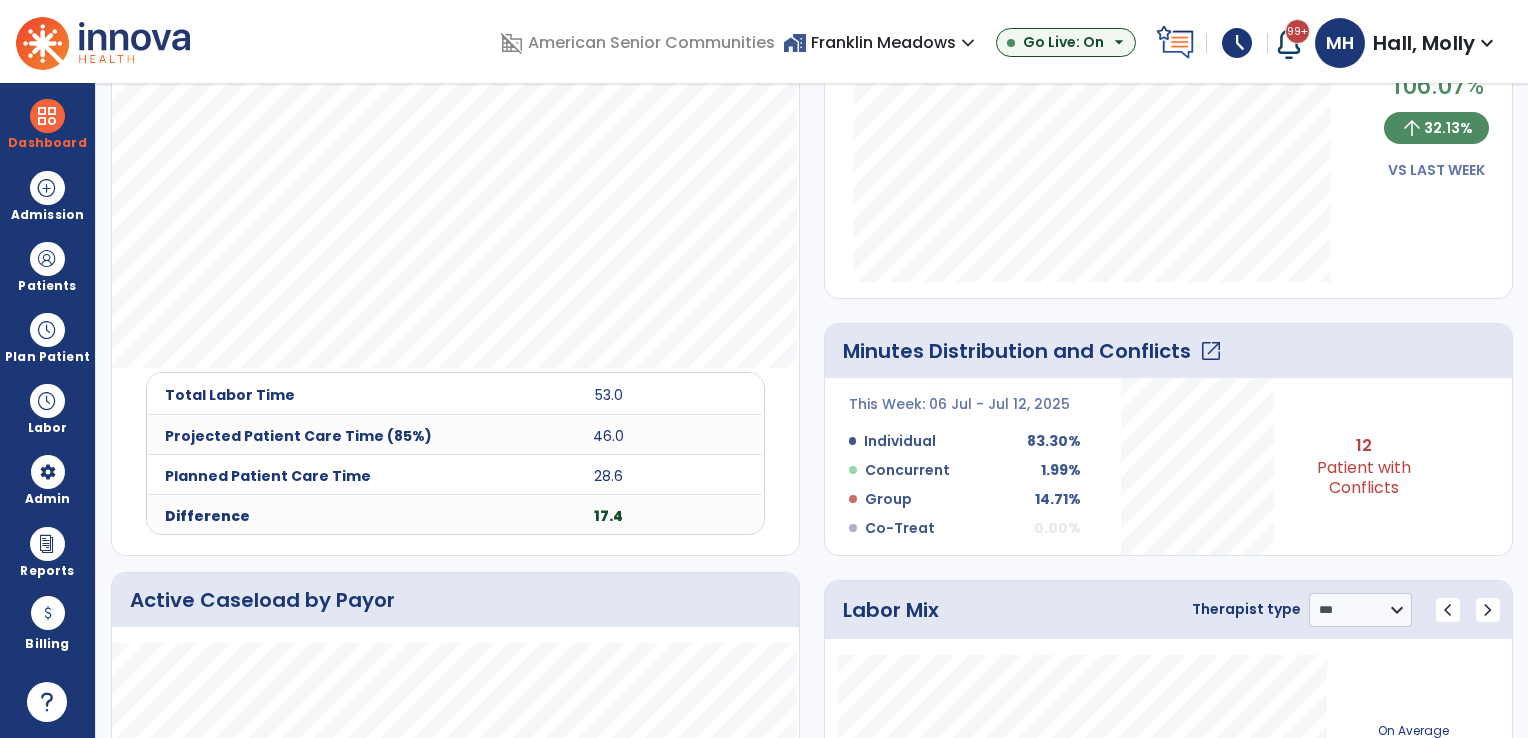 click on "open_in_new" 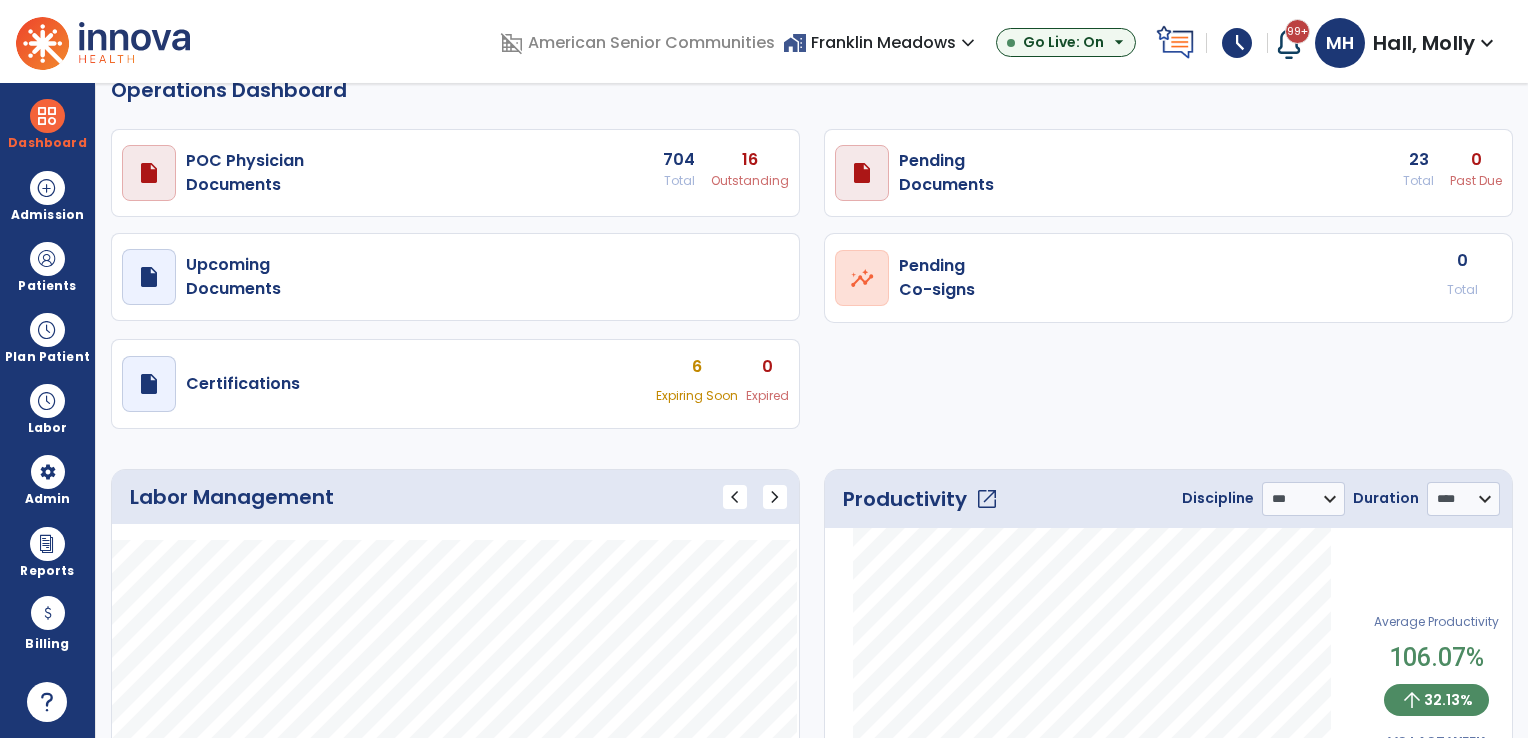 select on "****" 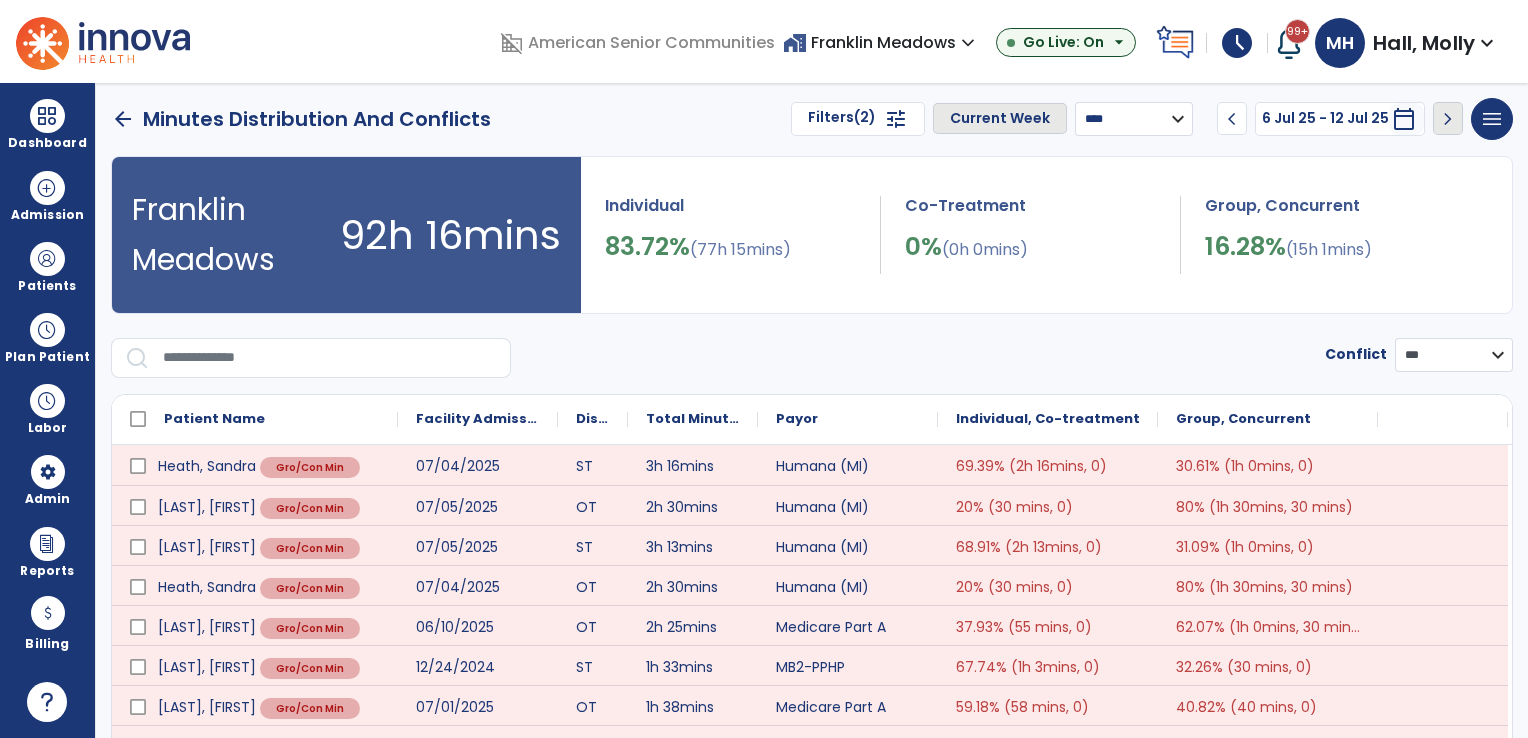 scroll, scrollTop: 0, scrollLeft: 0, axis: both 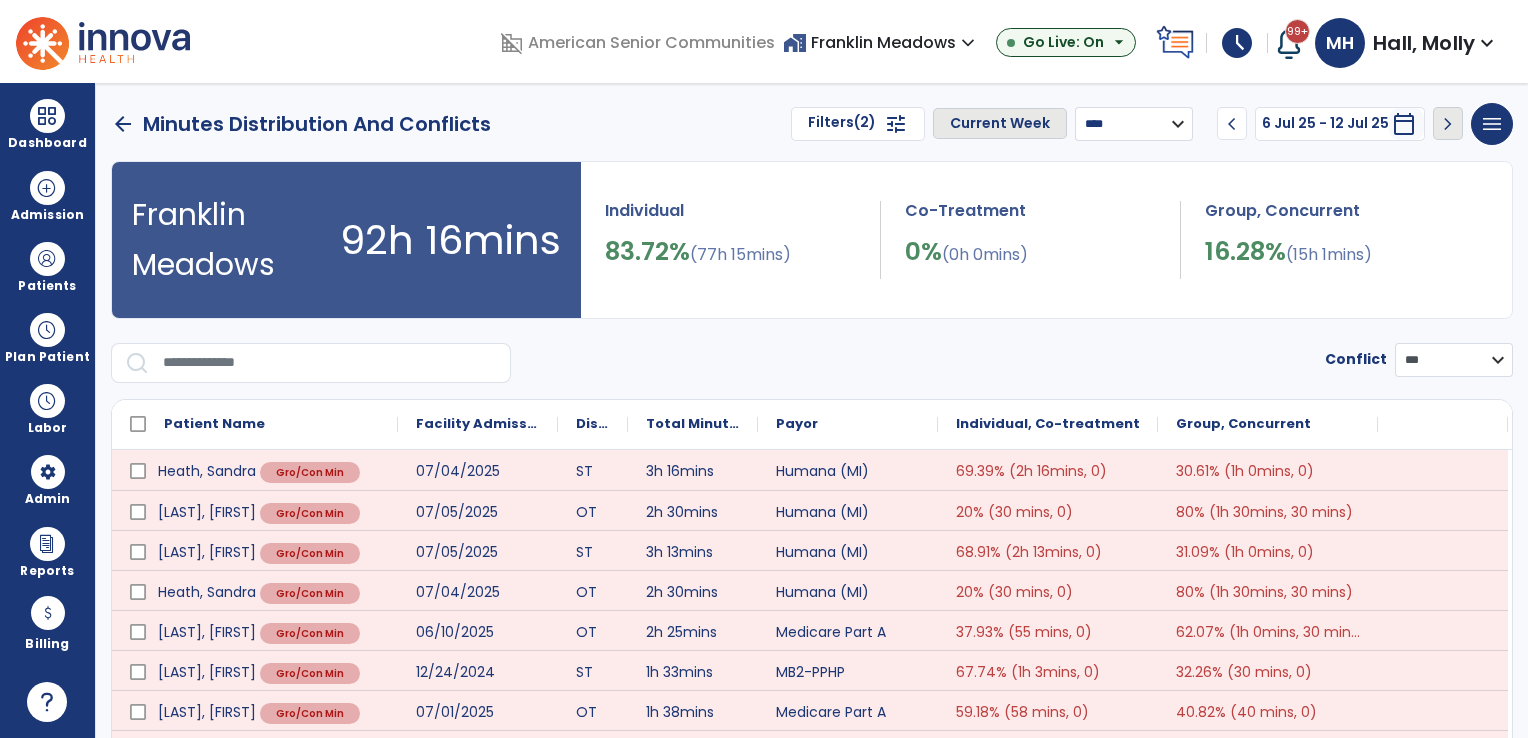 drag, startPoint x: 1112, startPoint y: 118, endPoint x: 1107, endPoint y: 138, distance: 20.615528 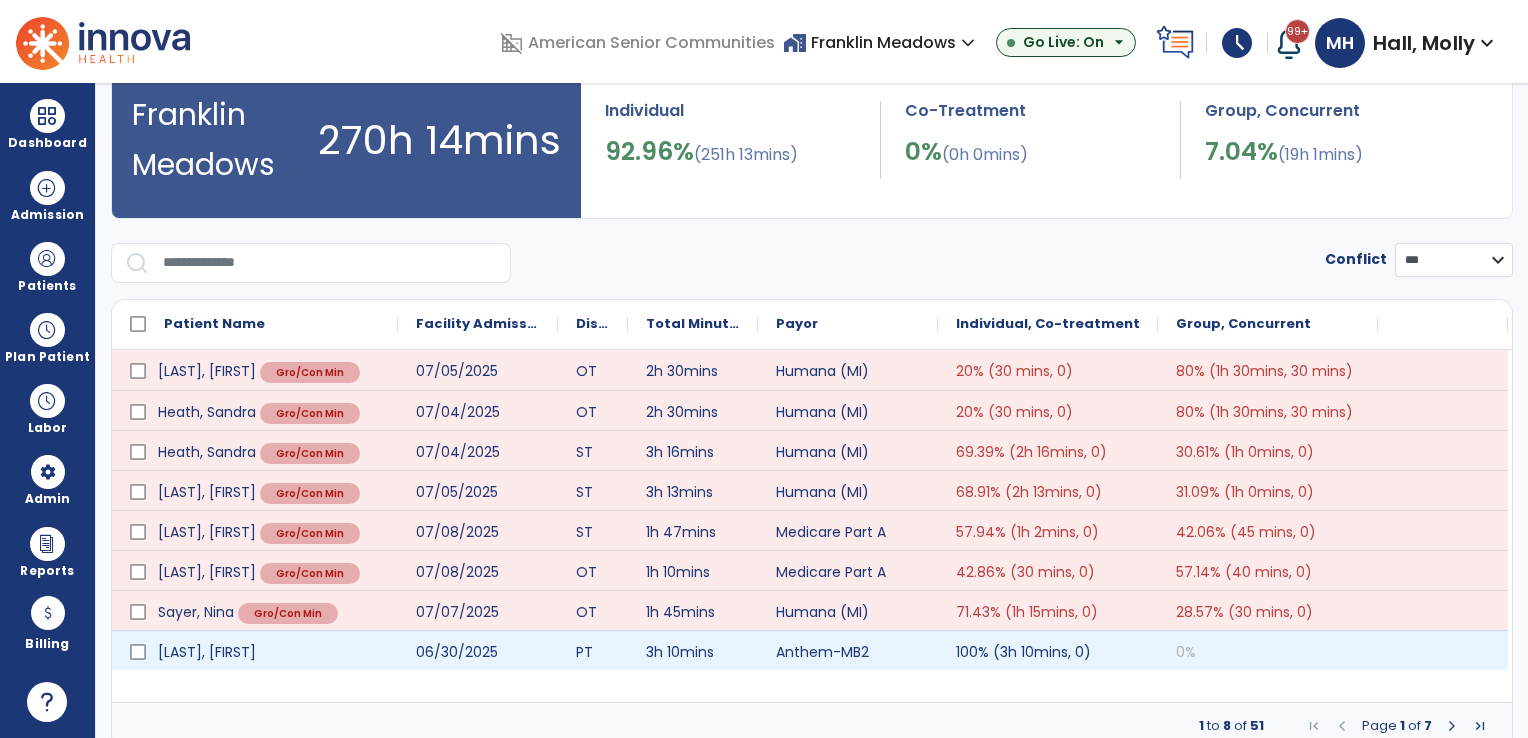 scroll, scrollTop: 111, scrollLeft: 0, axis: vertical 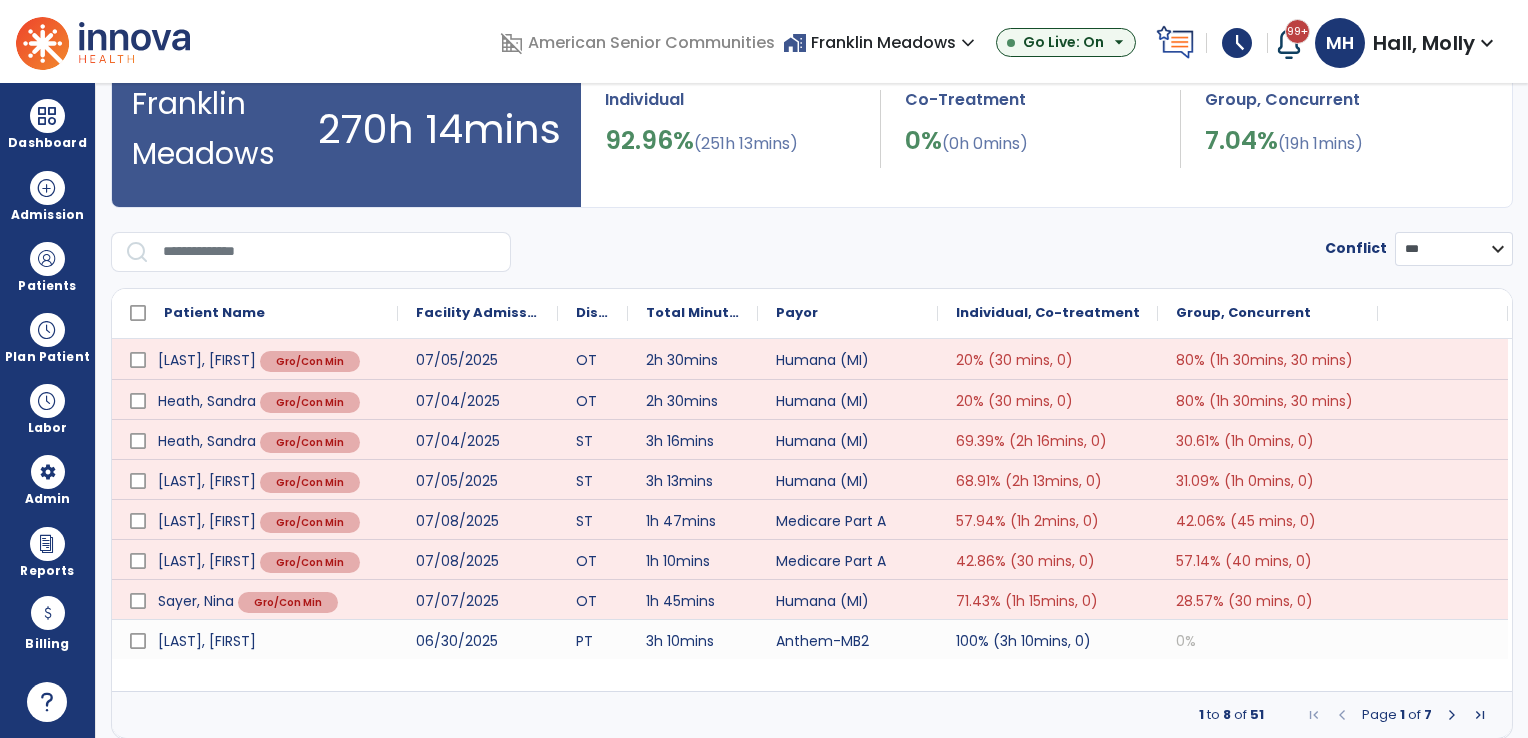 click at bounding box center [1452, 715] 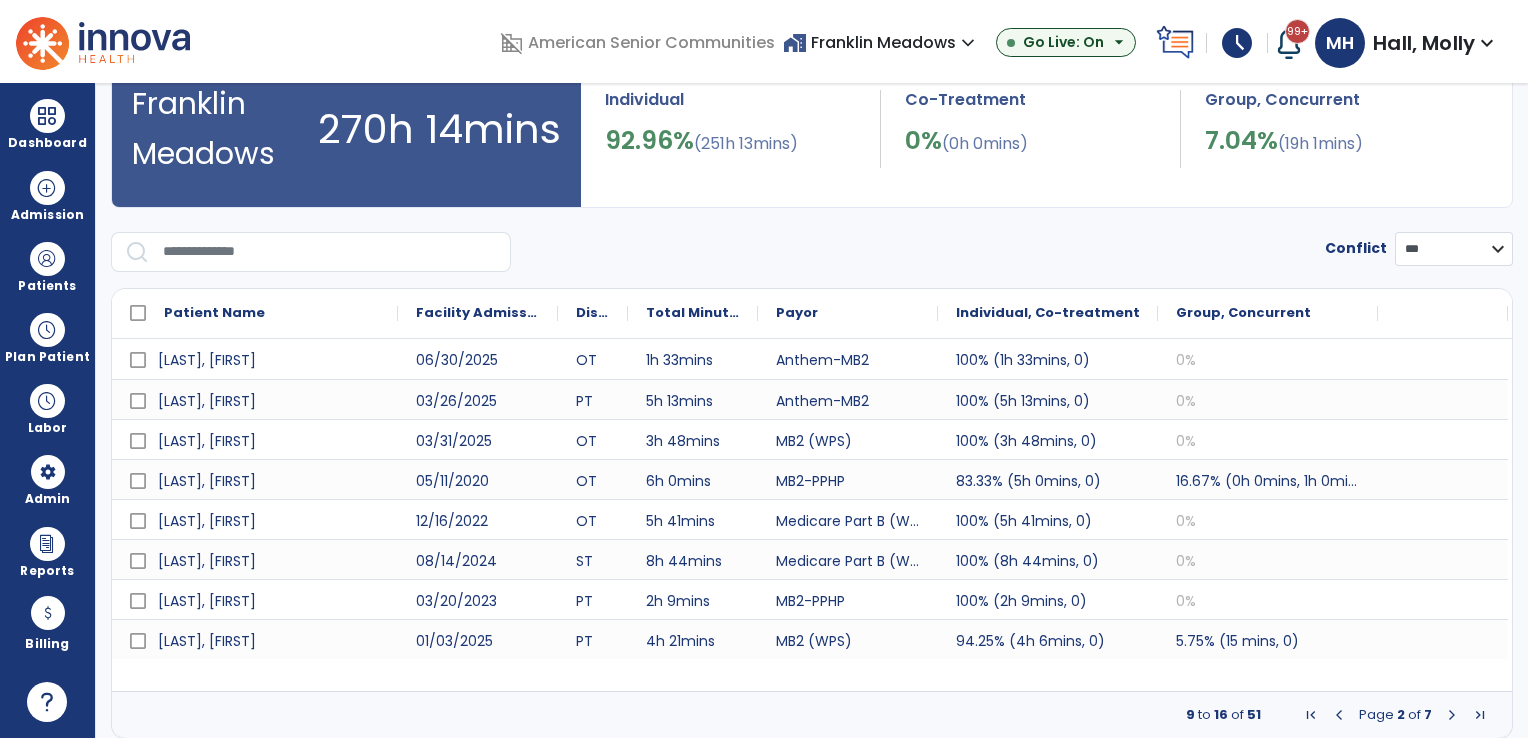 click at bounding box center (1452, 715) 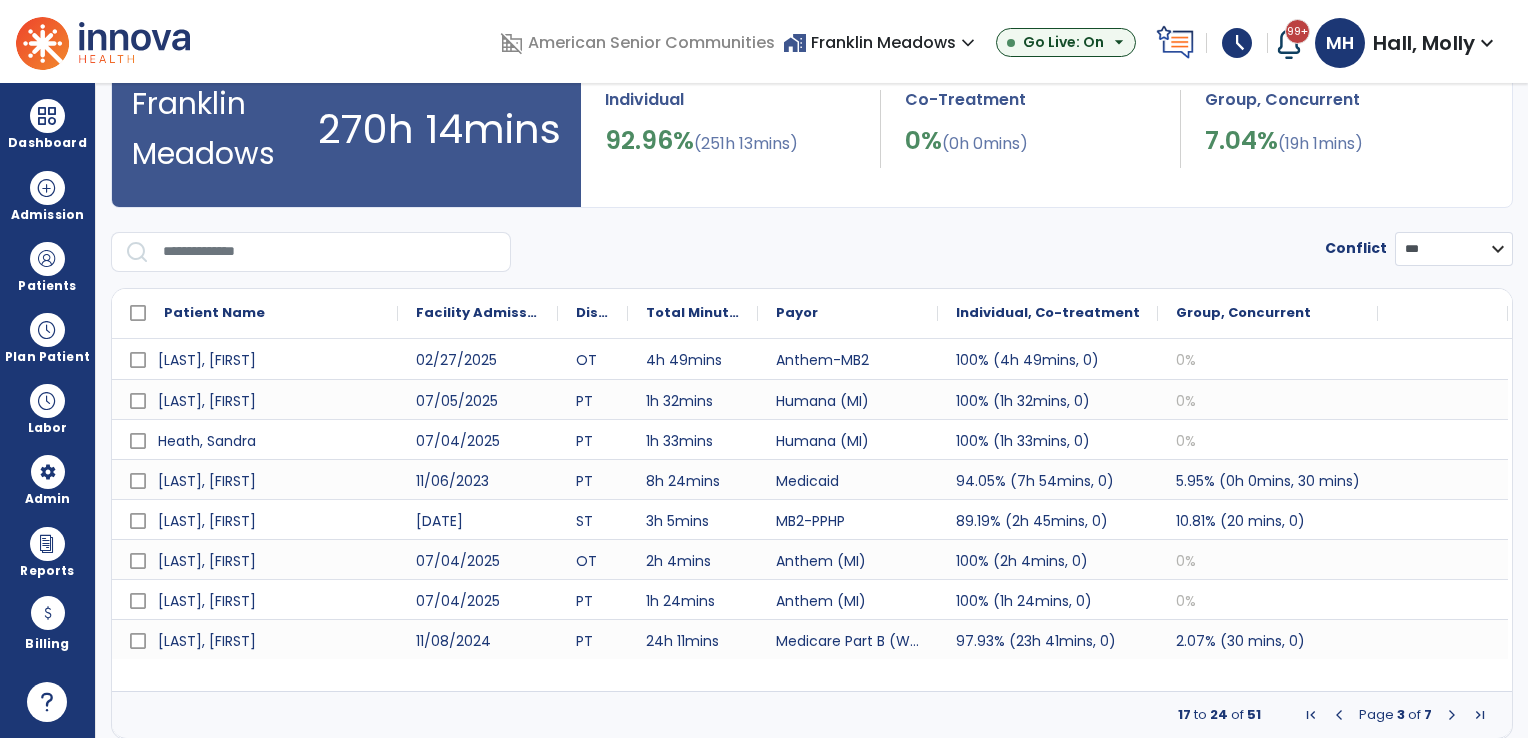 click at bounding box center [1452, 715] 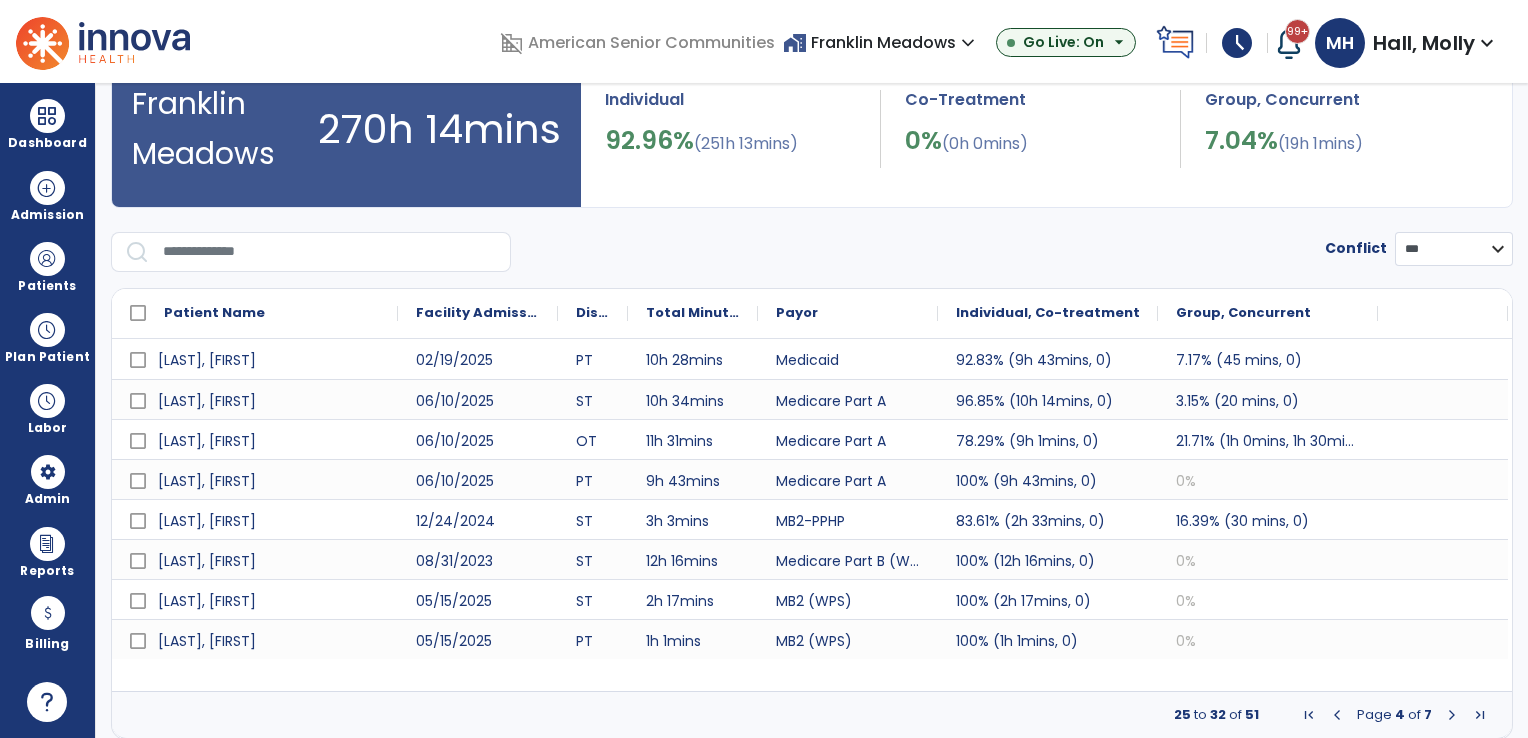 click at bounding box center [1452, 715] 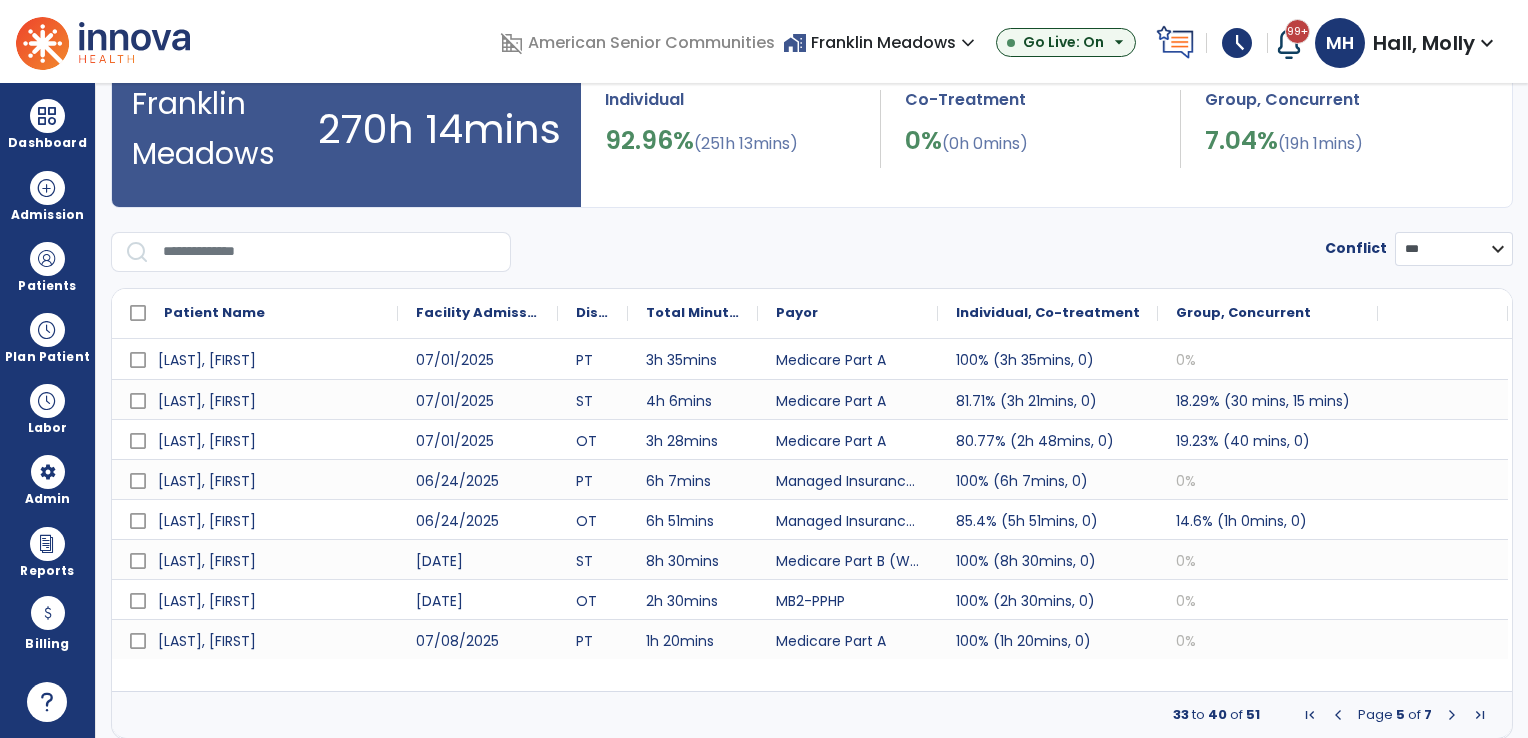 click at bounding box center (1452, 715) 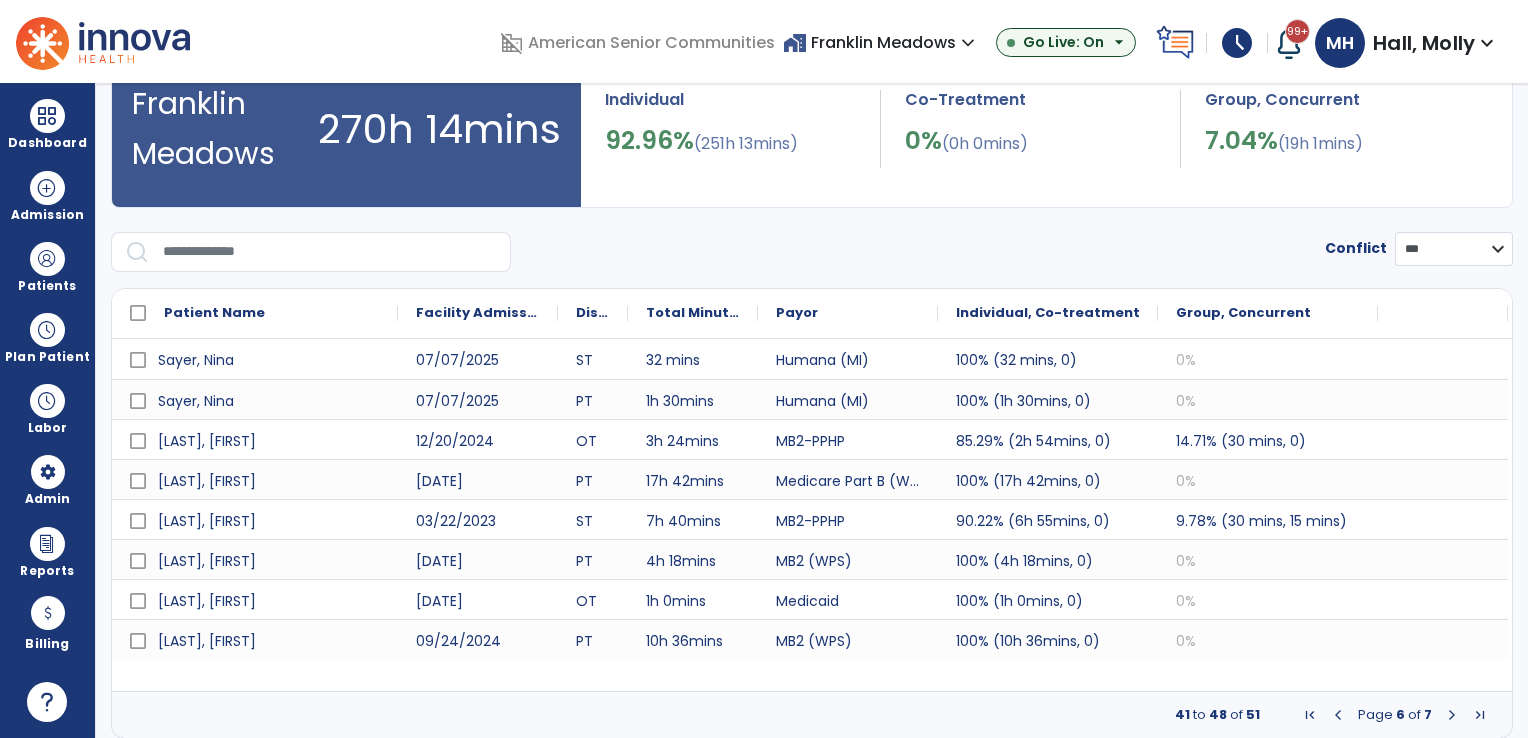 click at bounding box center [1452, 715] 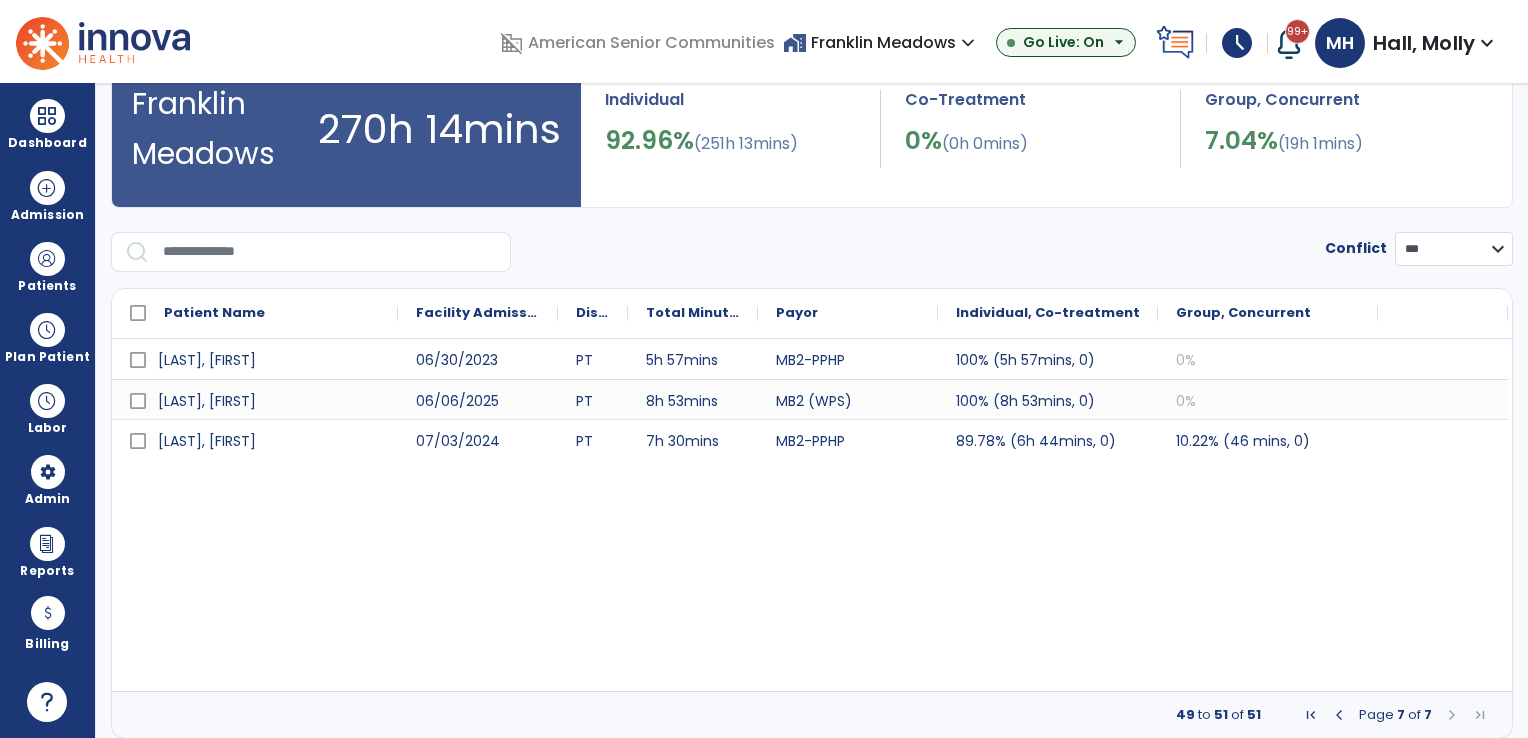 click at bounding box center [1452, 715] 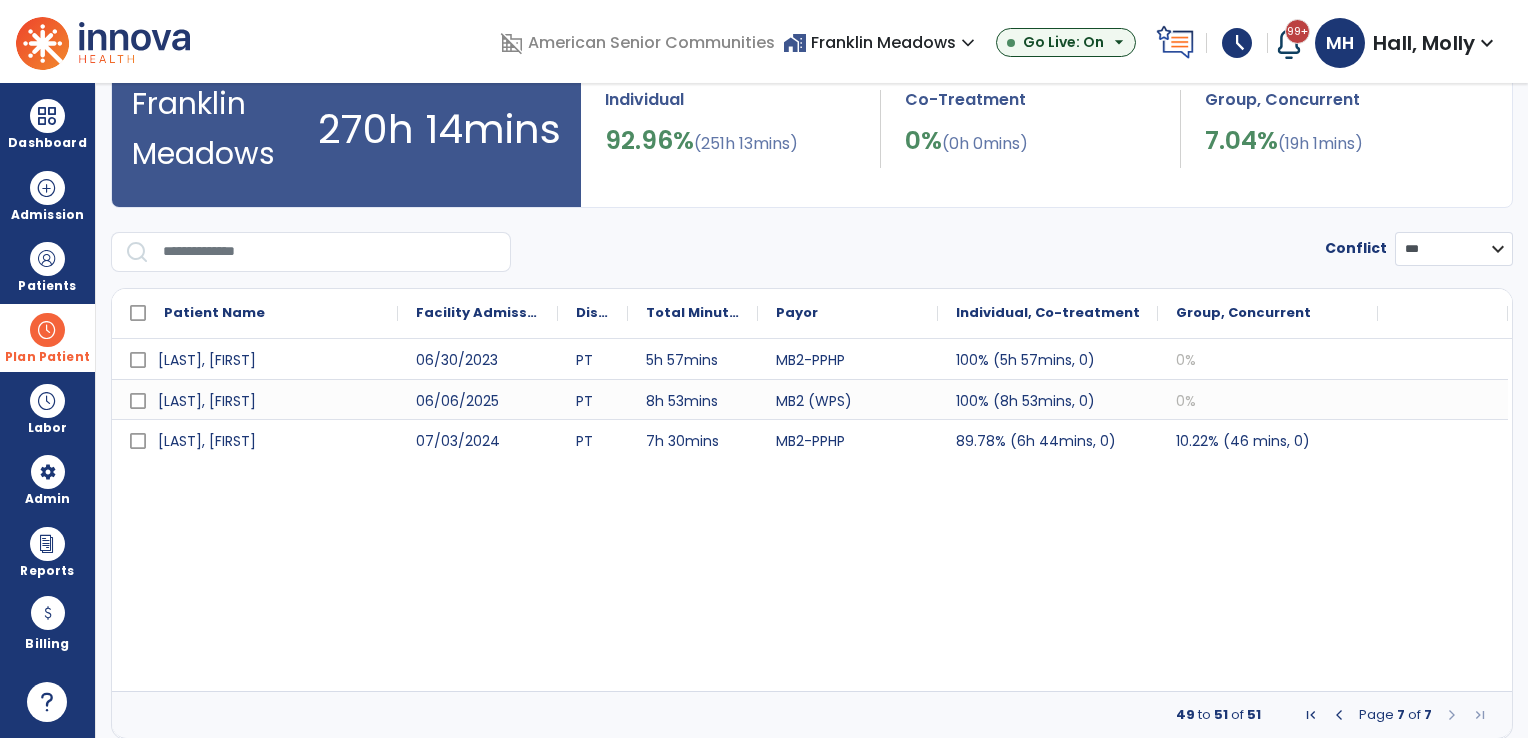 click on "Plan Patient" at bounding box center [47, 286] 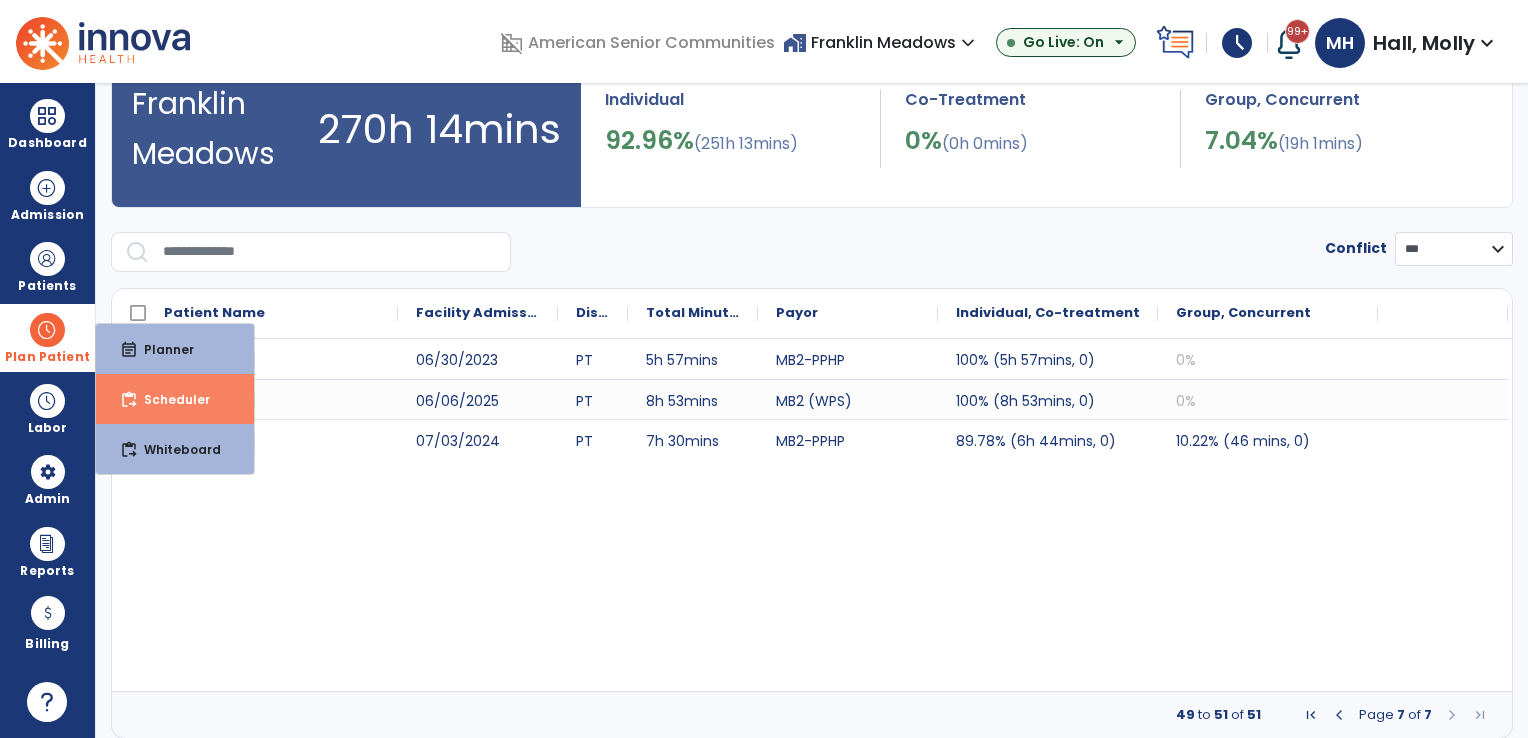 click on "content_paste_go  Scheduler" at bounding box center (175, 399) 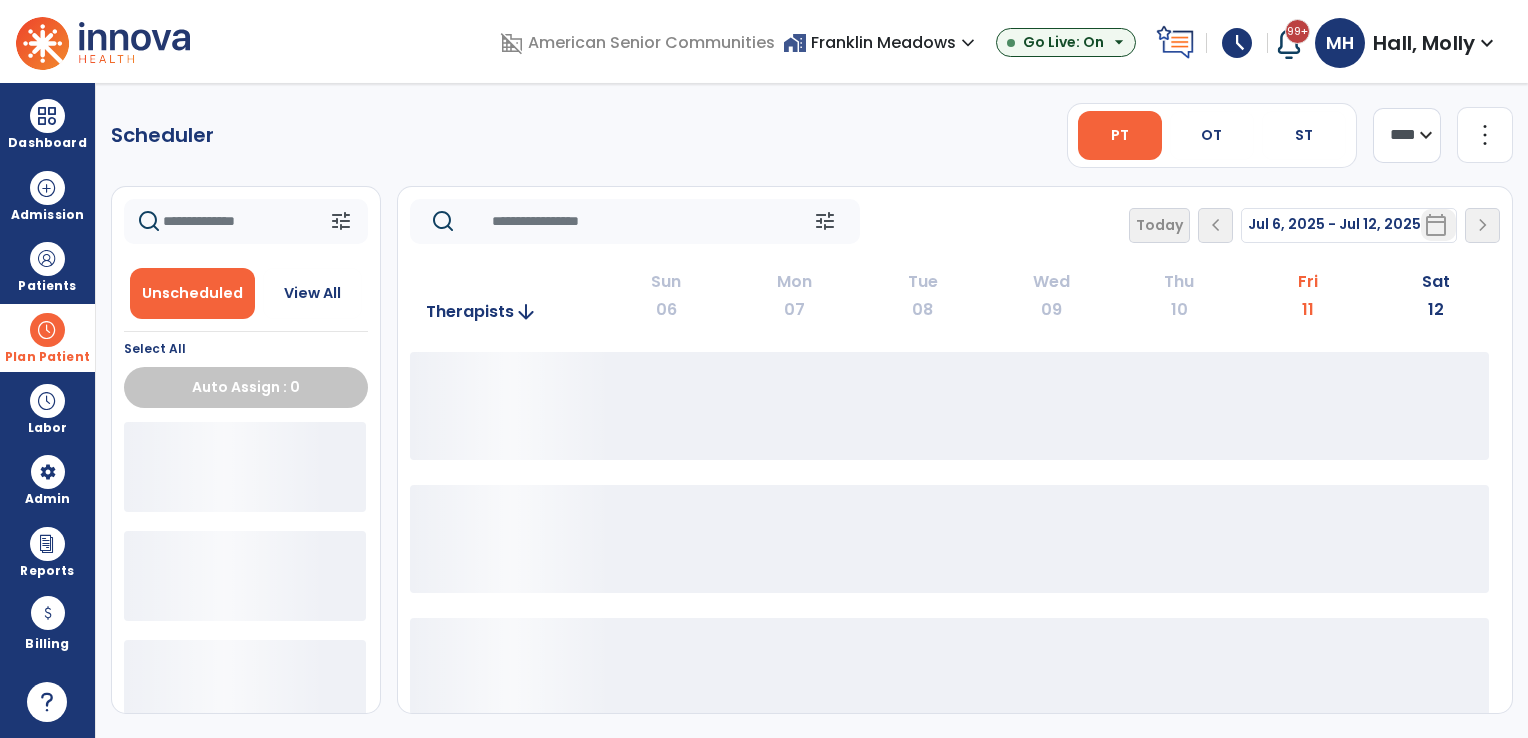 scroll, scrollTop: 0, scrollLeft: 0, axis: both 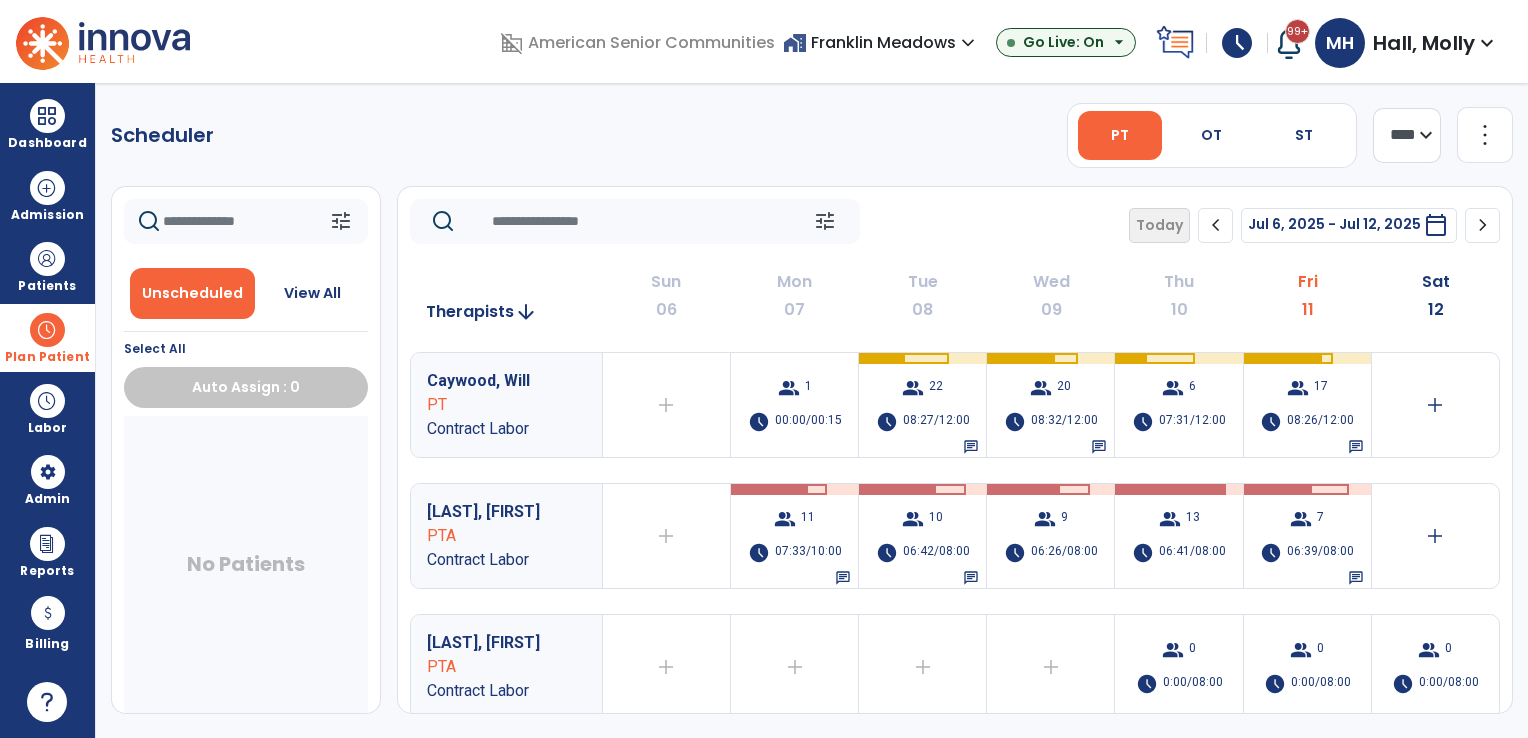 click on "home_work   Franklin Meadows   expand_more" at bounding box center [881, 42] 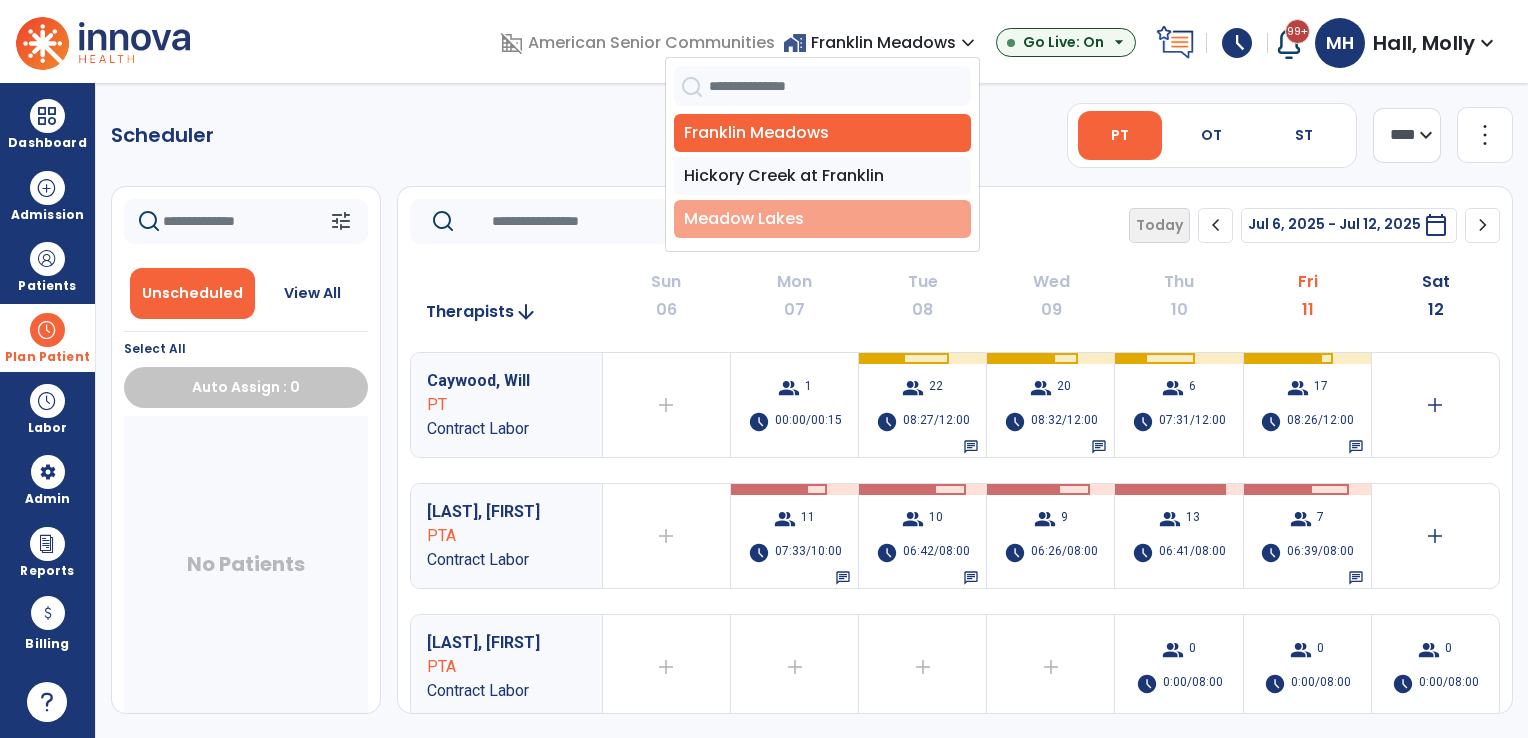 click on "Meadow Lakes" at bounding box center (822, 219) 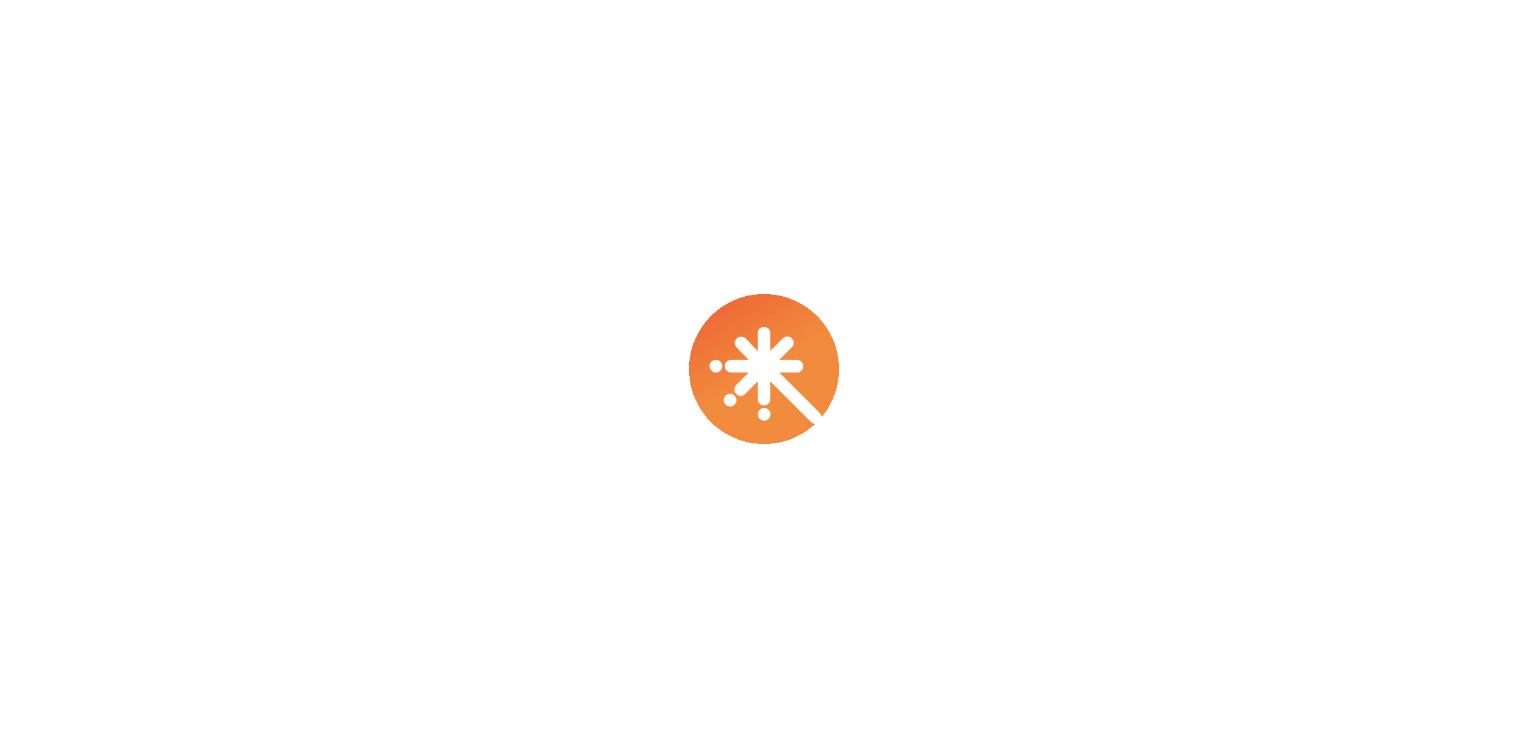 scroll, scrollTop: 0, scrollLeft: 0, axis: both 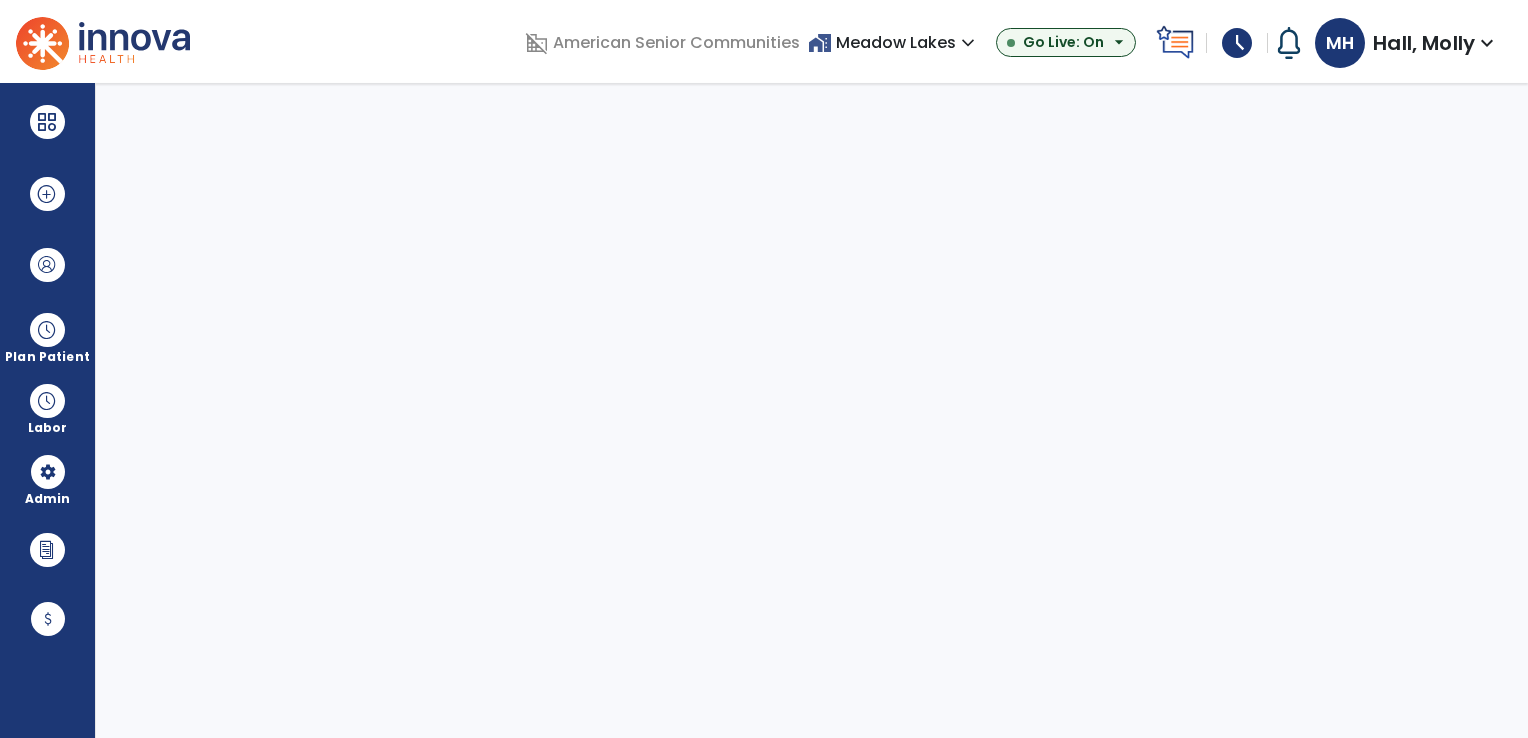 select on "***" 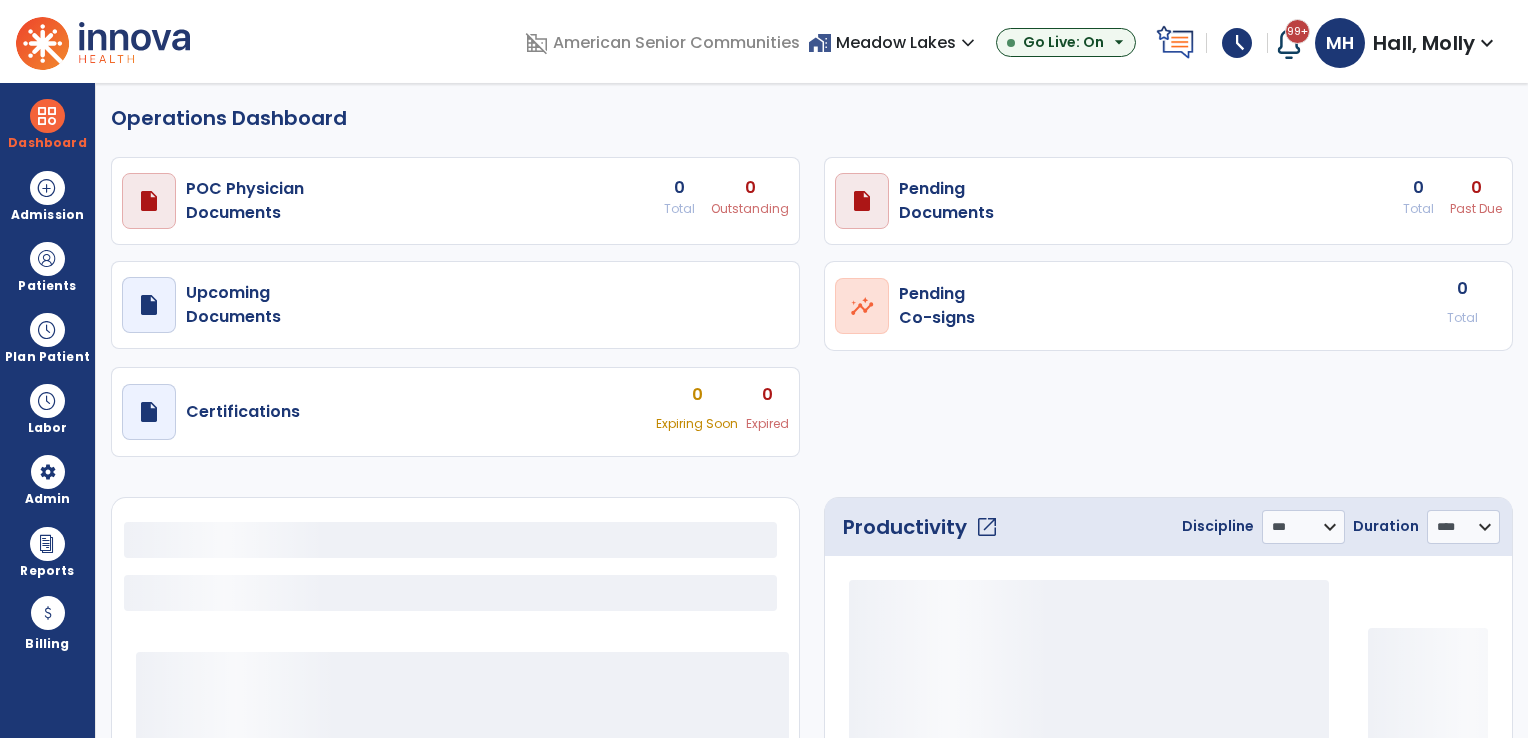 select on "***" 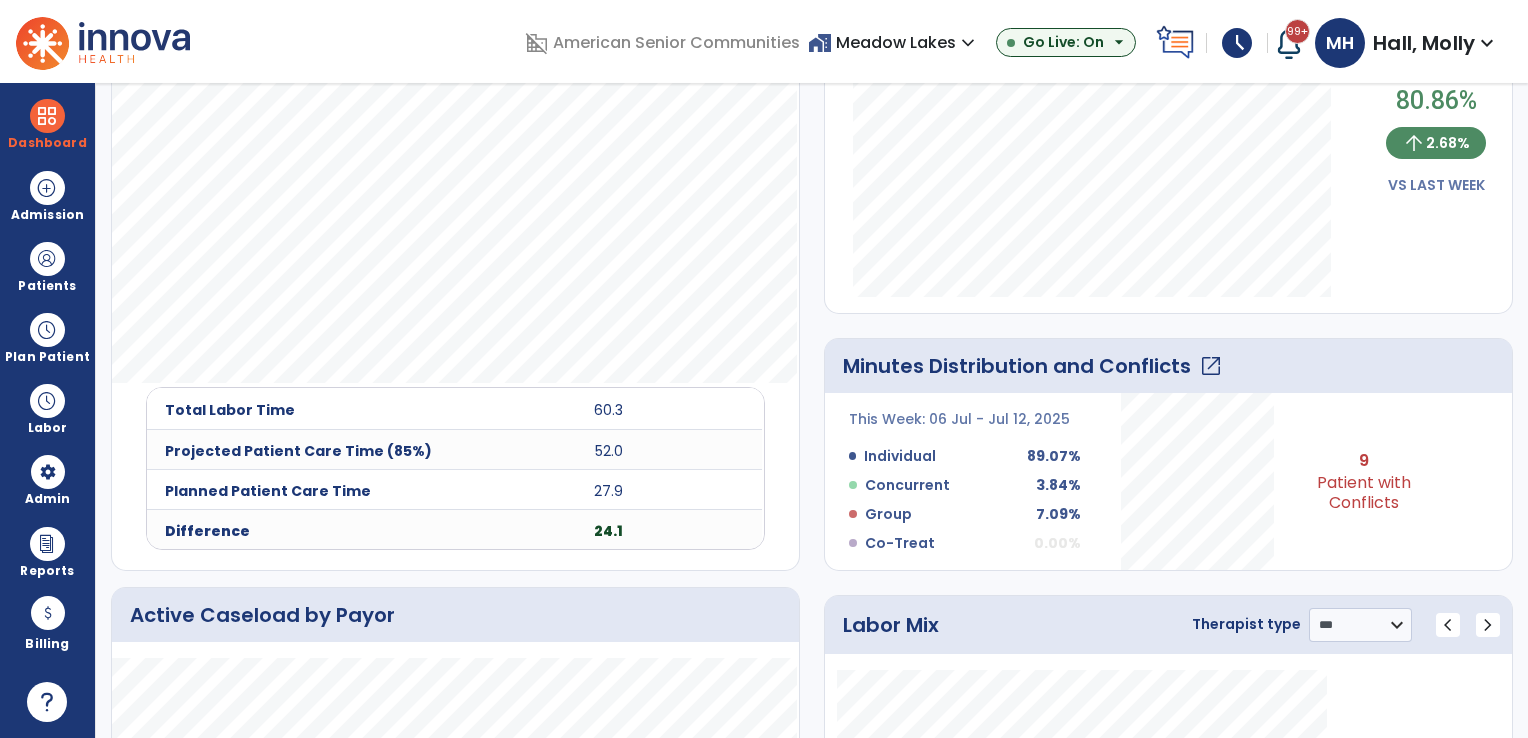 scroll, scrollTop: 600, scrollLeft: 0, axis: vertical 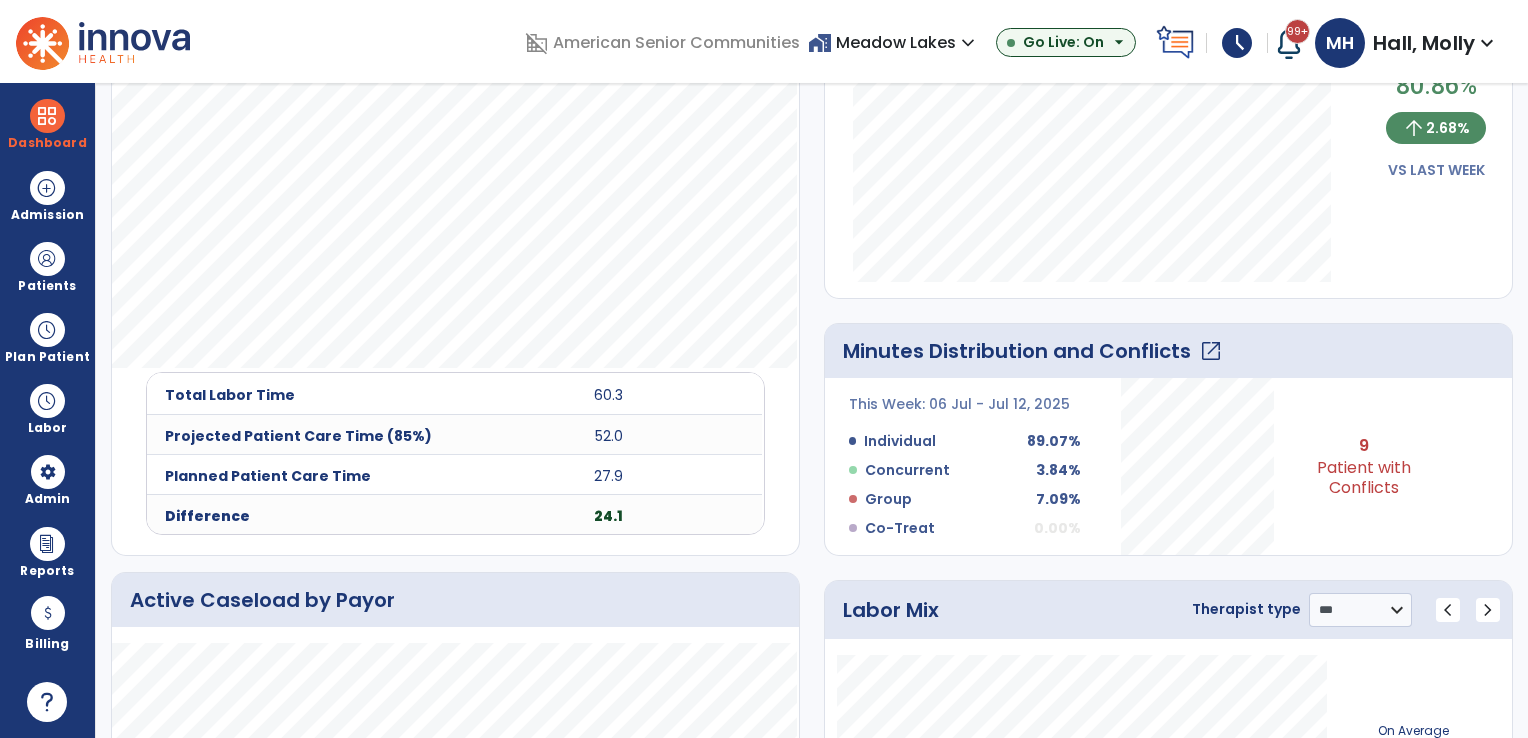 click on "open_in_new" 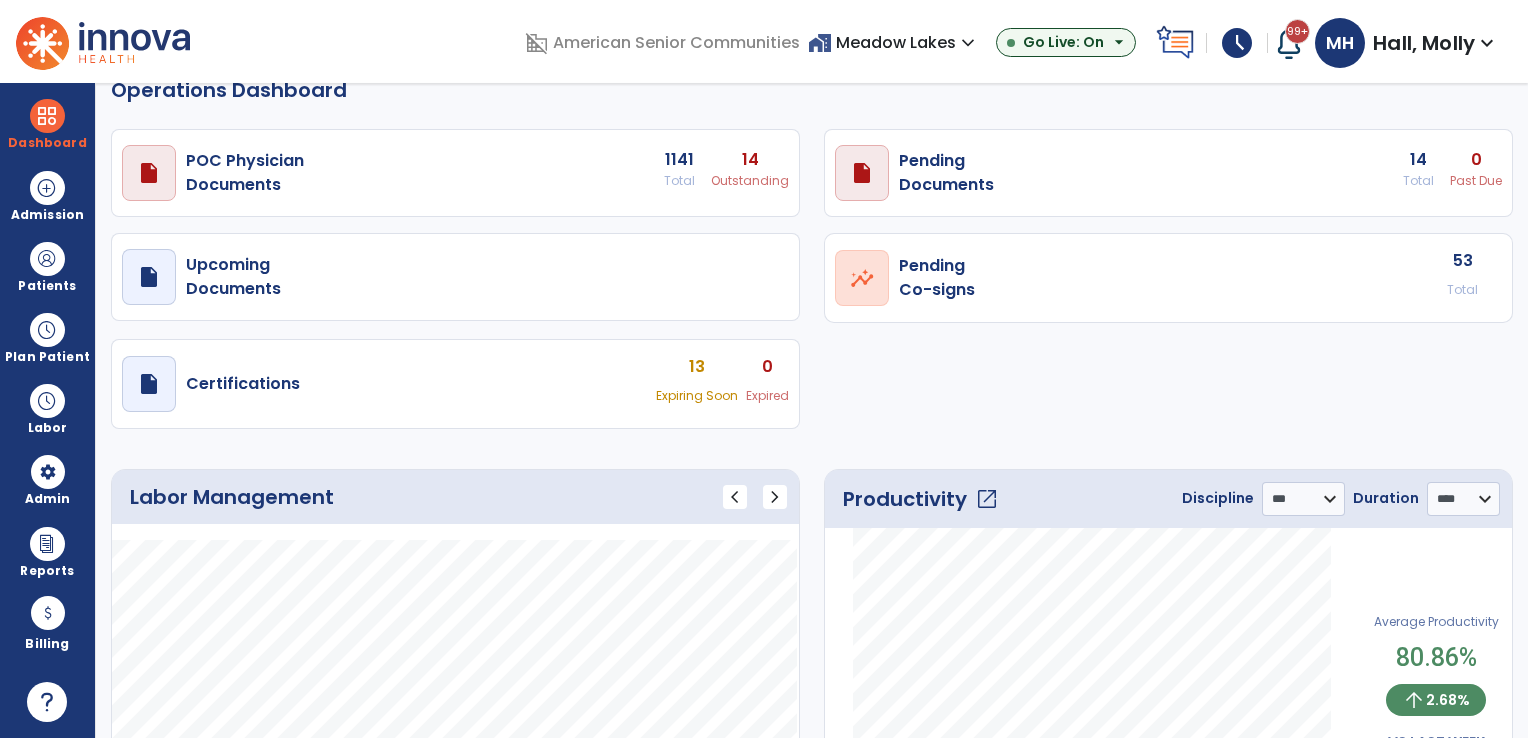 select on "****" 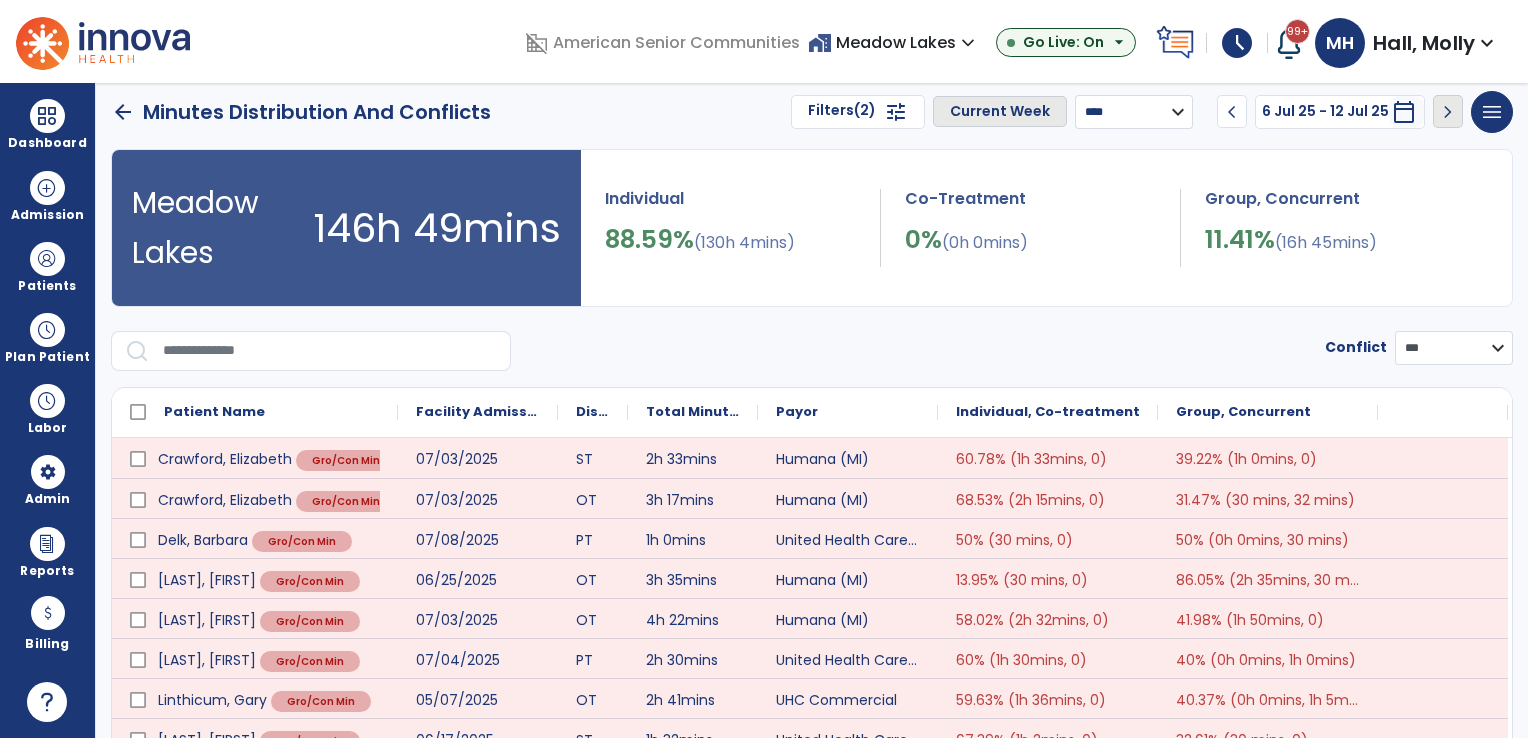 scroll, scrollTop: 0, scrollLeft: 0, axis: both 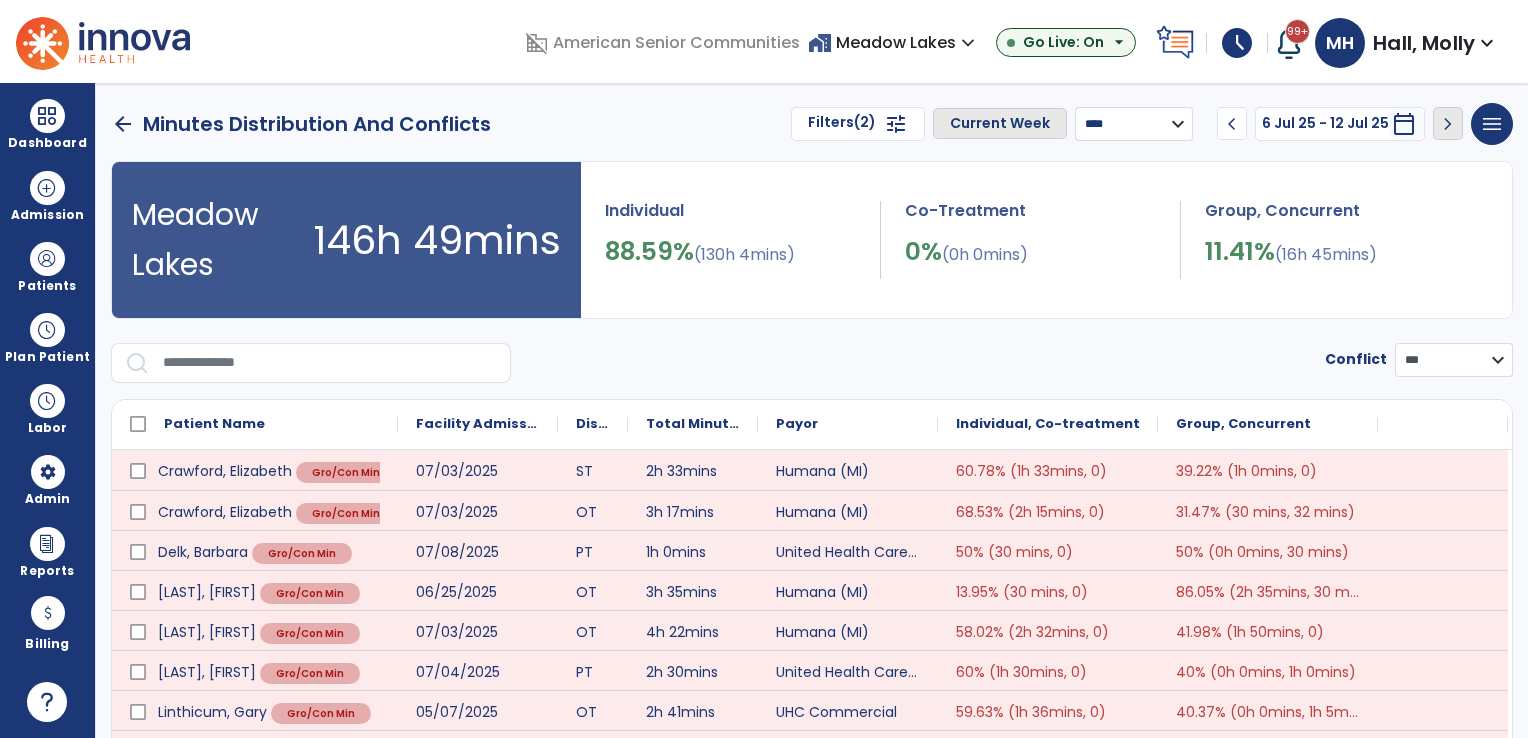 drag, startPoint x: 1103, startPoint y: 114, endPoint x: 1101, endPoint y: 134, distance: 20.09975 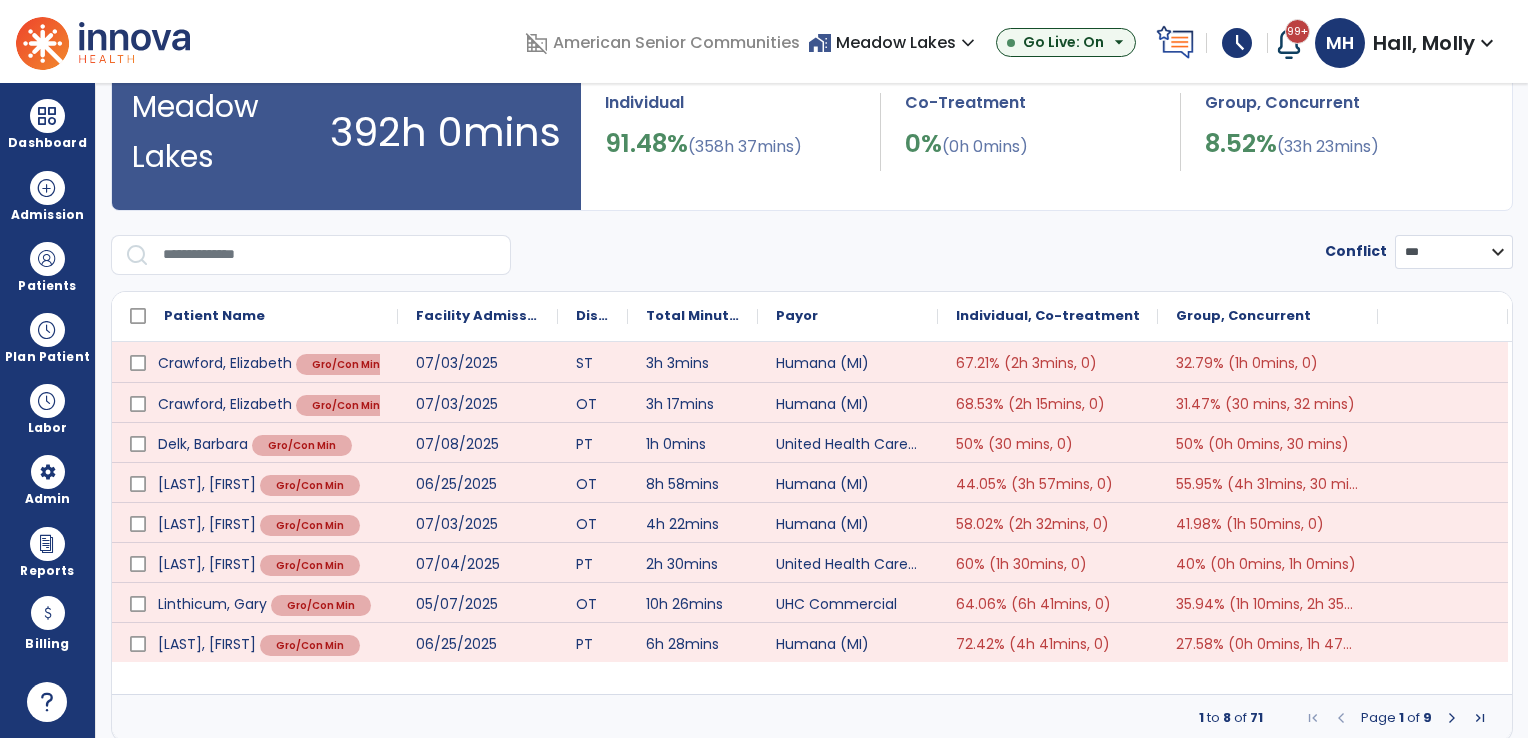 scroll, scrollTop: 111, scrollLeft: 0, axis: vertical 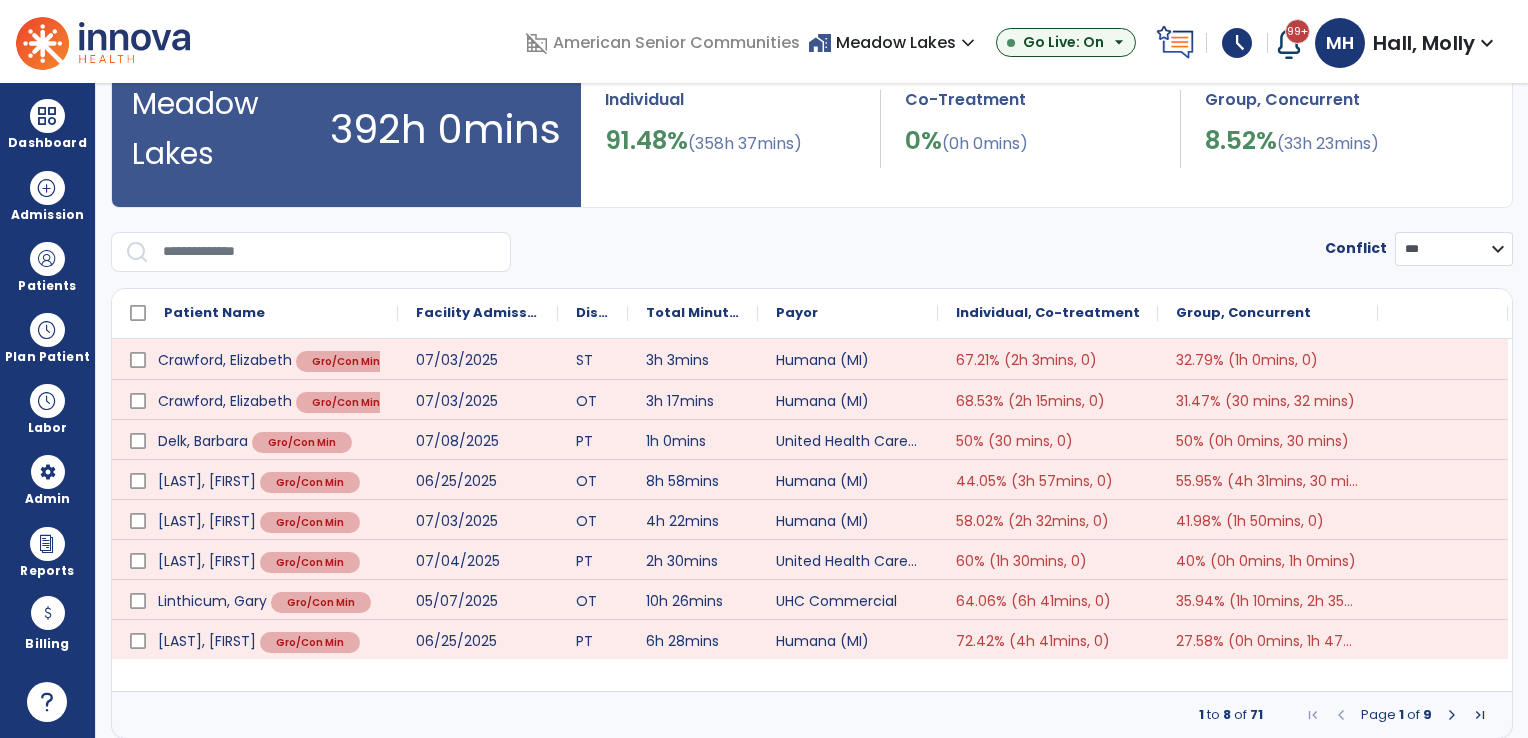 click at bounding box center [1452, 715] 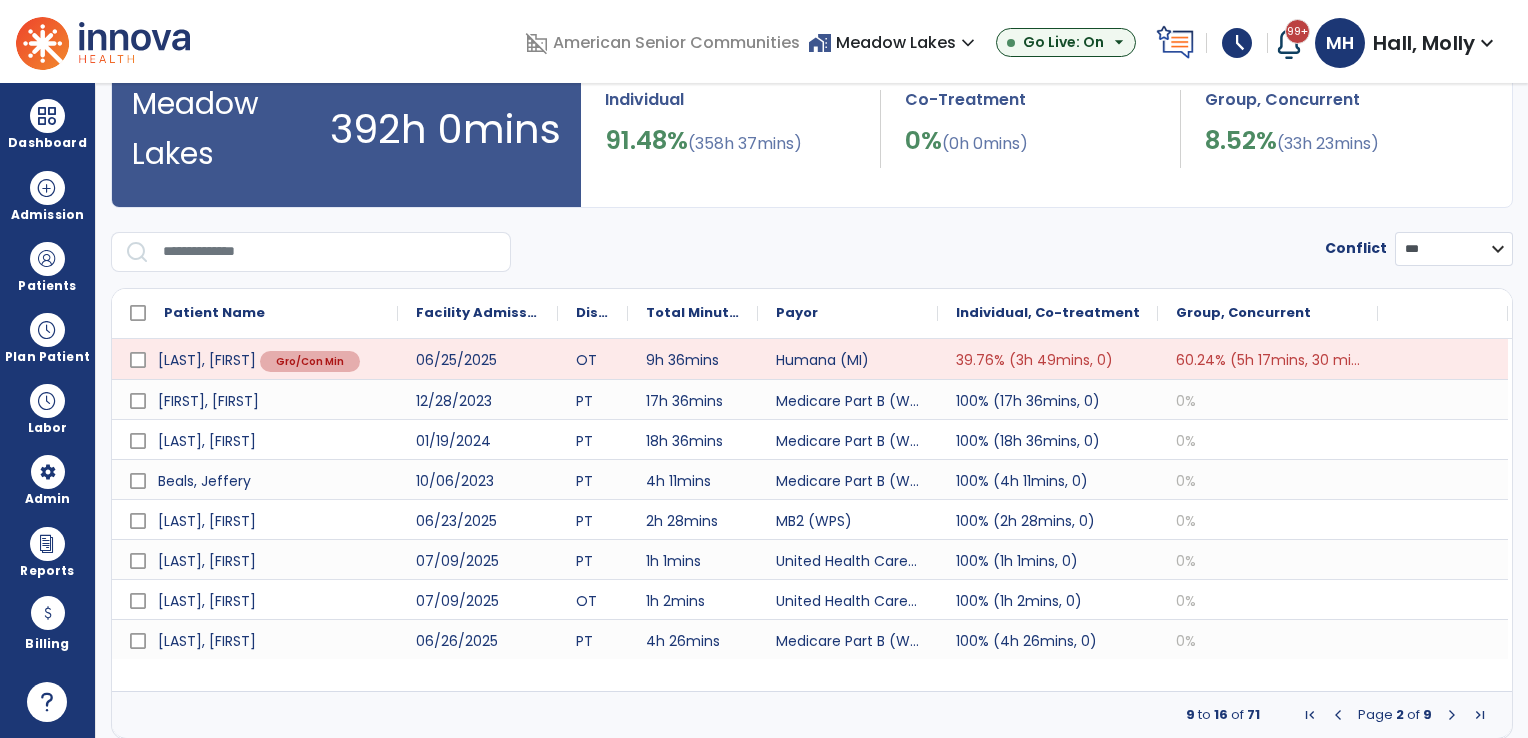 click at bounding box center (1452, 715) 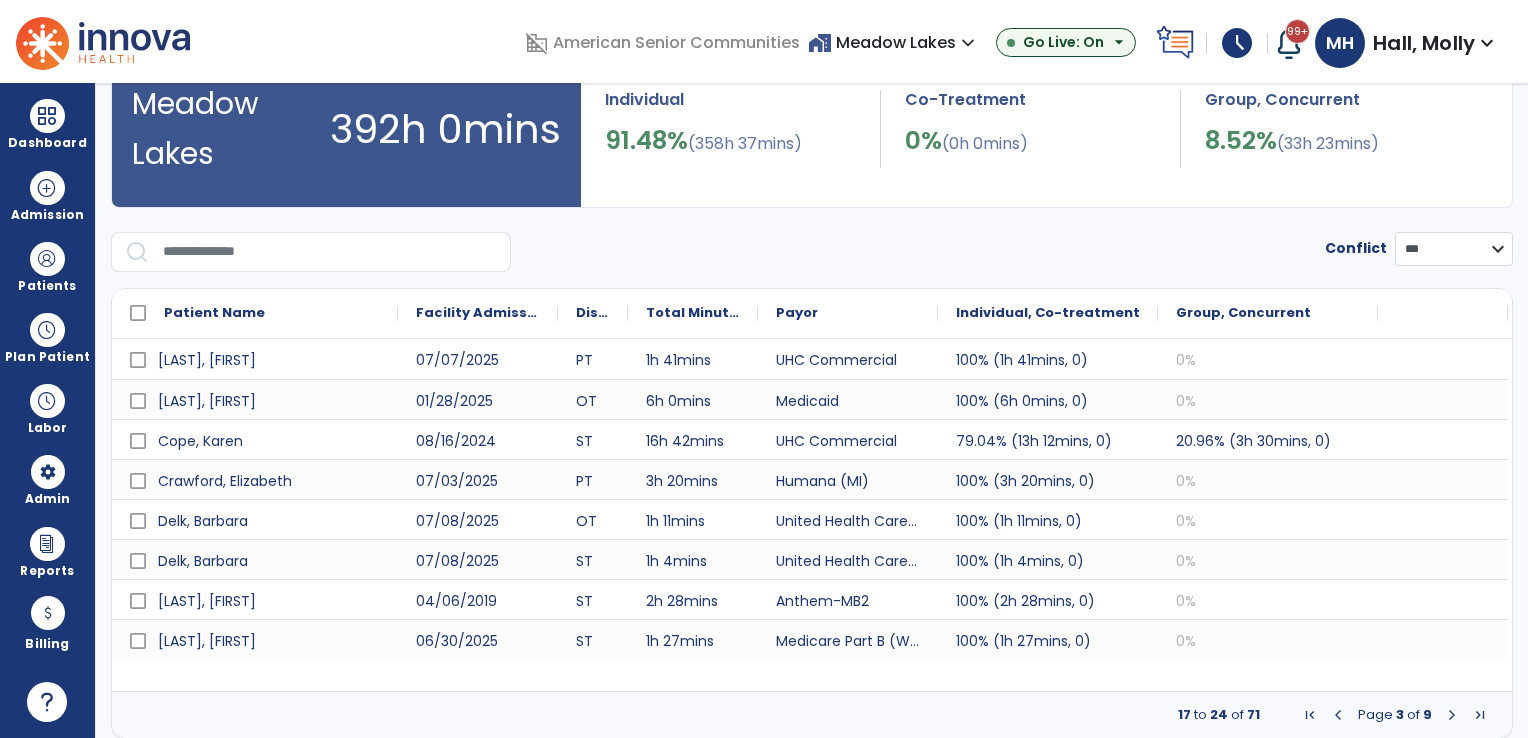 click at bounding box center (1452, 715) 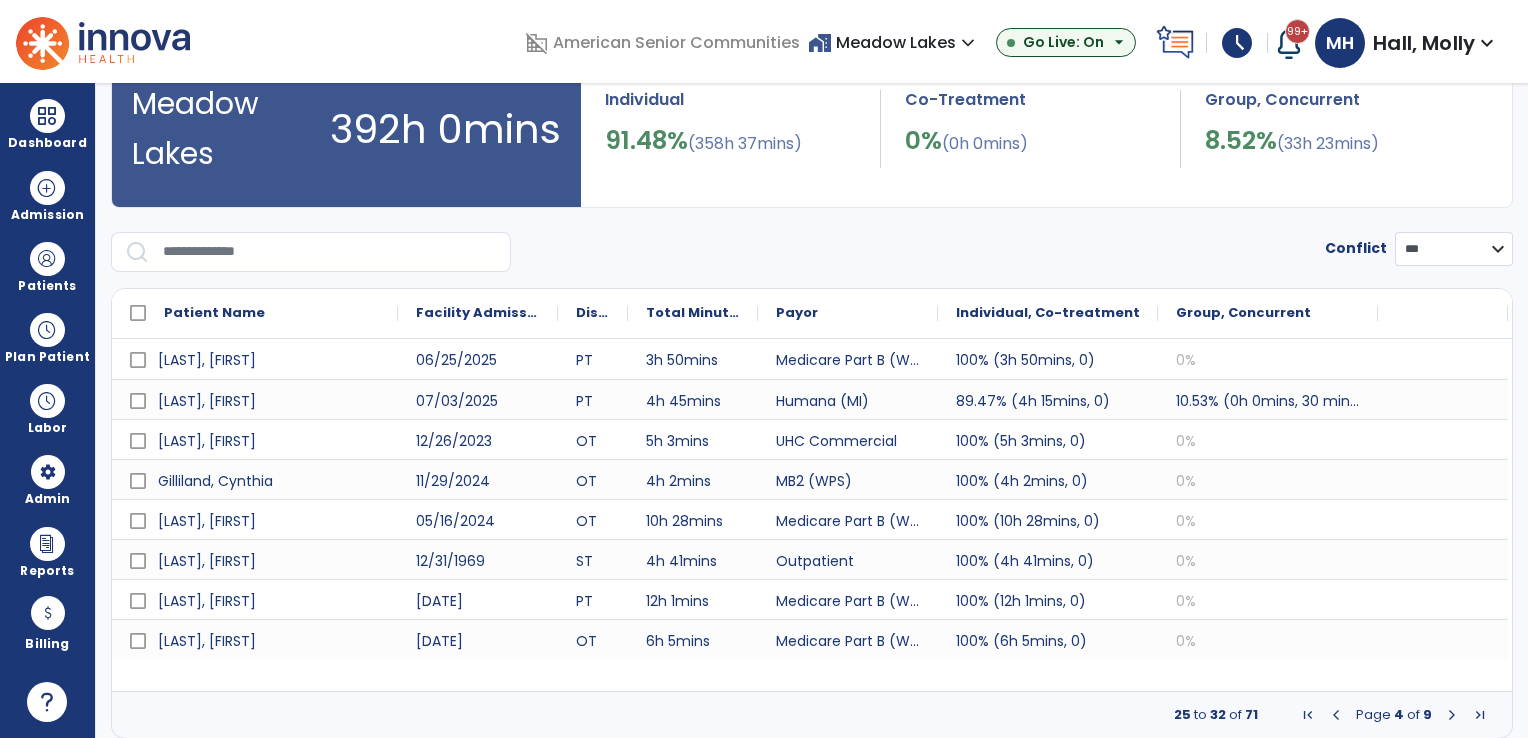 click at bounding box center [1452, 715] 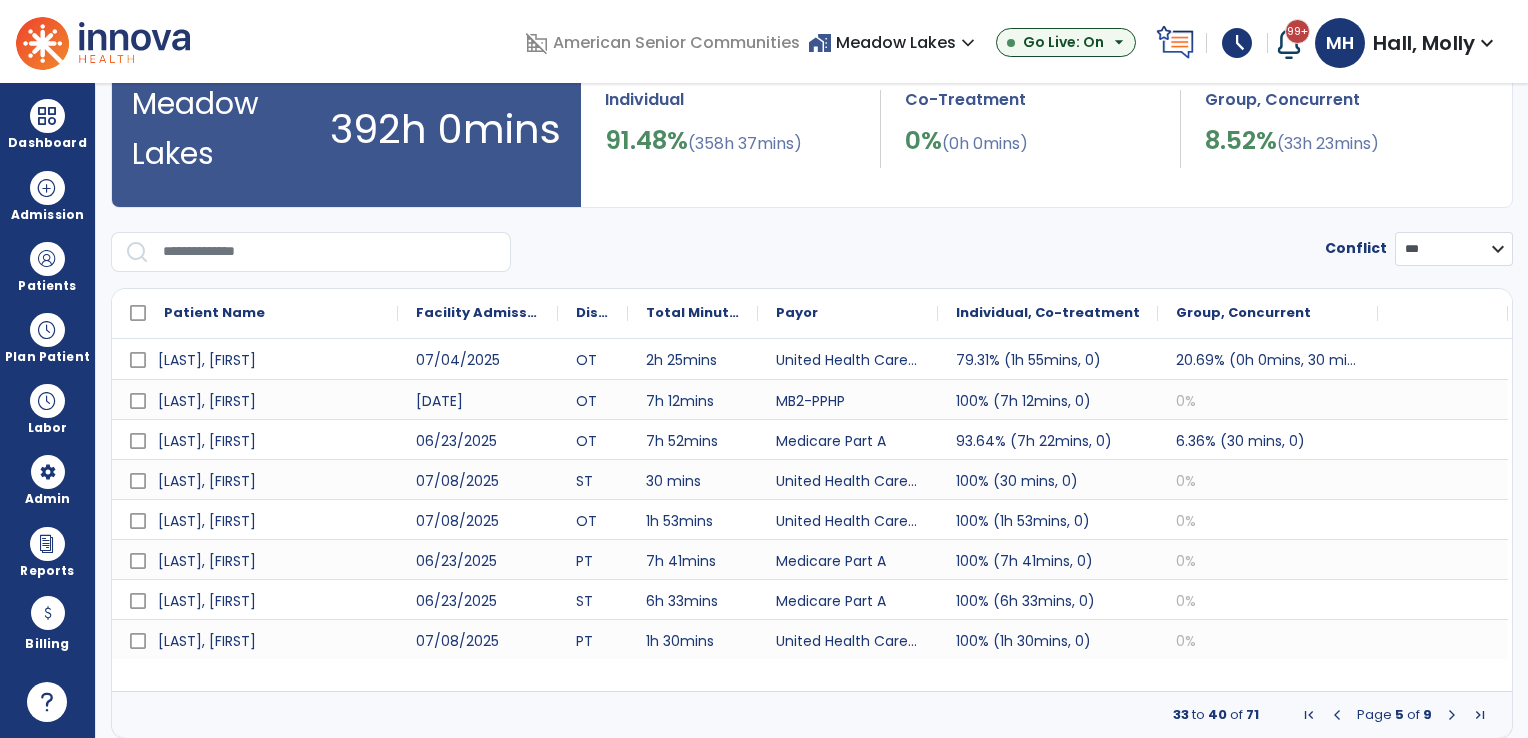 click at bounding box center [1452, 715] 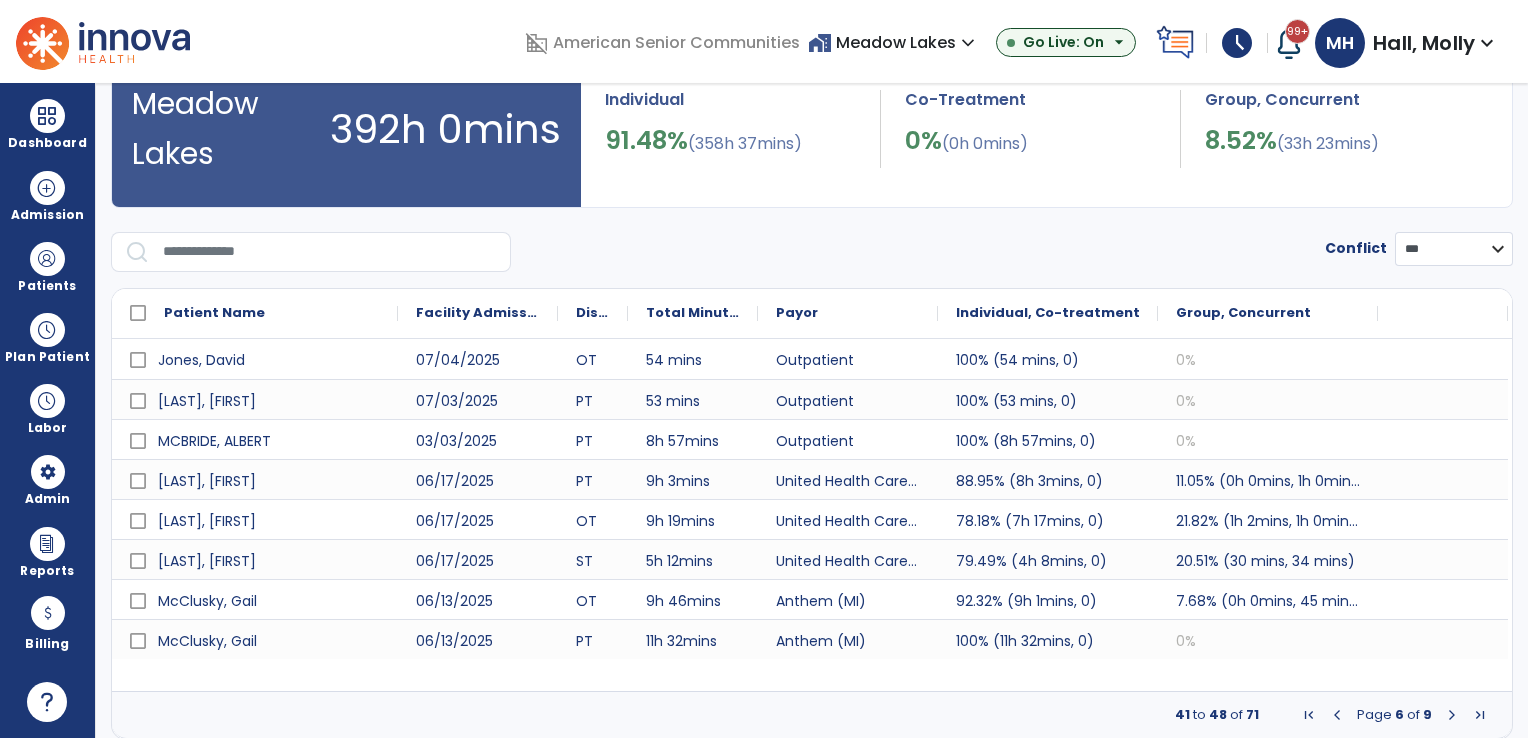 click at bounding box center [1452, 715] 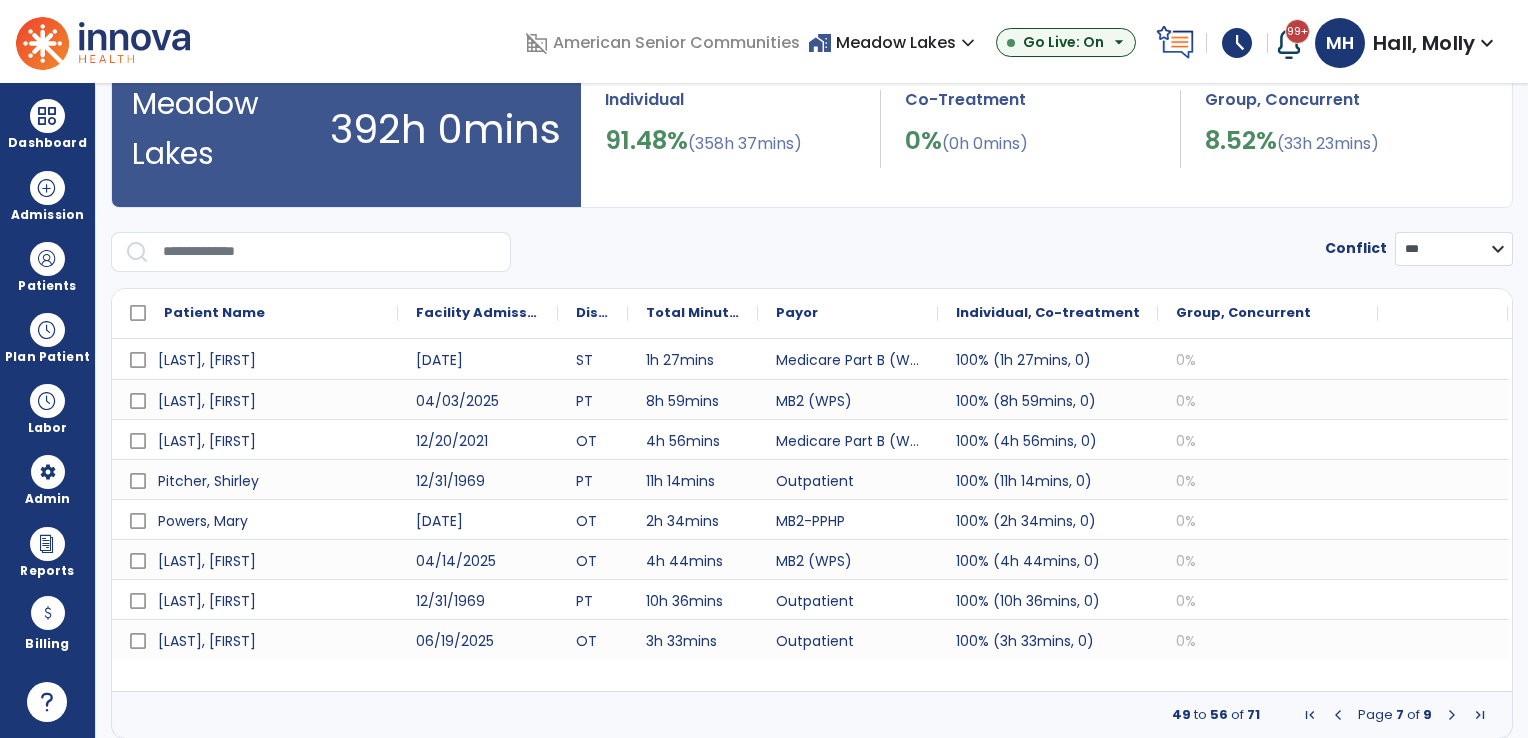 click at bounding box center (1452, 715) 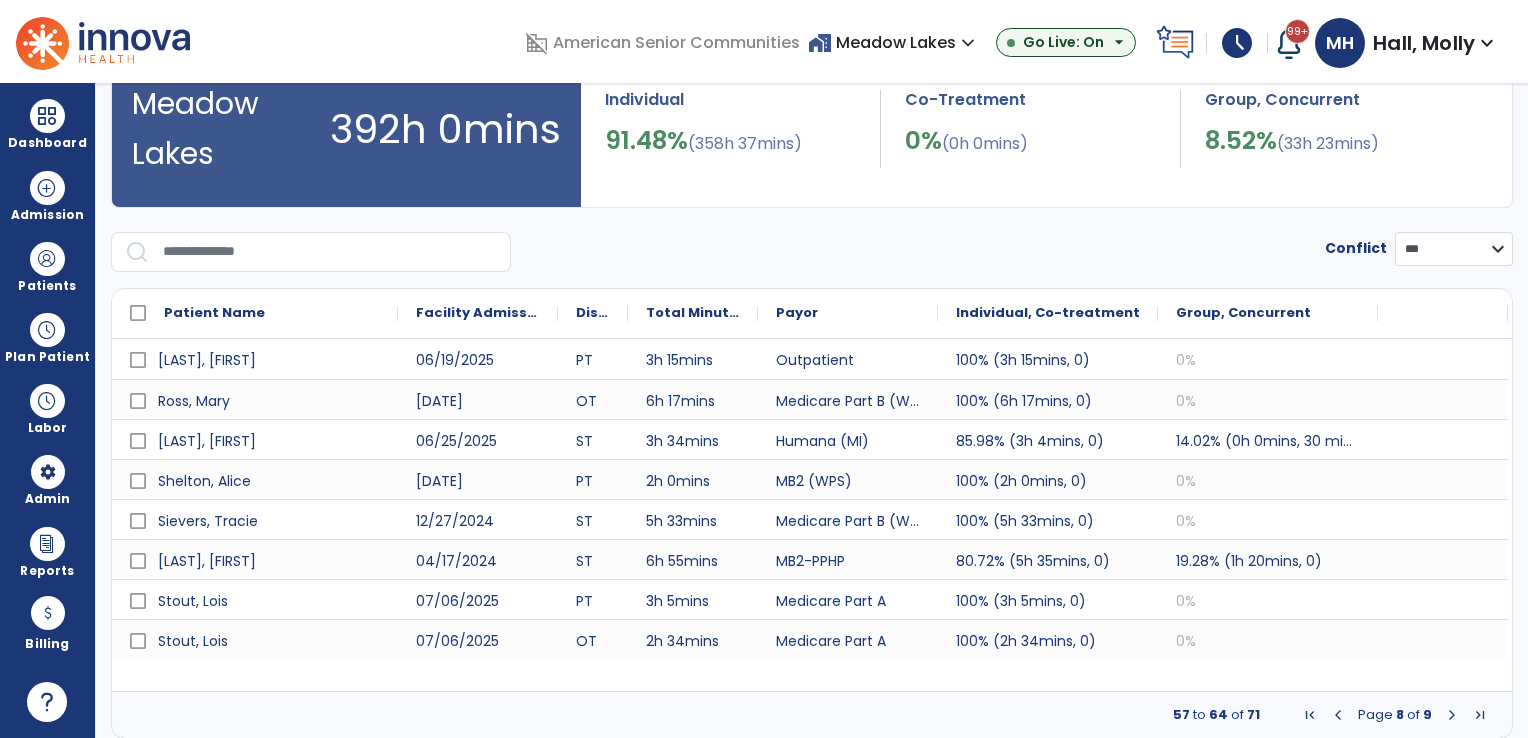 click at bounding box center [1452, 715] 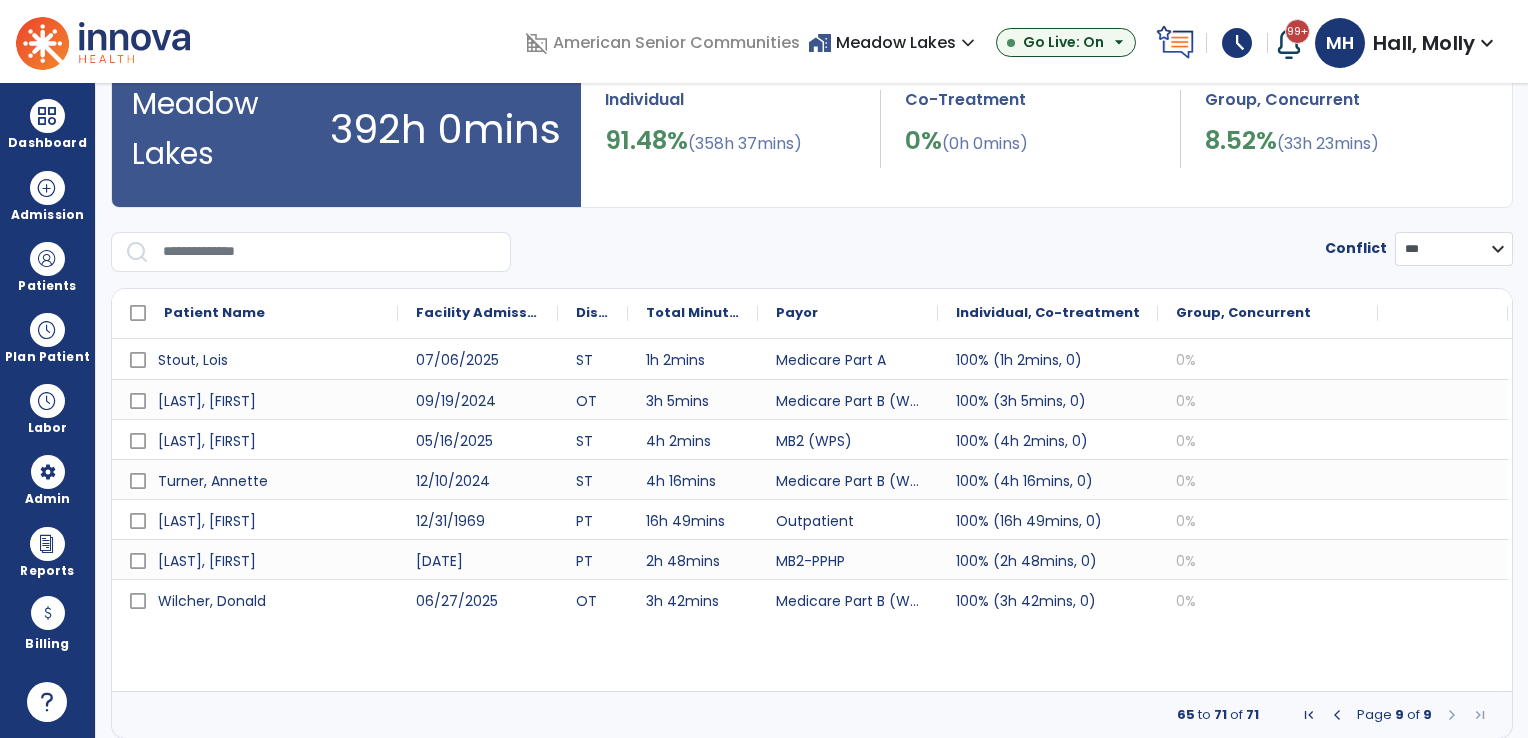 click at bounding box center [1452, 715] 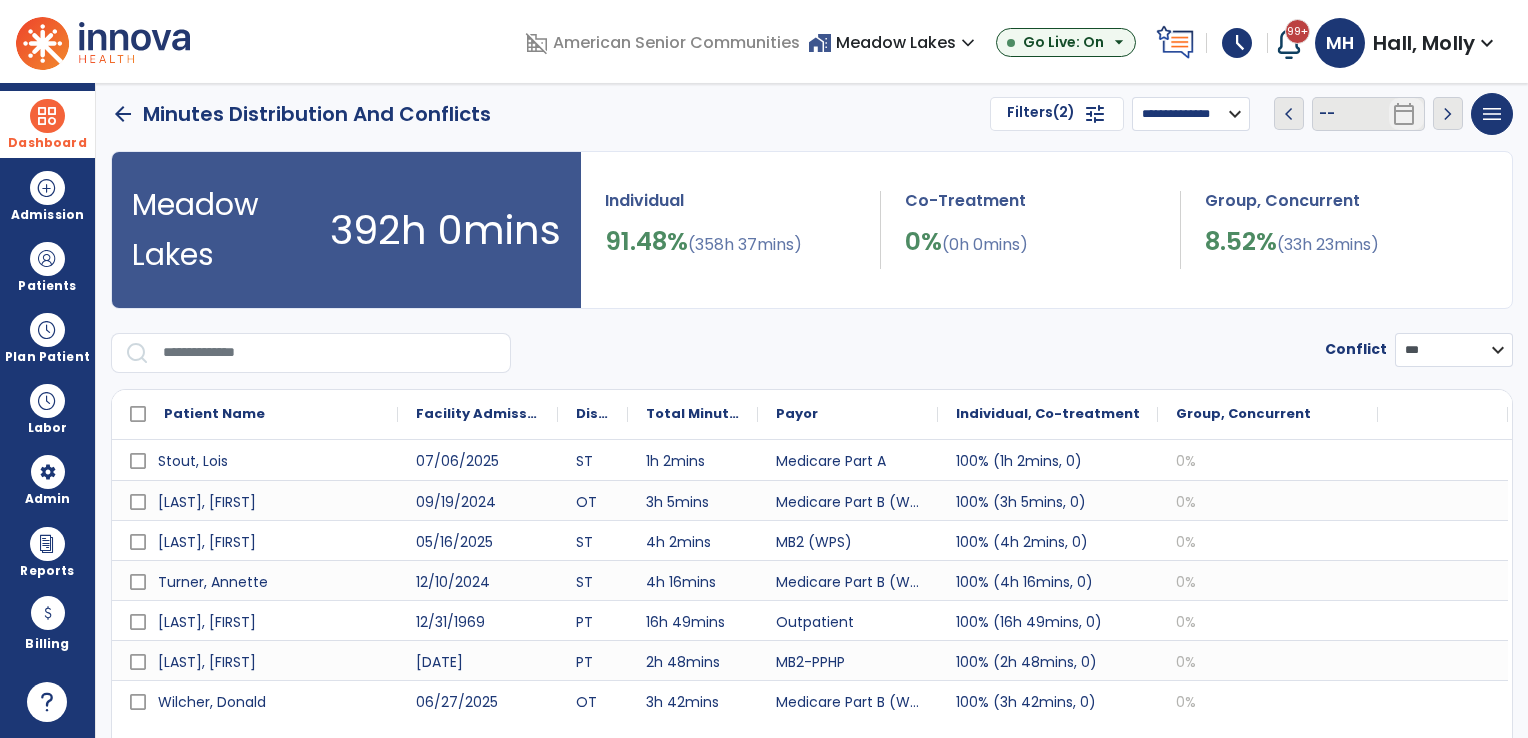 scroll, scrollTop: 0, scrollLeft: 0, axis: both 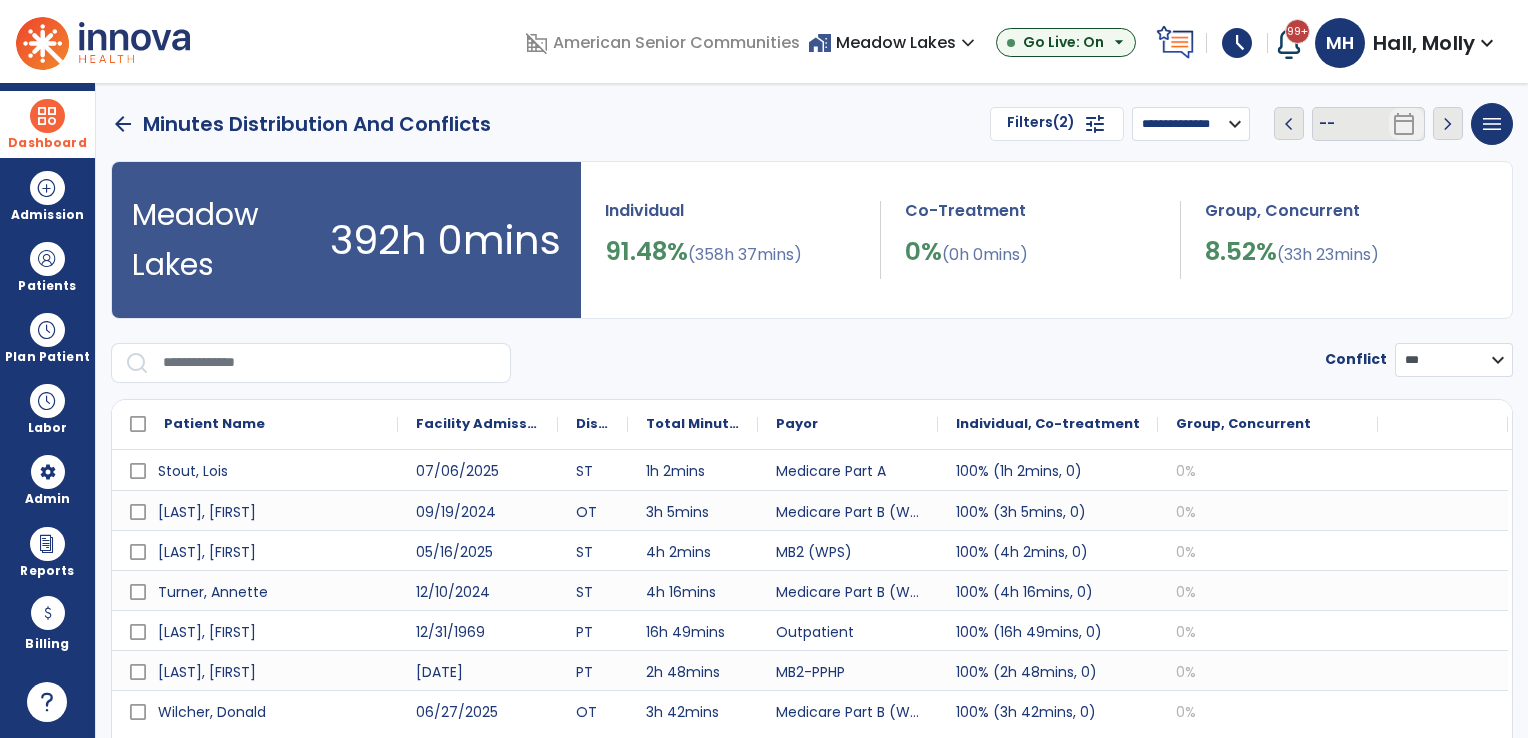 click at bounding box center [47, 116] 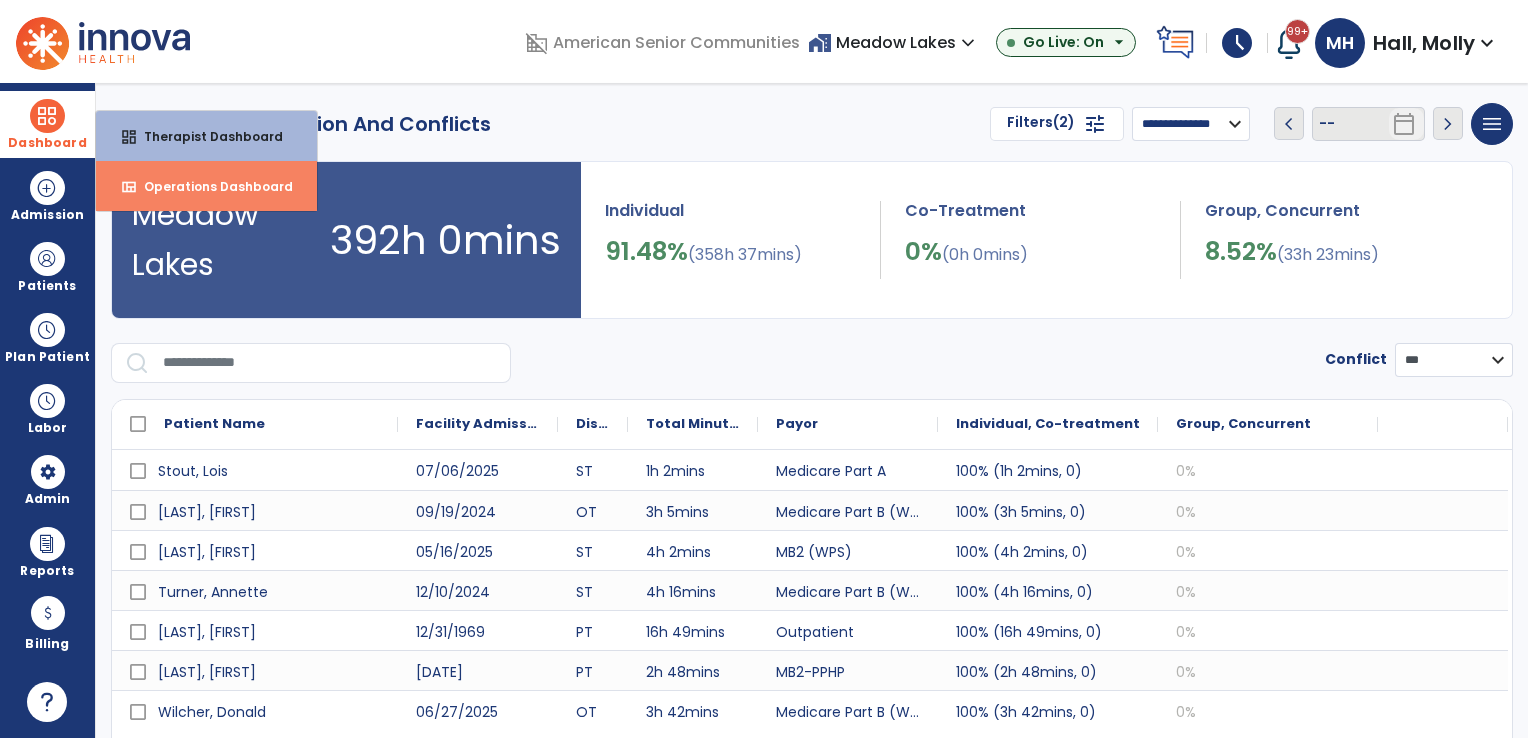 click on "Operations Dashboard" at bounding box center (210, 186) 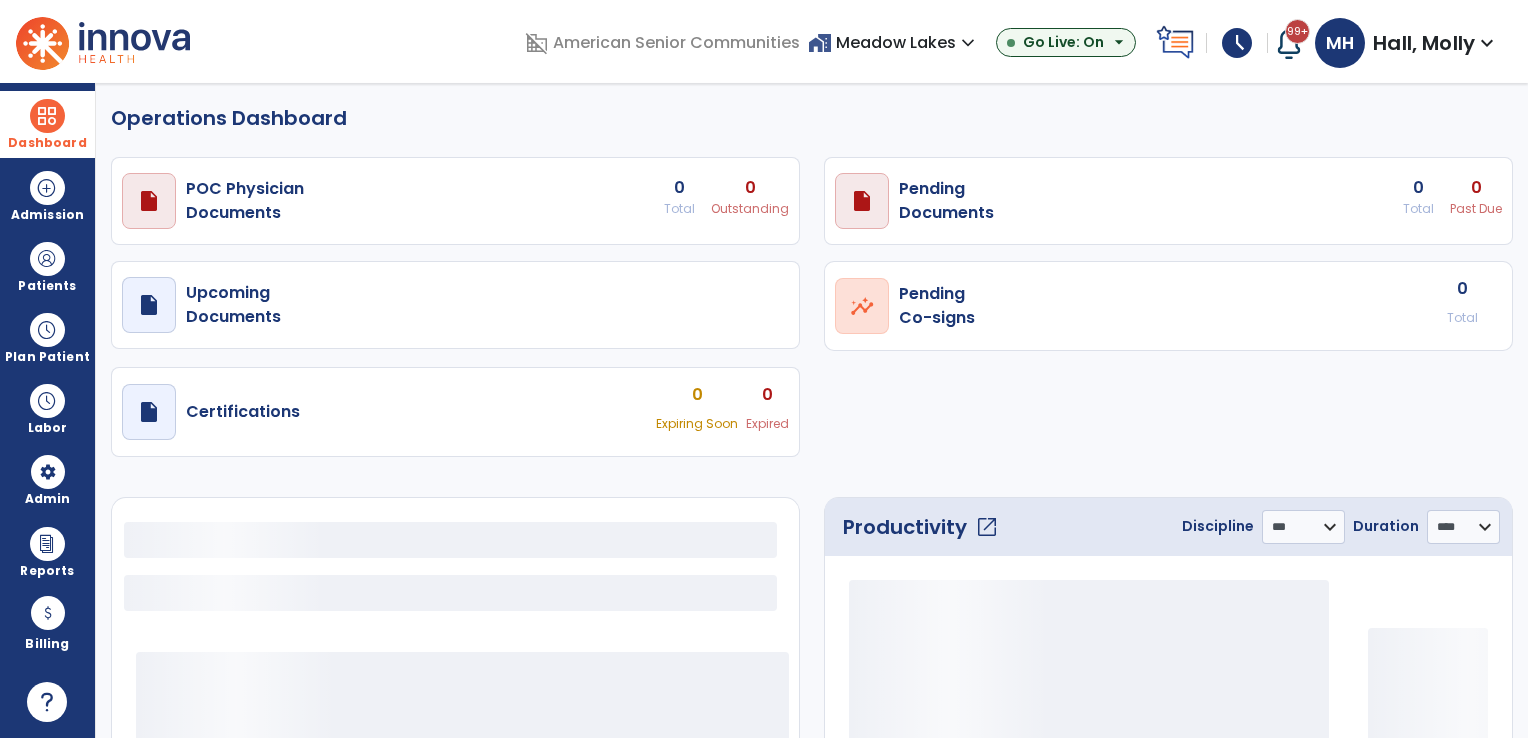 select on "***" 